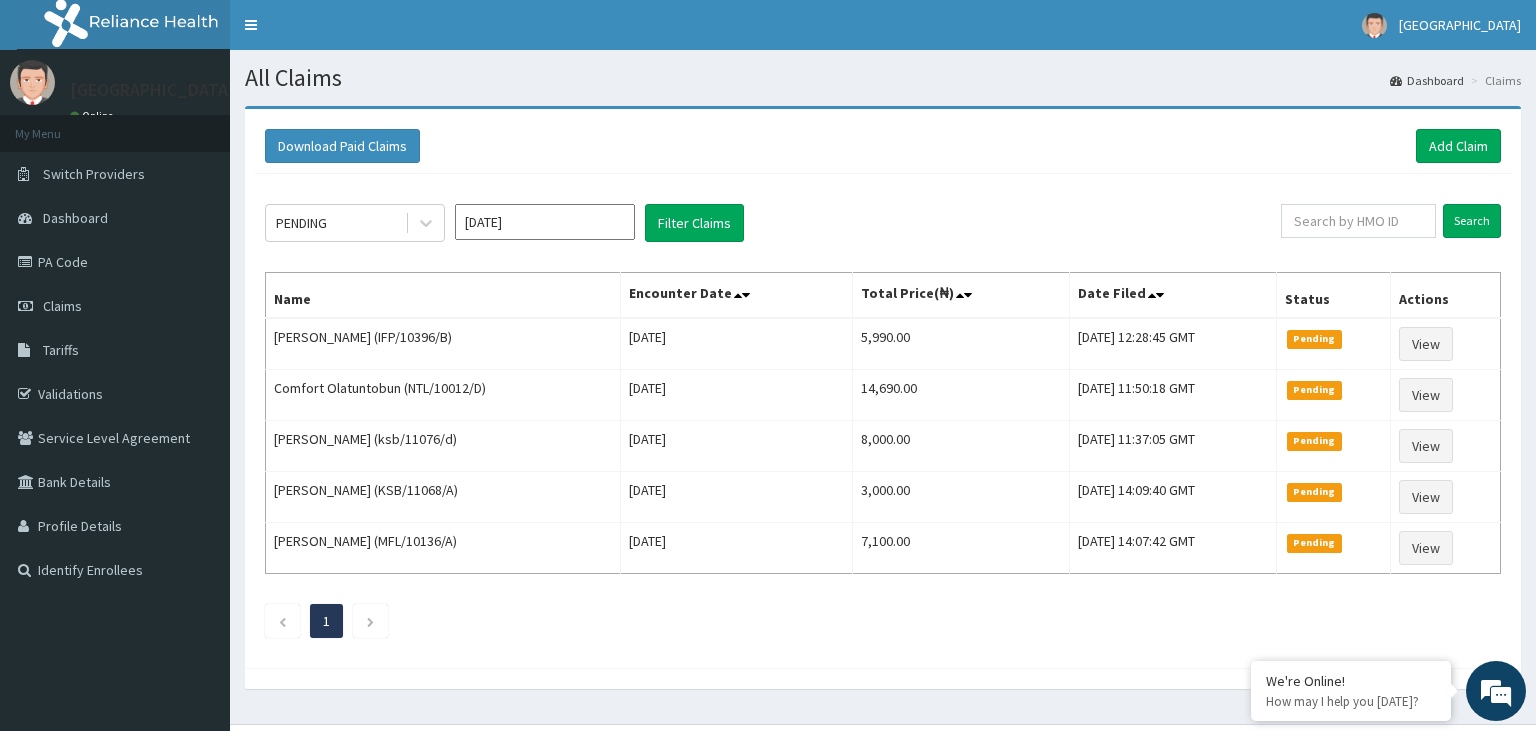 scroll, scrollTop: 0, scrollLeft: 0, axis: both 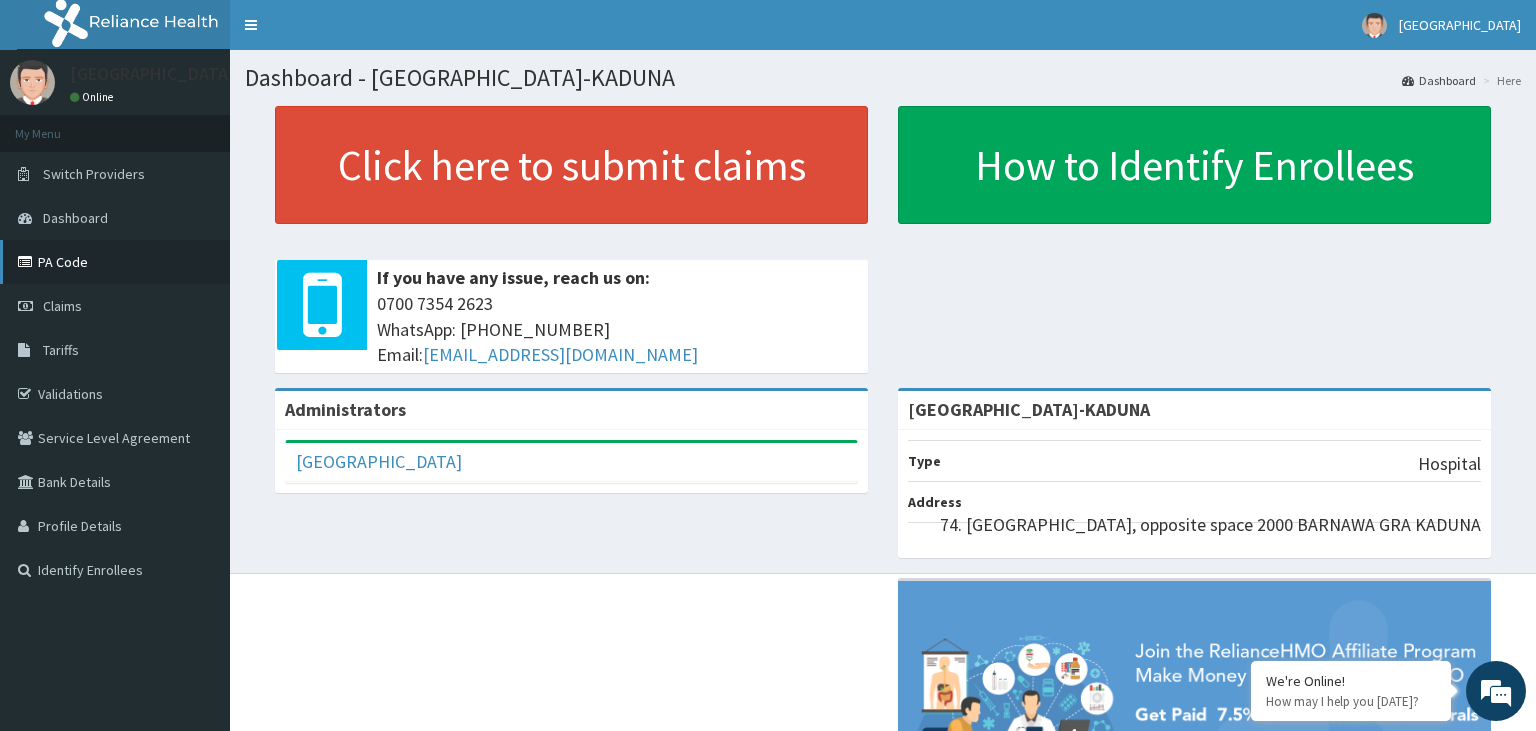 click on "PA Code" at bounding box center [115, 262] 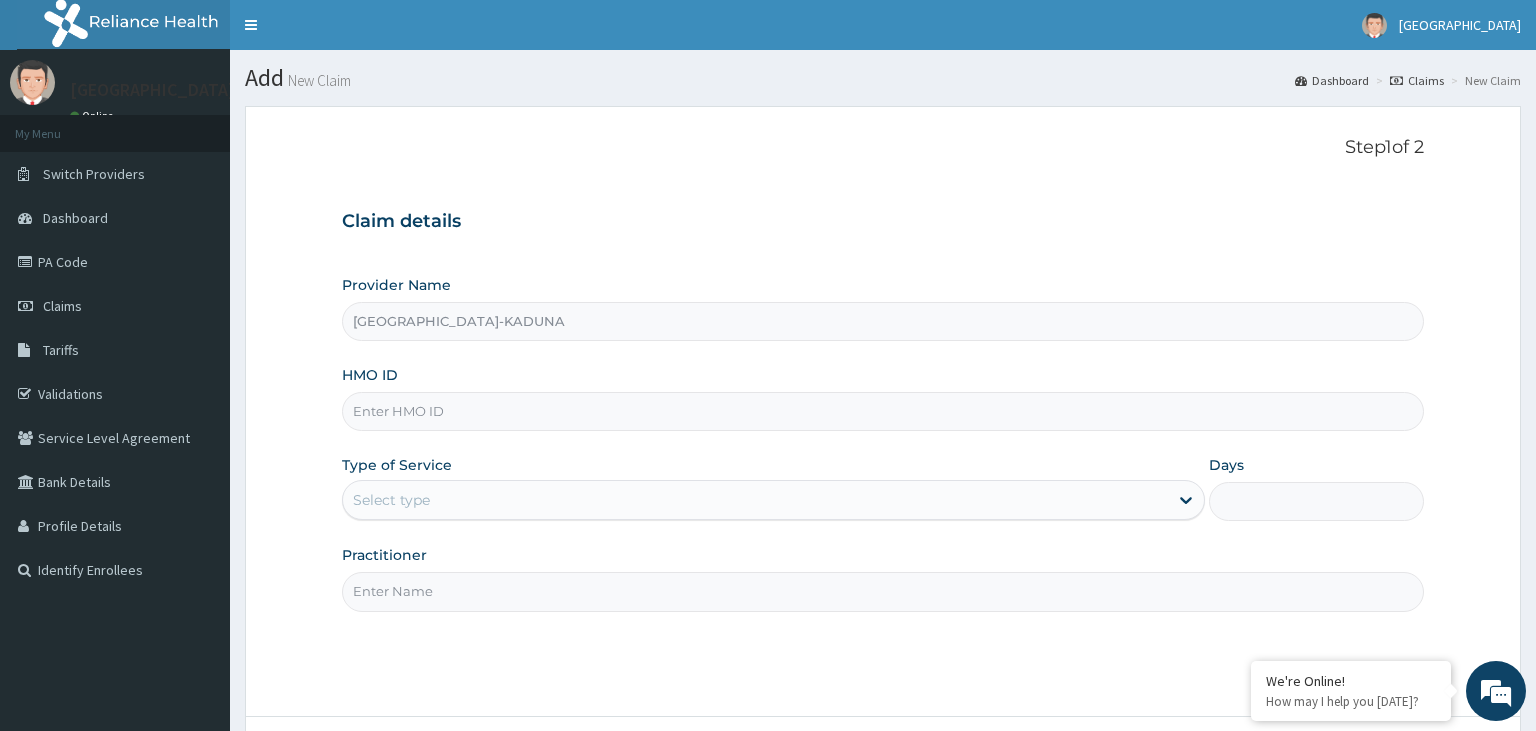scroll, scrollTop: 0, scrollLeft: 0, axis: both 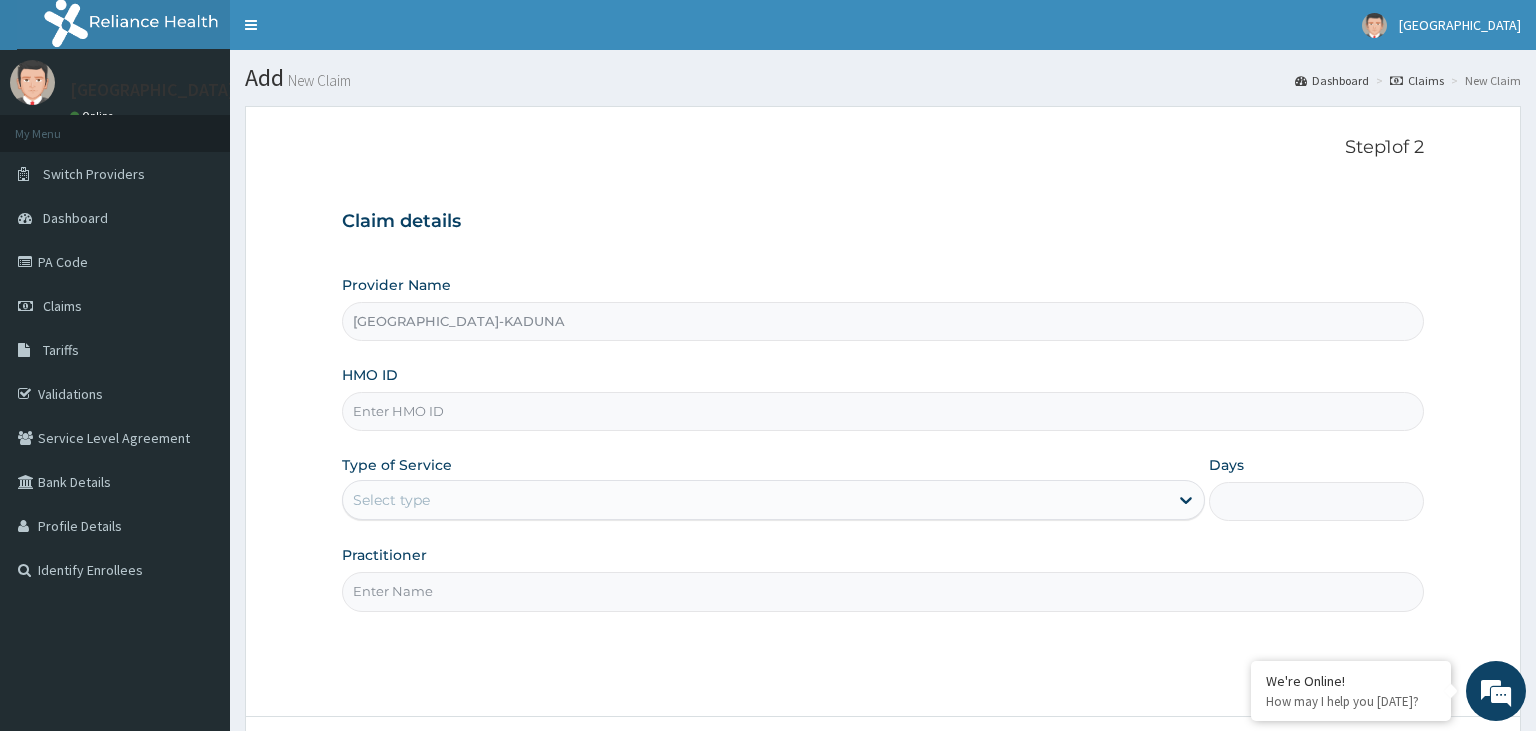 paste on "NPM/10304/D" 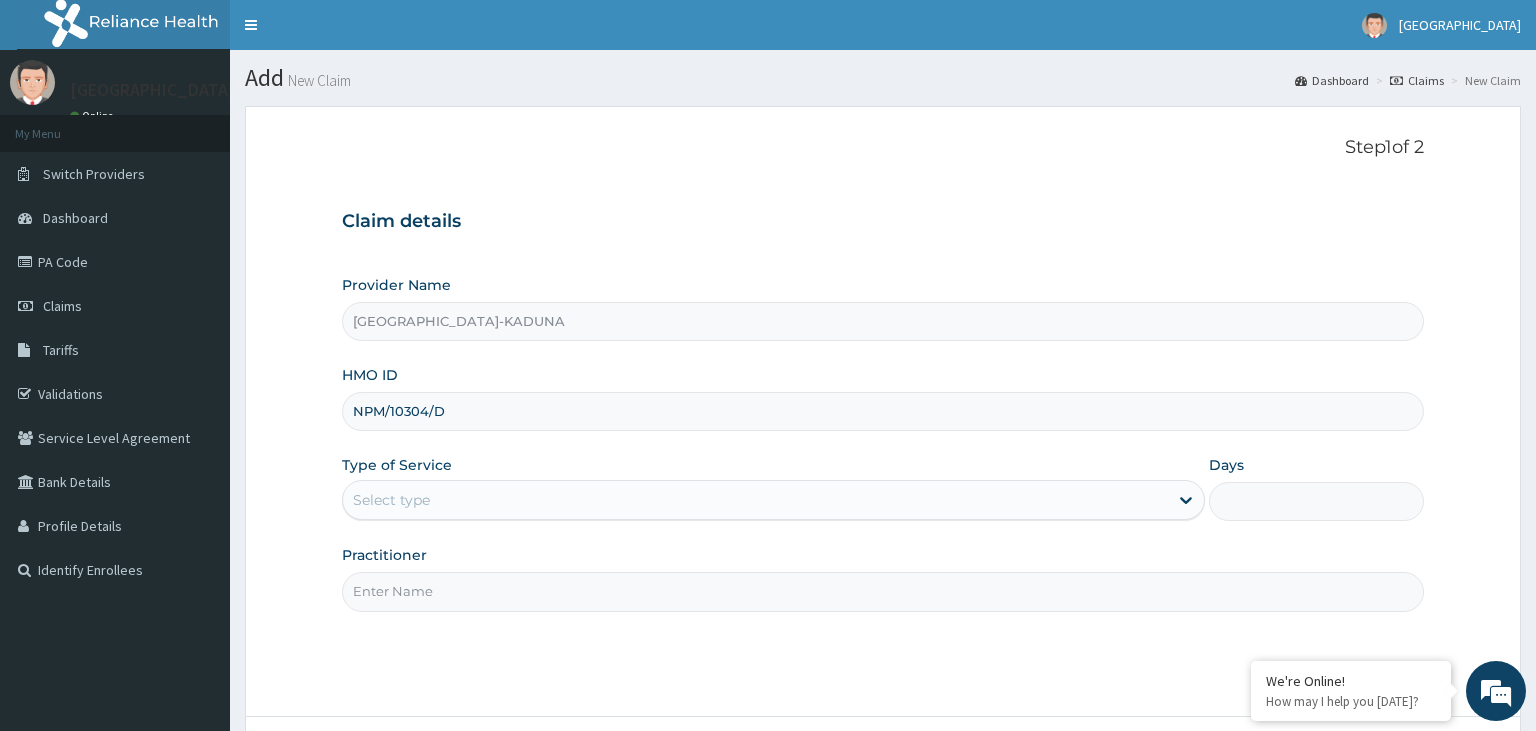 click on "NPM/10304/D" at bounding box center [883, 411] 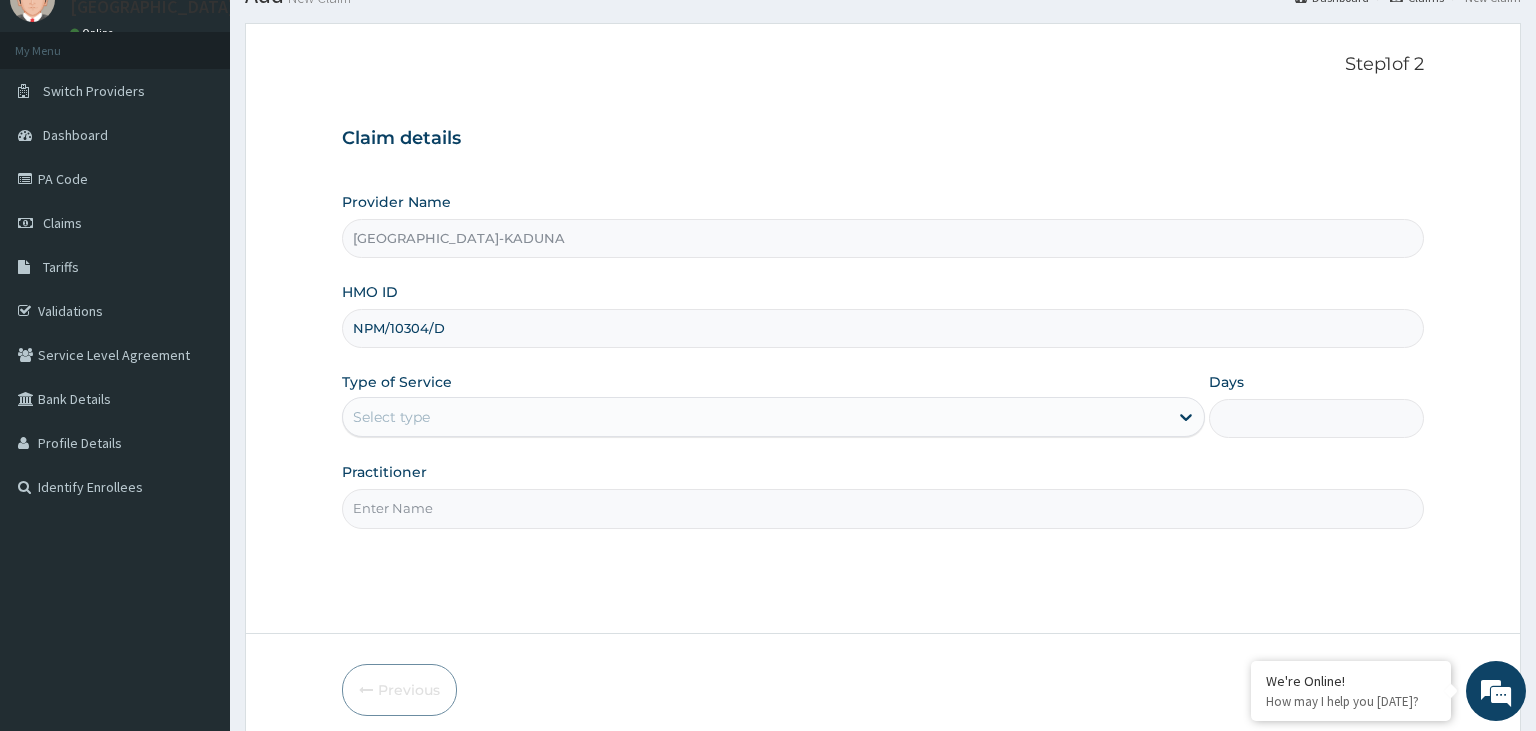 scroll, scrollTop: 164, scrollLeft: 0, axis: vertical 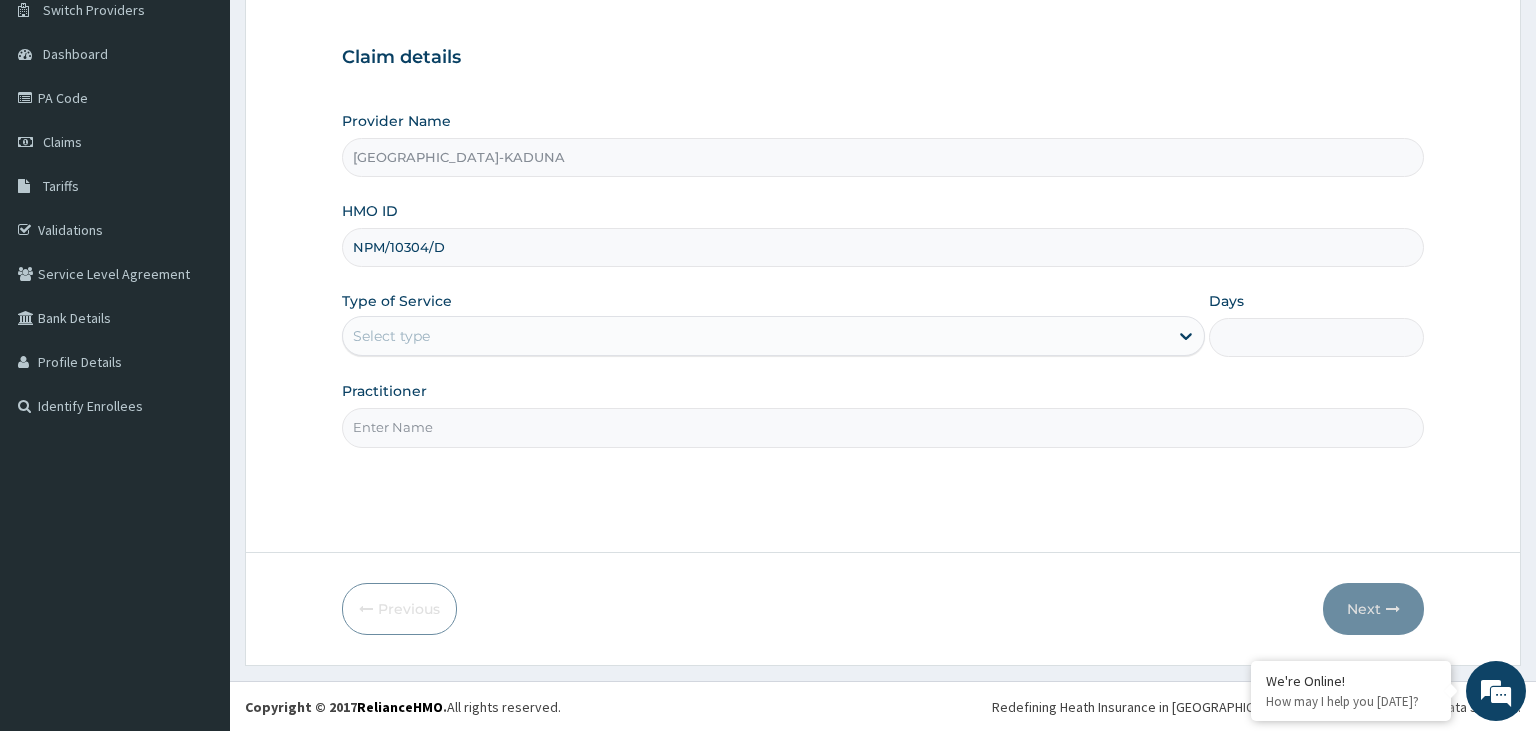 type on "NPM/10304/D" 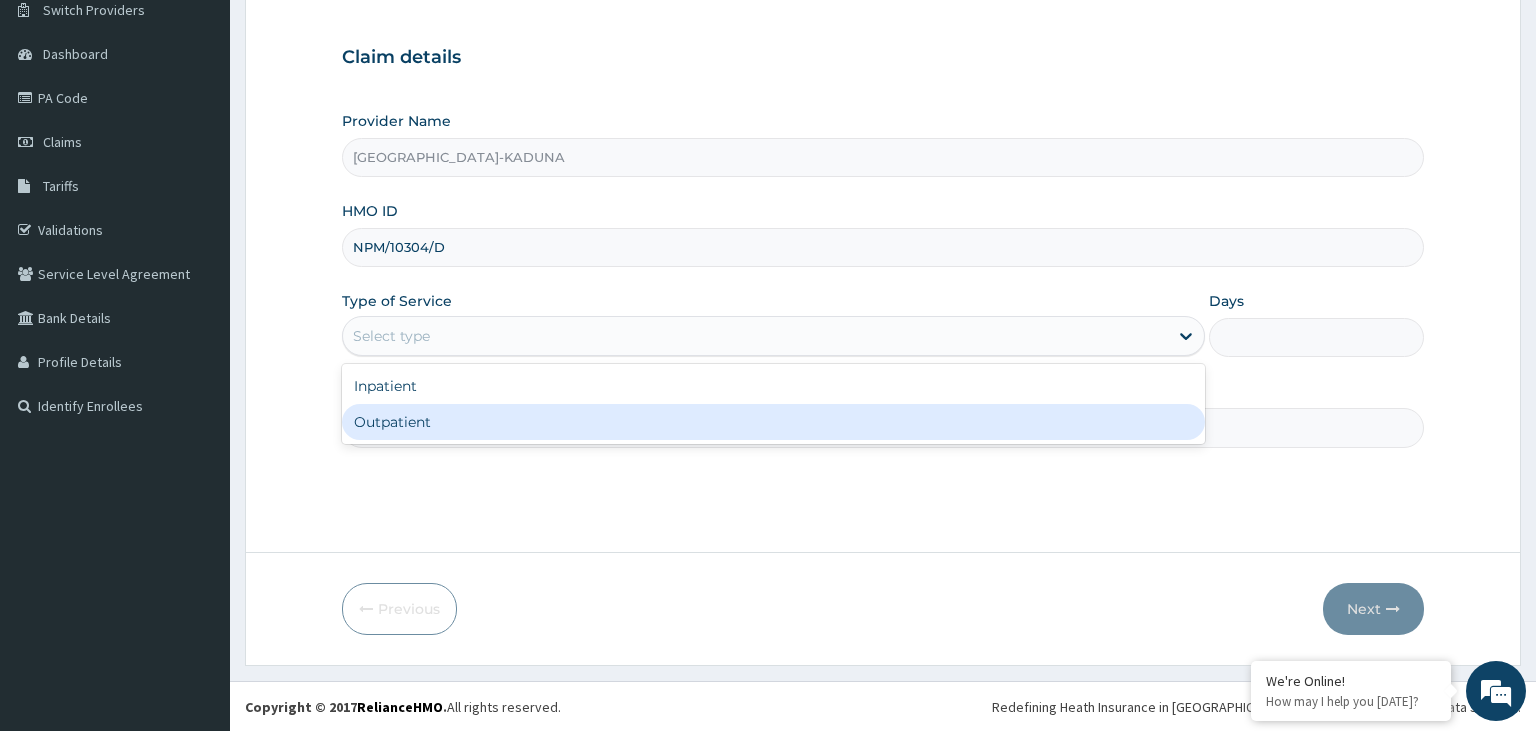 click on "Step  1  of 2 Claim details Provider Name Harmony Hospital-KADUNA HMO ID NPM/10304/D Type of Service option Outpatient focused, 2 of 2. 2 results available. Use Up and Down to choose options, press Enter to select the currently focused option, press Escape to exit the menu, press Tab to select the option and exit the menu. Select type Inpatient Outpatient Days Practitioner" at bounding box center (883, 247) 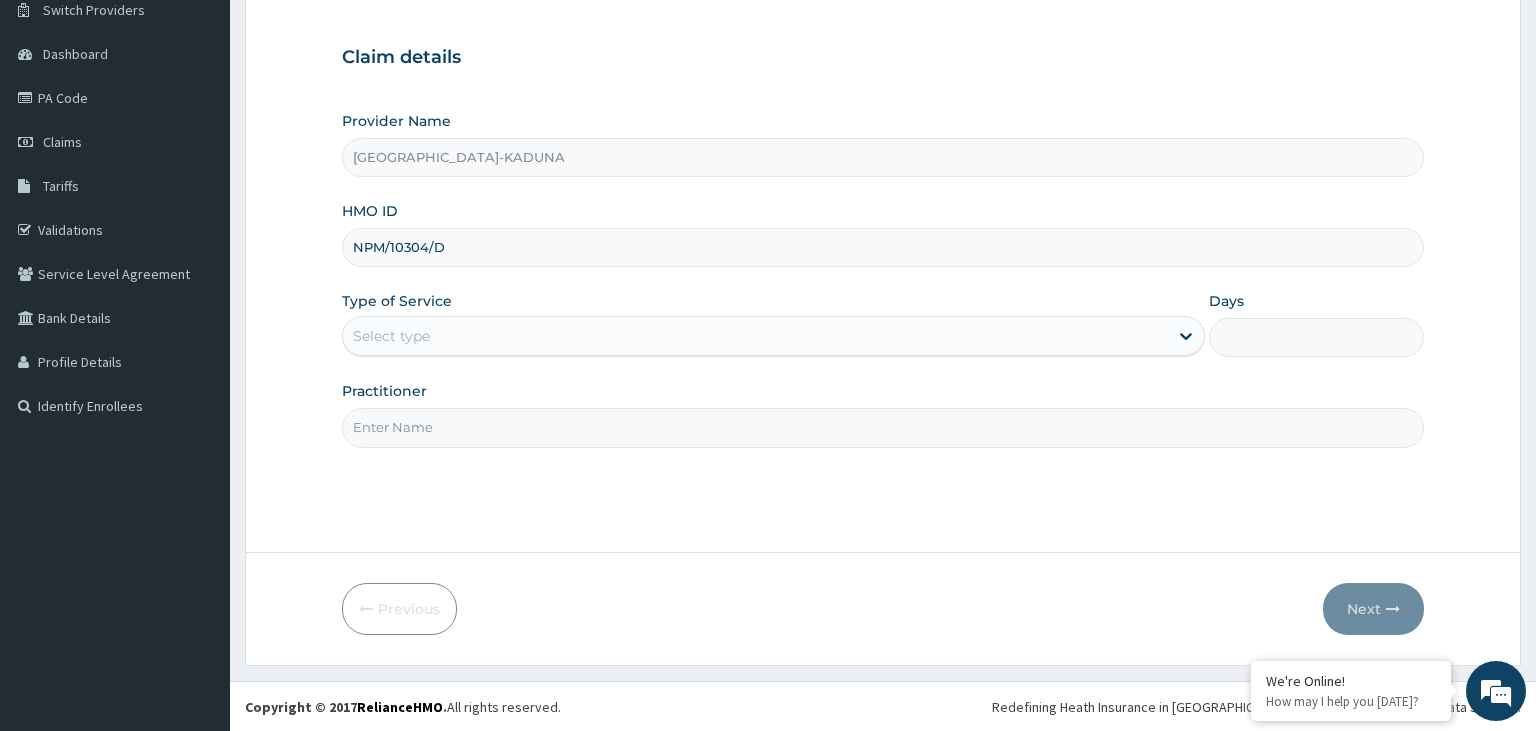 drag, startPoint x: 458, startPoint y: 300, endPoint x: 458, endPoint y: 312, distance: 12 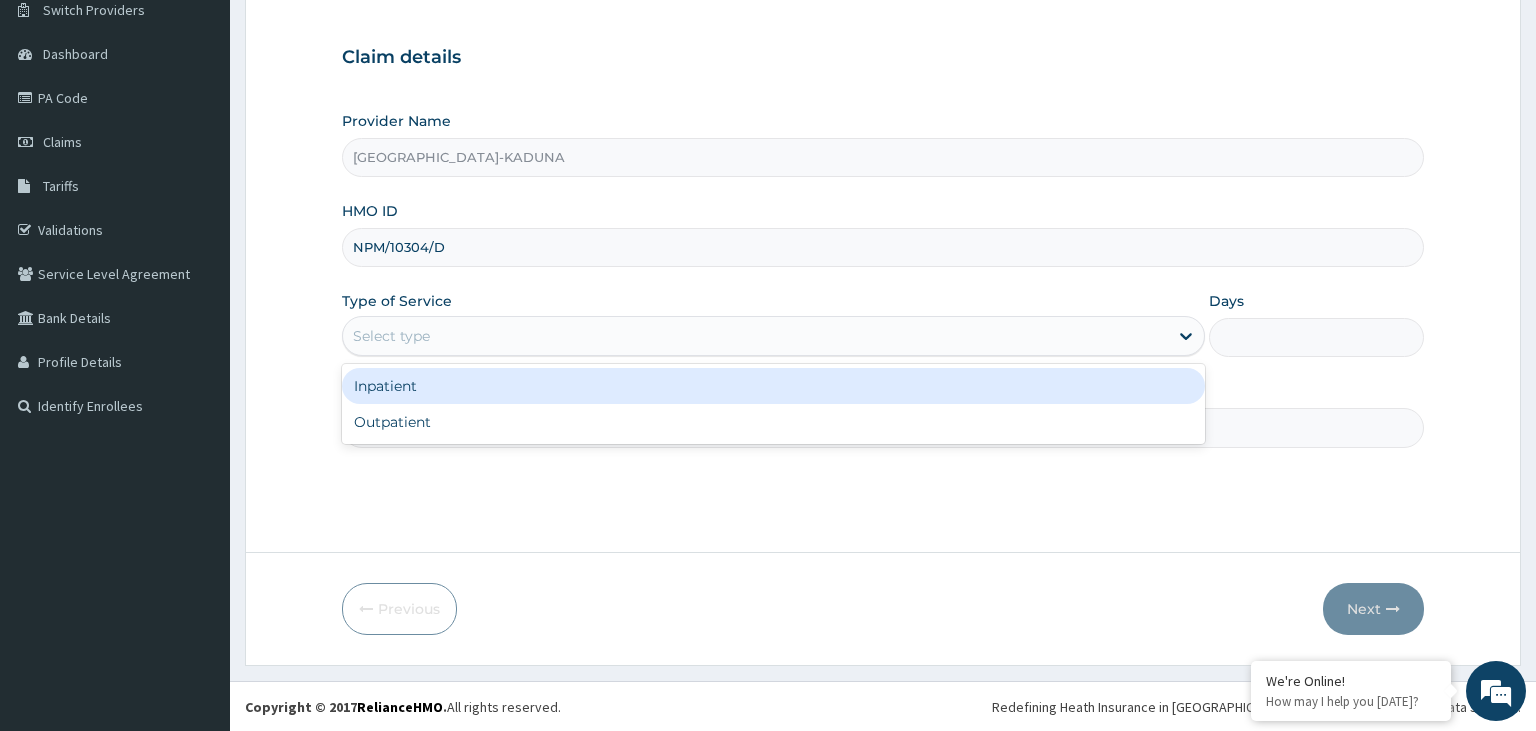 click on "Select type" at bounding box center [755, 336] 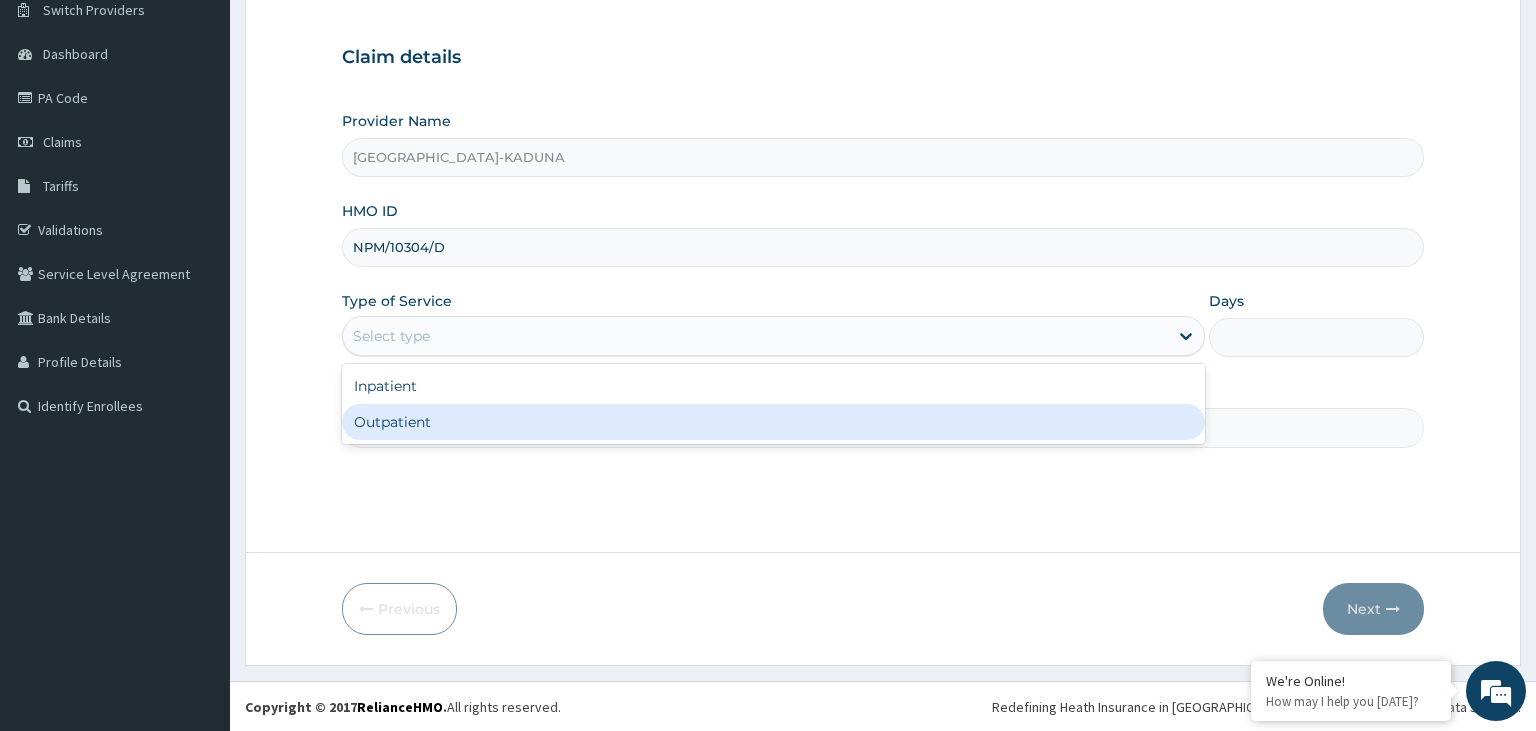 click on "Outpatient" at bounding box center (773, 422) 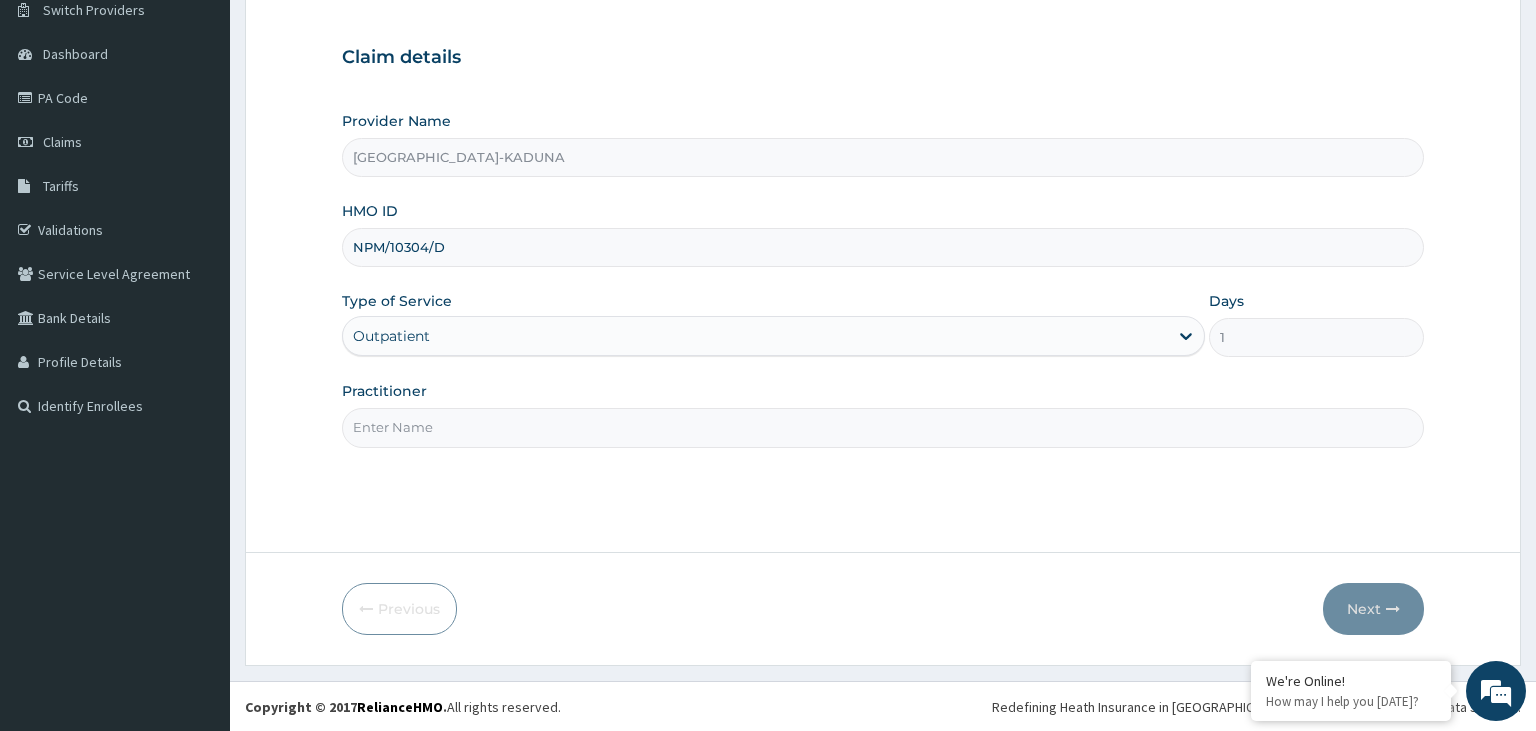 click on "Practitioner" at bounding box center (883, 427) 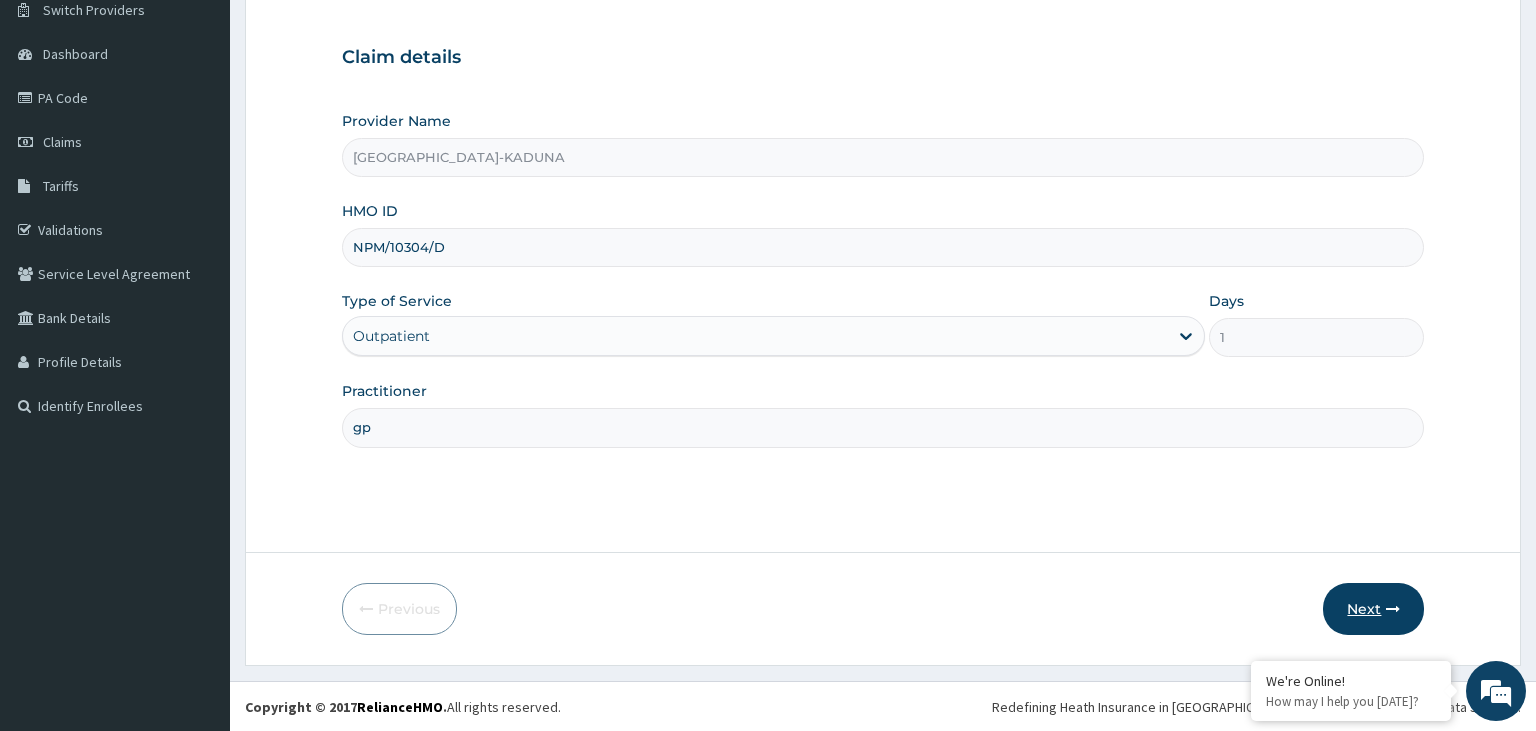 type on "gp" 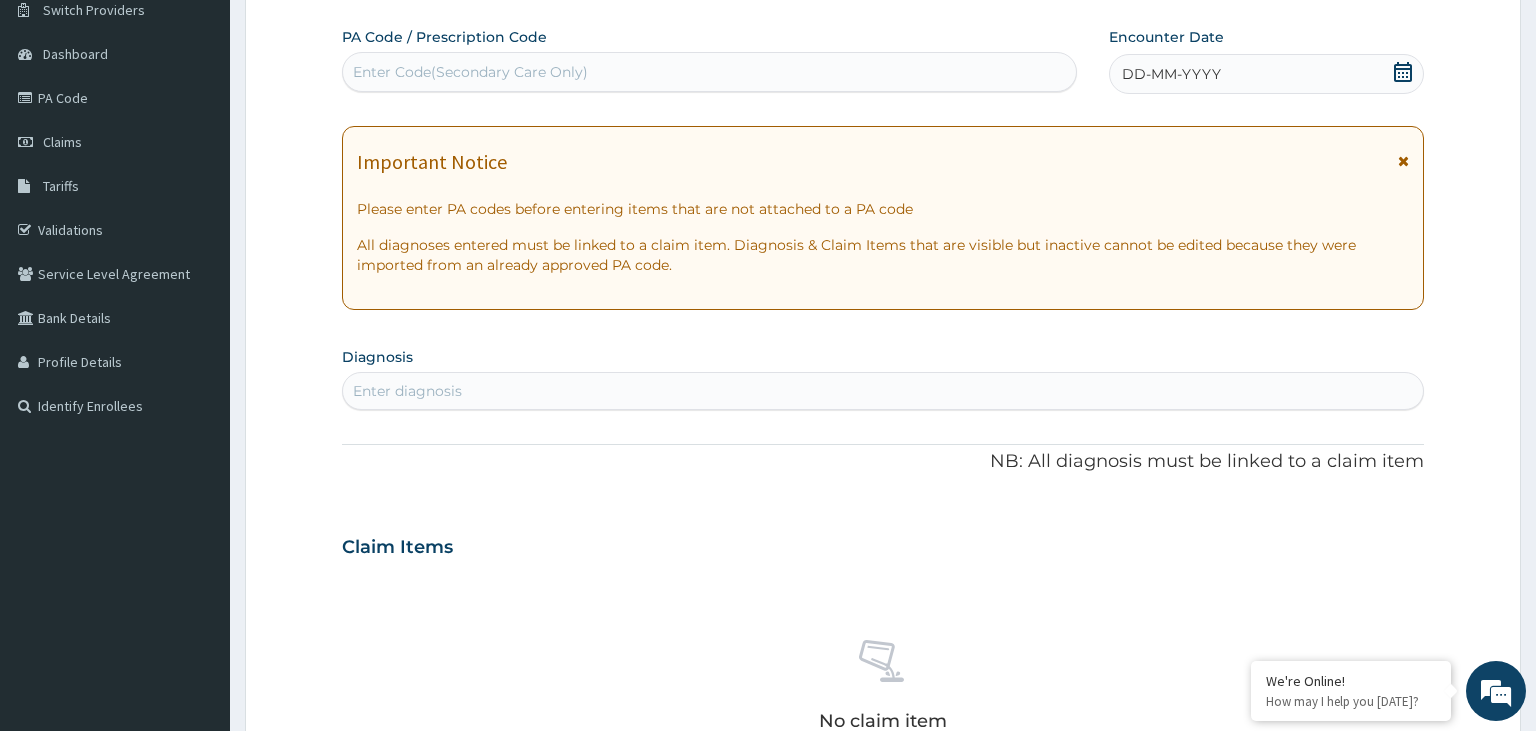 click 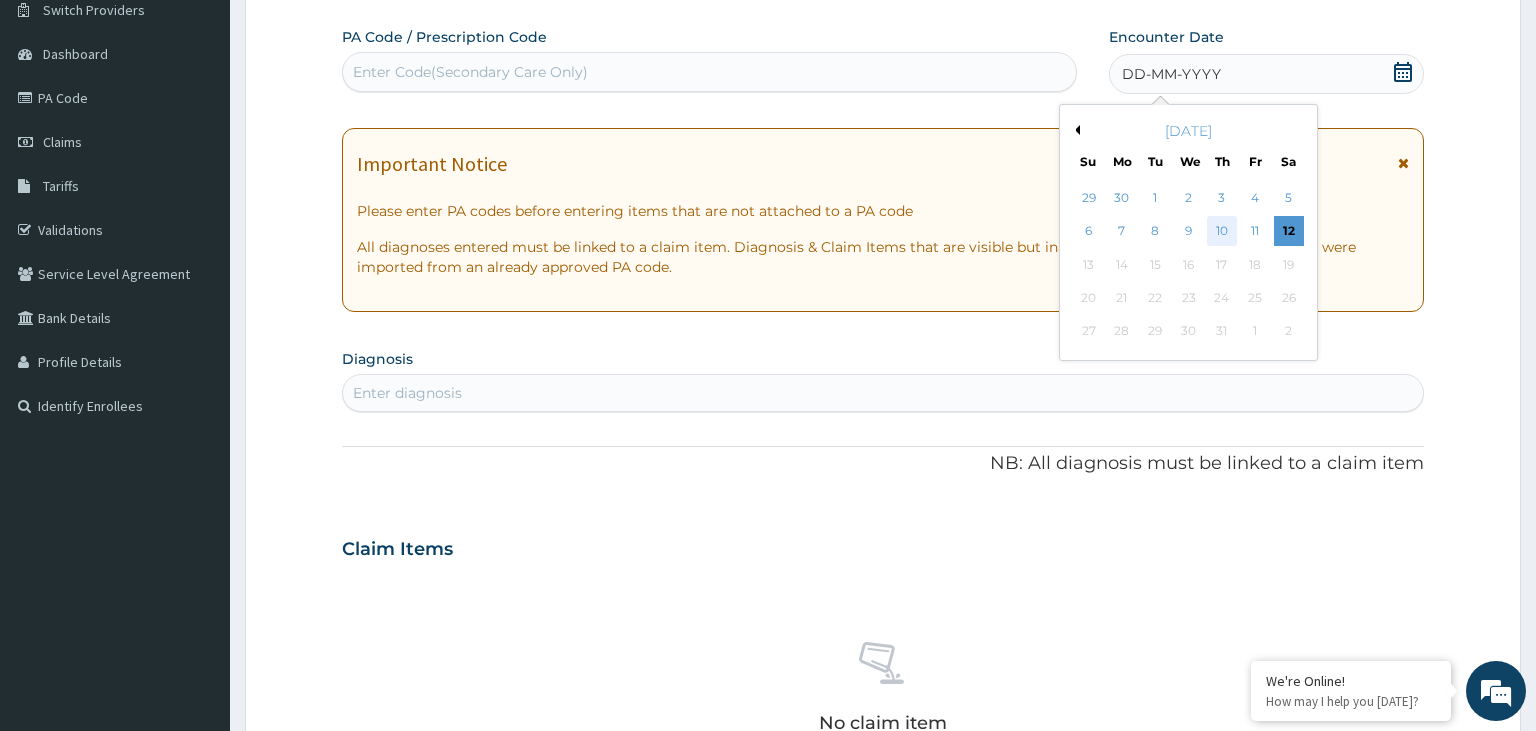 click on "10" at bounding box center (1222, 232) 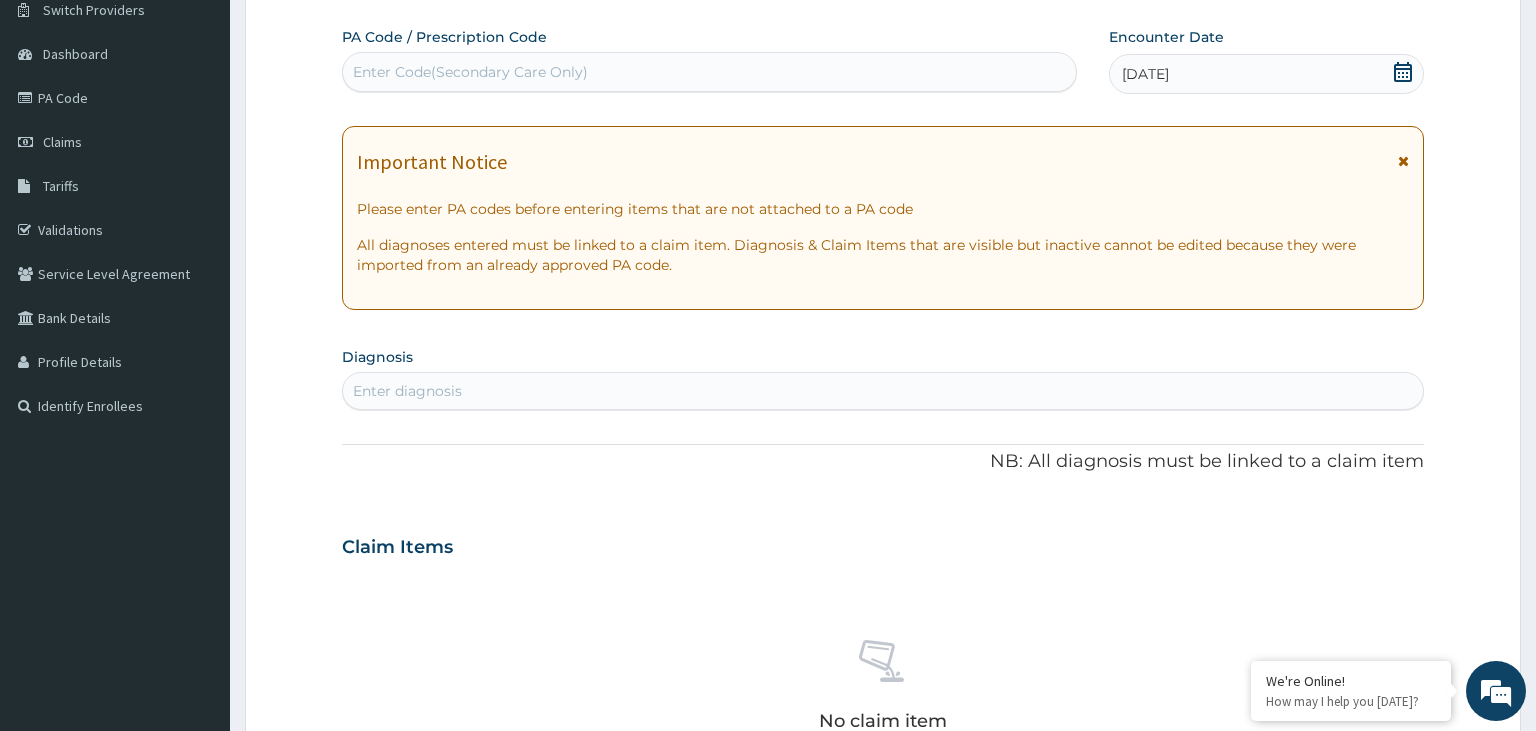 click on "Enter diagnosis" at bounding box center (883, 391) 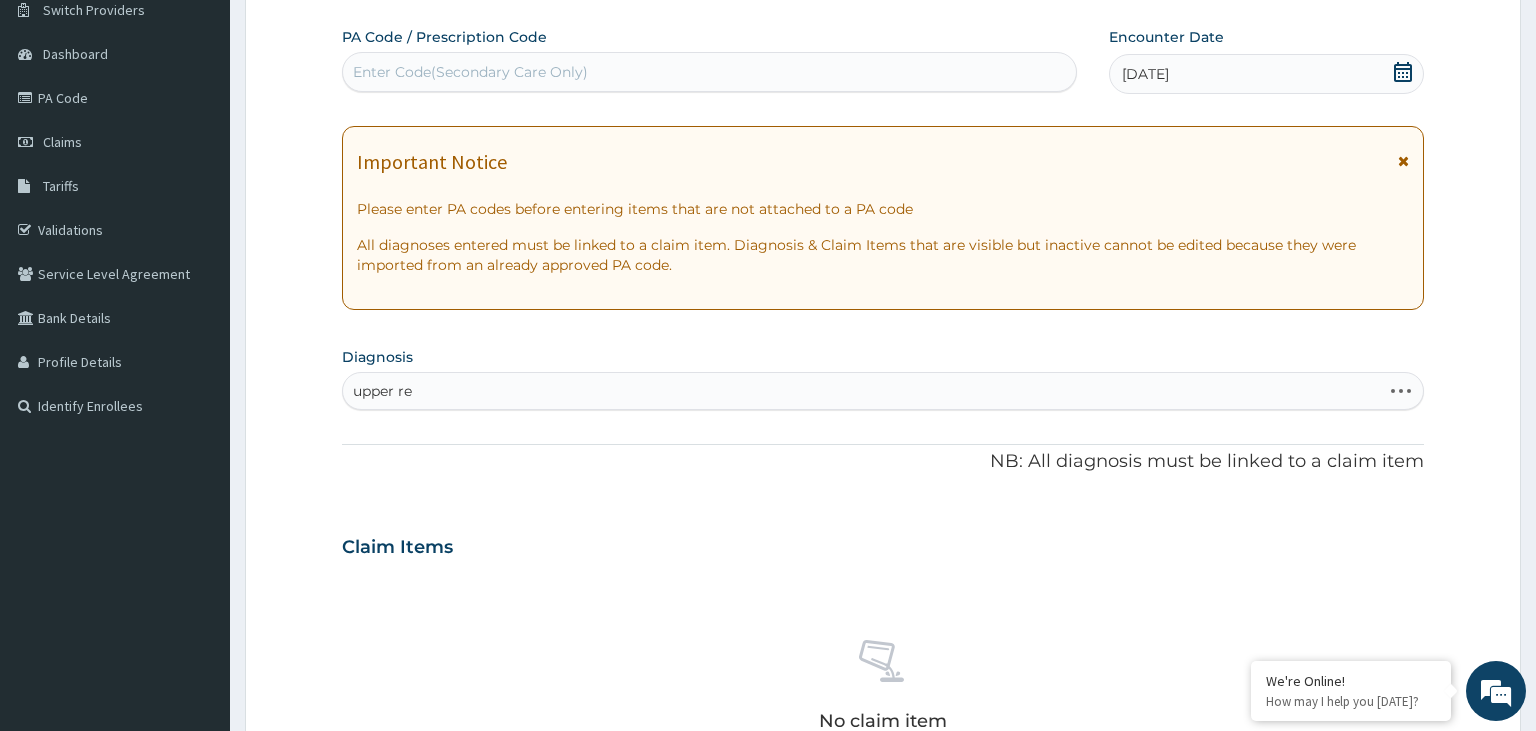 type on "upper res" 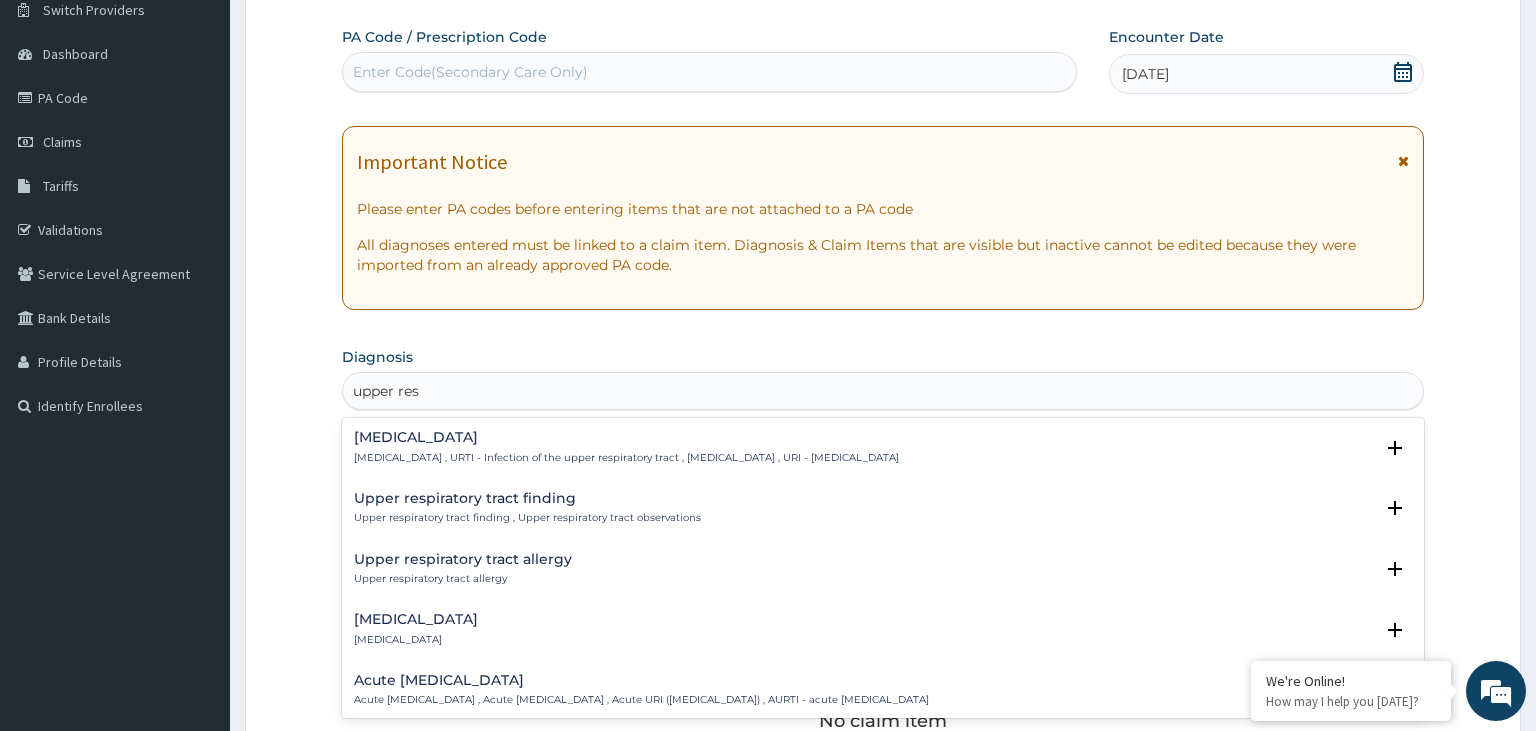 click on "Upper respiratory infection" at bounding box center (626, 437) 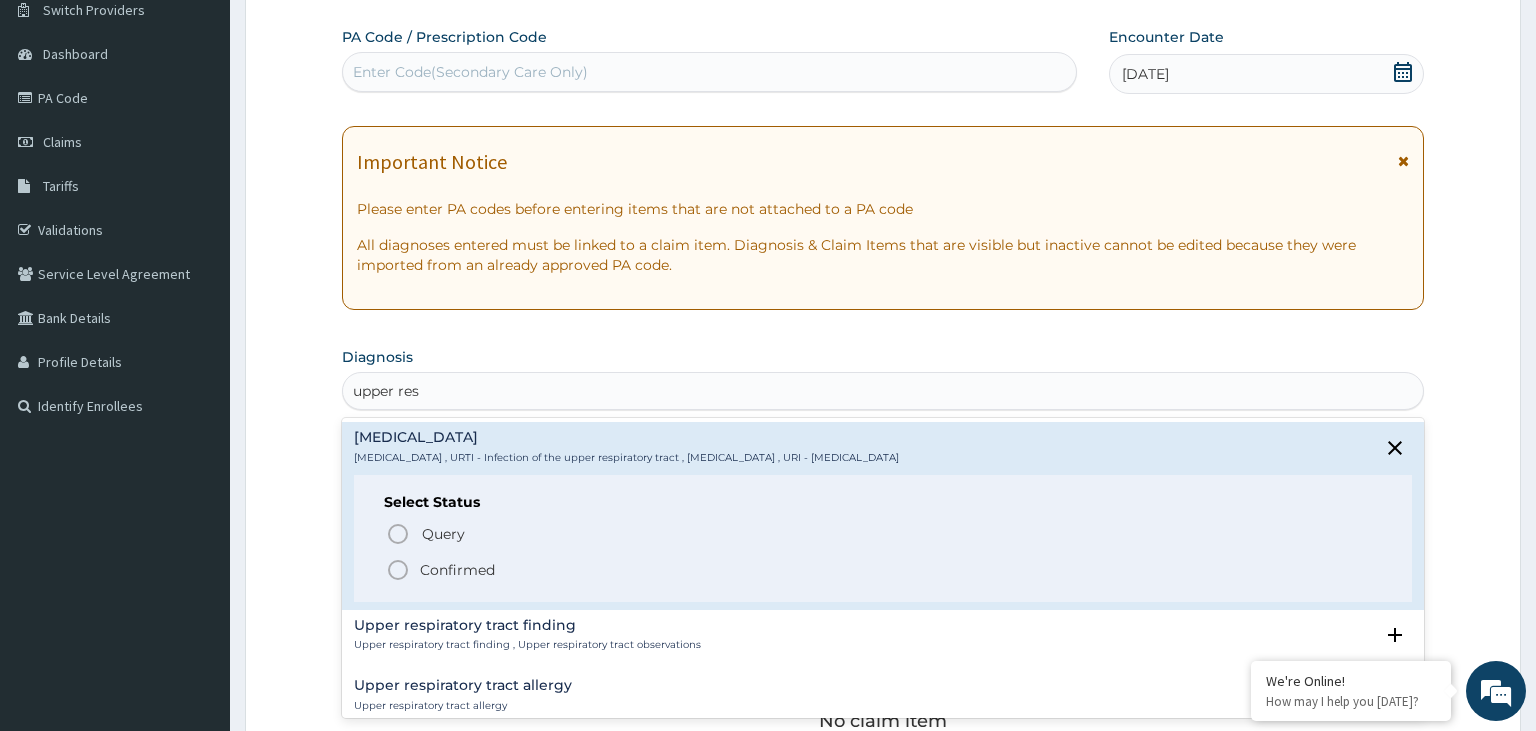 click on "Confirmed" at bounding box center [884, 570] 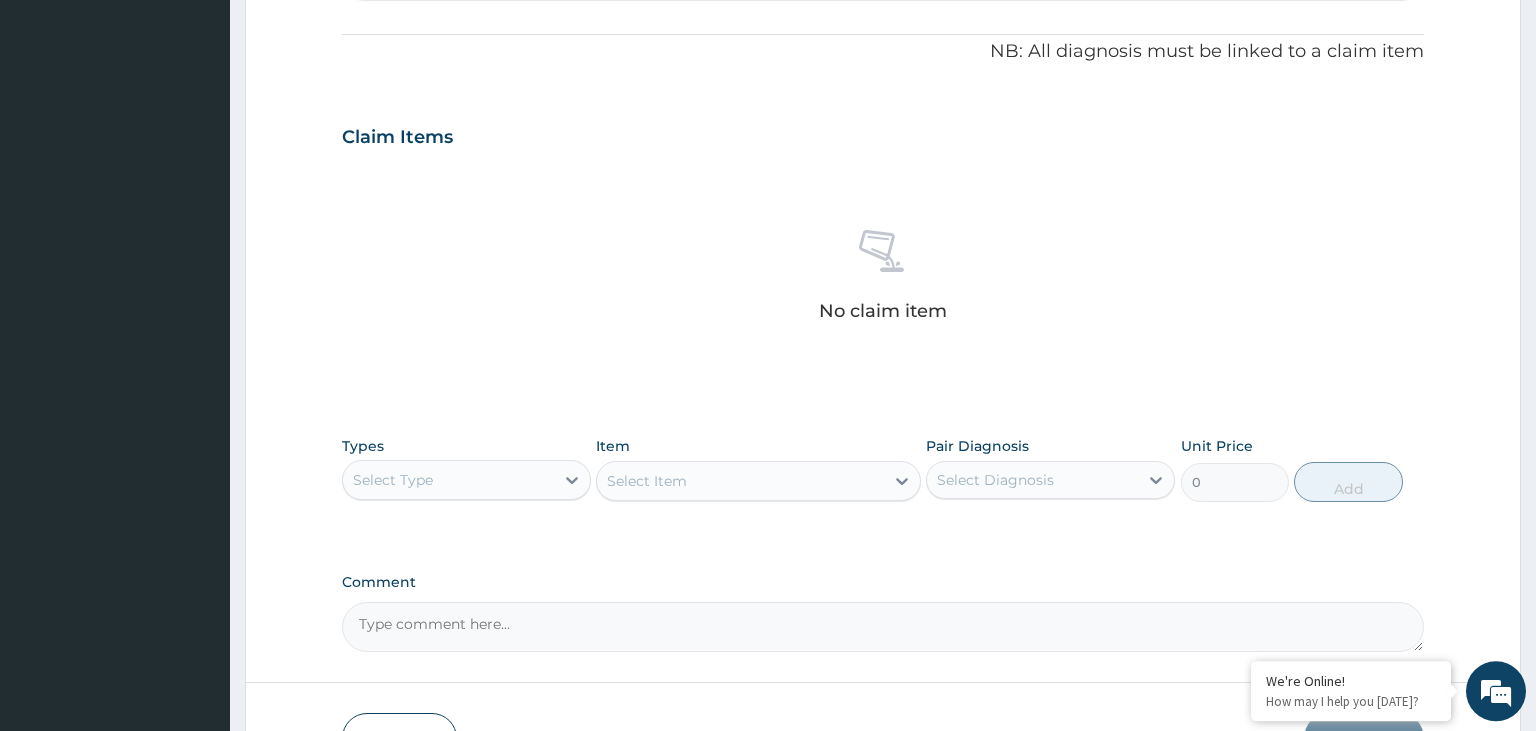 scroll, scrollTop: 692, scrollLeft: 0, axis: vertical 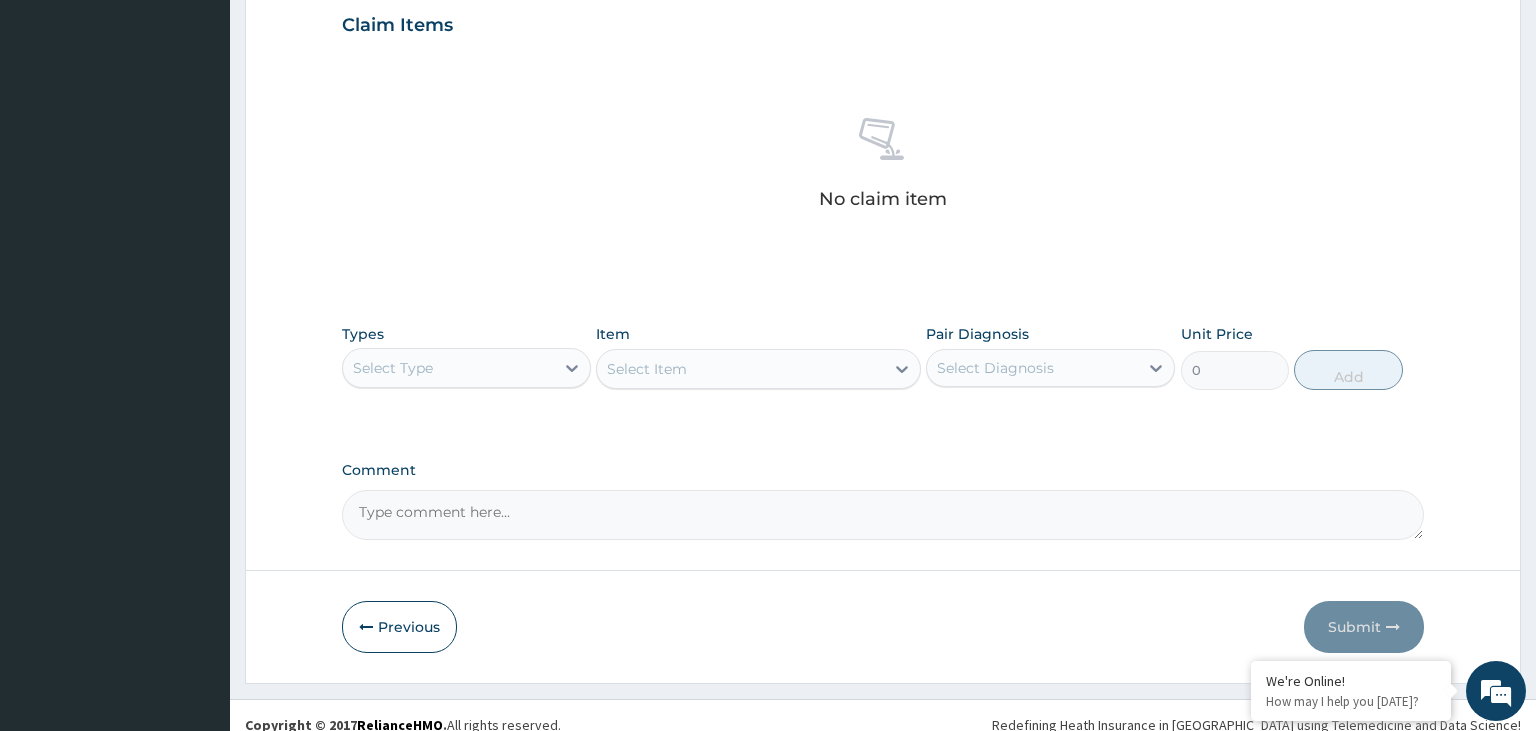 click on "Select Type" at bounding box center [448, 368] 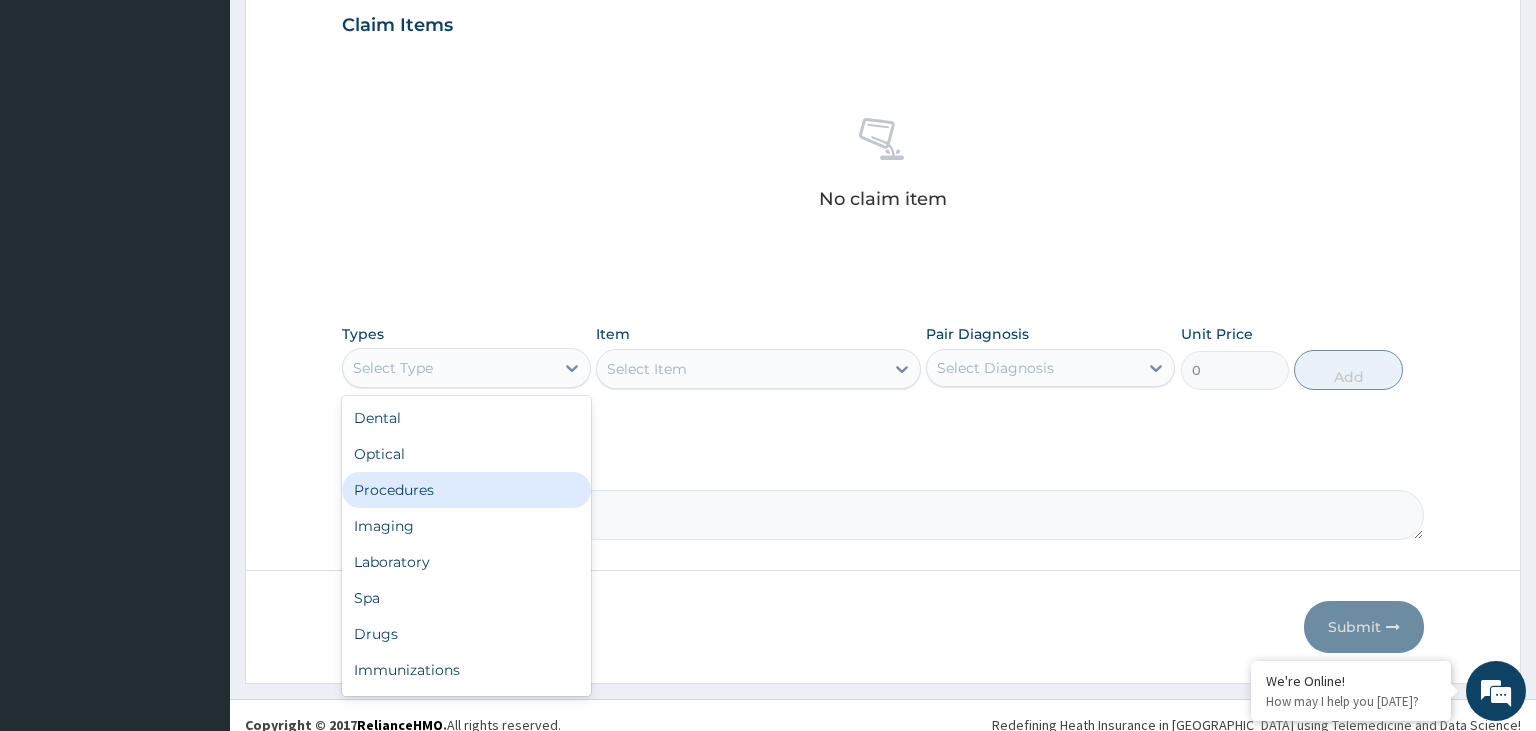 click on "Procedures" at bounding box center (466, 490) 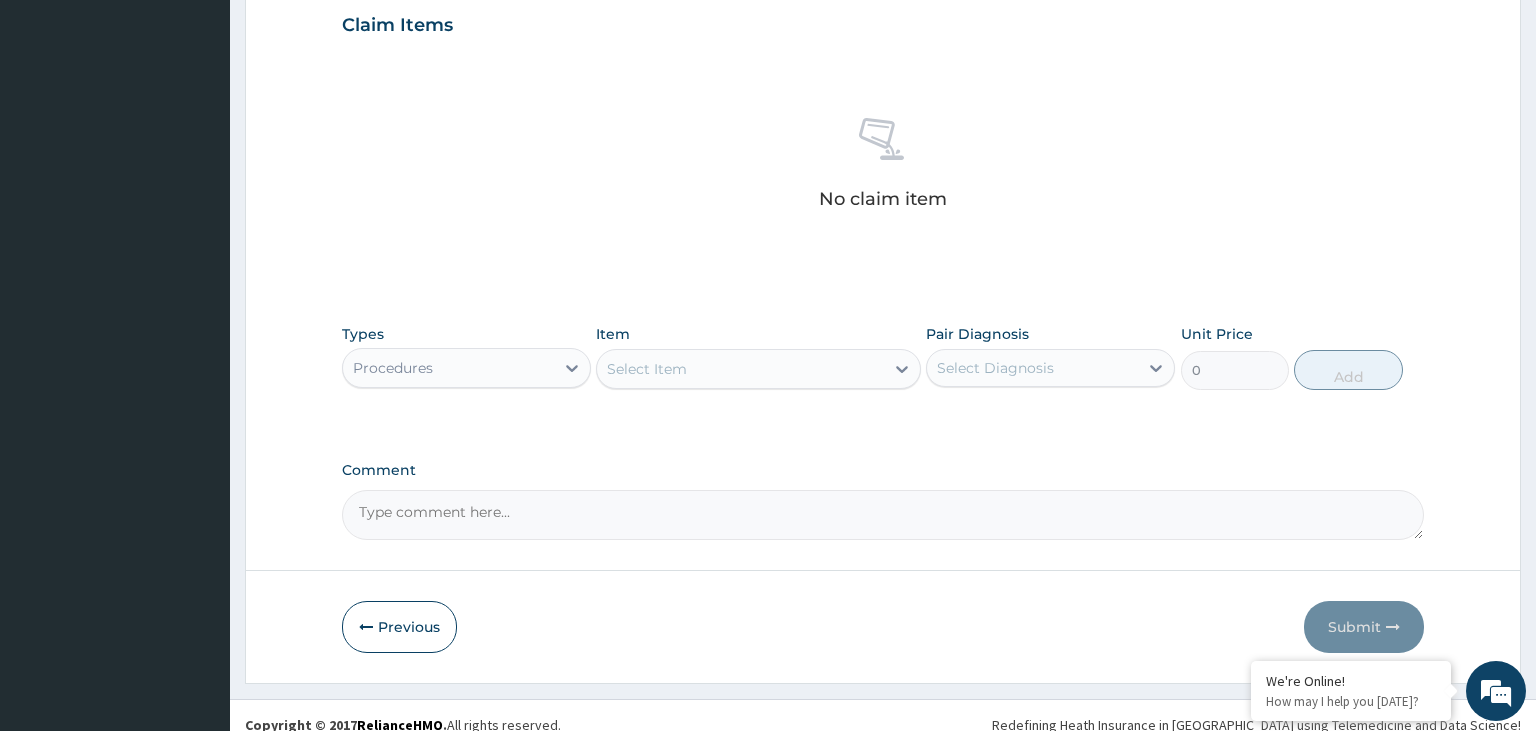 click on "Select Item" at bounding box center [740, 369] 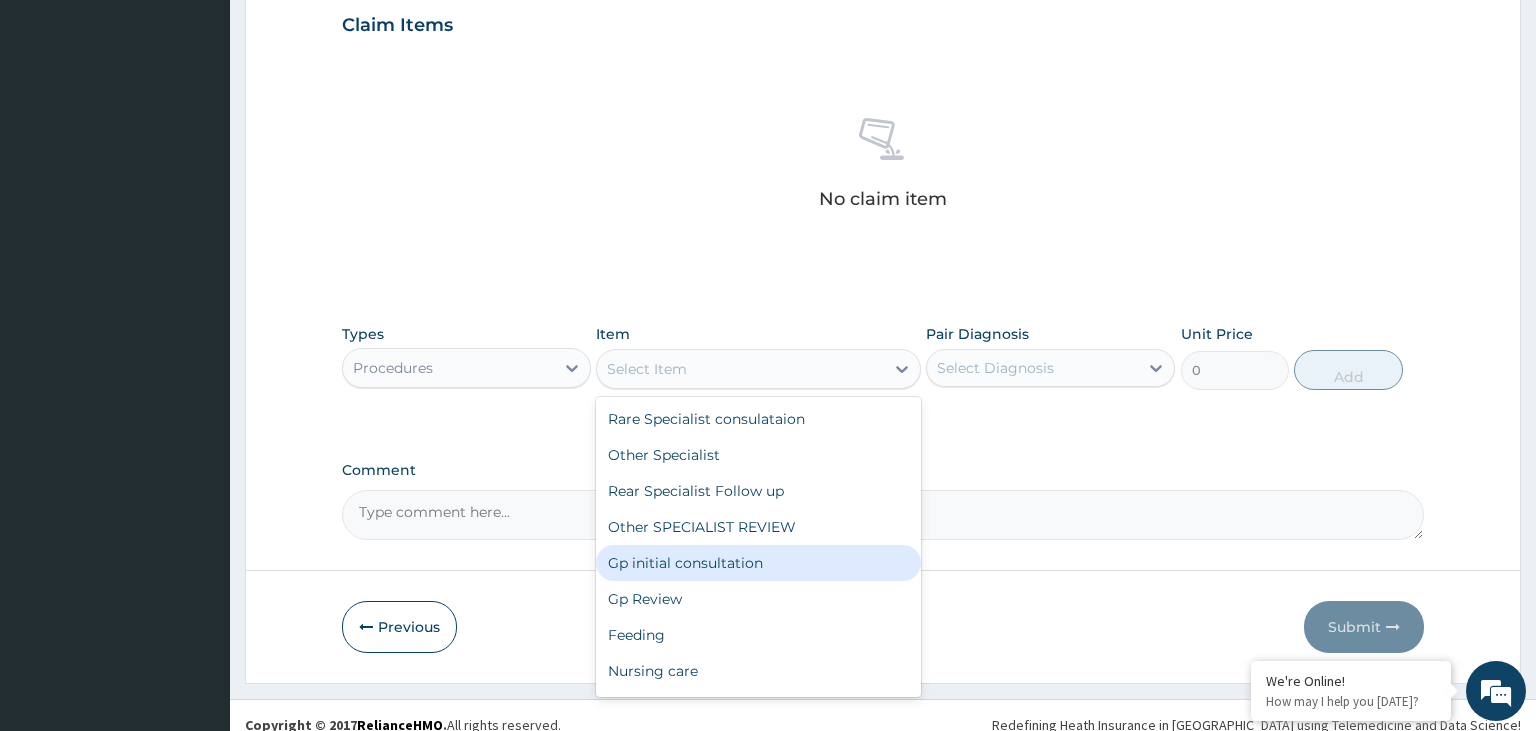 click on "Gp initial consultation" at bounding box center (758, 563) 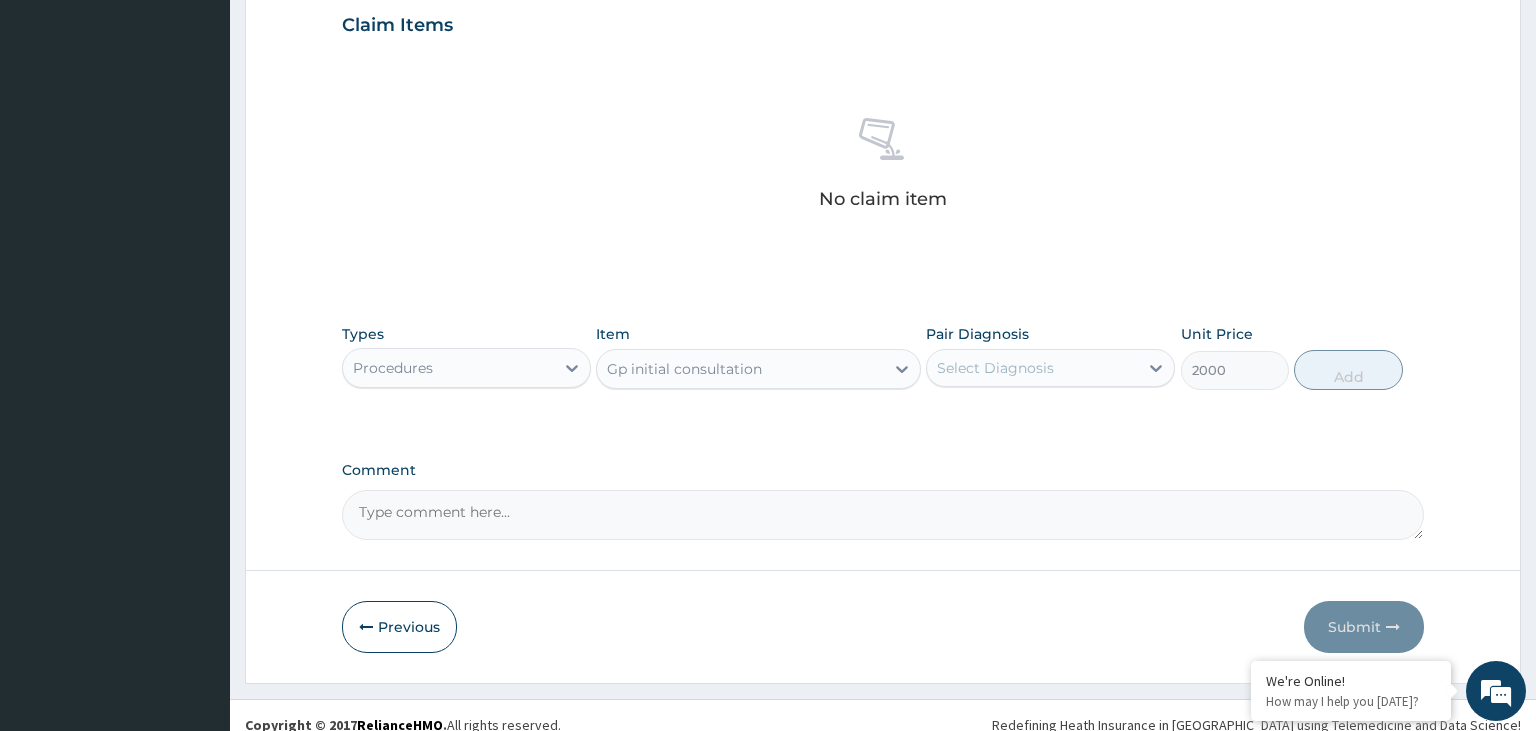 click on "Select Diagnosis" at bounding box center [1050, 368] 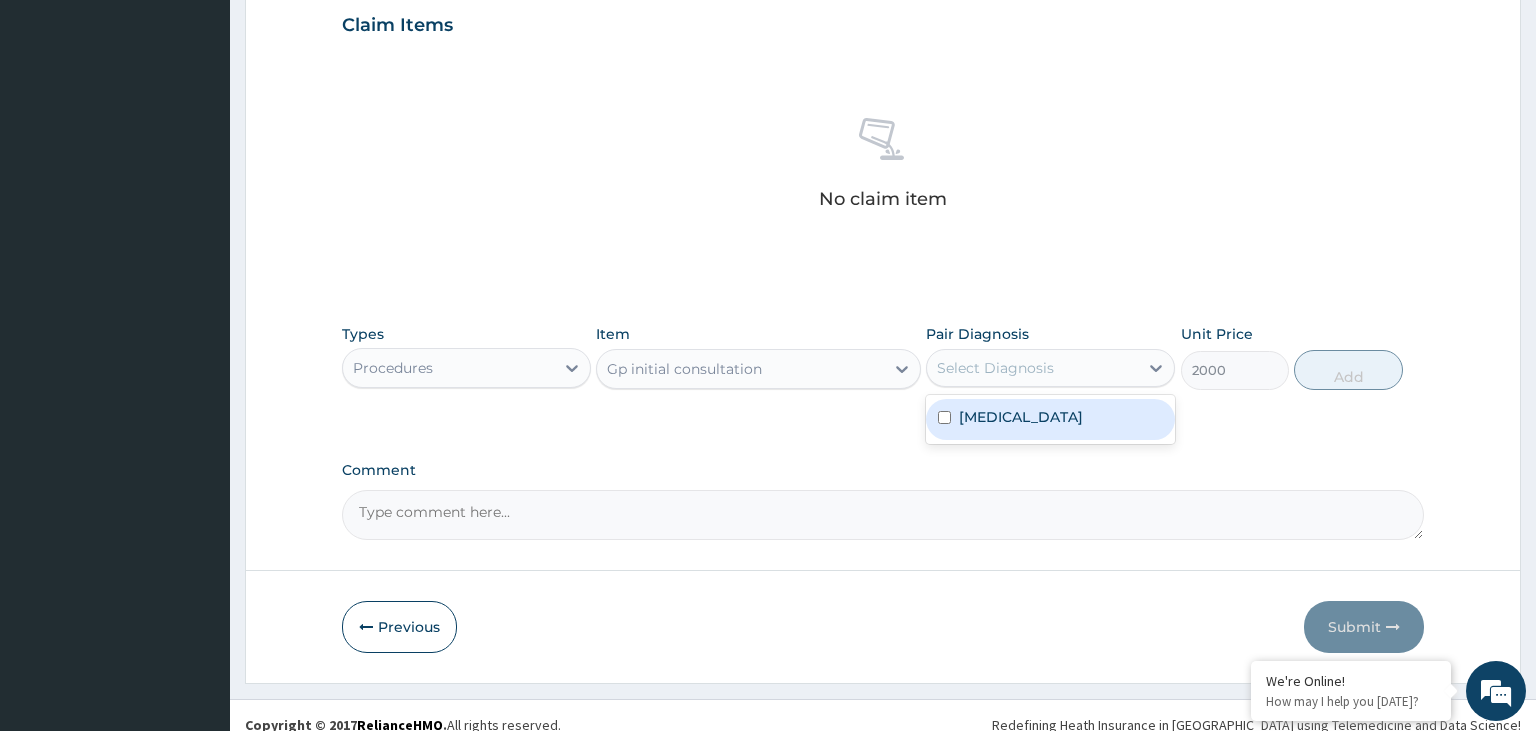 click on "Upper respiratory infection" at bounding box center (1021, 417) 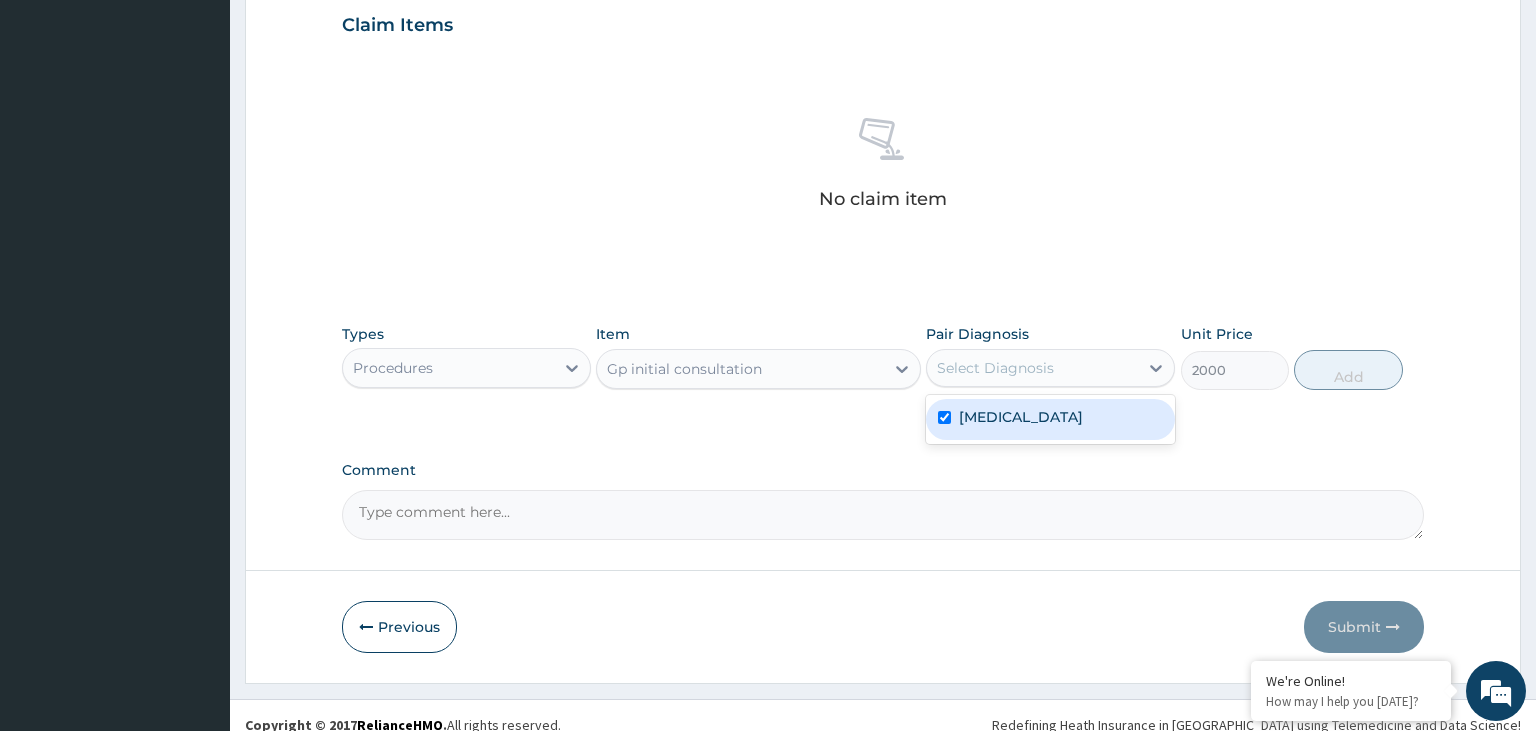 checkbox on "true" 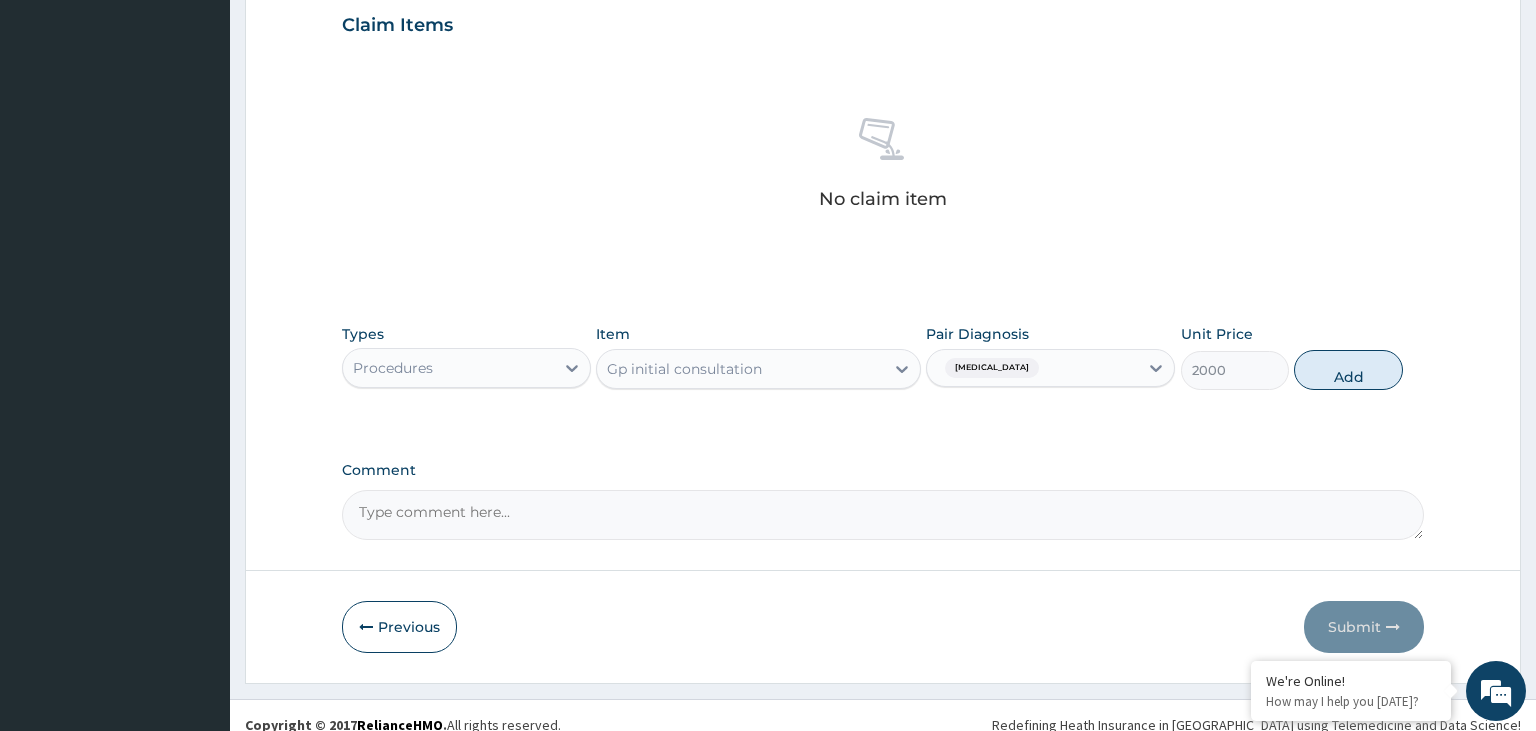 drag, startPoint x: 1330, startPoint y: 370, endPoint x: 1018, endPoint y: 390, distance: 312.64038 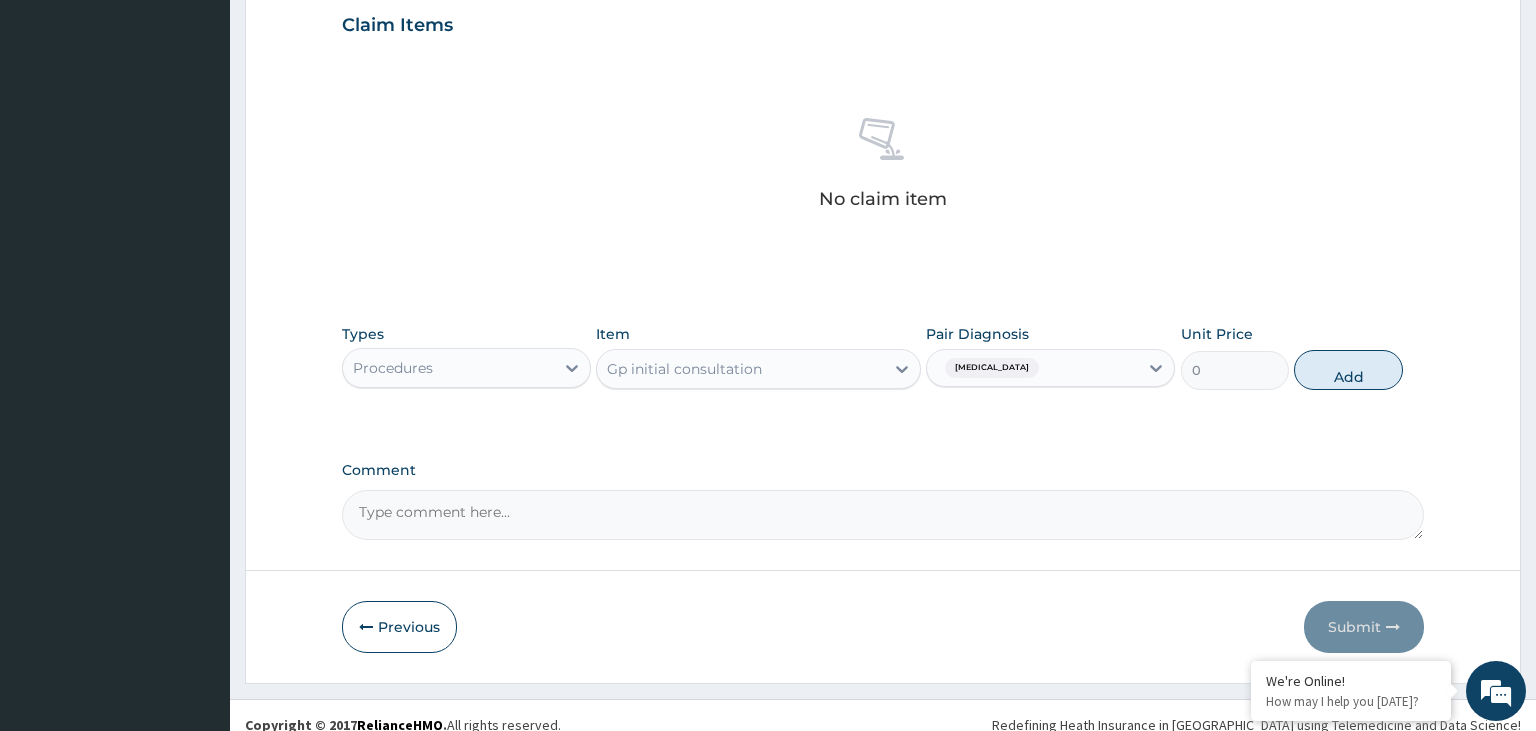 scroll, scrollTop: 612, scrollLeft: 0, axis: vertical 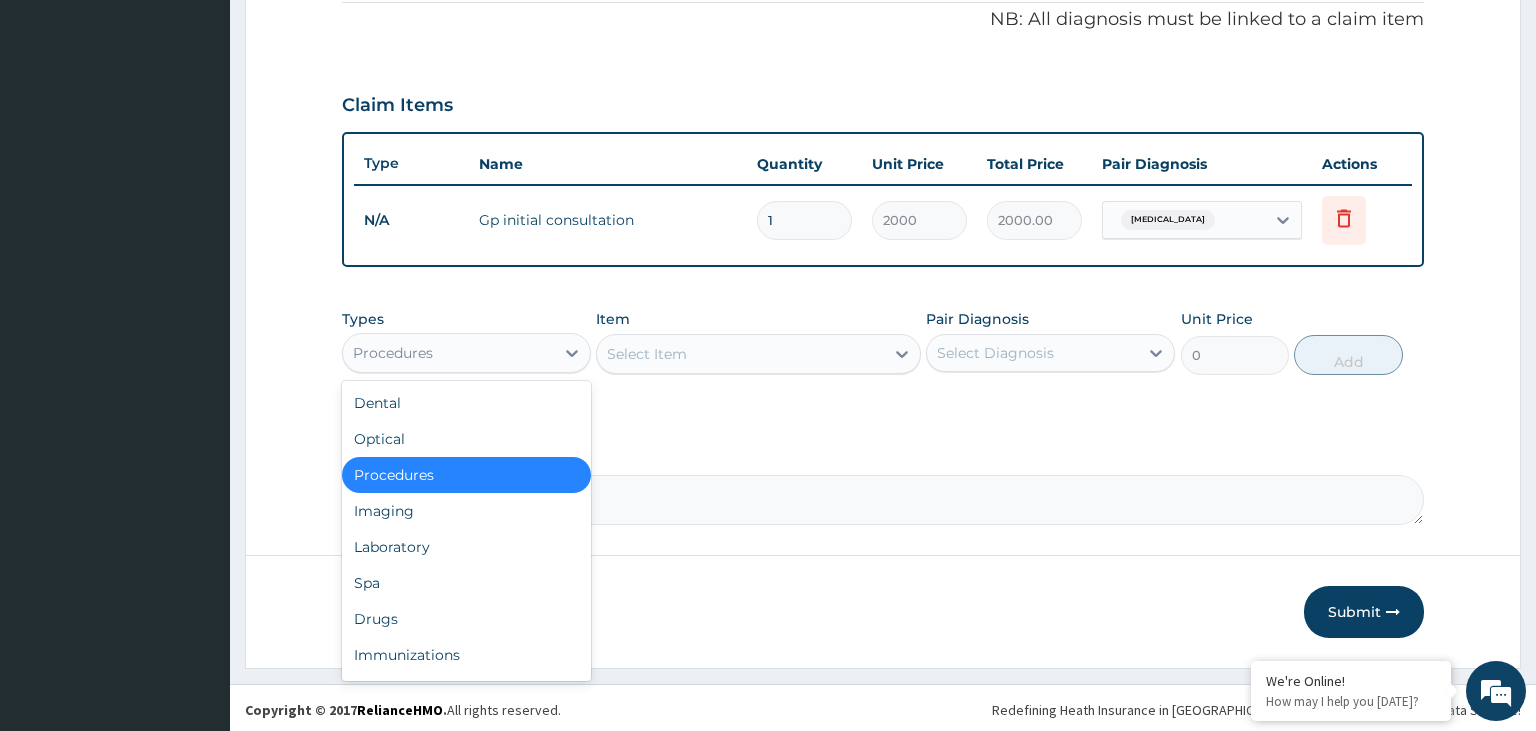 click on "Procedures" at bounding box center (448, 353) 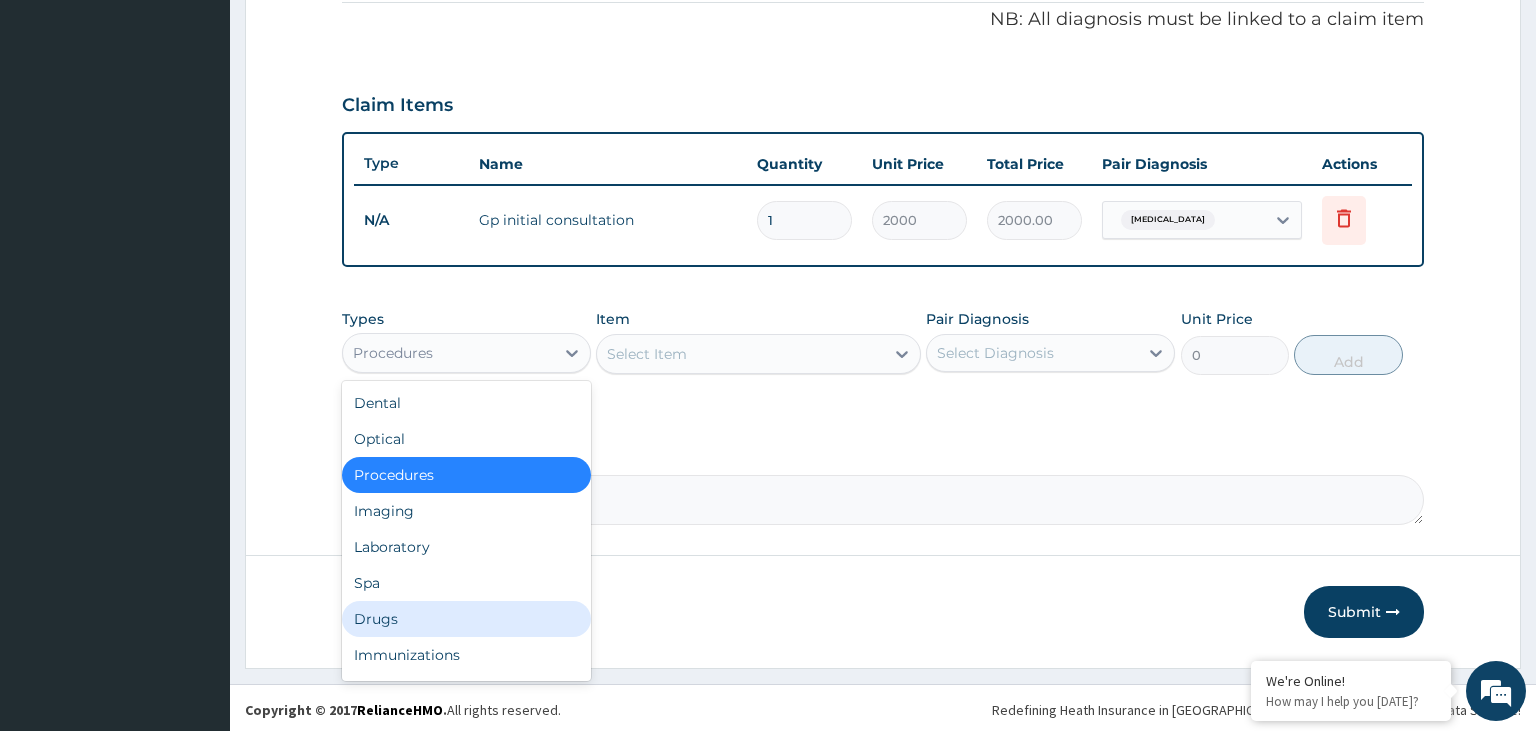 click on "Drugs" at bounding box center [466, 619] 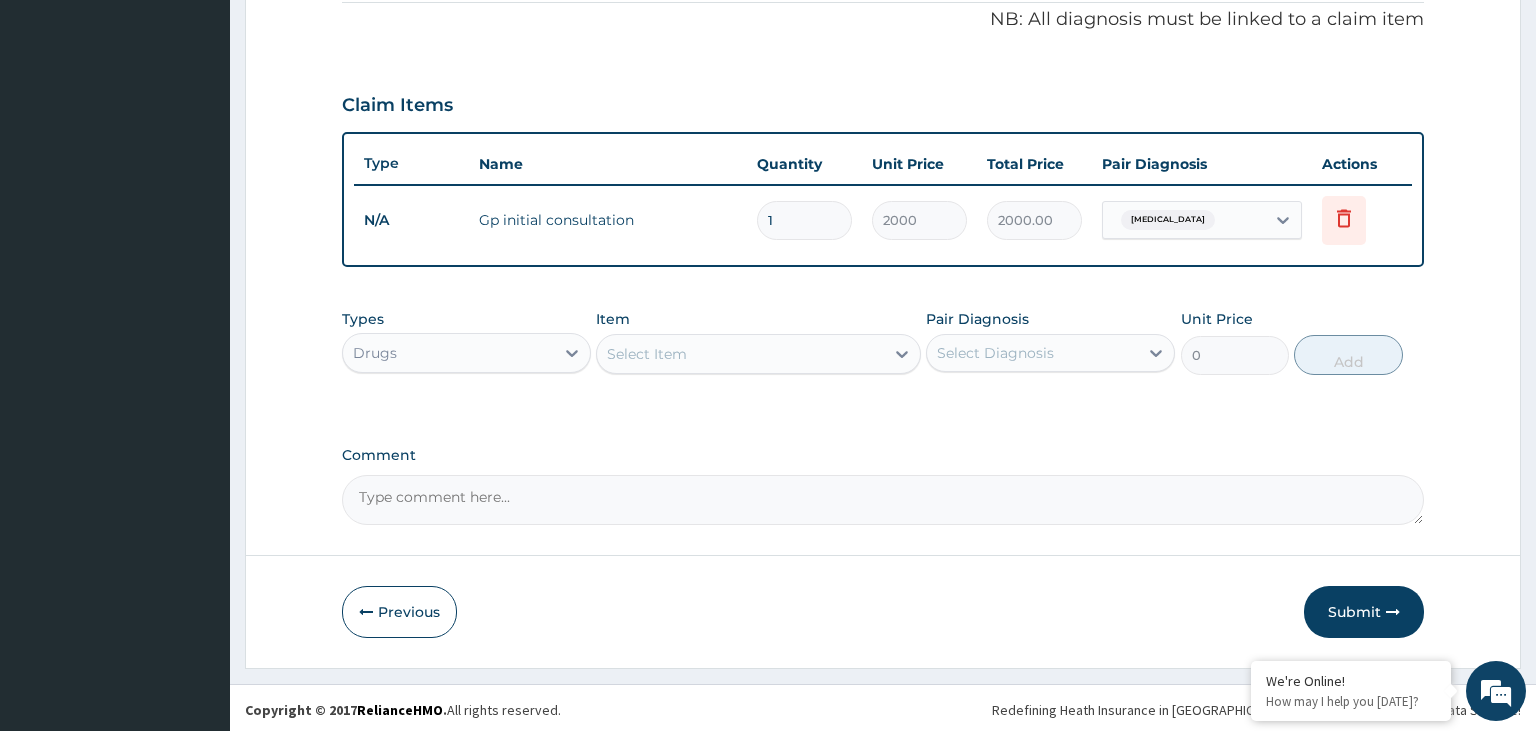 click on "Select Item" at bounding box center [647, 354] 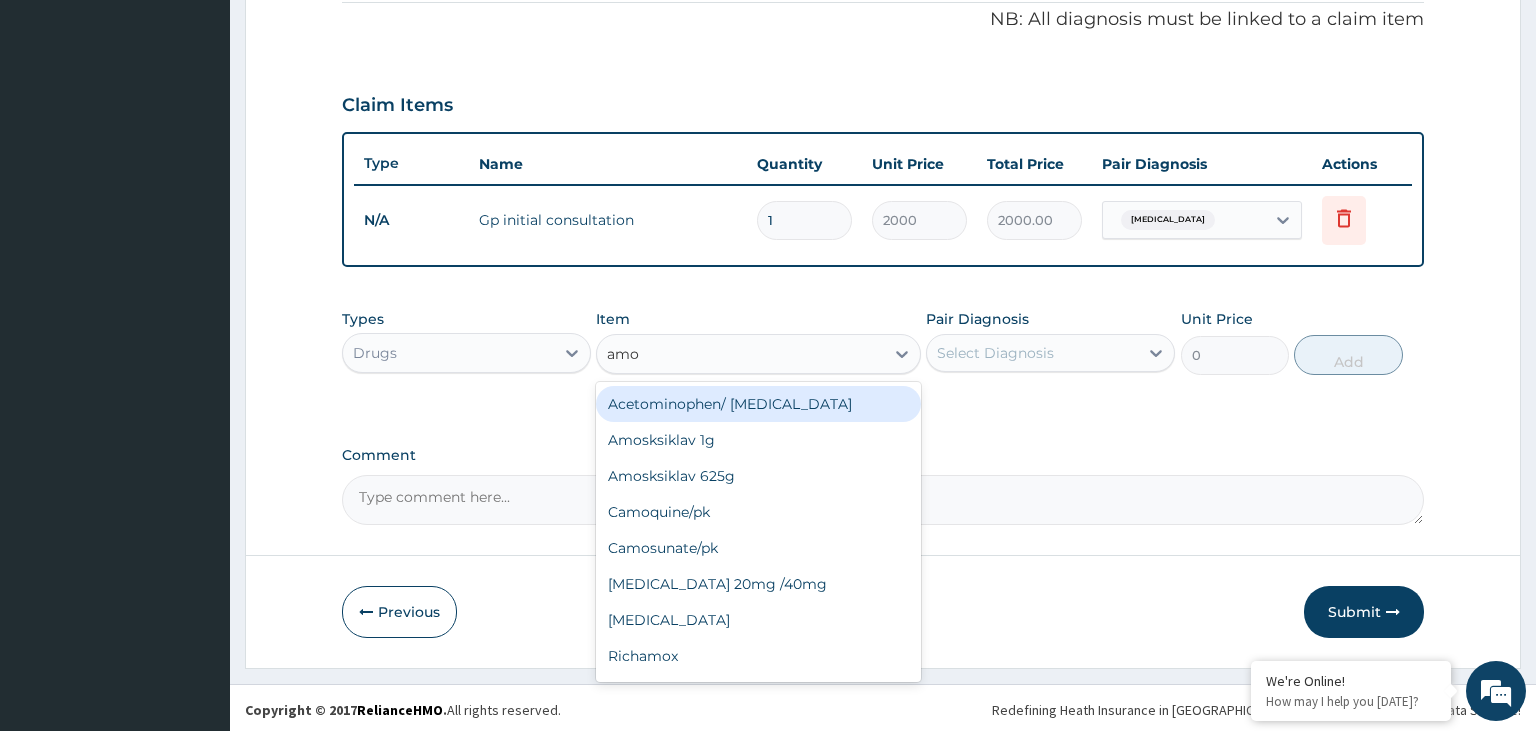 type on "amox" 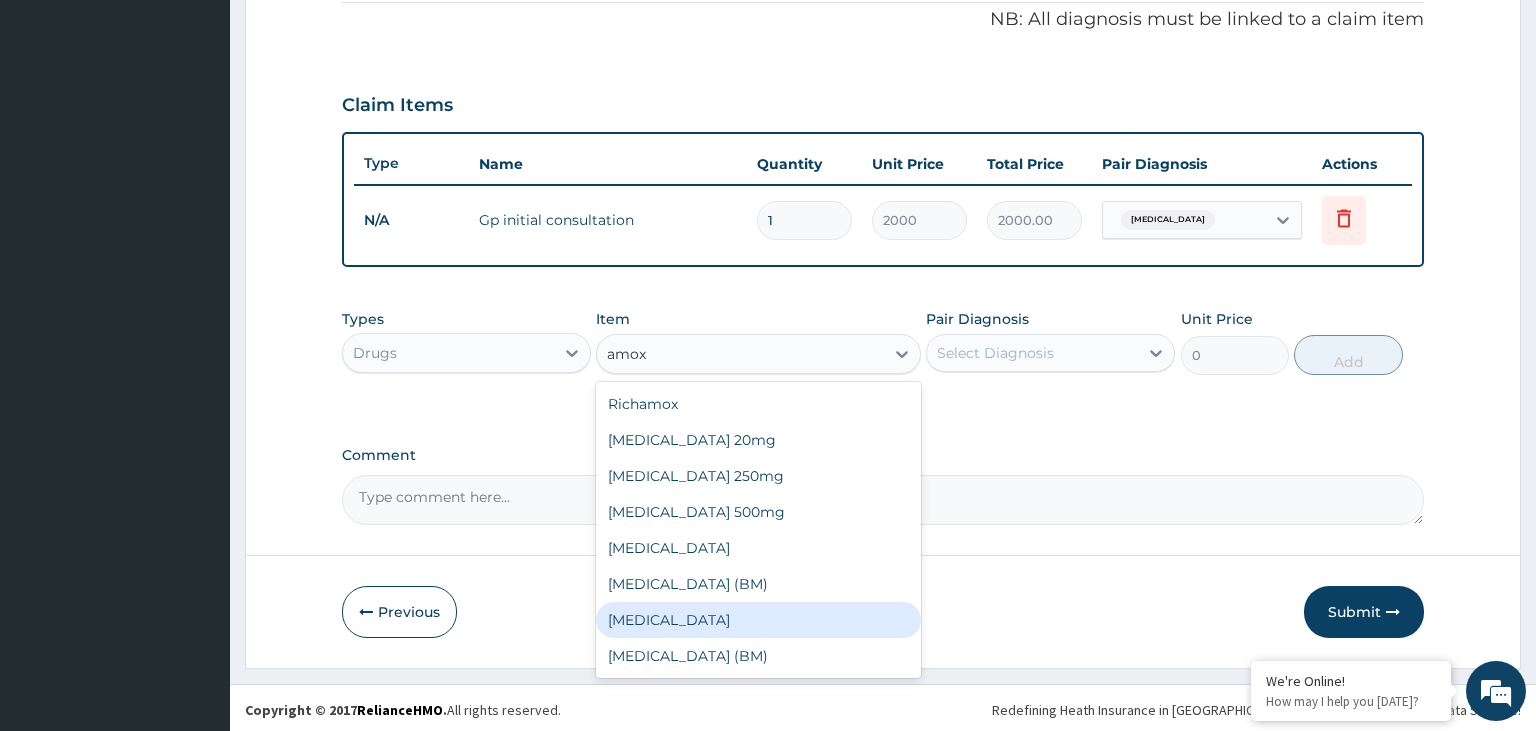 click on "[MEDICAL_DATA]" at bounding box center [758, 620] 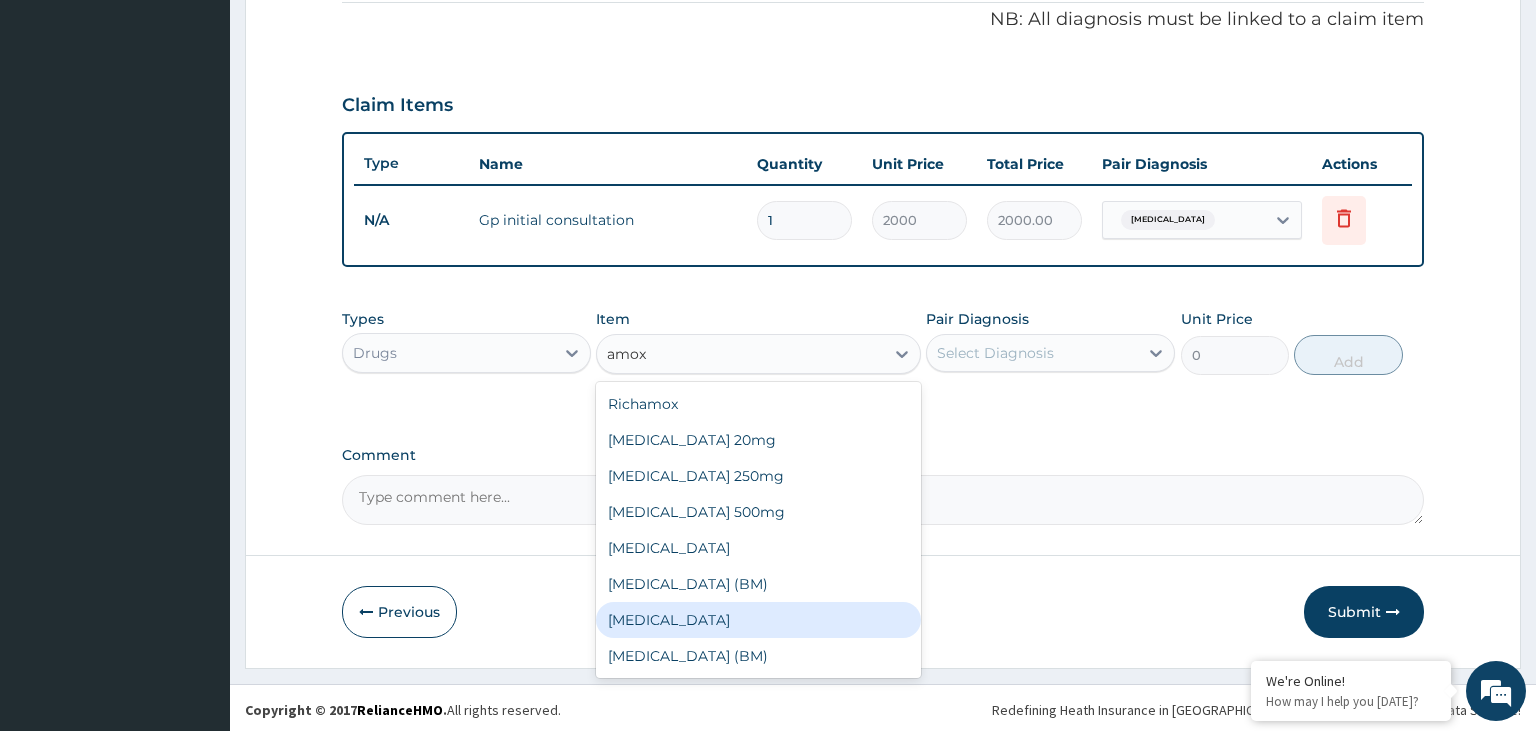 type 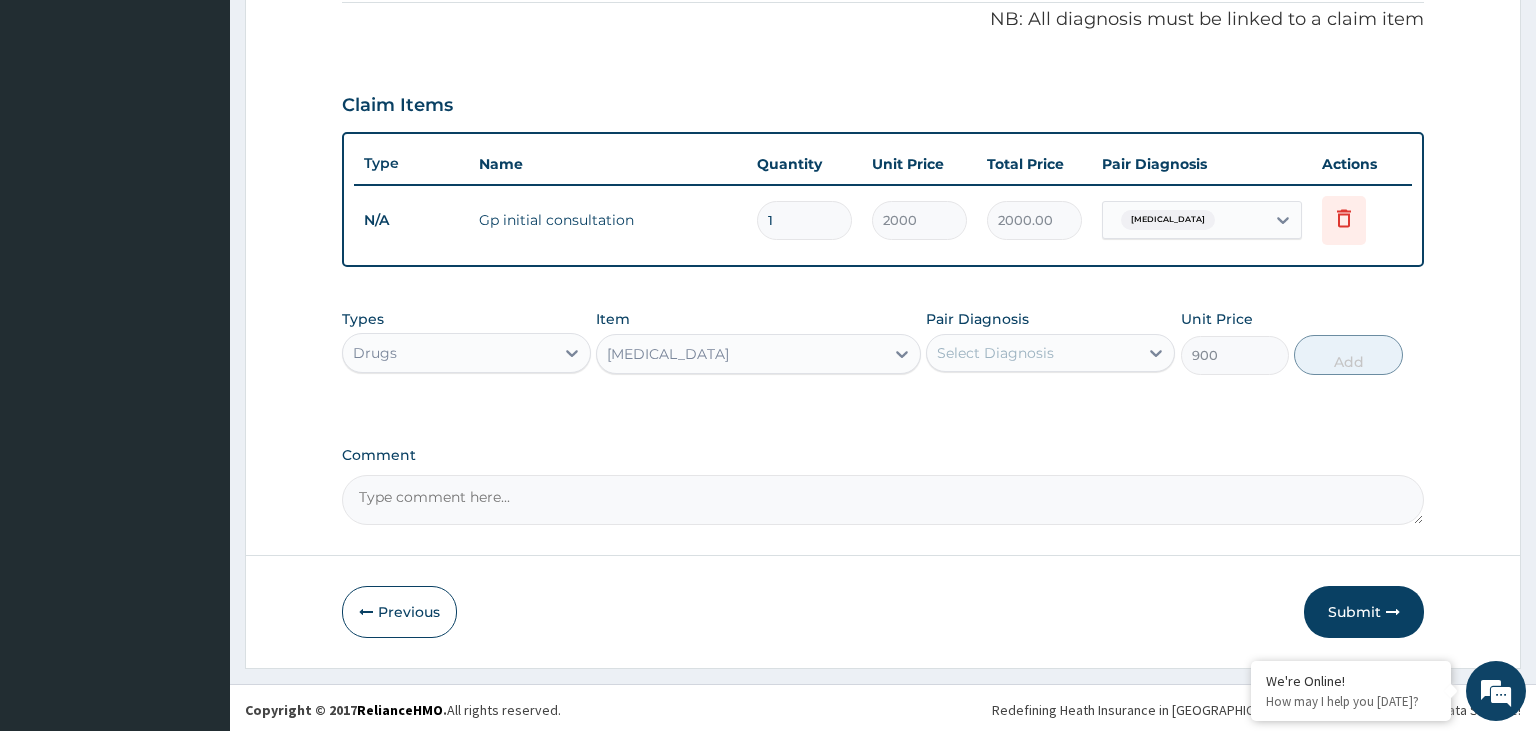 click on "Pair Diagnosis Select Diagnosis" at bounding box center [1050, 342] 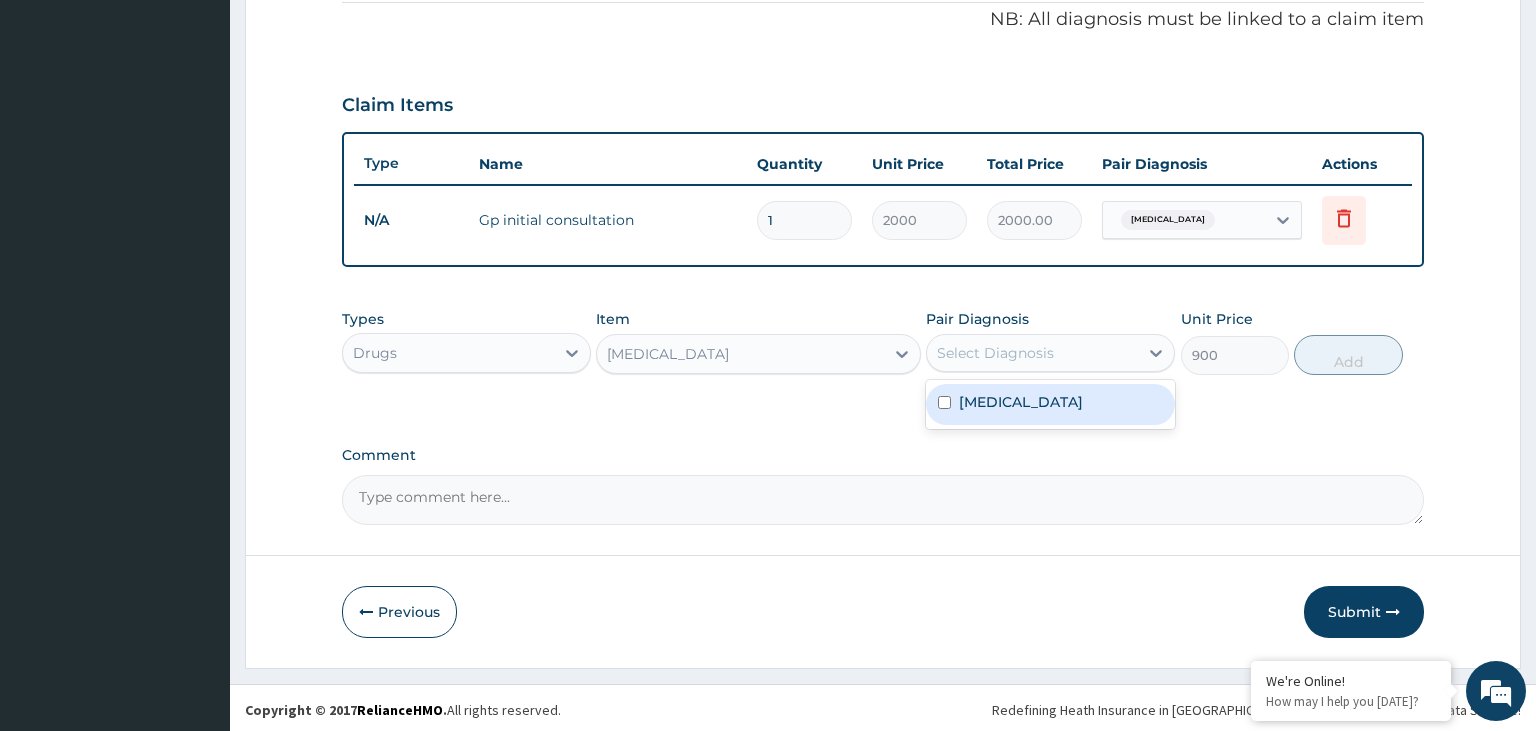 click on "Upper respiratory infection" at bounding box center [1021, 402] 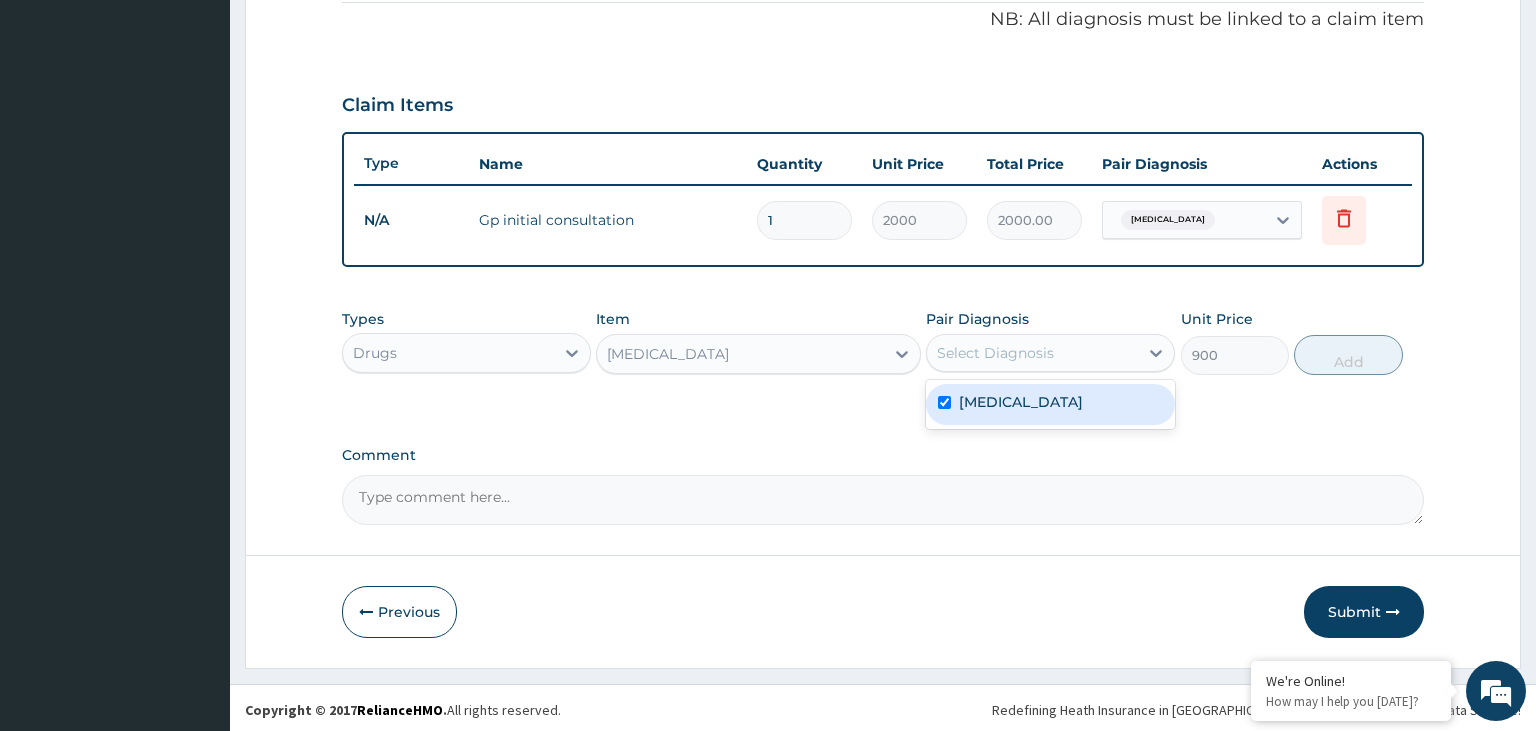 checkbox on "true" 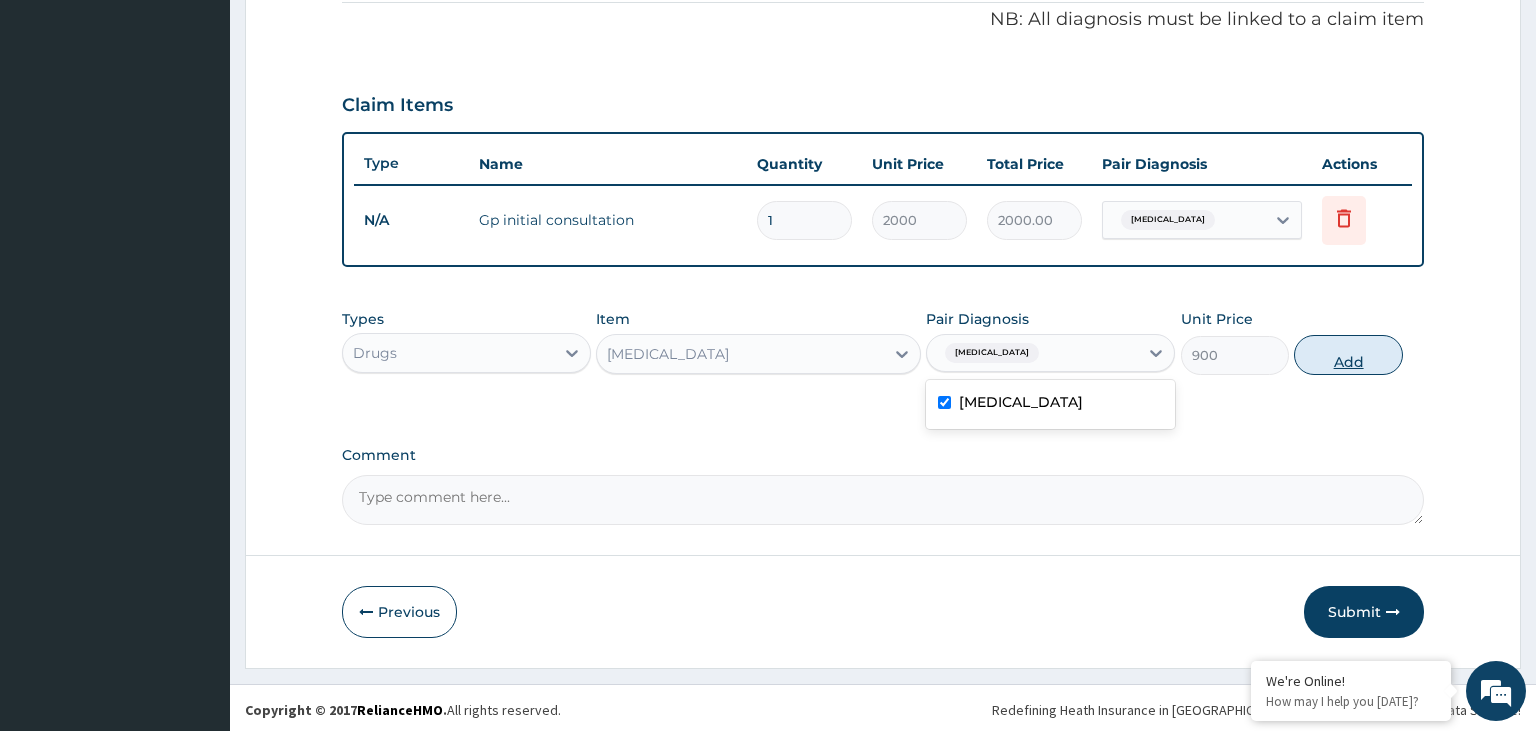 click on "Add" at bounding box center (1348, 355) 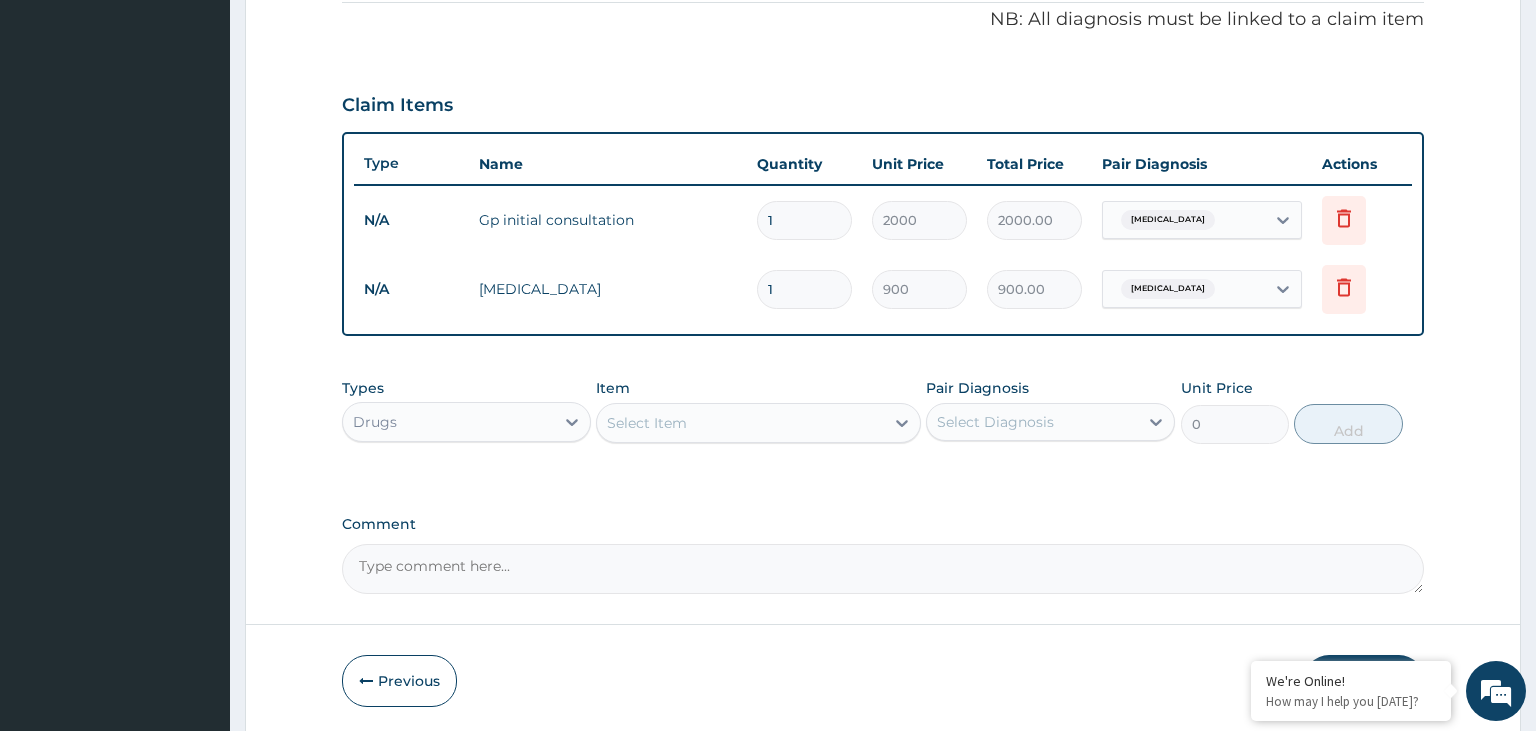 click on "Select Item" at bounding box center [758, 423] 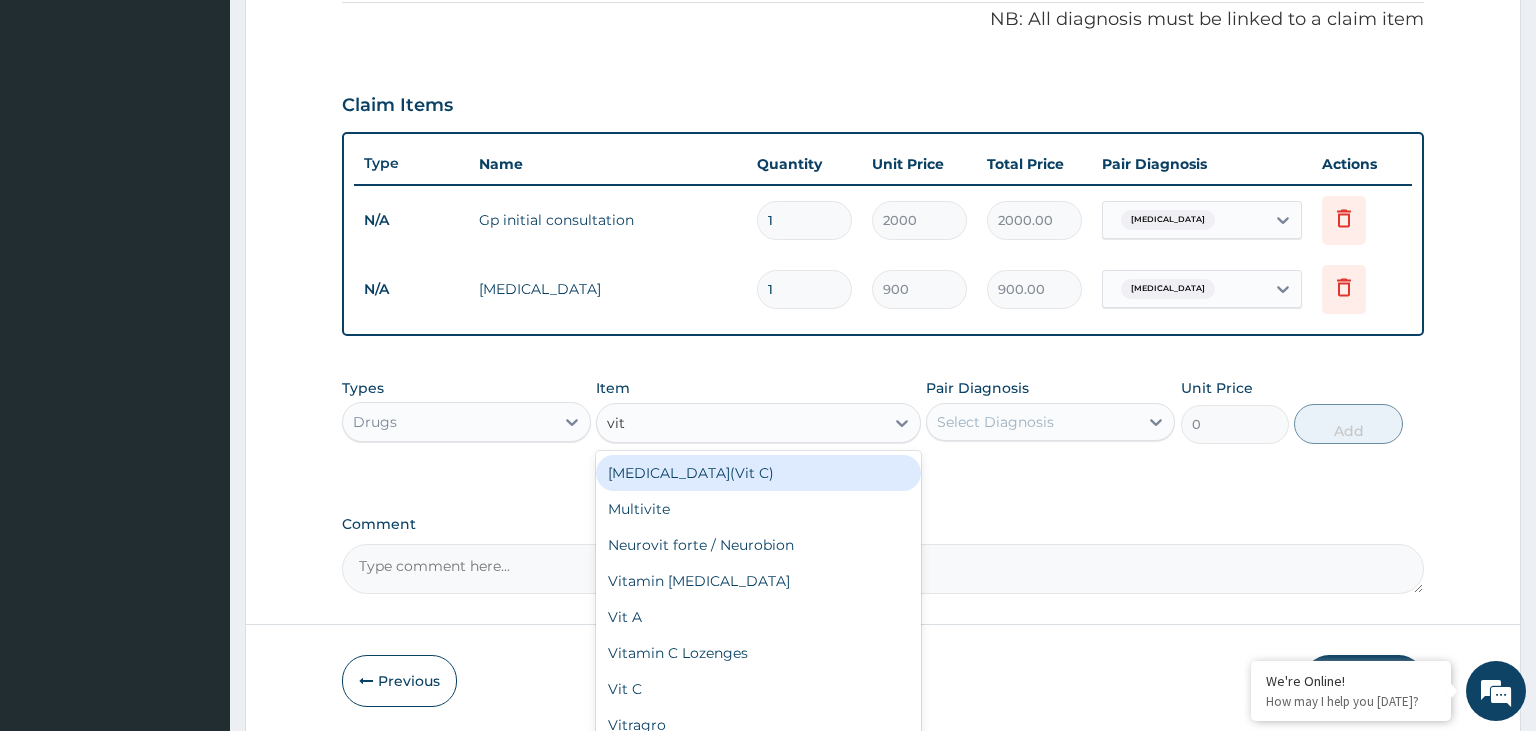 type on "vit c" 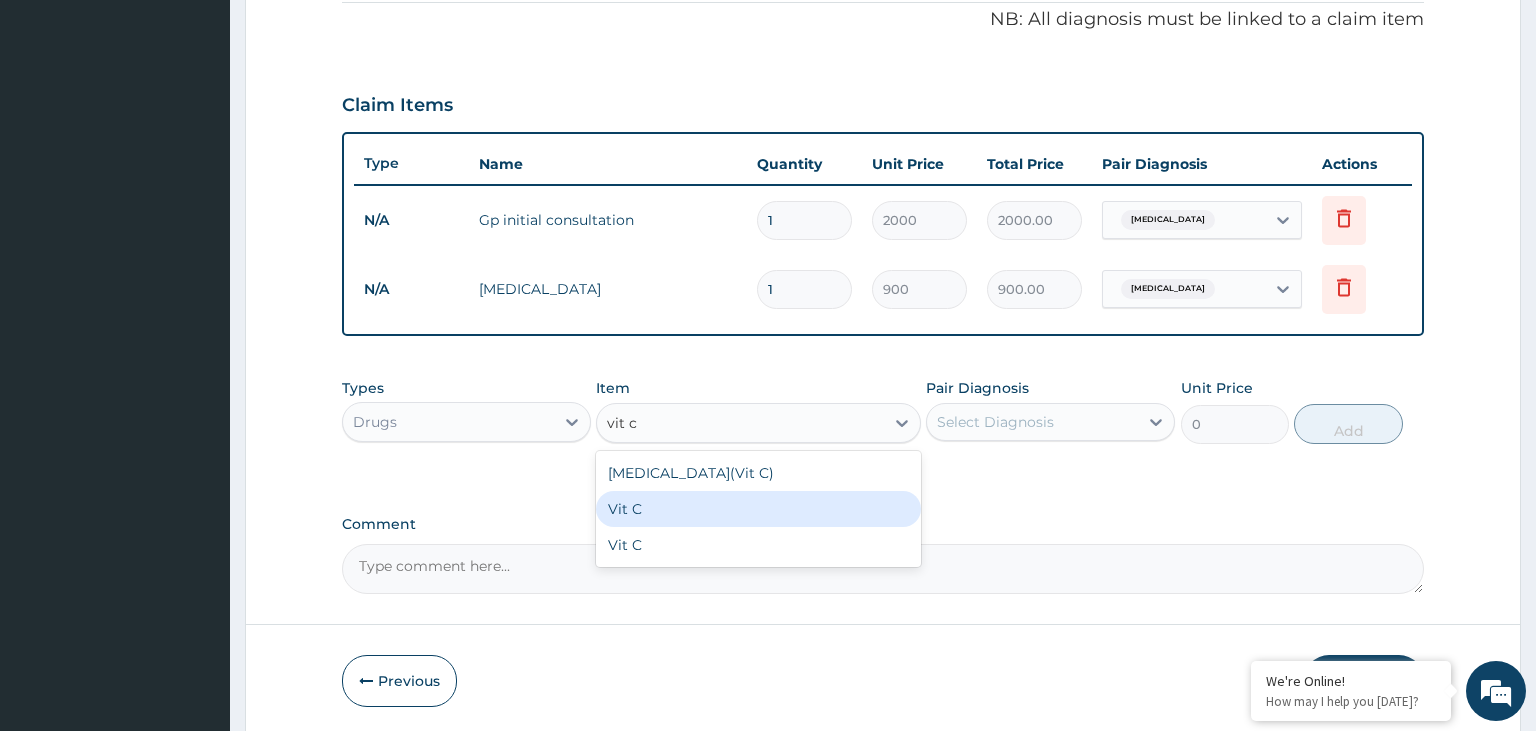 click on "Vit C" at bounding box center (758, 509) 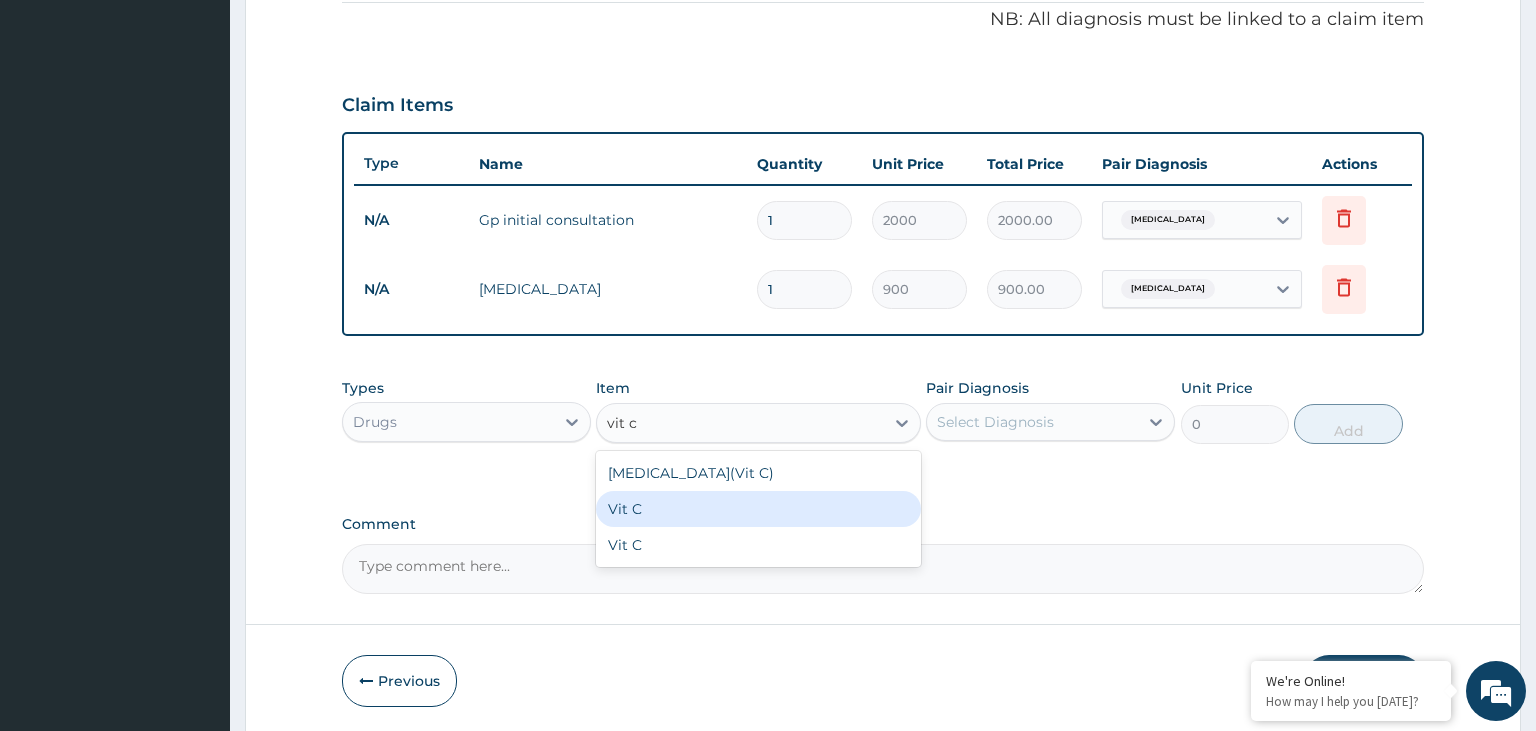 type 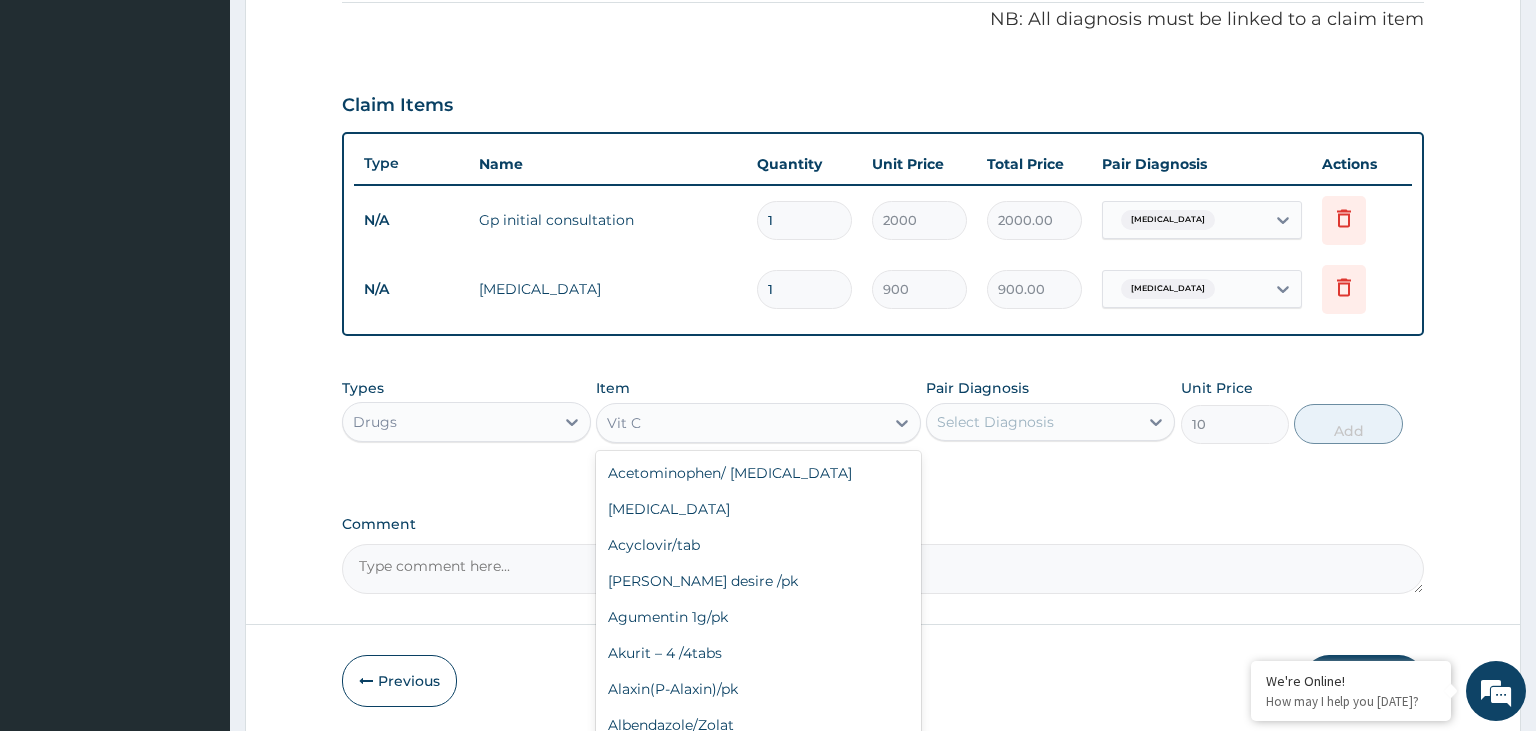 click on "Vit C" at bounding box center [740, 423] 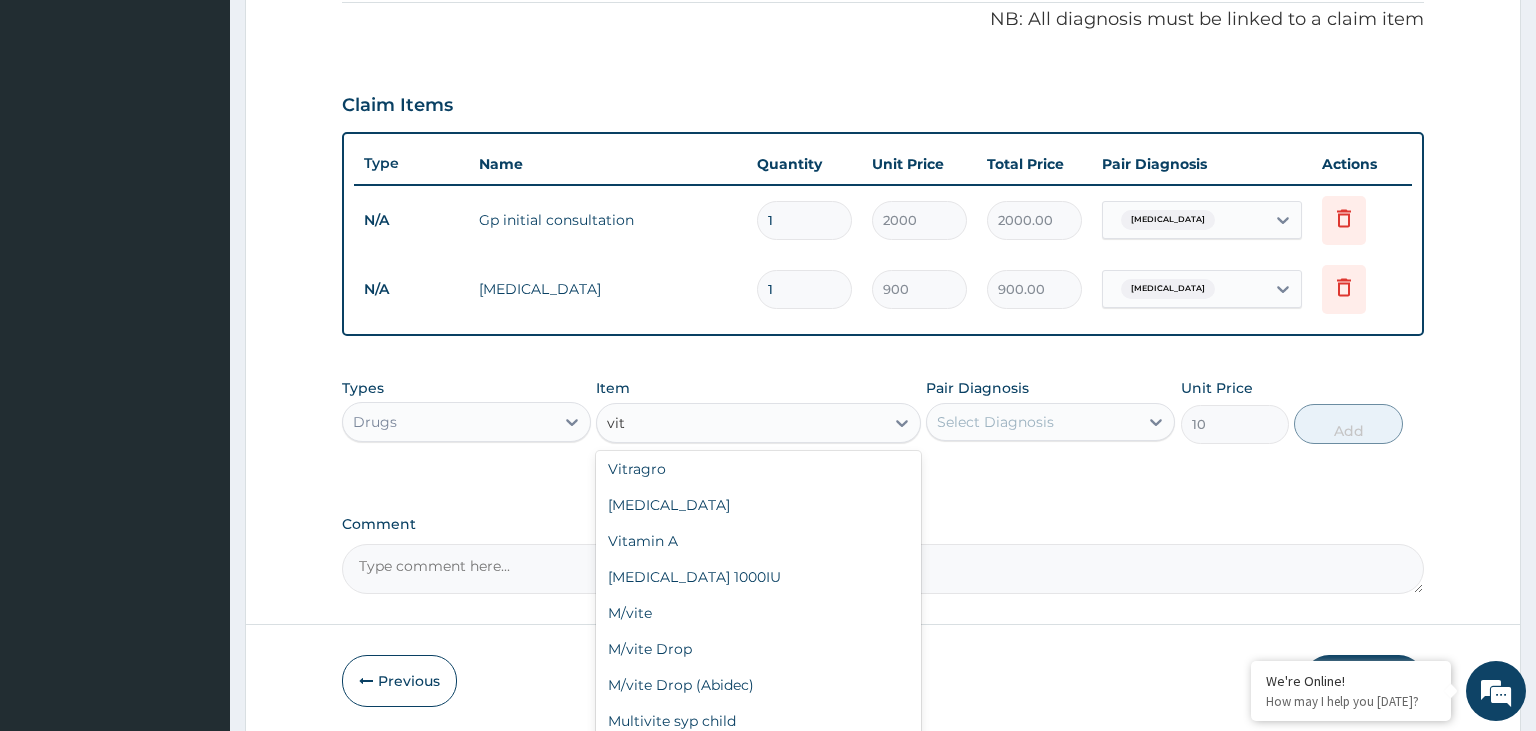 scroll, scrollTop: 76, scrollLeft: 0, axis: vertical 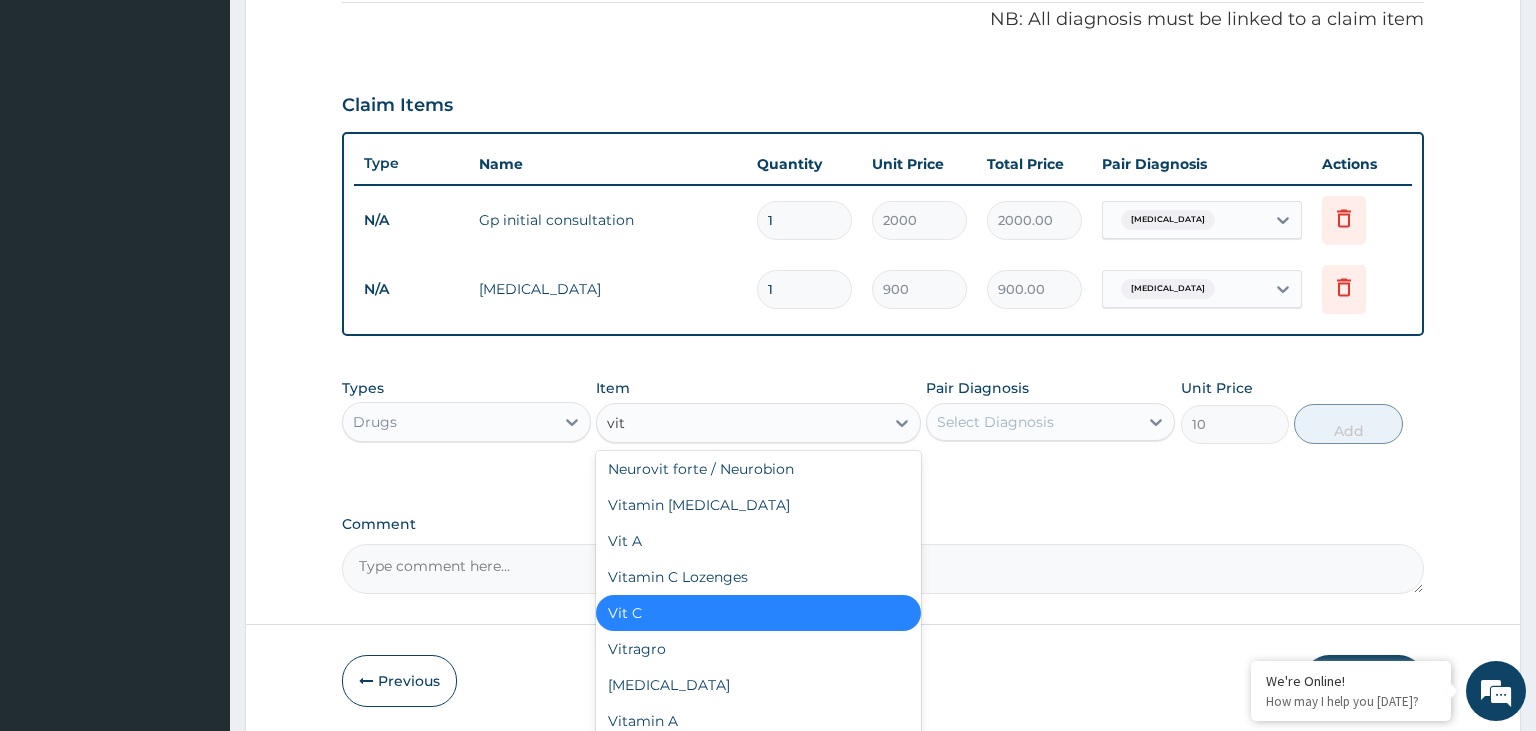 type on "vit c" 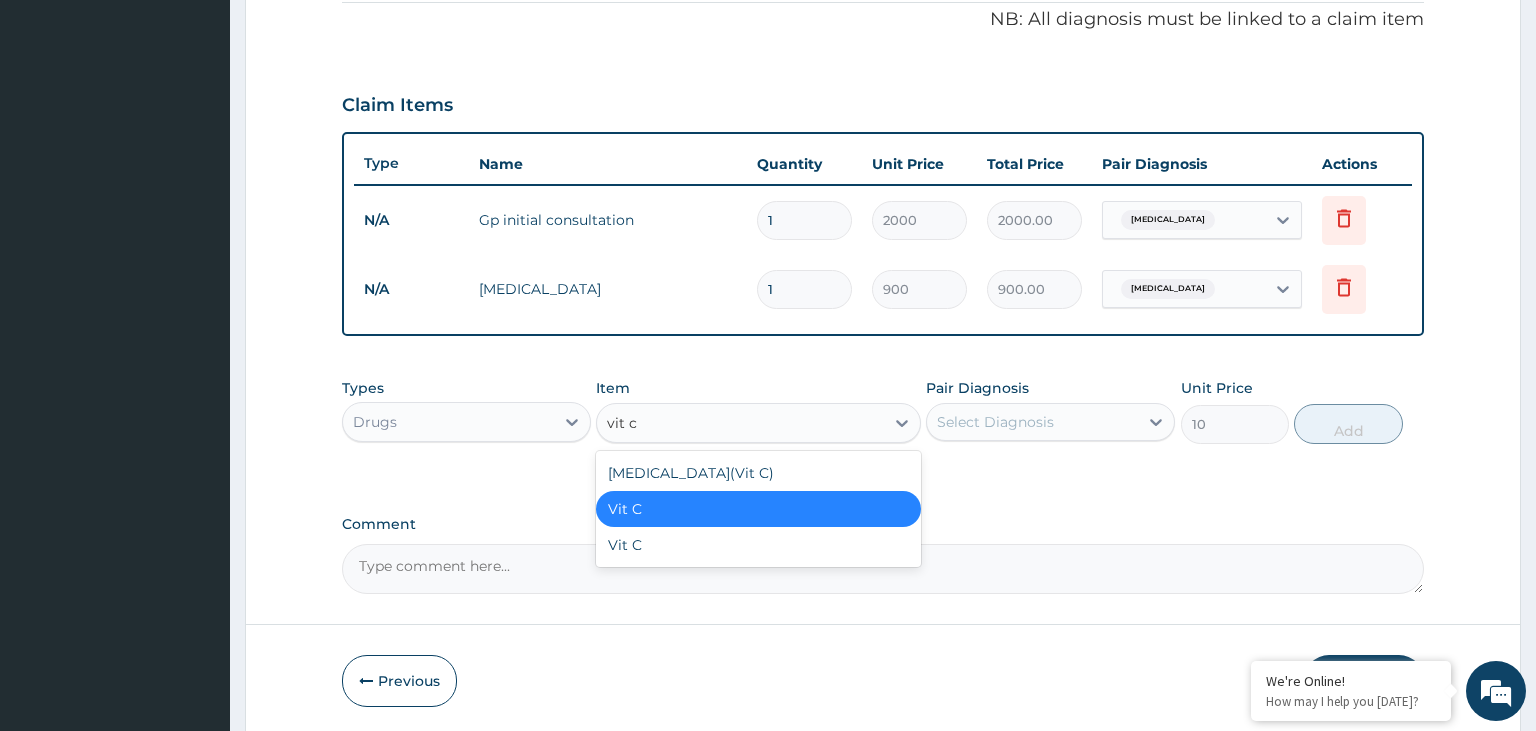 scroll, scrollTop: 0, scrollLeft: 0, axis: both 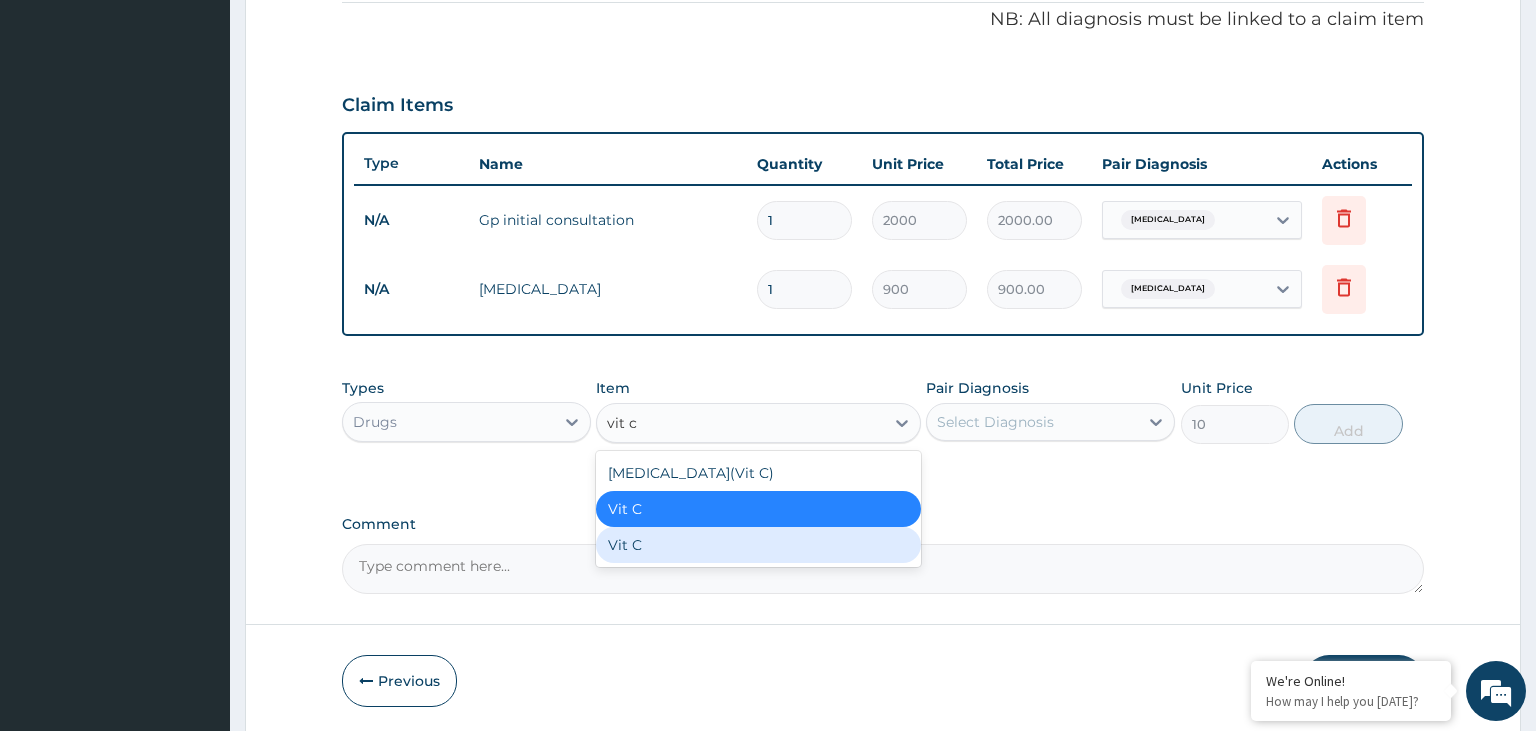 click on "Vit C" at bounding box center (758, 545) 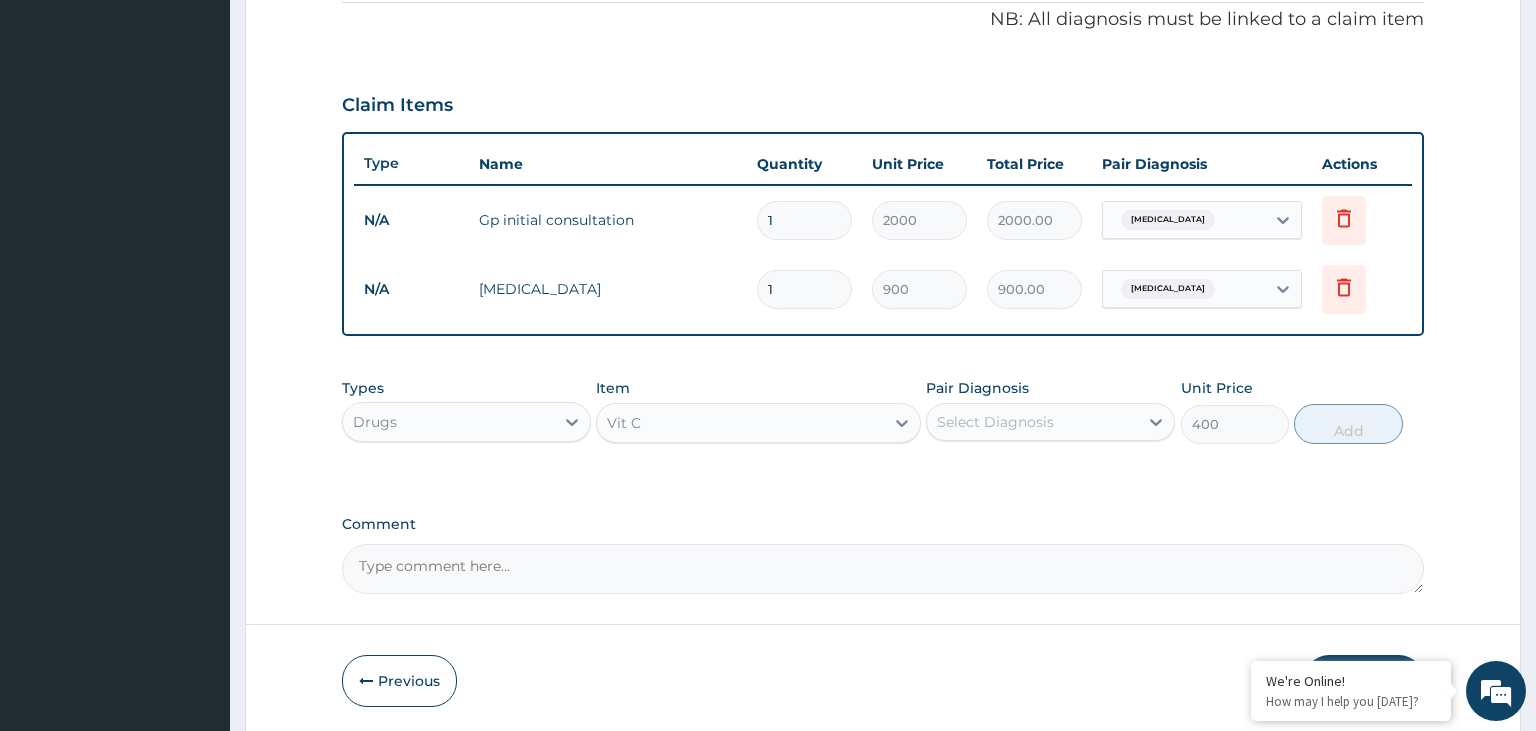 drag, startPoint x: 1040, startPoint y: 445, endPoint x: 1030, endPoint y: 418, distance: 28.79236 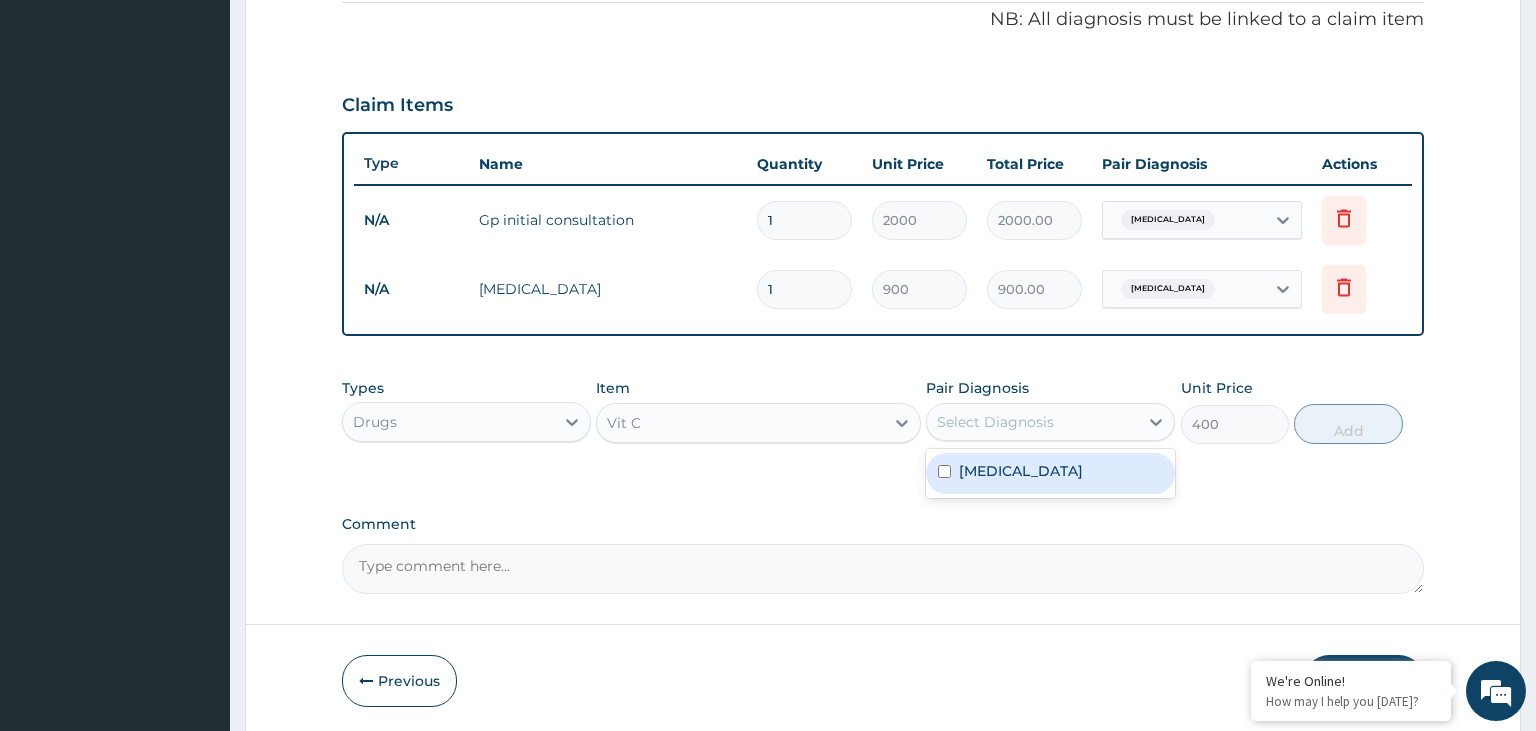 click on "Select Diagnosis" at bounding box center [995, 422] 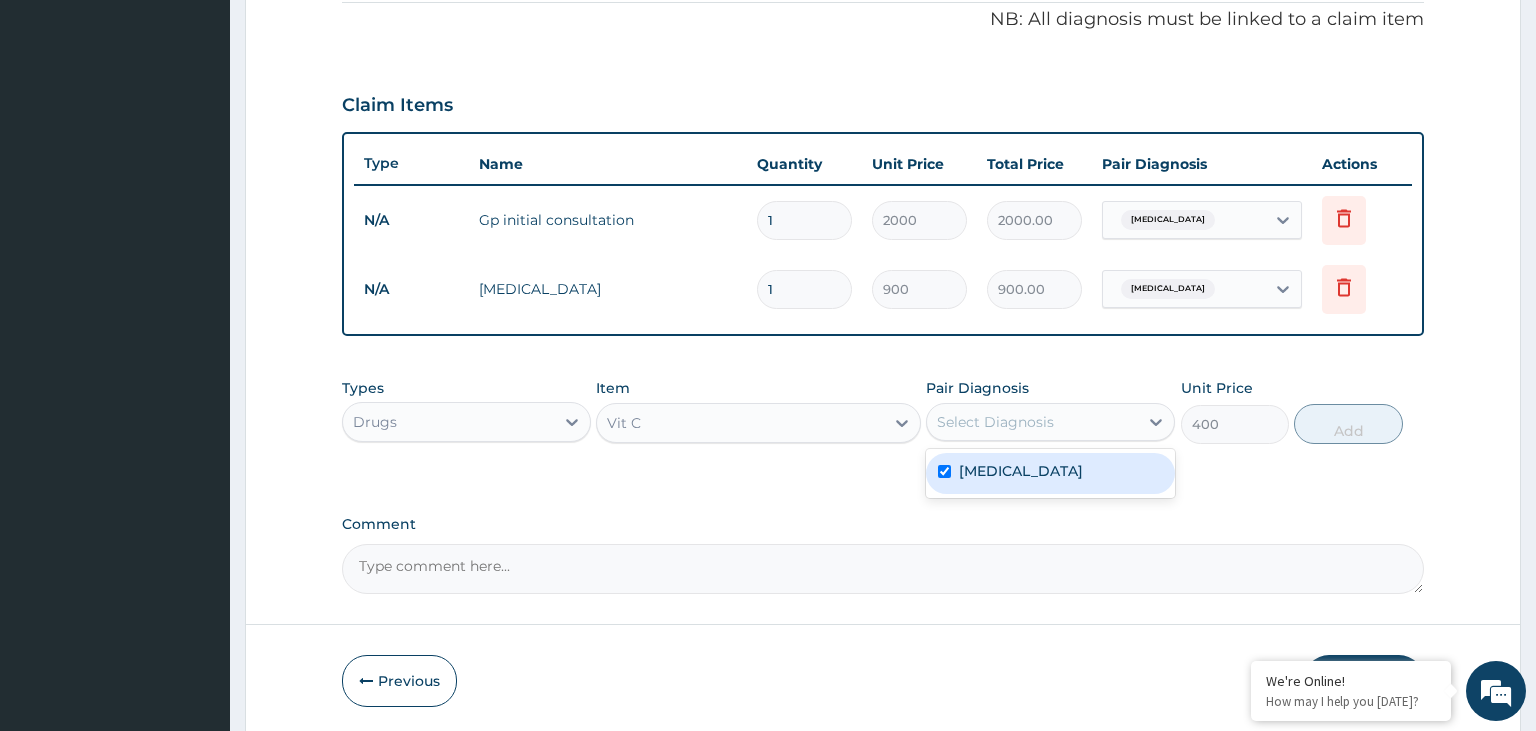 checkbox on "true" 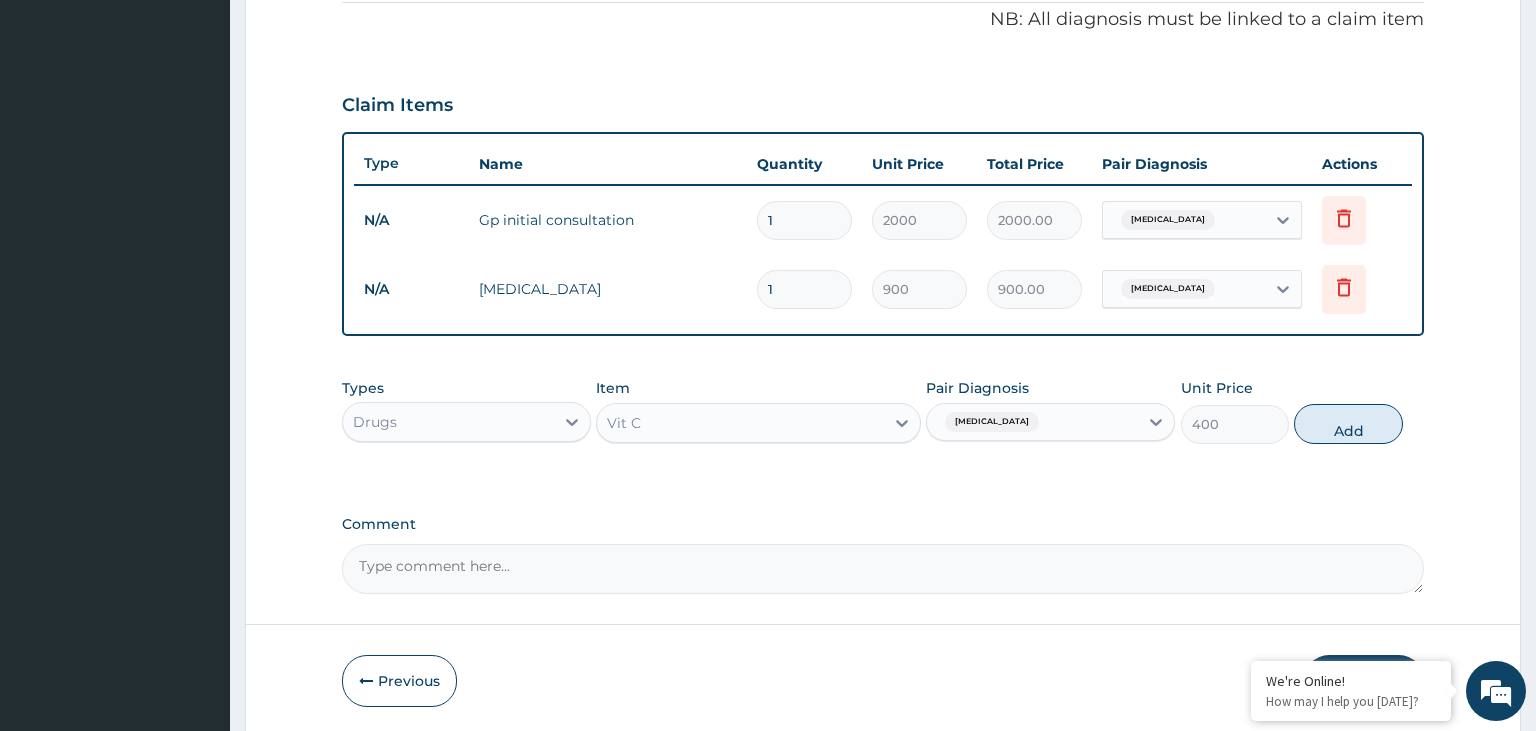 click on "Types Drugs Item Vit C Pair Diagnosis Upper respiratory infection Unit Price 400 Add" at bounding box center [883, 411] 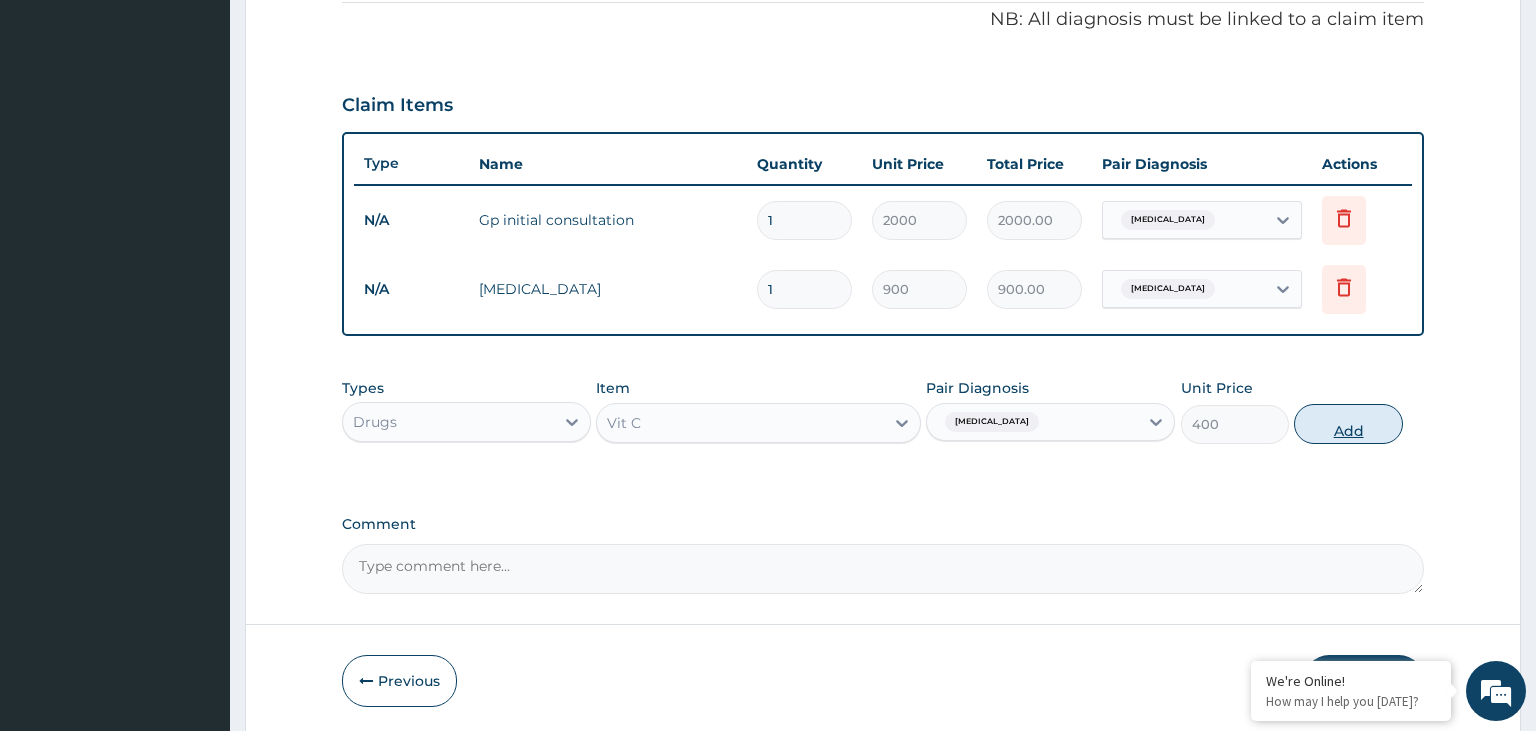 click on "Add" at bounding box center (1348, 424) 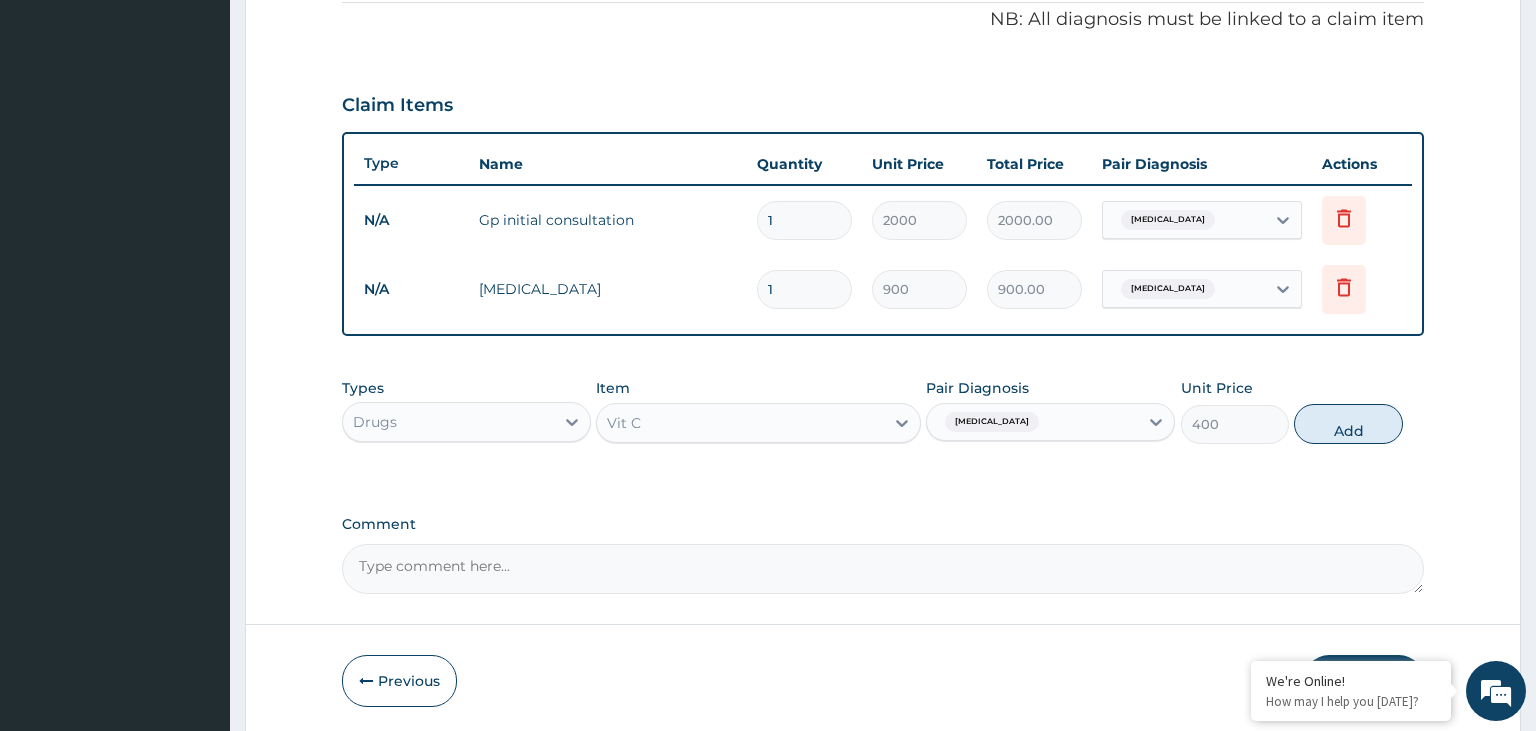type on "0" 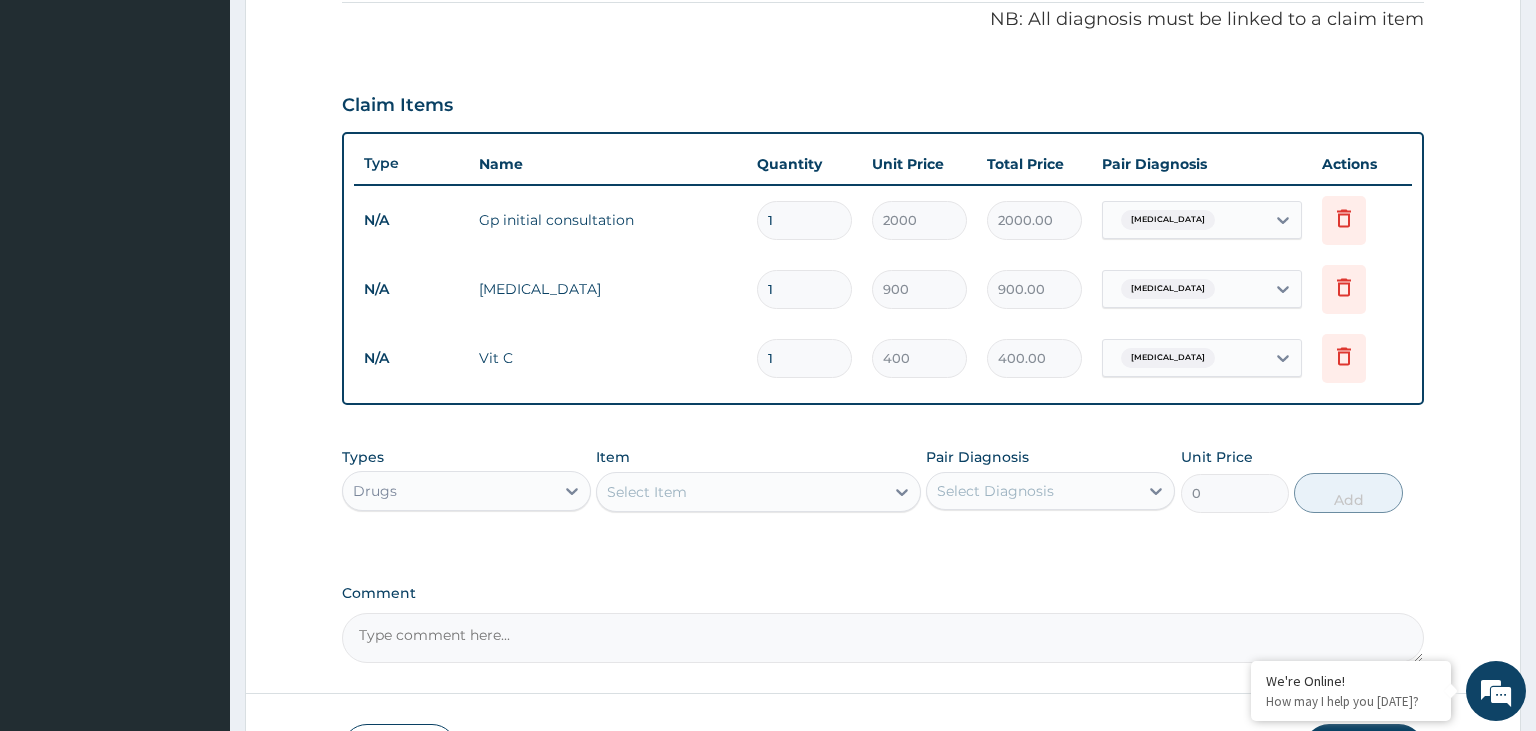 click on "Drugs" at bounding box center (448, 491) 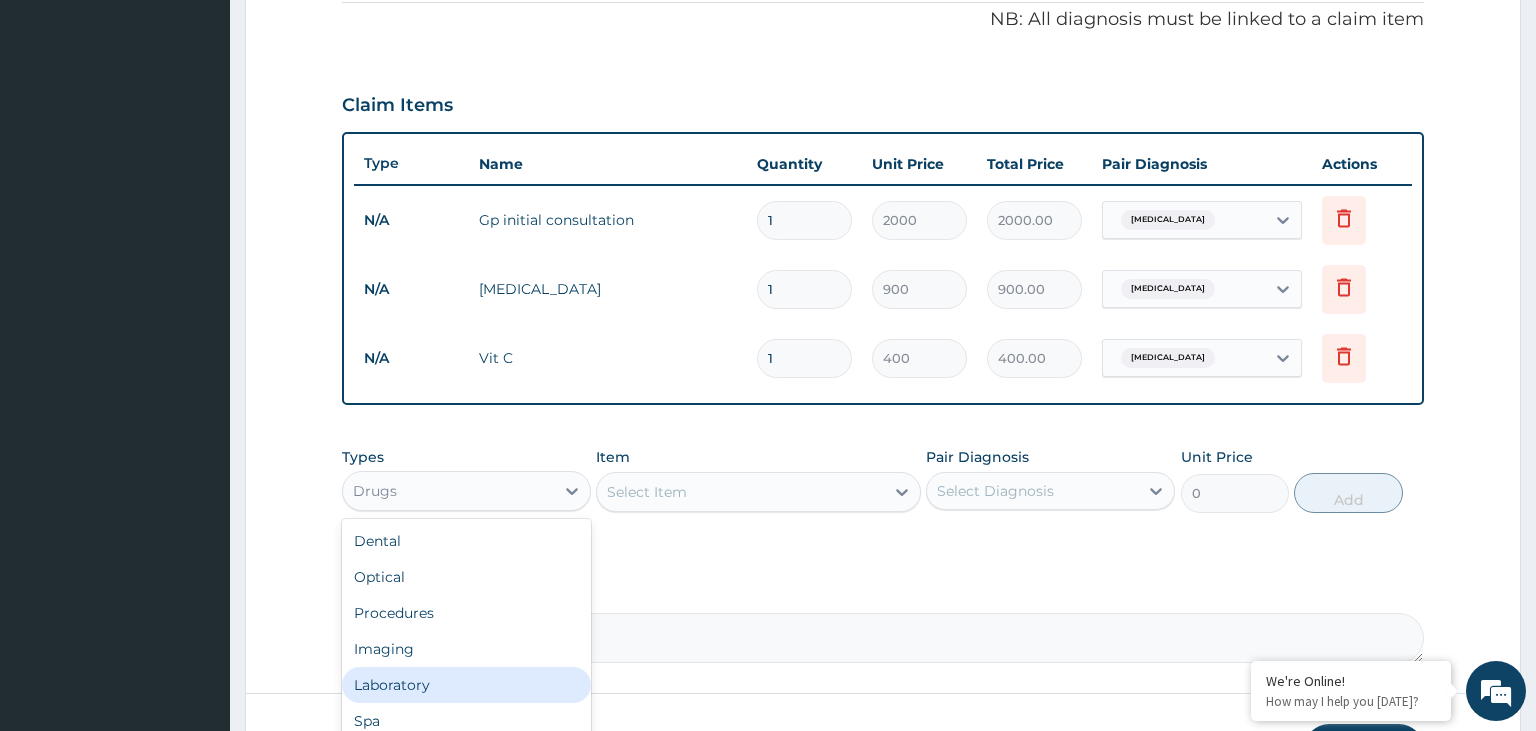 click on "Laboratory" at bounding box center (466, 685) 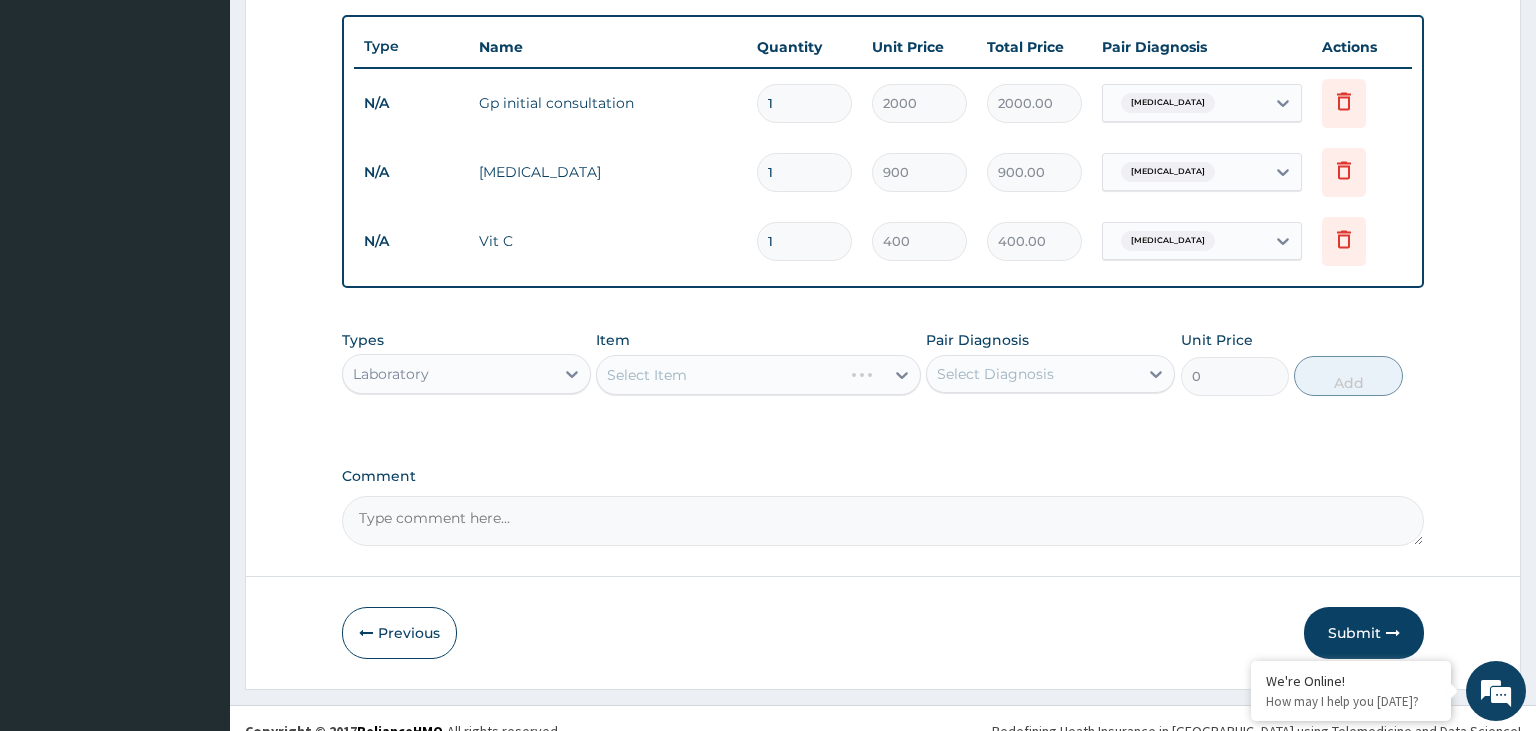 scroll, scrollTop: 750, scrollLeft: 0, axis: vertical 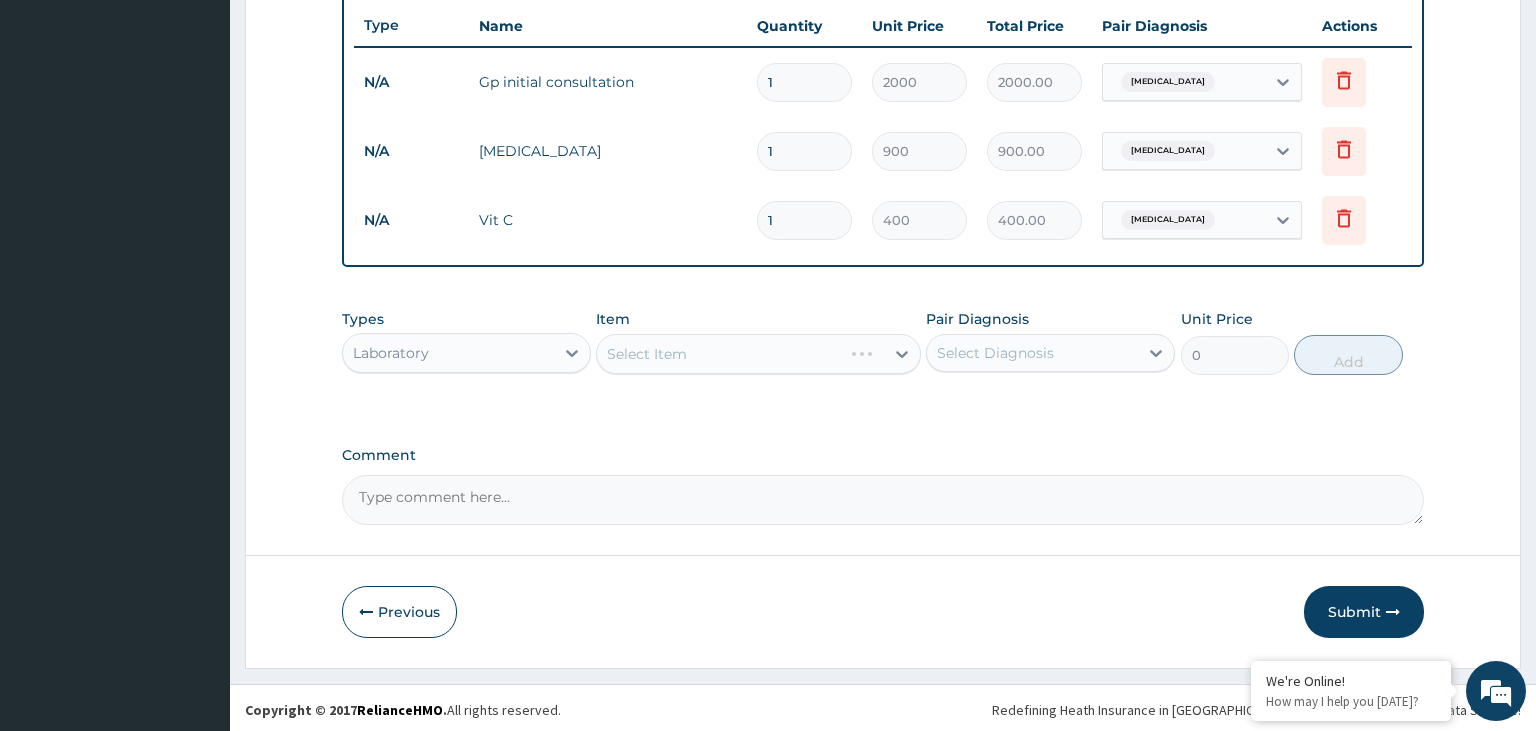 click on "Select Item" at bounding box center (758, 354) 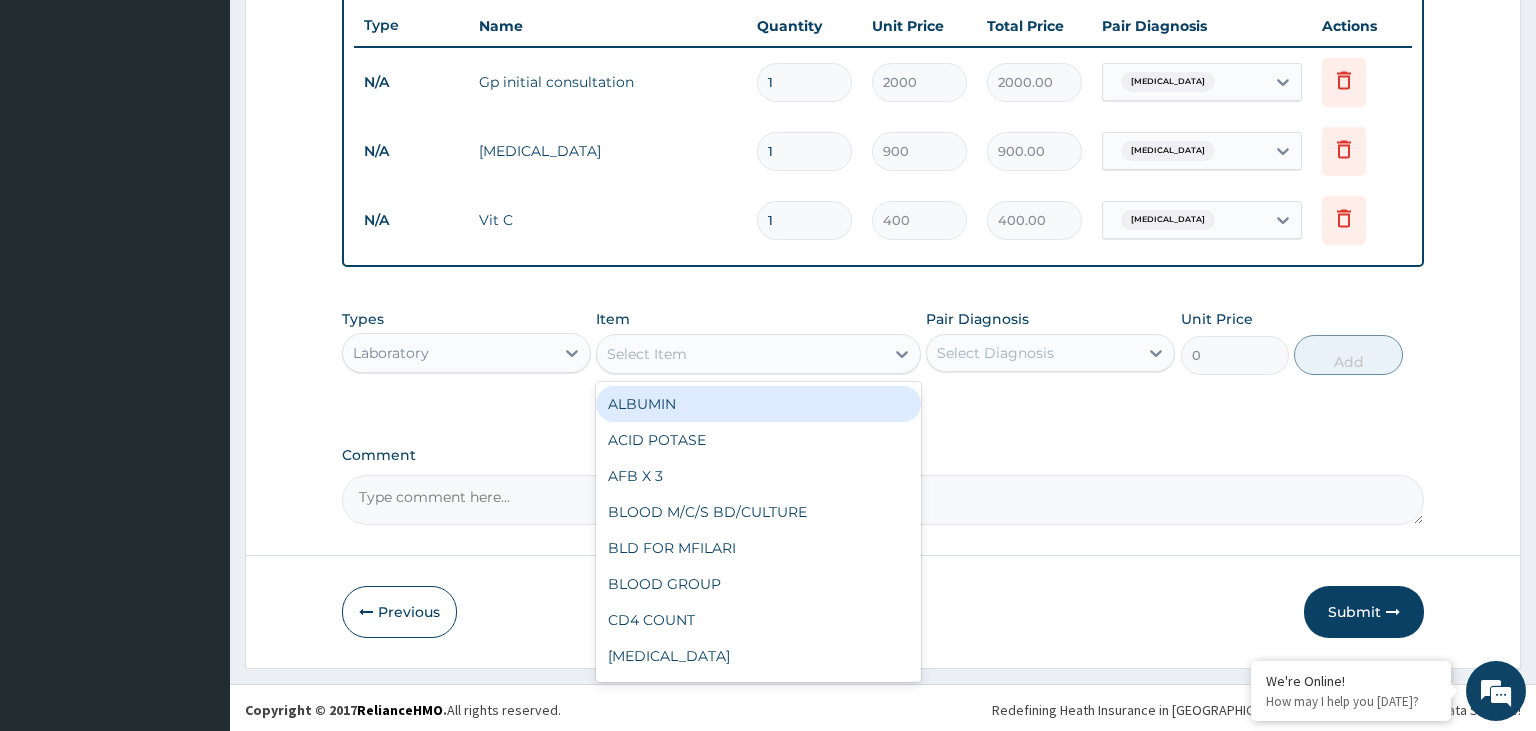 click on "Select Item" at bounding box center [740, 354] 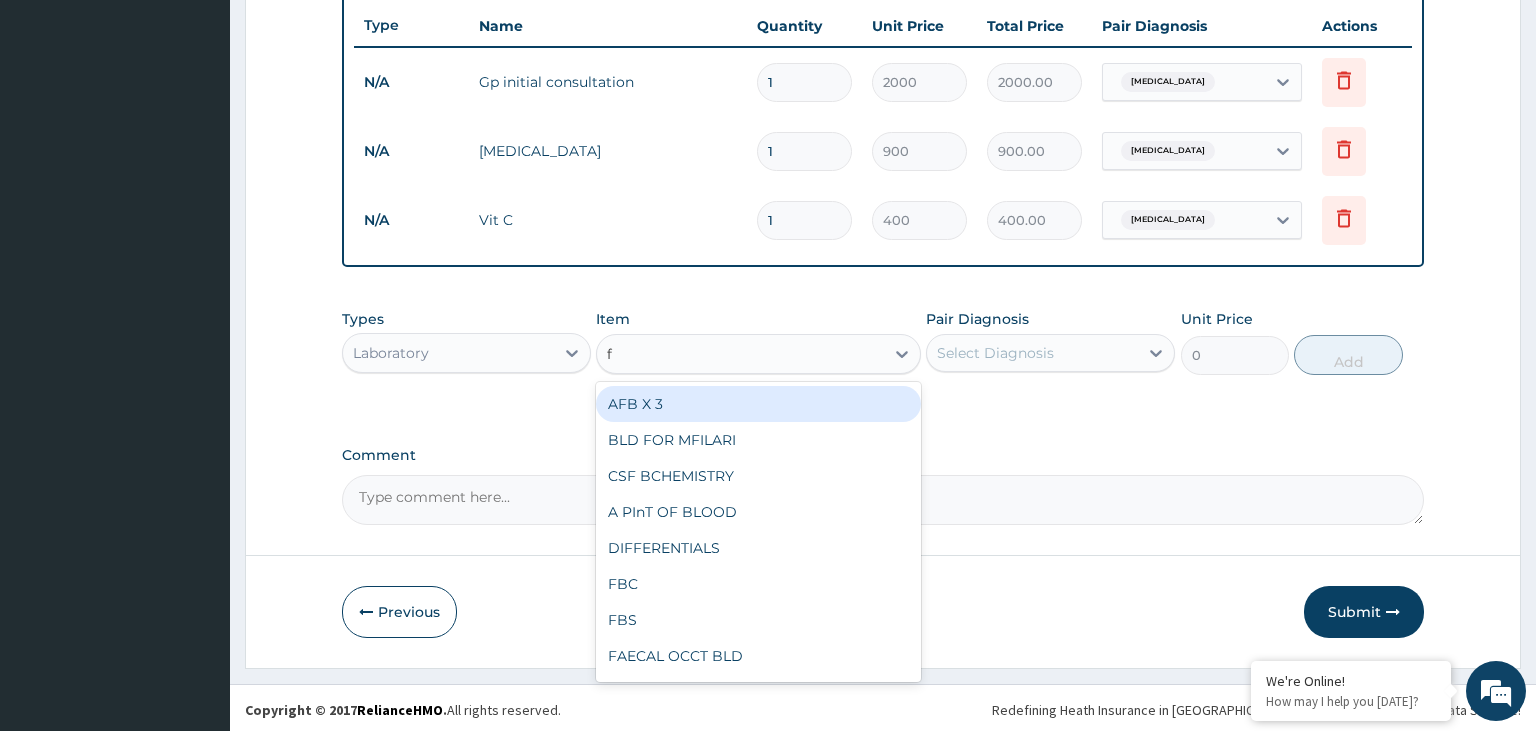 type on "fb" 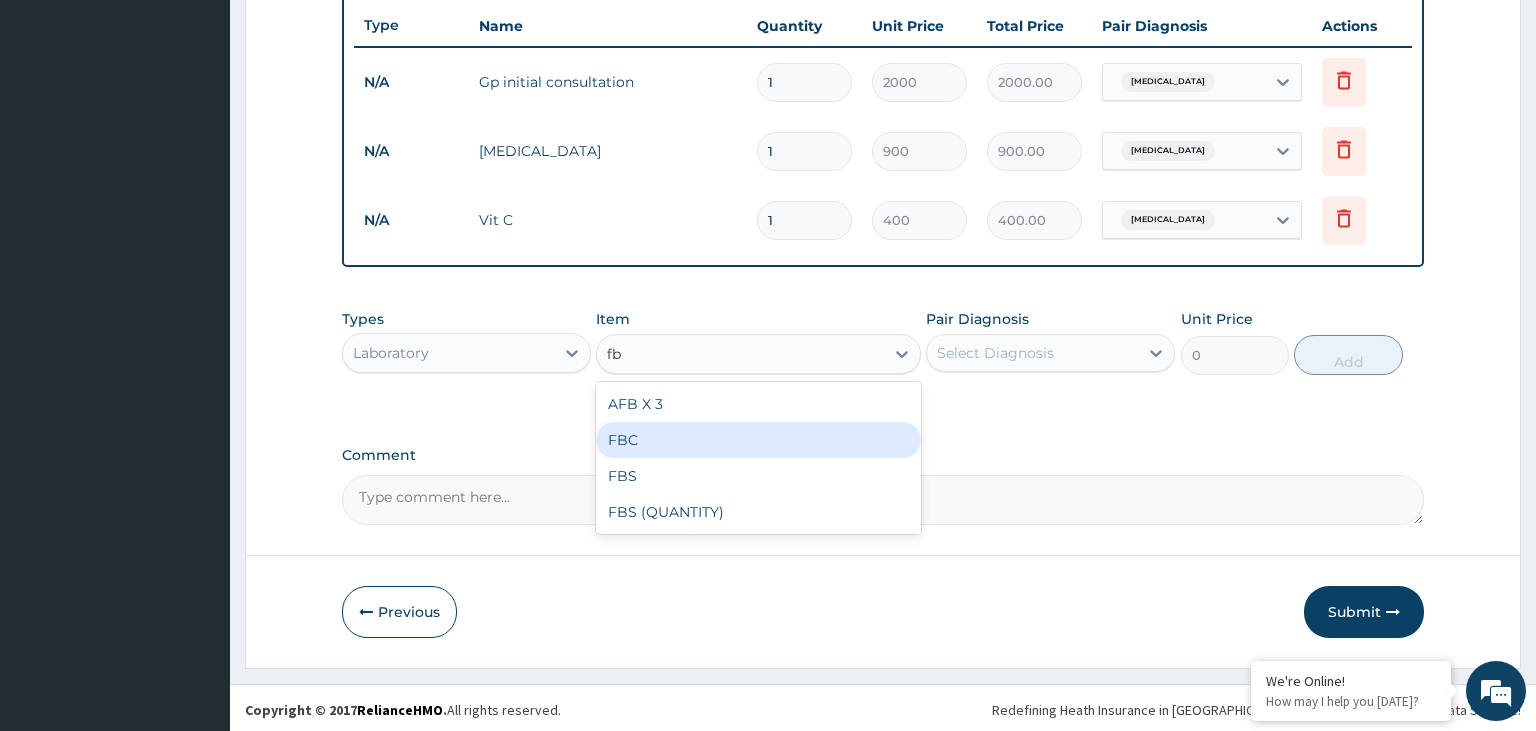 click on "FBC" at bounding box center (758, 440) 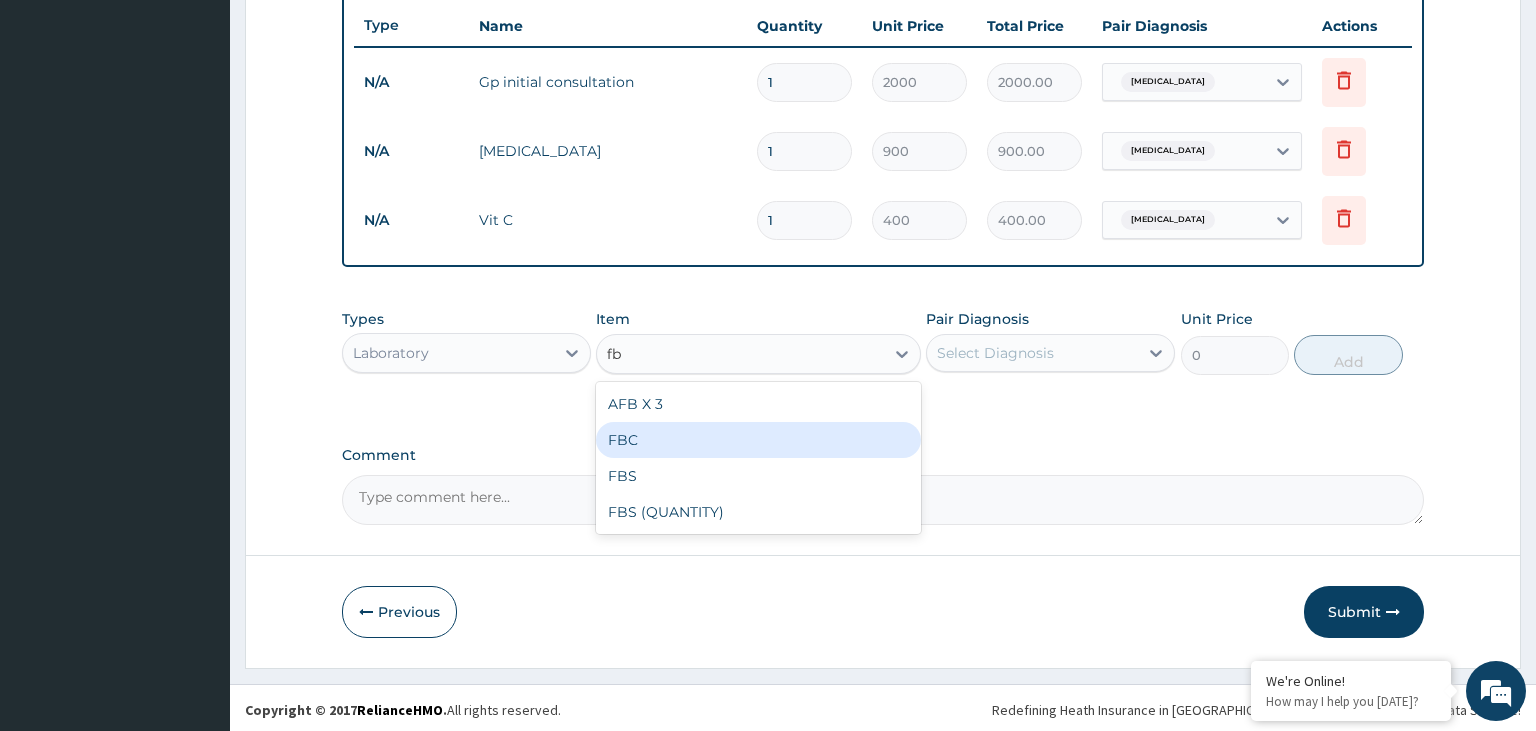 type 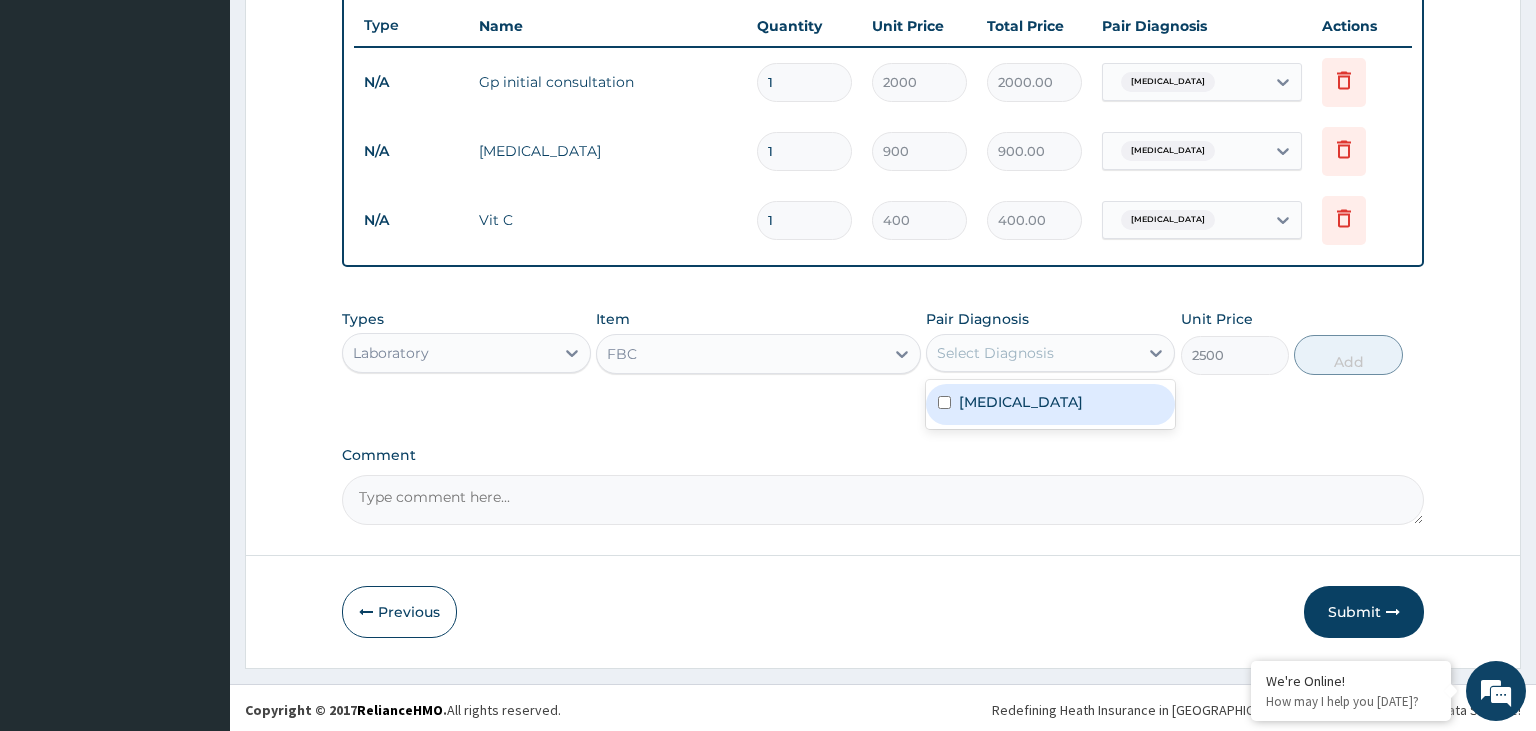 click on "Select Diagnosis" at bounding box center [1032, 353] 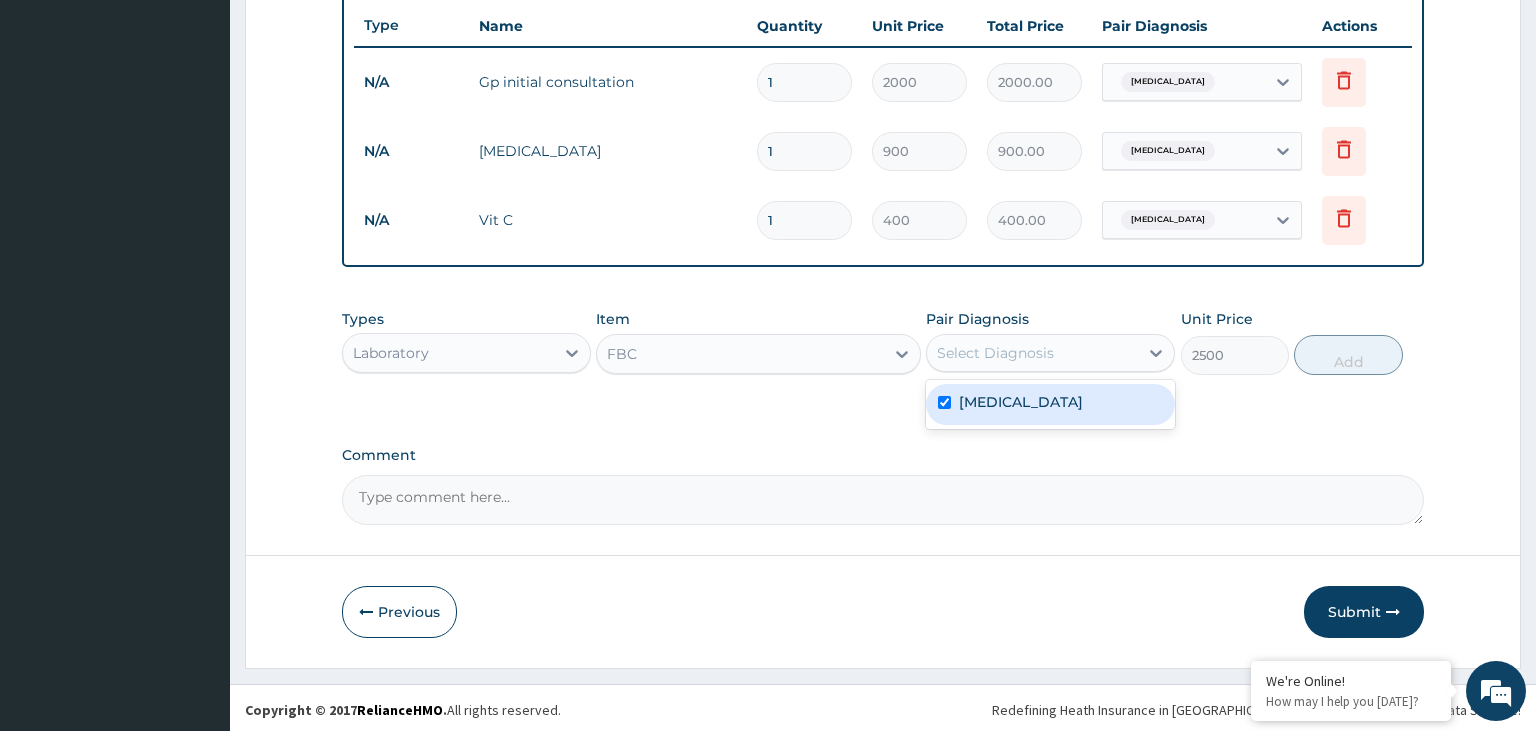 checkbox on "true" 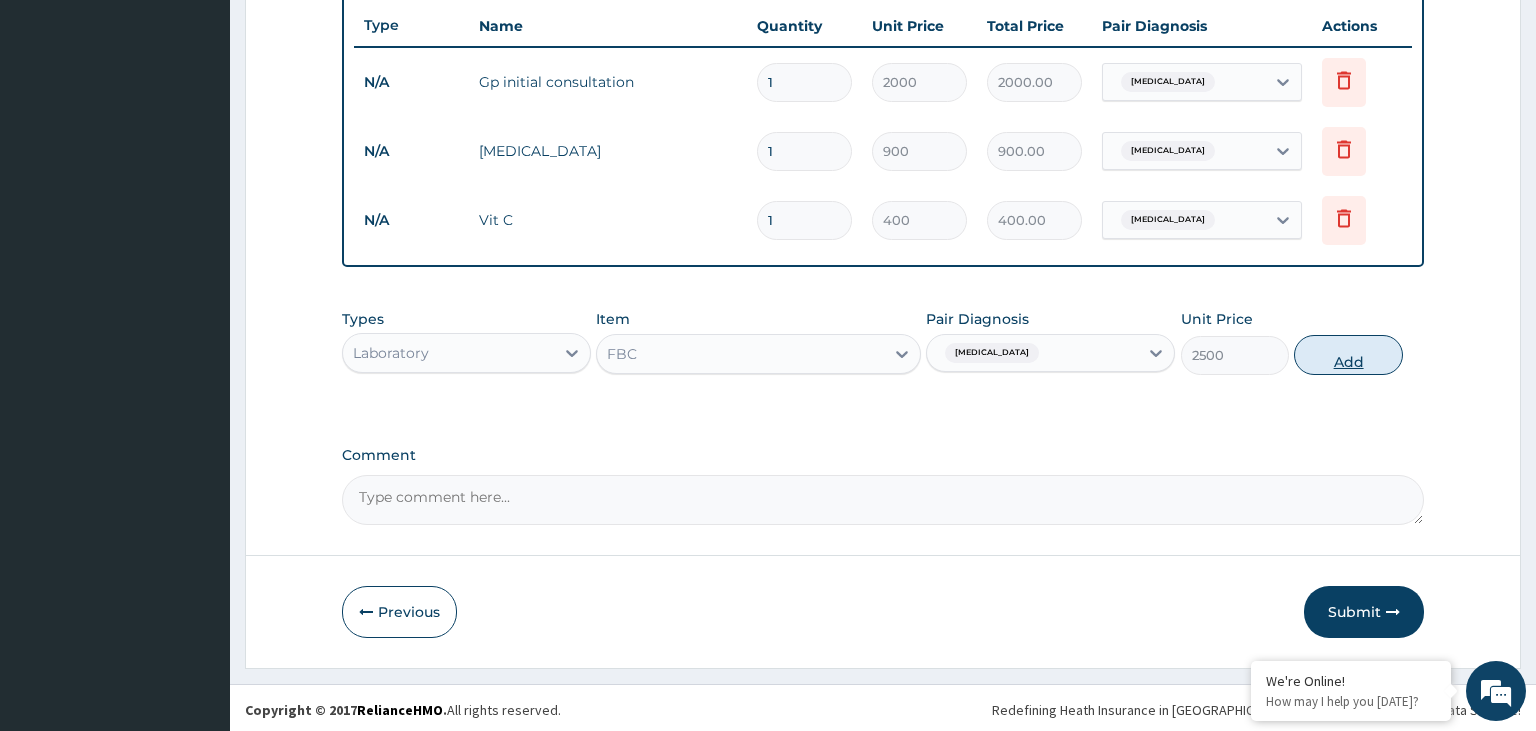 click on "Add" at bounding box center [1348, 355] 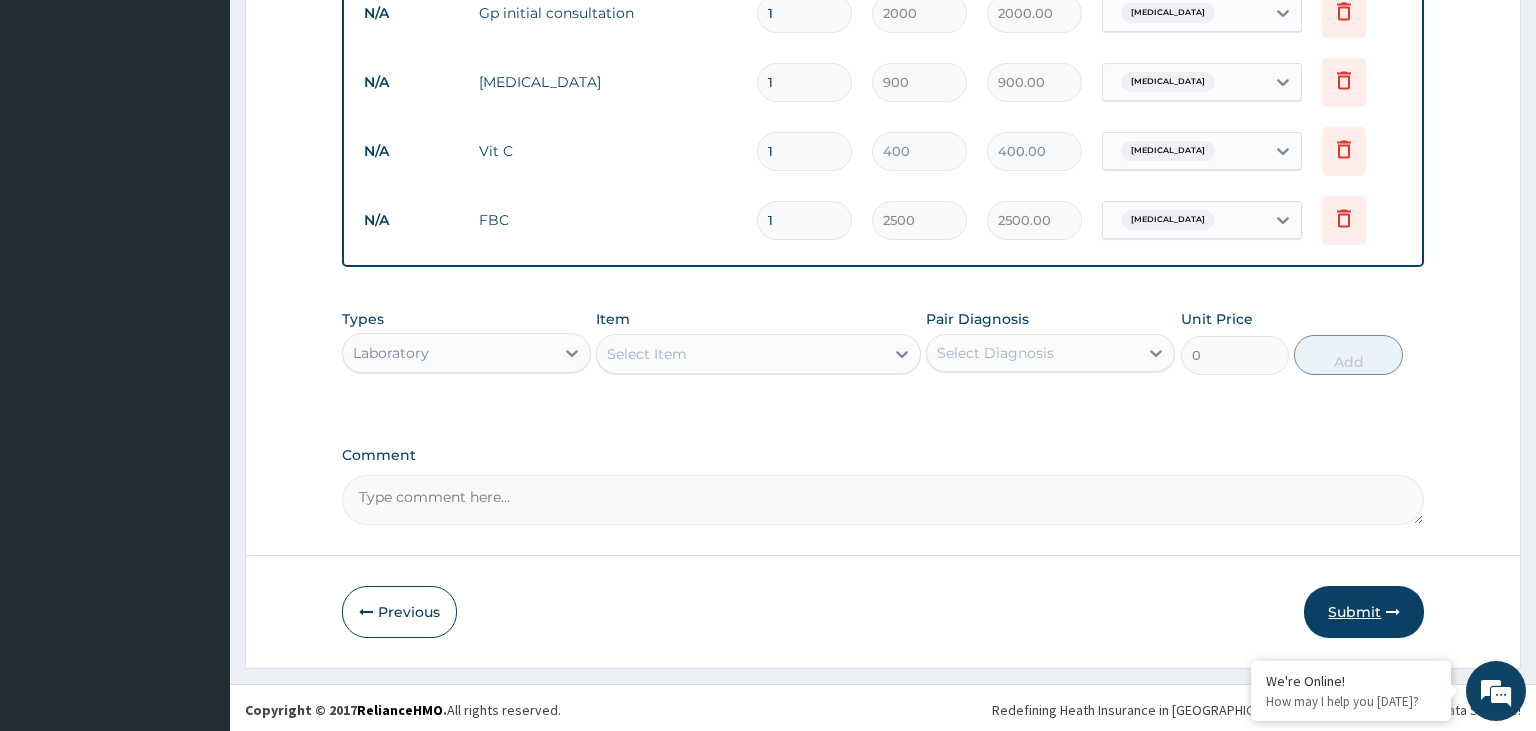 click on "Submit" at bounding box center (1364, 612) 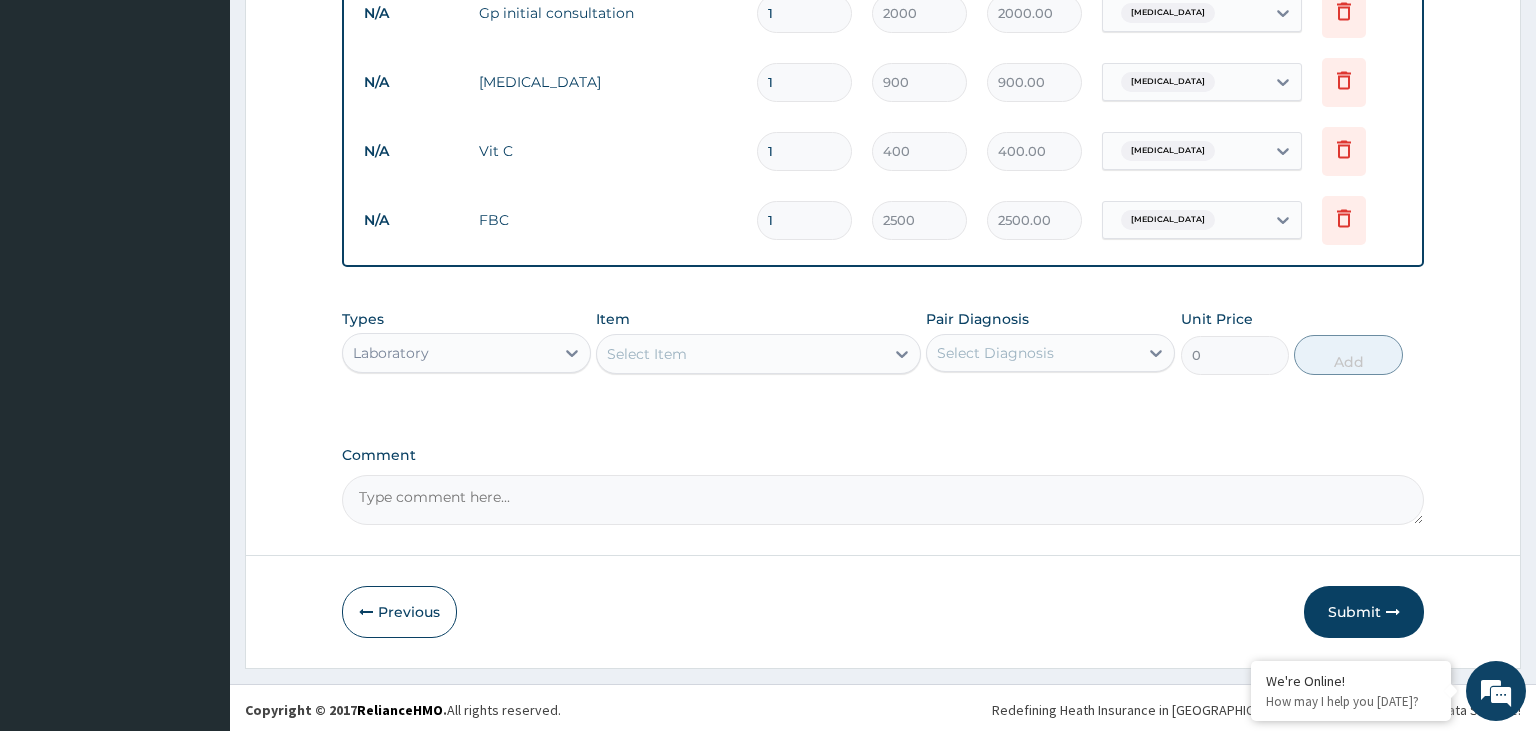 scroll, scrollTop: 62, scrollLeft: 0, axis: vertical 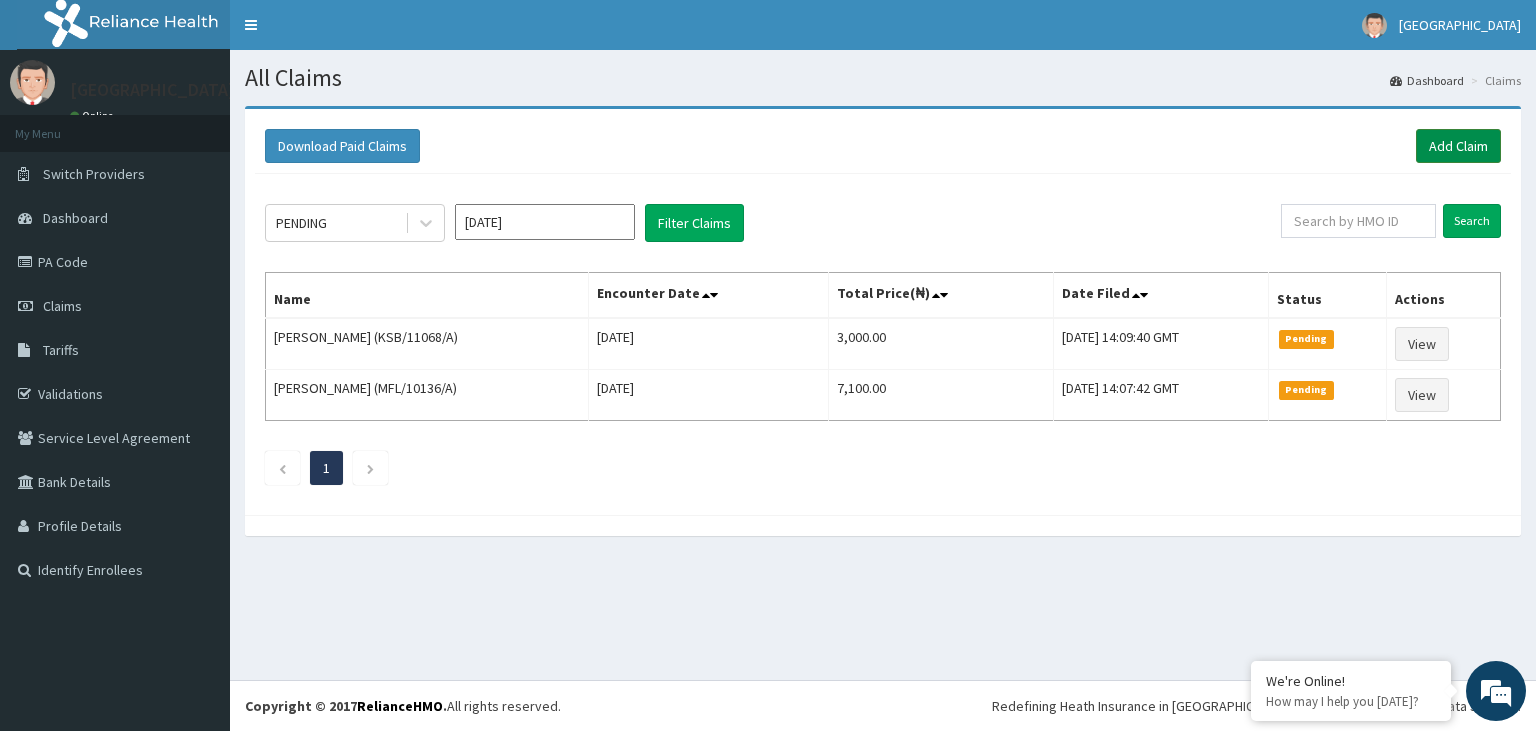click on "Add Claim" at bounding box center [1458, 146] 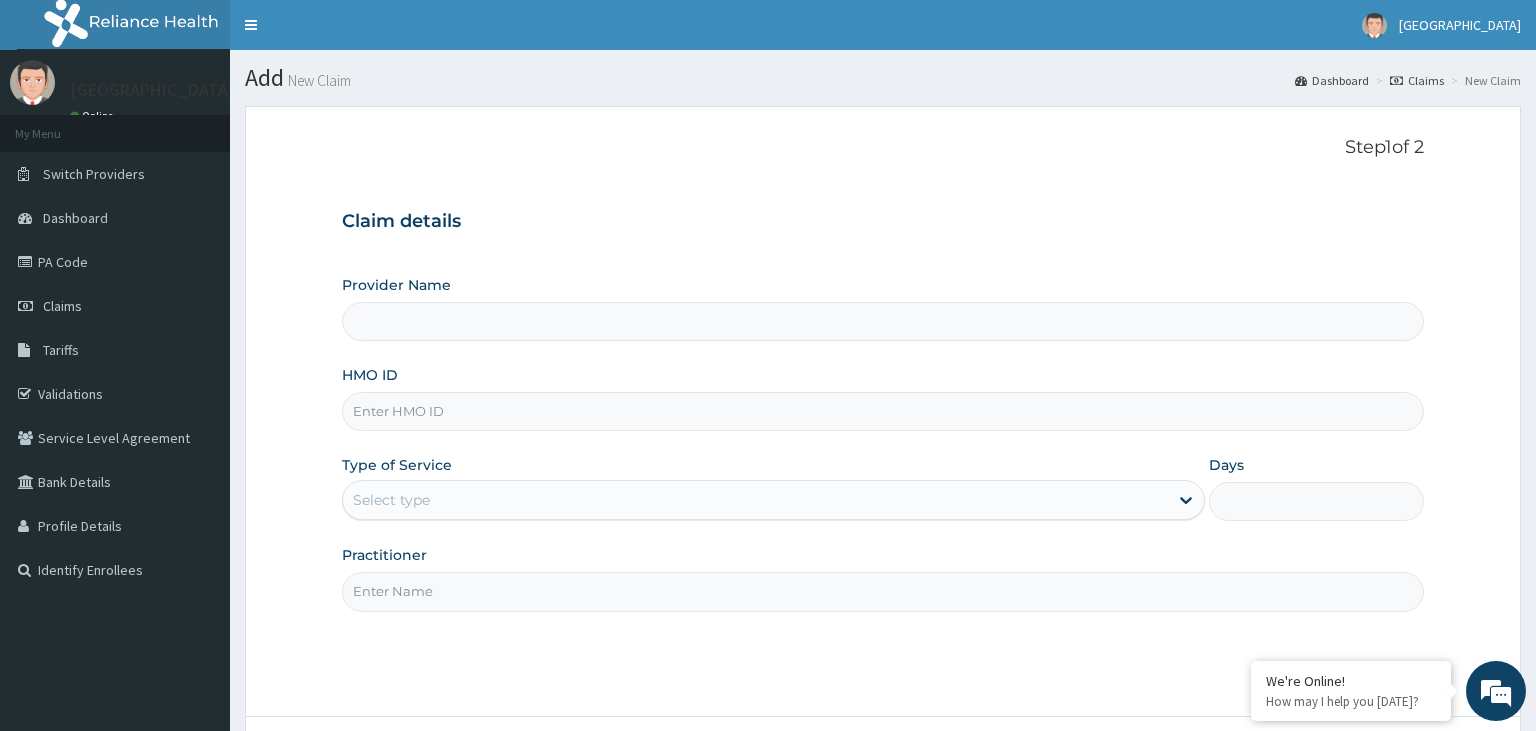 scroll, scrollTop: 0, scrollLeft: 0, axis: both 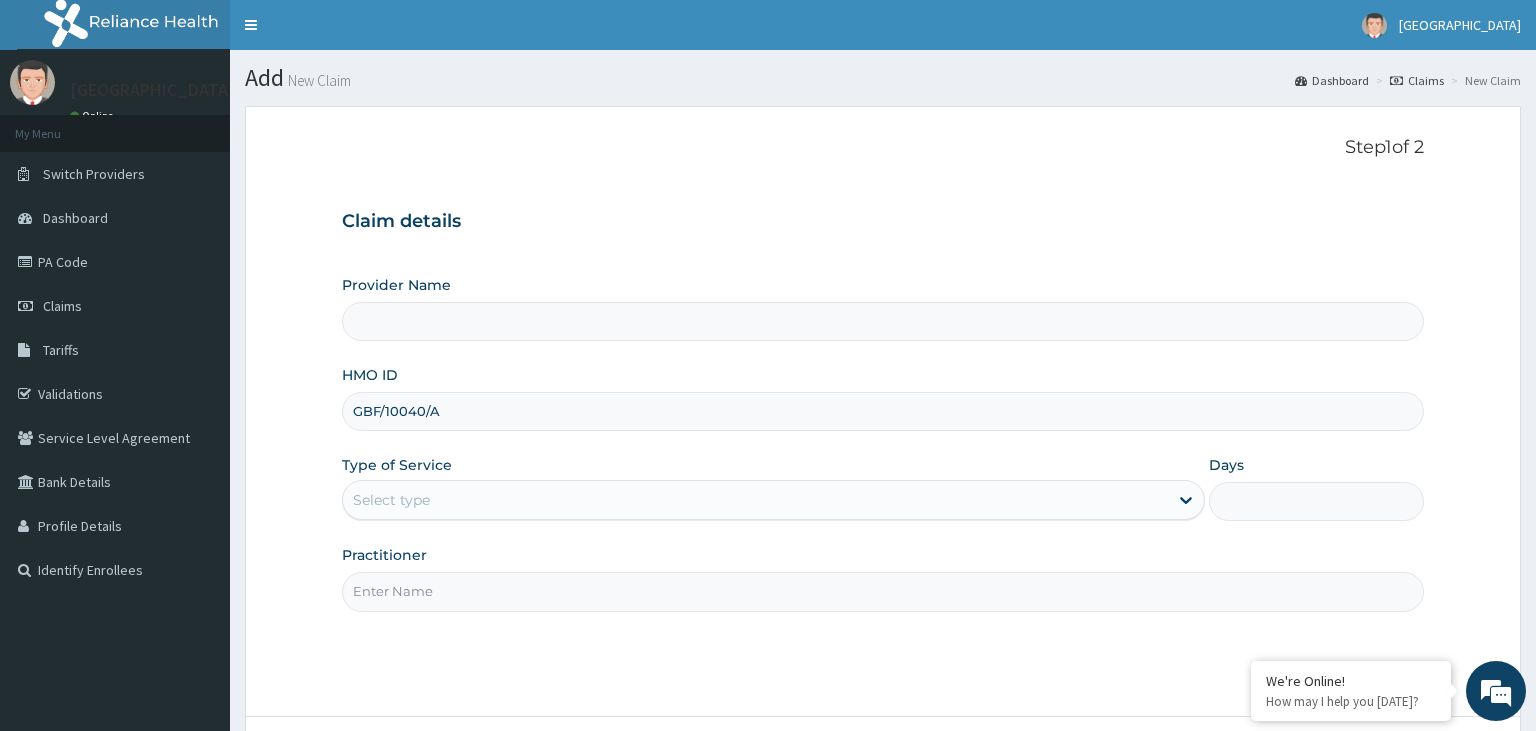 click on "GBF/10040/A" at bounding box center [883, 411] 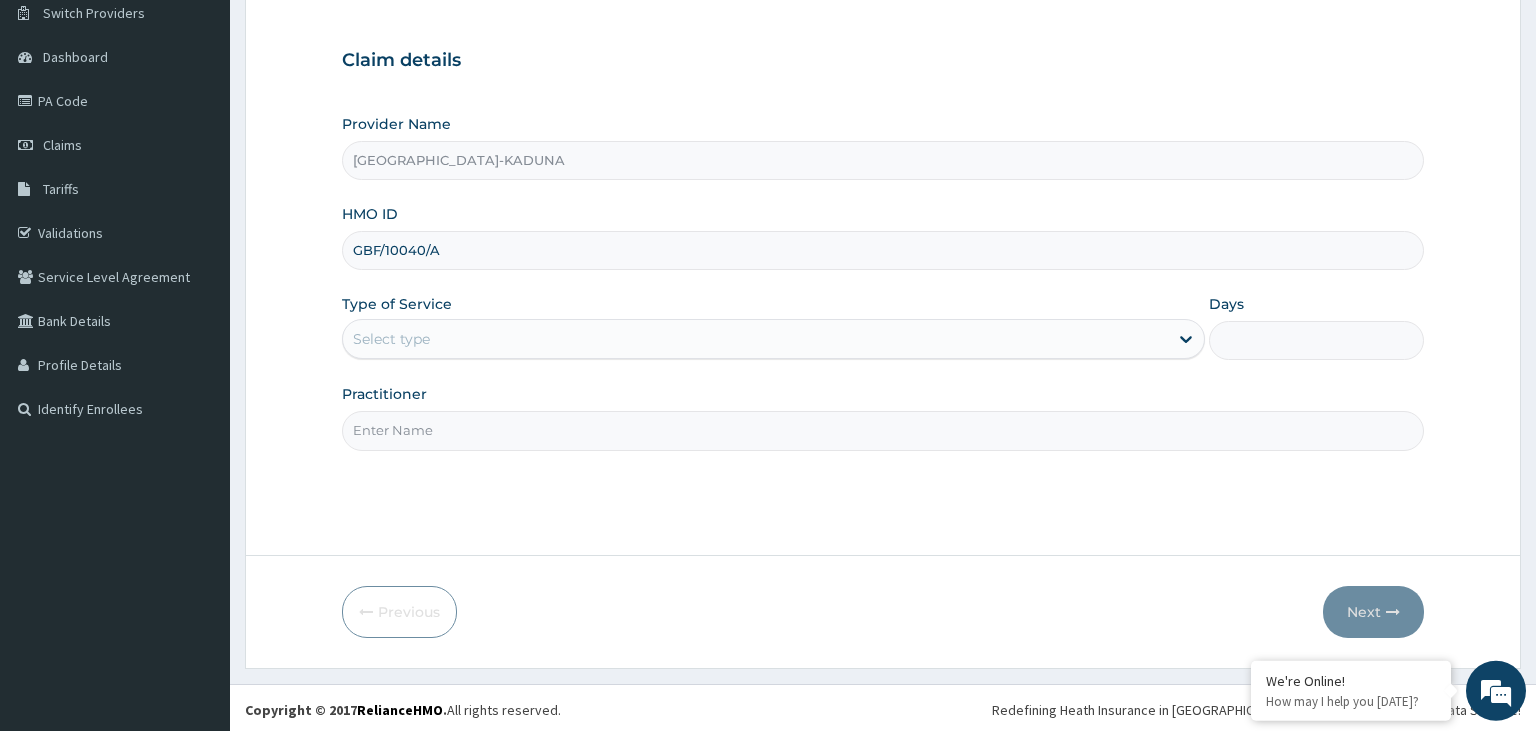 scroll, scrollTop: 164, scrollLeft: 0, axis: vertical 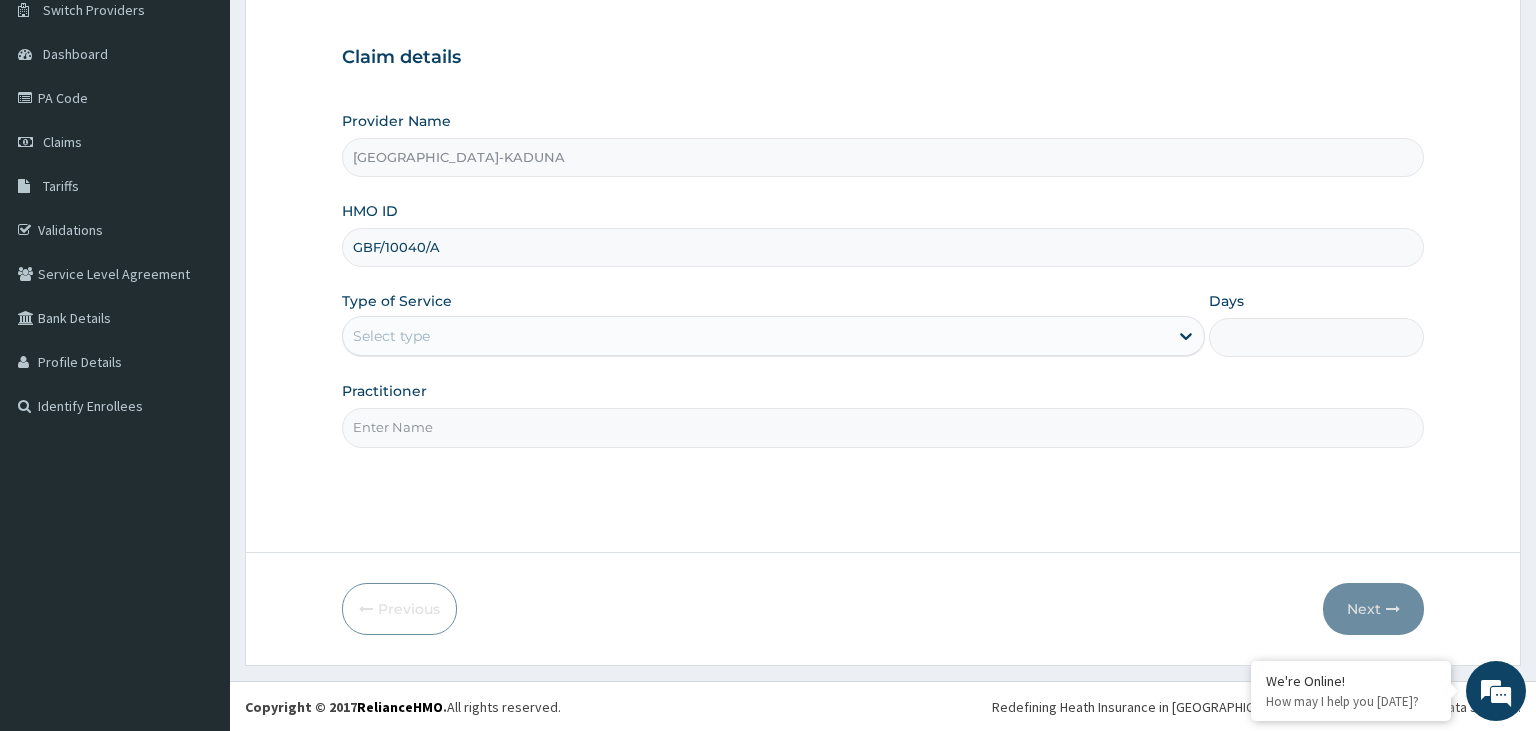 type on "GBF/10040/A" 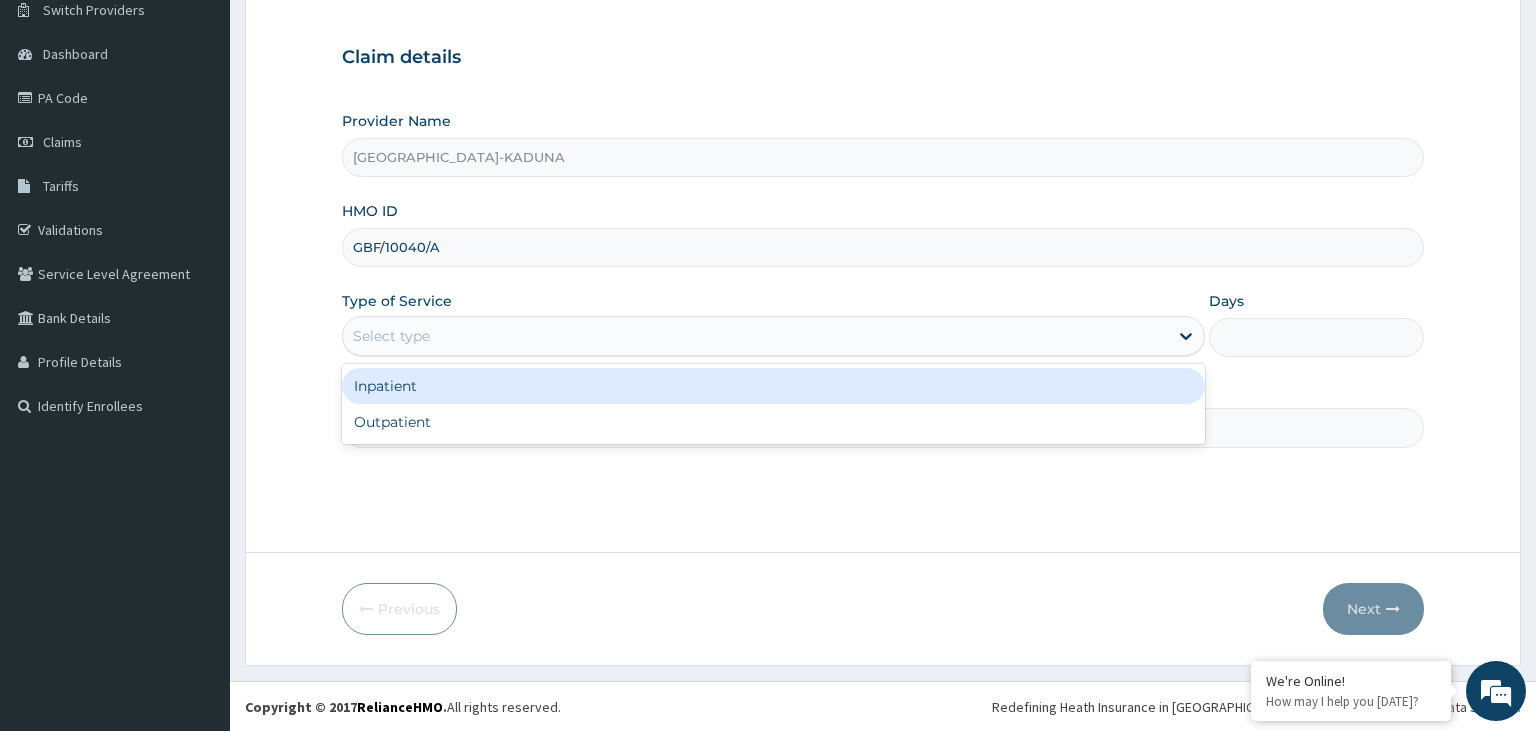 click on "Select type" at bounding box center (755, 336) 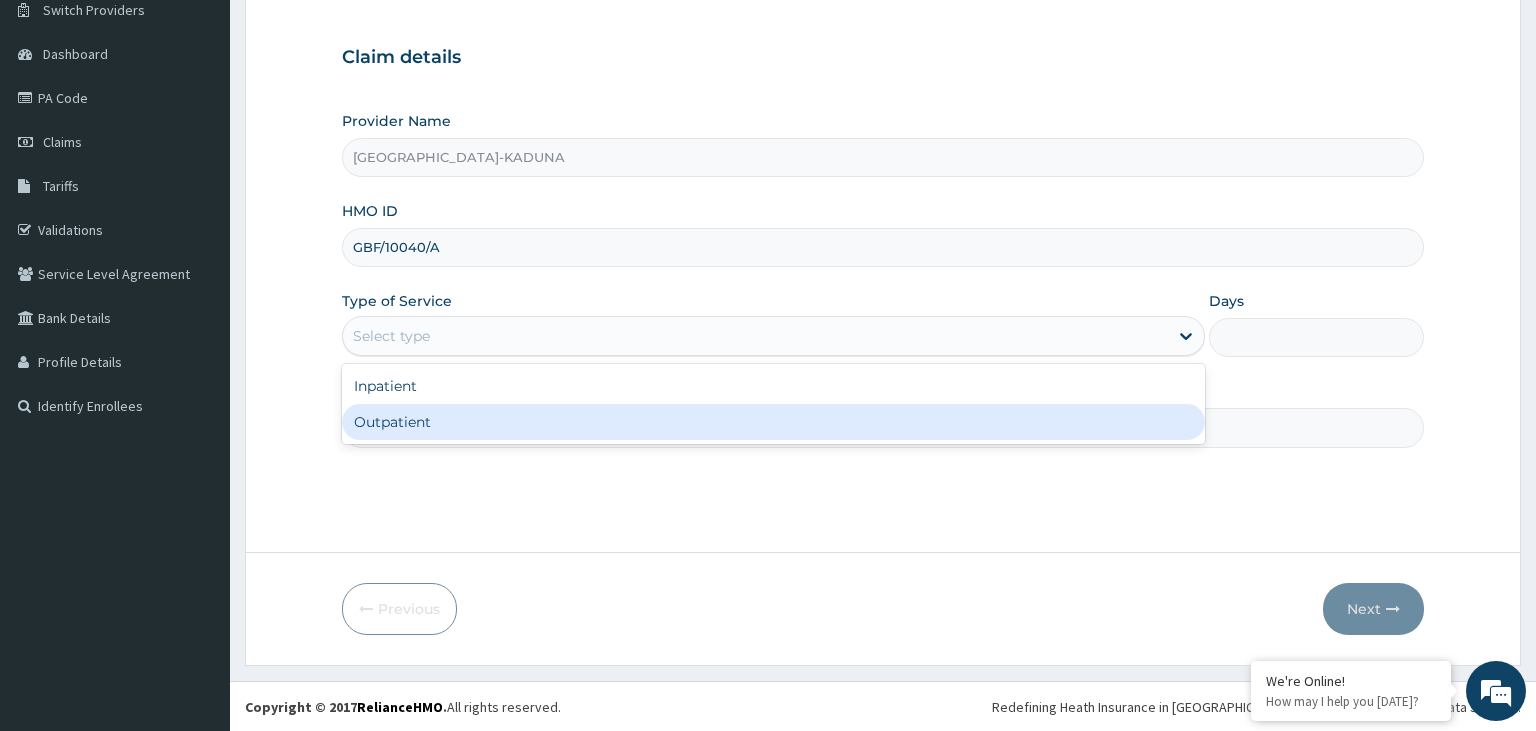 type on "1" 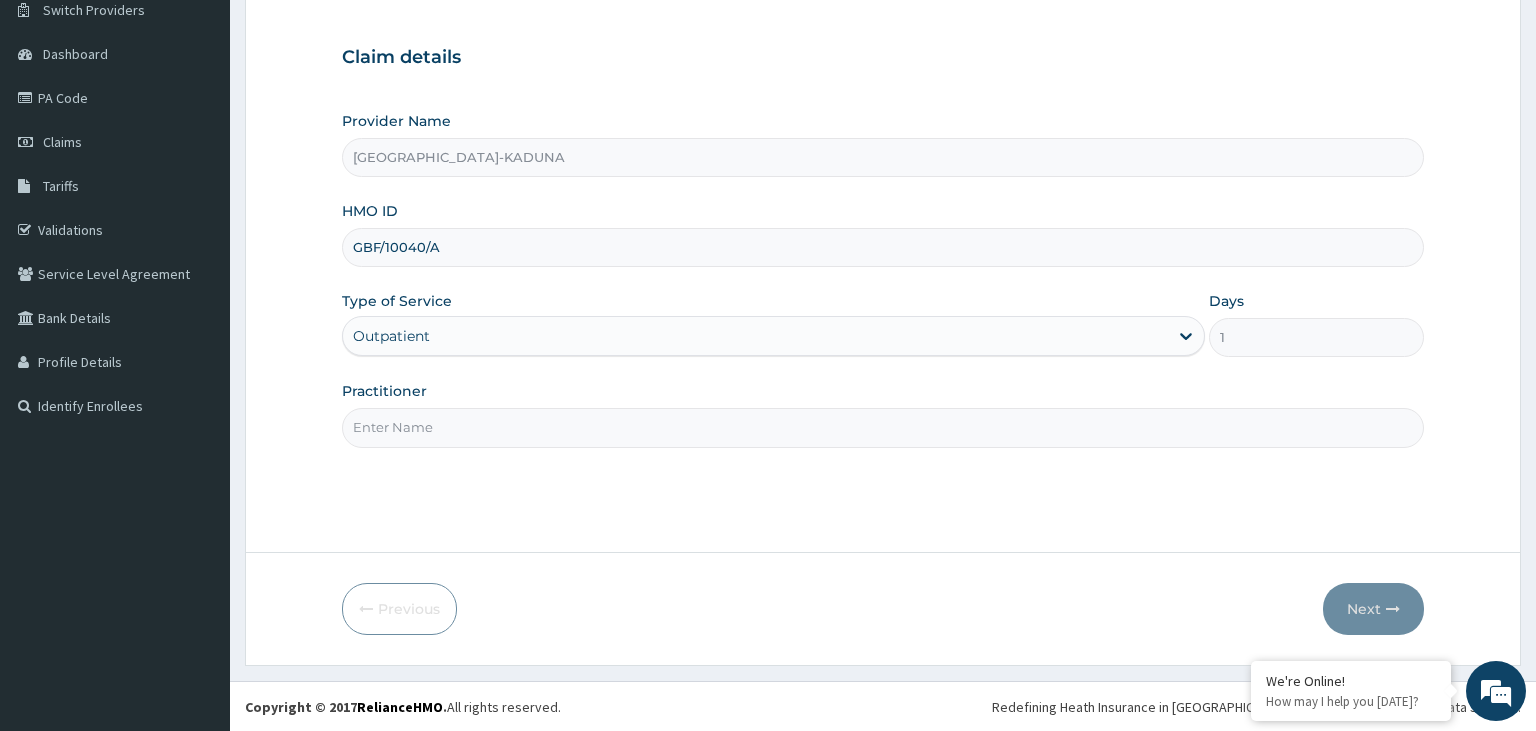 click on "Practitioner" at bounding box center (883, 427) 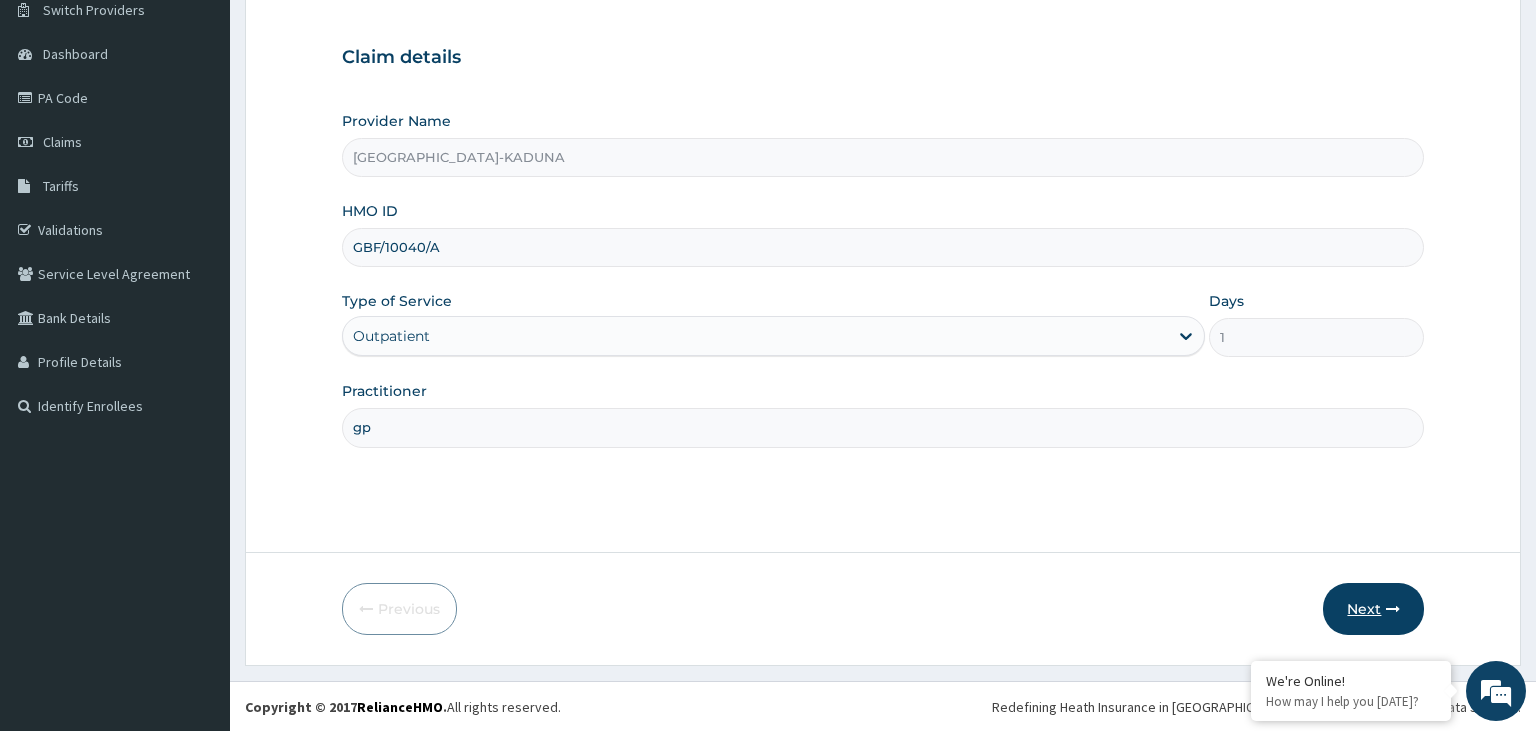 type on "gp" 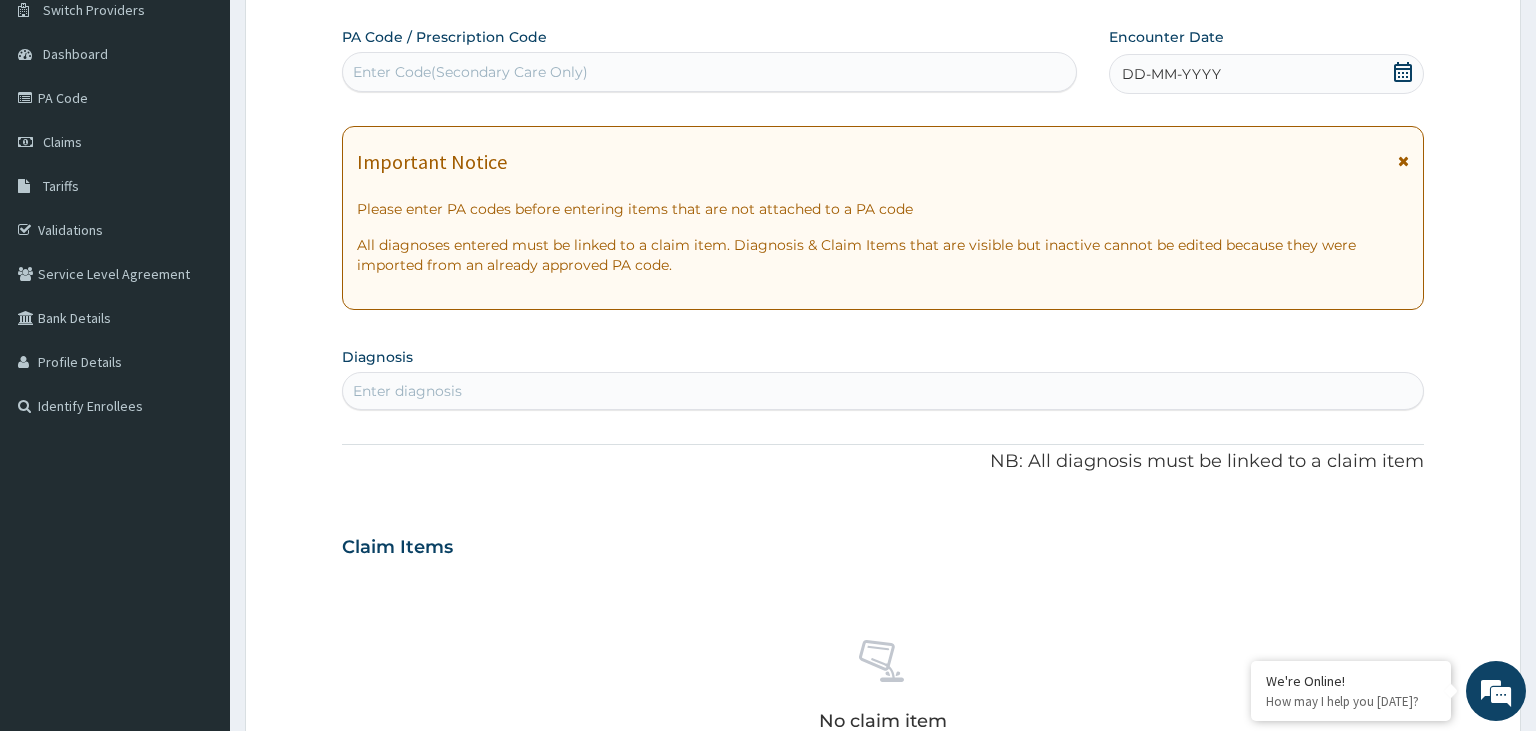 click on "PA Code / Prescription Code Enter Code(Secondary Care Only)" at bounding box center (710, 59) 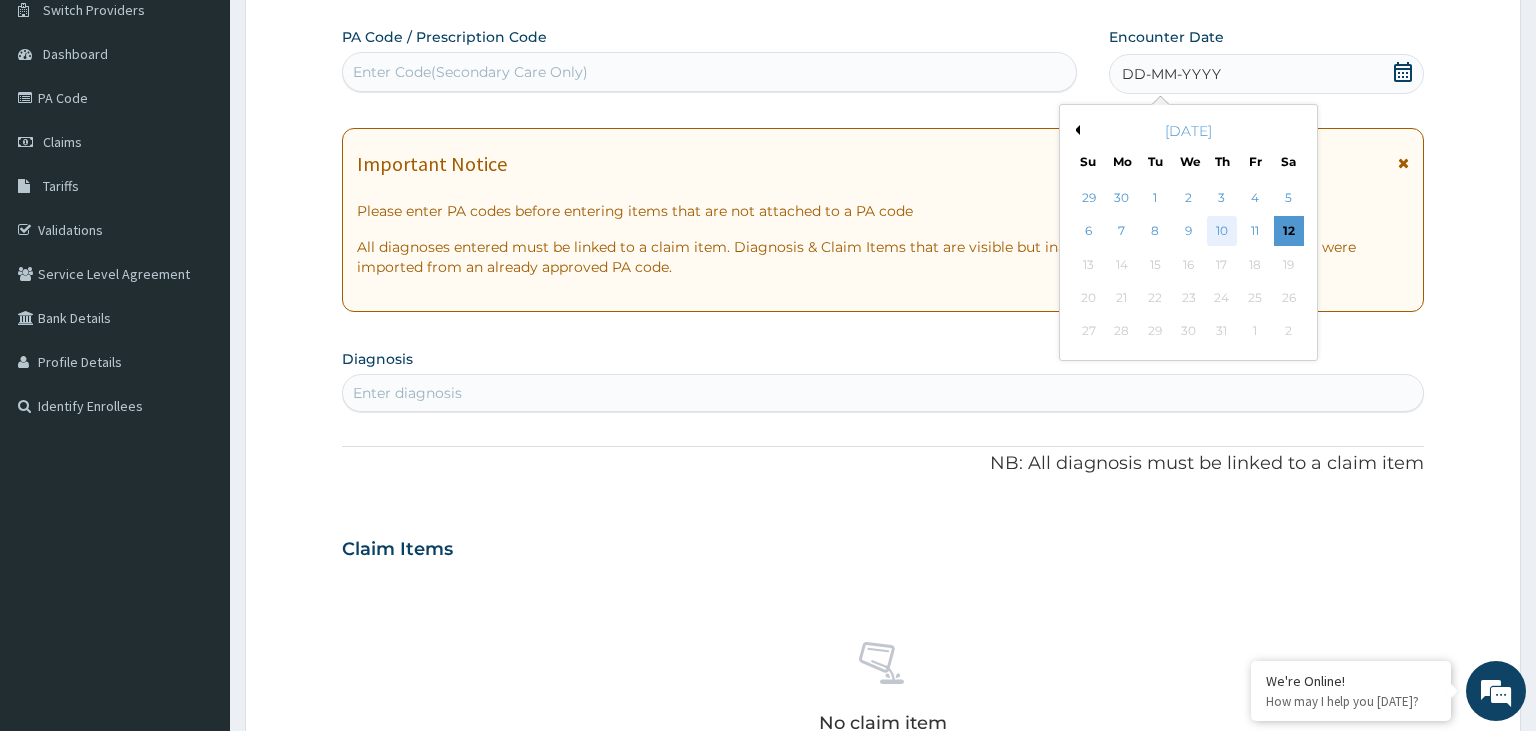 click on "10" at bounding box center (1222, 232) 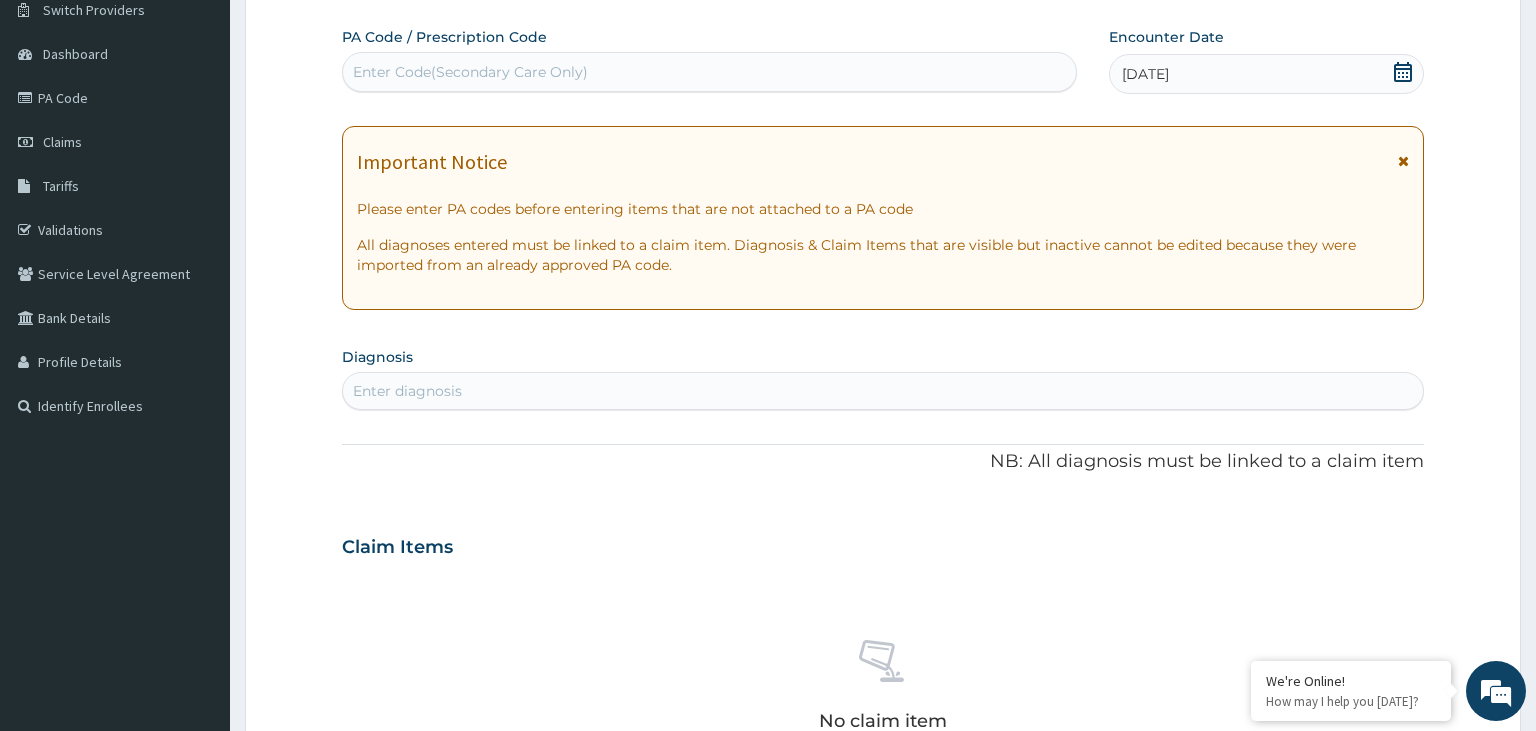 click on "Enter diagnosis" at bounding box center [883, 391] 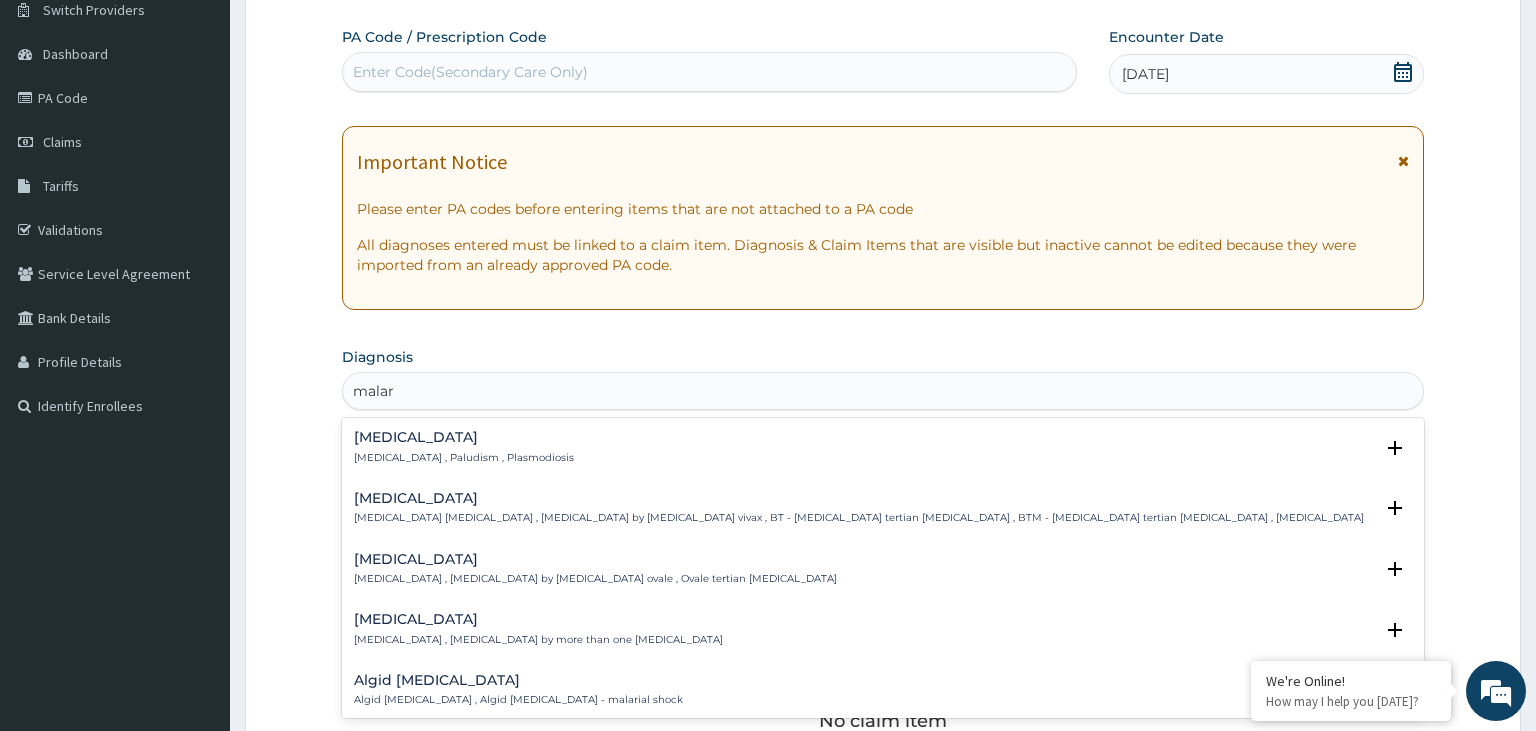 type on "mala" 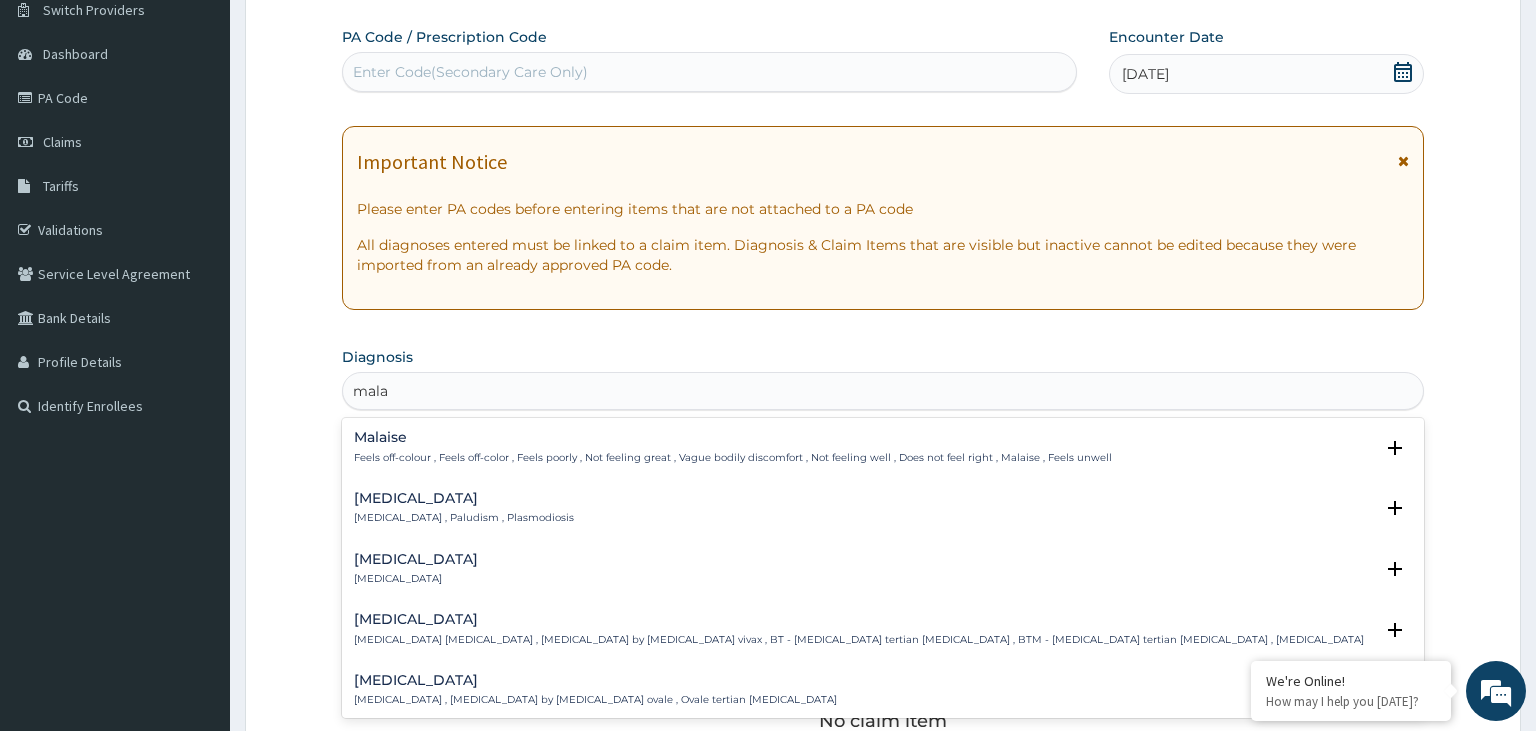 click on "Malaria Malaria , Paludism , Plasmodiosis" at bounding box center [883, 508] 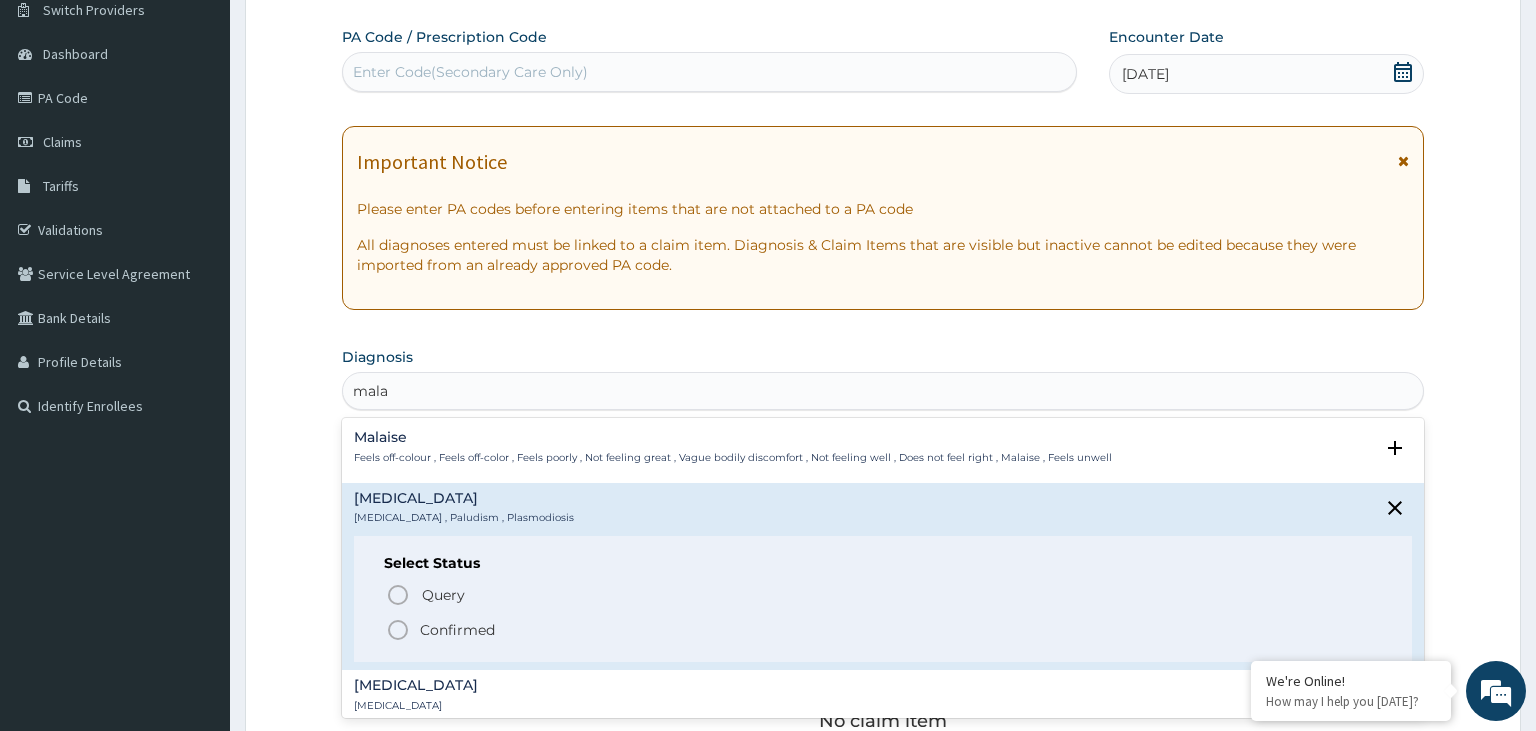 click on "Confirmed" at bounding box center [457, 630] 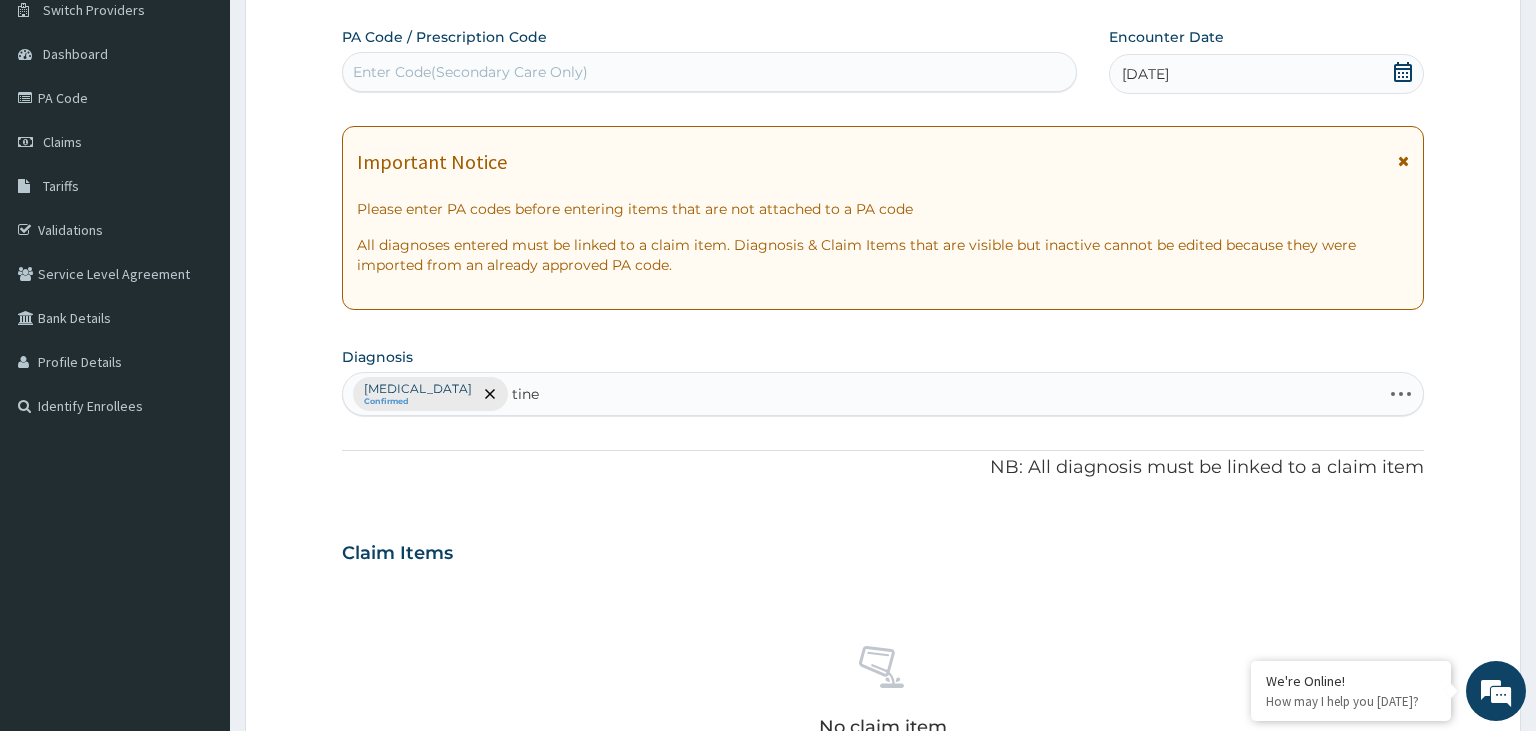 type on "tinea" 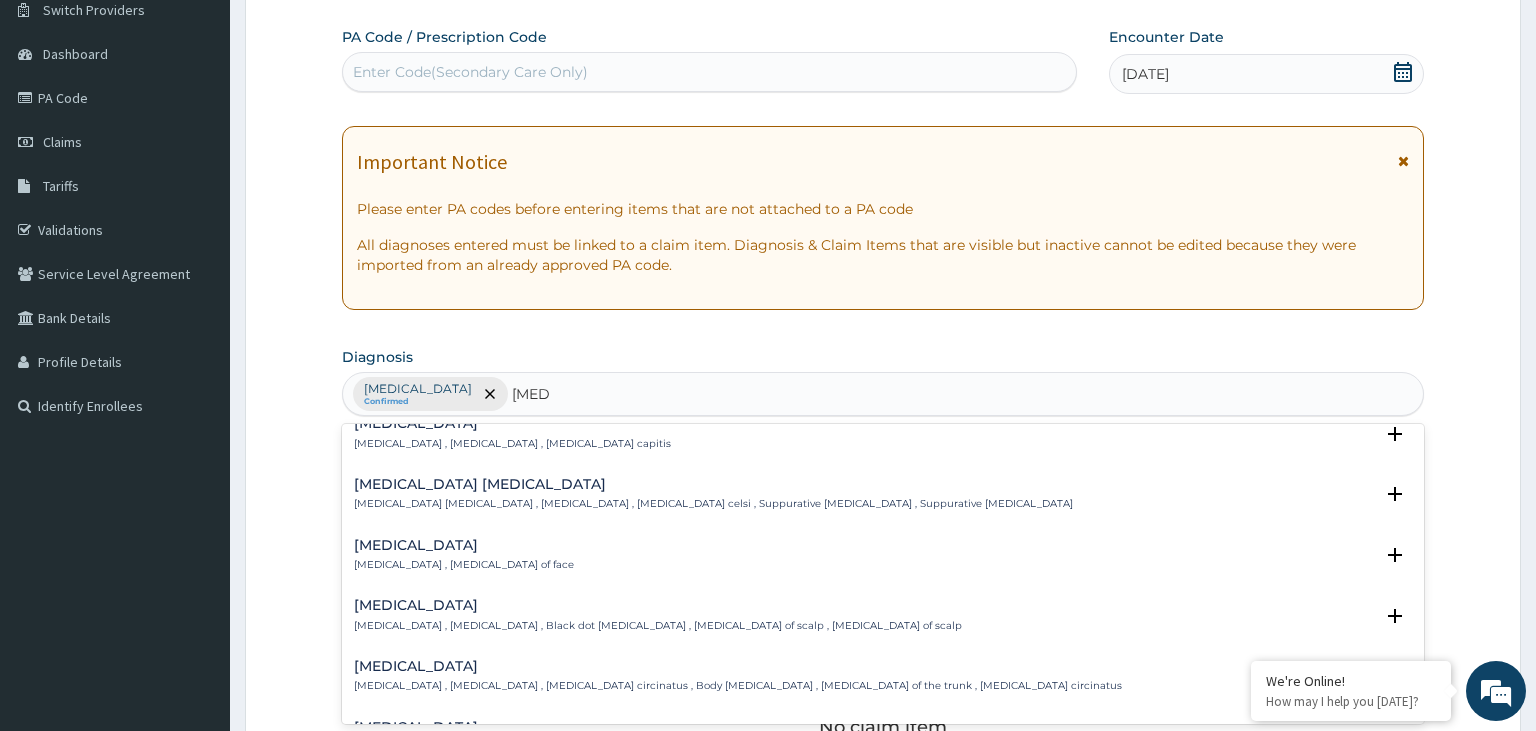 scroll, scrollTop: 403, scrollLeft: 0, axis: vertical 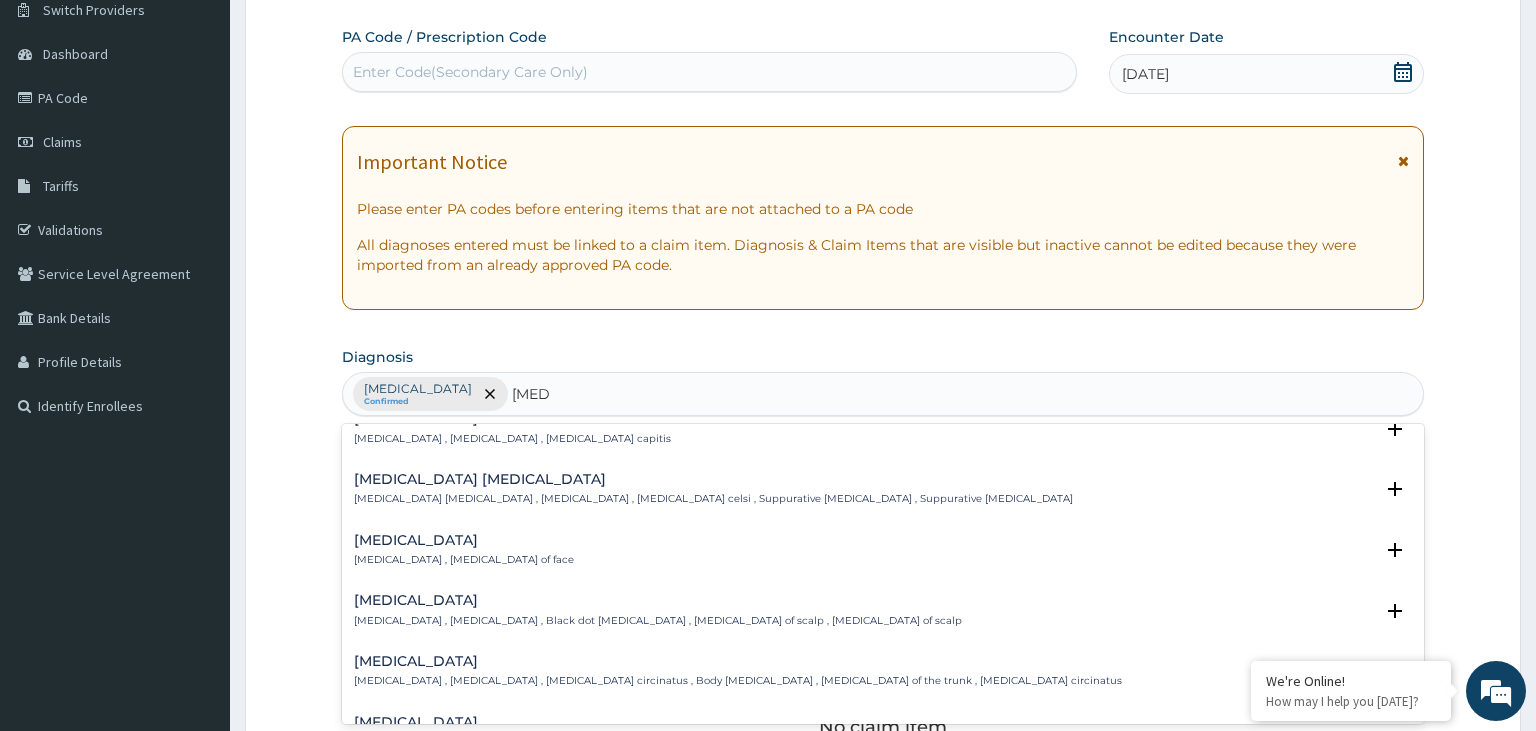 click on "Tinea capitis" at bounding box center [658, 600] 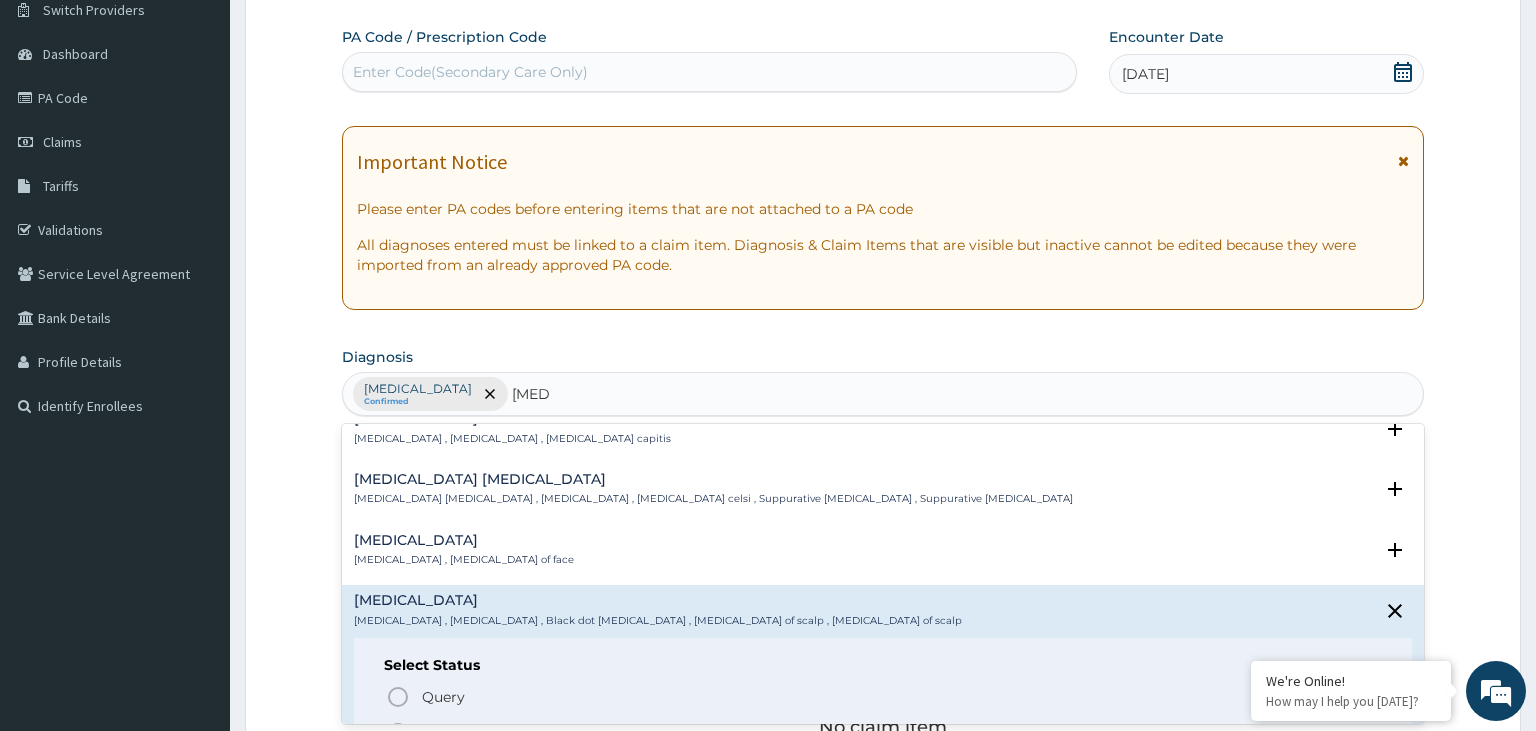 click on "Confirmed" at bounding box center [457, 733] 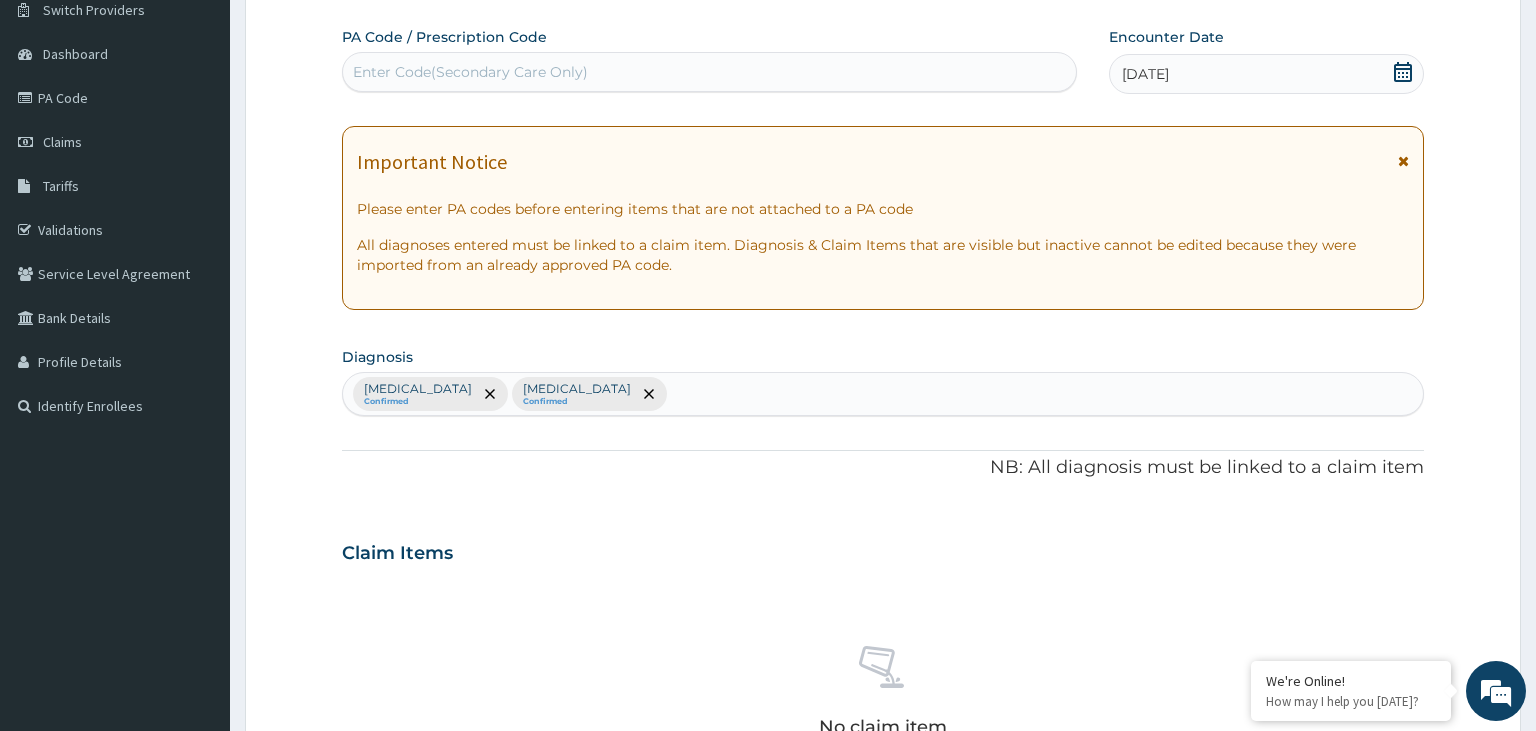 scroll, scrollTop: 692, scrollLeft: 0, axis: vertical 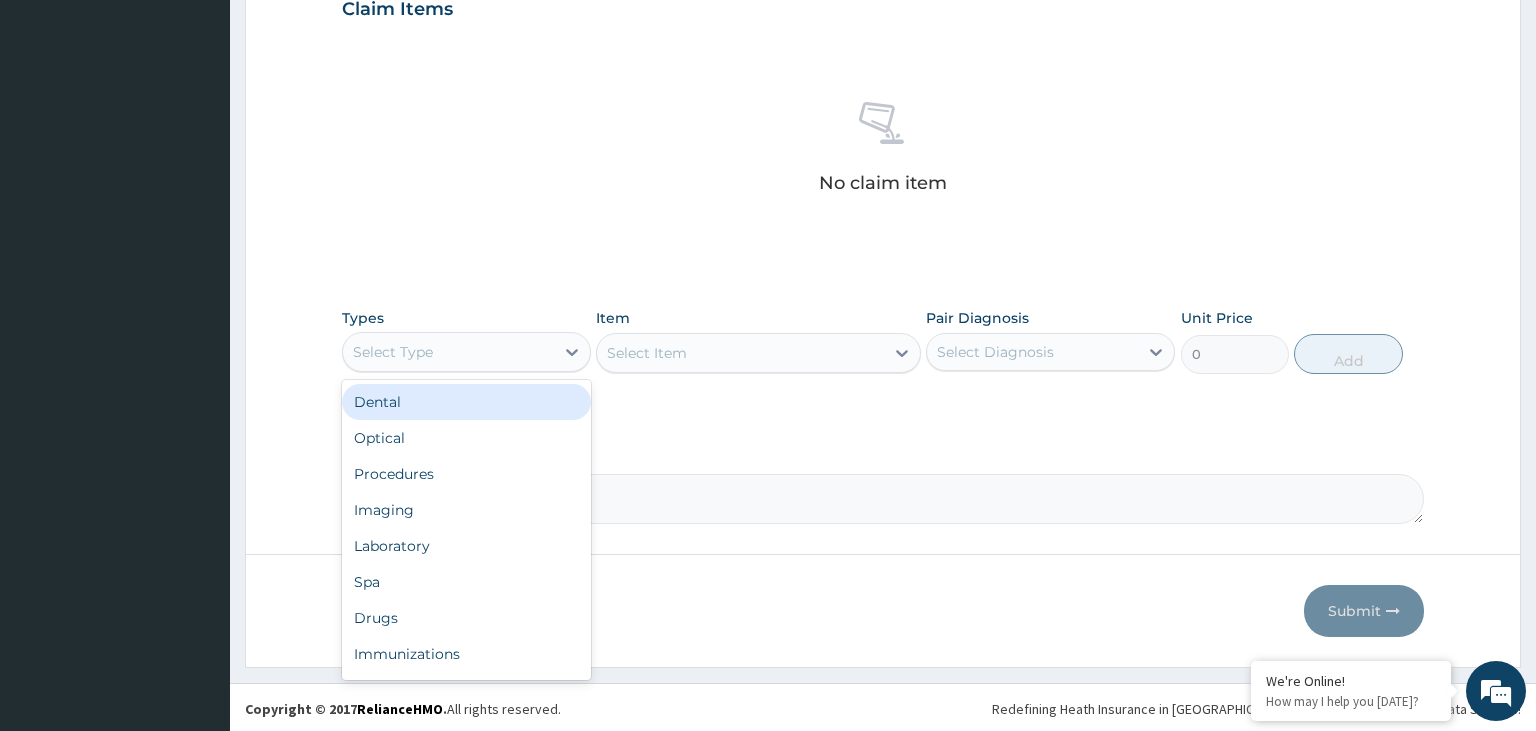 click on "Select Type" at bounding box center (448, 352) 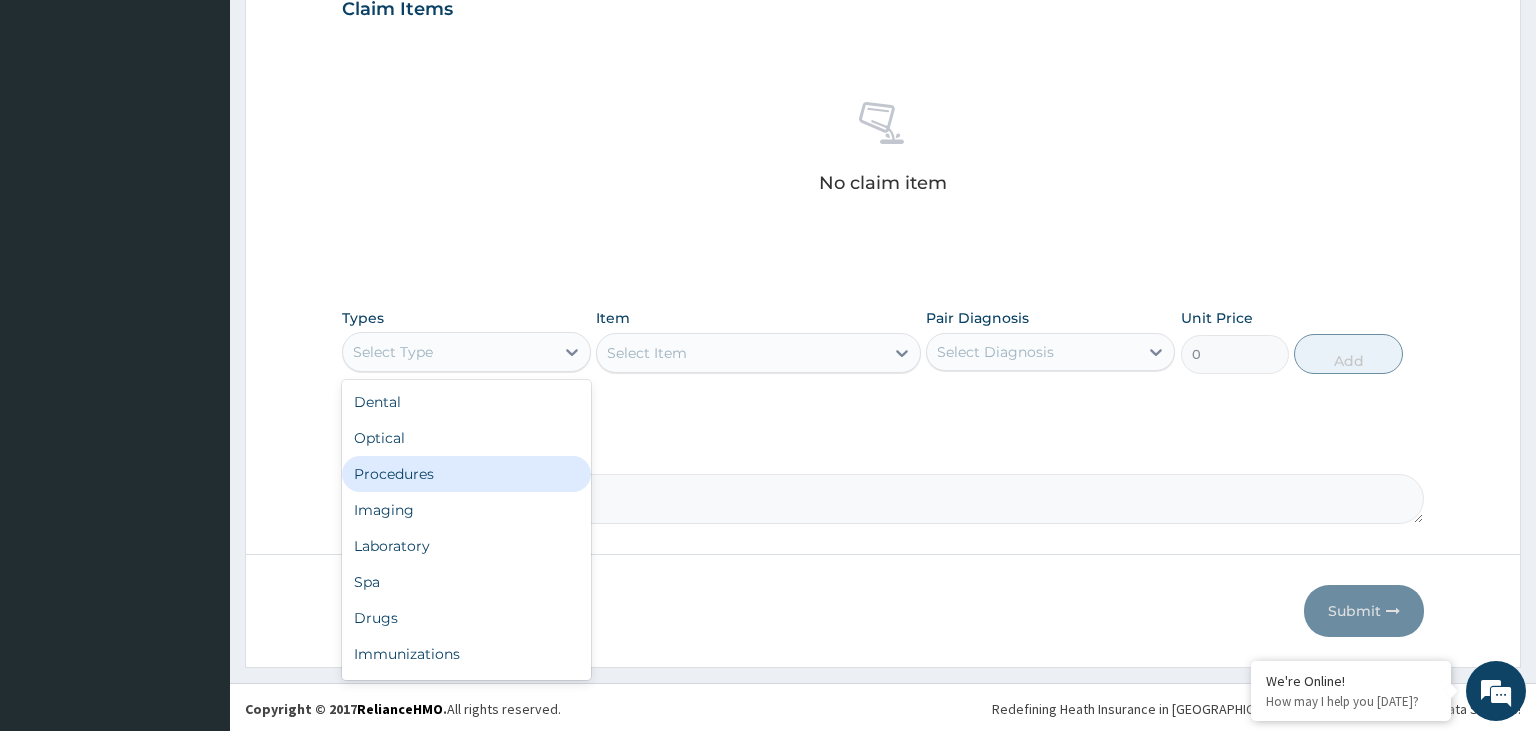 click on "Procedures" at bounding box center [466, 474] 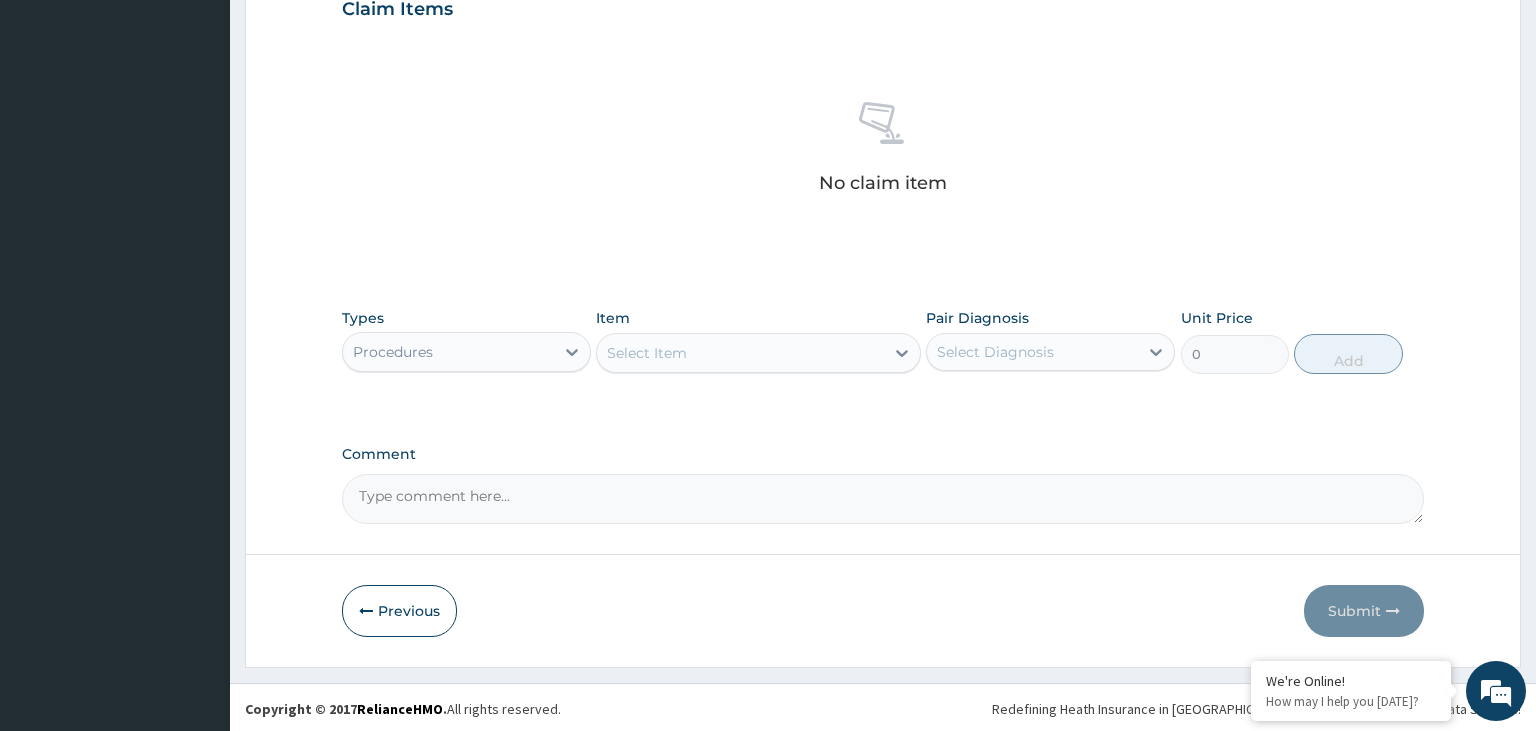 click on "Select Item" at bounding box center (740, 353) 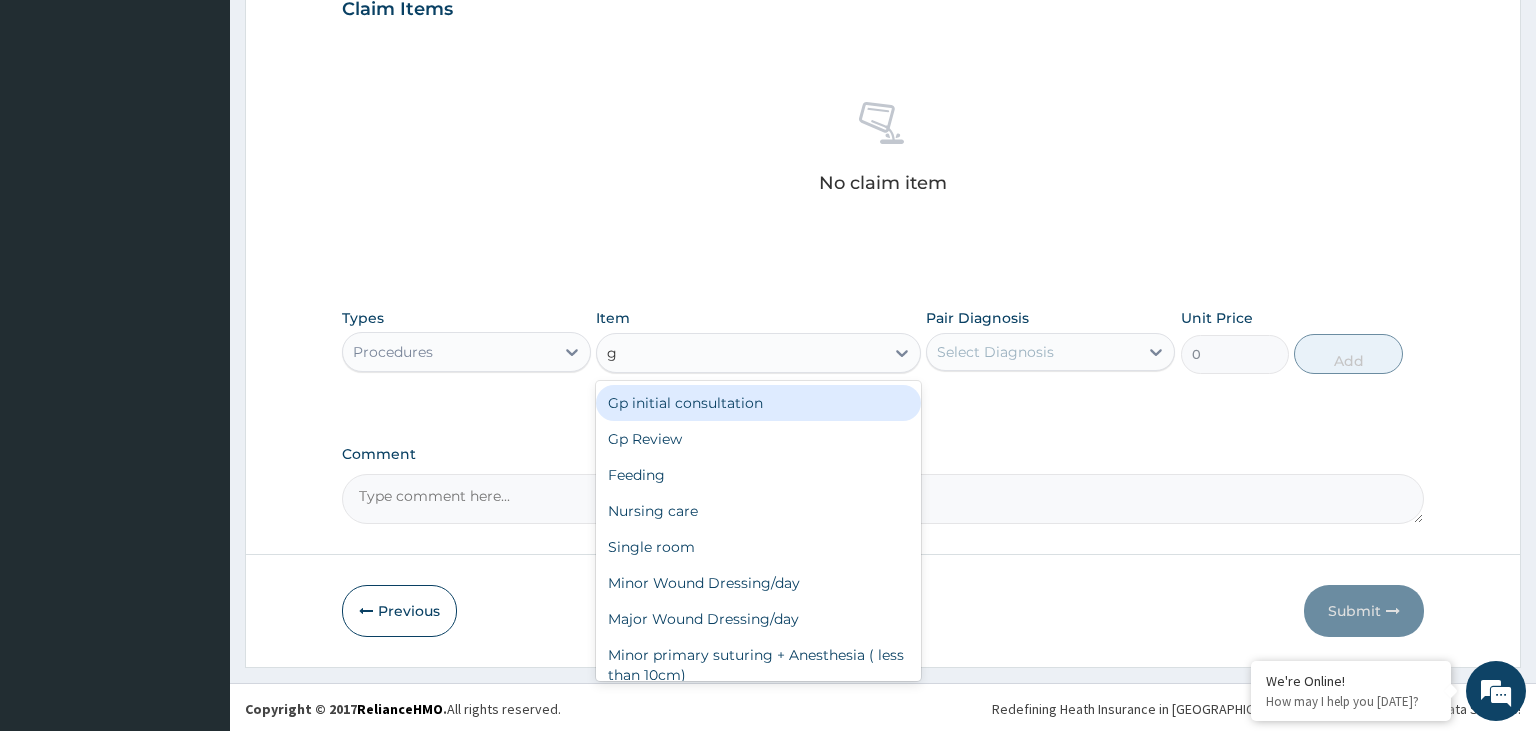 type on "gp" 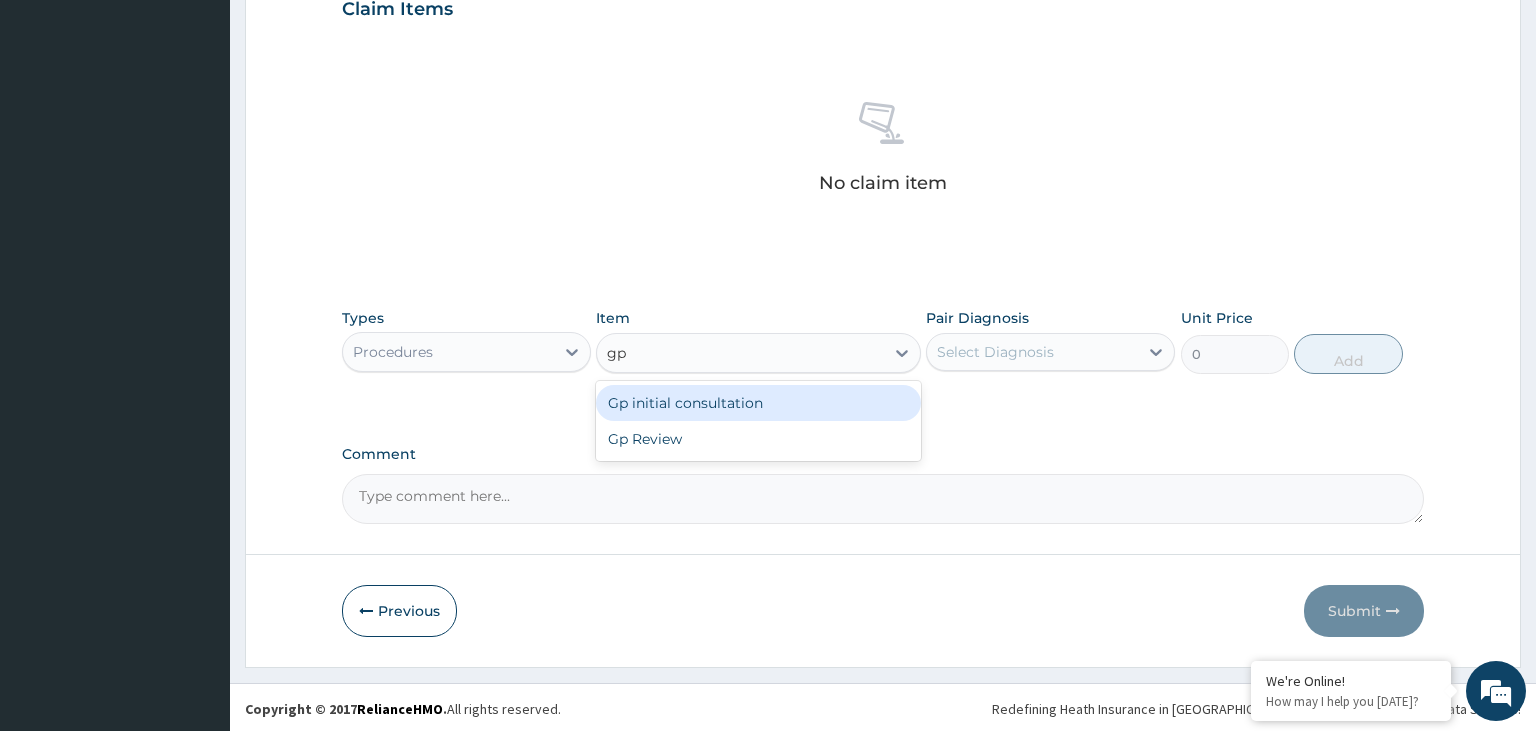 click on "Gp initial consultation" at bounding box center [758, 403] 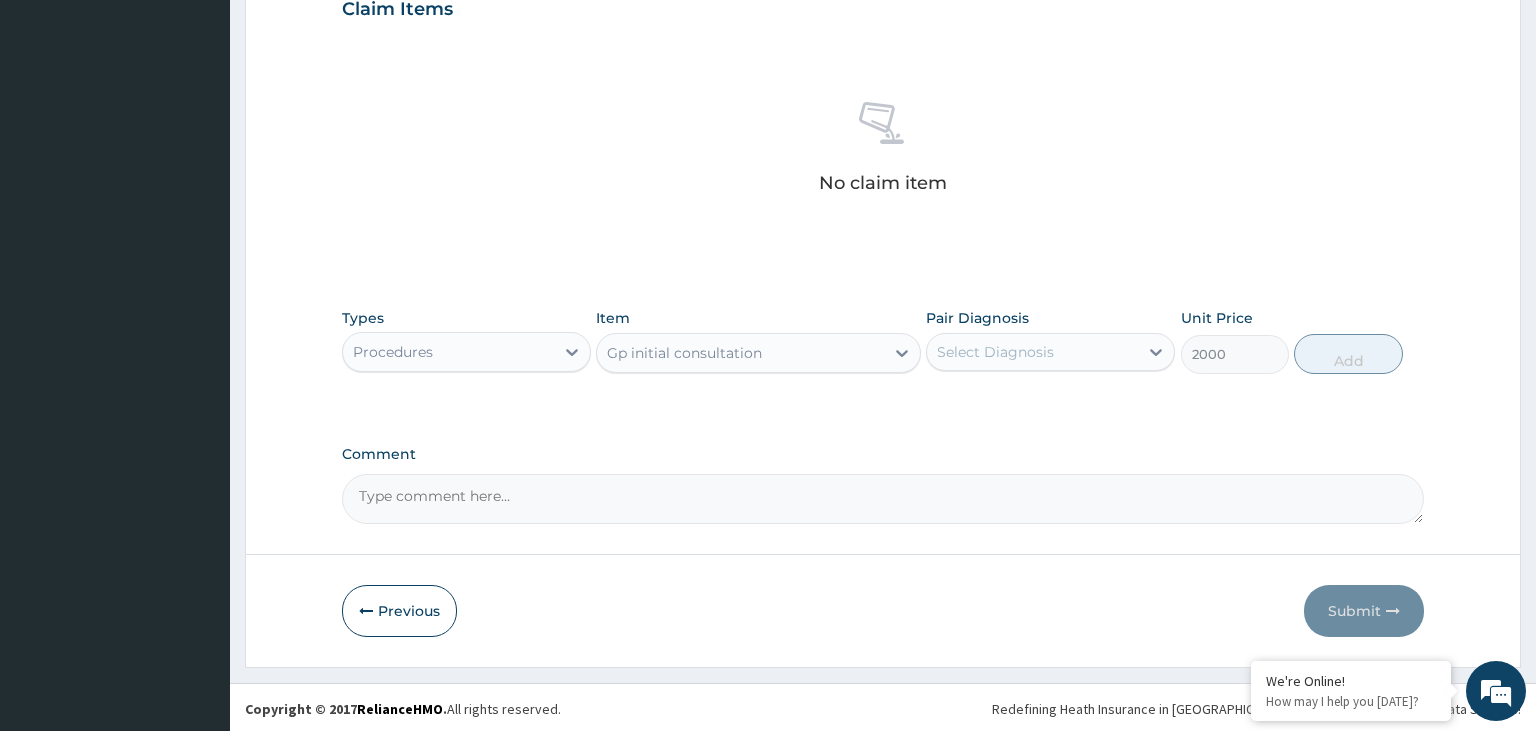 click on "Pair Diagnosis Select Diagnosis" at bounding box center (1050, 341) 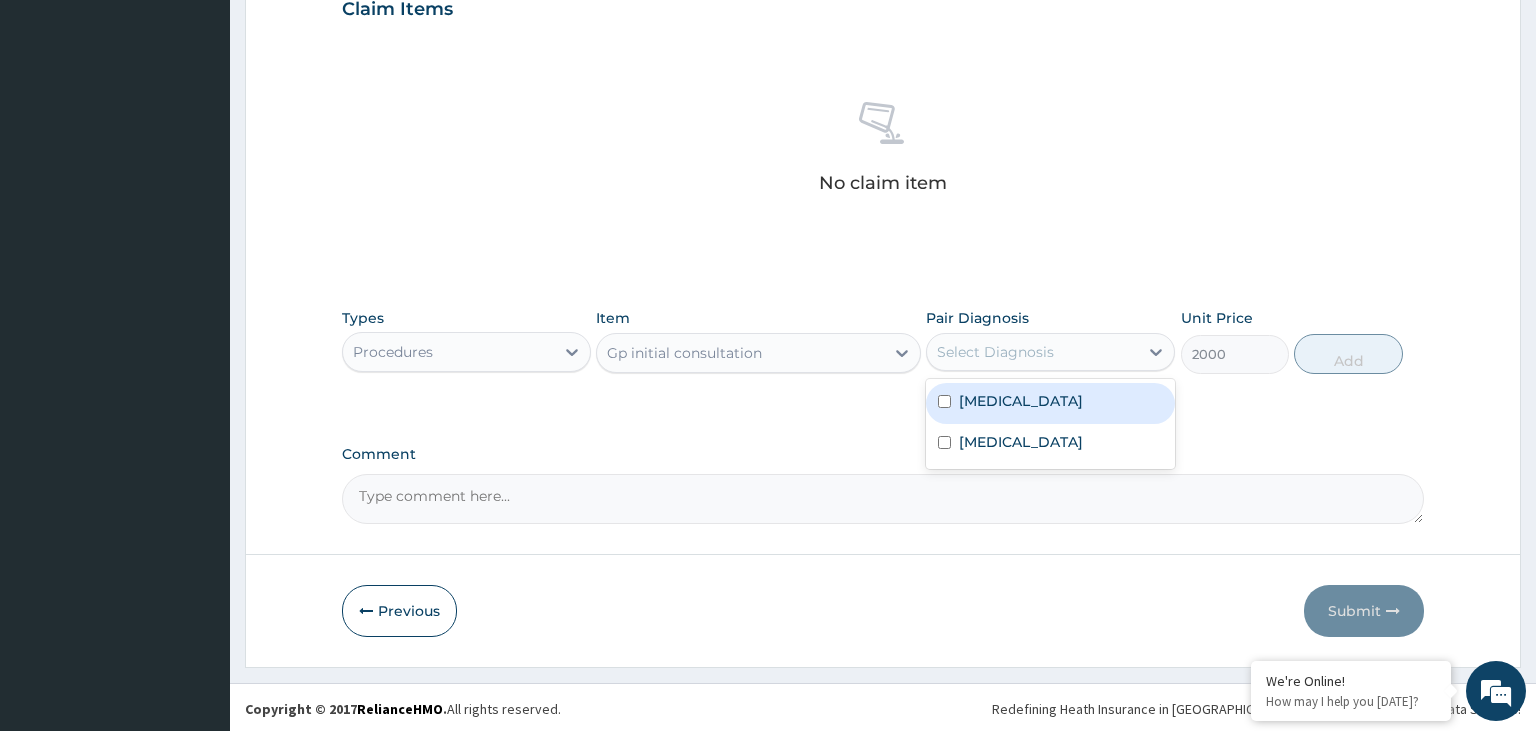 click on "Select Diagnosis" at bounding box center [1032, 352] 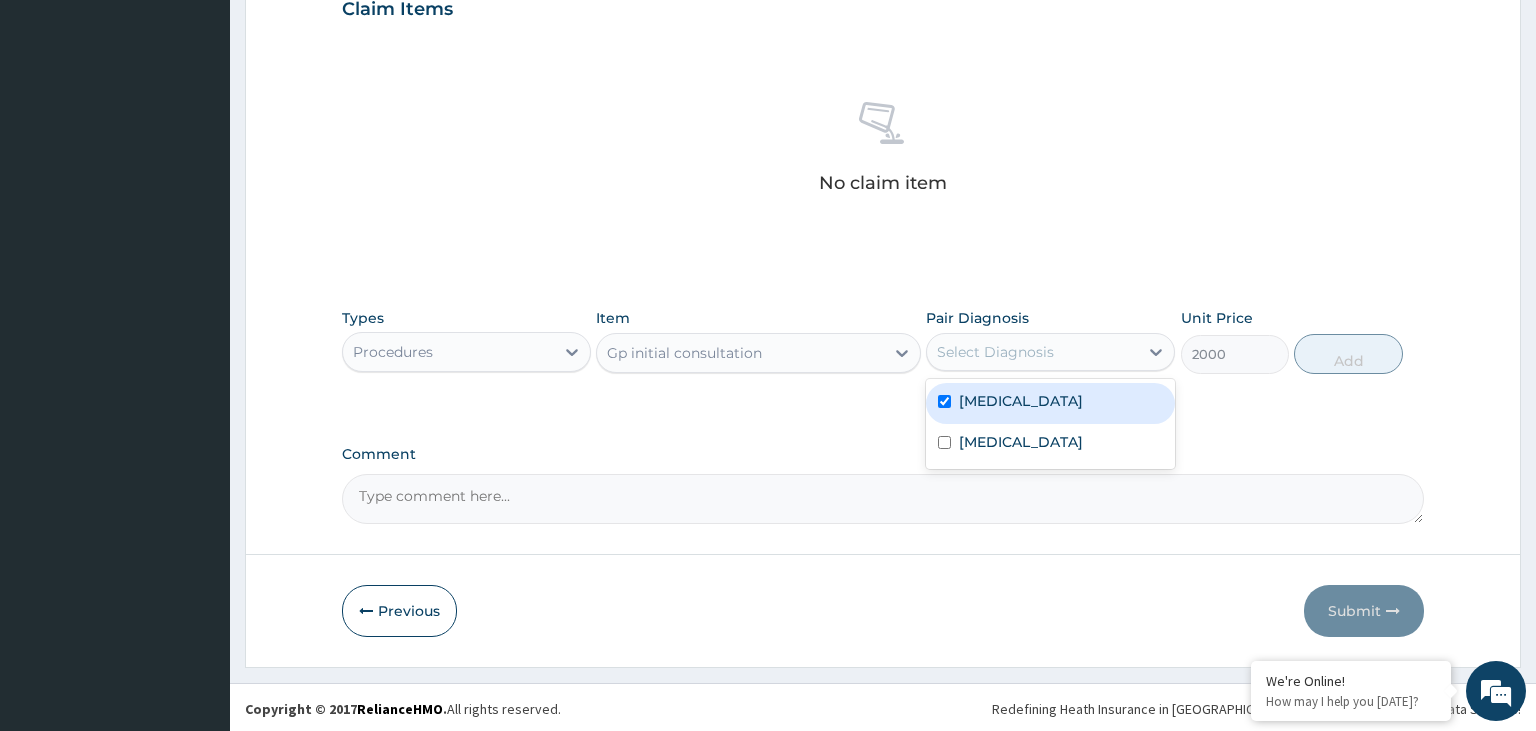 checkbox on "true" 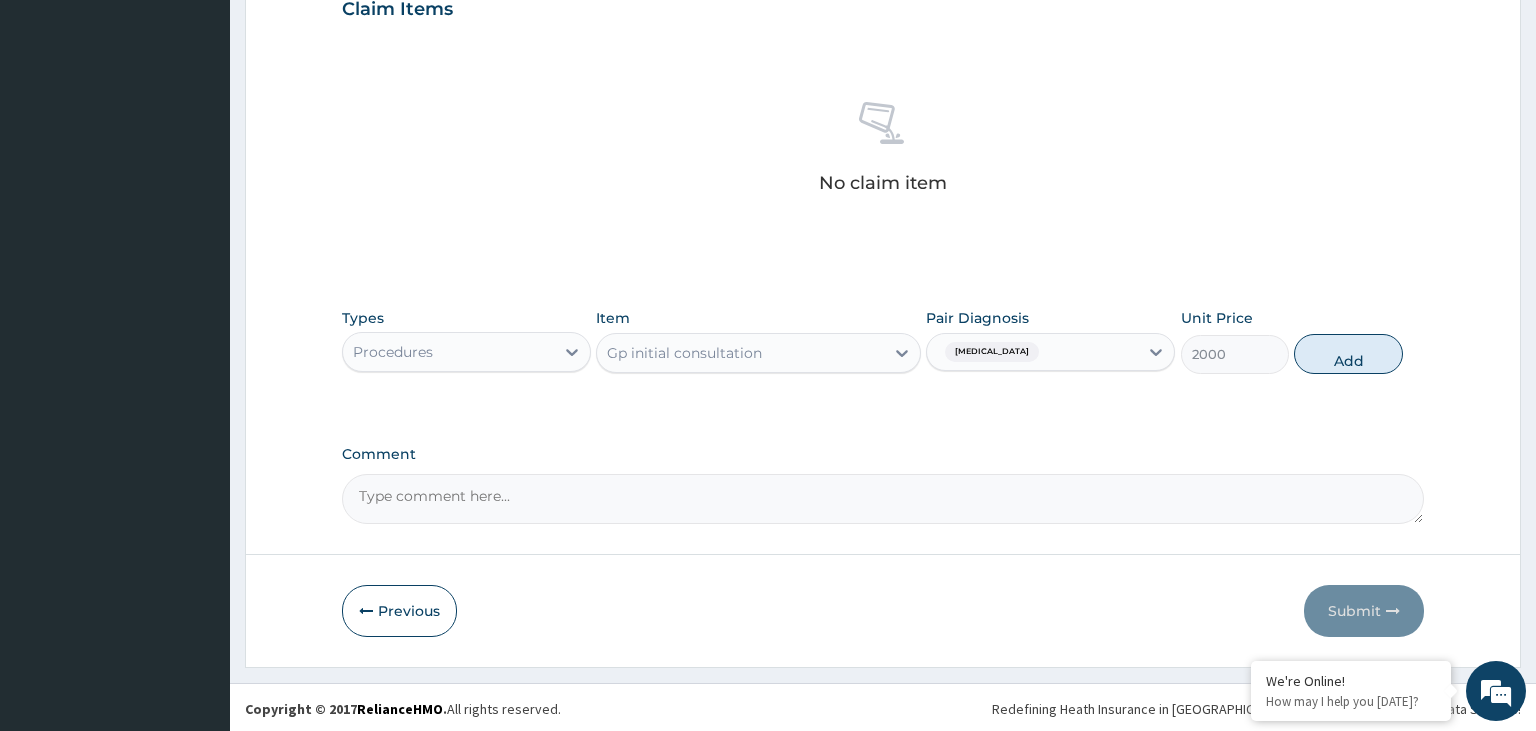 click on "Comment" at bounding box center (883, 499) 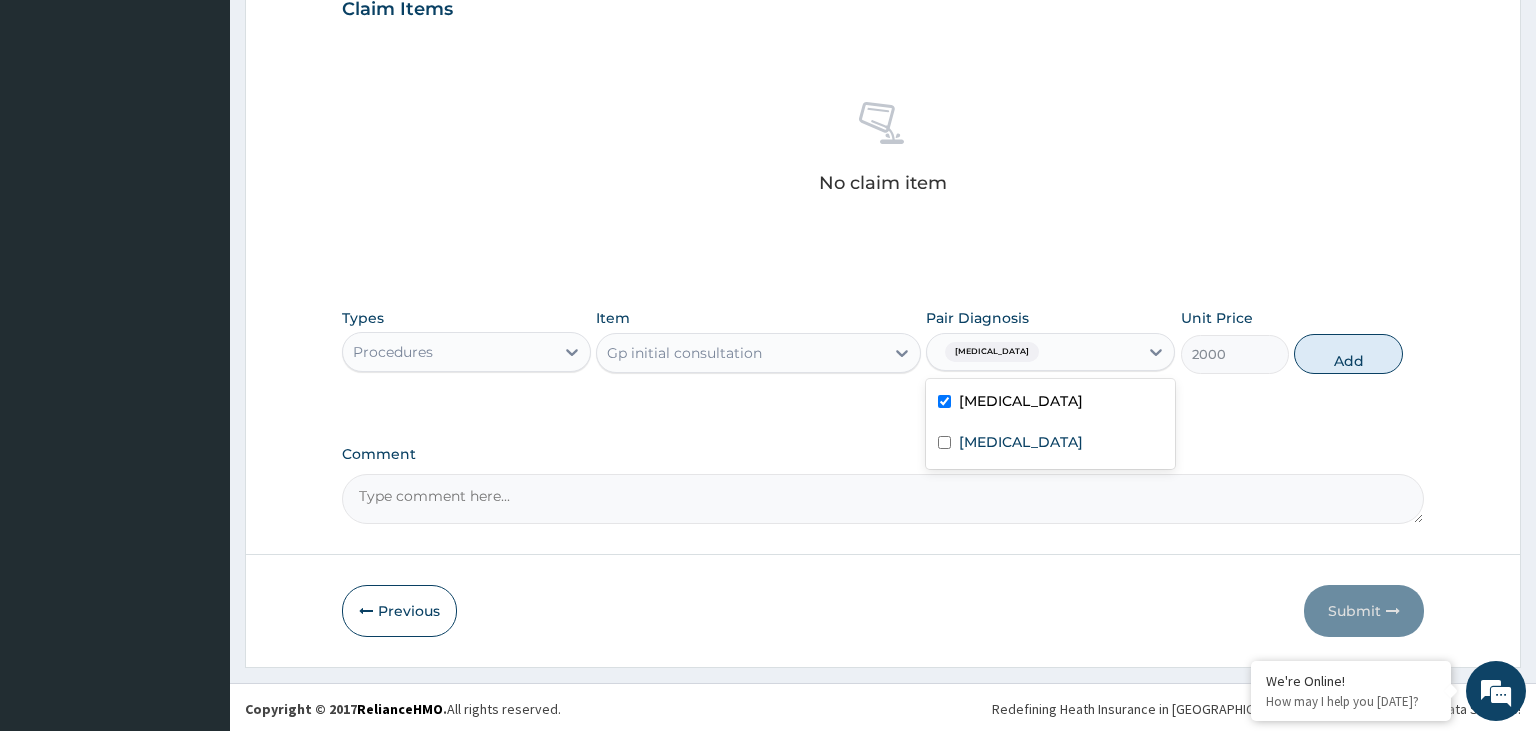 click on "Malaria" at bounding box center [1032, 352] 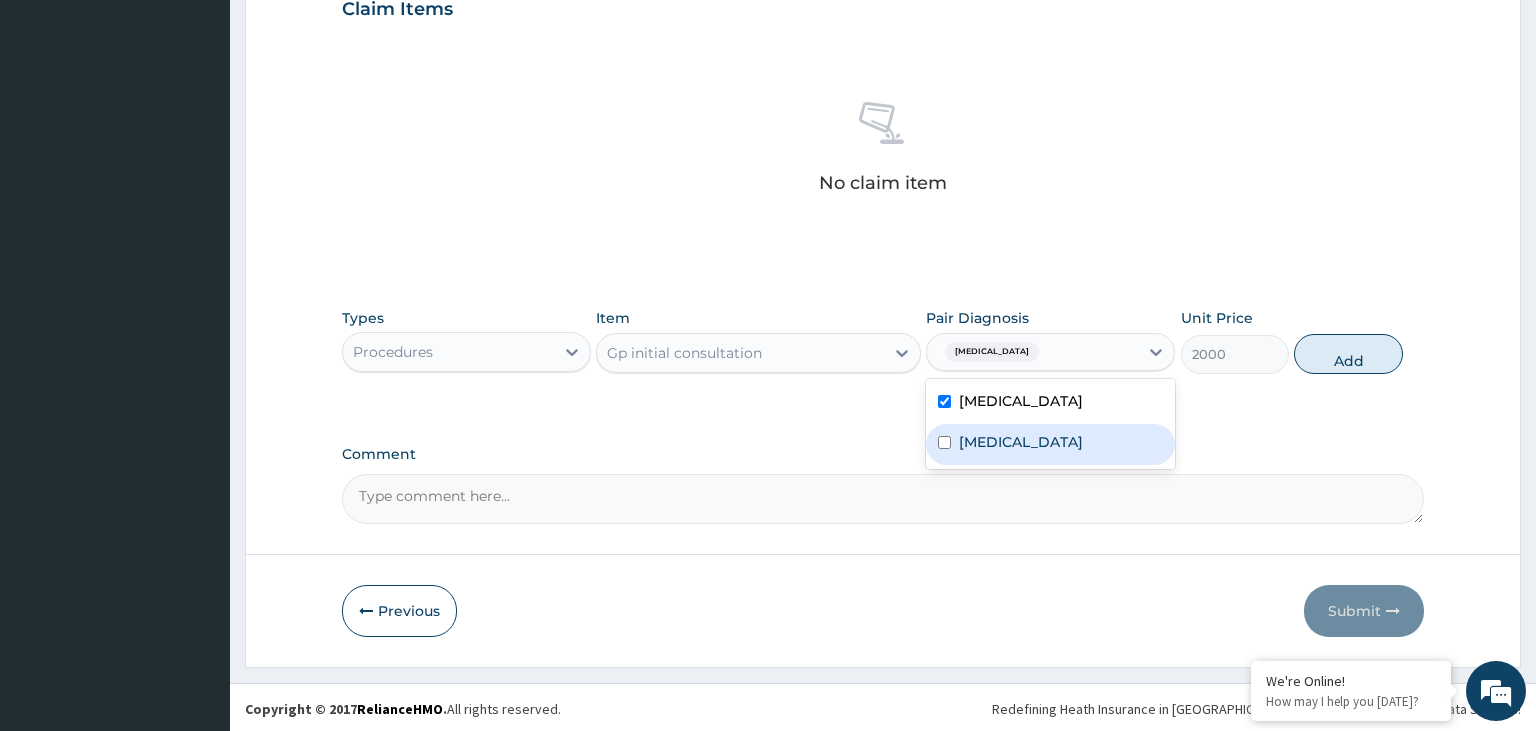 click on "Tinea capitis" at bounding box center (1021, 442) 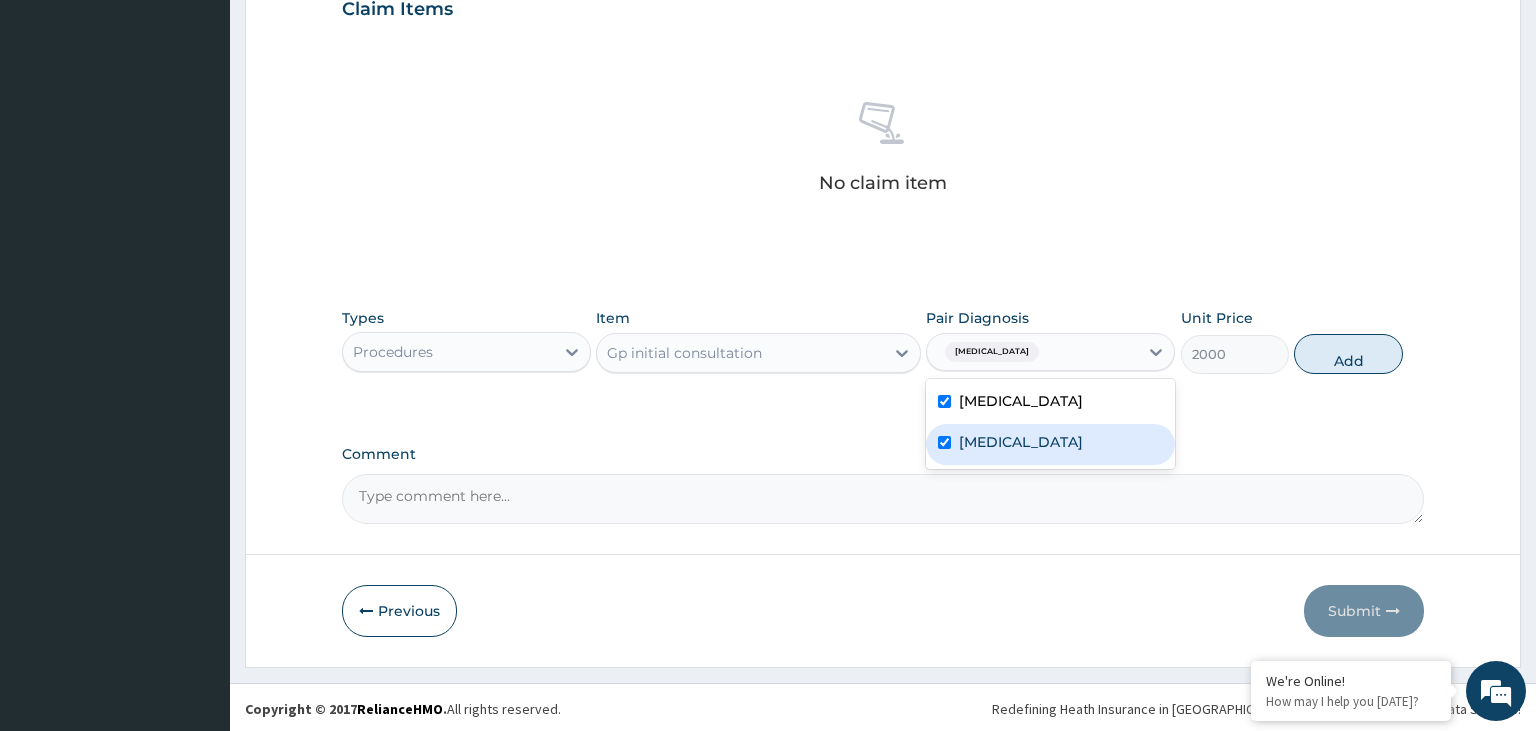 checkbox on "true" 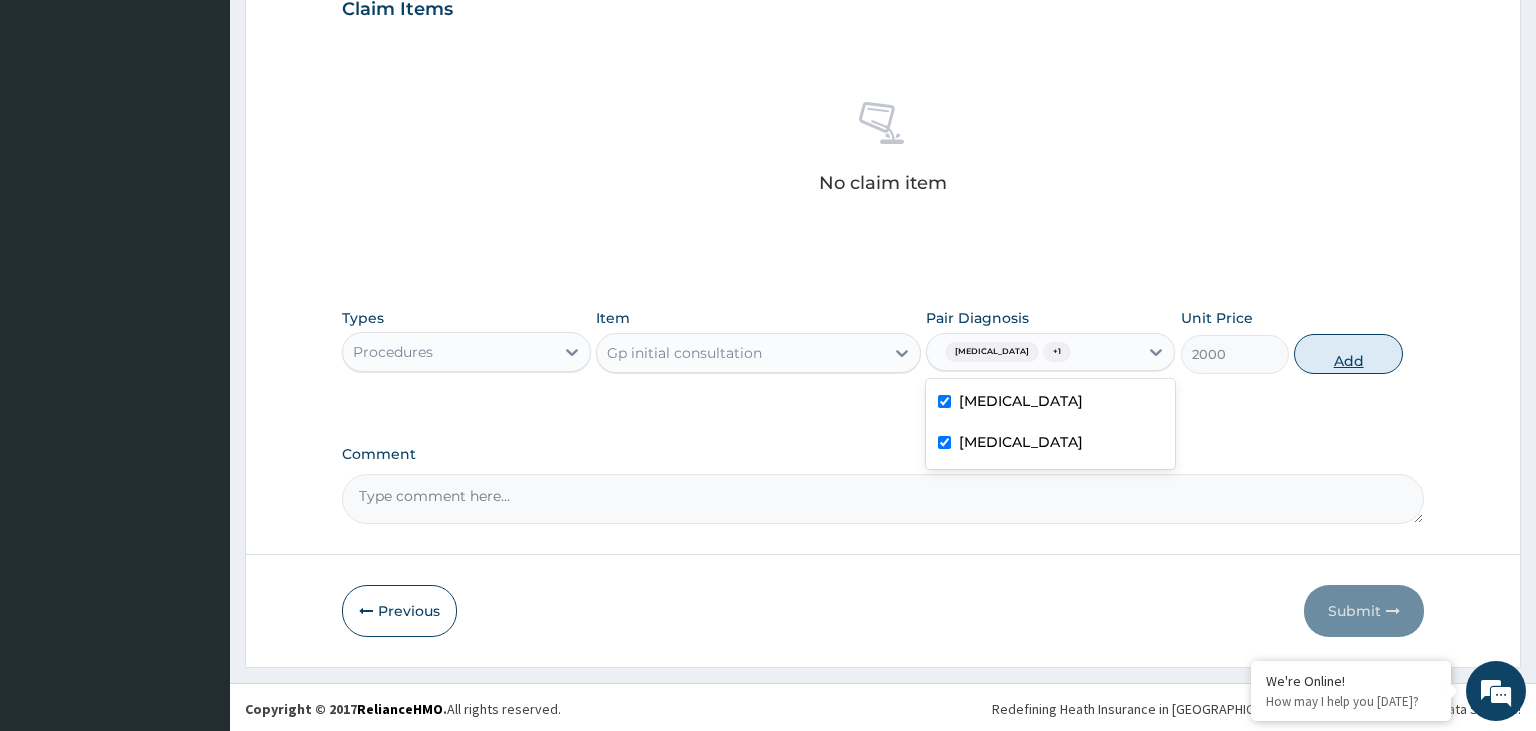 click on "Add" at bounding box center (1348, 354) 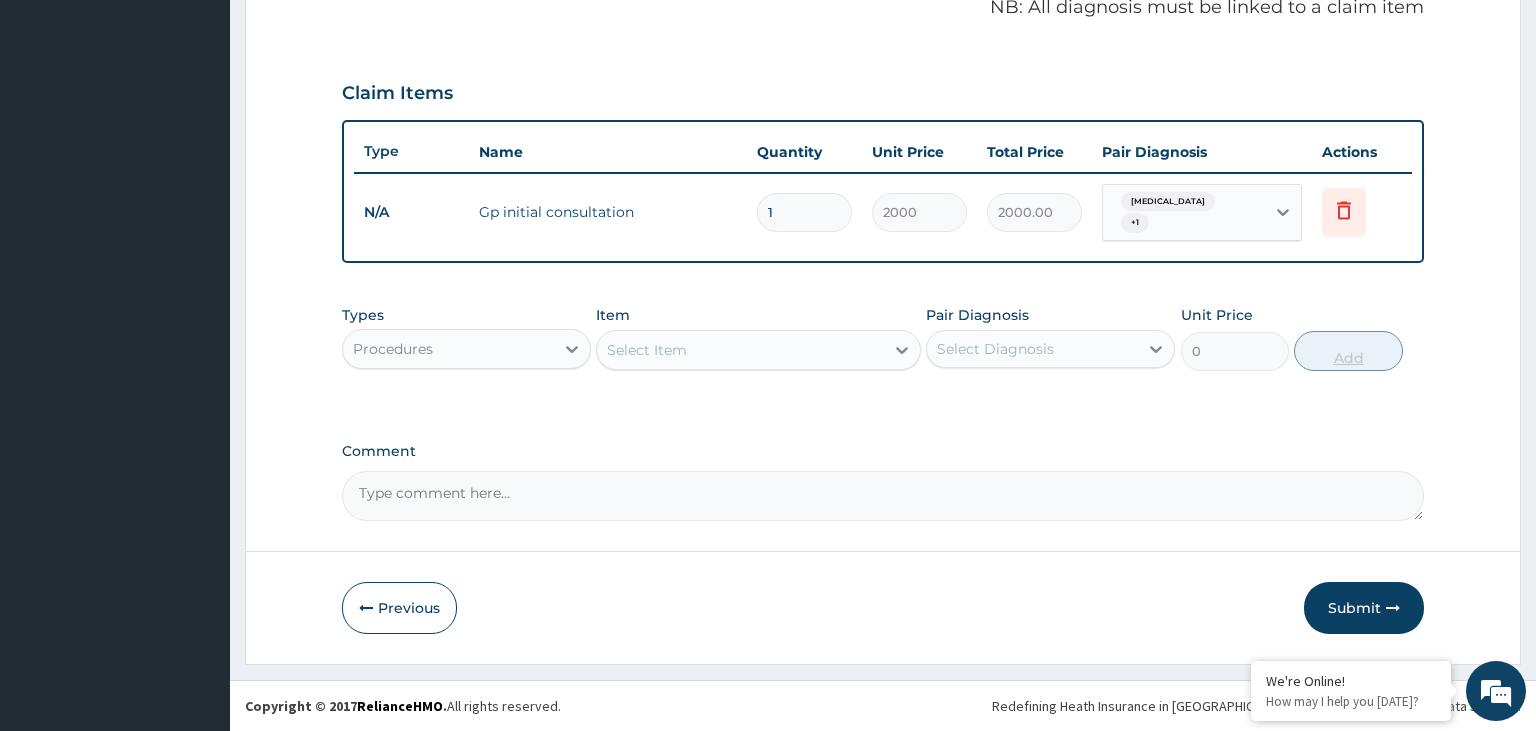 scroll, scrollTop: 612, scrollLeft: 0, axis: vertical 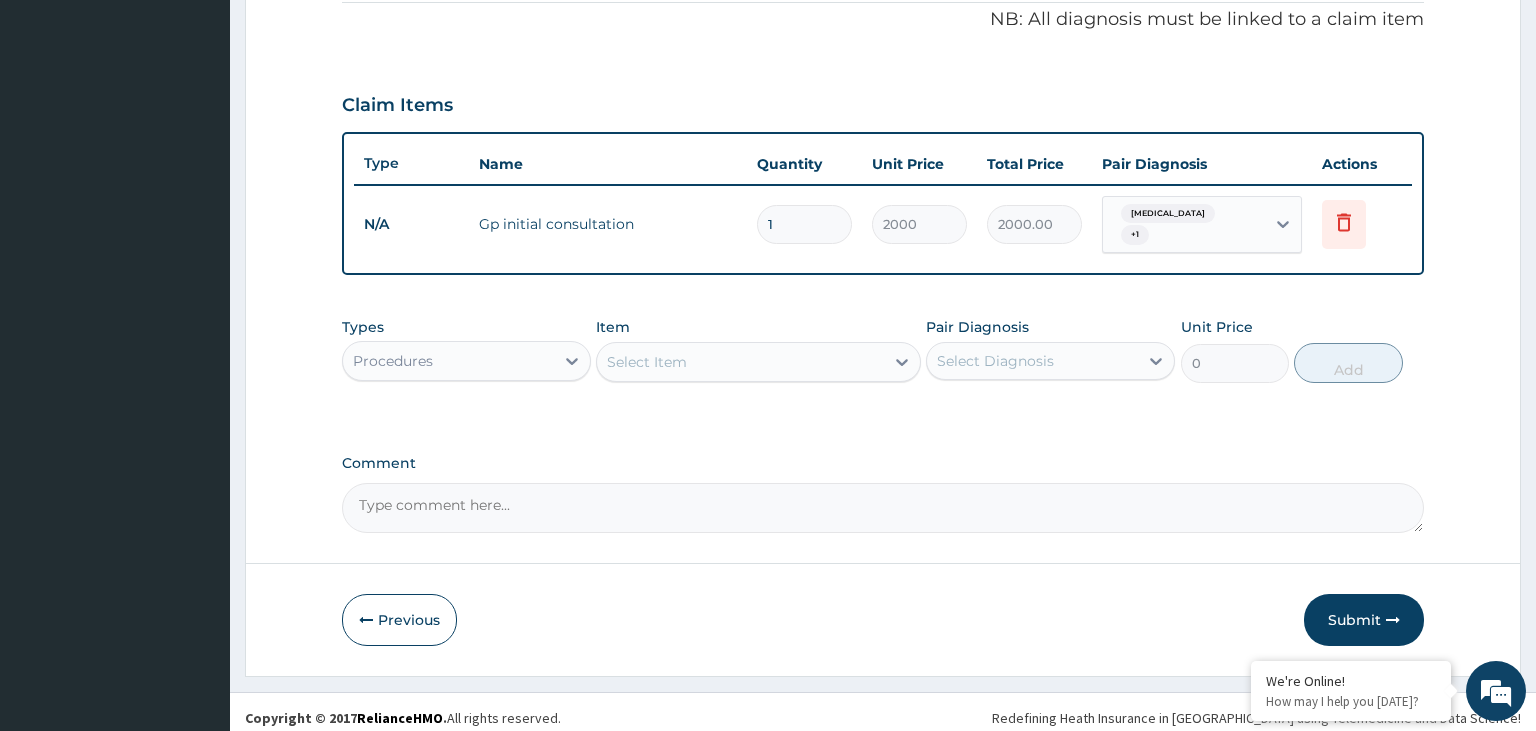 click on "Procedures" at bounding box center [448, 361] 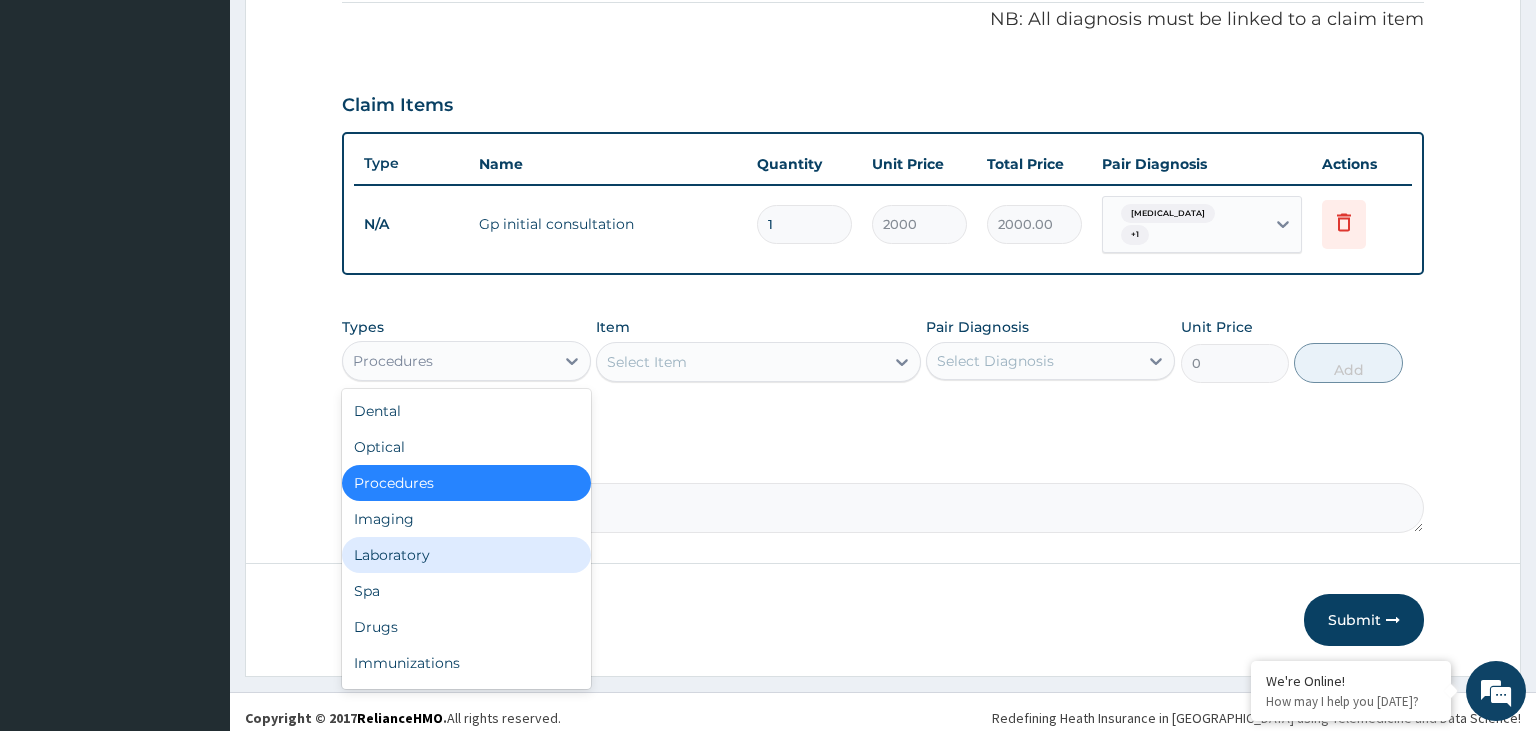 click on "Laboratory" at bounding box center [466, 555] 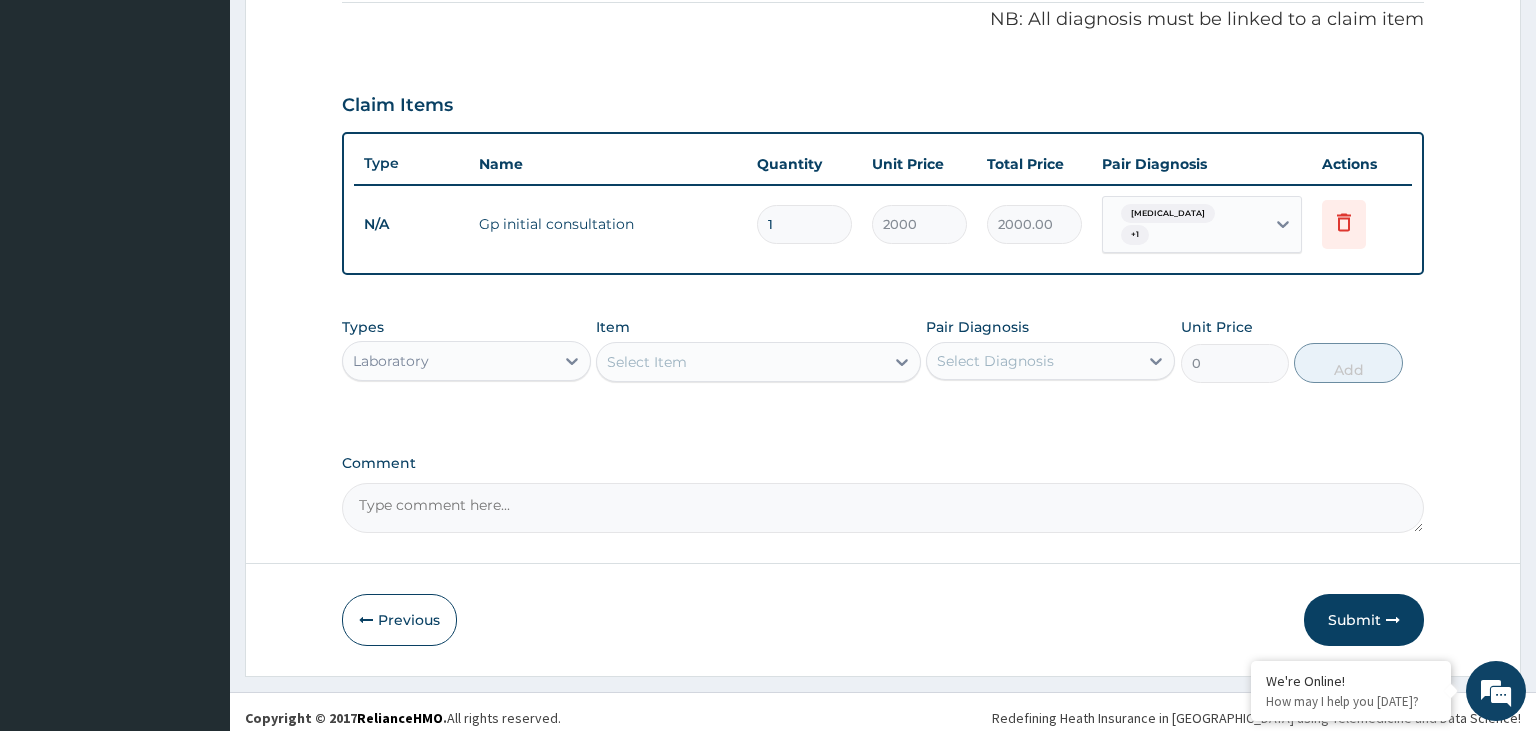 click on "Select Item" at bounding box center [740, 362] 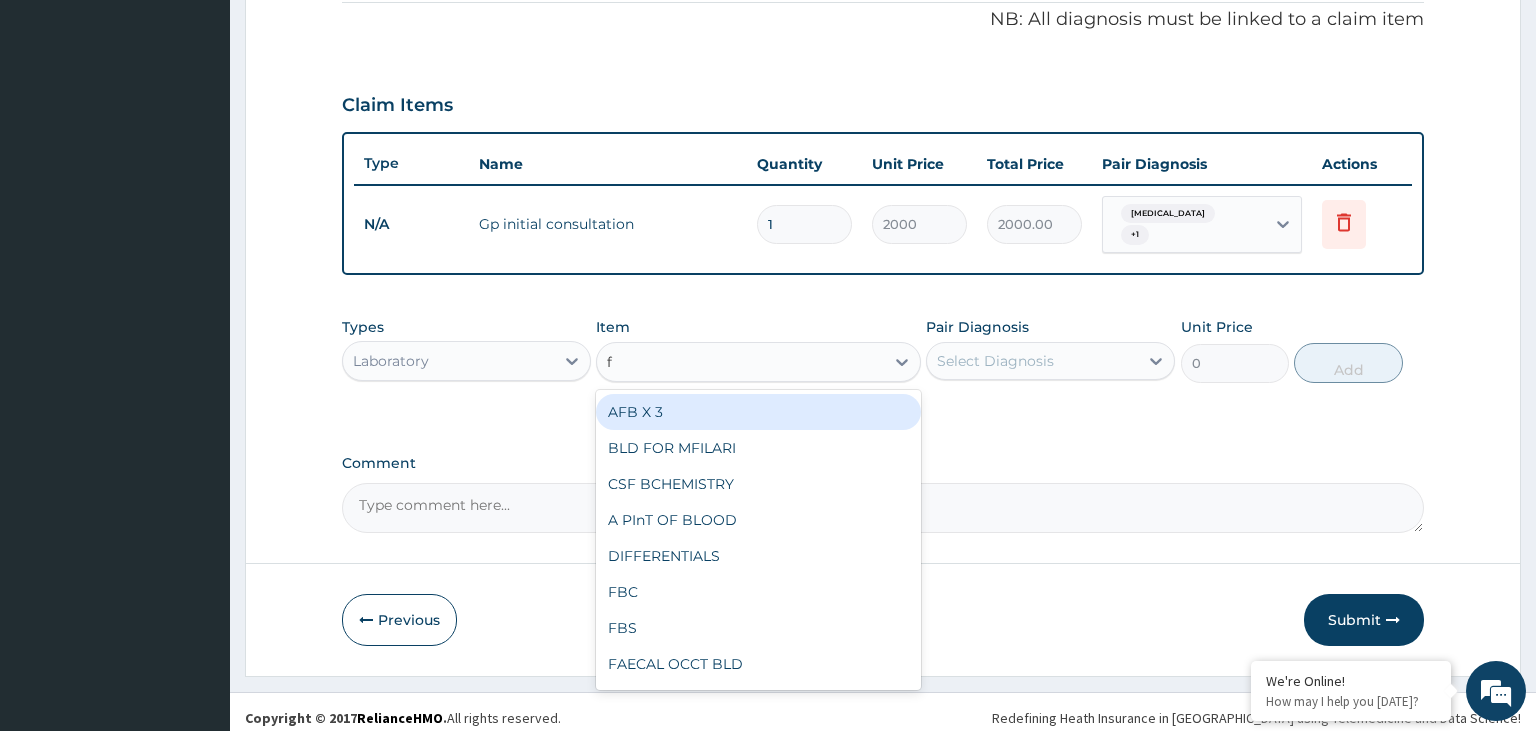 type on "fb" 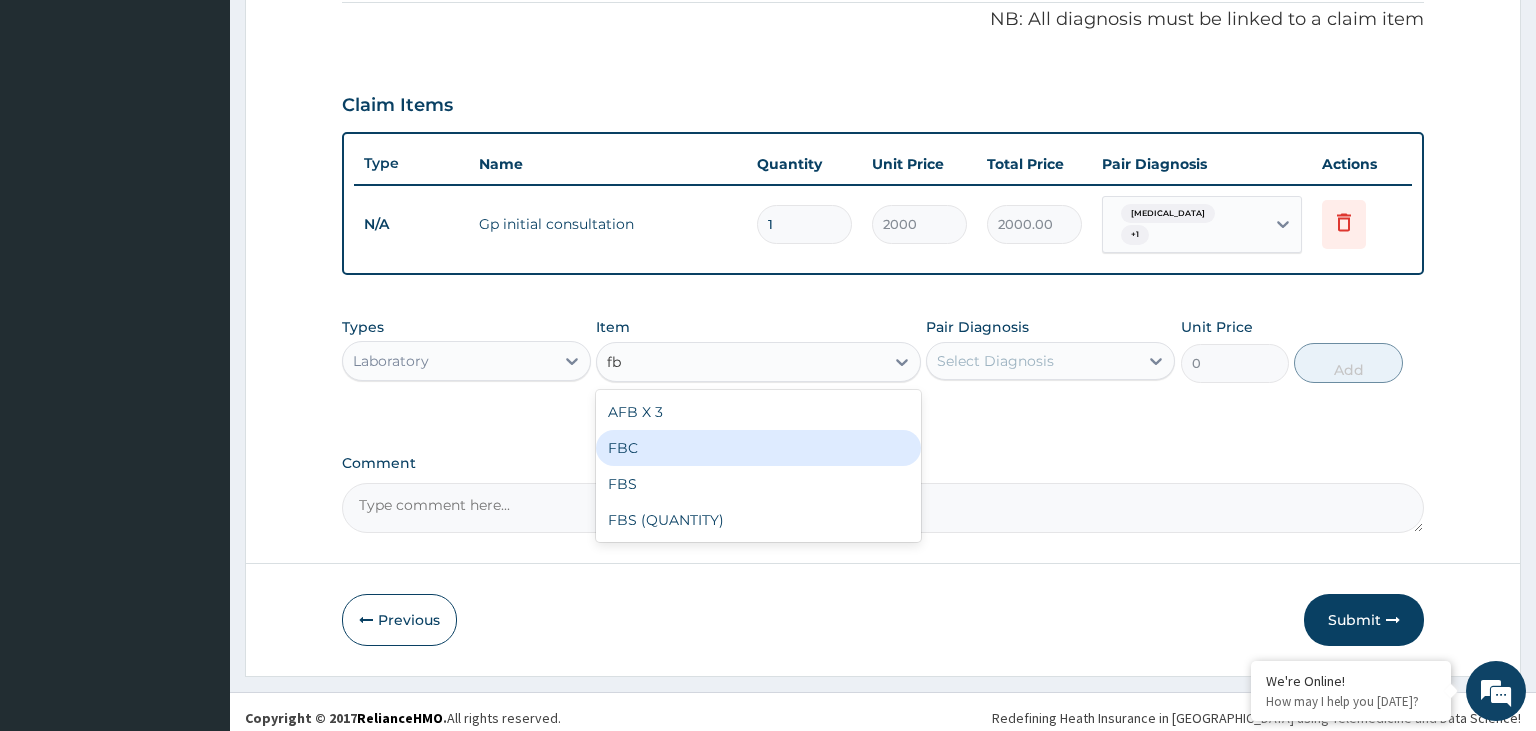 click on "FBC" at bounding box center (758, 448) 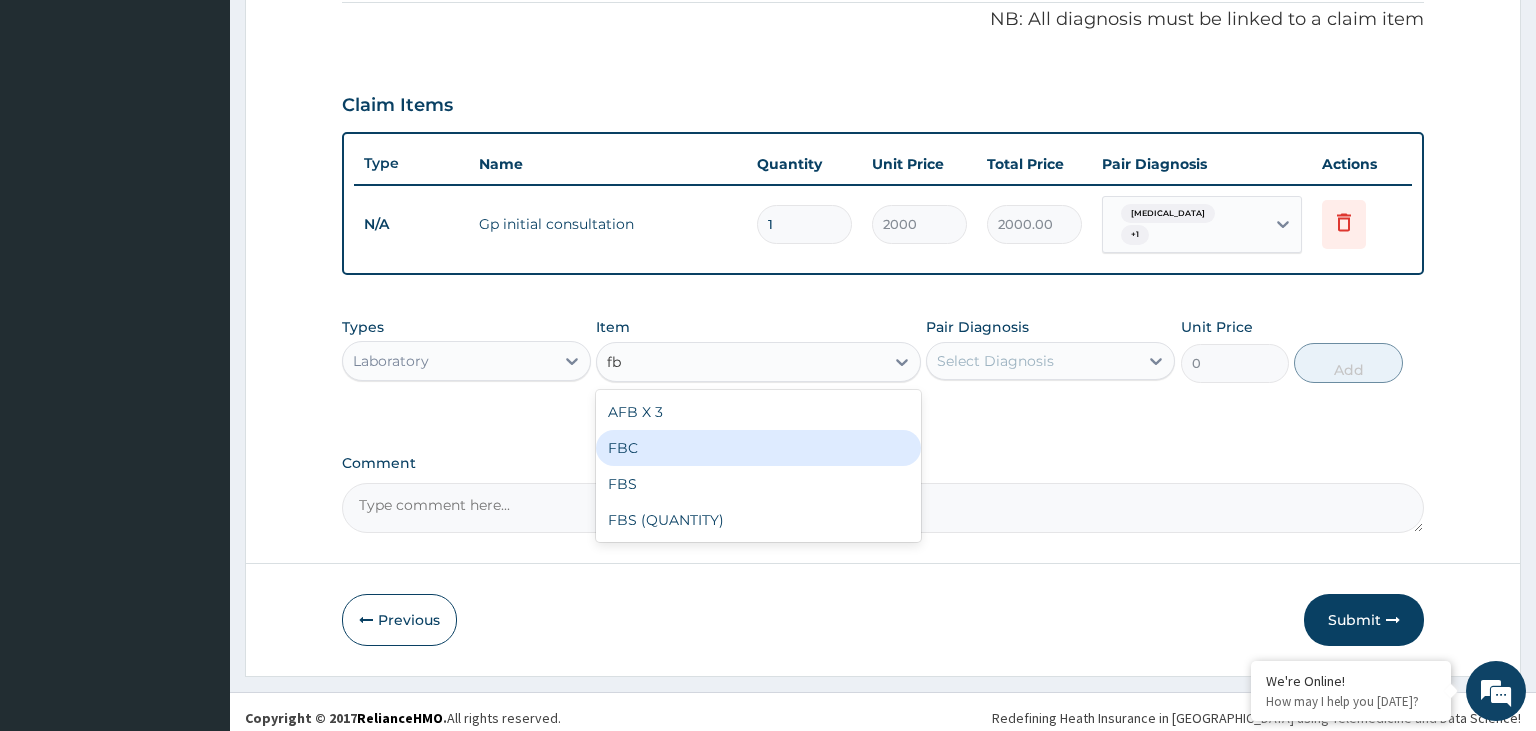 type 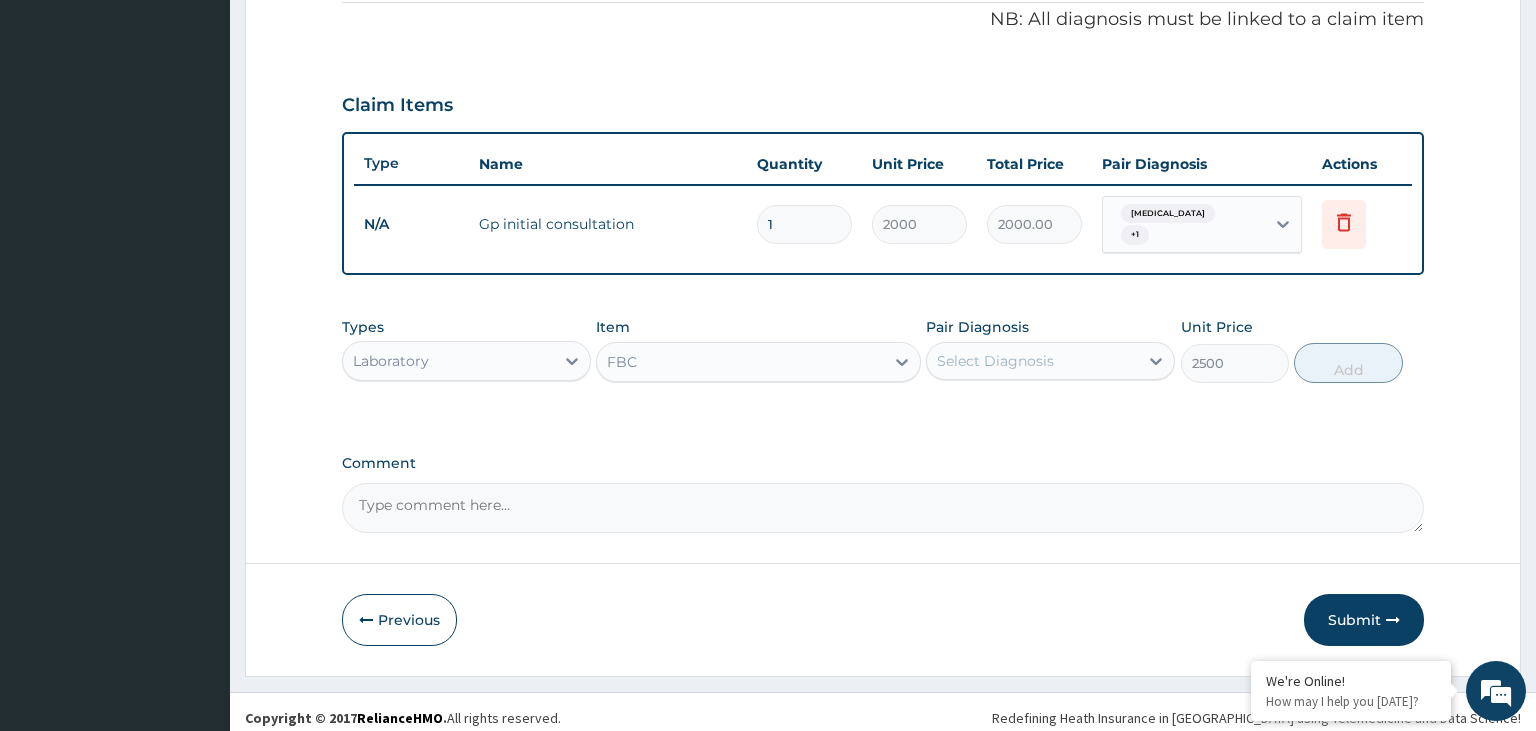 click on "Select Diagnosis" at bounding box center [995, 361] 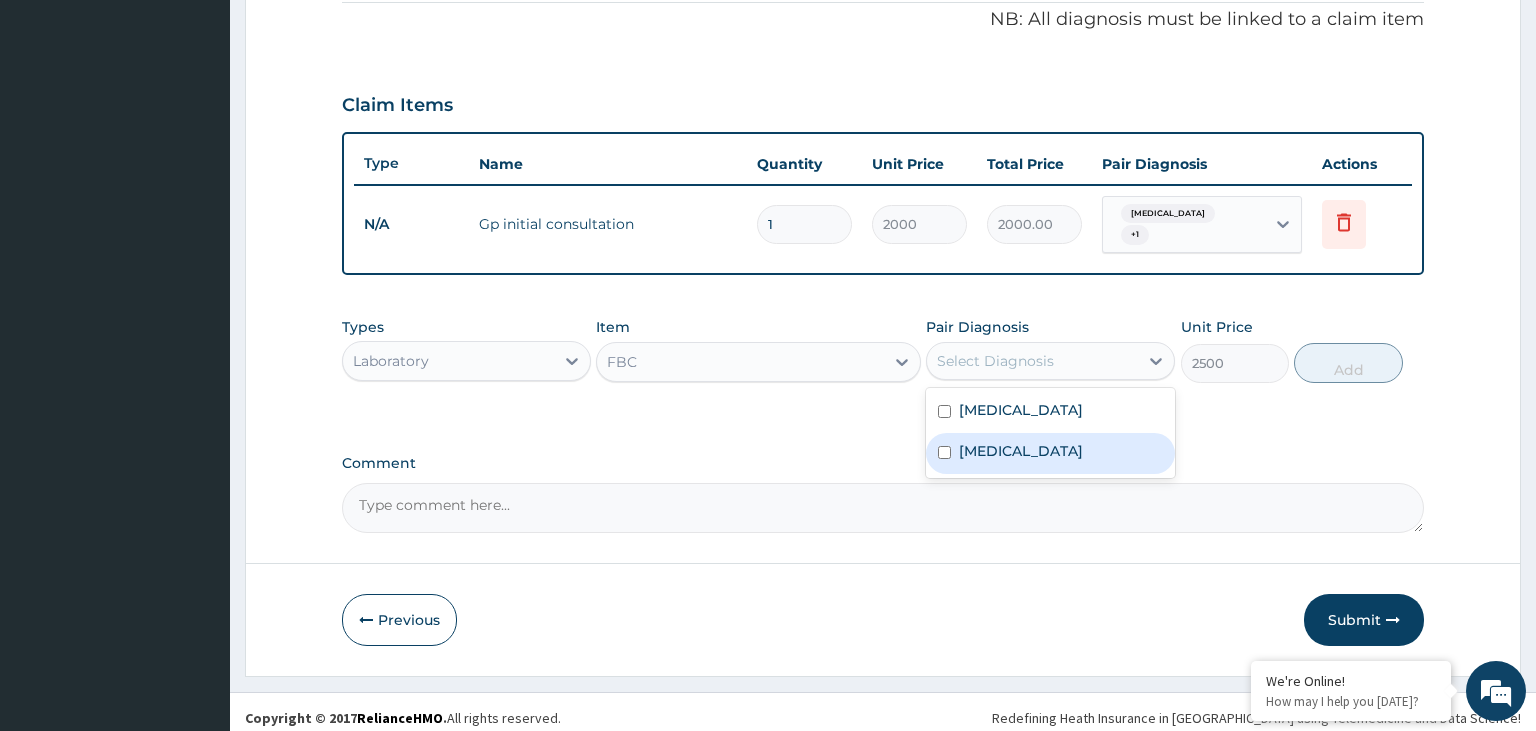 click on "Tinea capitis" at bounding box center (1021, 451) 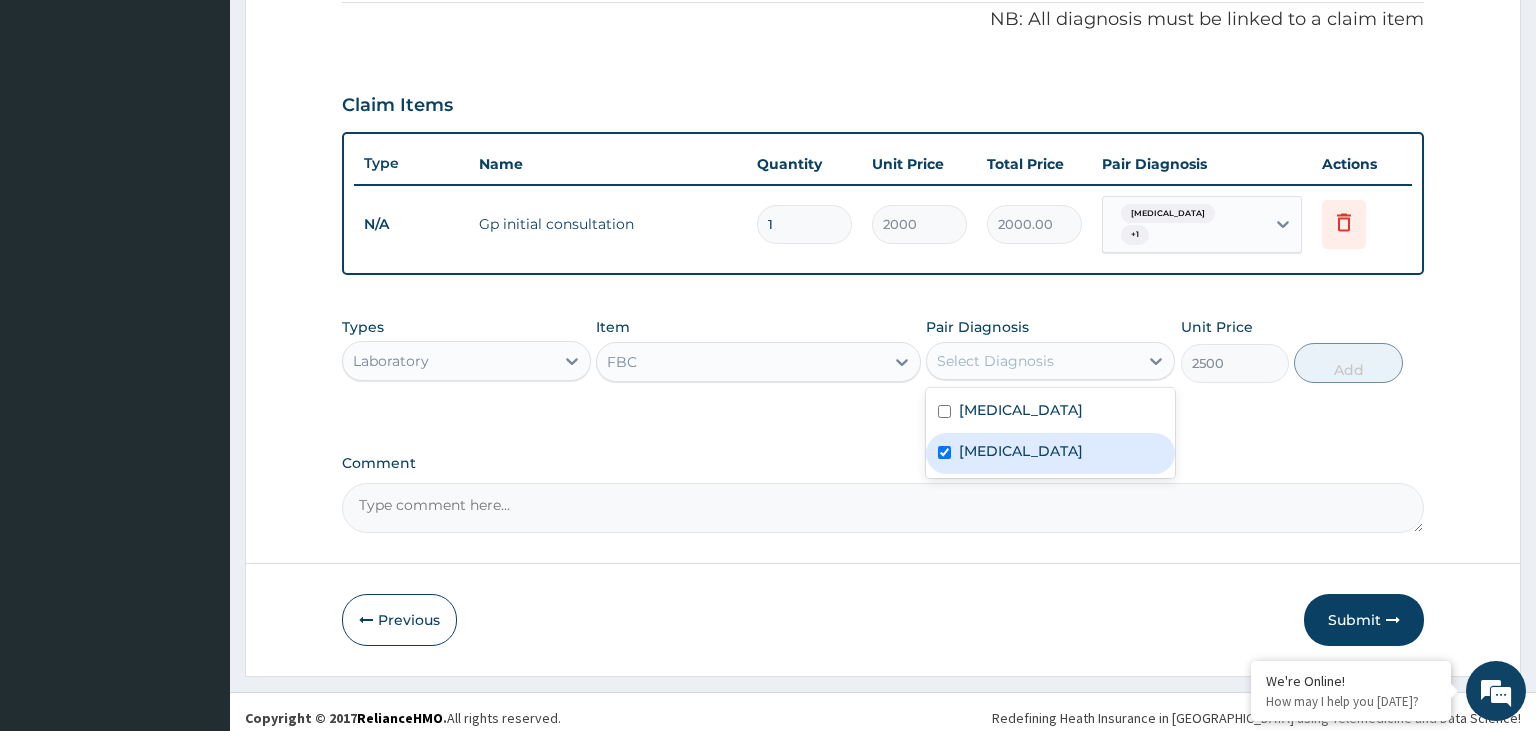 checkbox on "true" 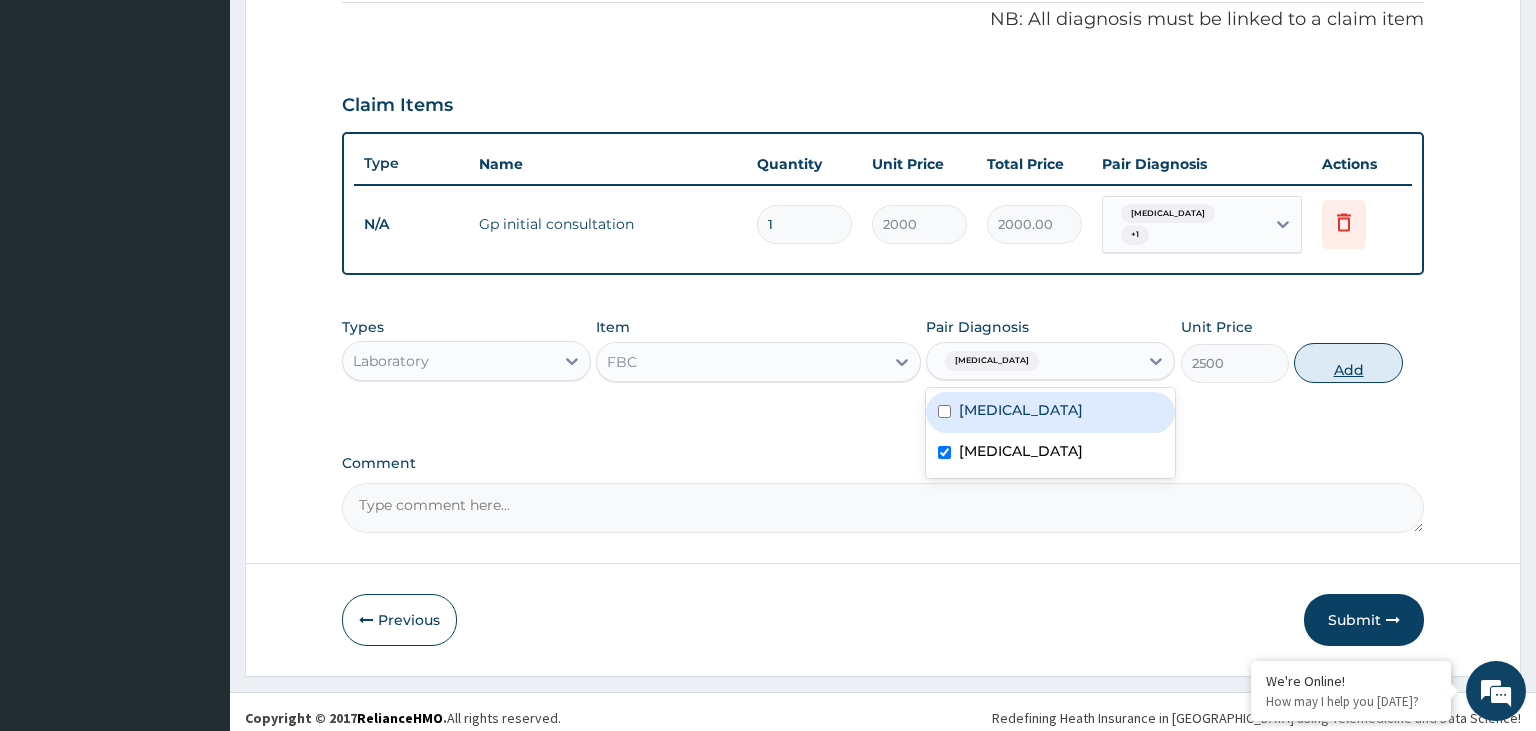 click on "Add" at bounding box center [1348, 363] 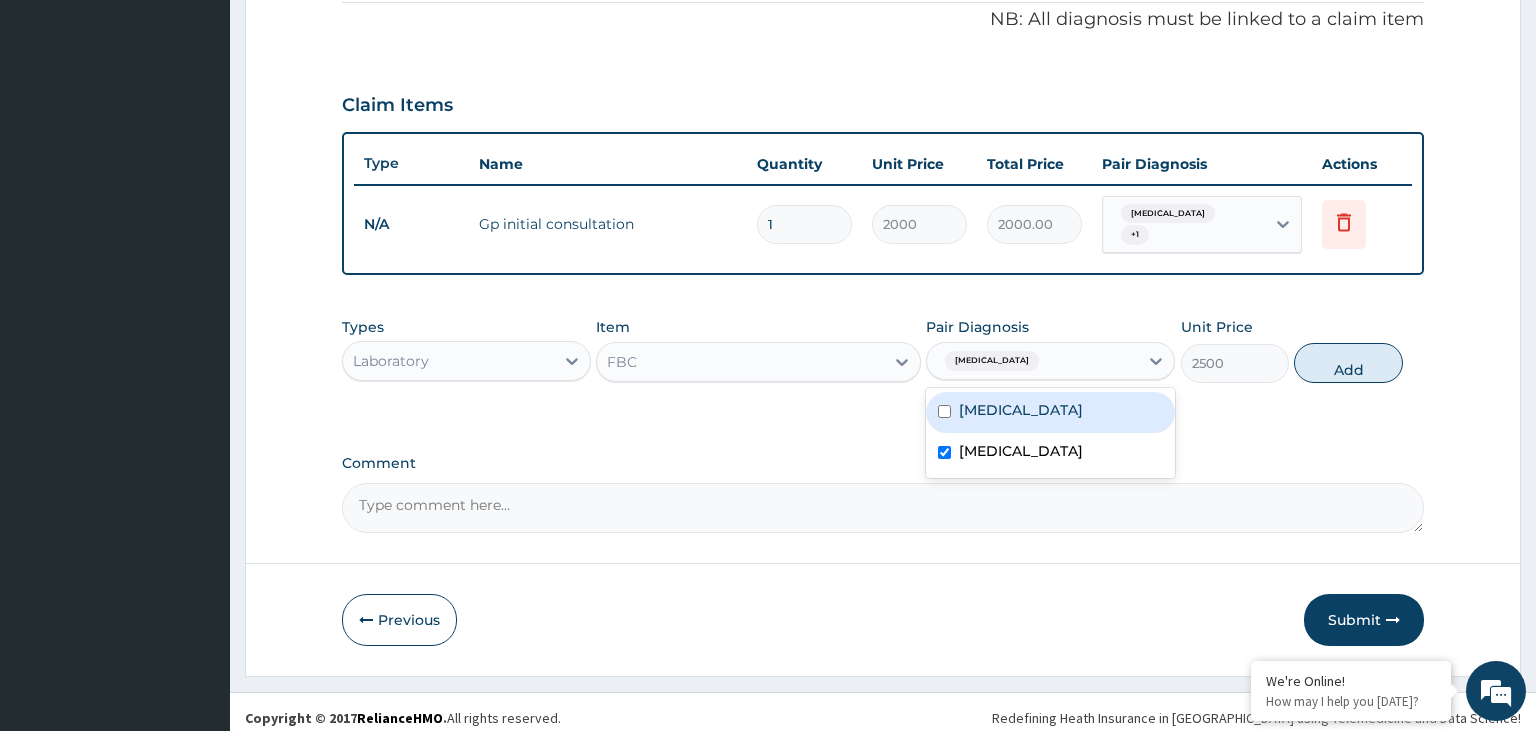 type on "0" 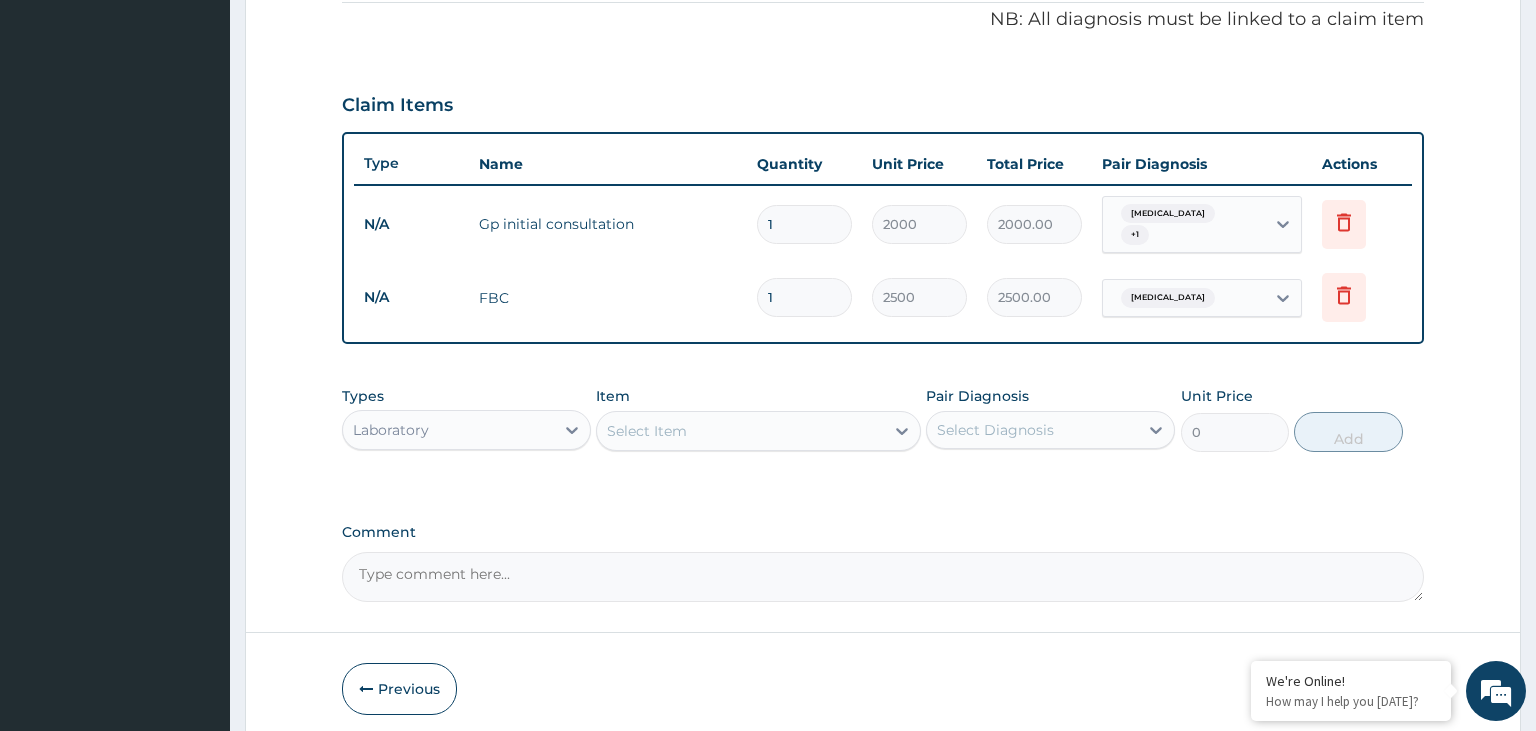 click on "Select Item" at bounding box center [740, 431] 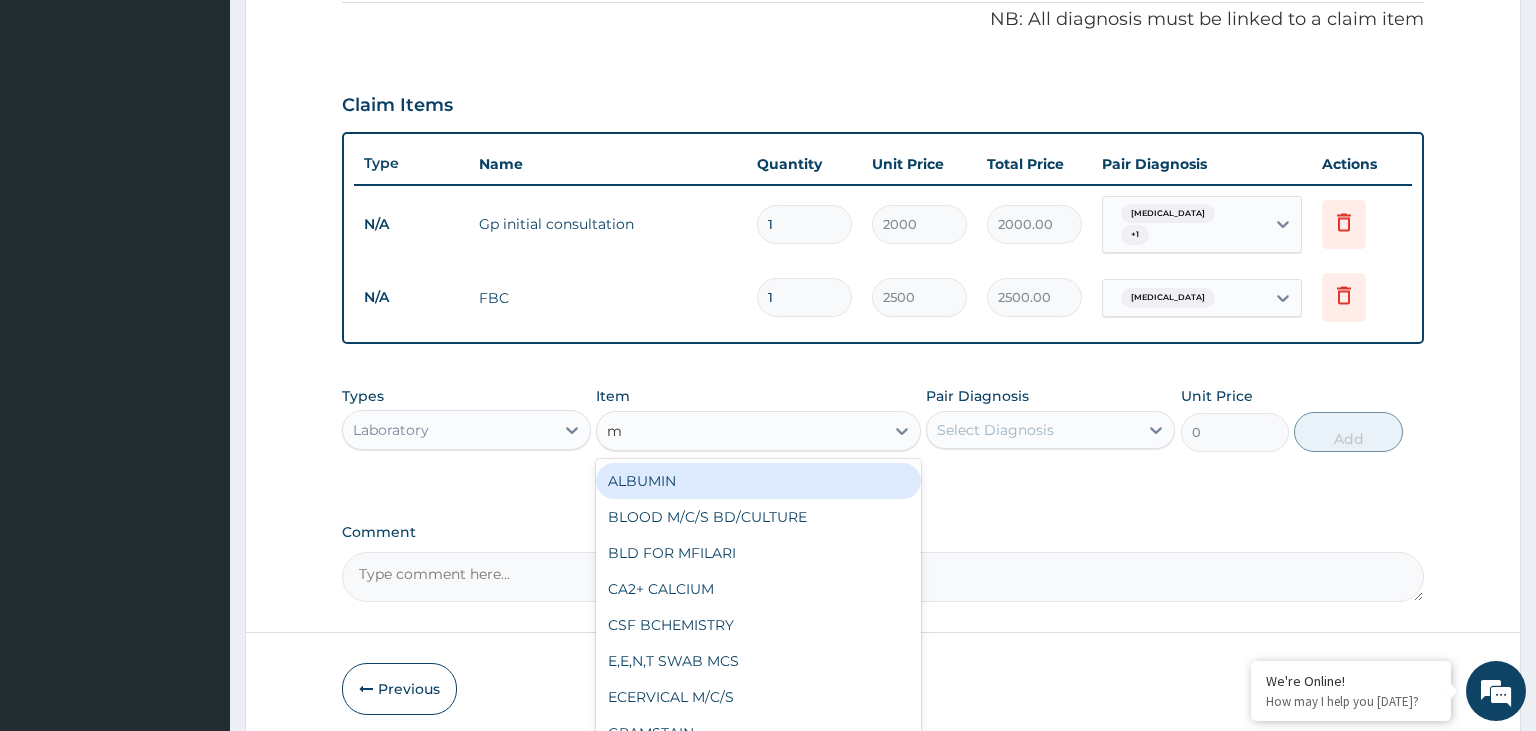 type on "mp" 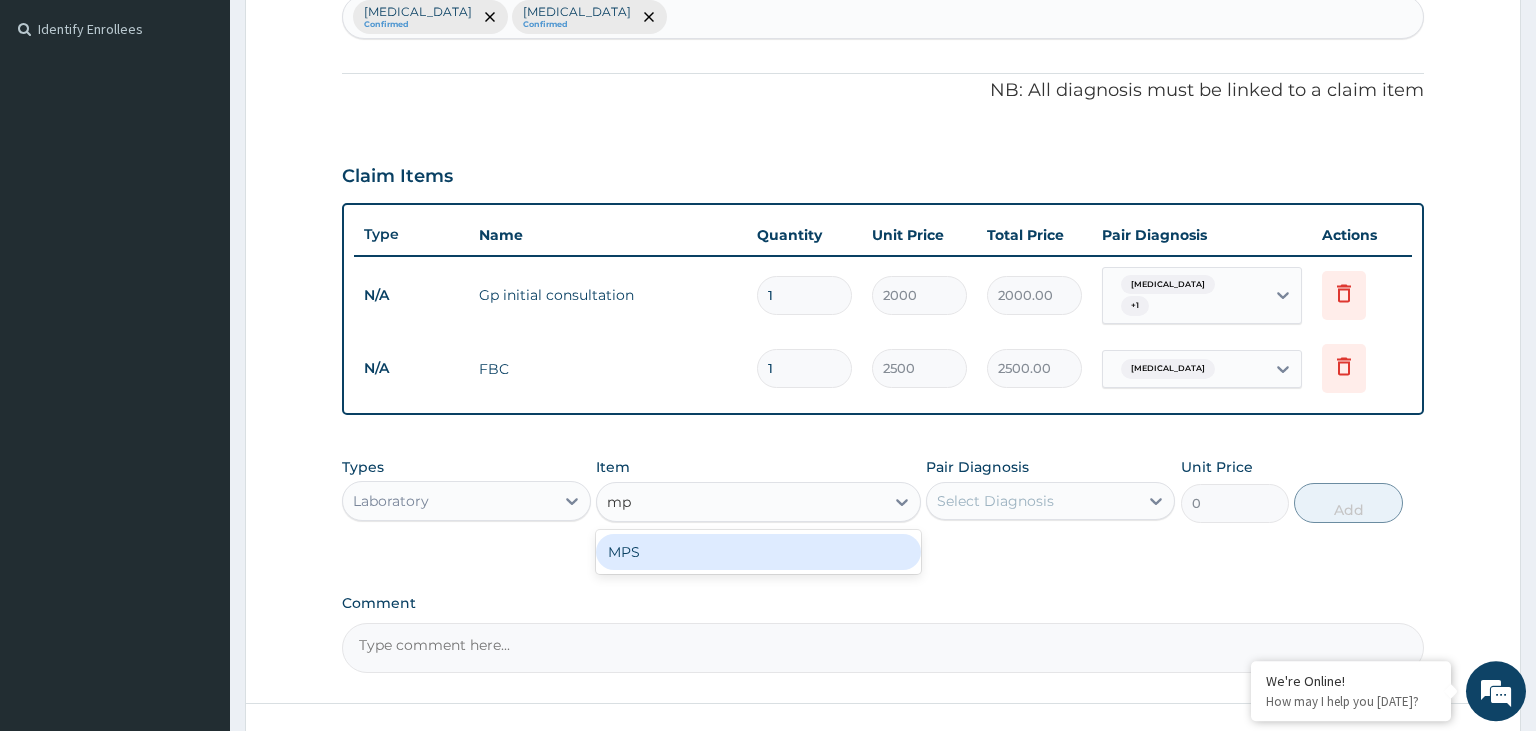 scroll, scrollTop: 507, scrollLeft: 0, axis: vertical 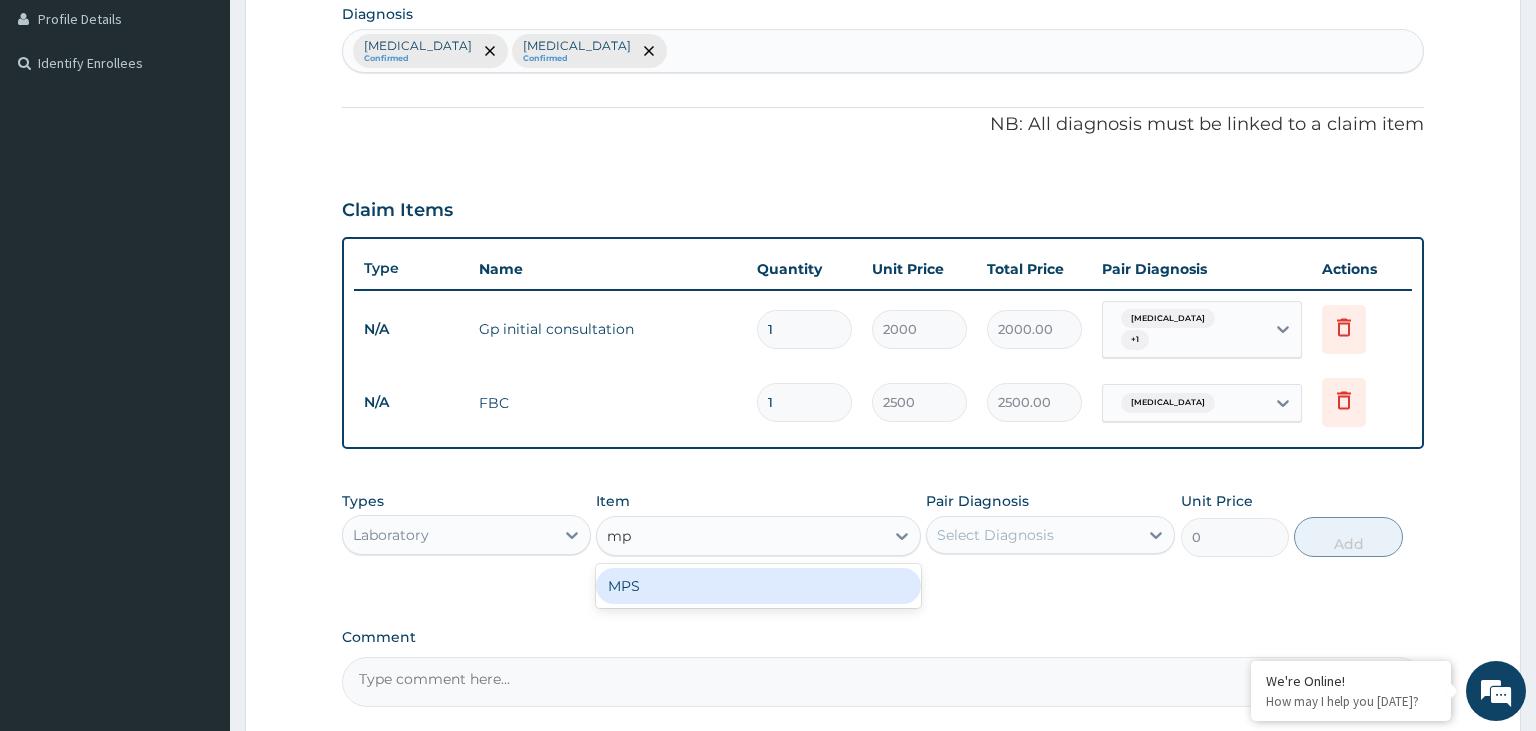 click on "MPS" at bounding box center [758, 586] 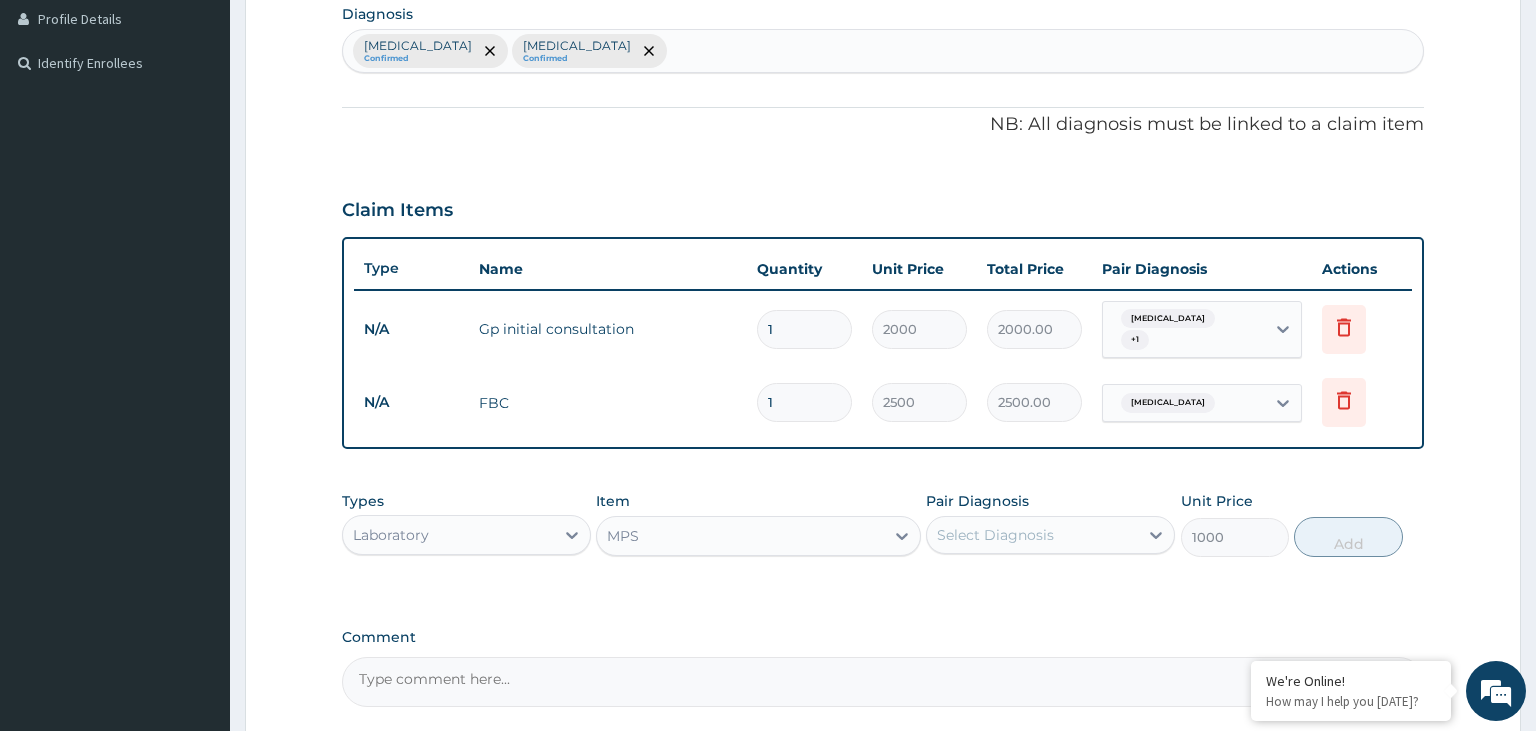 click on "Select Diagnosis" at bounding box center [995, 535] 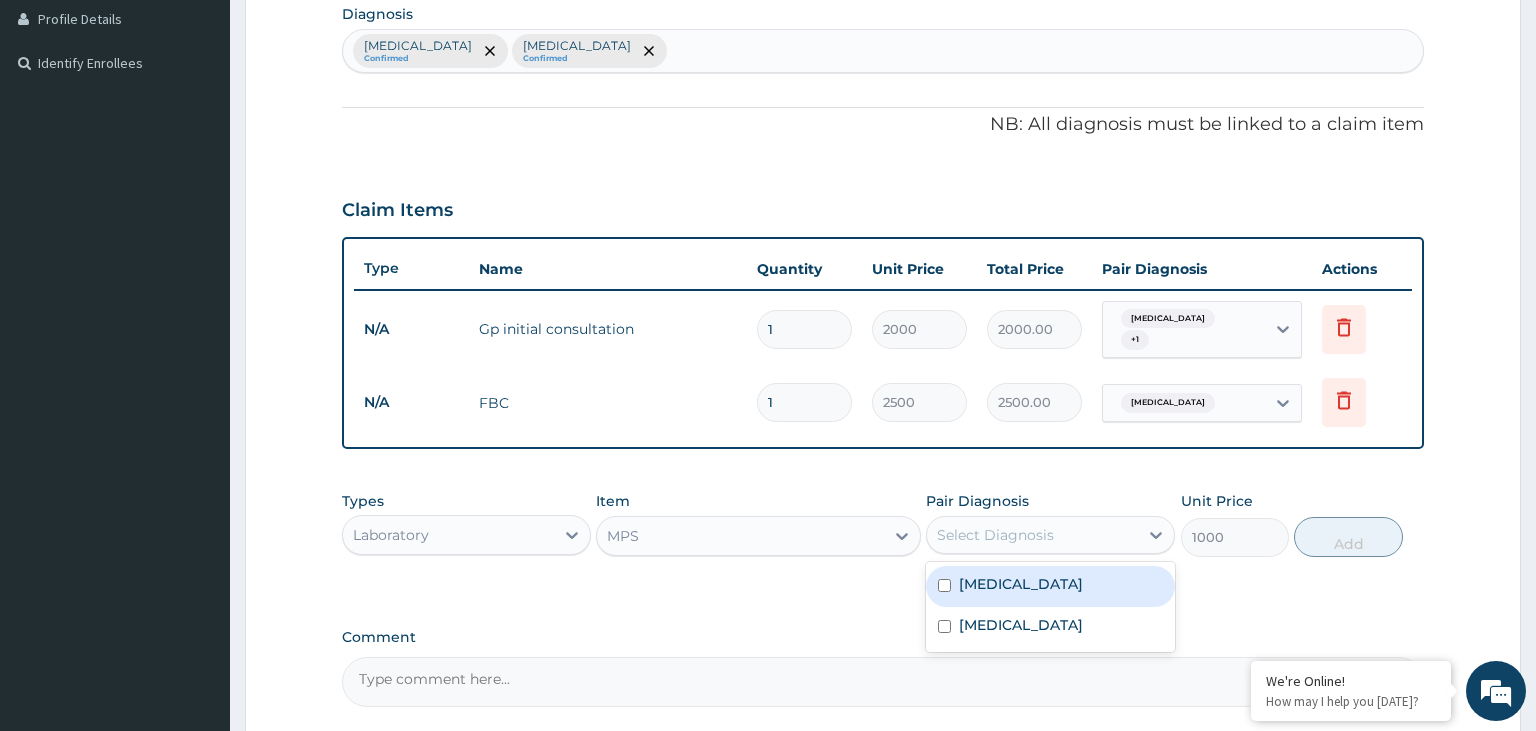click on "[MEDICAL_DATA]" at bounding box center (1050, 586) 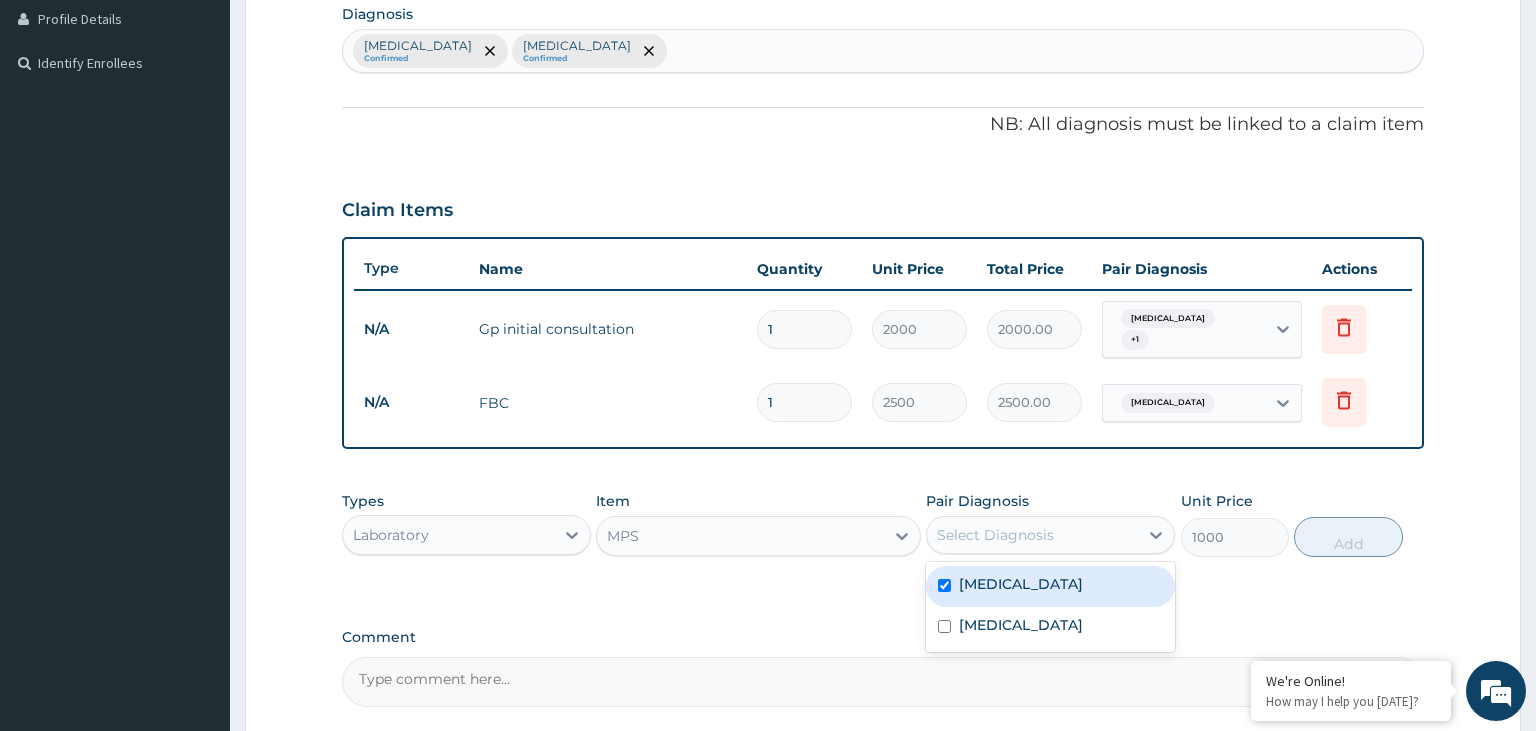 checkbox on "true" 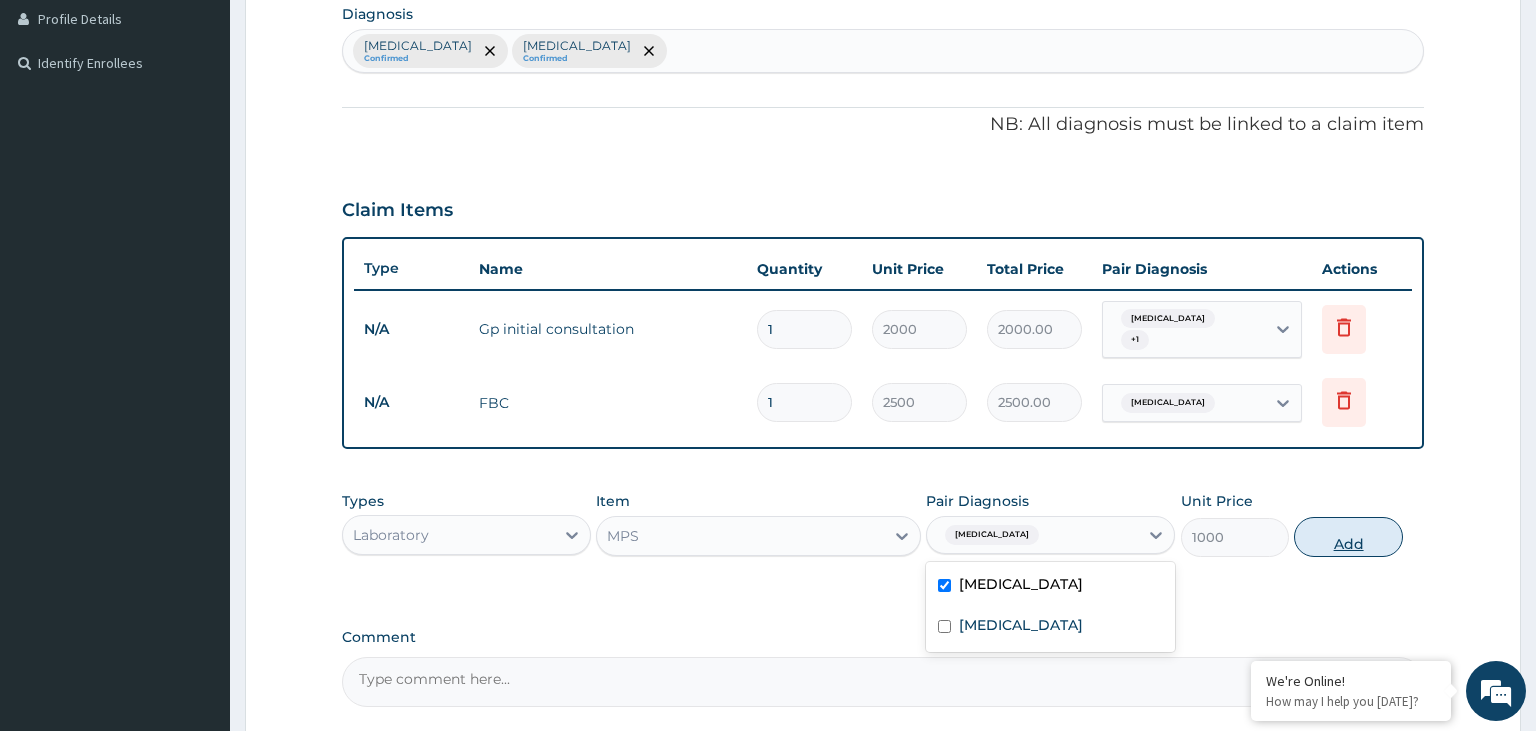 click on "Add" at bounding box center (1348, 537) 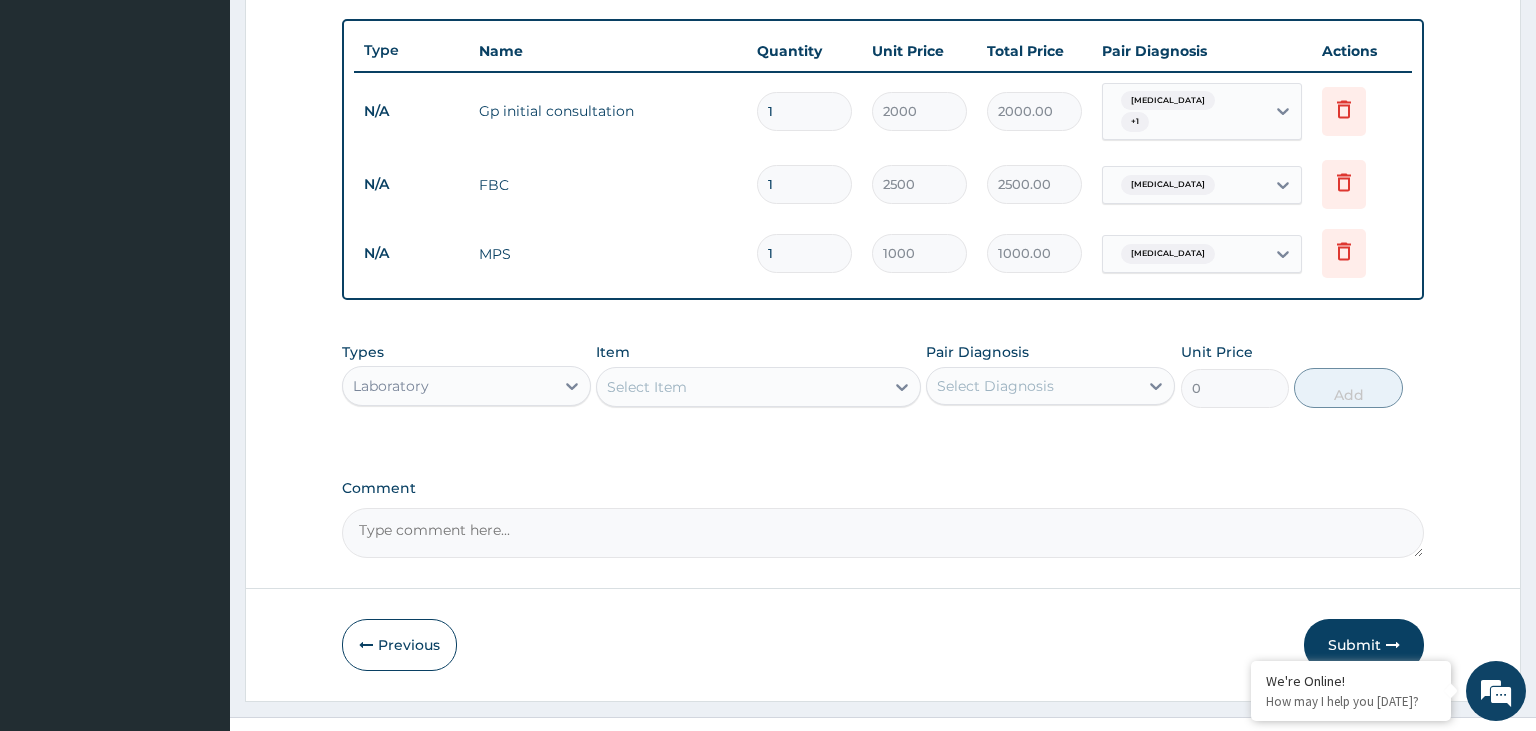 scroll, scrollTop: 750, scrollLeft: 0, axis: vertical 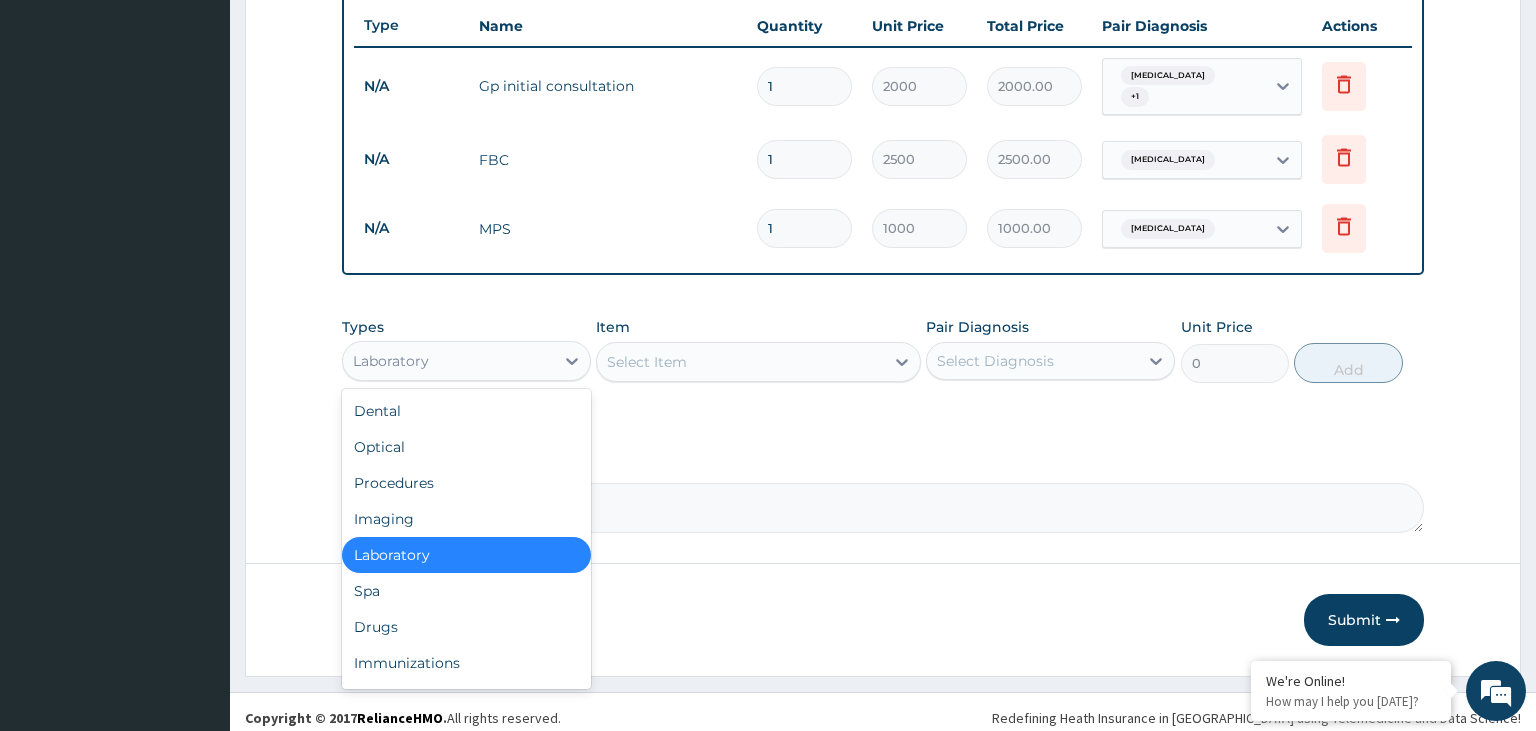click on "Laboratory" at bounding box center [448, 361] 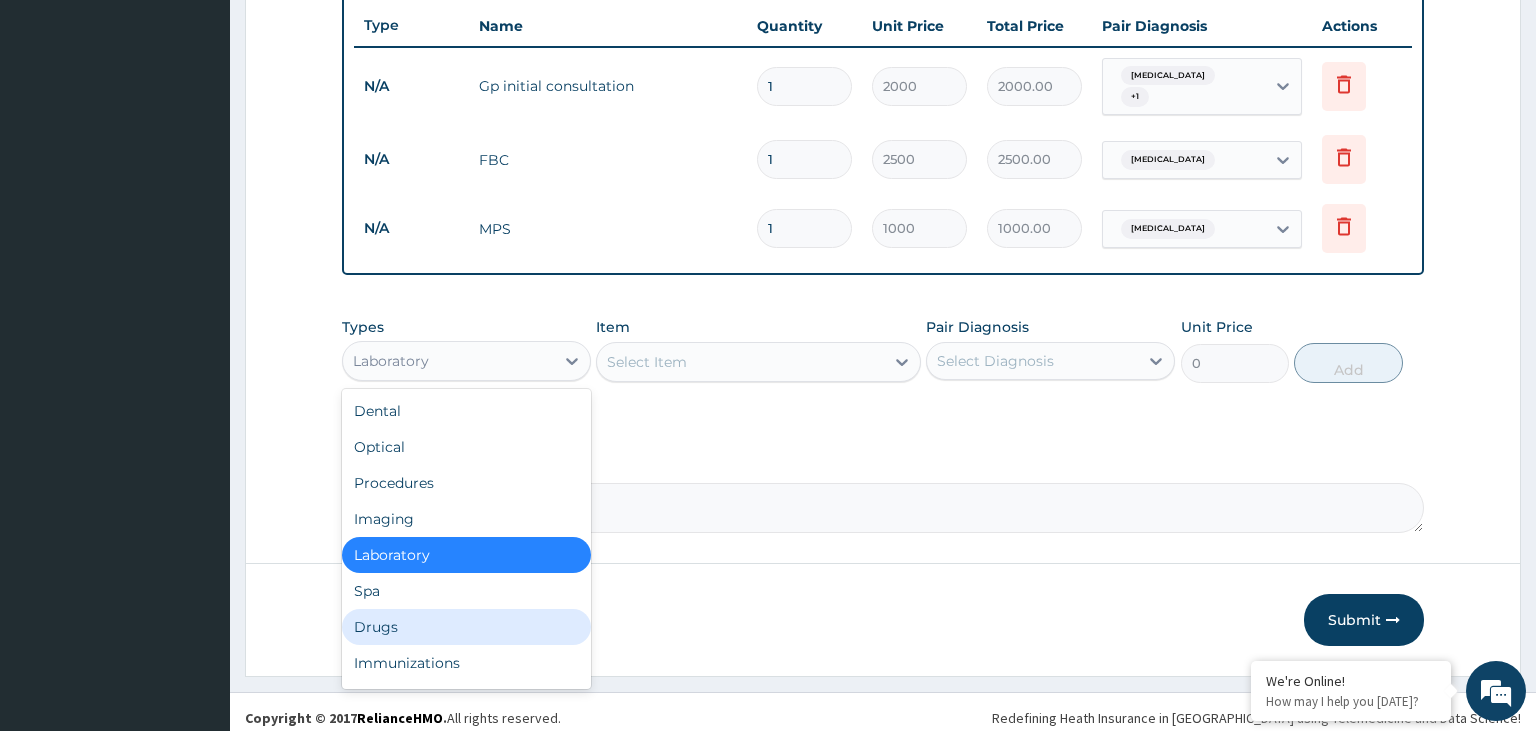 click on "Drugs" at bounding box center [466, 627] 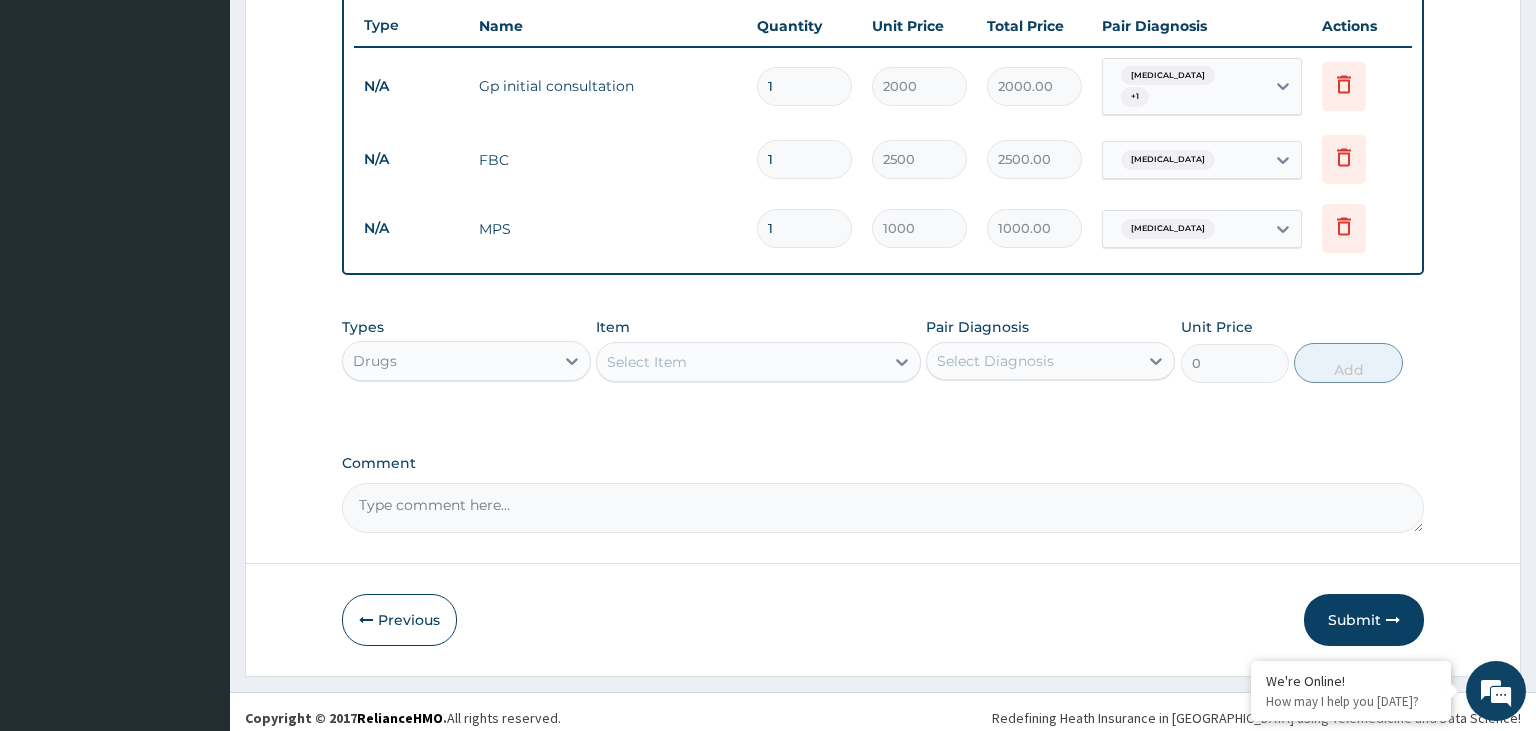 click on "Select Item" at bounding box center [740, 362] 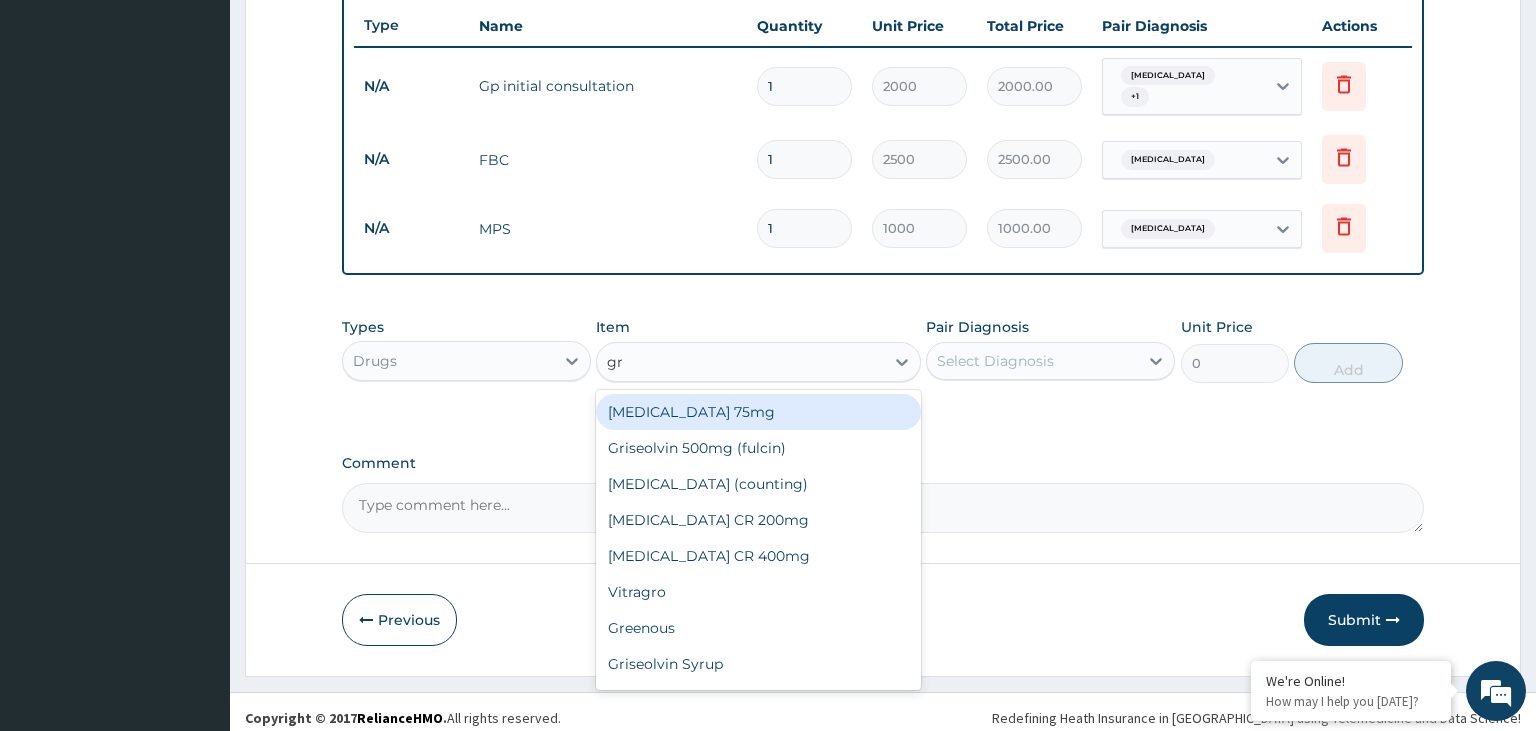 type on "gri" 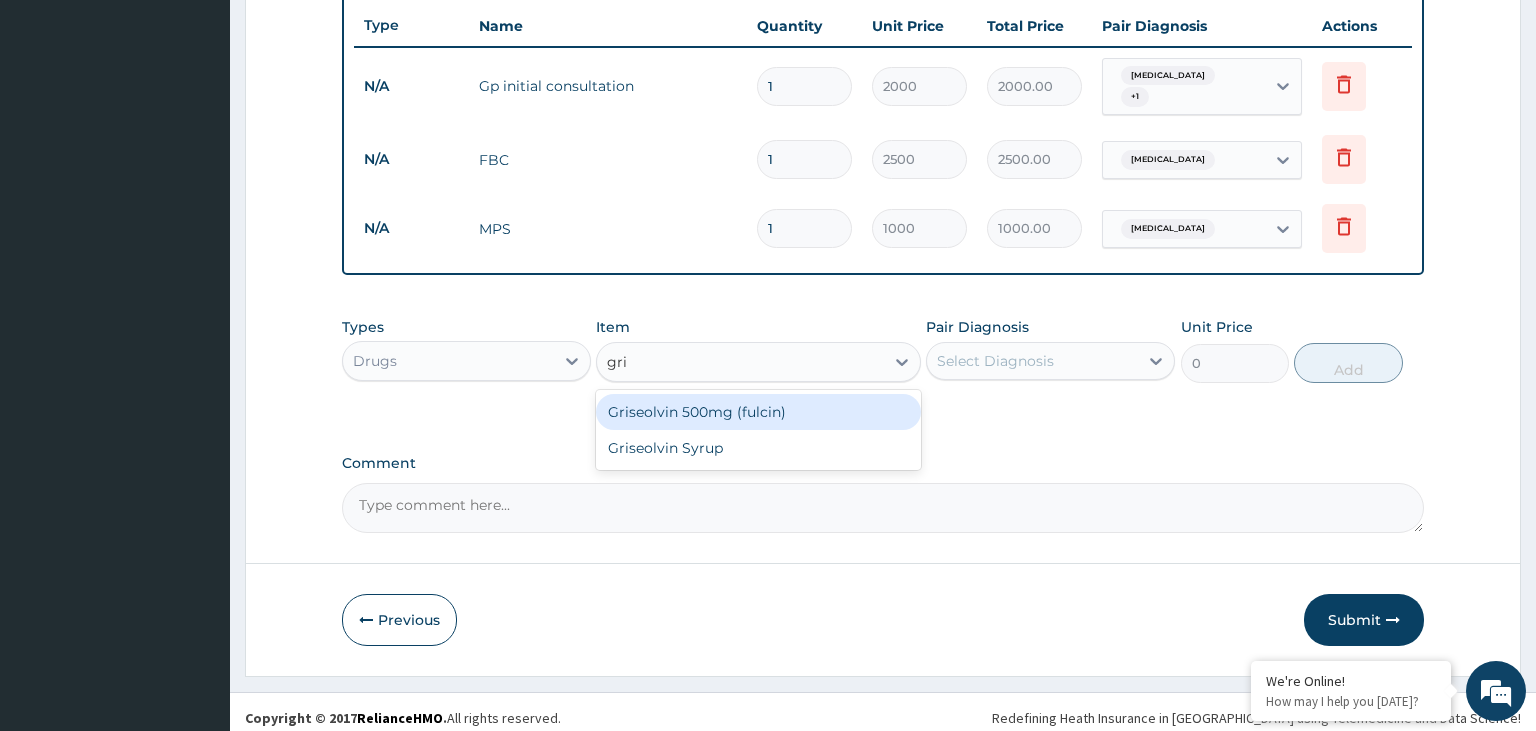 click on "Griseolvin 500mg (fulcin)" at bounding box center [758, 412] 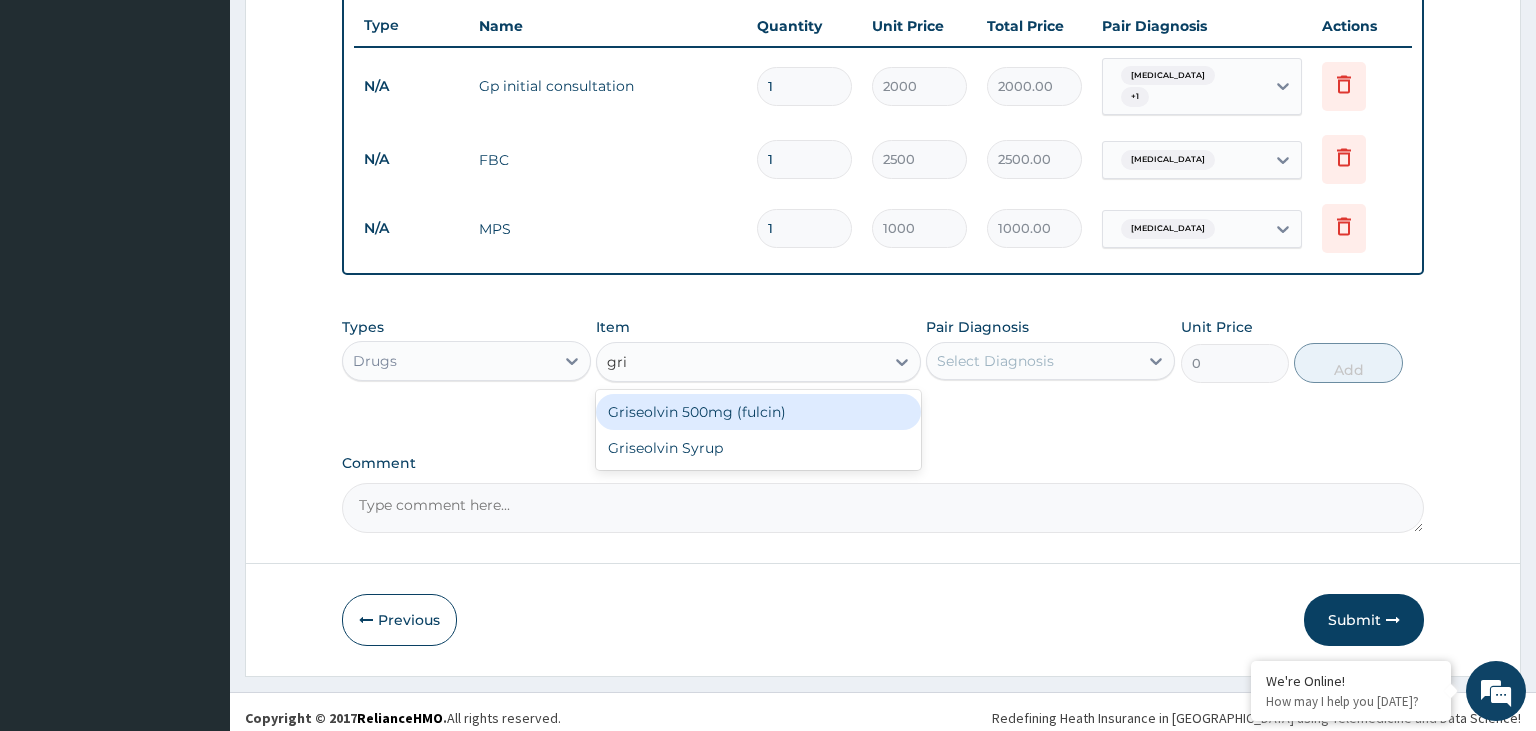 type 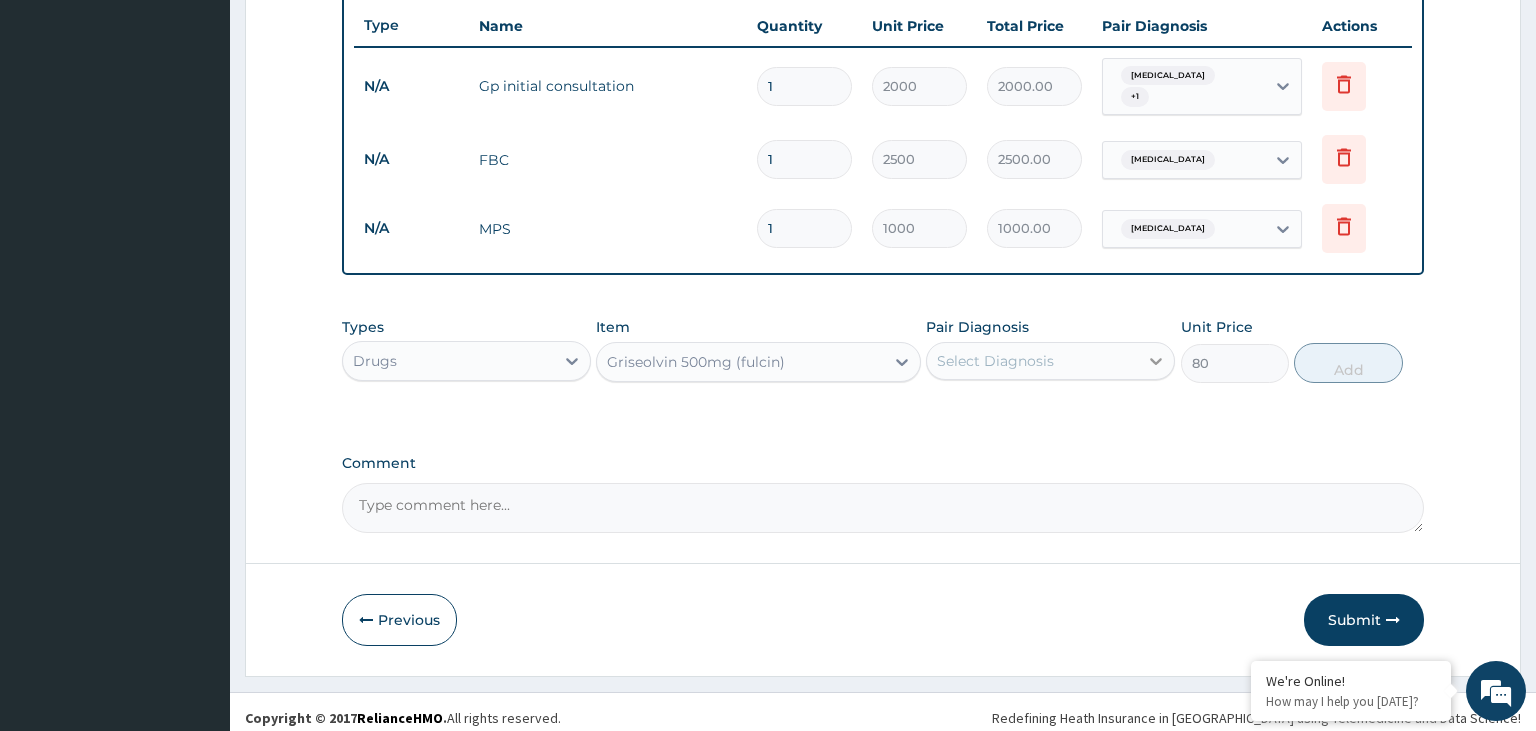 click at bounding box center [1156, 361] 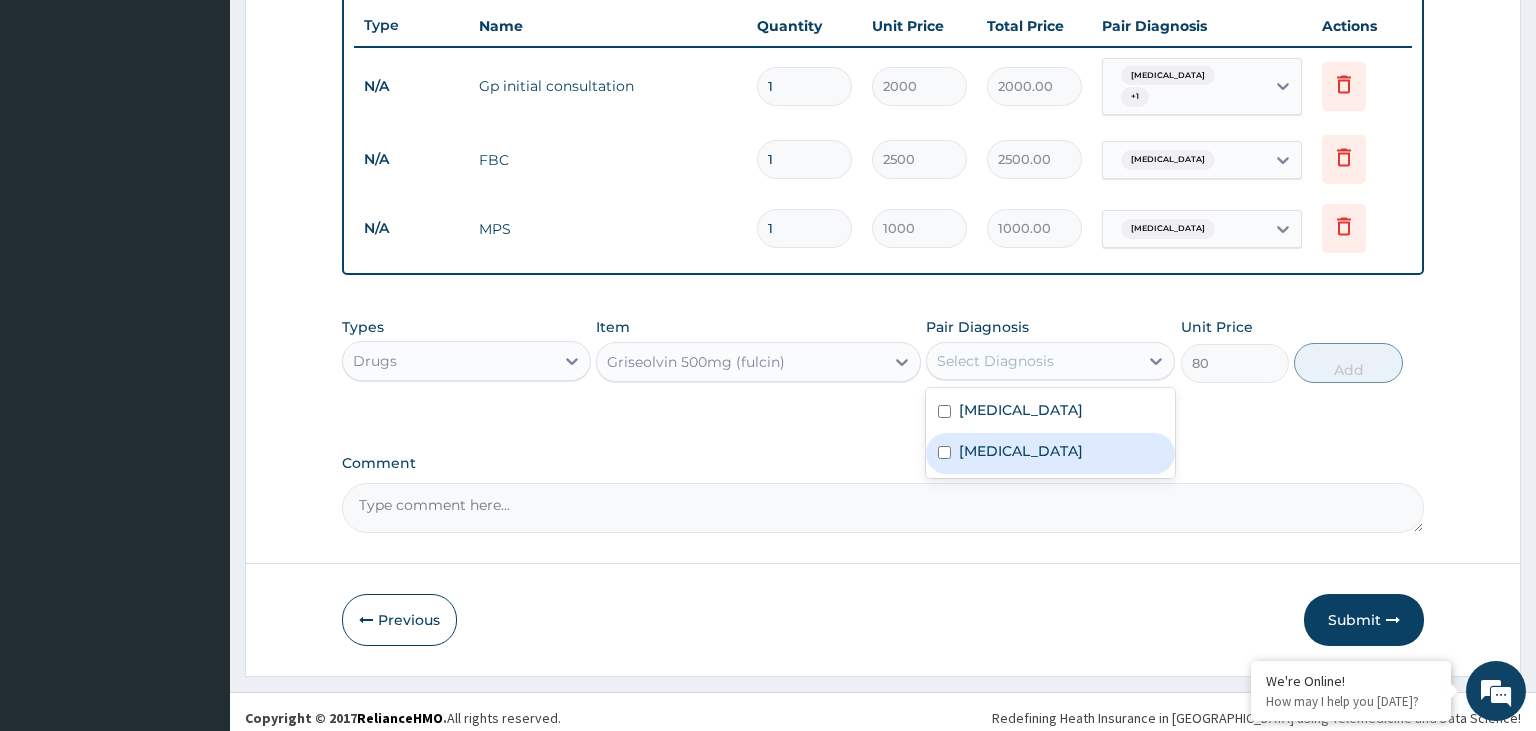 click on "Tinea capitis" at bounding box center [1050, 453] 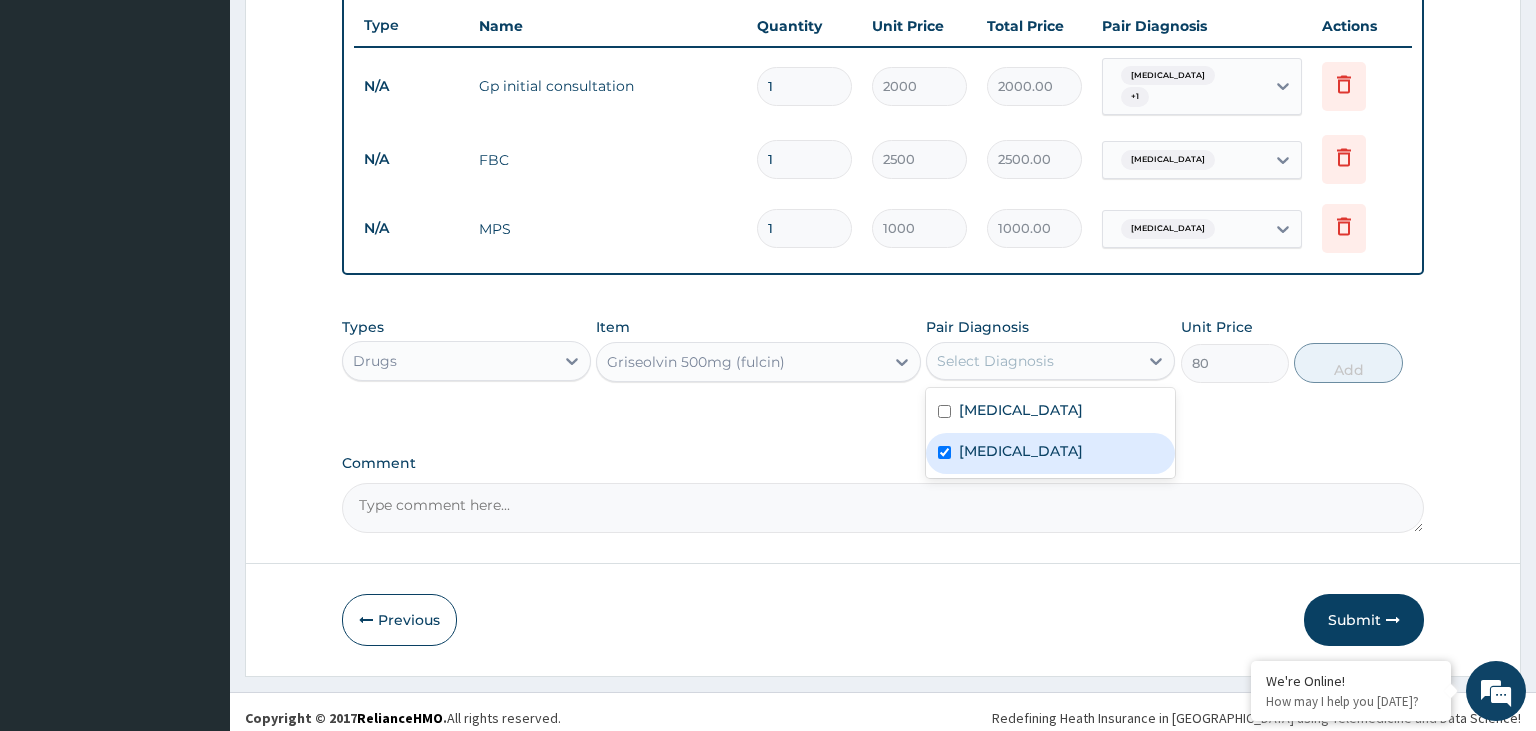 checkbox on "true" 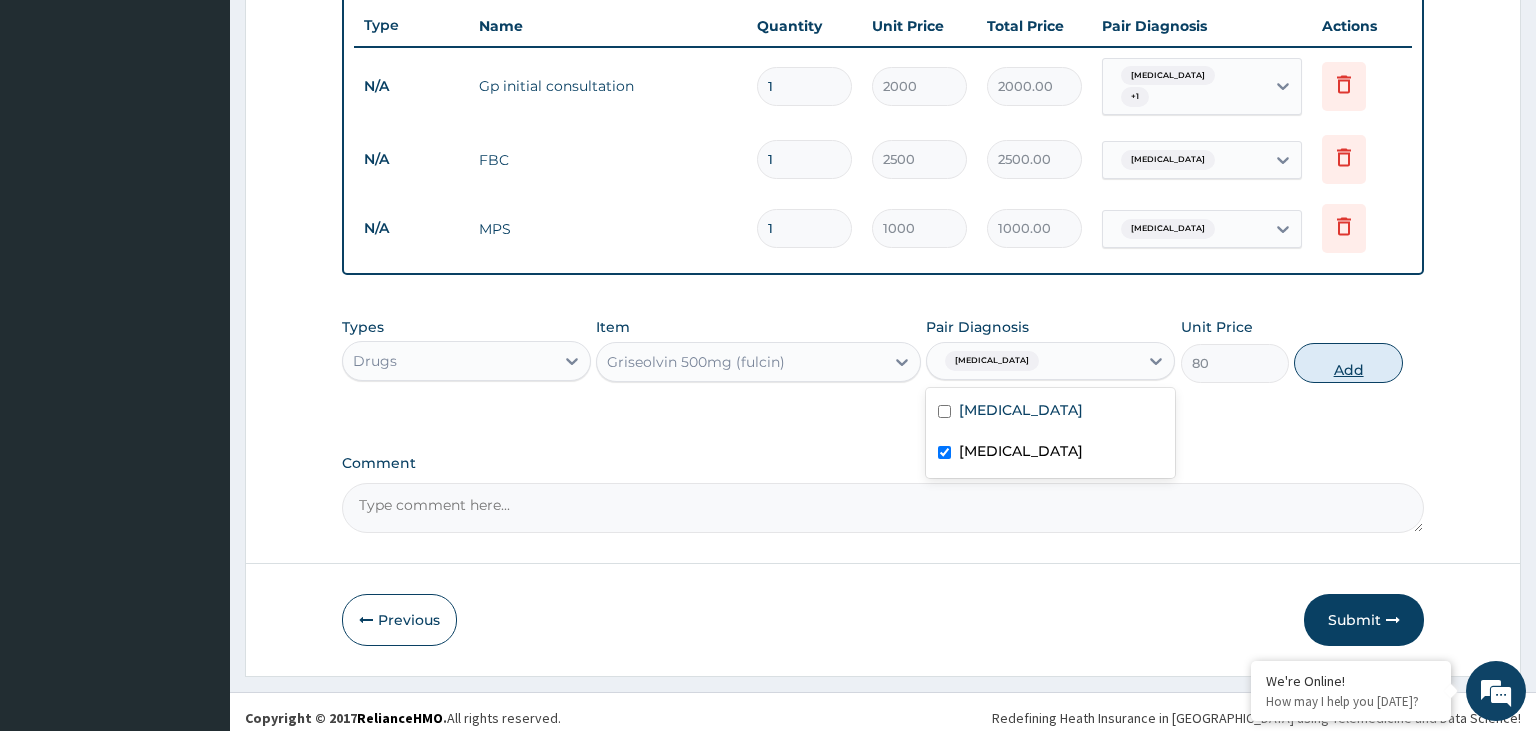 click on "Add" at bounding box center (1348, 363) 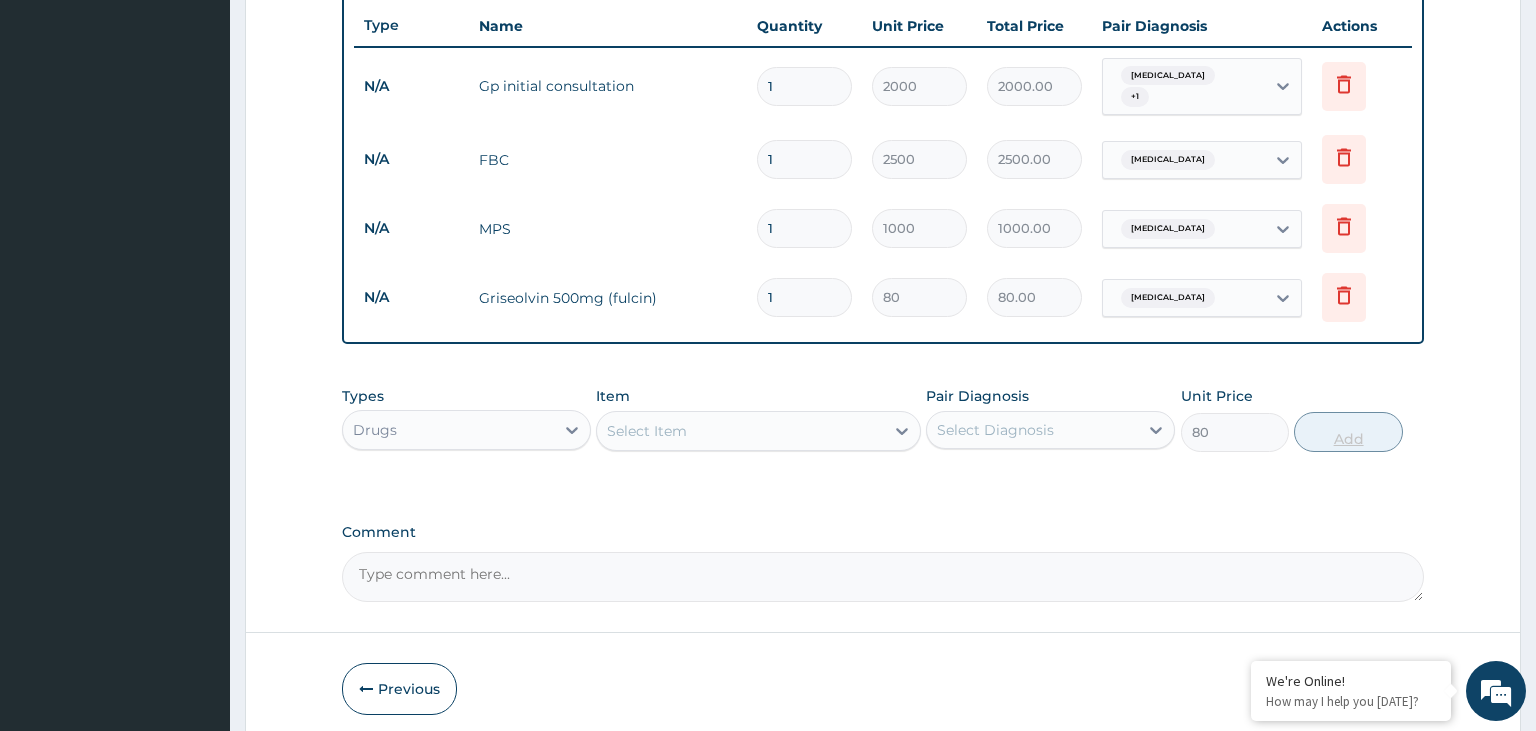 type on "0" 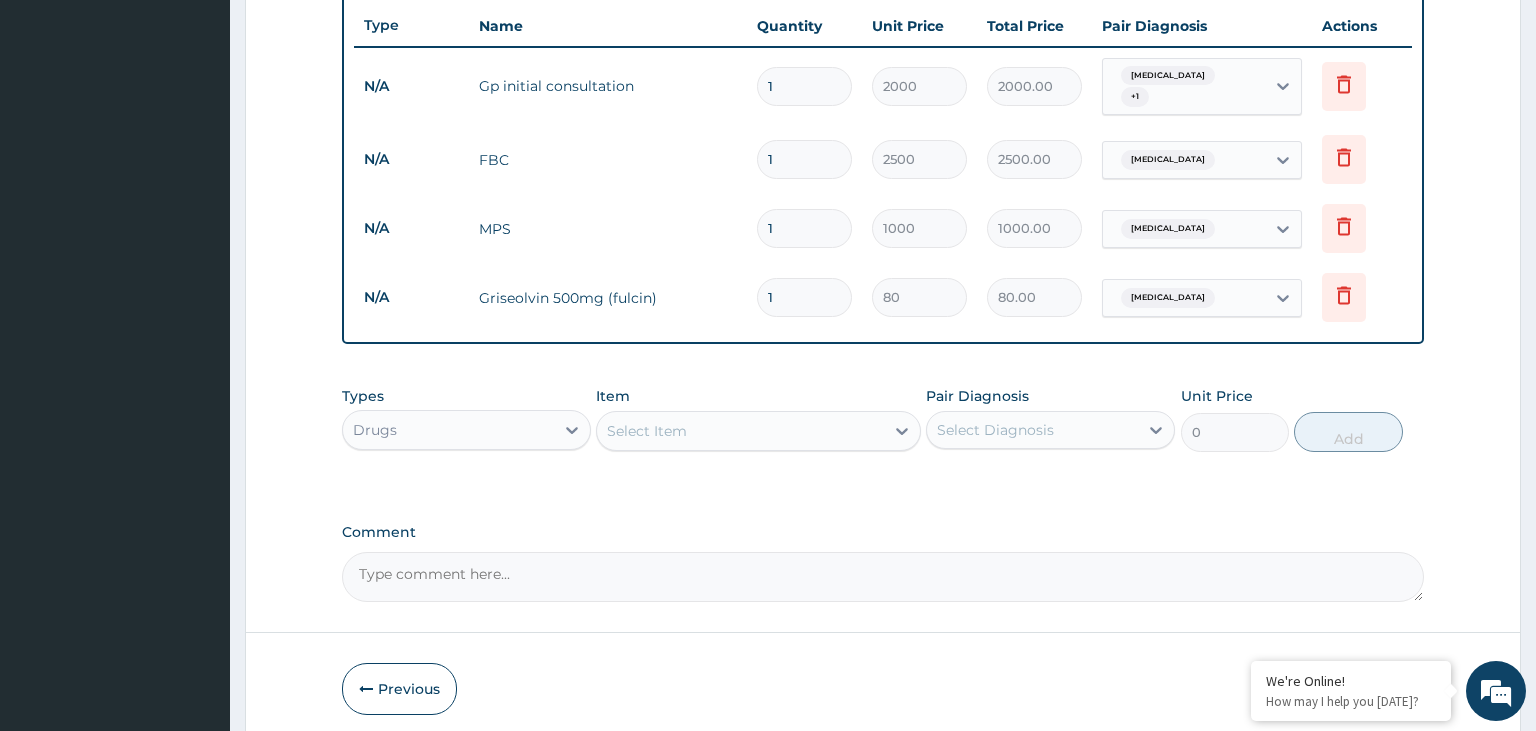 type on "14" 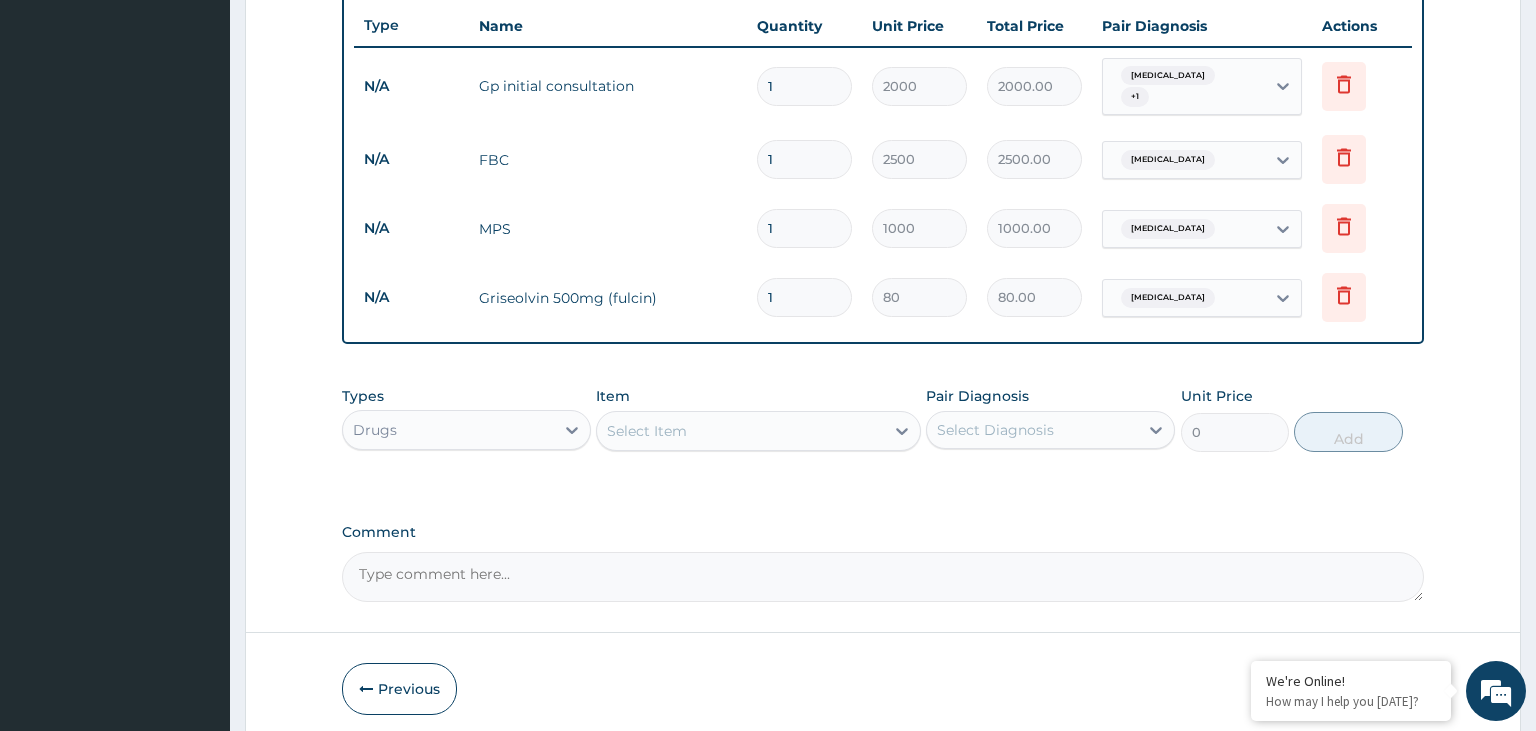 type on "1120.00" 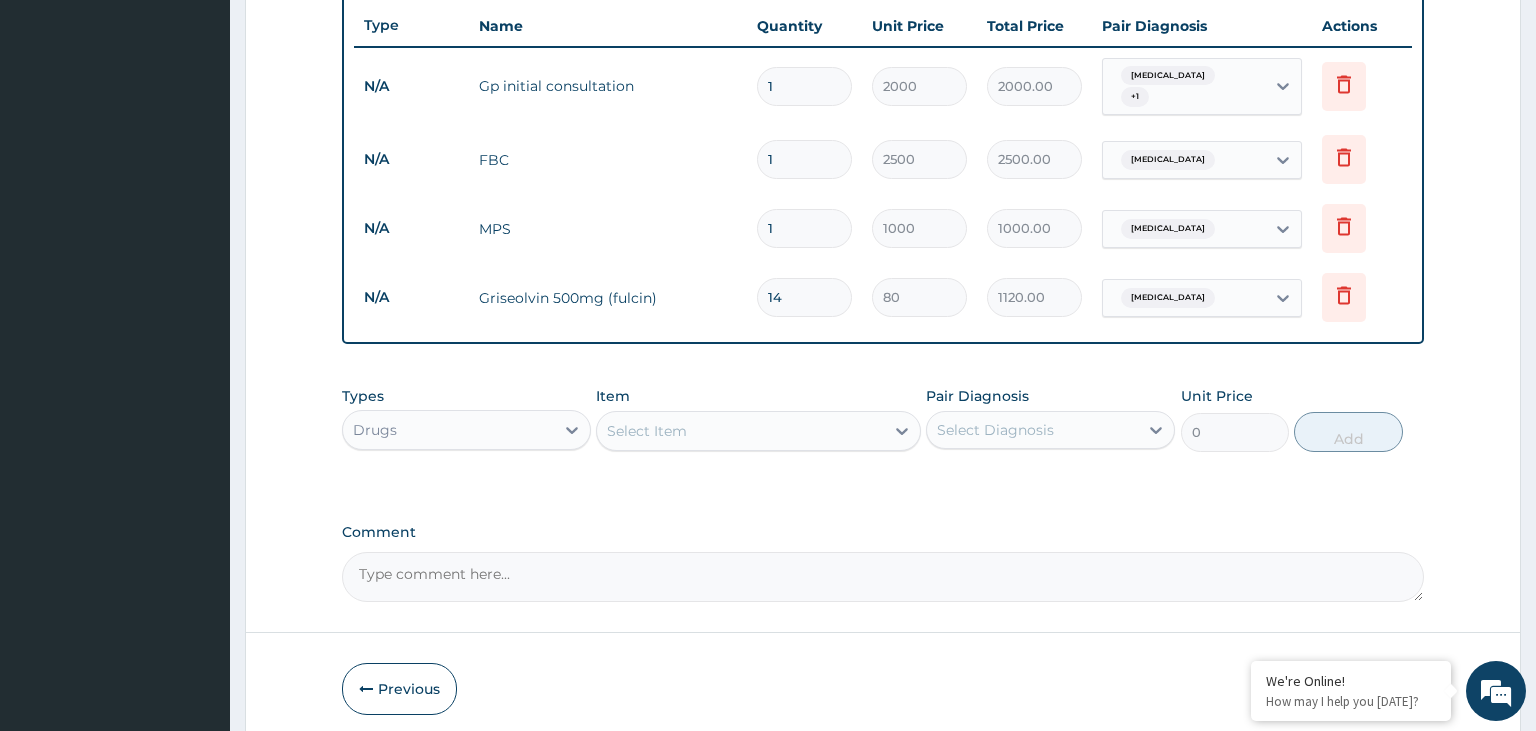 type on "14" 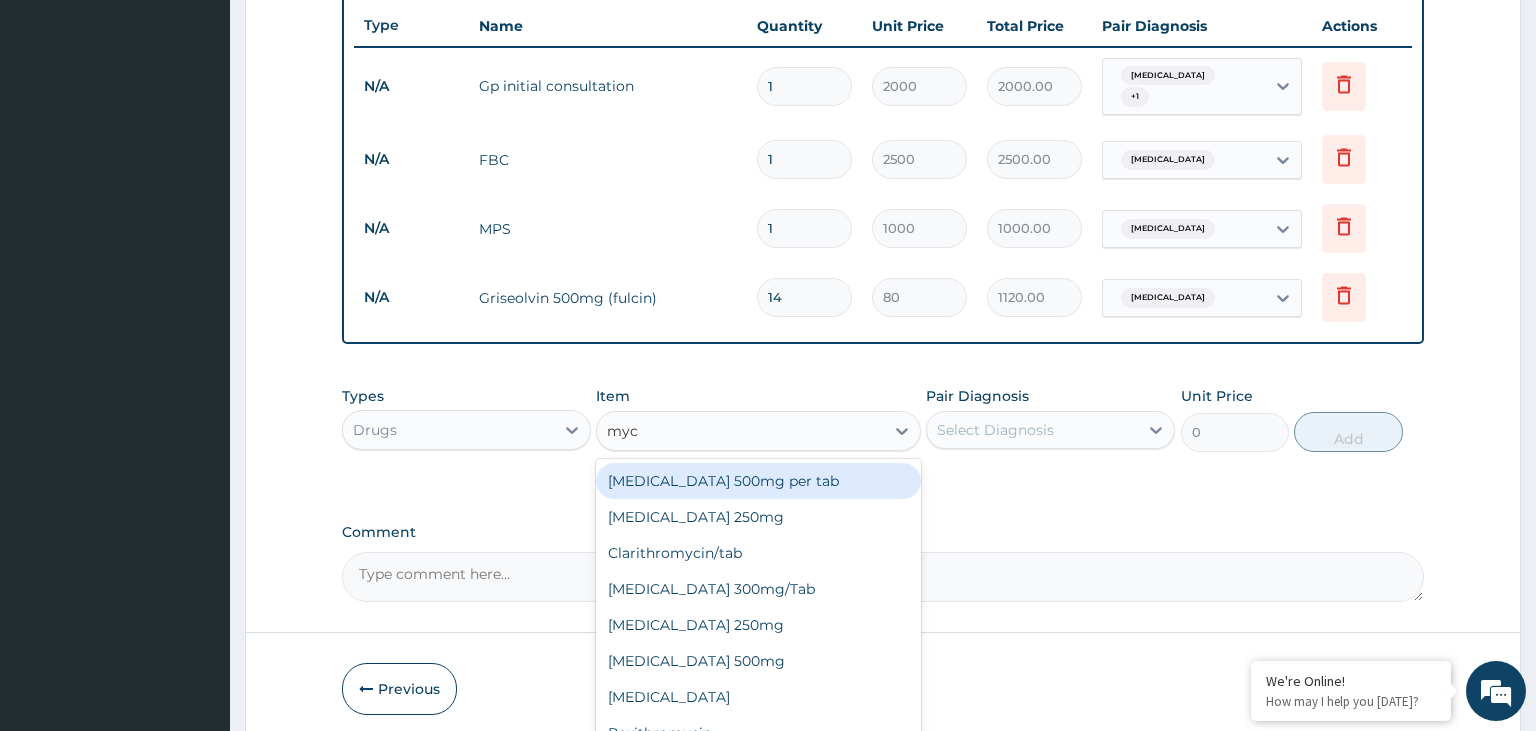 type on "myco" 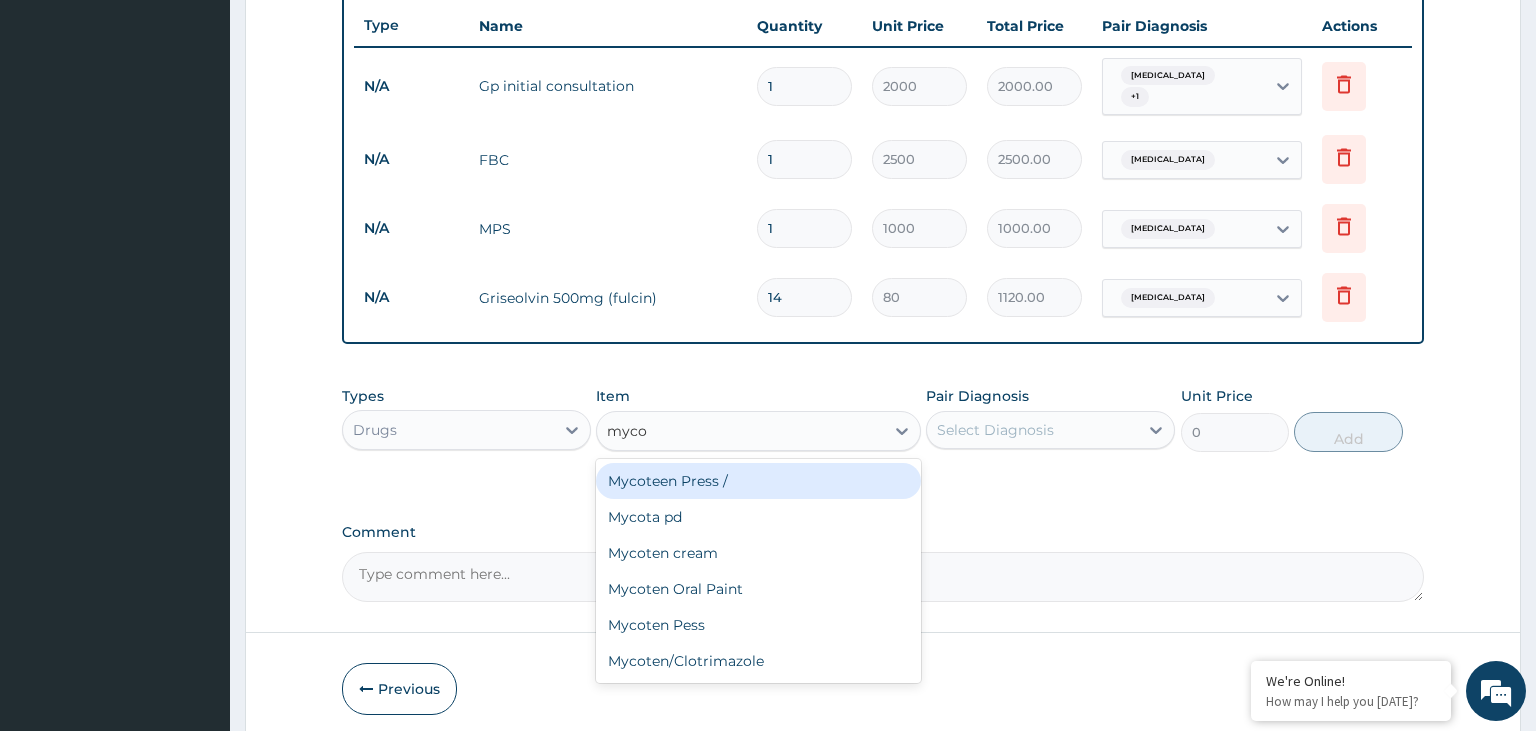 click on "Mycoteen Press  /" at bounding box center (758, 481) 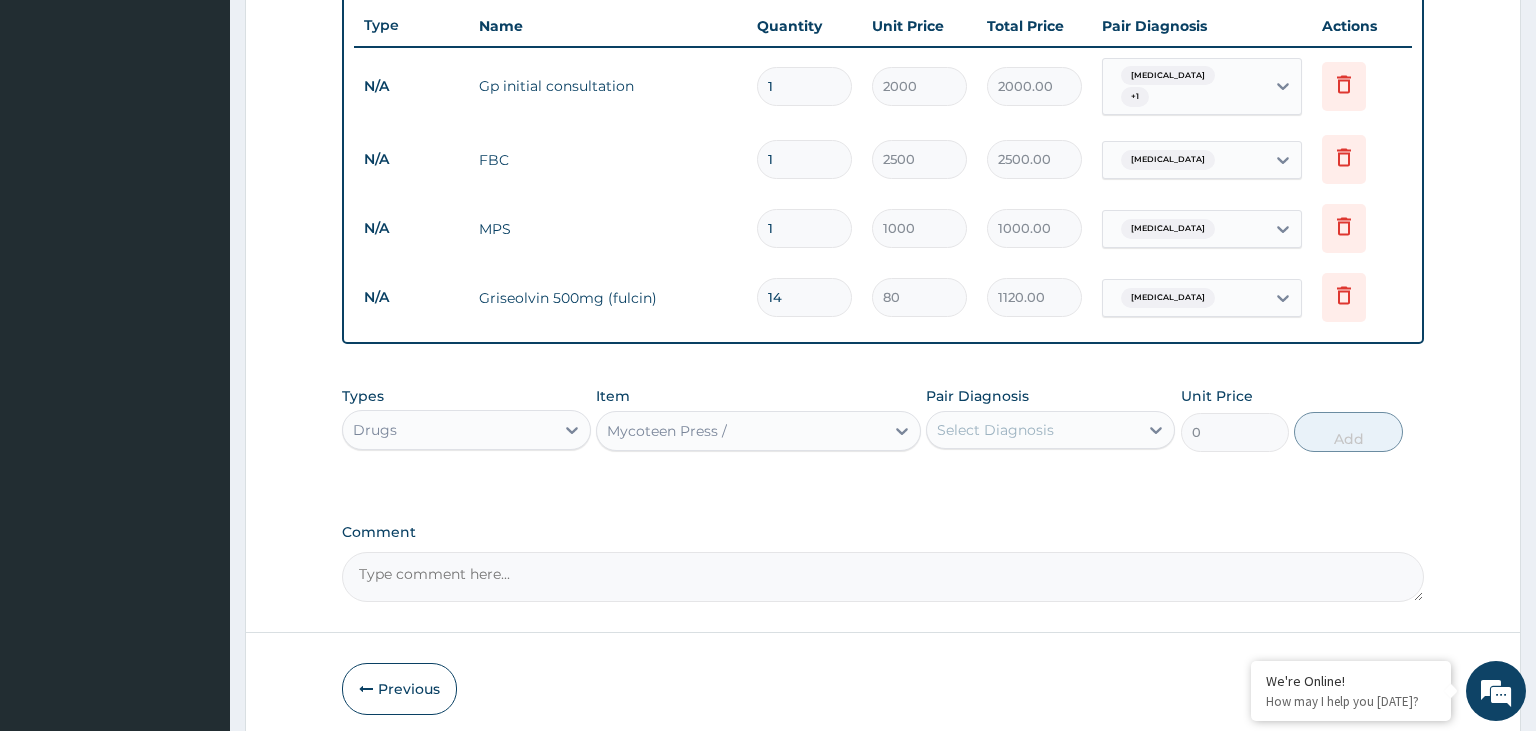 type 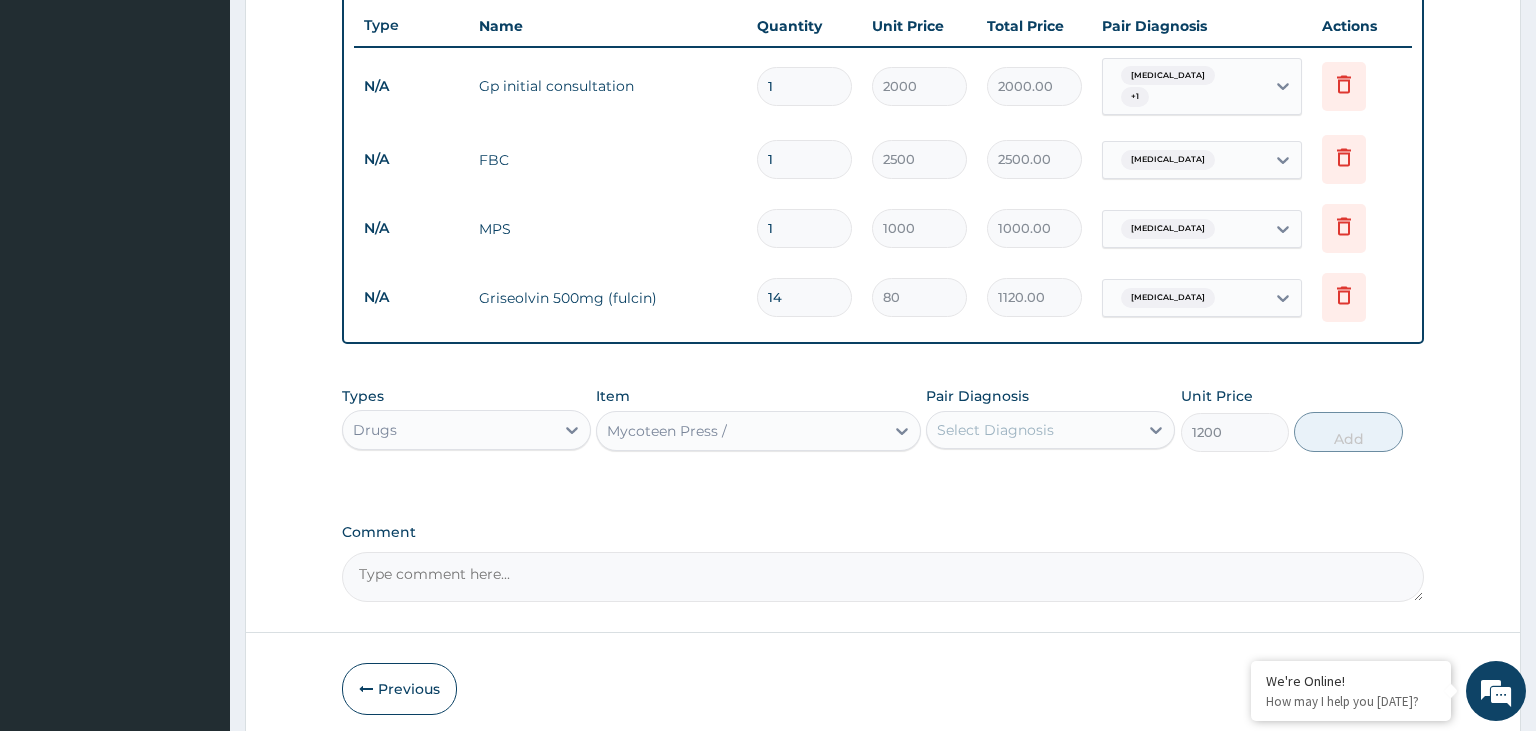 click on "Select Diagnosis" at bounding box center [1032, 430] 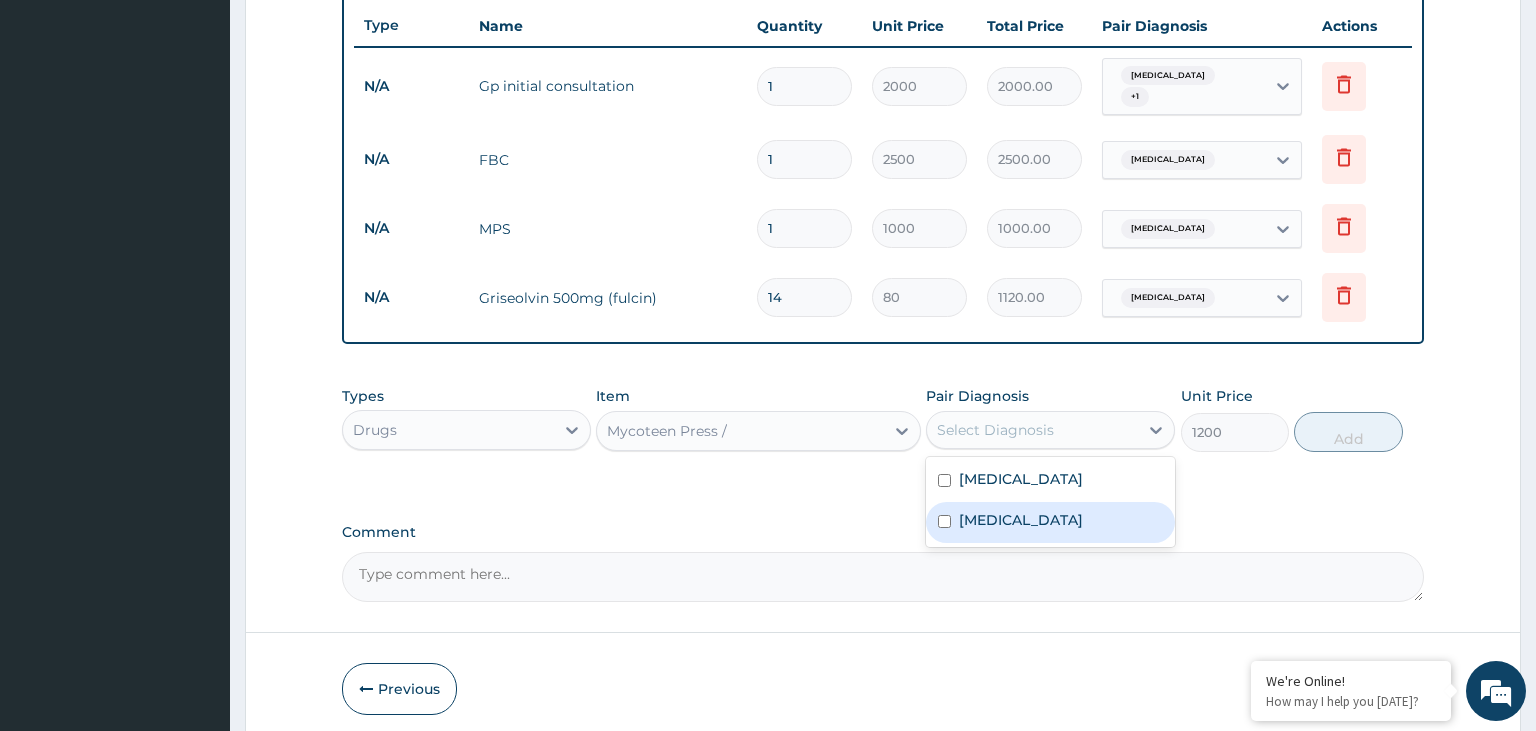 click on "Tinea capitis" at bounding box center [1021, 520] 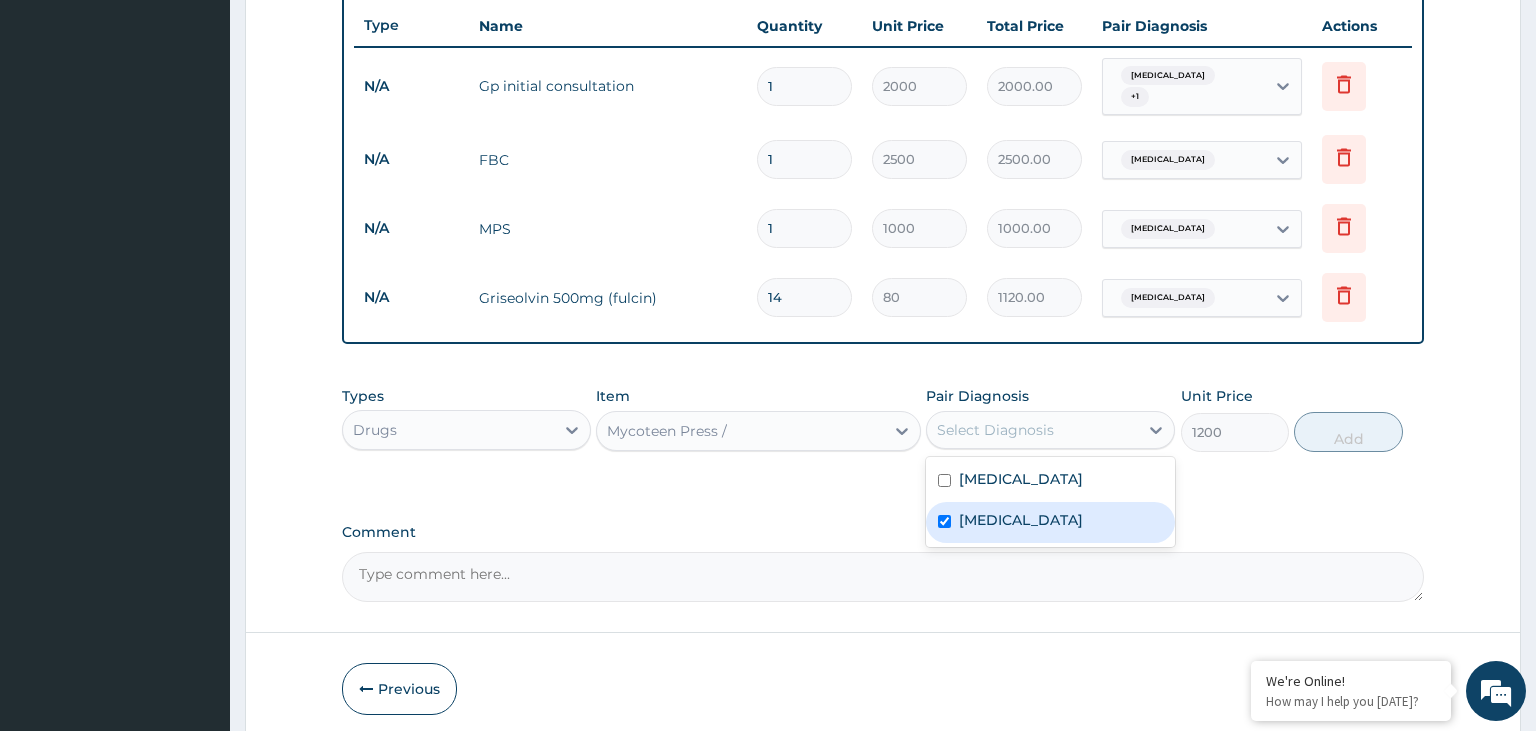 checkbox on "true" 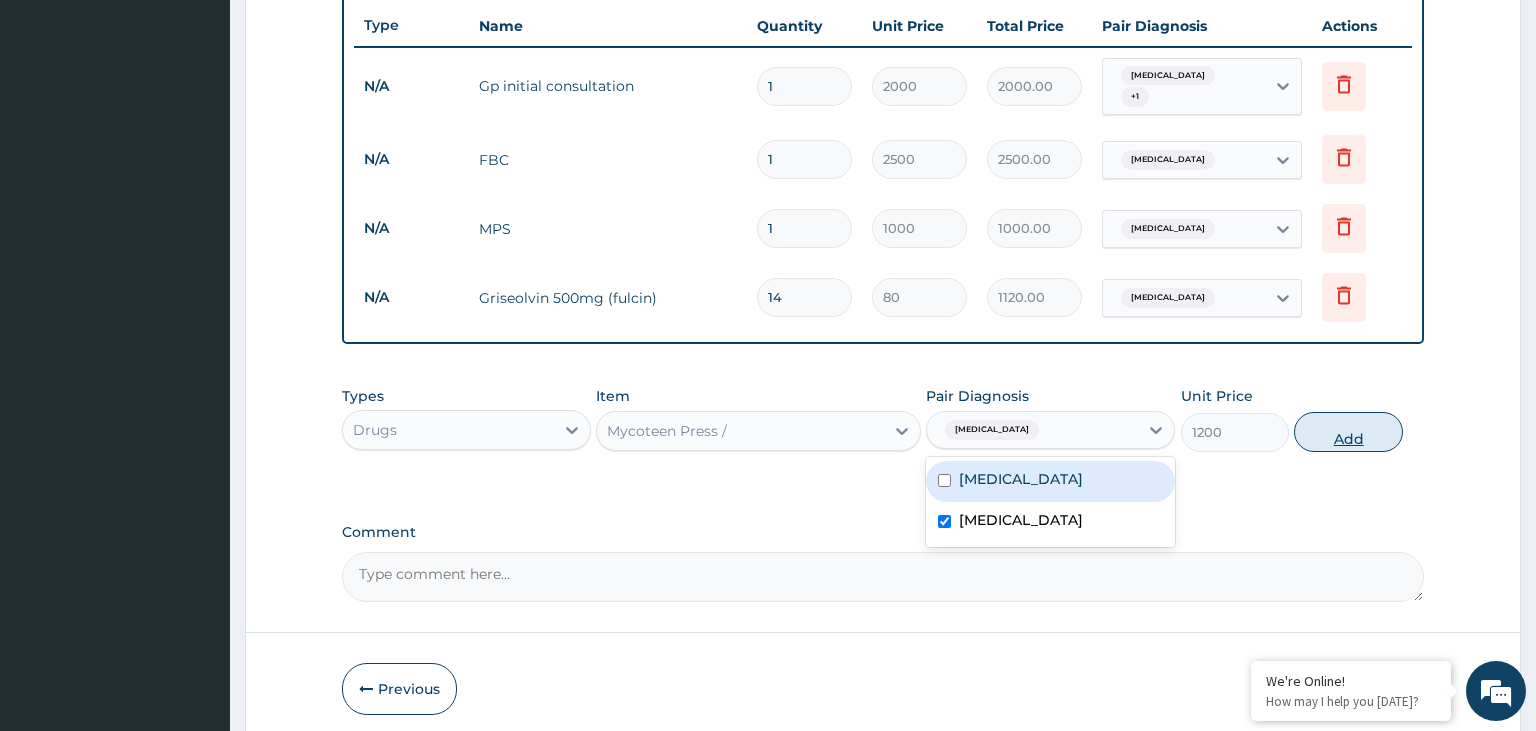 click on "Add" at bounding box center (1348, 432) 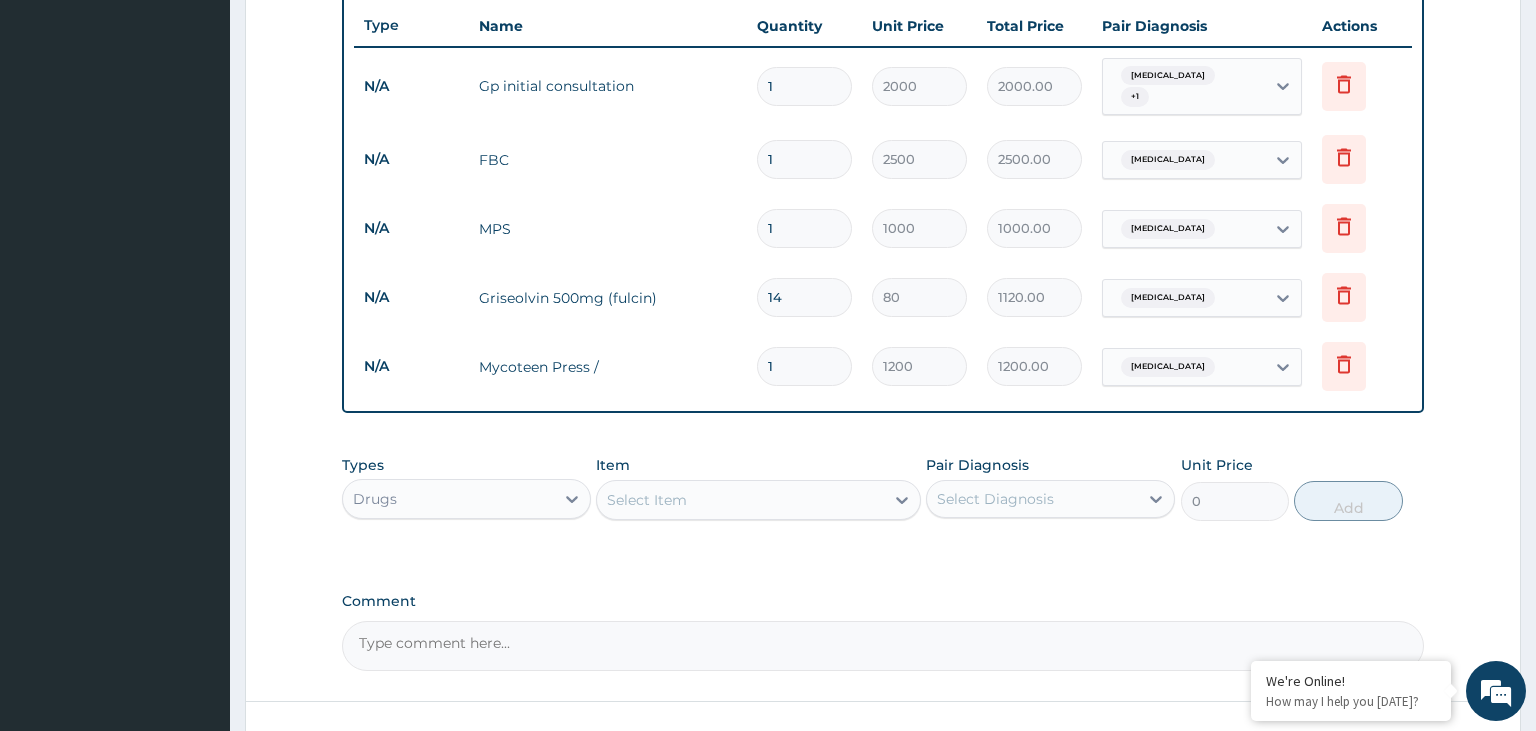 click on "Select Item" at bounding box center [740, 500] 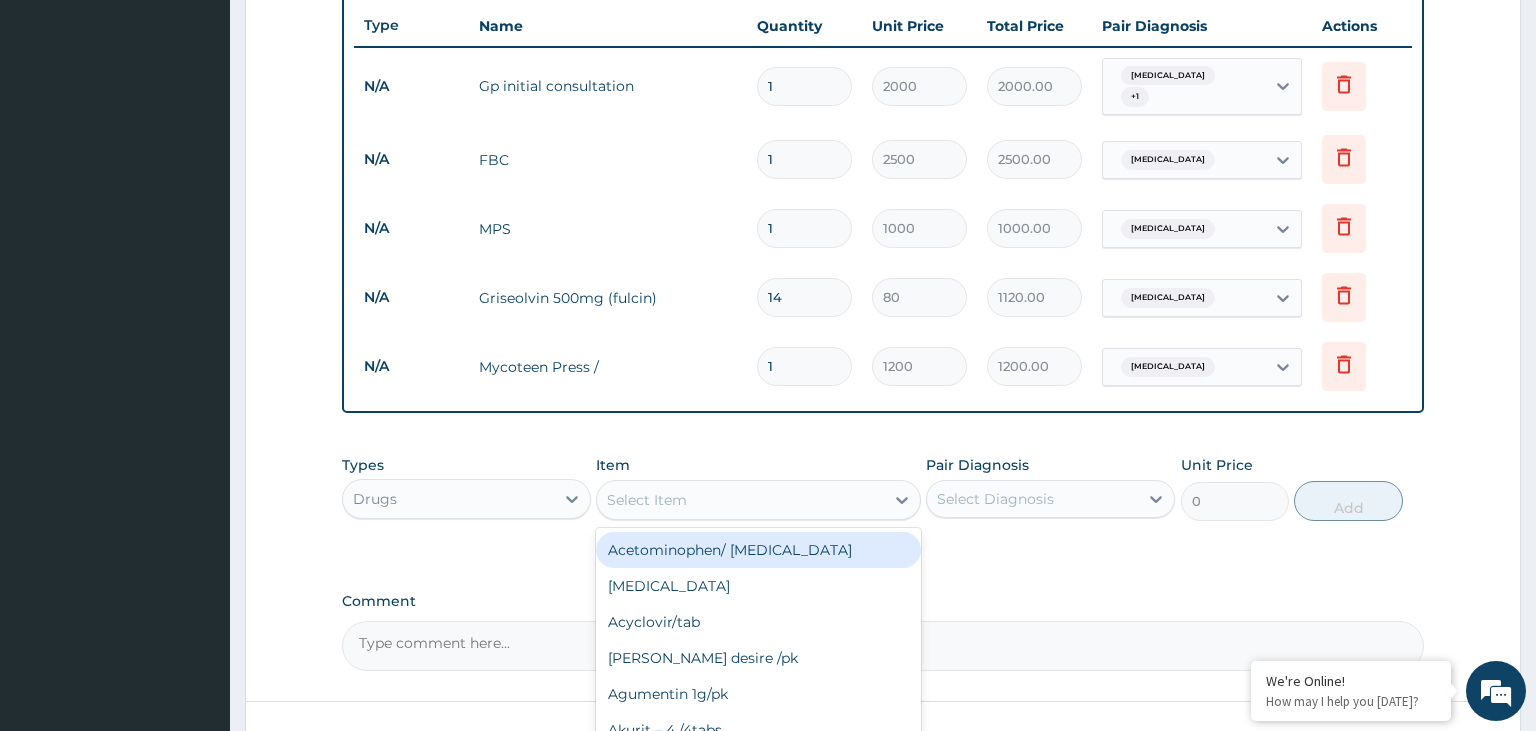 click on "Acetominophen/ [MEDICAL_DATA]" at bounding box center (758, 550) 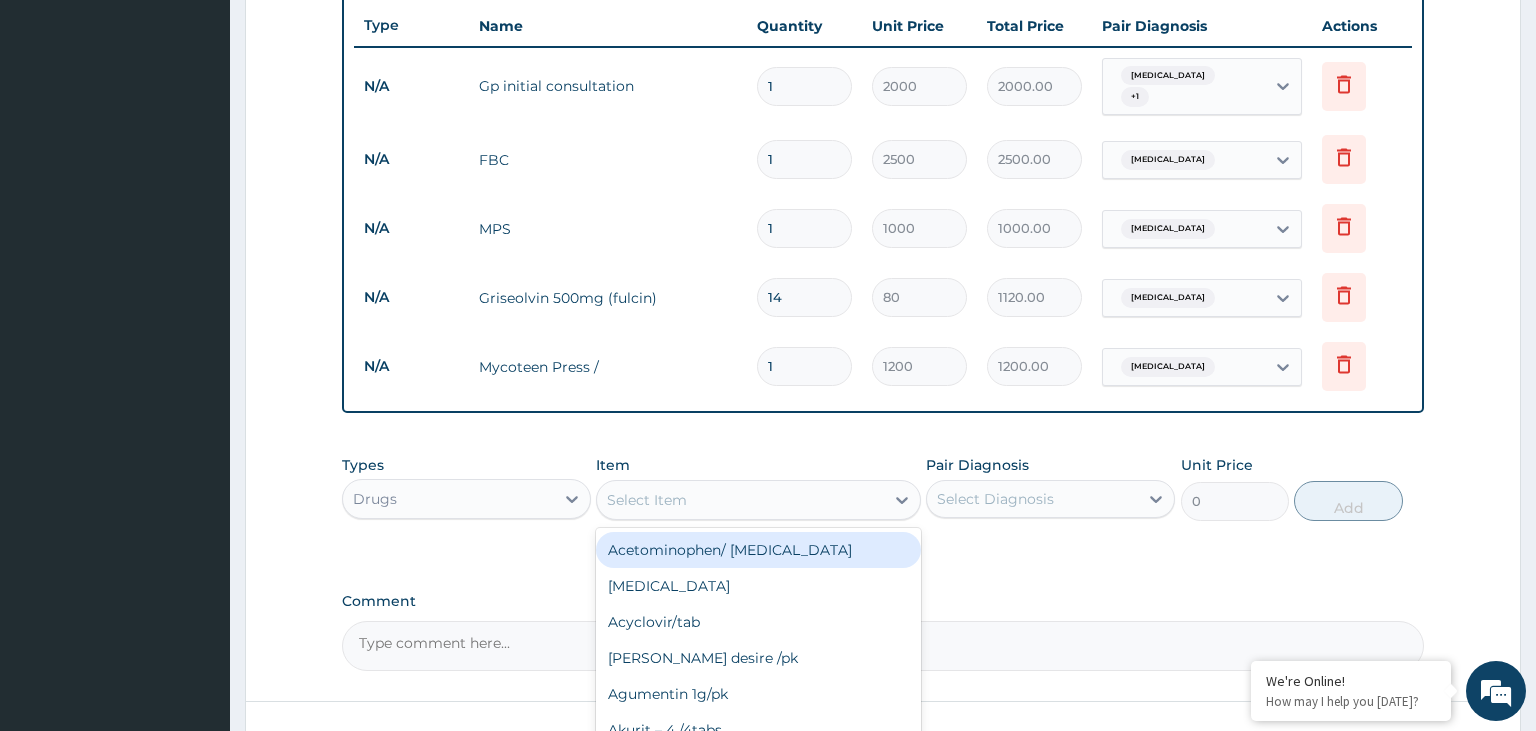 type on "20" 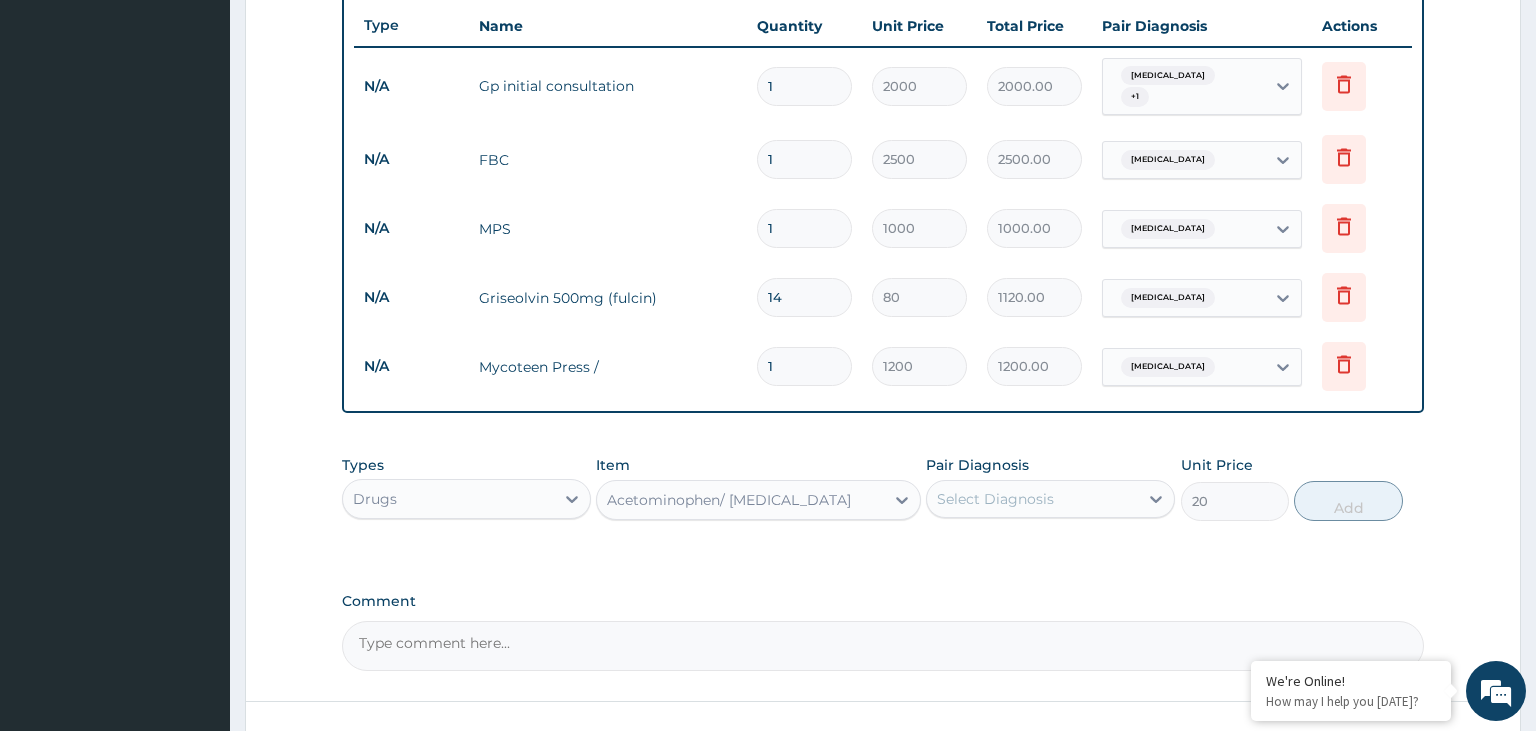 click on "Select Diagnosis" at bounding box center [995, 499] 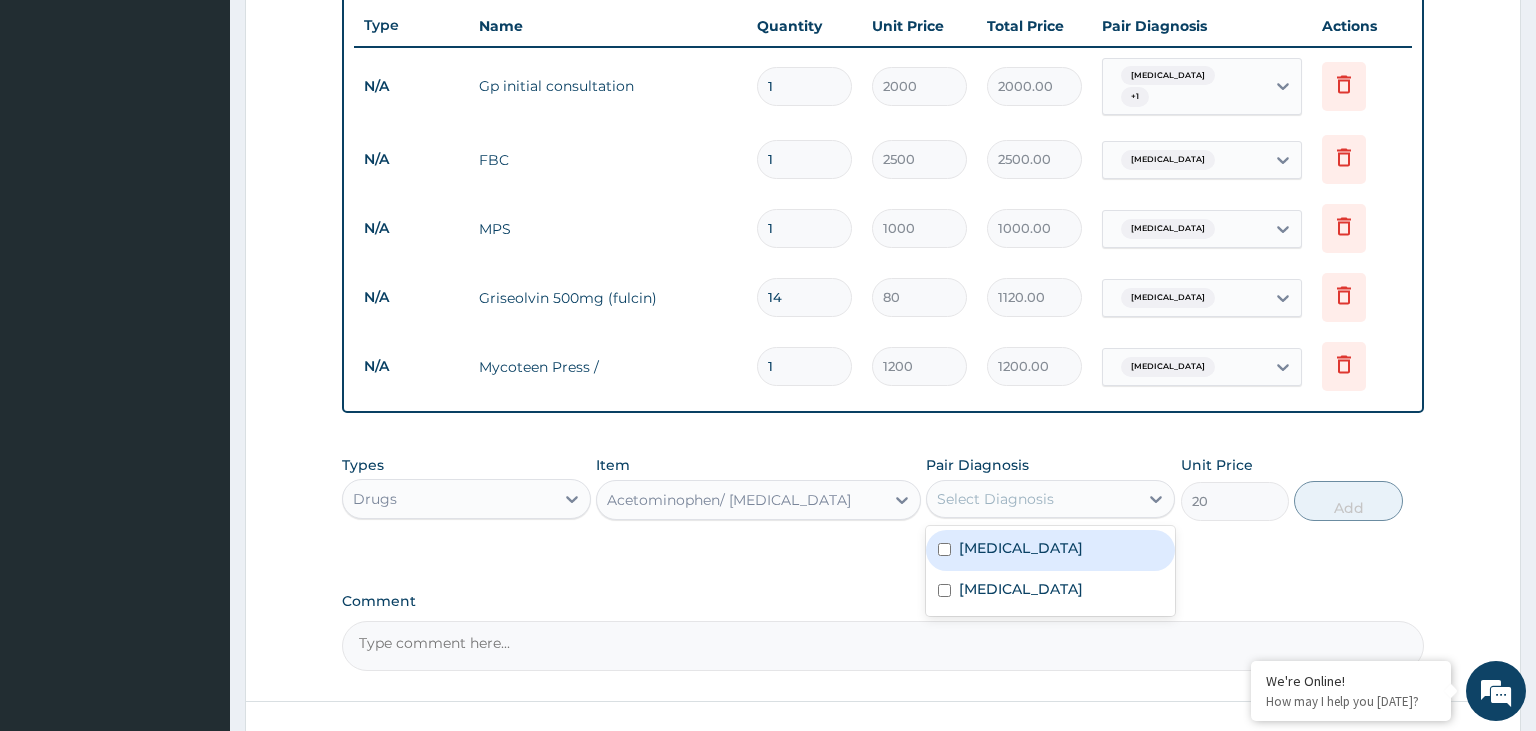 click on "Malaria" at bounding box center (1050, 550) 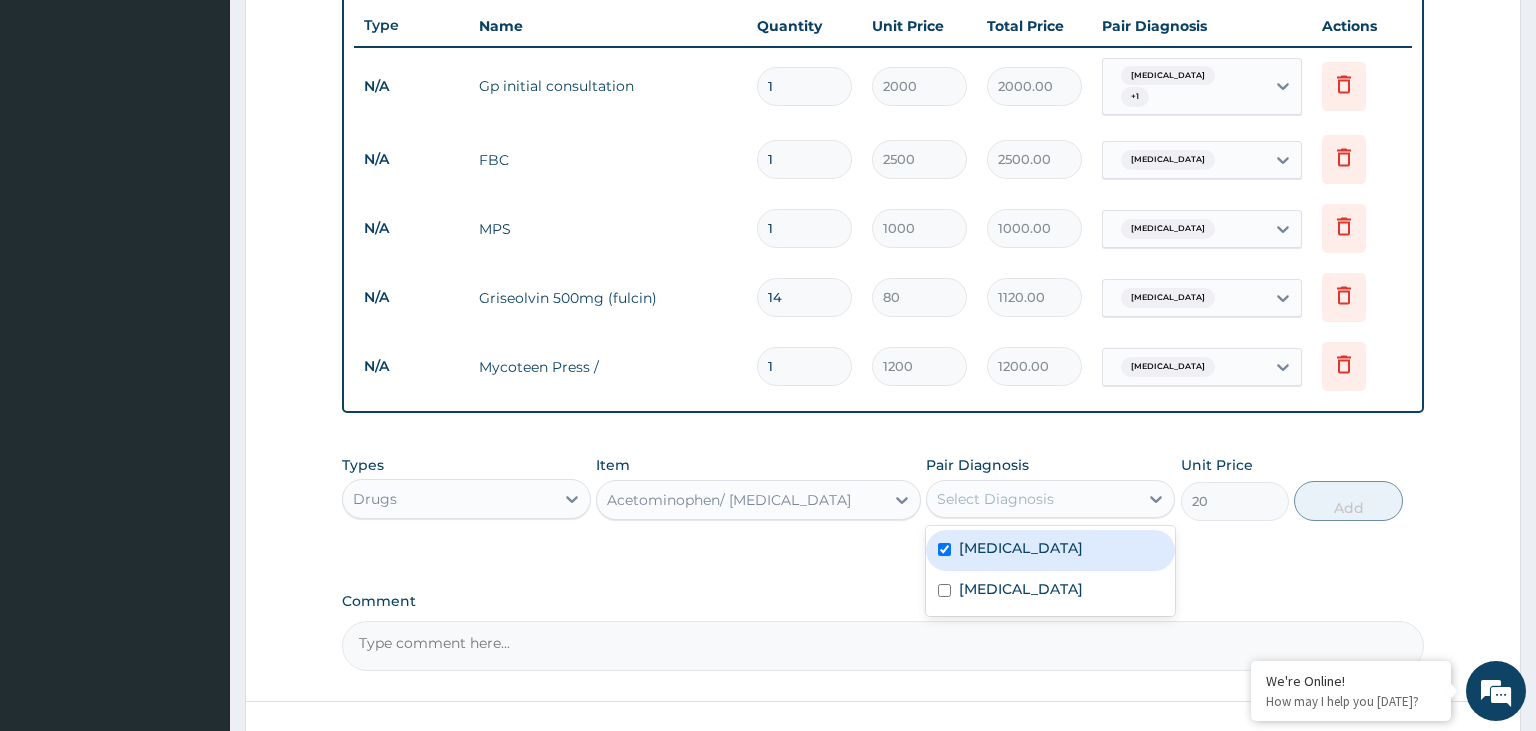 checkbox on "true" 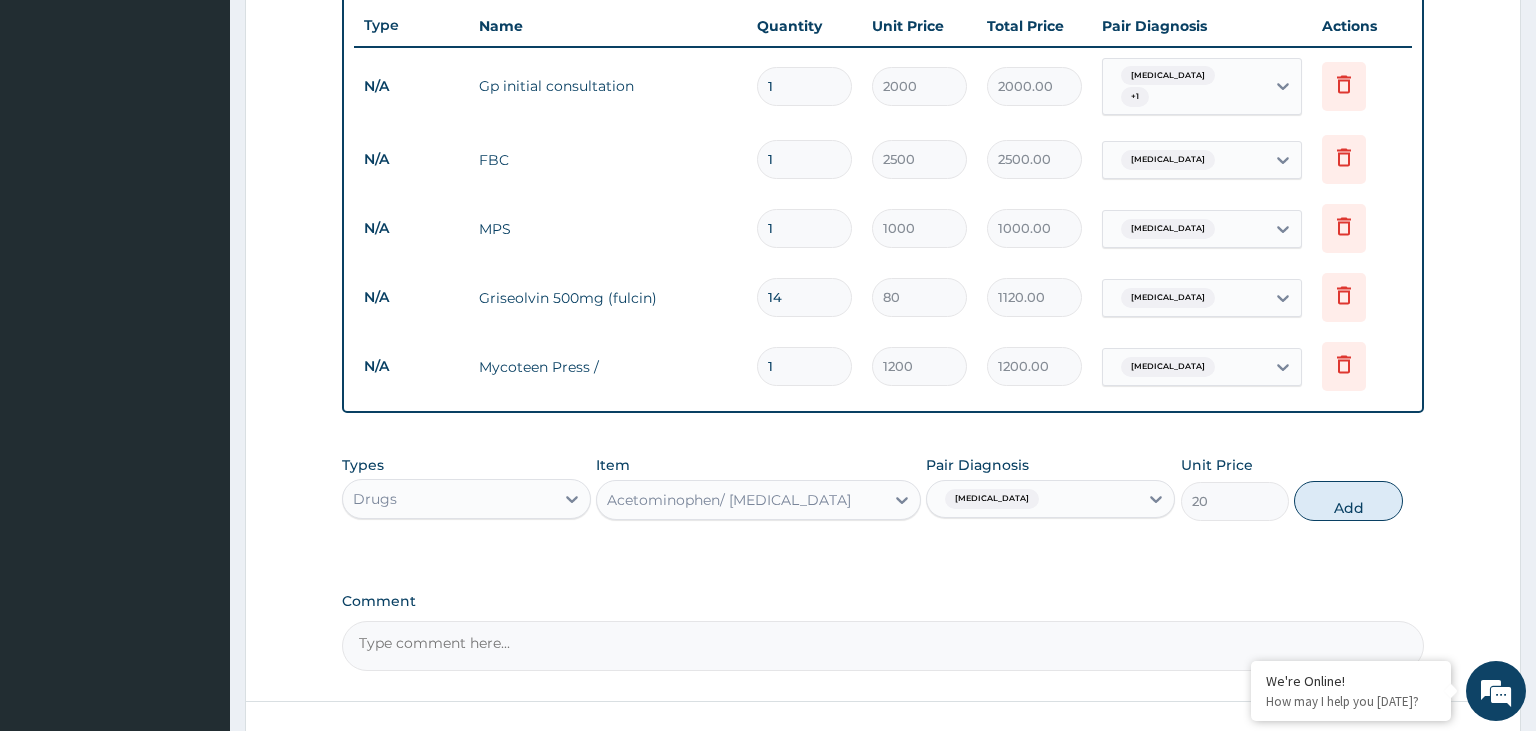 drag, startPoint x: 1308, startPoint y: 488, endPoint x: 1318, endPoint y: 492, distance: 10.770329 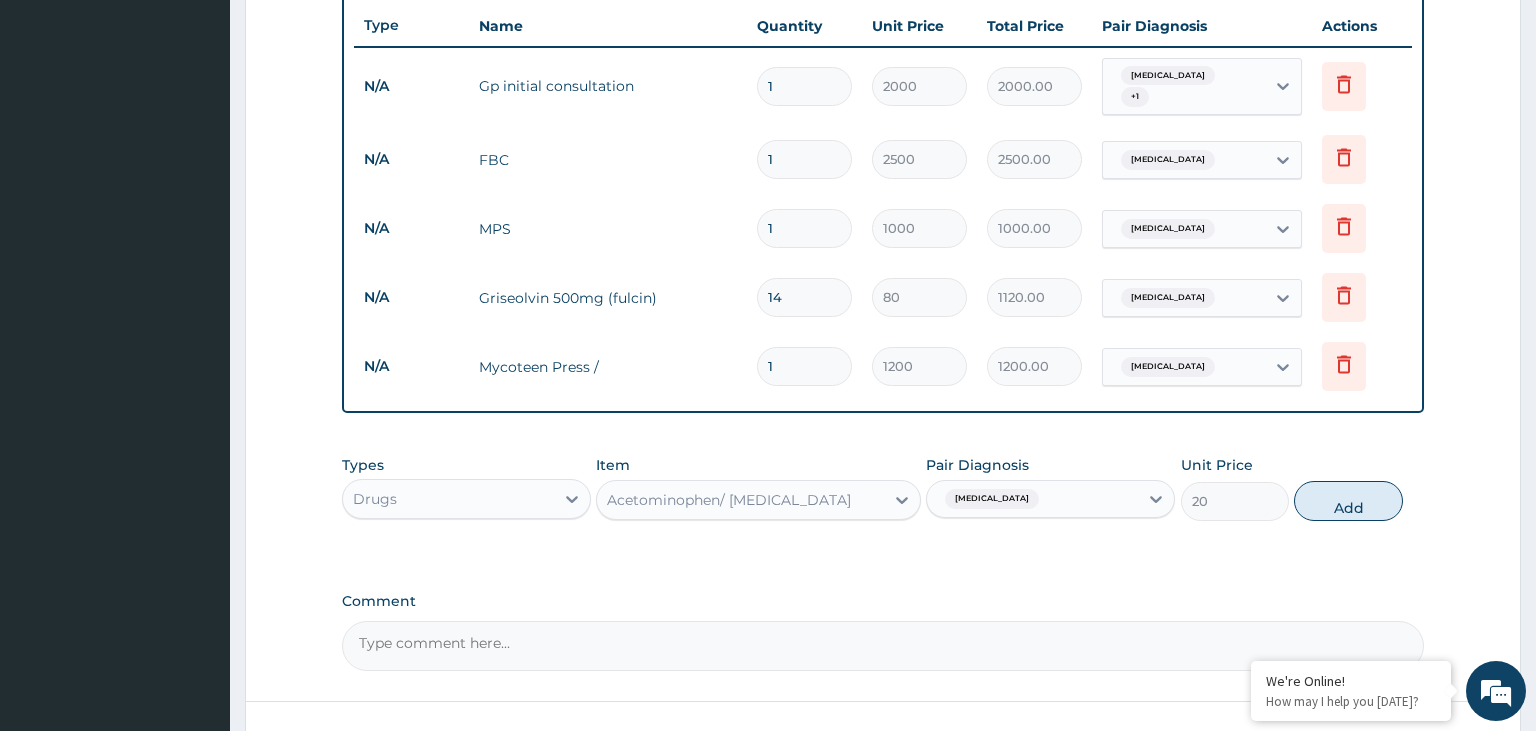 click on "Add" at bounding box center (1348, 501) 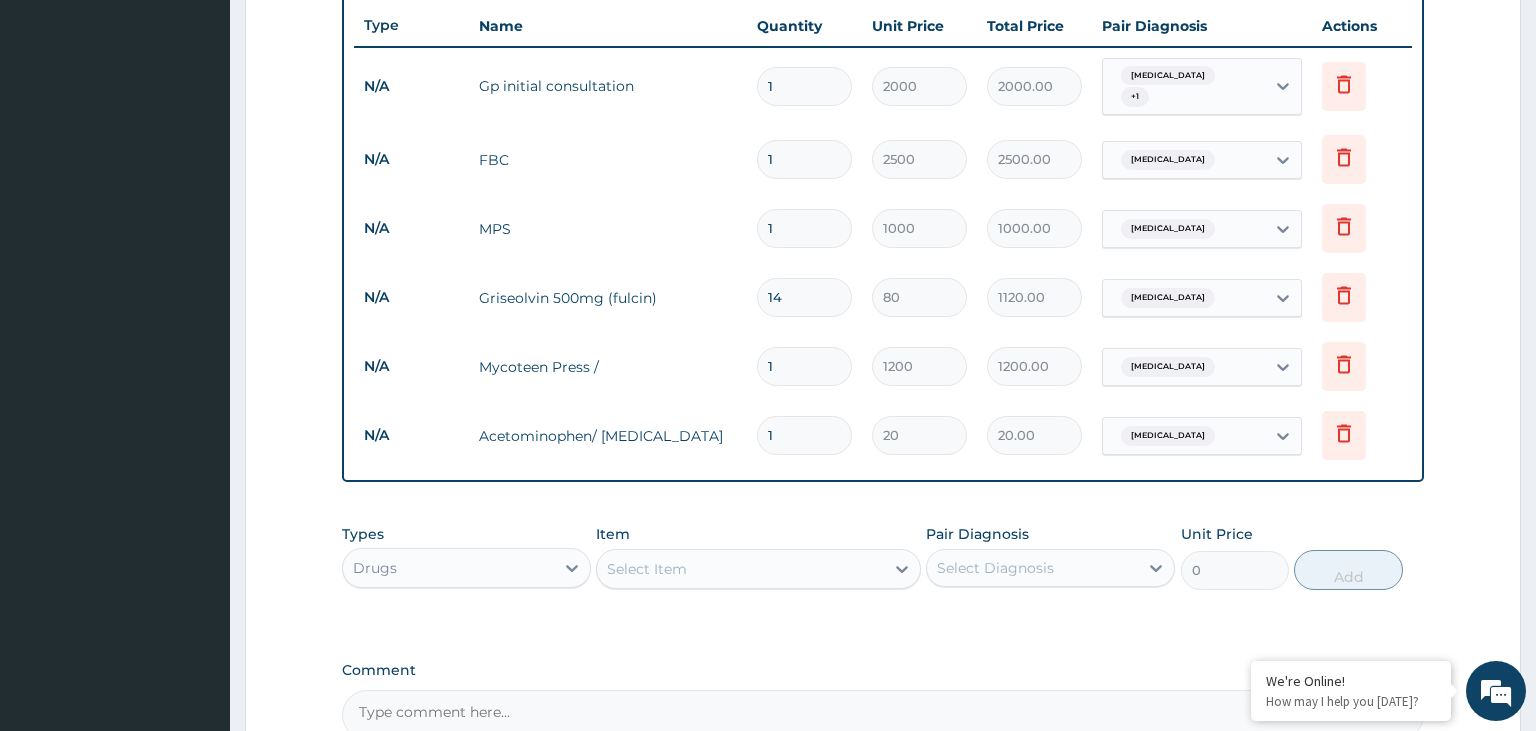 drag, startPoint x: 779, startPoint y: 419, endPoint x: 735, endPoint y: 438, distance: 47.92703 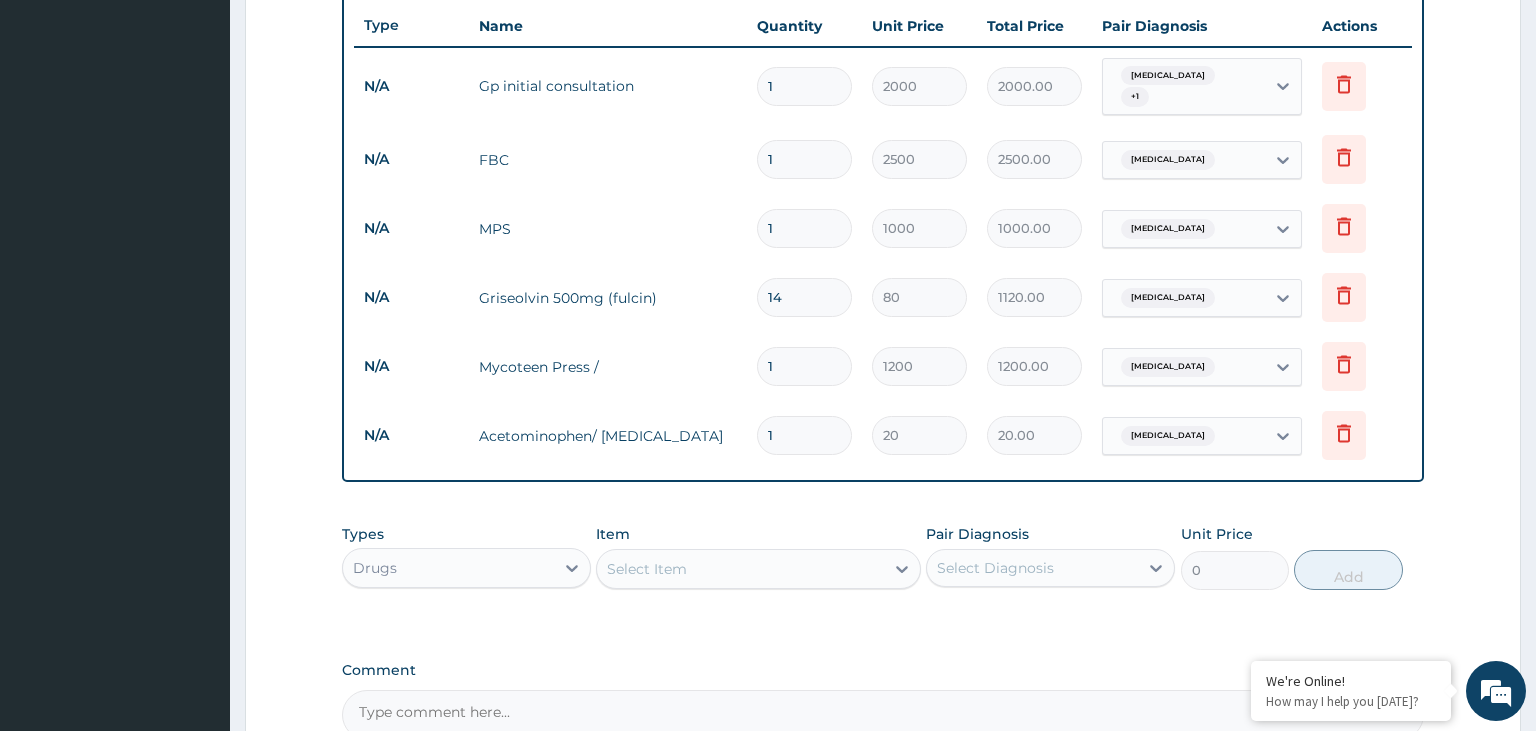 click on "1" at bounding box center [804, 435] 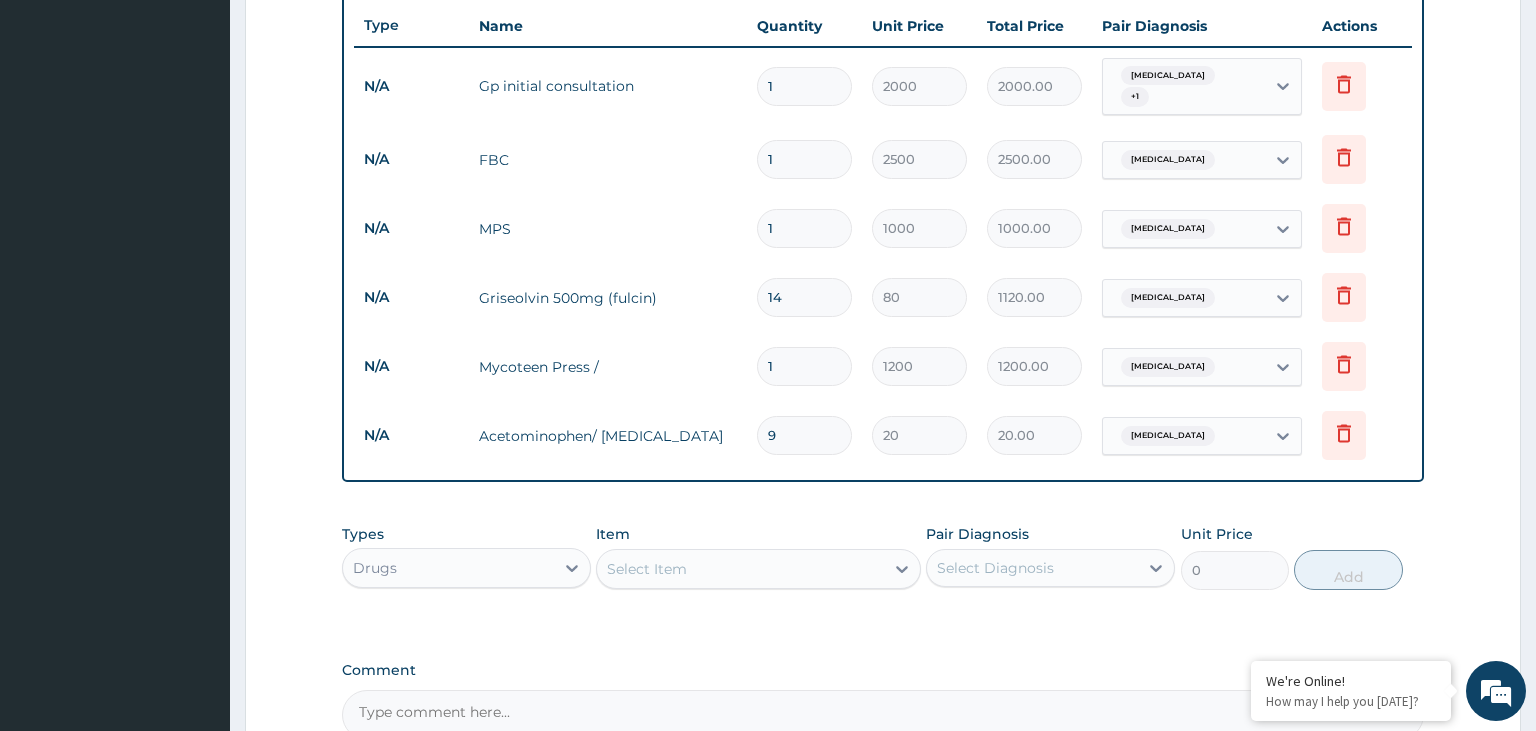 type on "180.00" 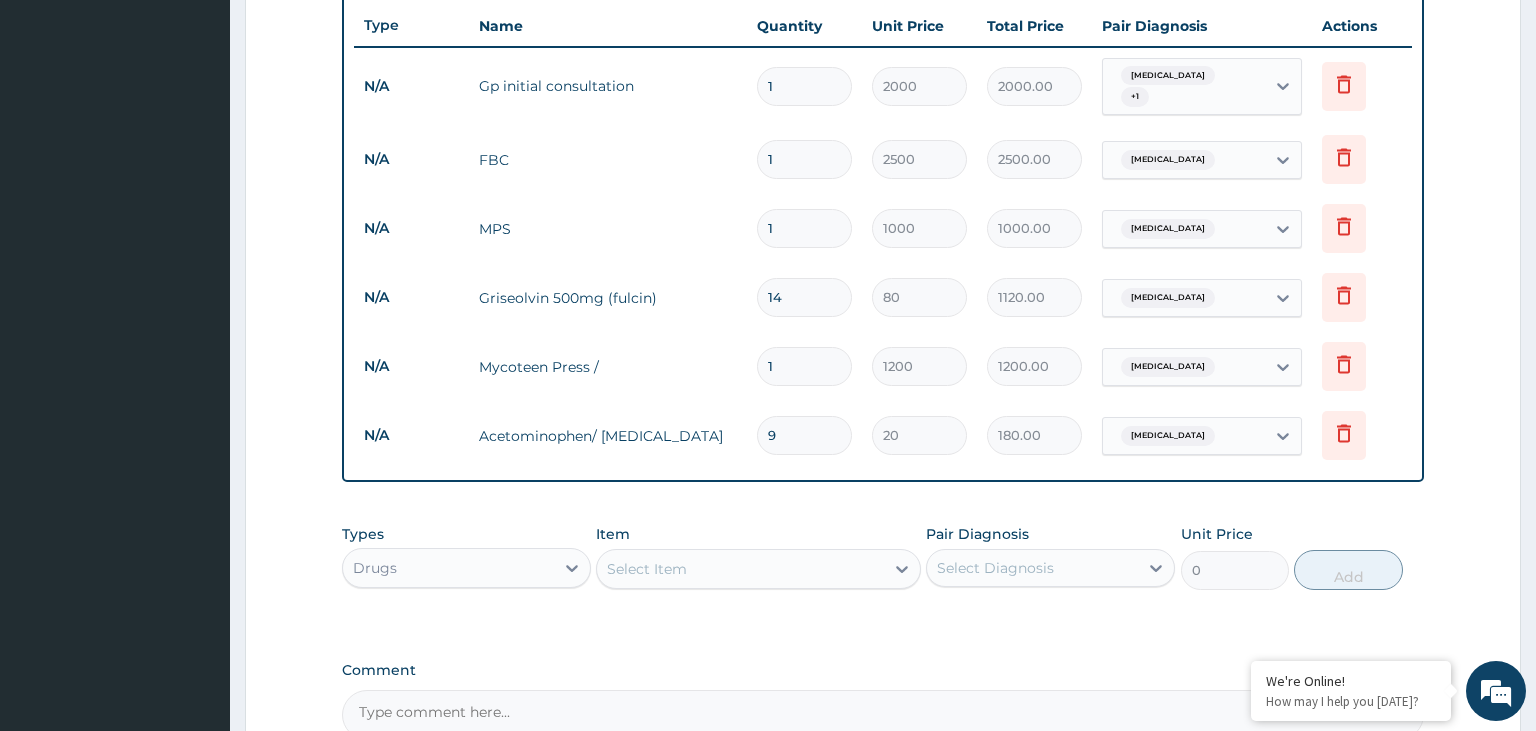 type on "9" 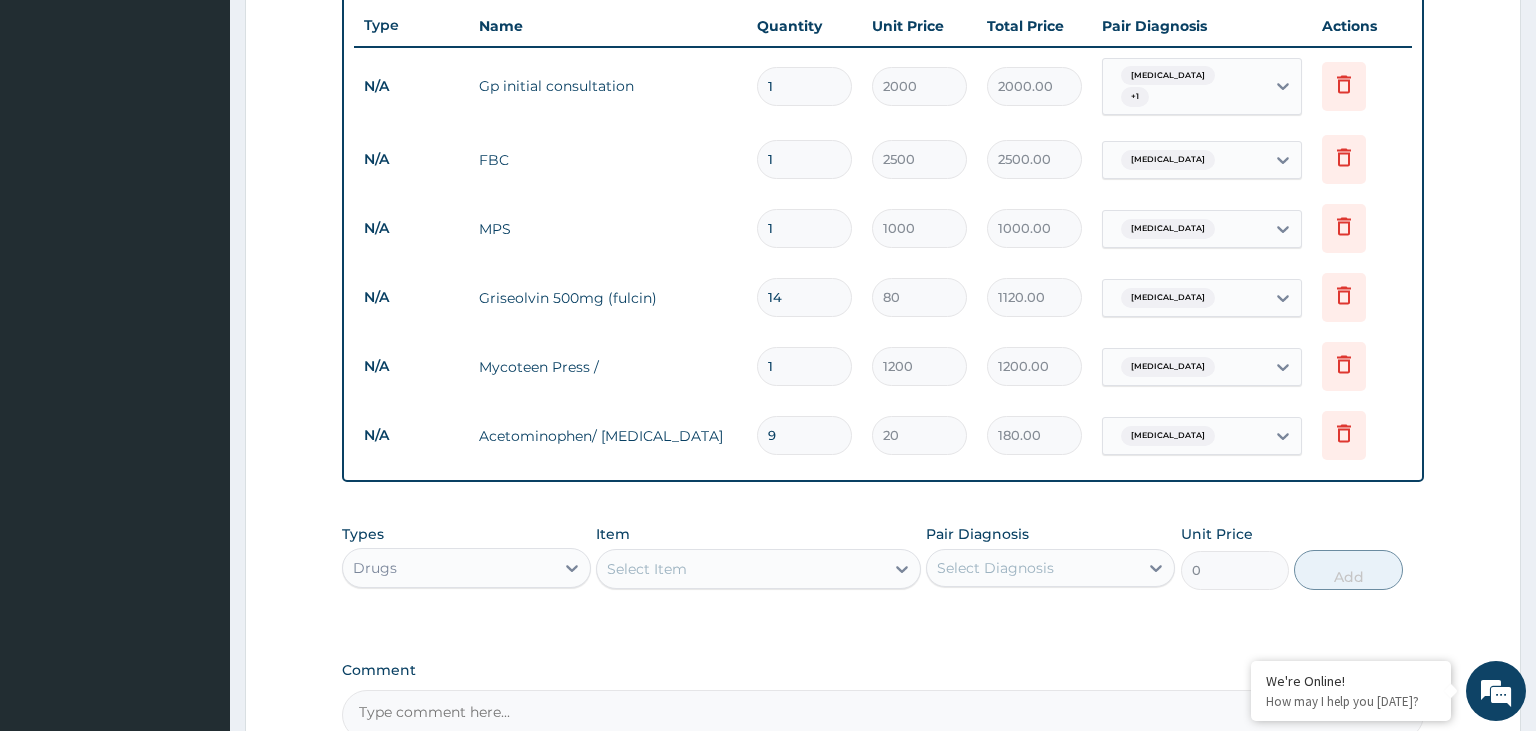click on "Select Item" at bounding box center (740, 569) 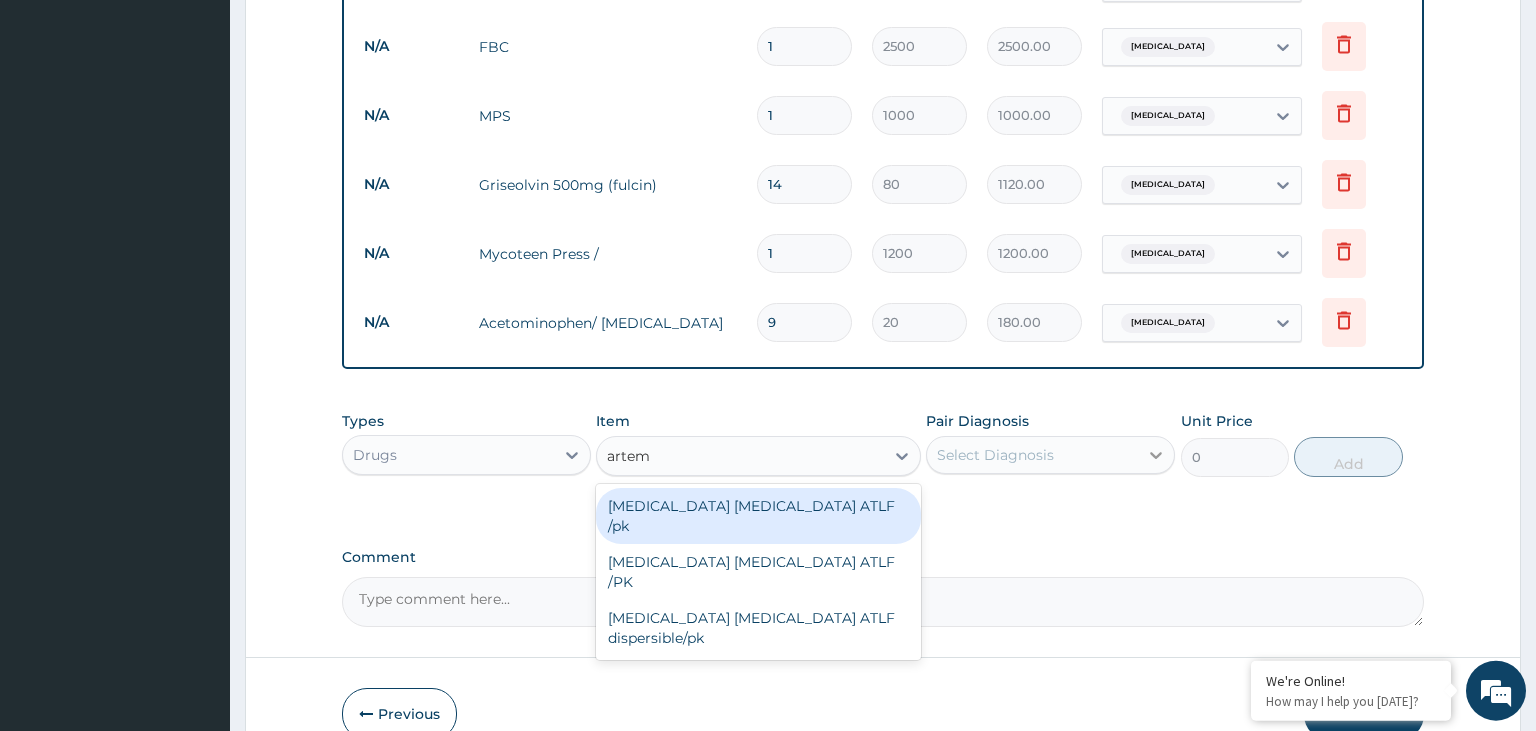 scroll, scrollTop: 956, scrollLeft: 0, axis: vertical 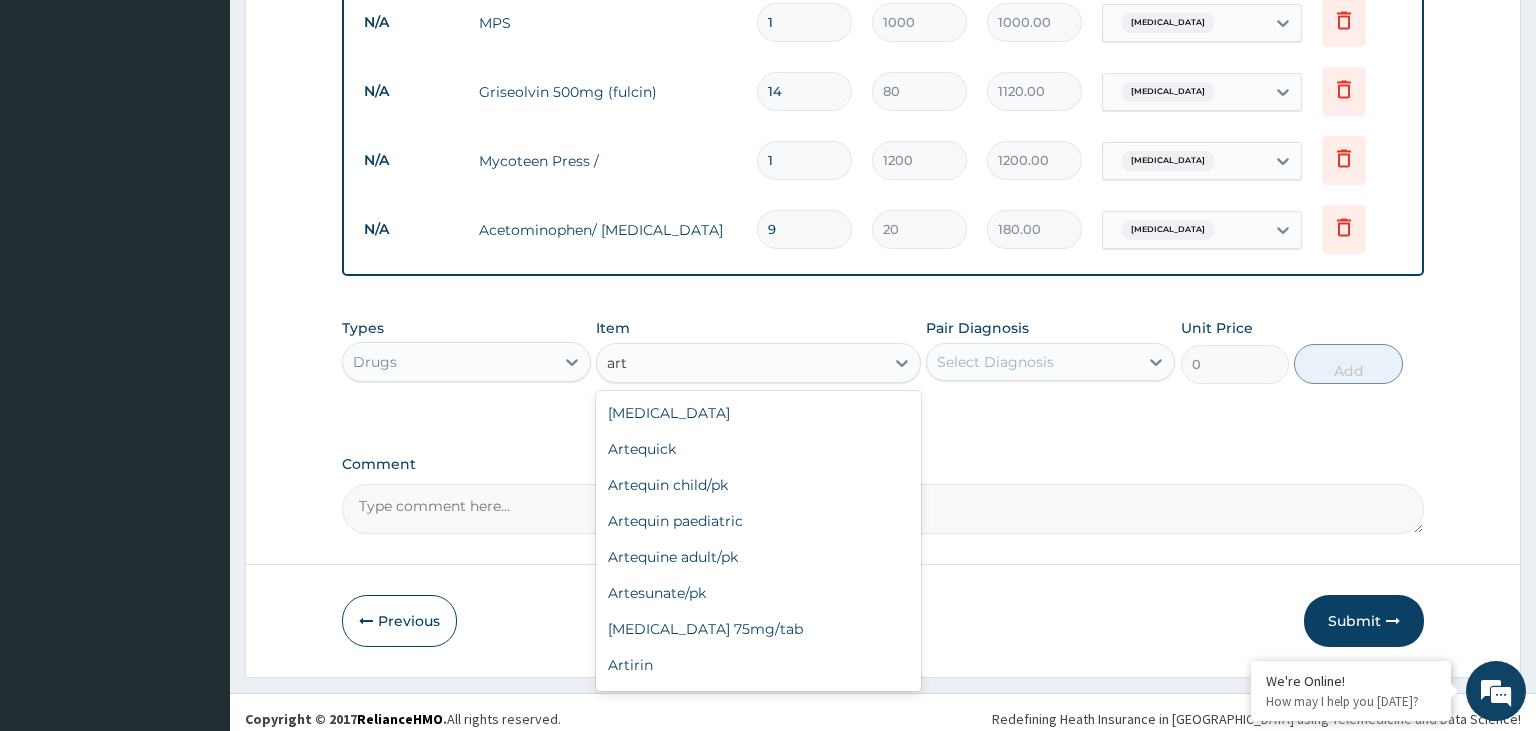 type on "arth" 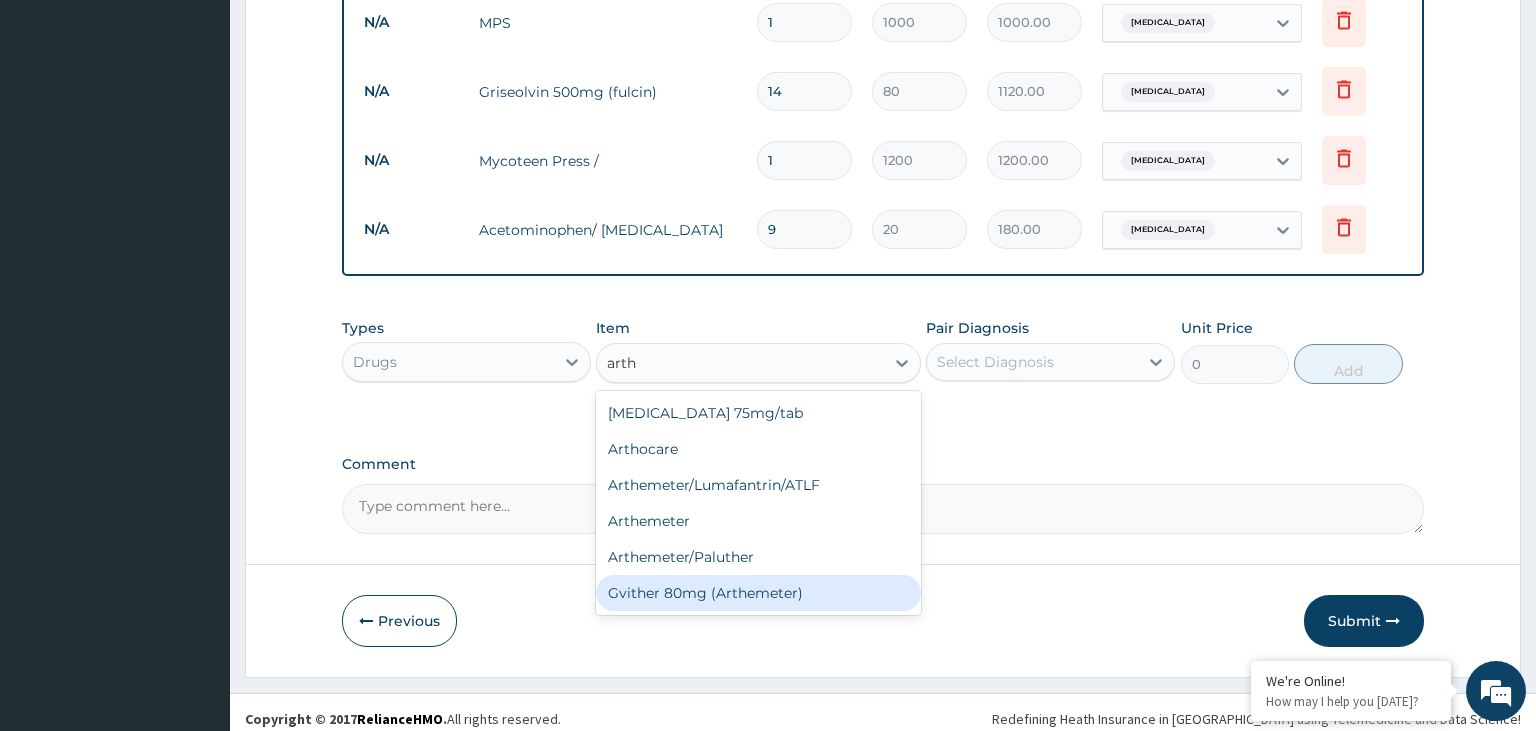 click on "Gvither 80mg    (Arthemeter)" at bounding box center [758, 593] 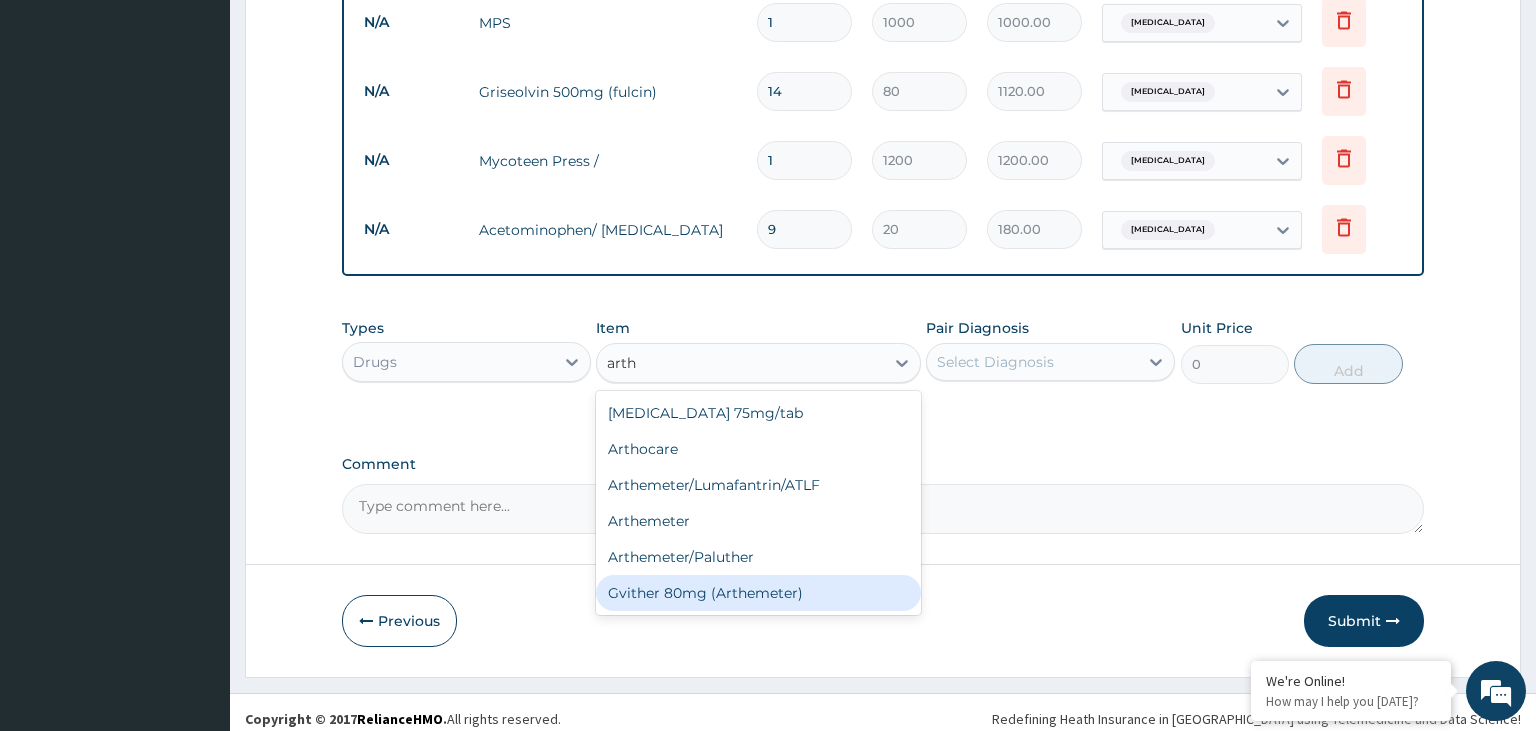 type 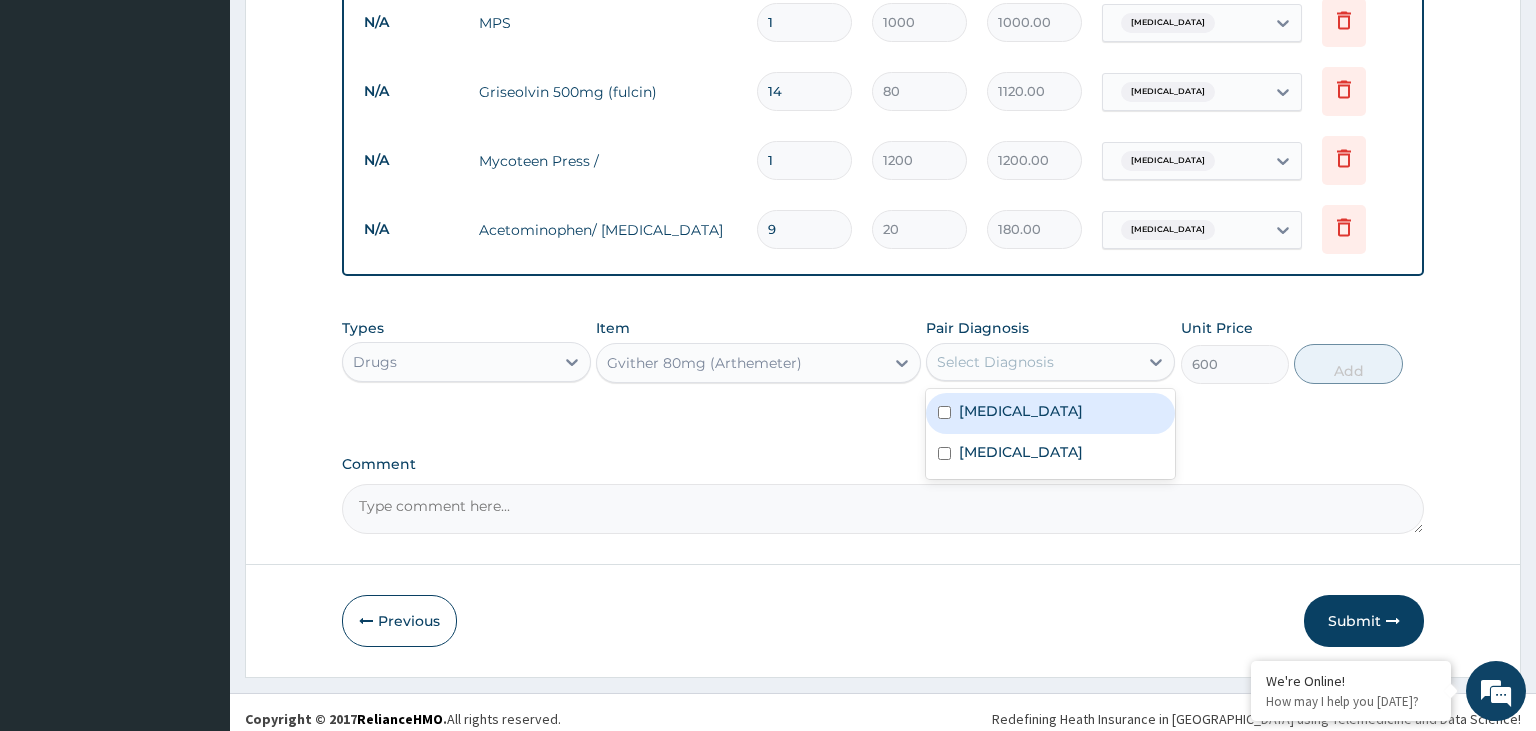 click on "Select Diagnosis" at bounding box center (1032, 362) 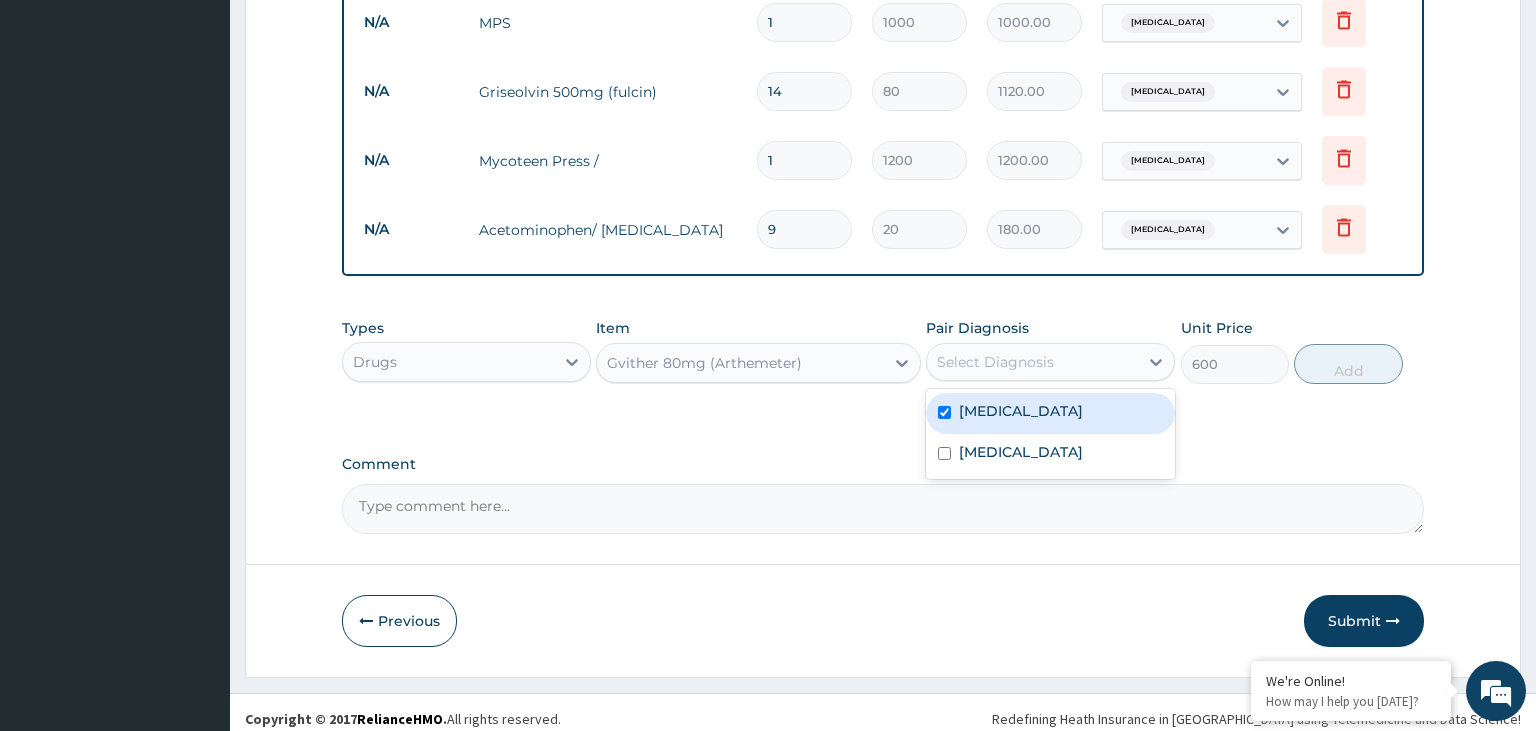 checkbox on "true" 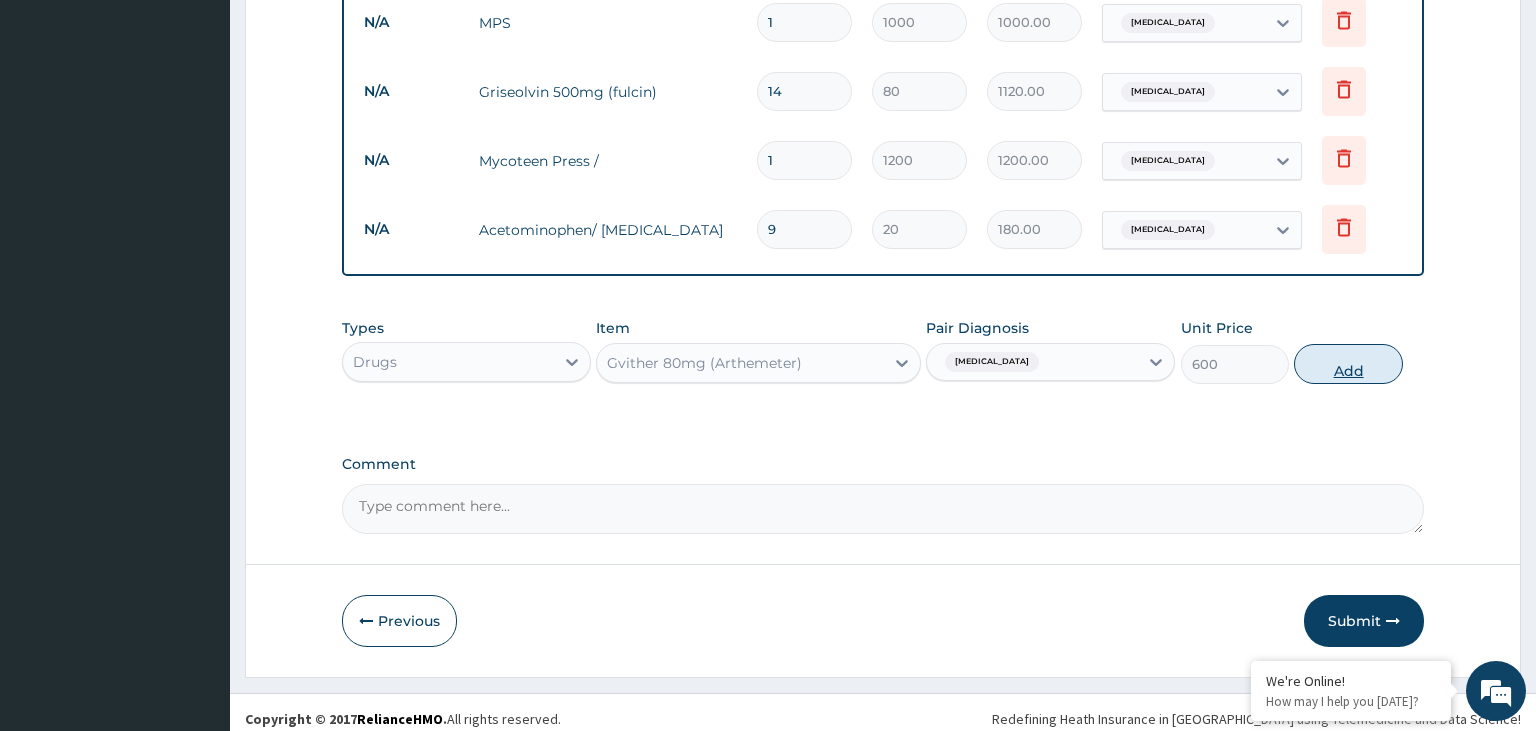 click on "Add" at bounding box center (1348, 364) 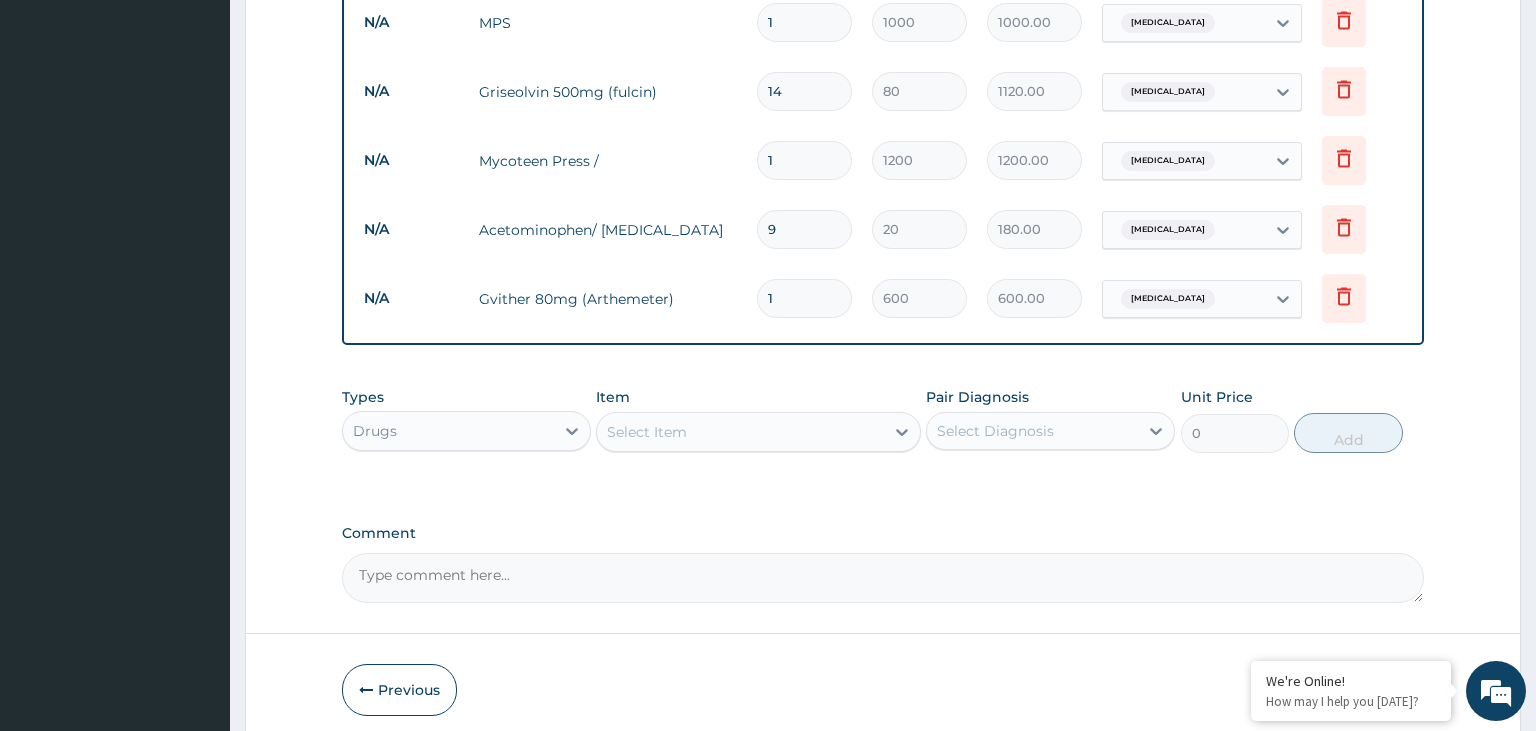 drag, startPoint x: 760, startPoint y: 294, endPoint x: 726, endPoint y: 302, distance: 34.928497 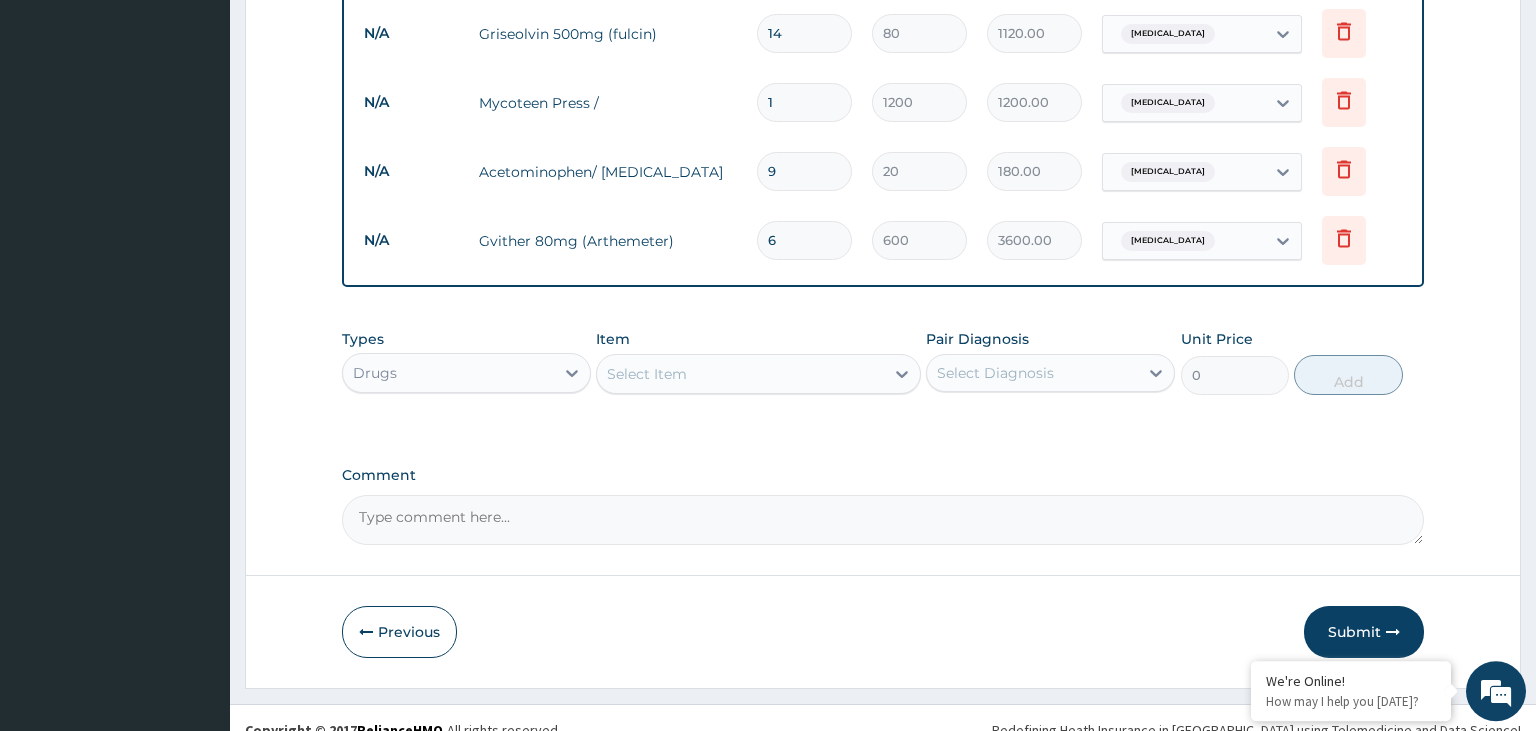 scroll, scrollTop: 1025, scrollLeft: 0, axis: vertical 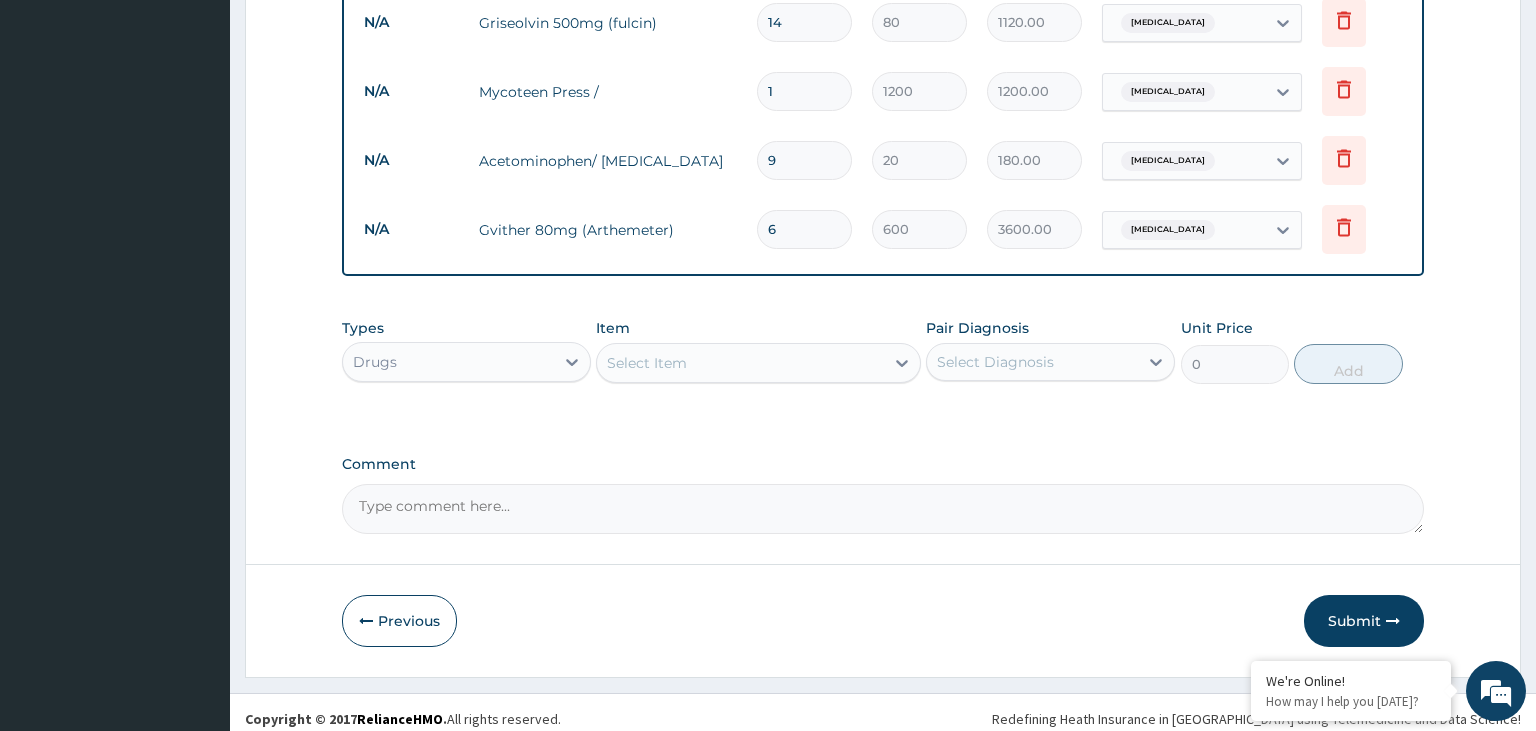 type on "6" 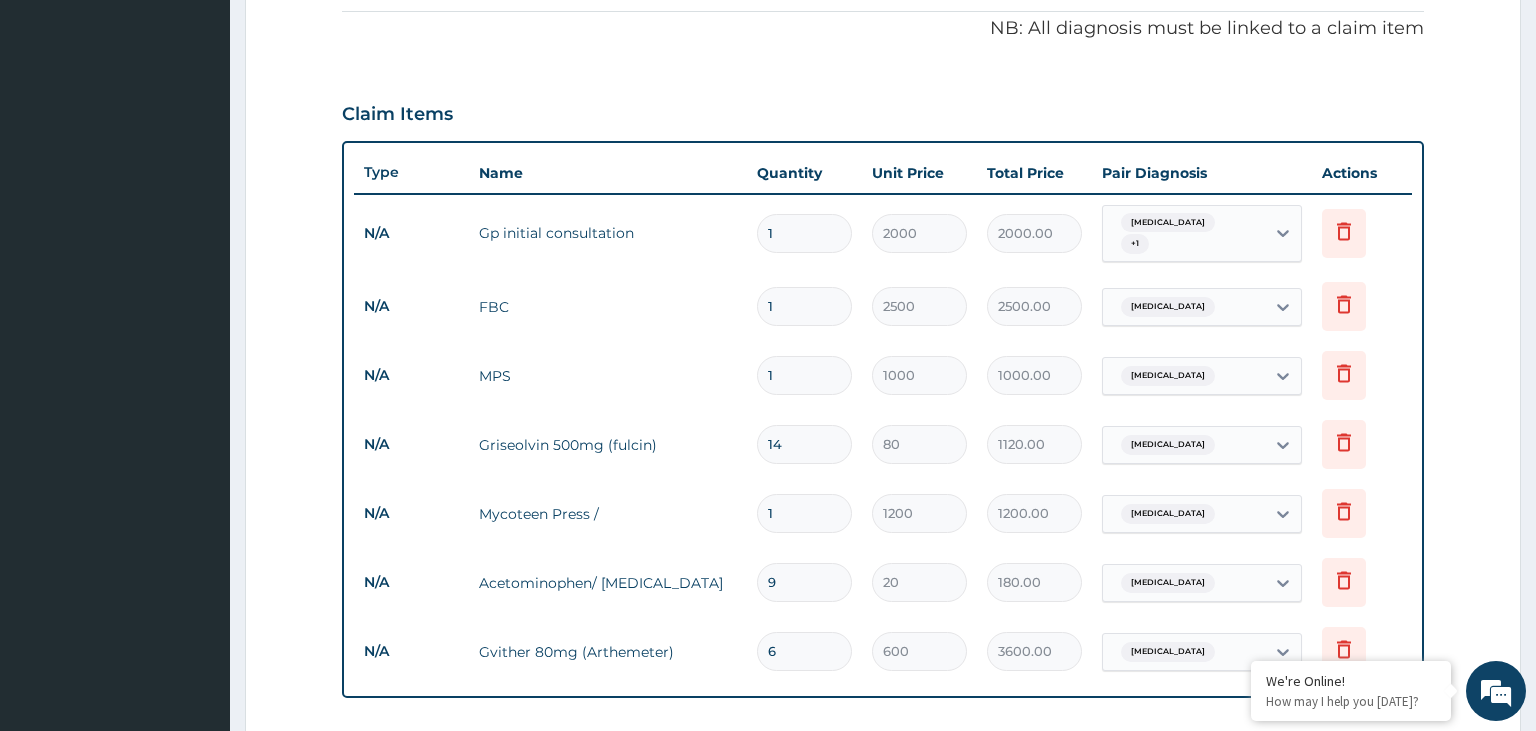 scroll, scrollTop: 1025, scrollLeft: 0, axis: vertical 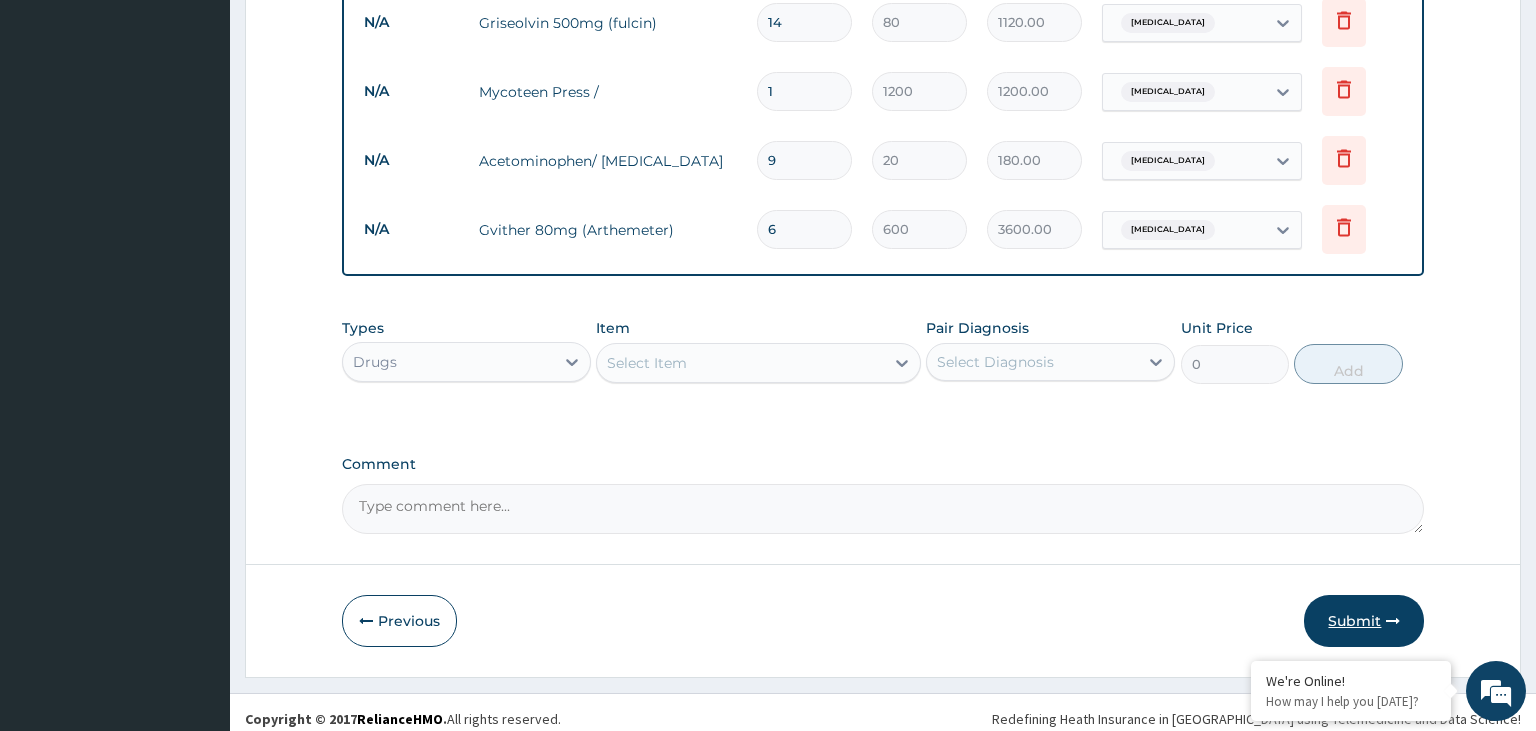 click on "Submit" at bounding box center [1364, 621] 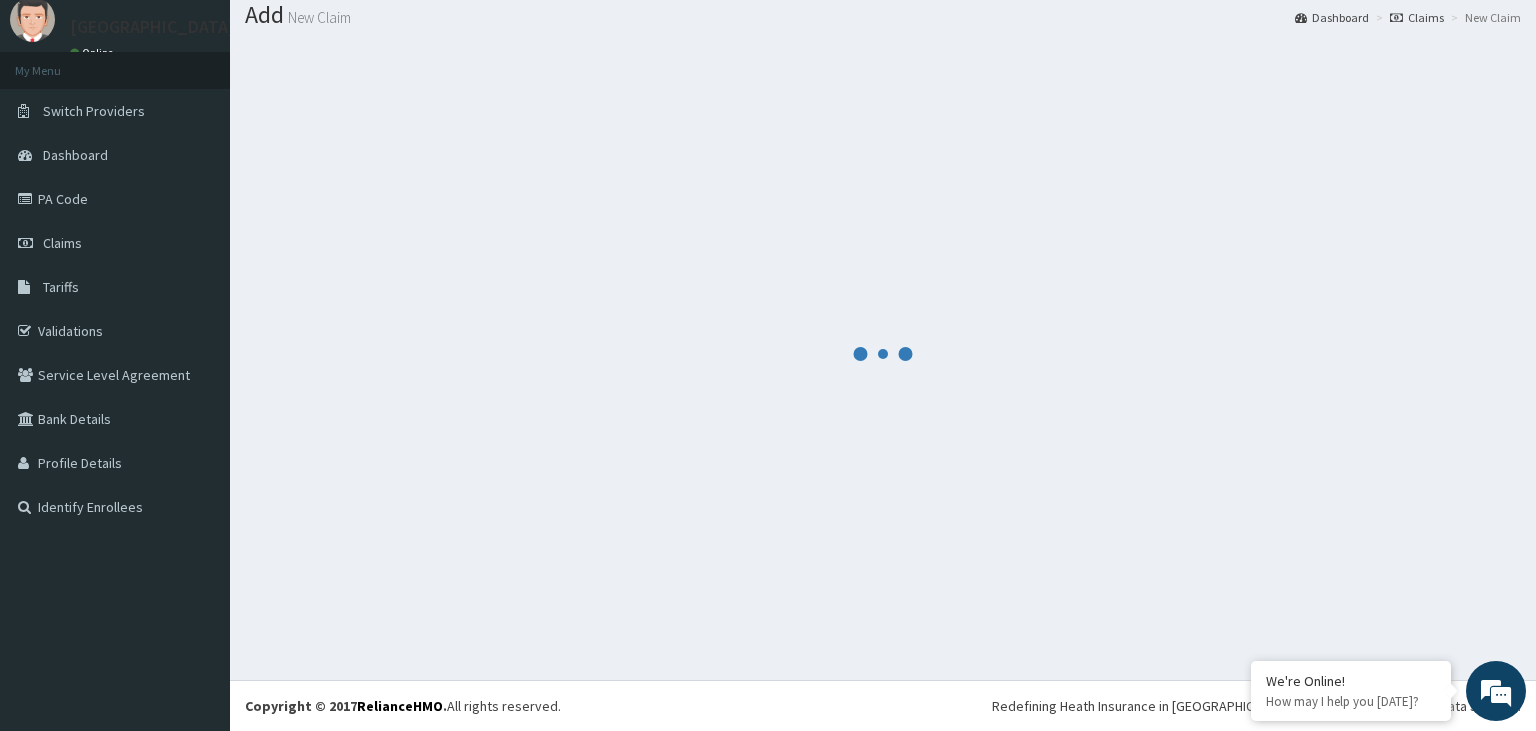 scroll, scrollTop: 62, scrollLeft: 0, axis: vertical 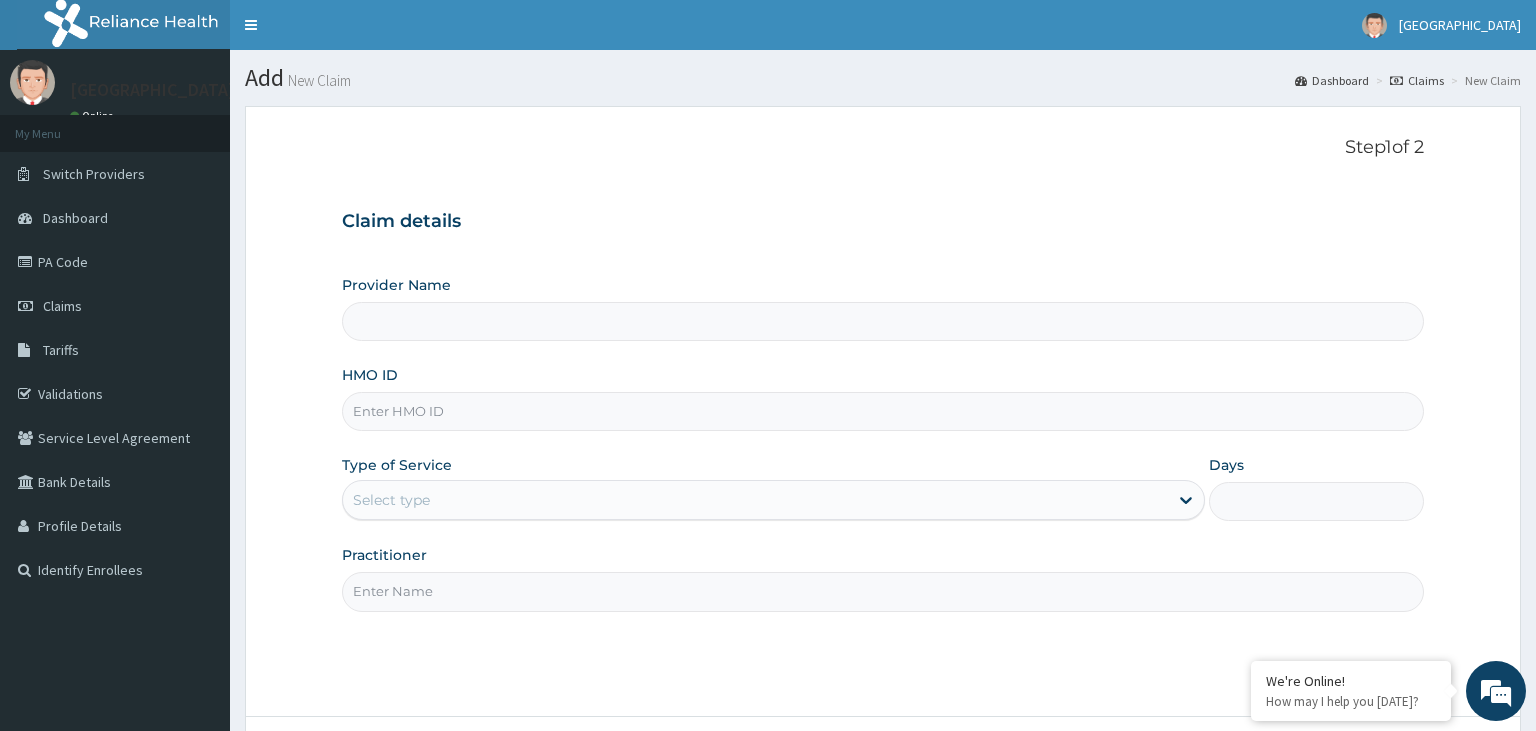 type on "NPM/10304/C" 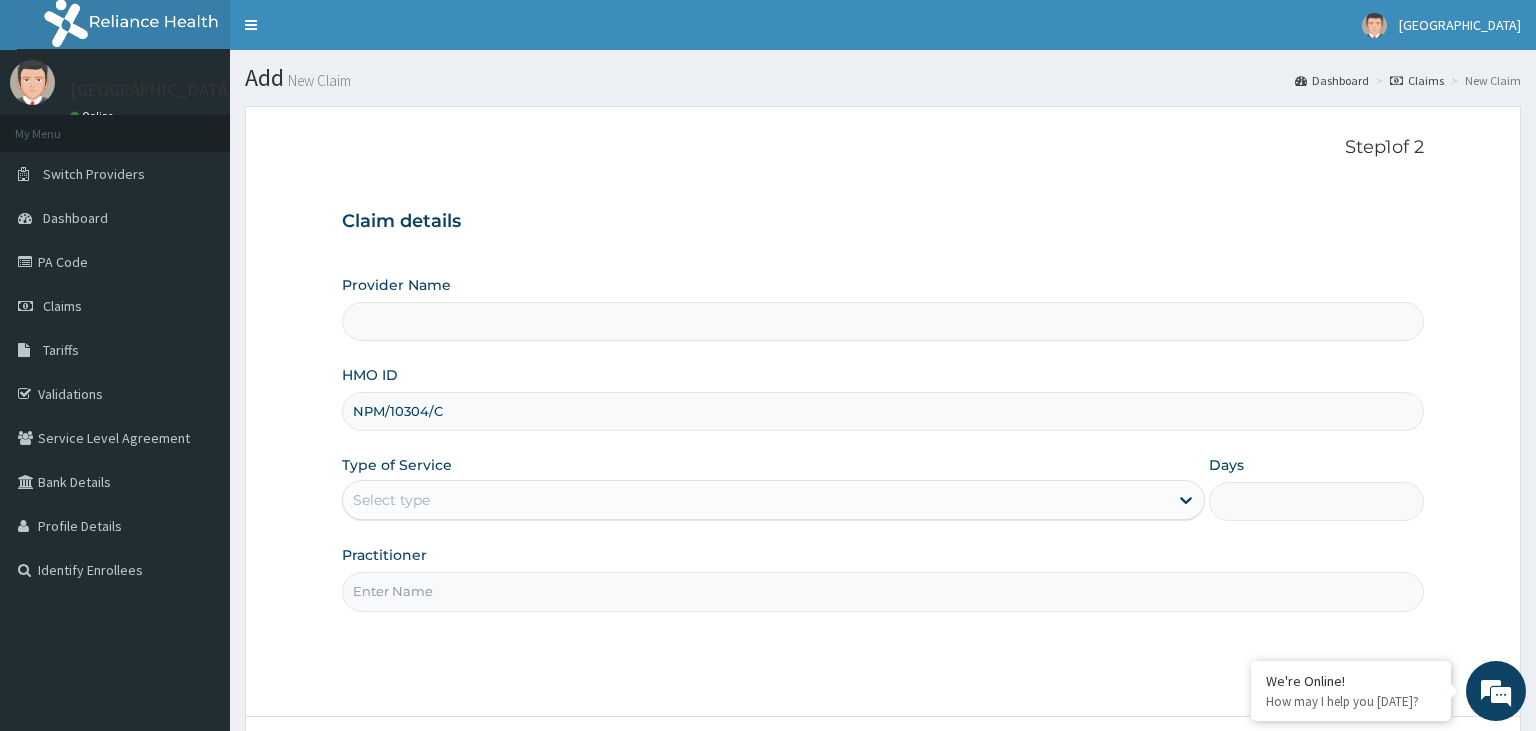type on "[GEOGRAPHIC_DATA]-KADUNA" 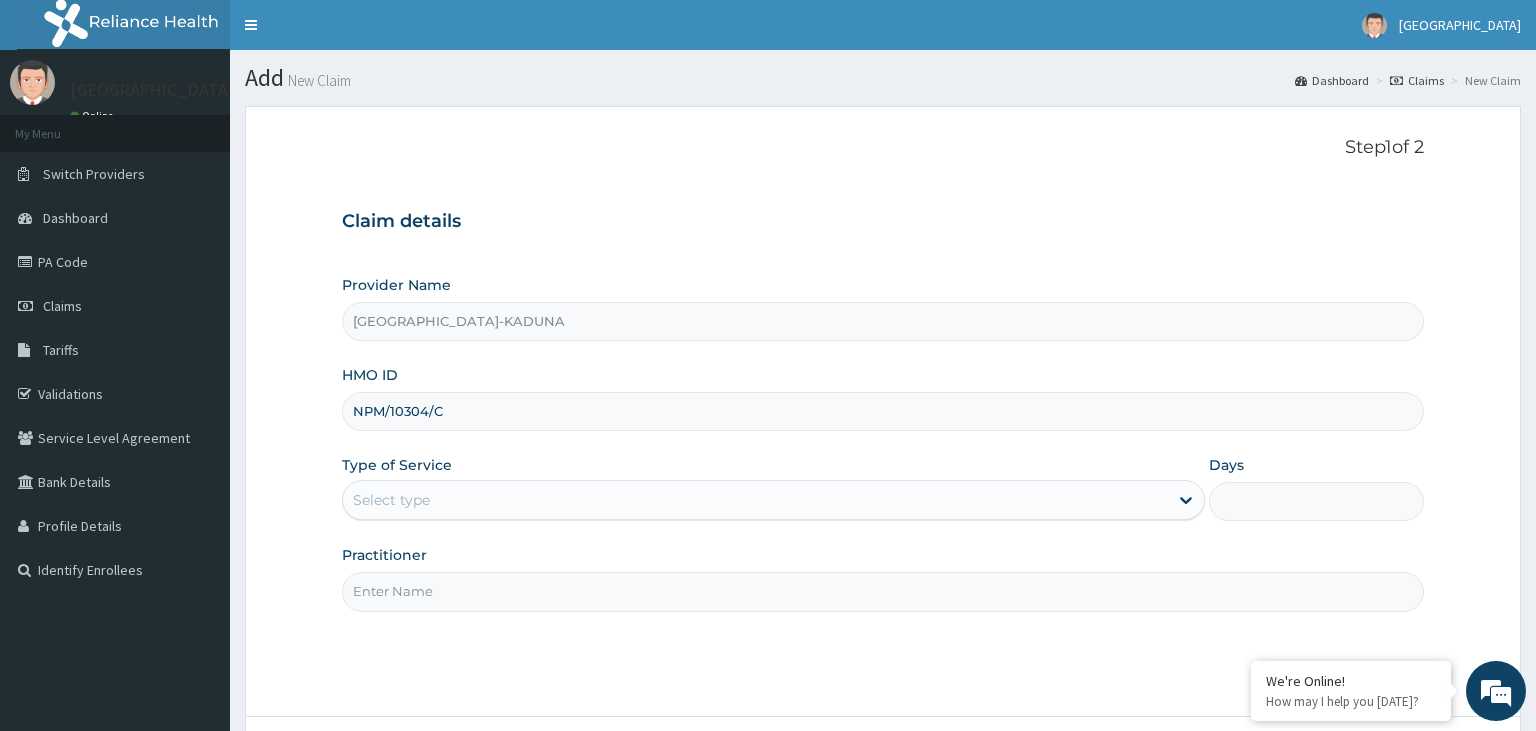 click on "NPM/10304/C" at bounding box center [883, 411] 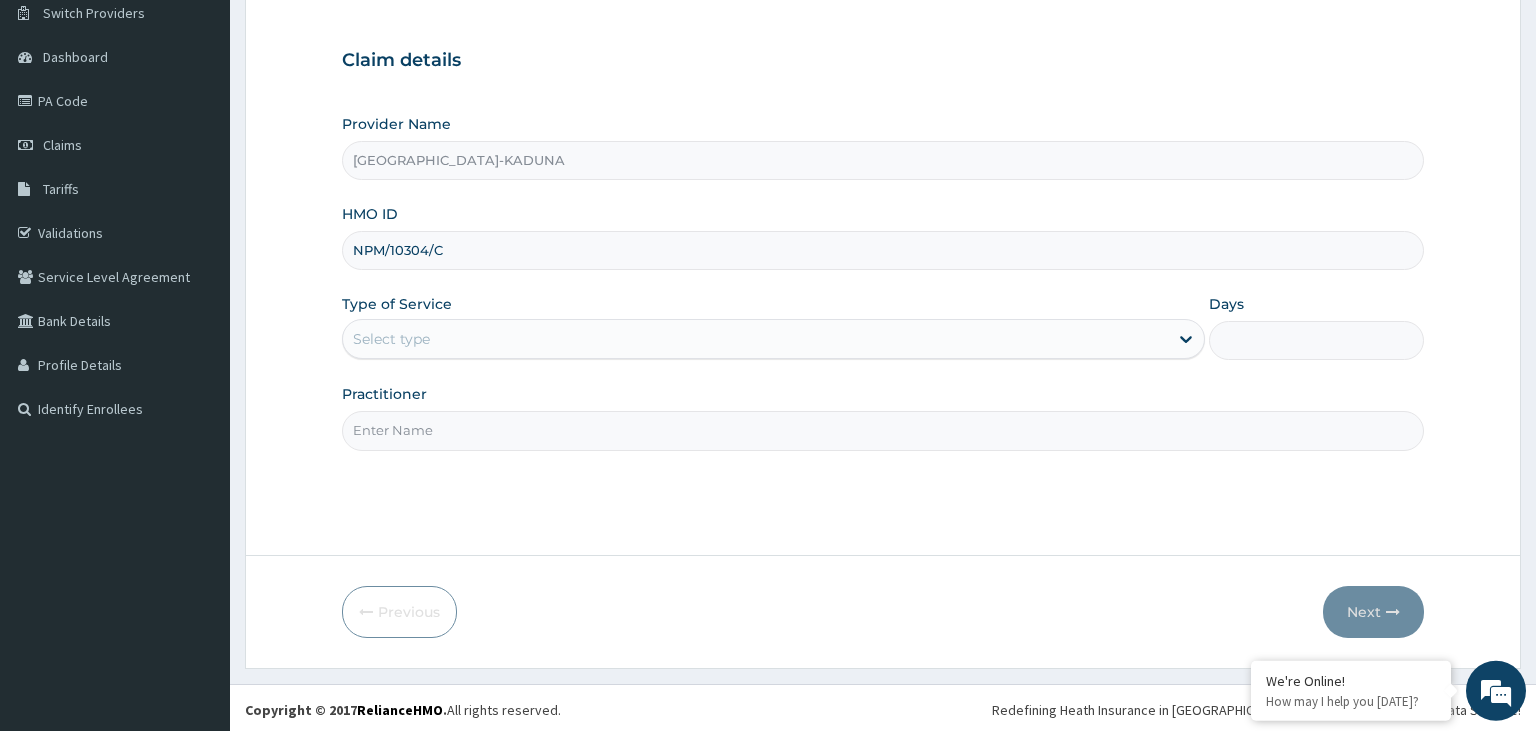 scroll, scrollTop: 164, scrollLeft: 0, axis: vertical 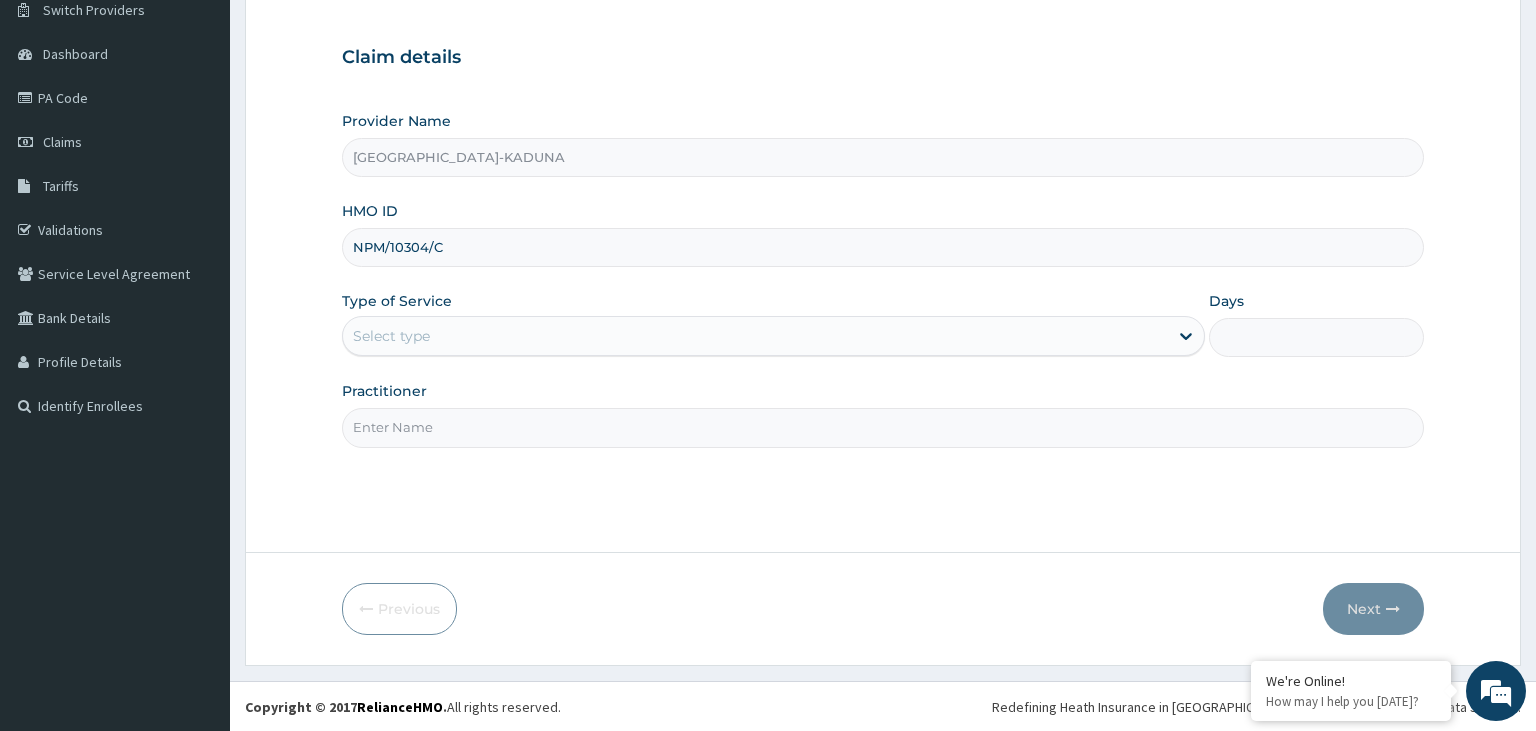 type on "NPM/10304/C" 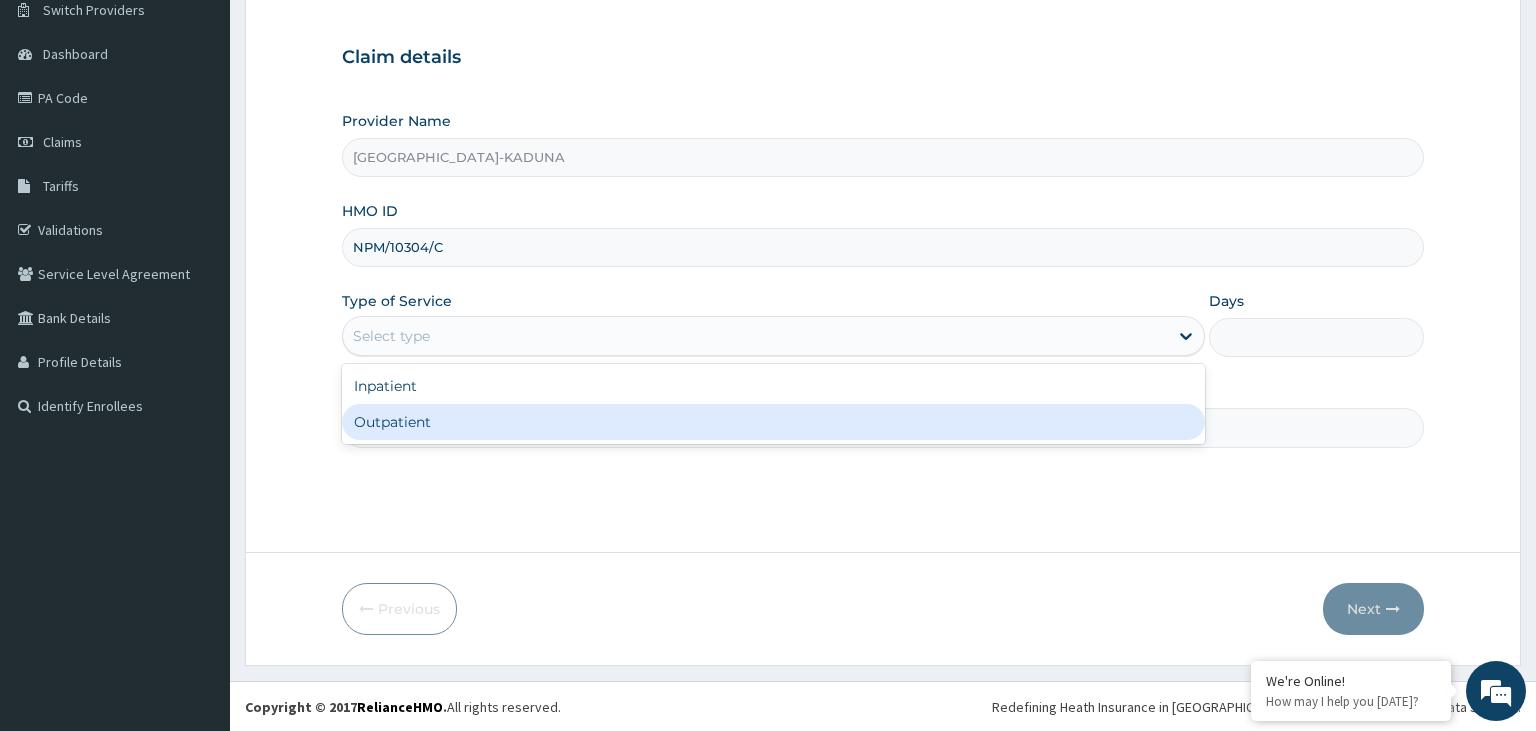 click on "Outpatient" at bounding box center [773, 422] 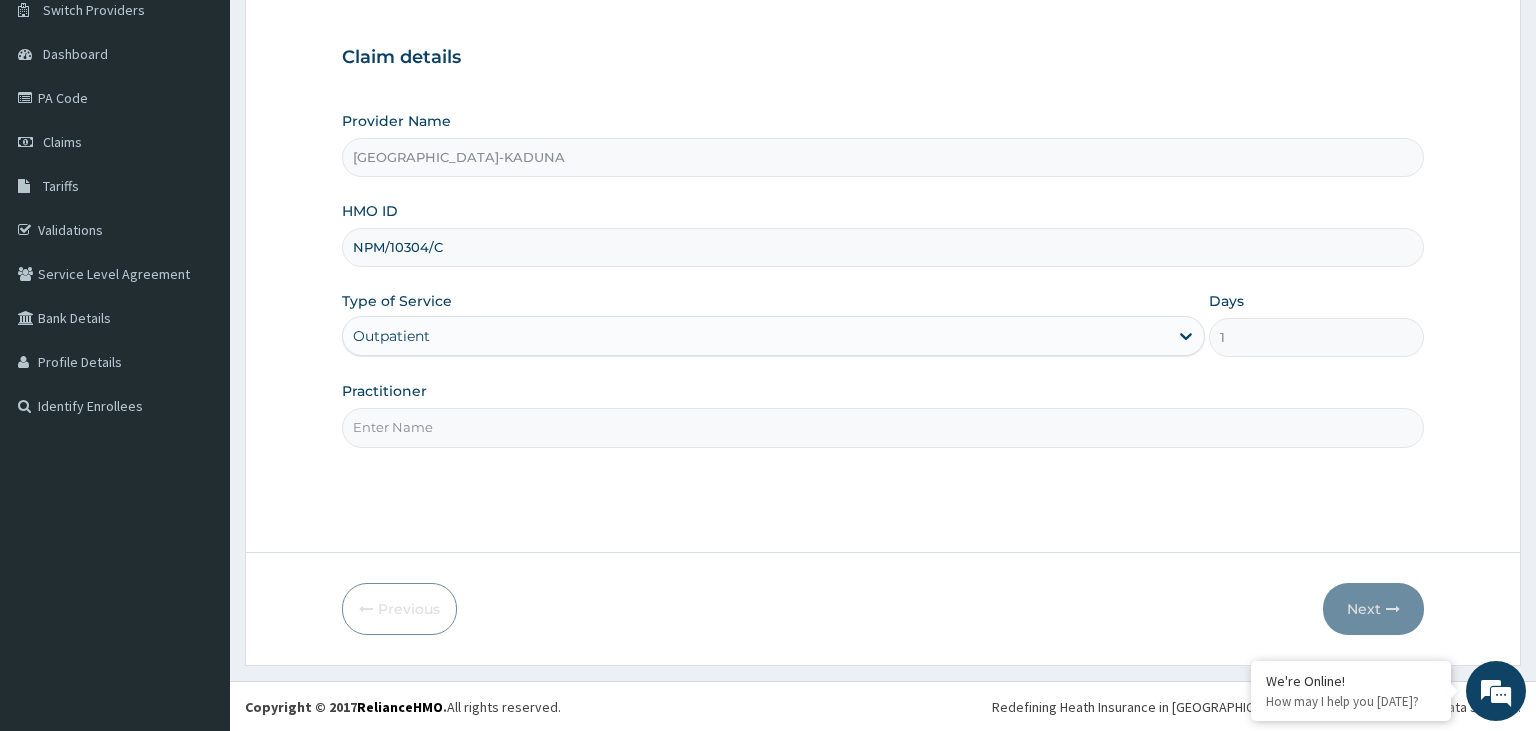 click on "Practitioner" at bounding box center (883, 427) 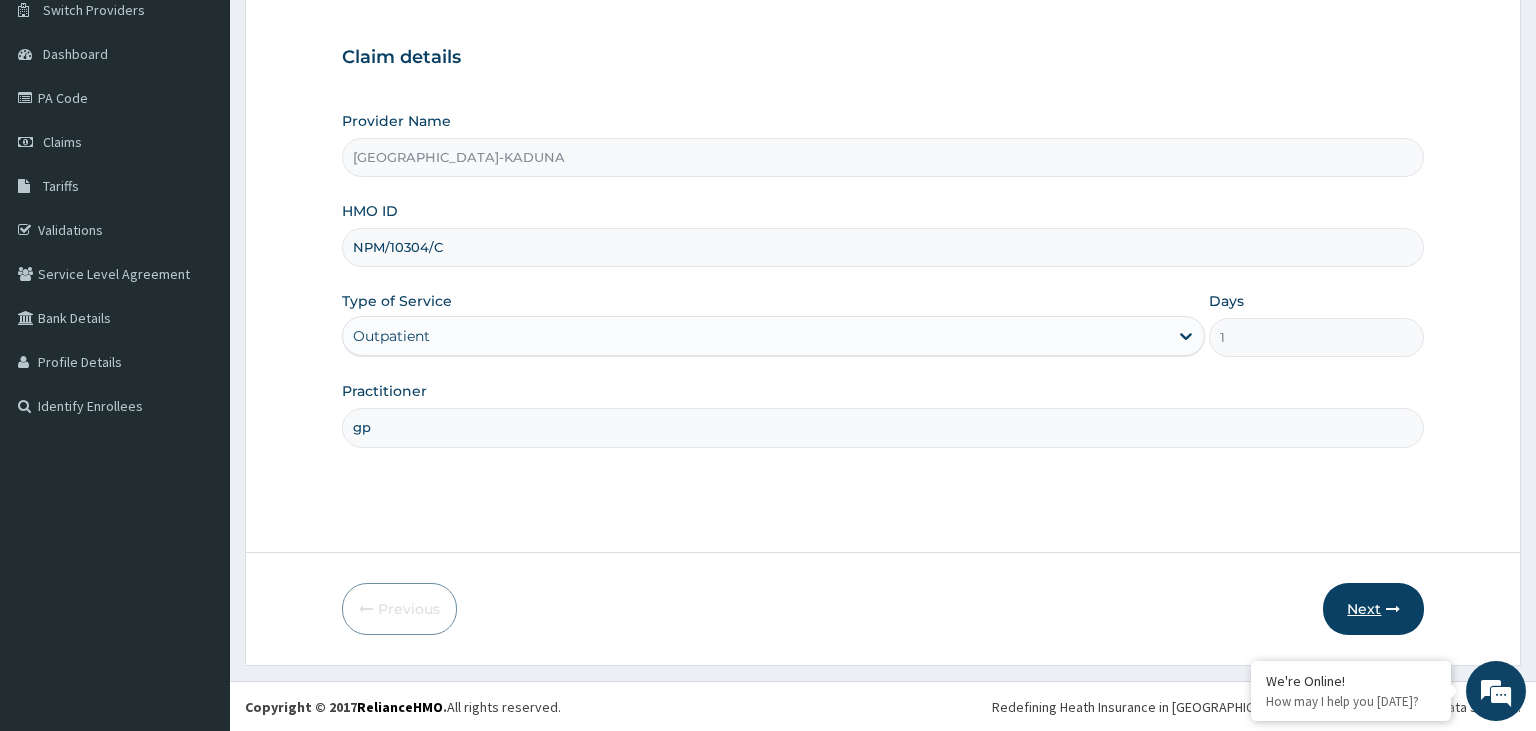 type on "gp" 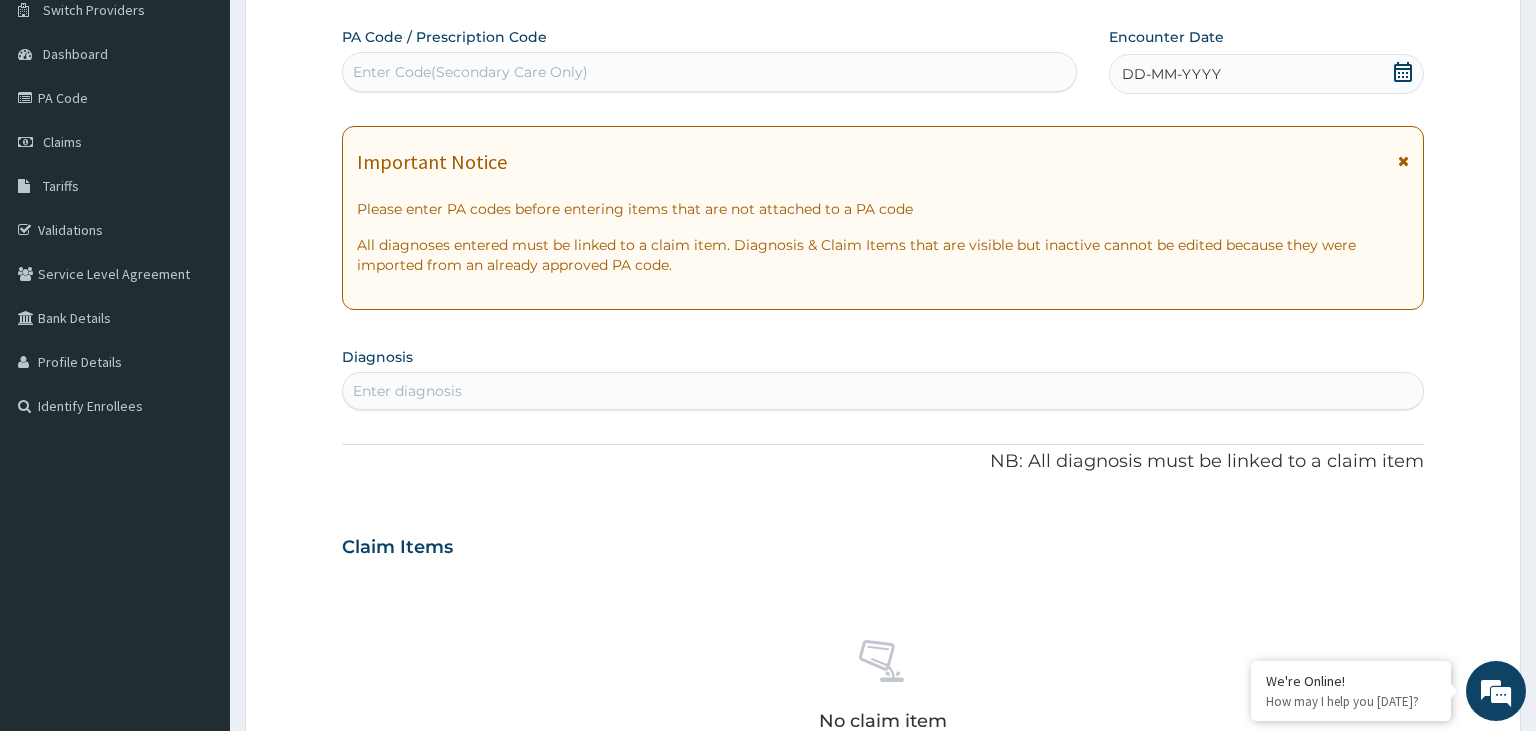 scroll, scrollTop: 0, scrollLeft: 0, axis: both 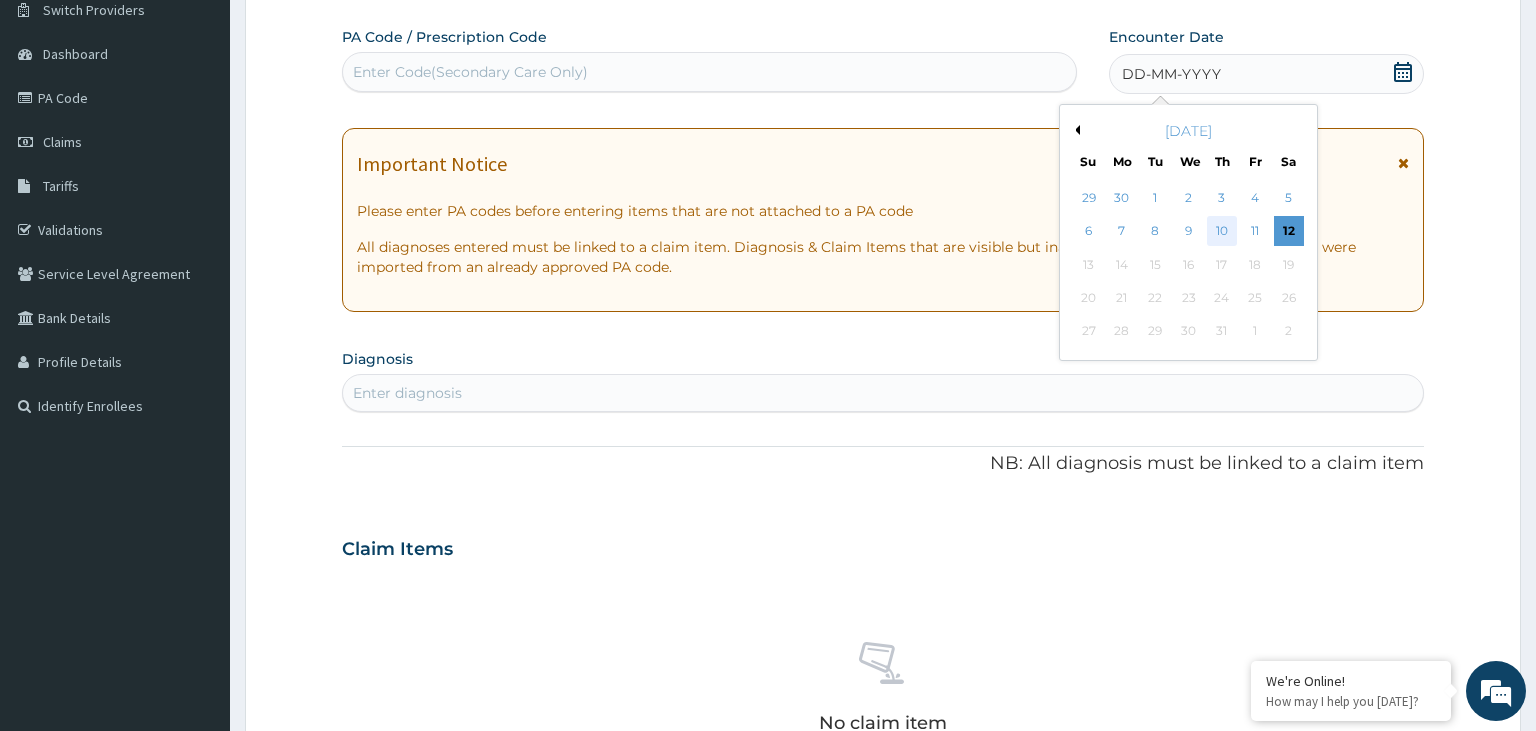 click on "10" at bounding box center (1222, 232) 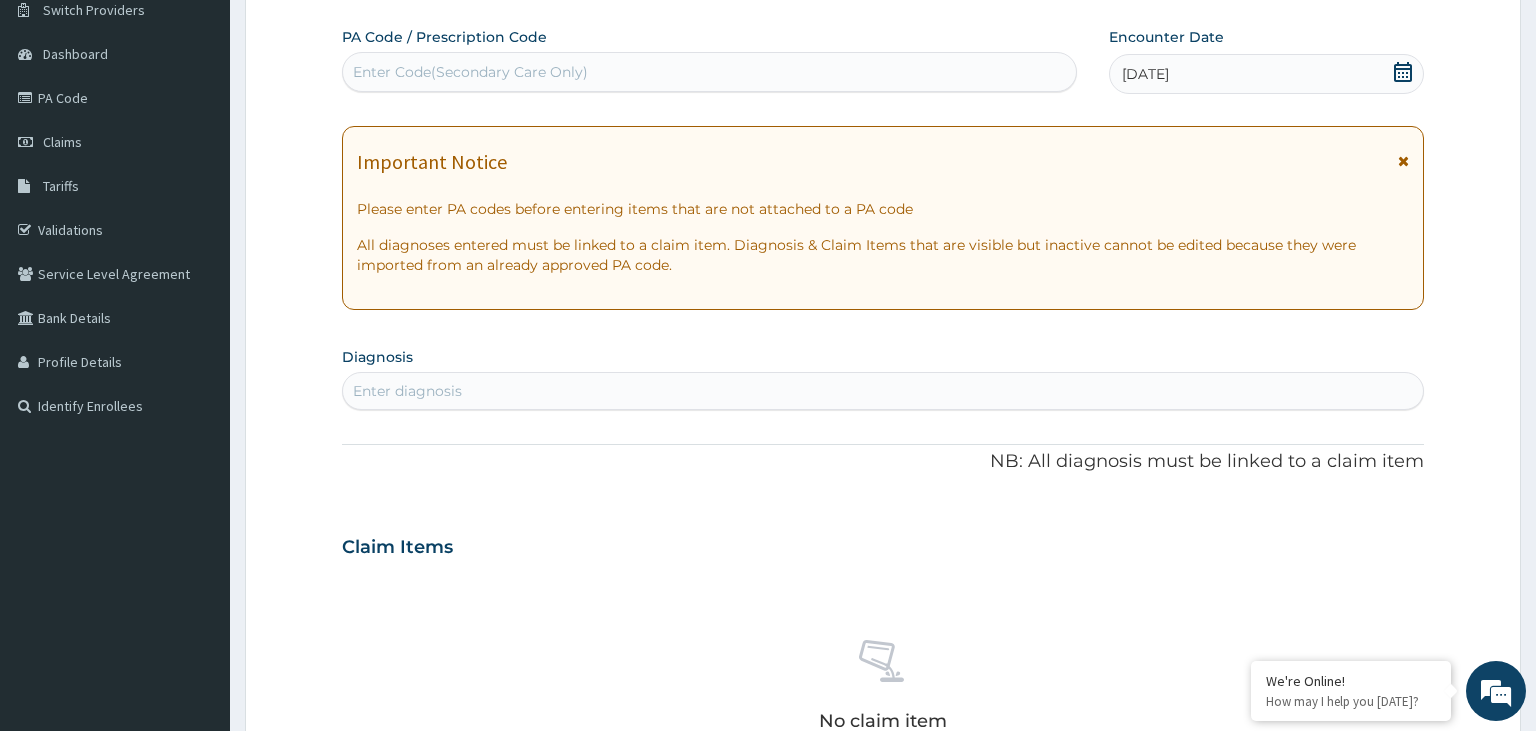 click on "Enter diagnosis" at bounding box center (883, 391) 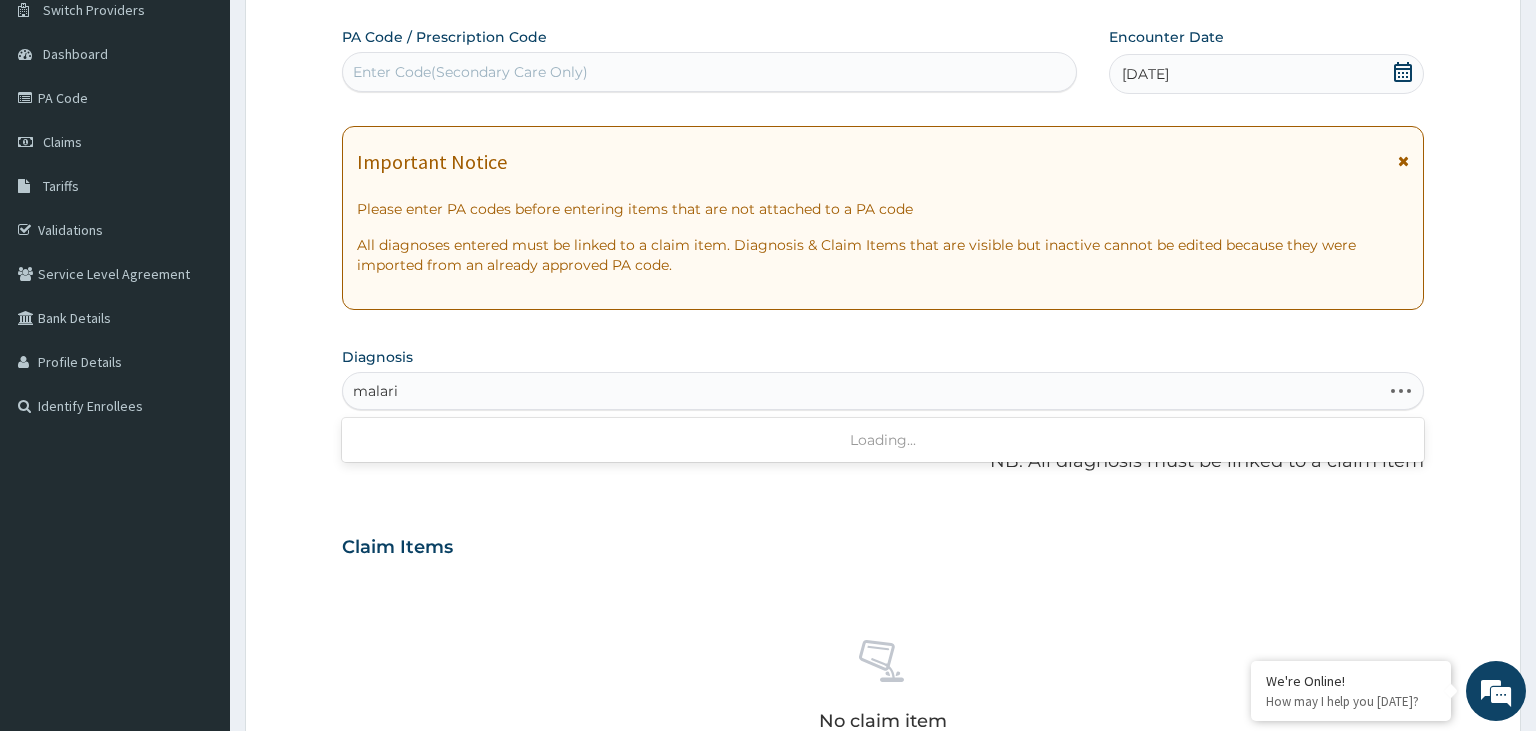 type on "malaria" 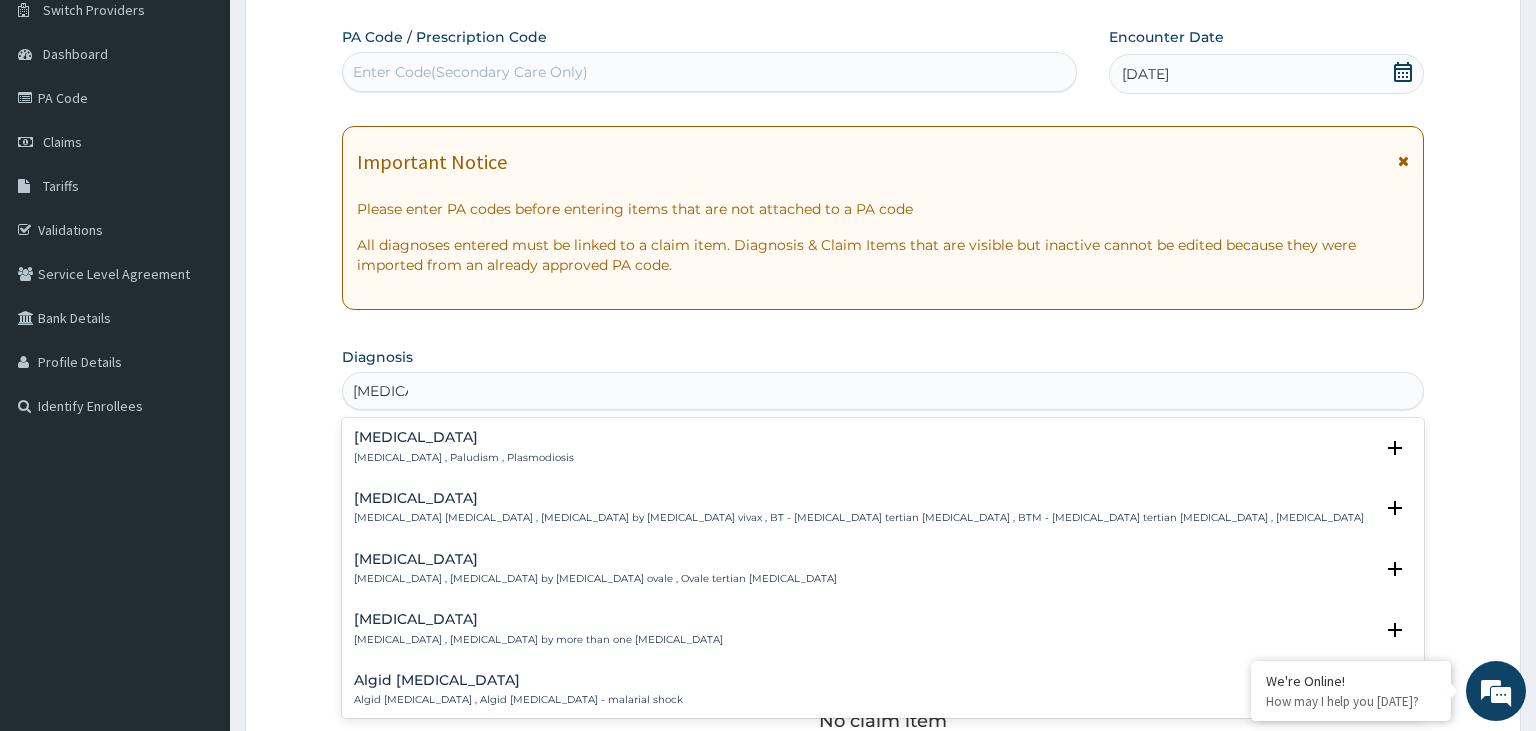 click on "Malaria" at bounding box center [464, 437] 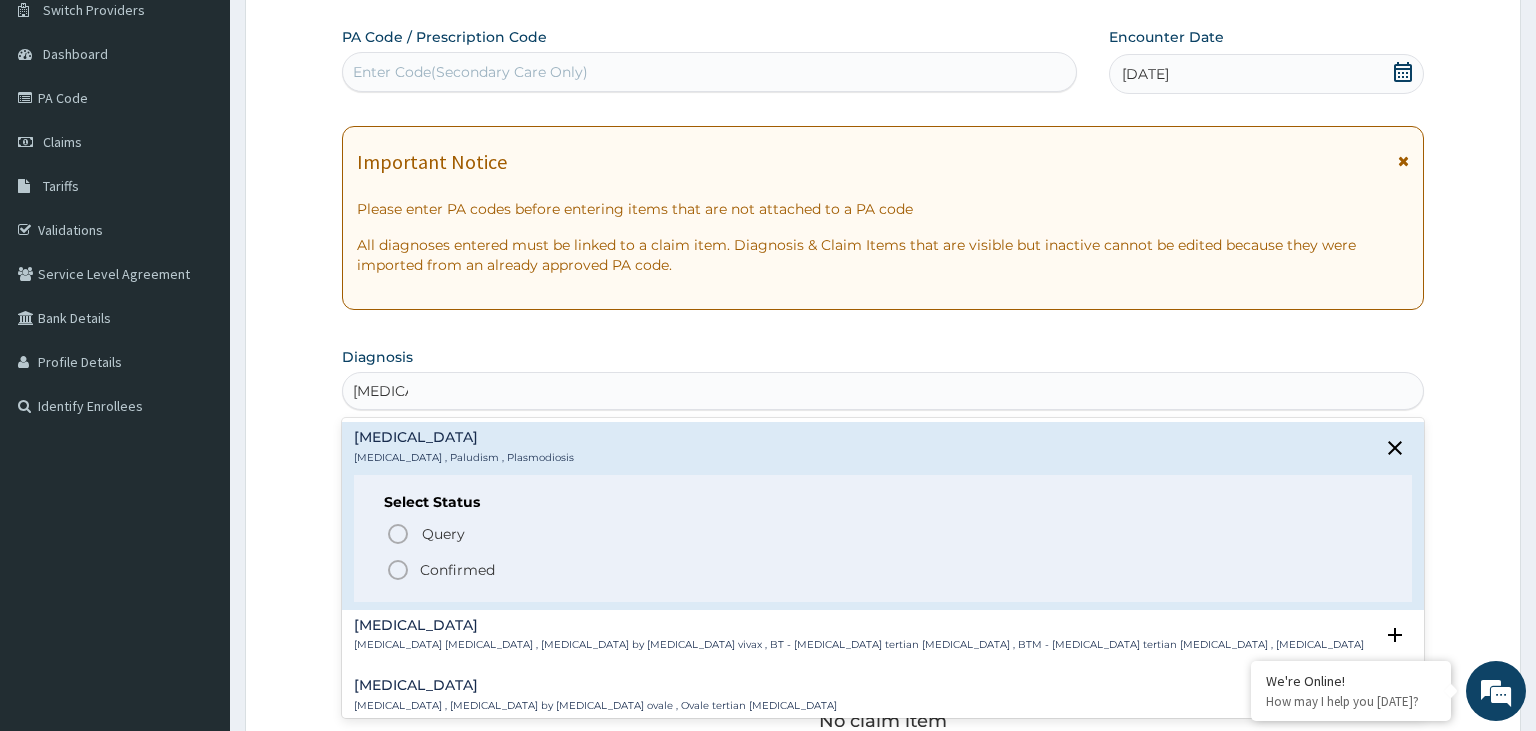 click on "Confirmed" at bounding box center [457, 570] 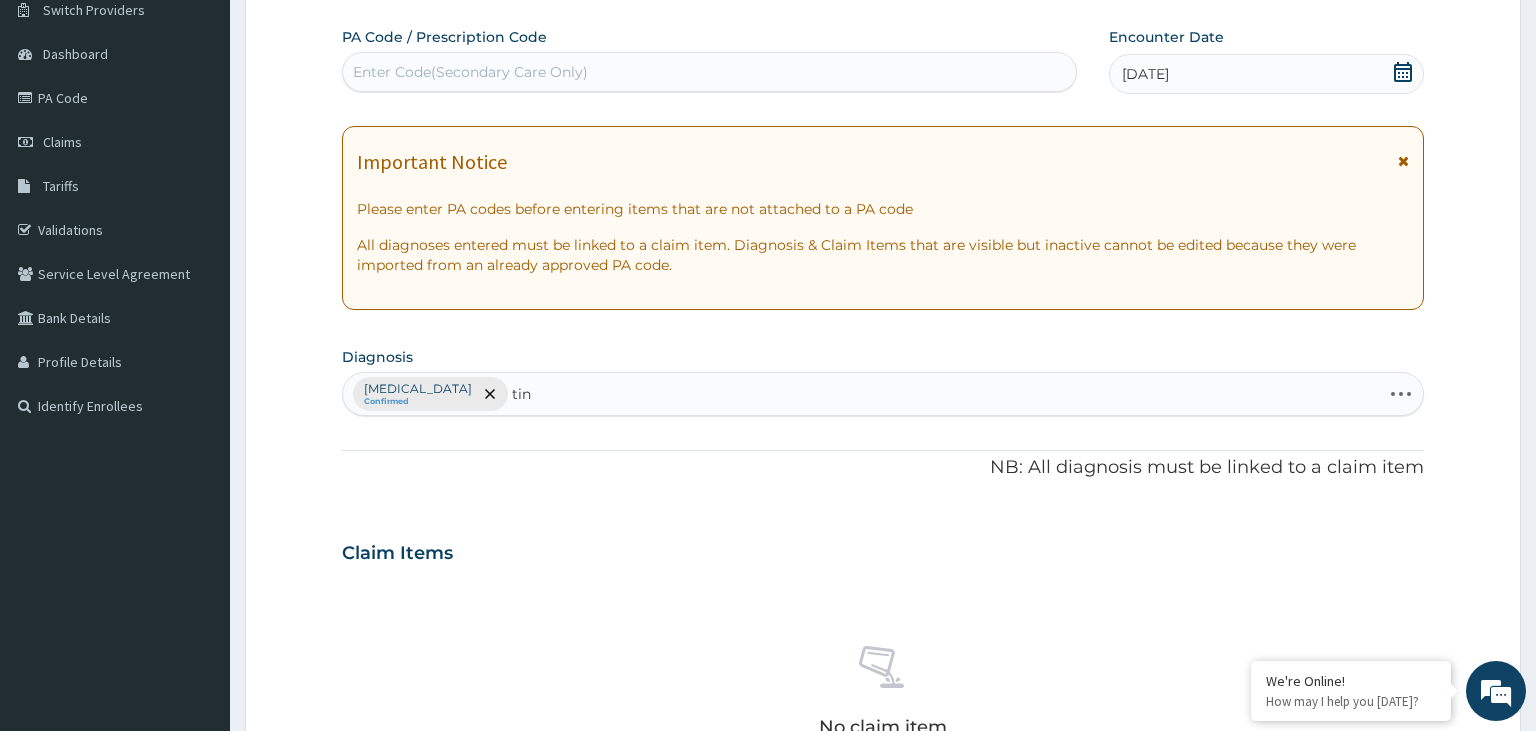 type on "tinn" 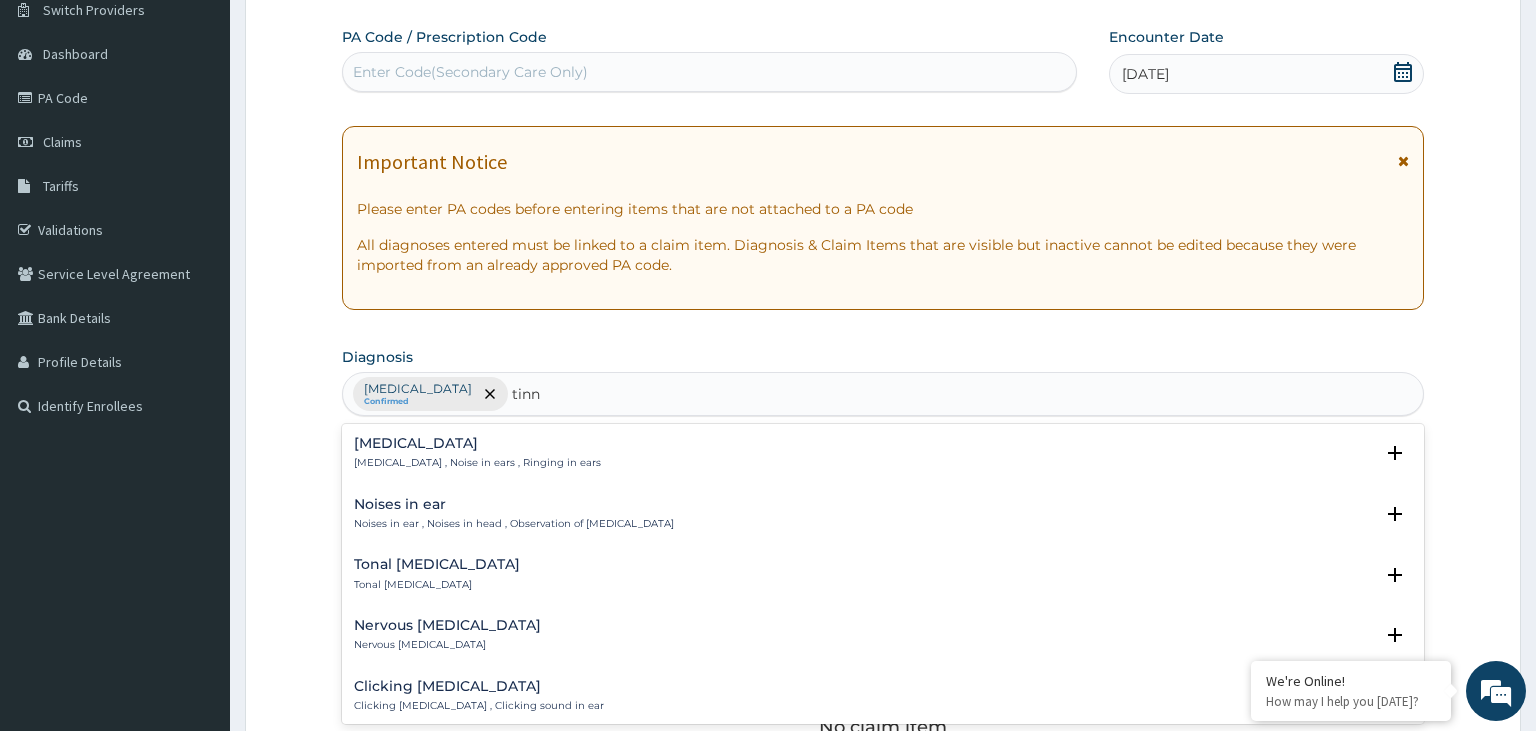 click on "Tinnitus" at bounding box center [477, 443] 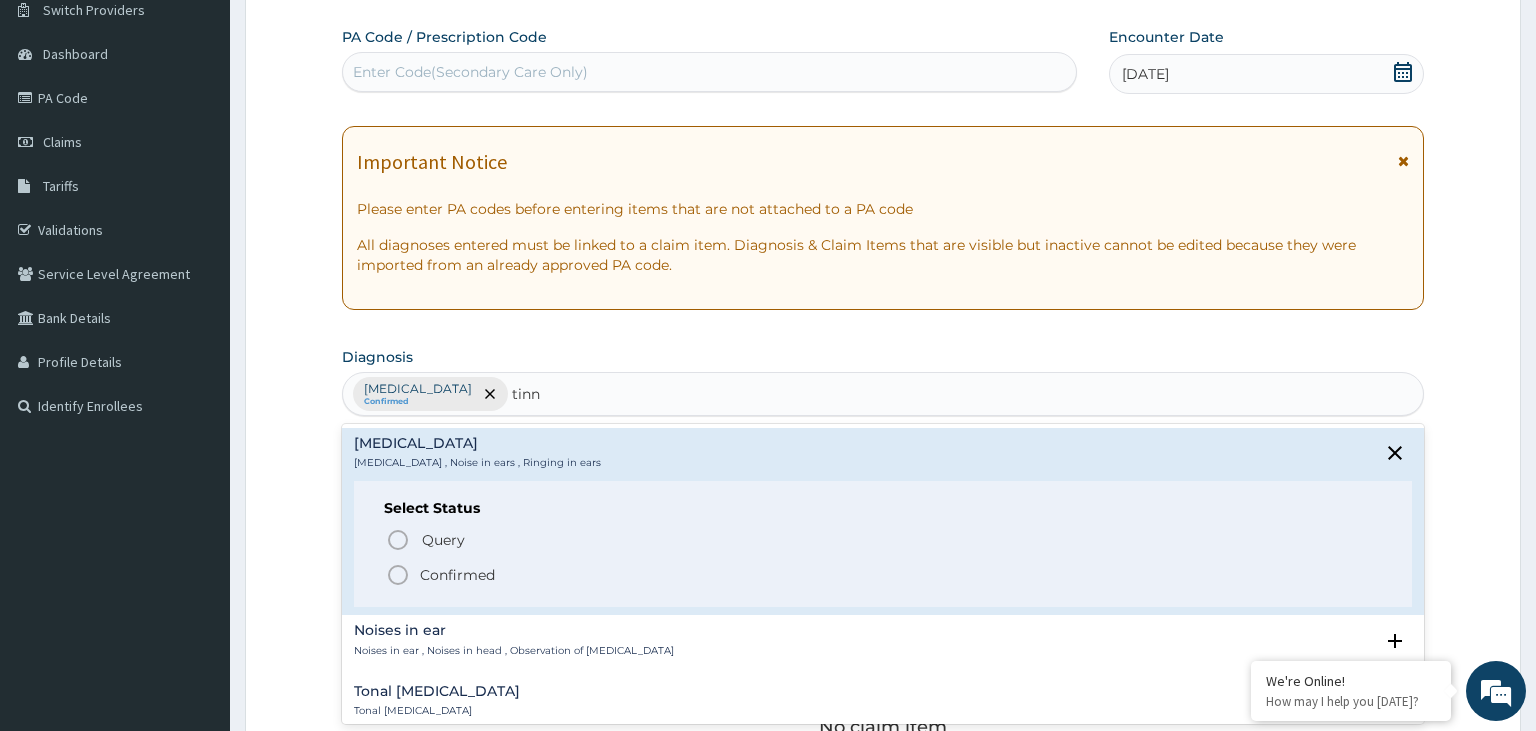 click on "Confirmed" at bounding box center (457, 575) 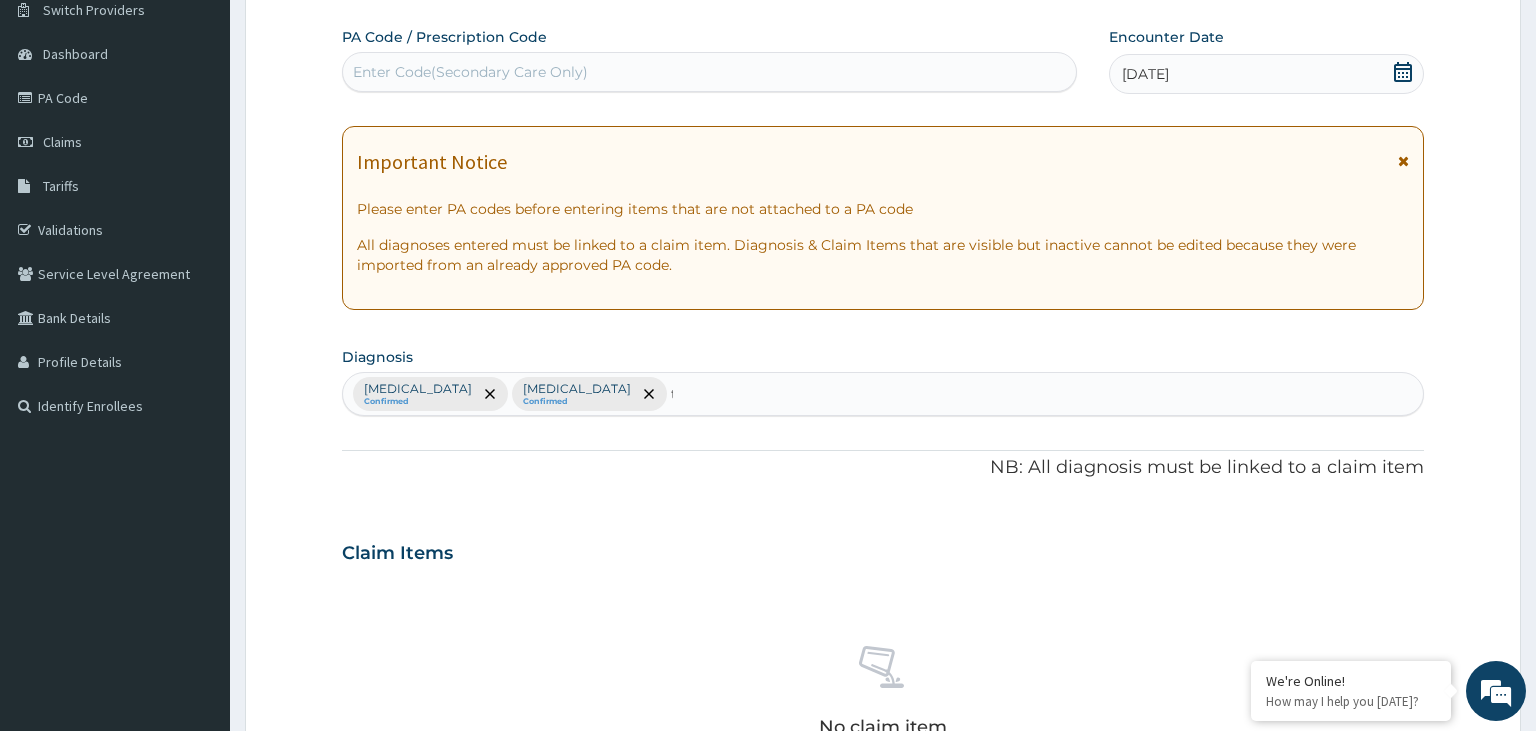 type 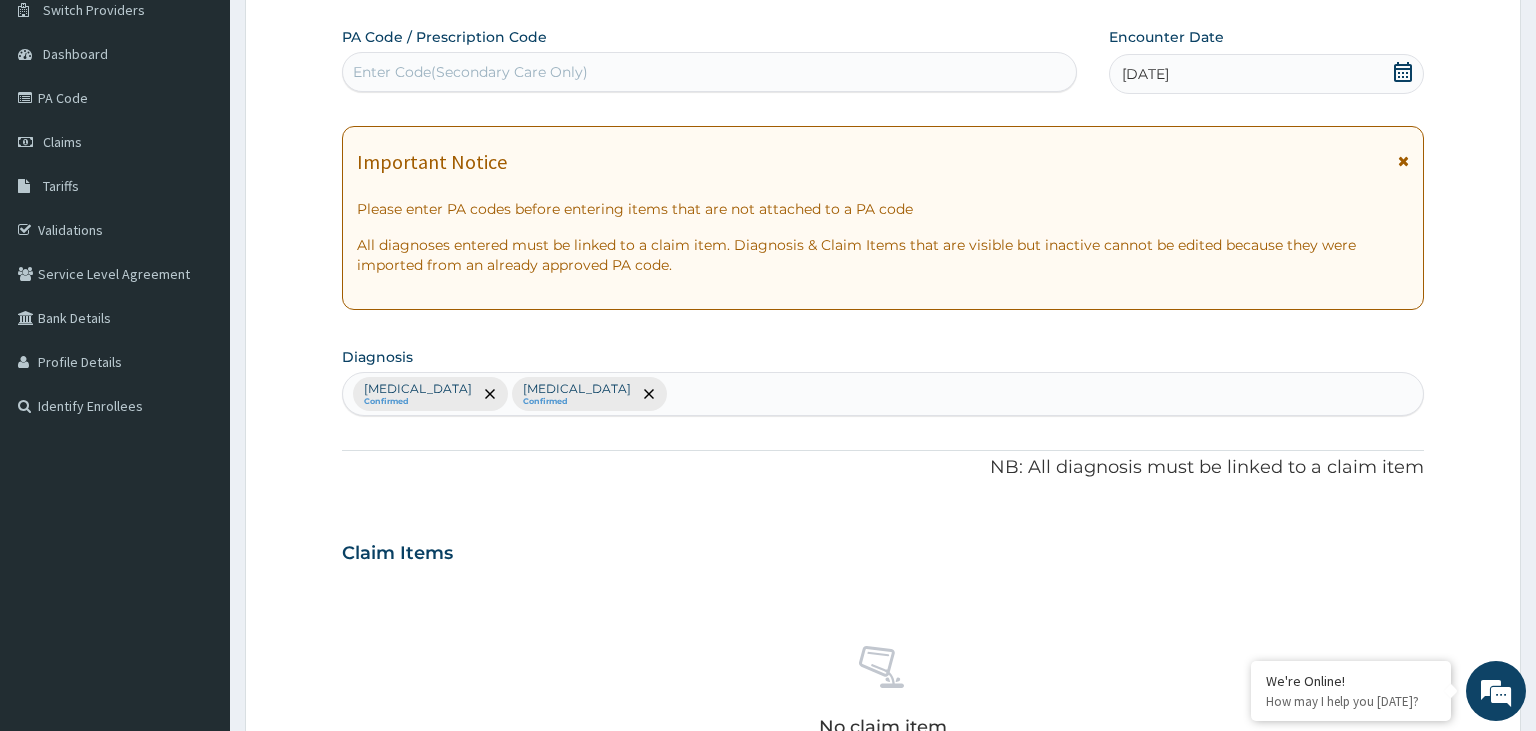 scroll, scrollTop: 586, scrollLeft: 0, axis: vertical 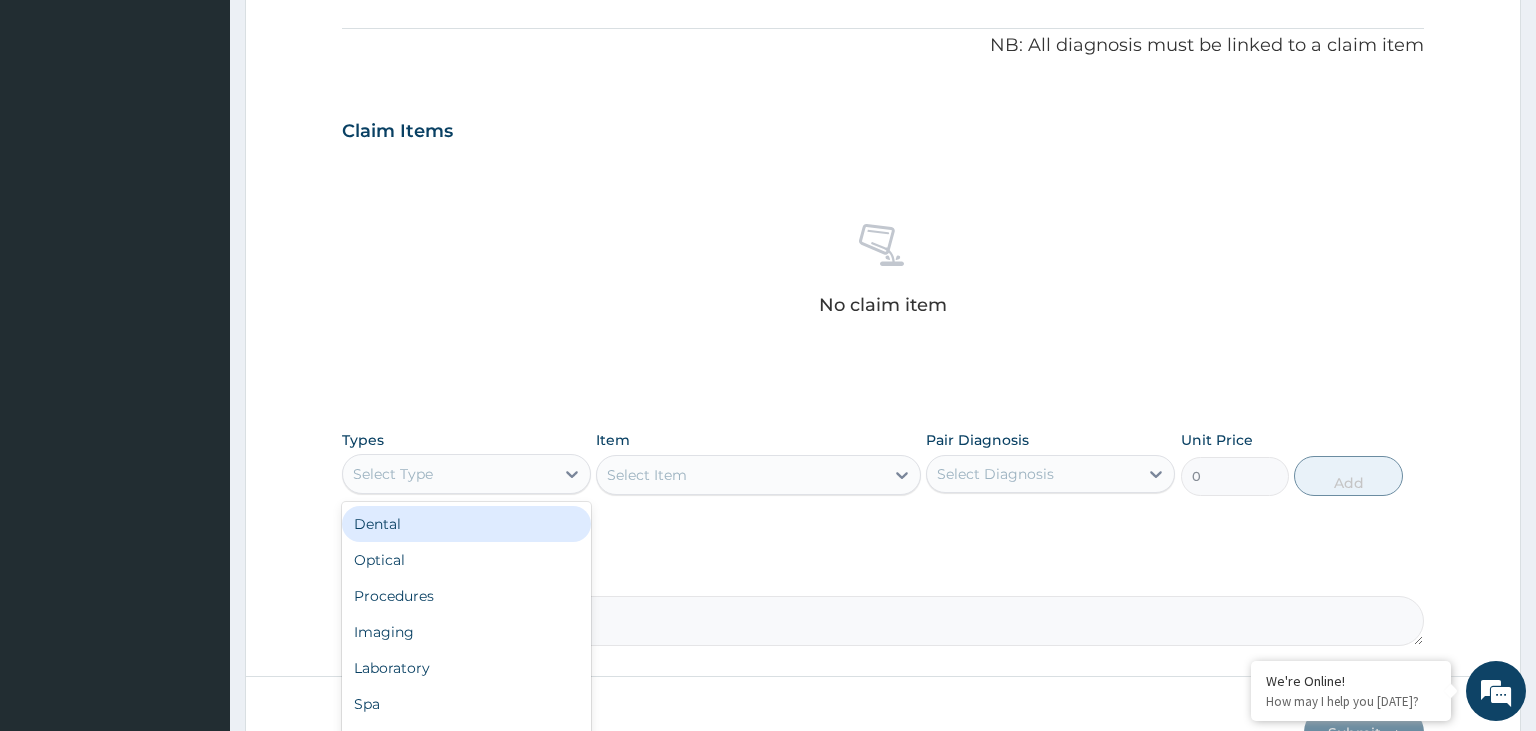 click on "Select Type" at bounding box center [466, 474] 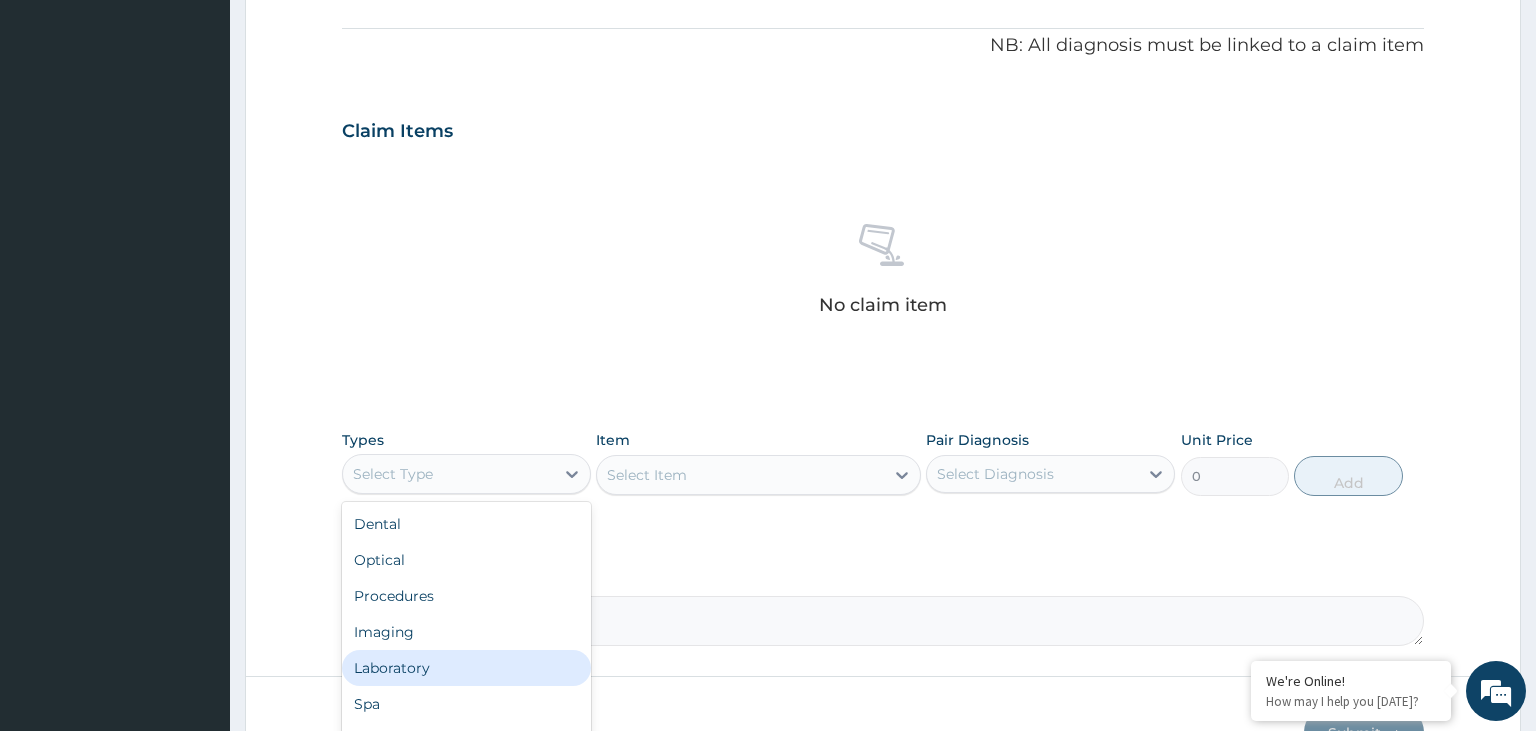 click on "Laboratory" at bounding box center [466, 668] 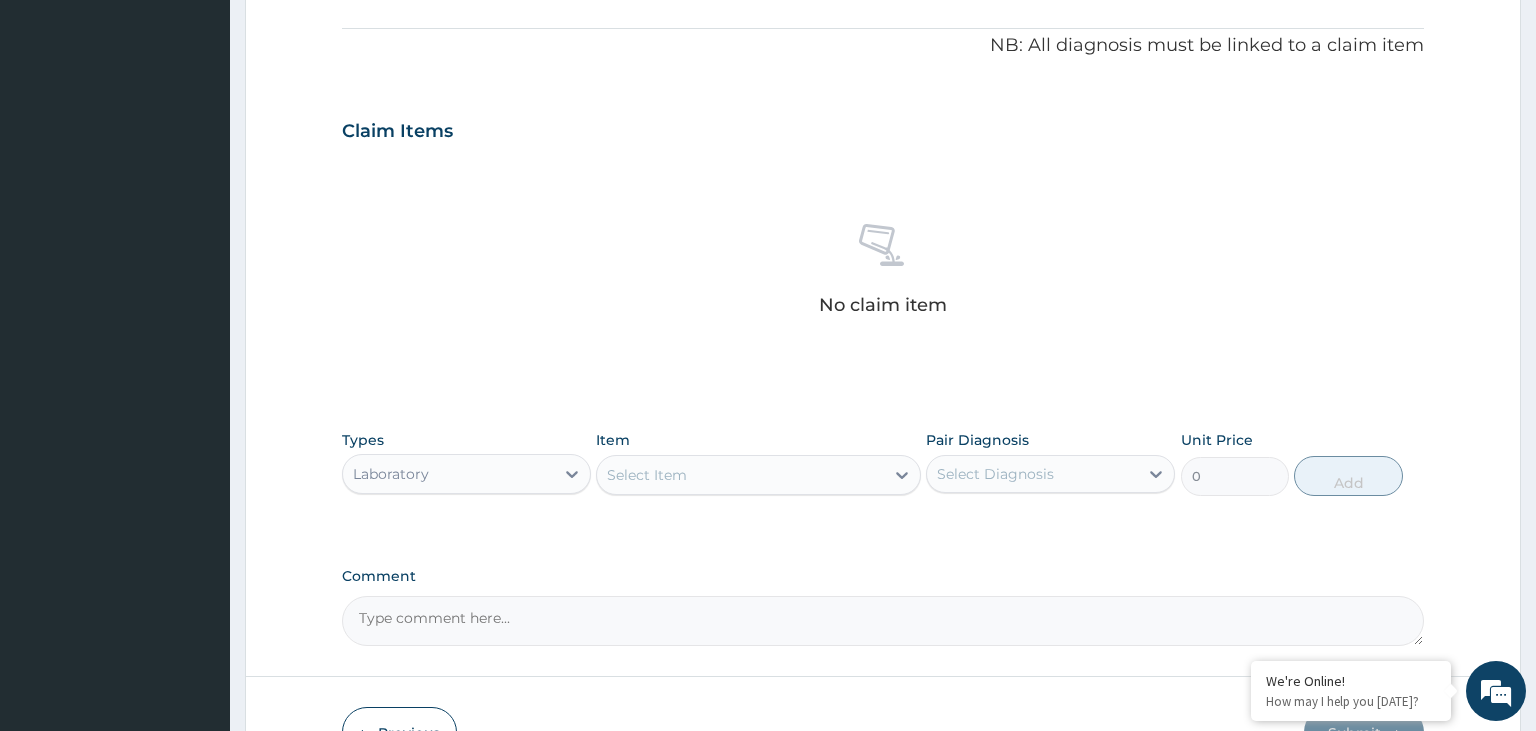 click on "Select Item" at bounding box center [740, 475] 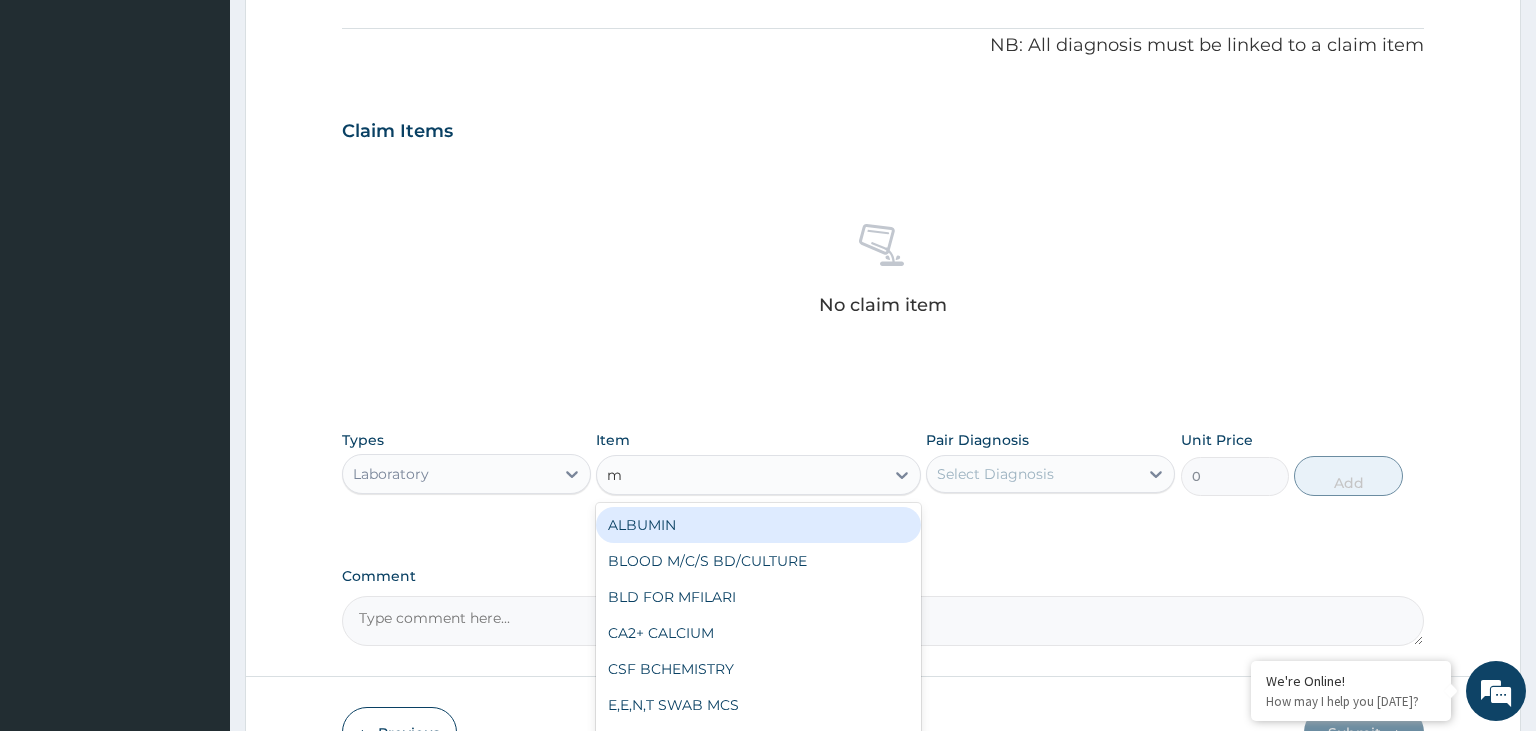 type on "mp" 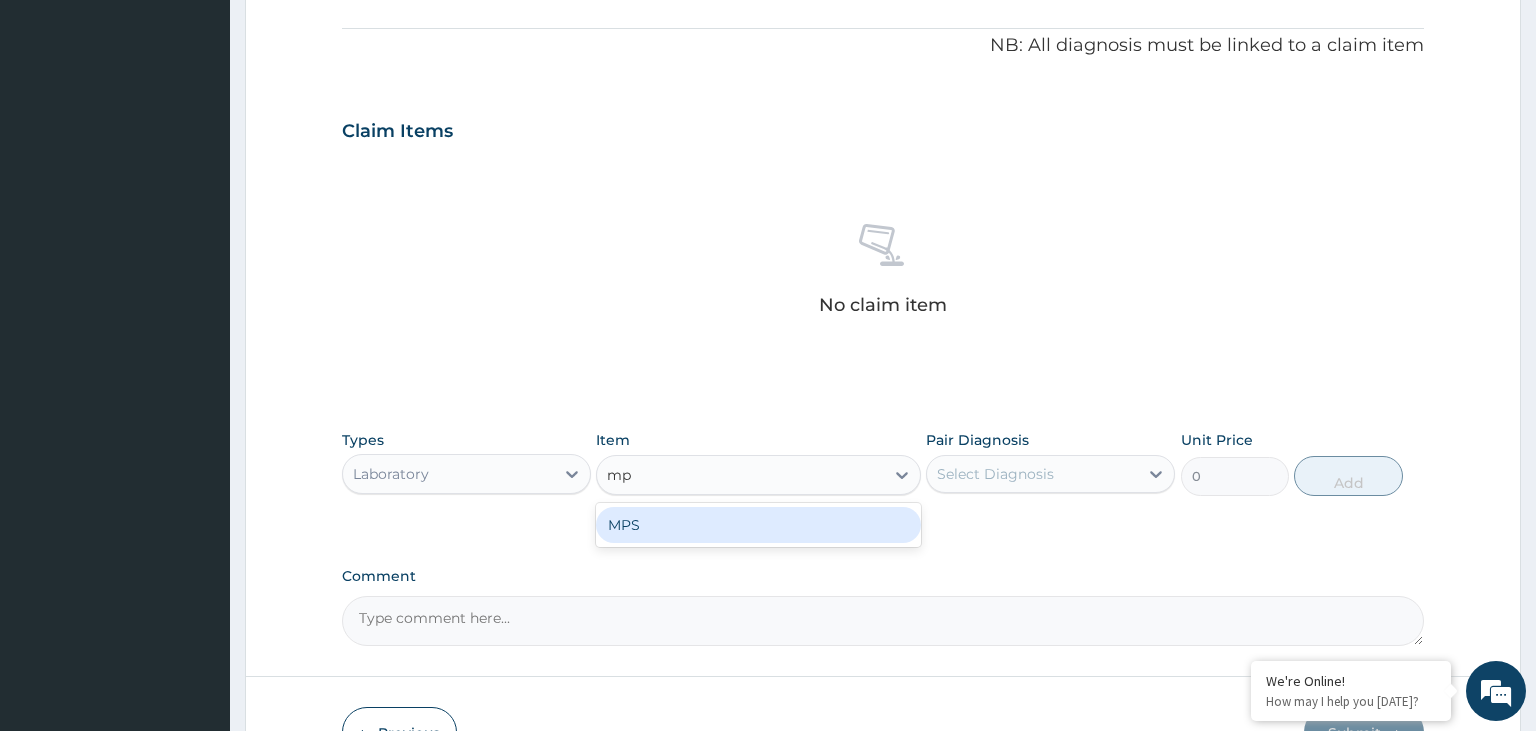 click on "MPS" at bounding box center [758, 525] 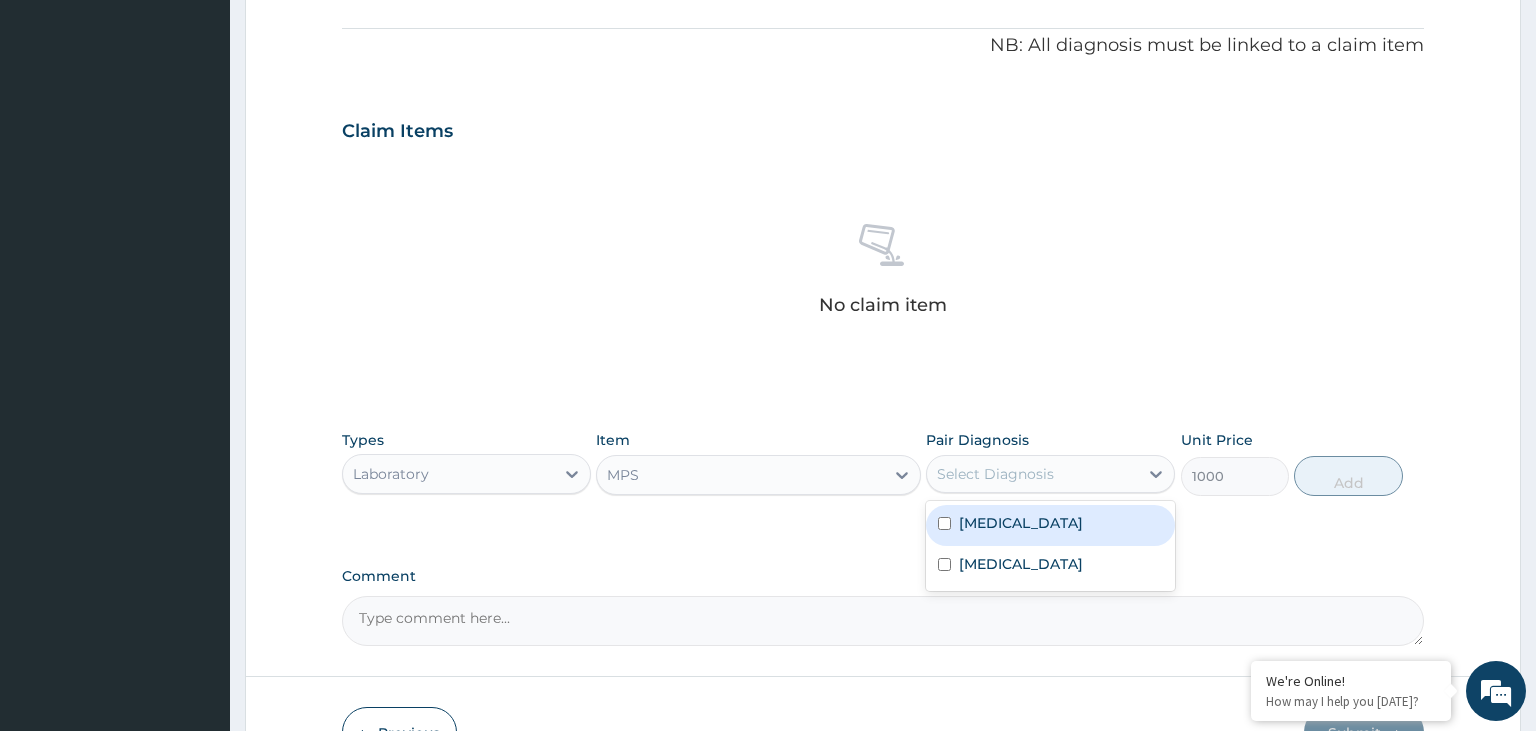 click on "Select Diagnosis" at bounding box center [1032, 474] 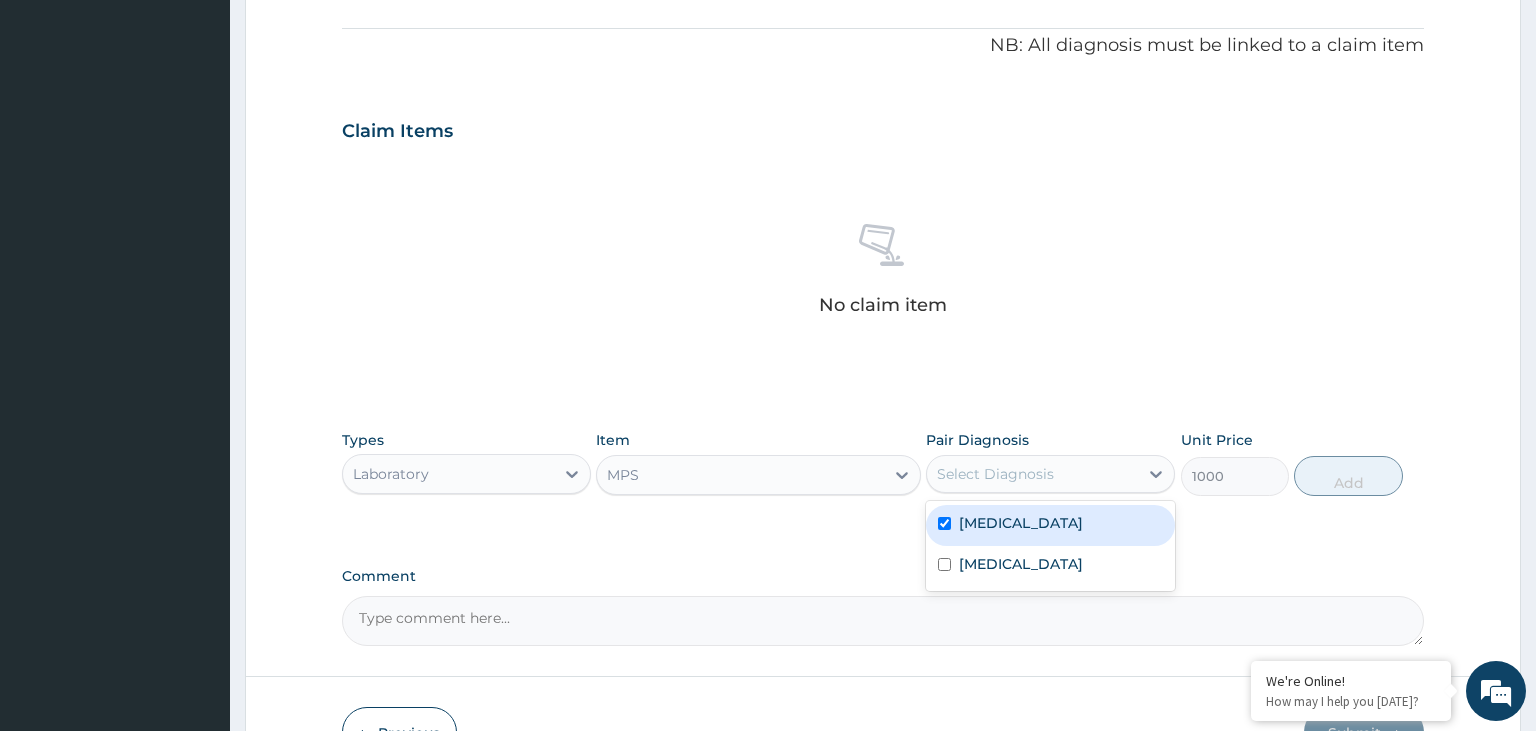 checkbox on "true" 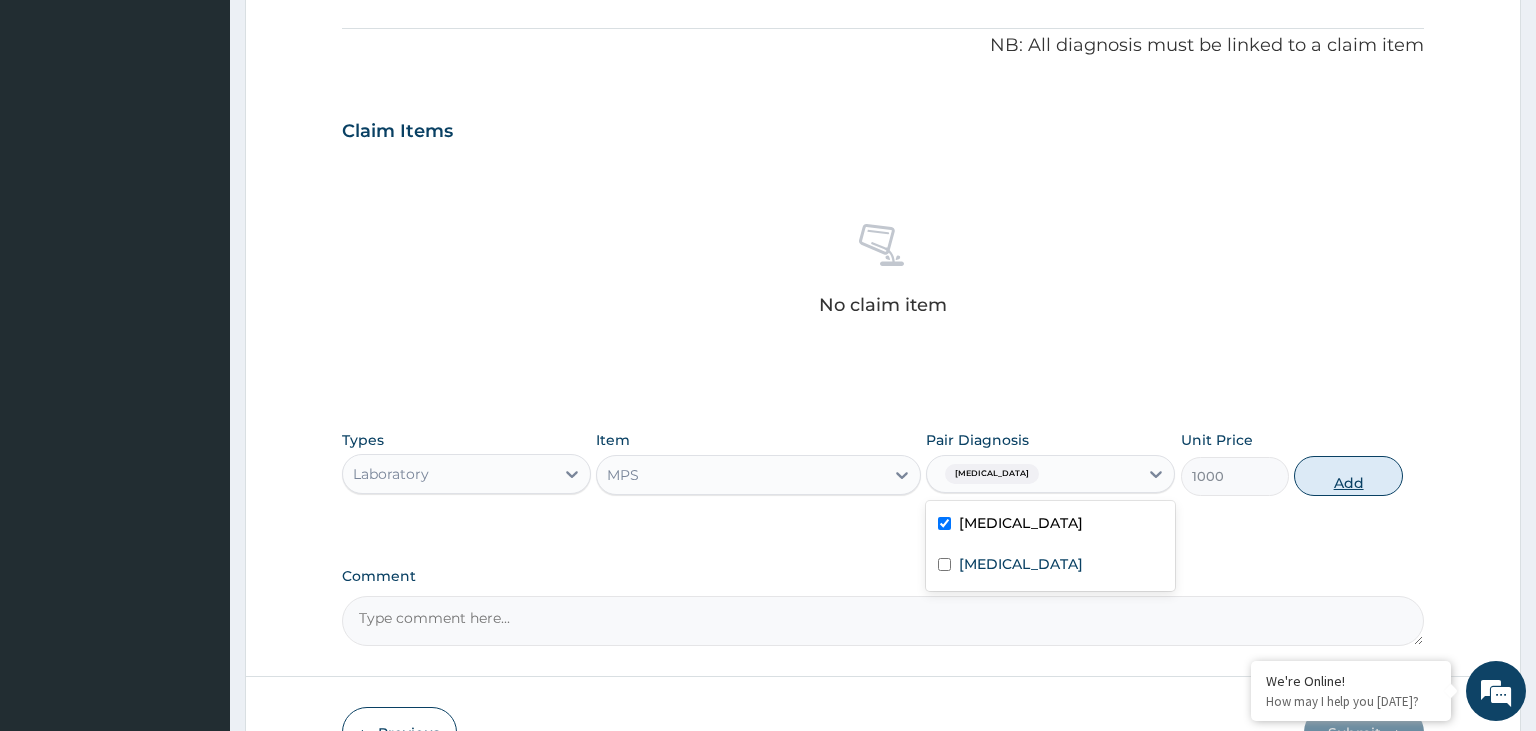 click on "Add" at bounding box center [1348, 476] 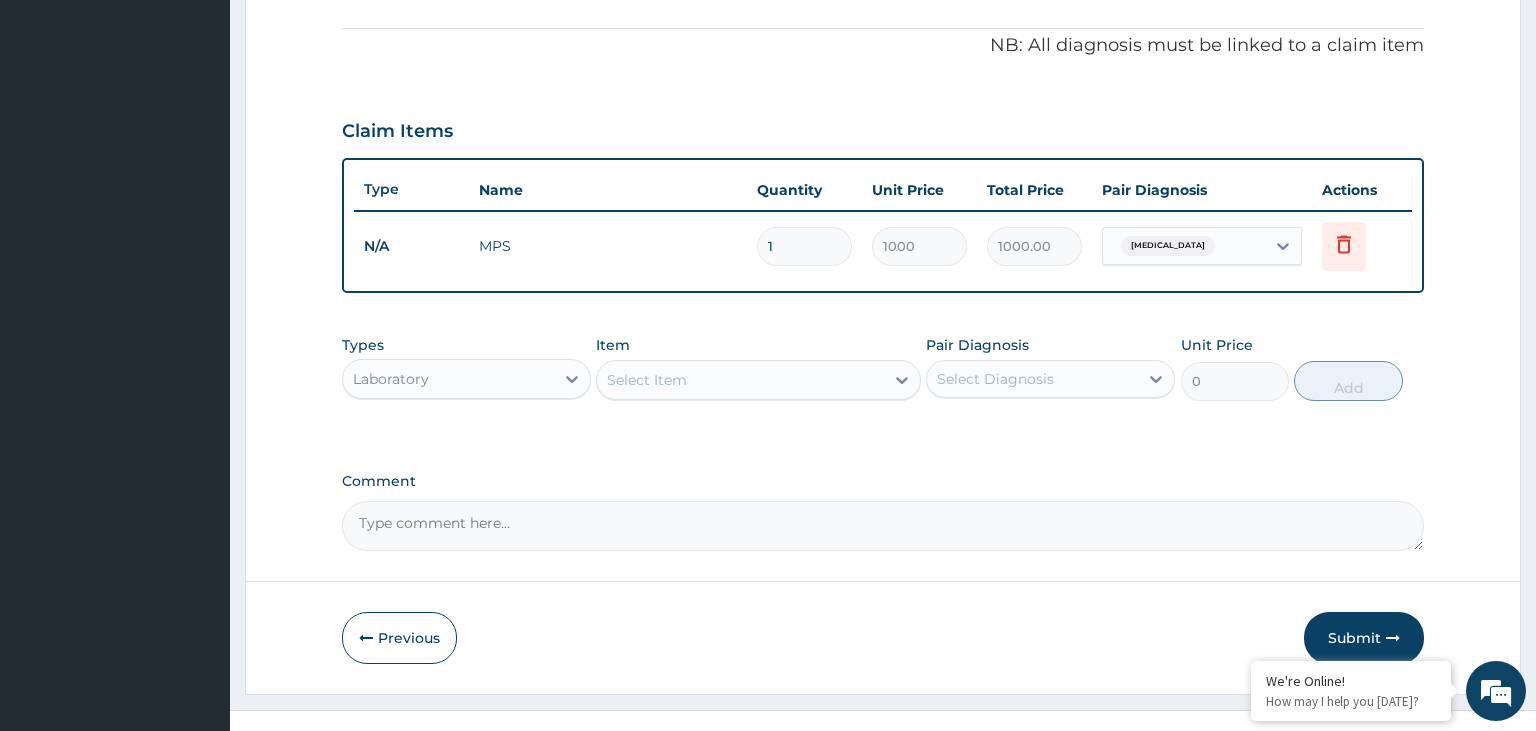 click on "Select Item" at bounding box center [740, 380] 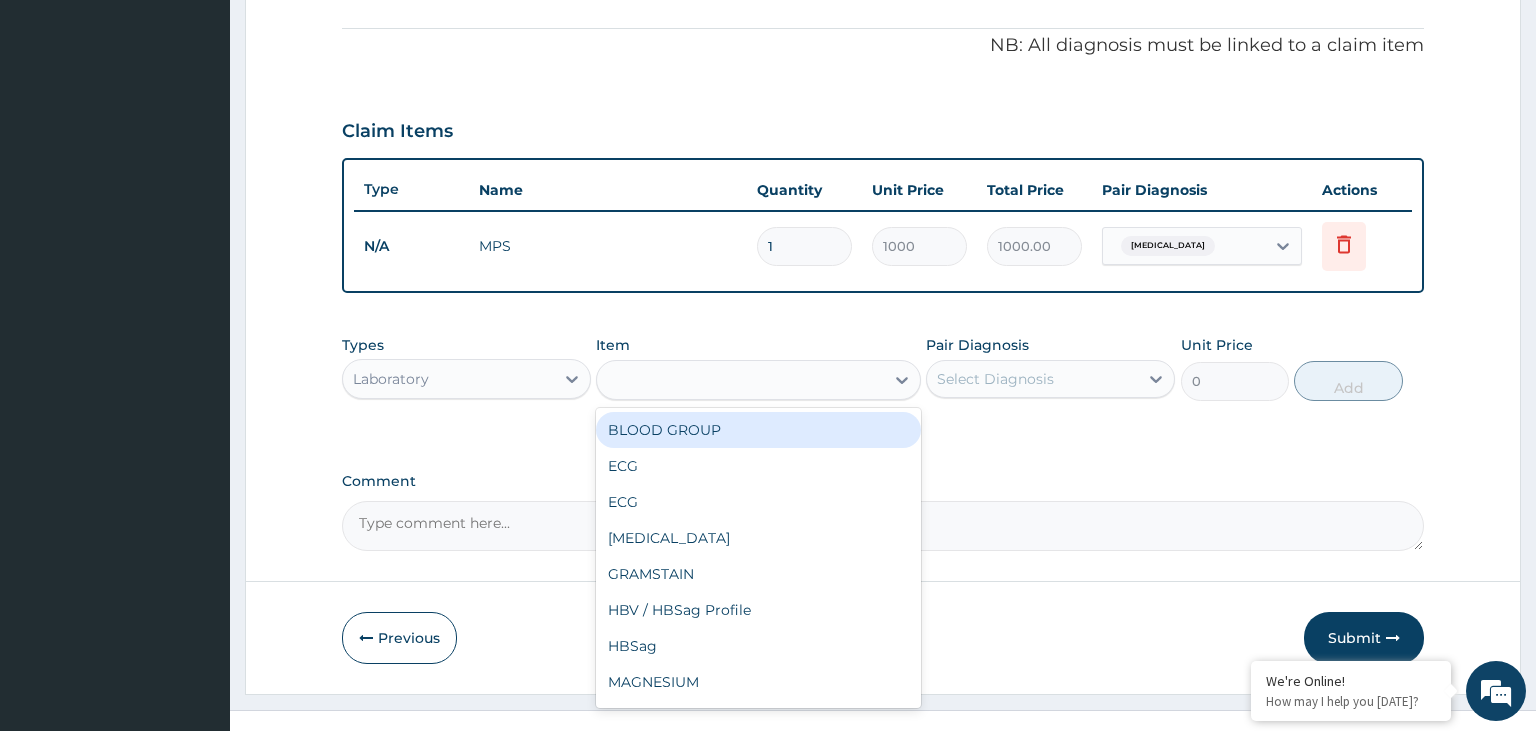 type on "g" 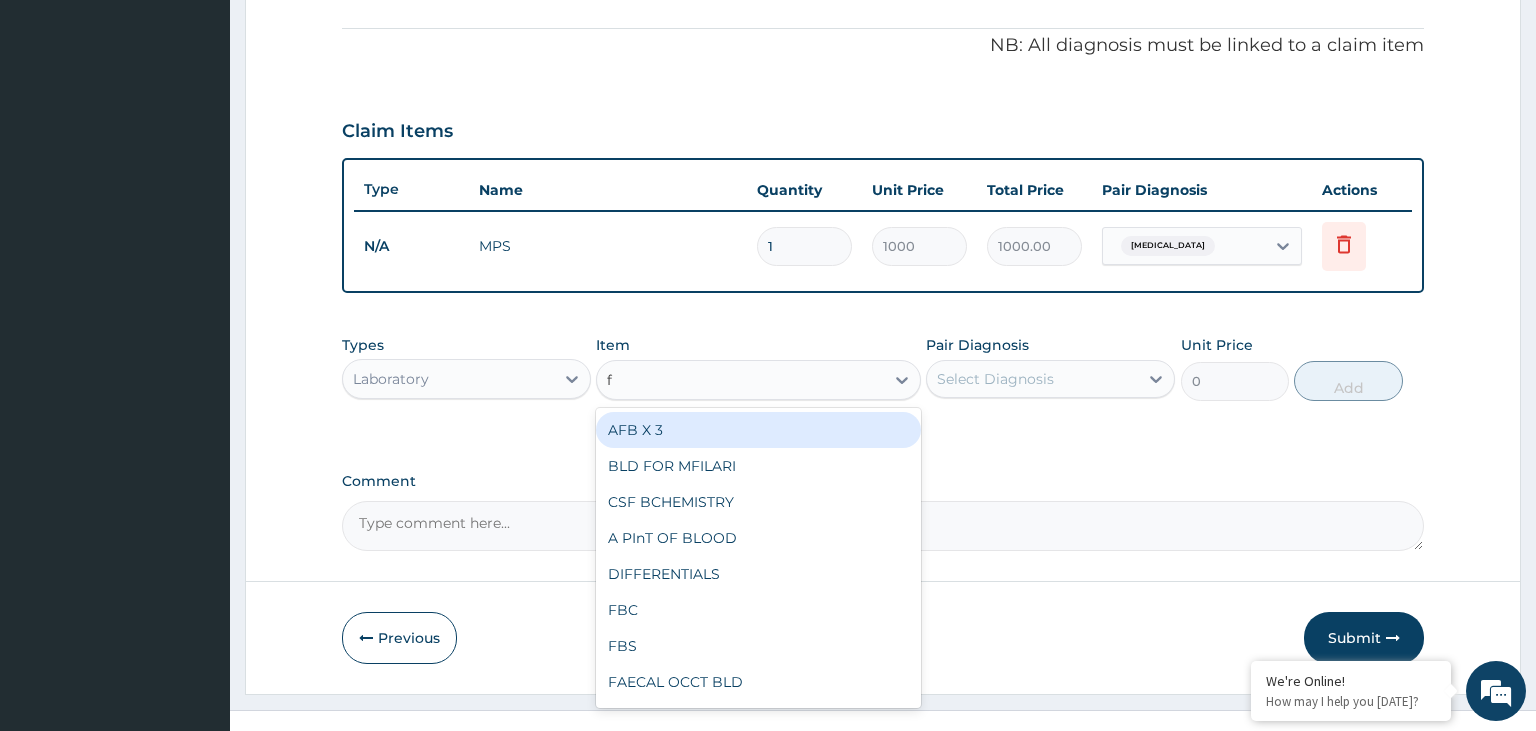 type on "fb" 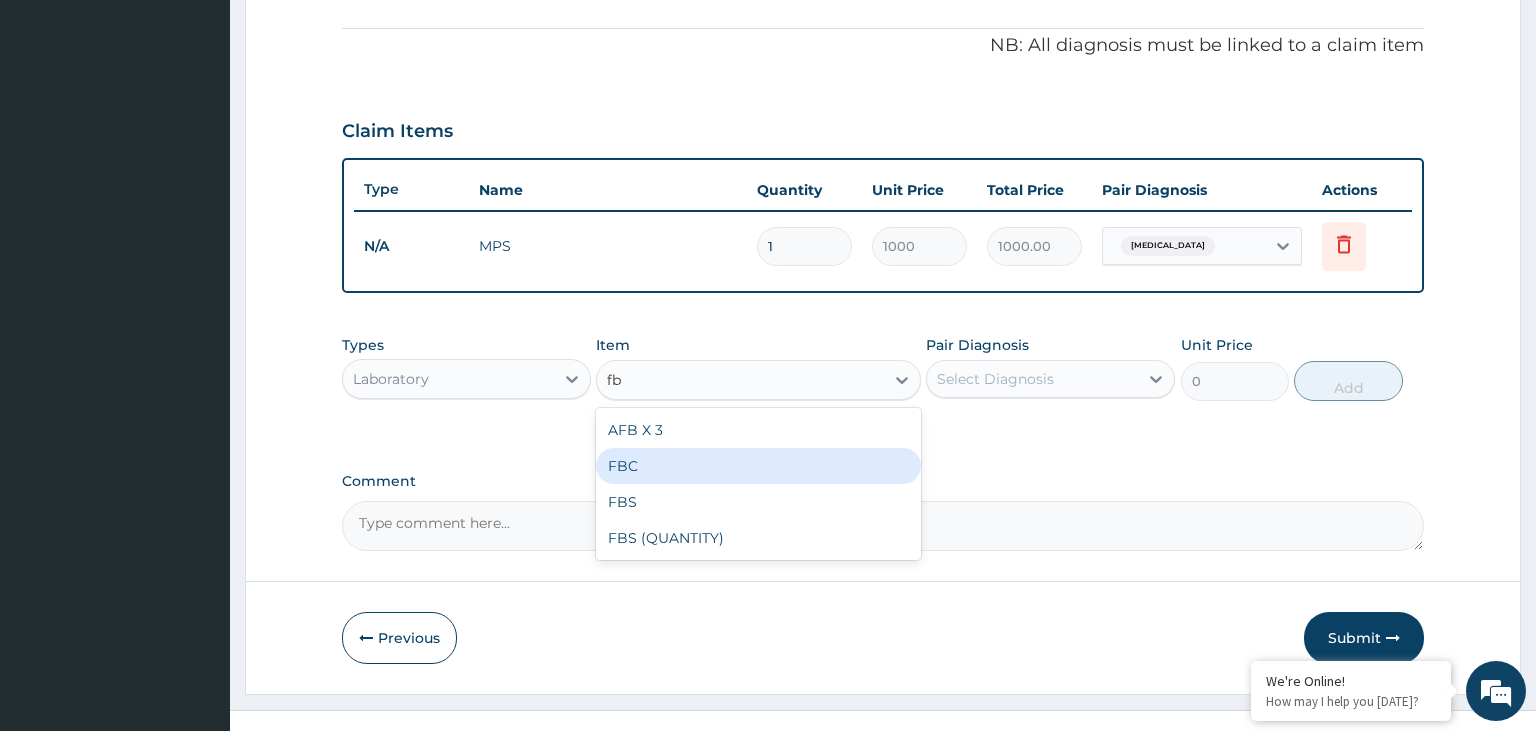 click on "FBC" at bounding box center (758, 466) 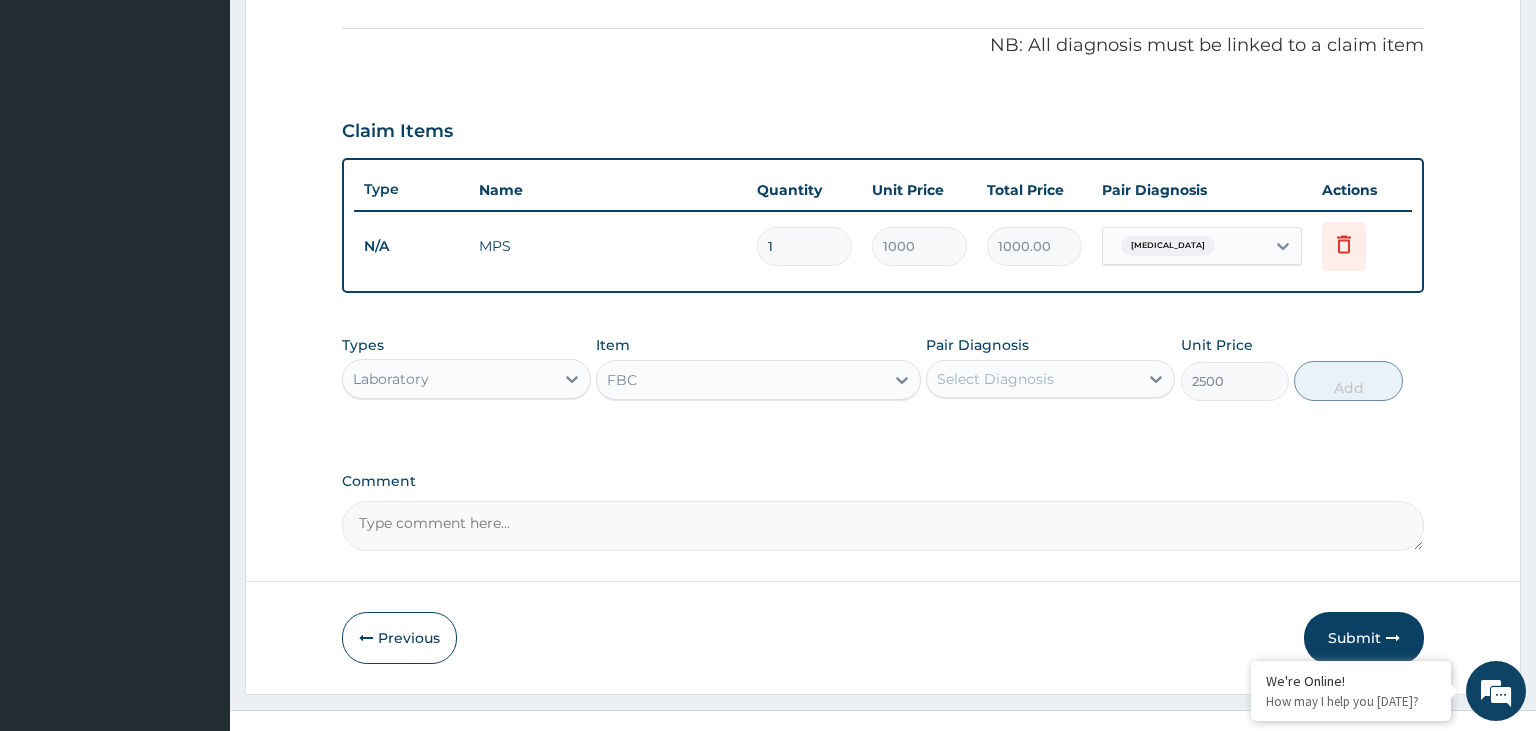 drag, startPoint x: 1066, startPoint y: 372, endPoint x: 1062, endPoint y: 393, distance: 21.377558 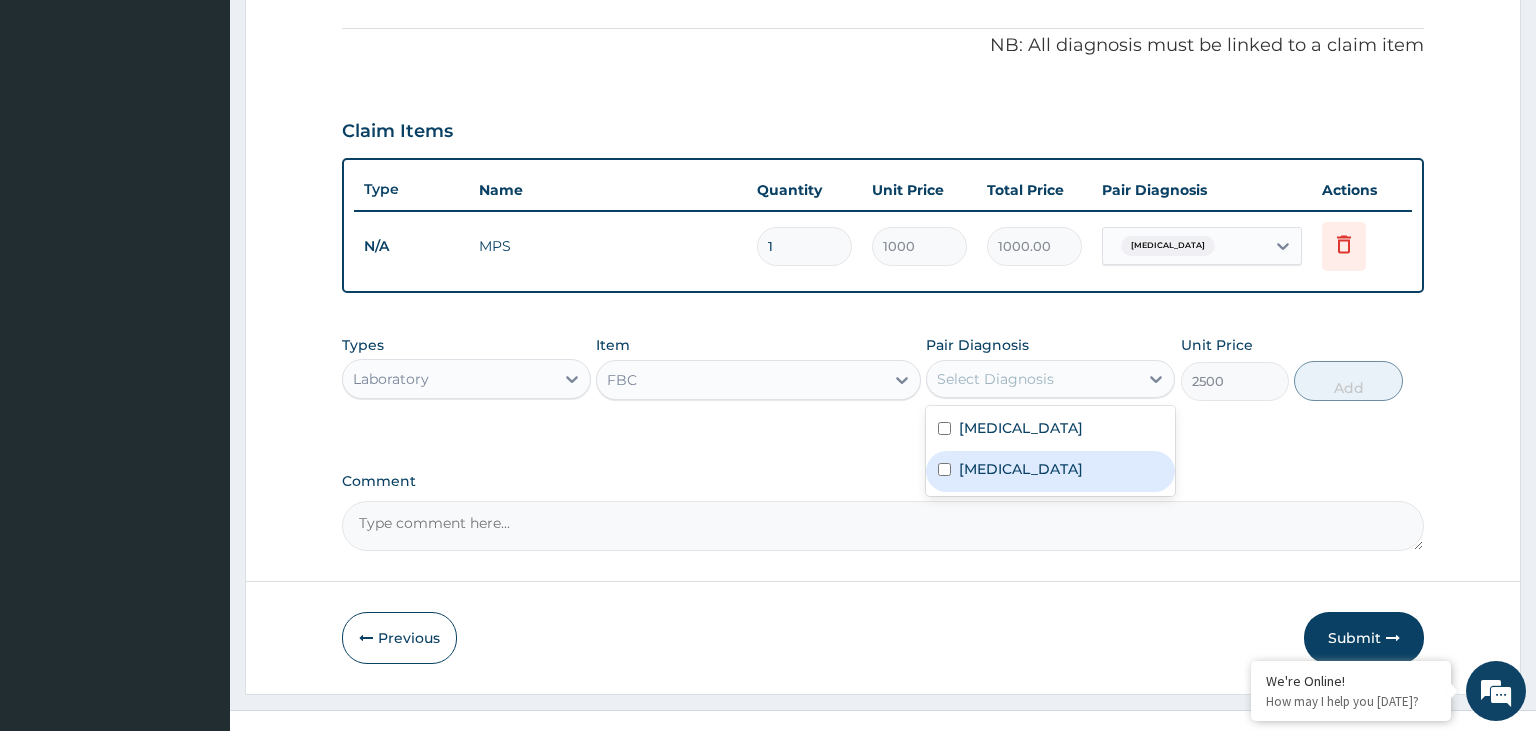 click on "Tinnitus" at bounding box center [1021, 469] 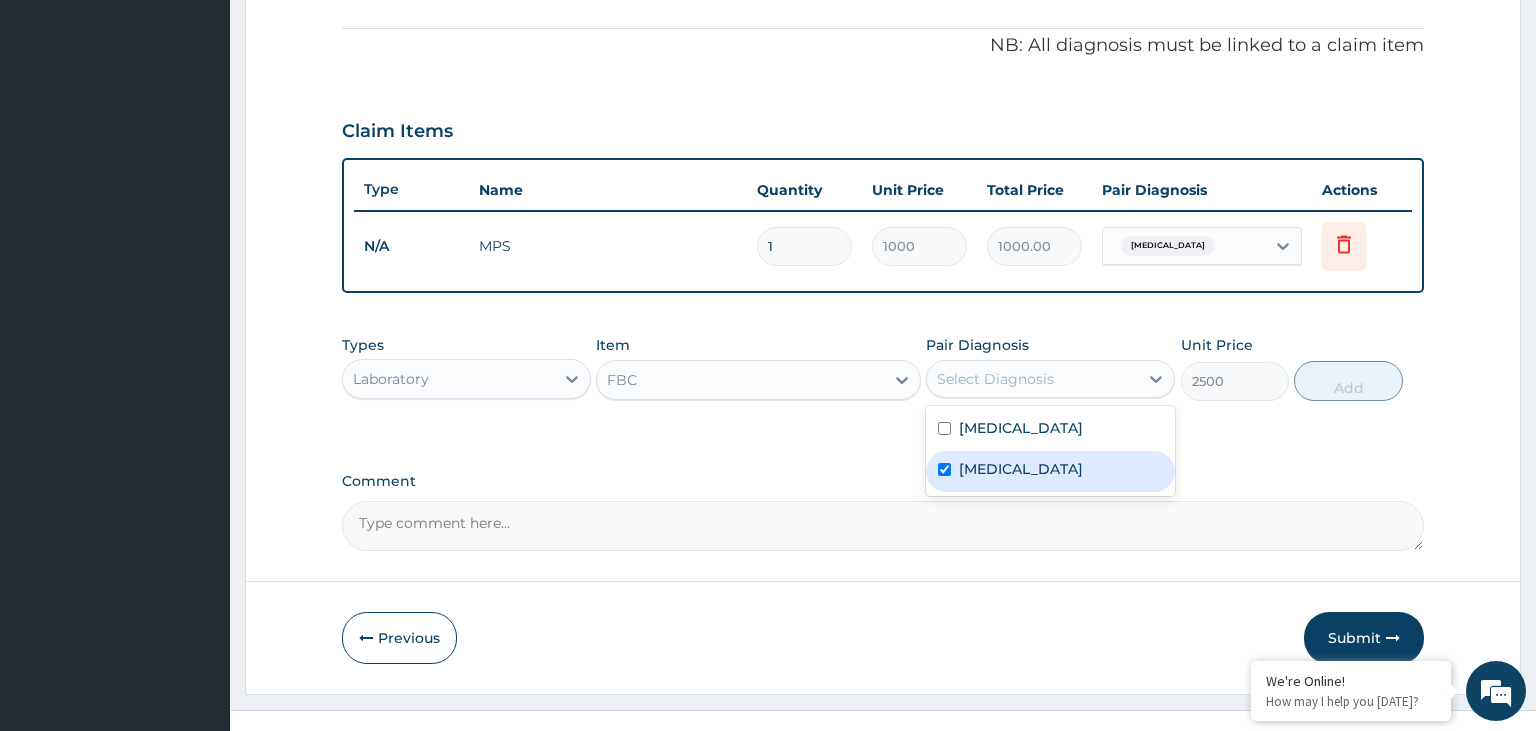 checkbox on "true" 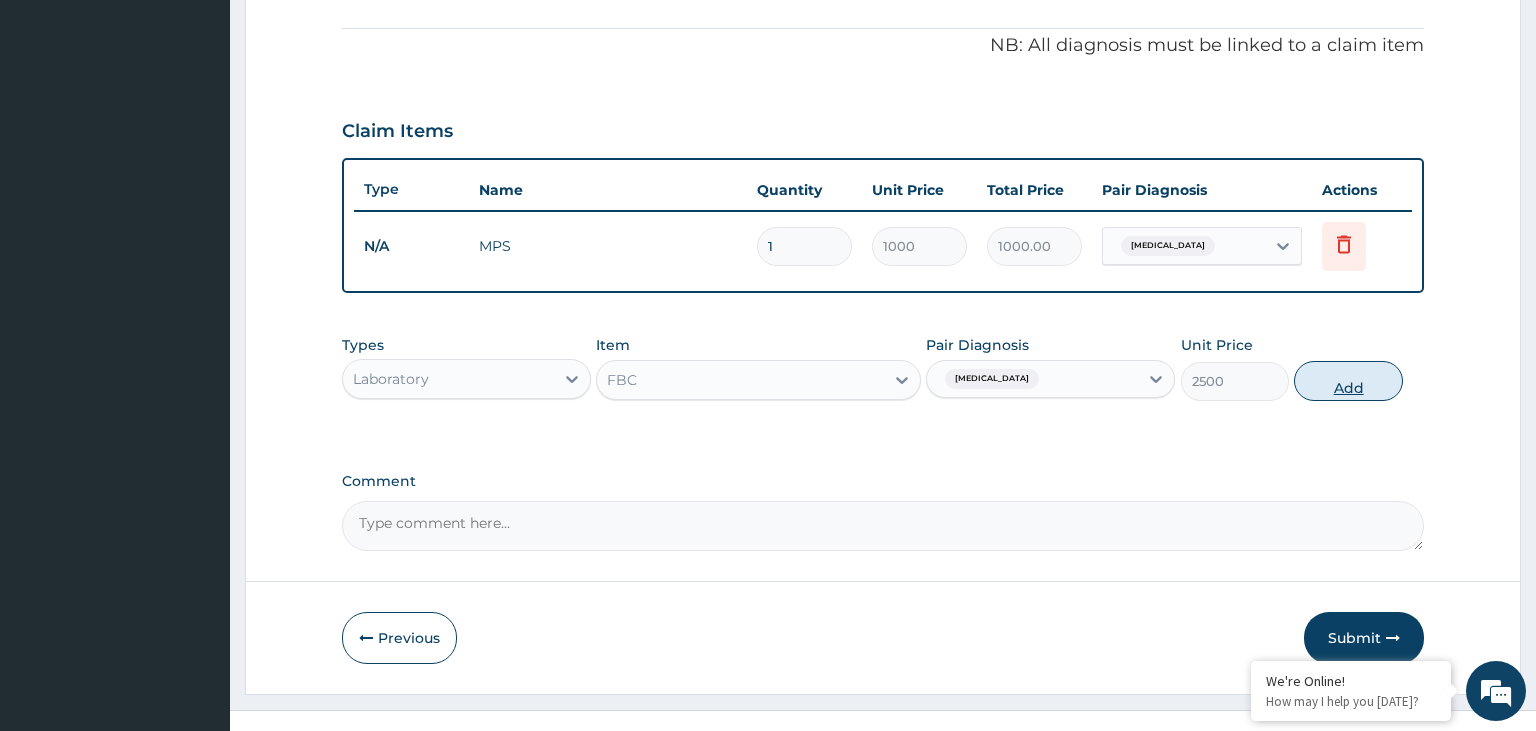 click on "Add" at bounding box center [1348, 381] 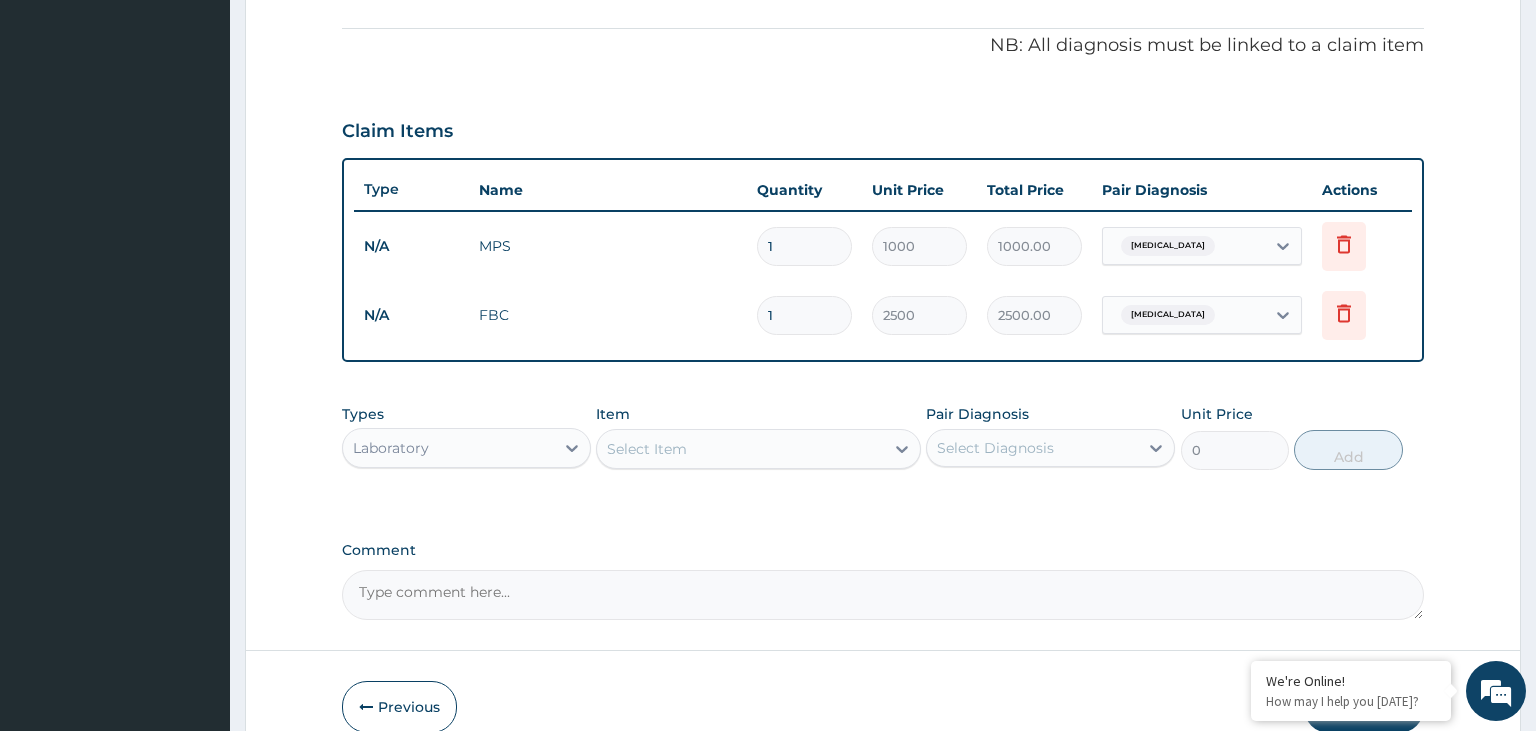 click on "Laboratory" at bounding box center [448, 448] 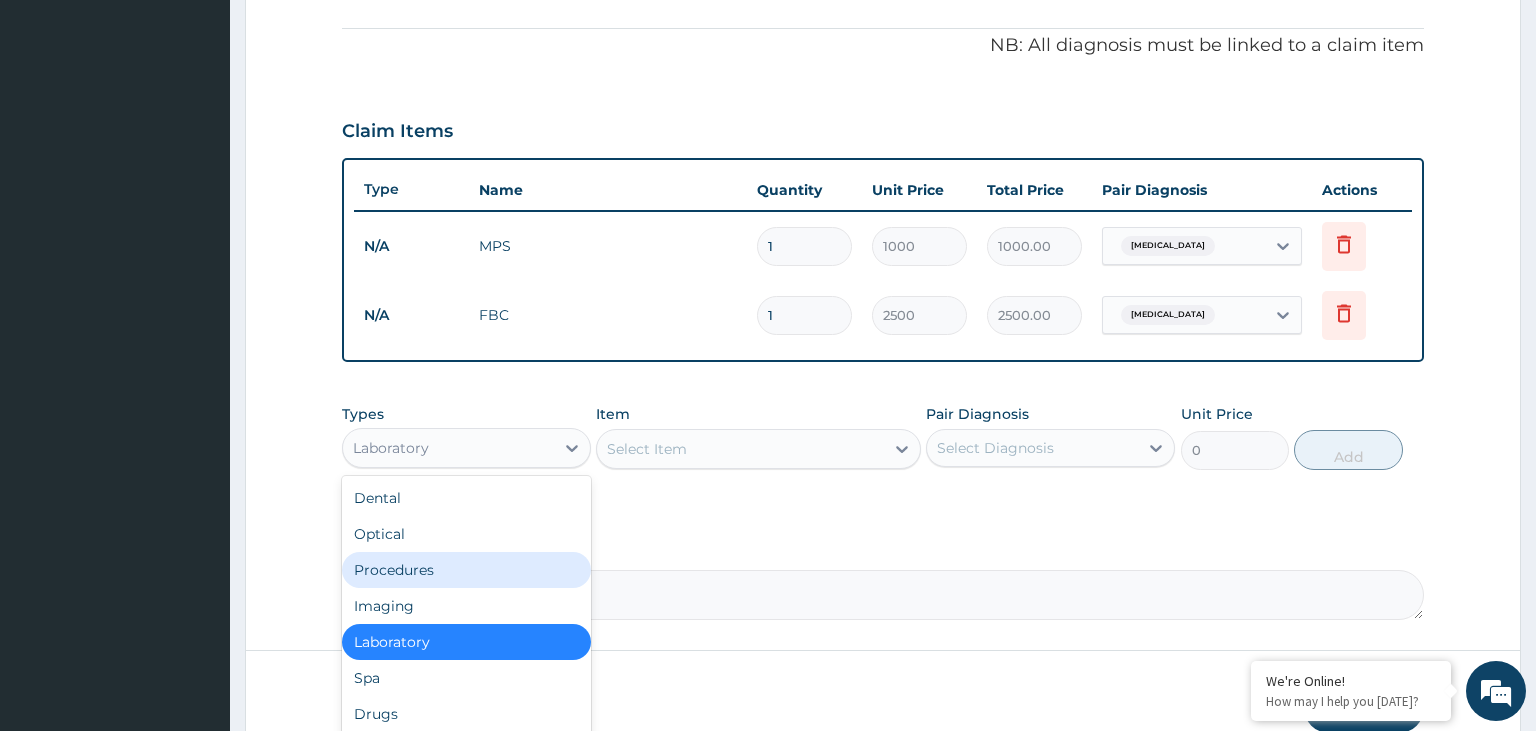 click on "Procedures" at bounding box center (466, 570) 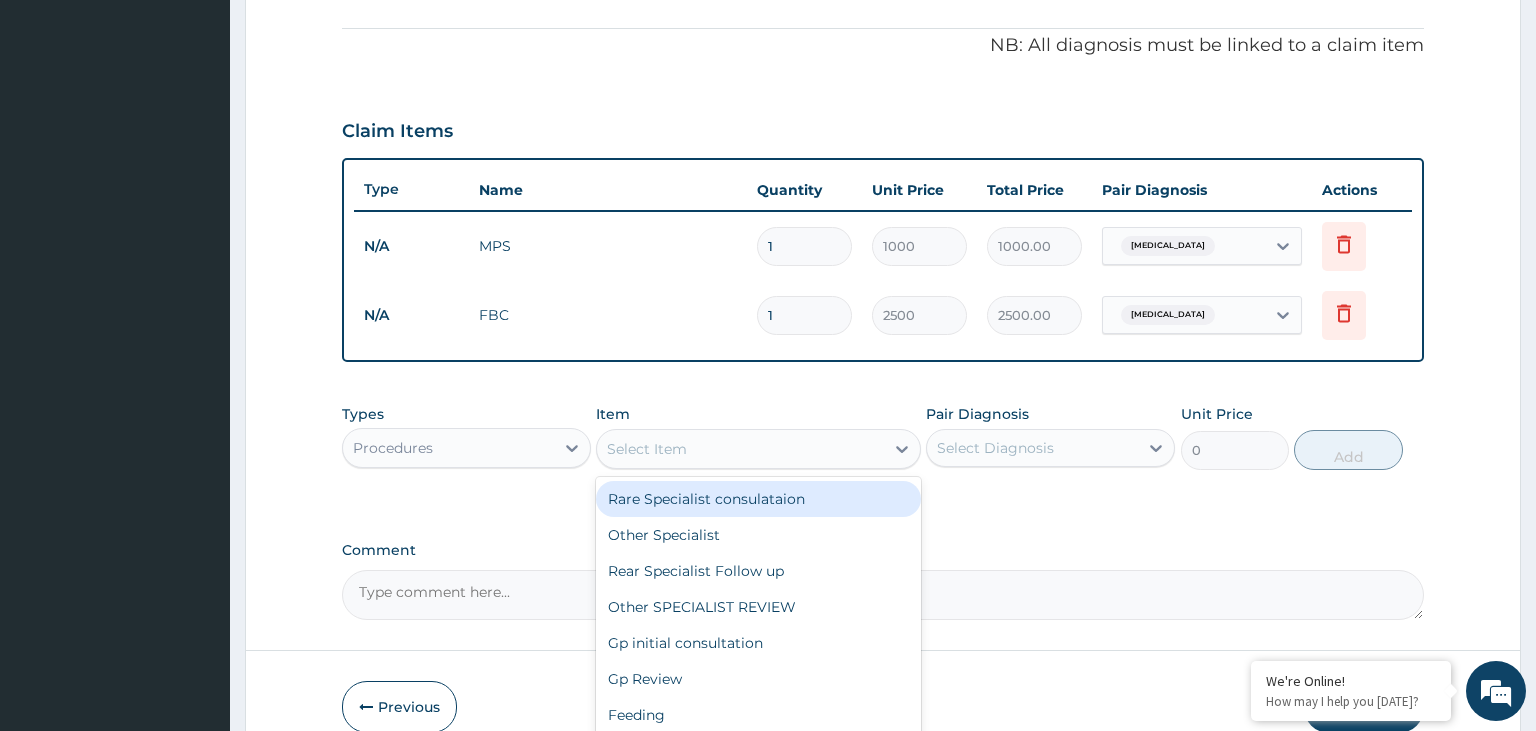 click on "Select Item" at bounding box center [740, 449] 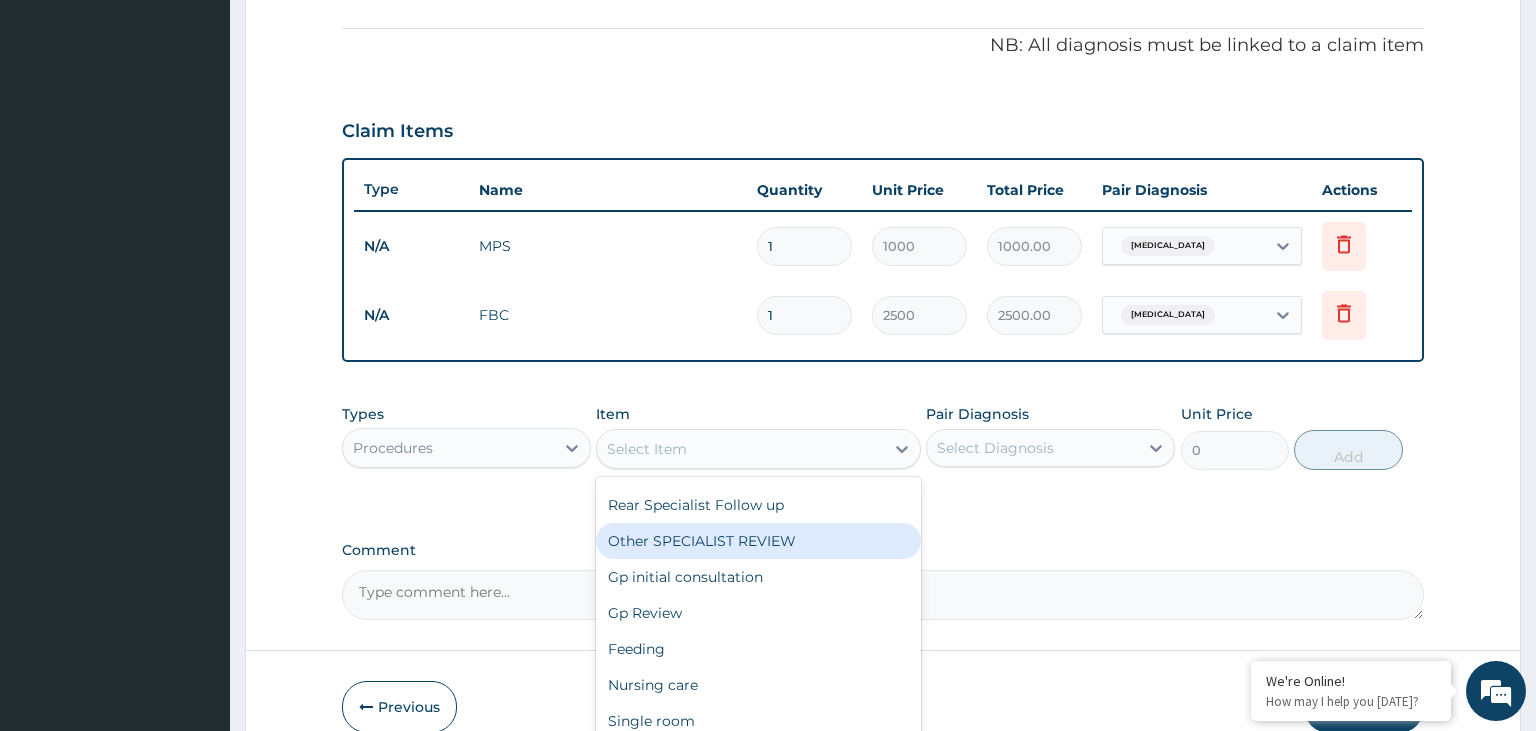 scroll, scrollTop: 101, scrollLeft: 0, axis: vertical 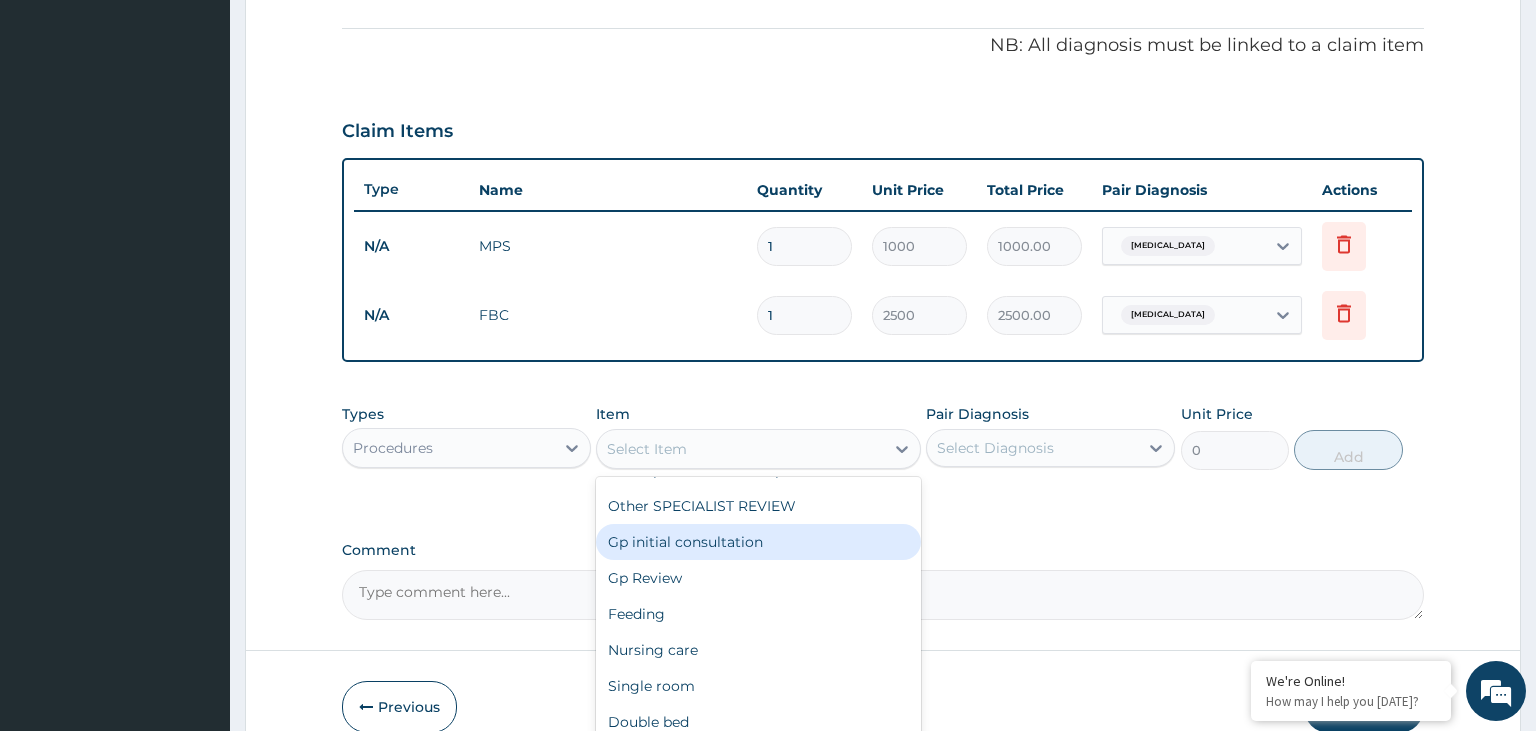 click on "Gp initial consultation" at bounding box center (758, 542) 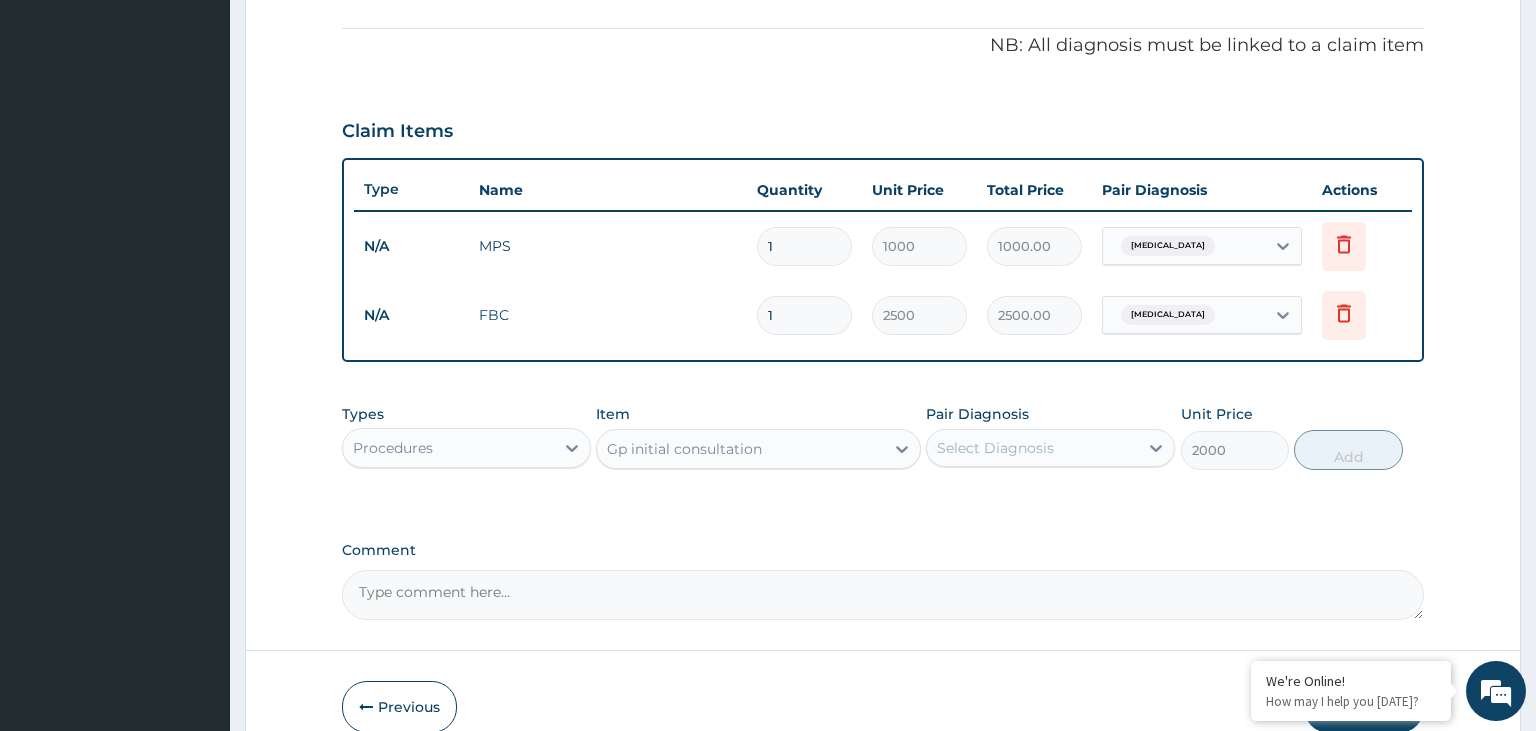 click on "Select Diagnosis" at bounding box center (1050, 448) 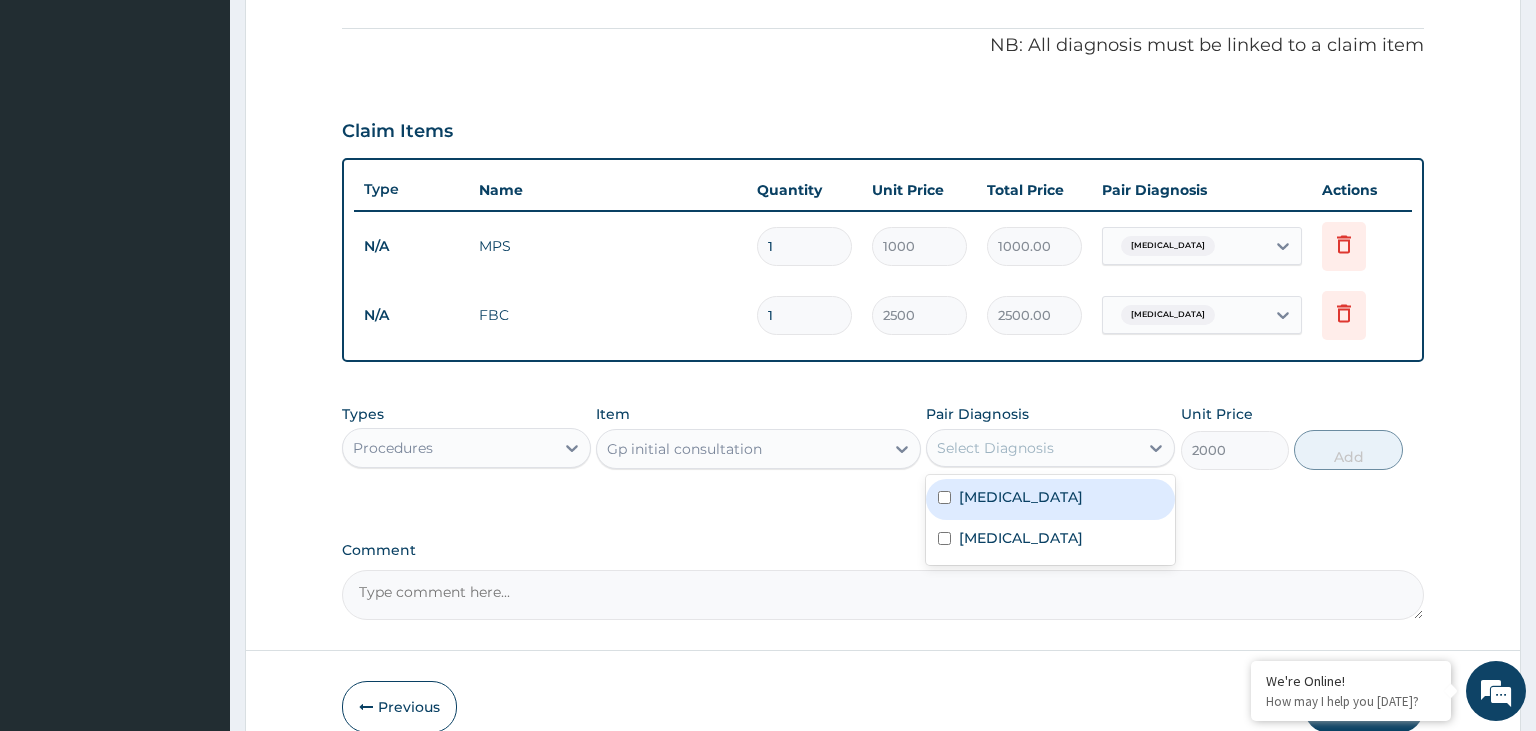 click on "[MEDICAL_DATA]" at bounding box center (1050, 499) 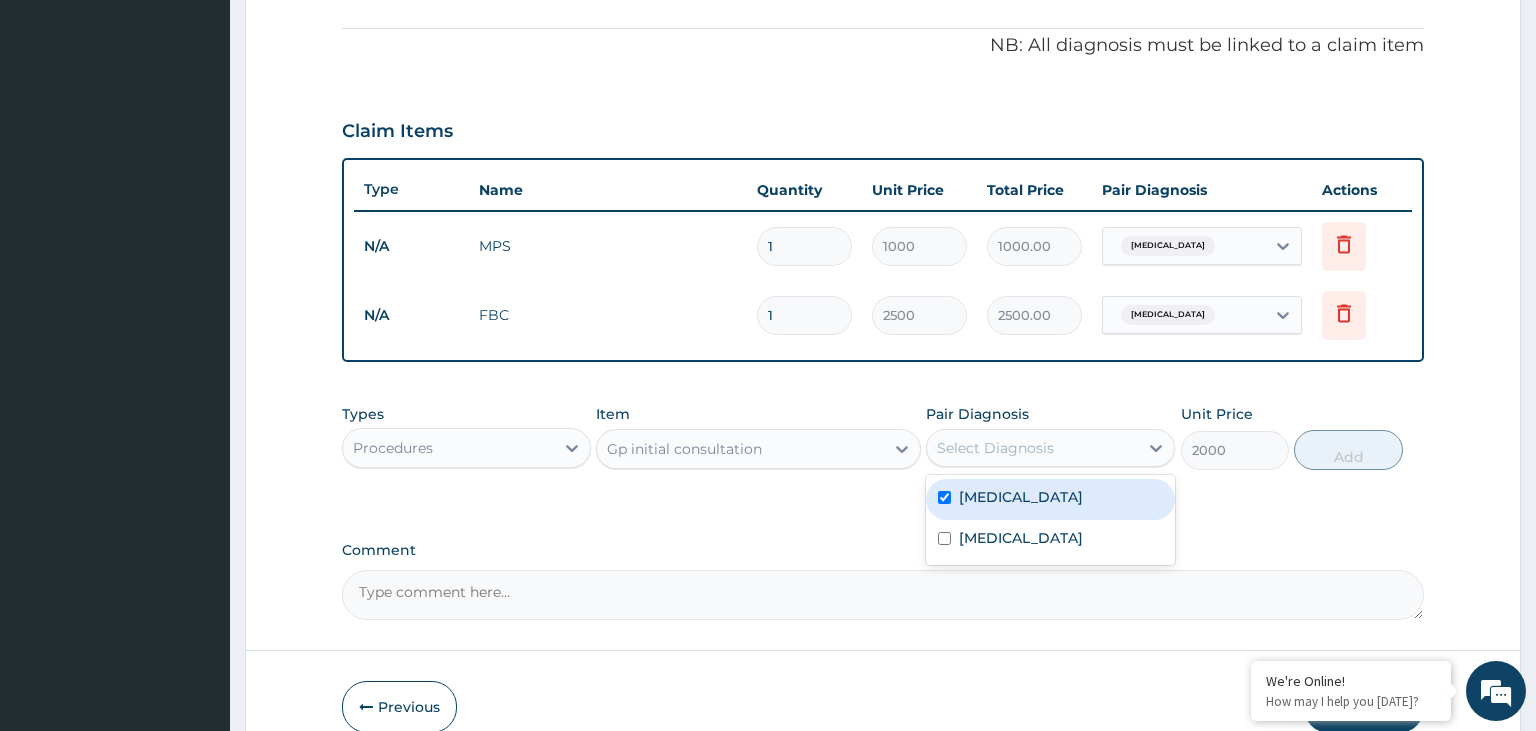 checkbox on "true" 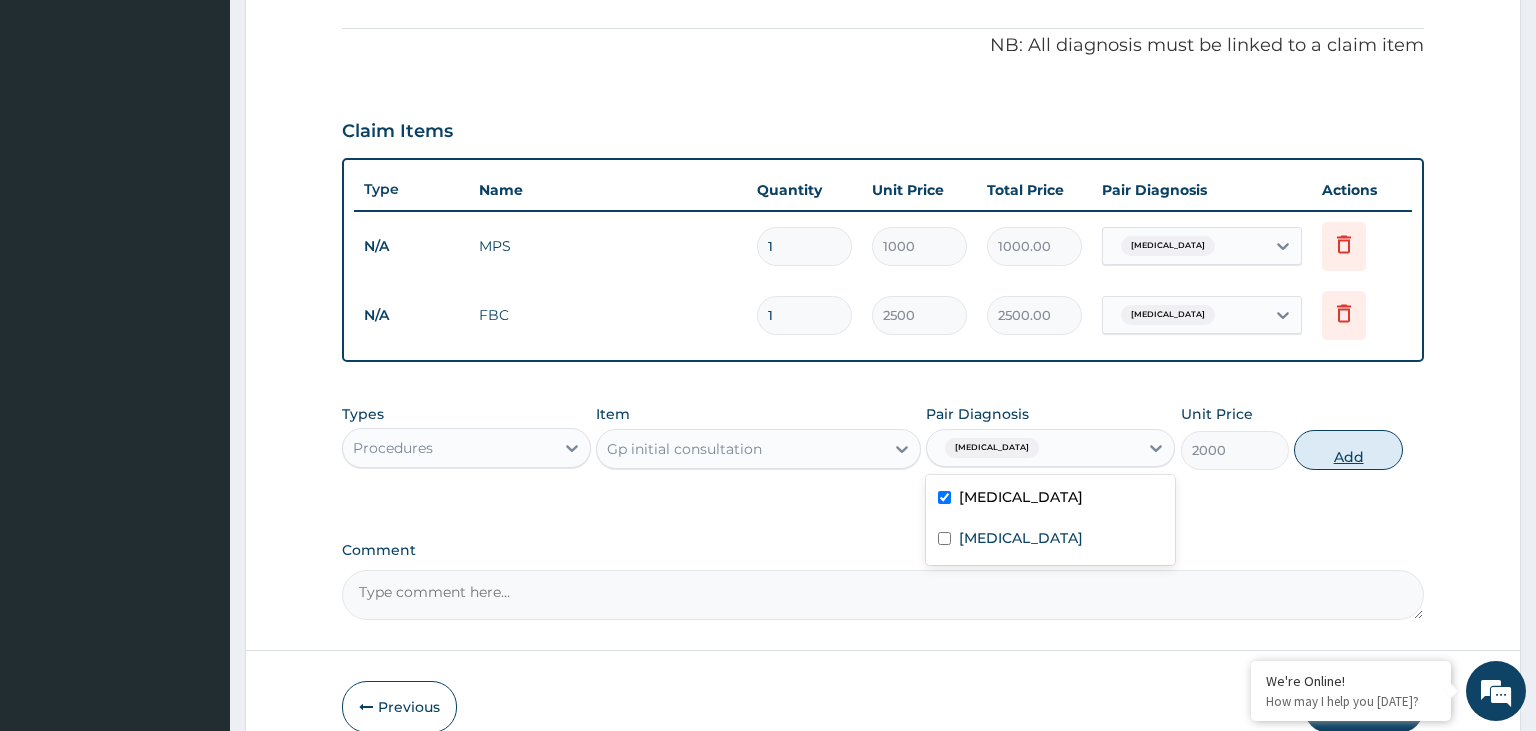 click on "Add" at bounding box center [1348, 450] 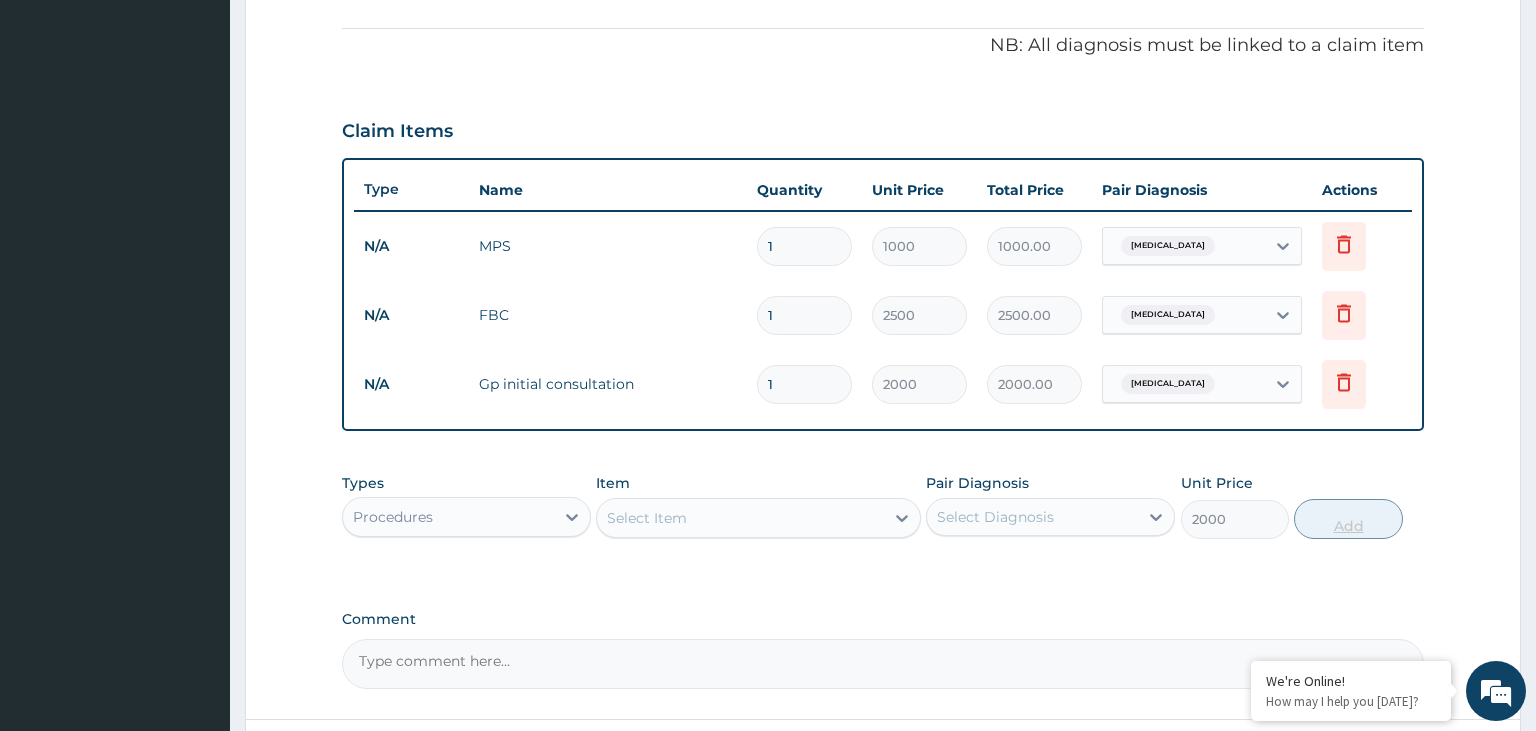 type on "0" 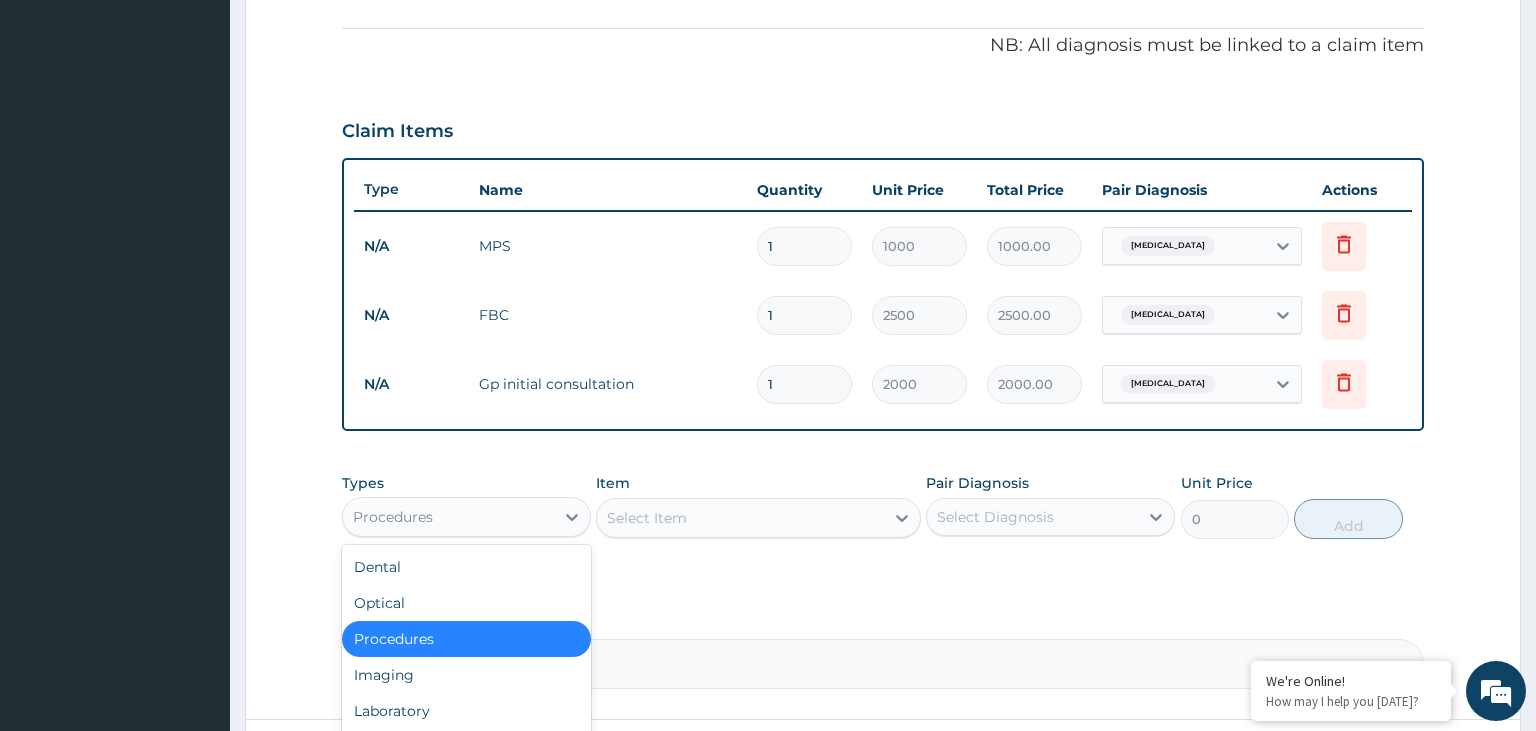 click on "Procedures" at bounding box center [448, 517] 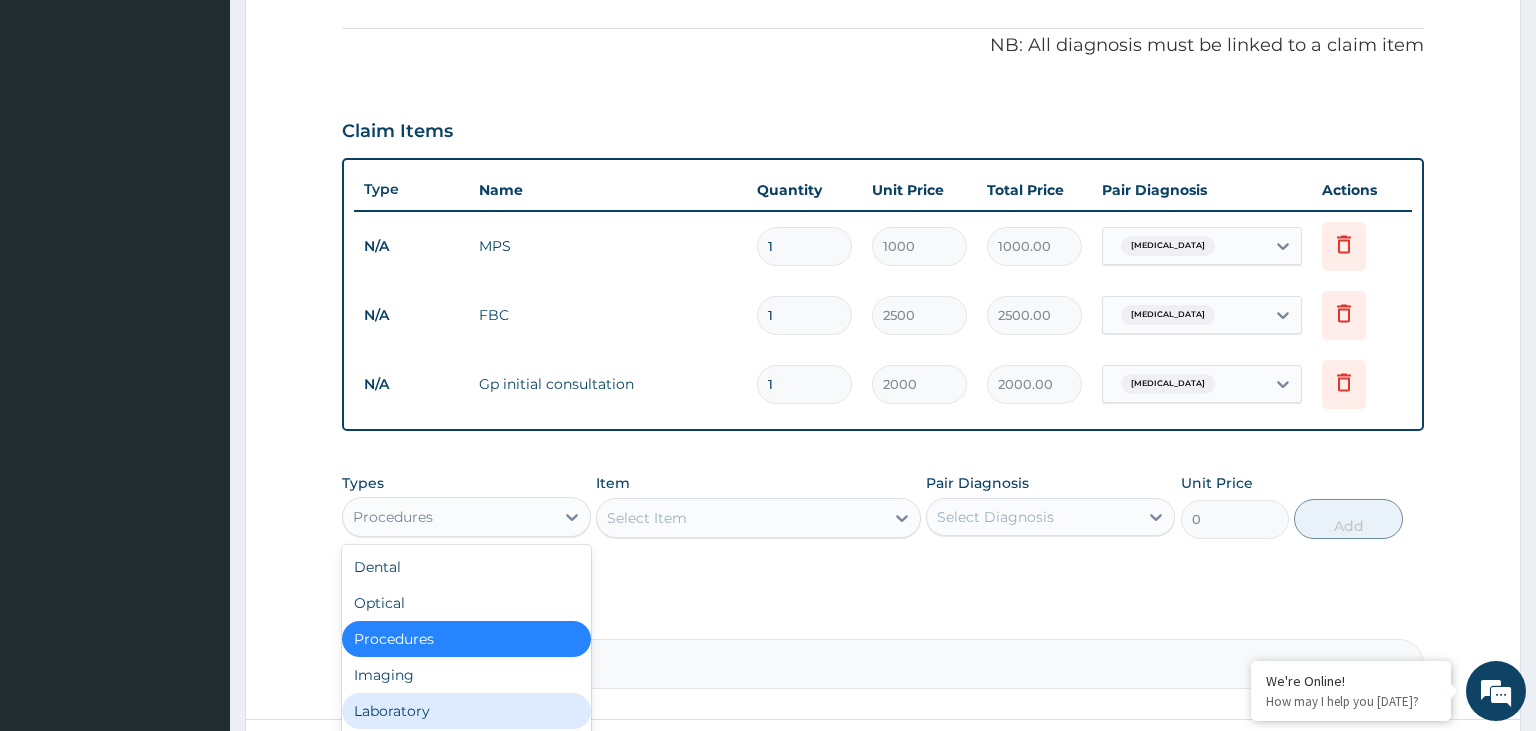 scroll, scrollTop: 68, scrollLeft: 0, axis: vertical 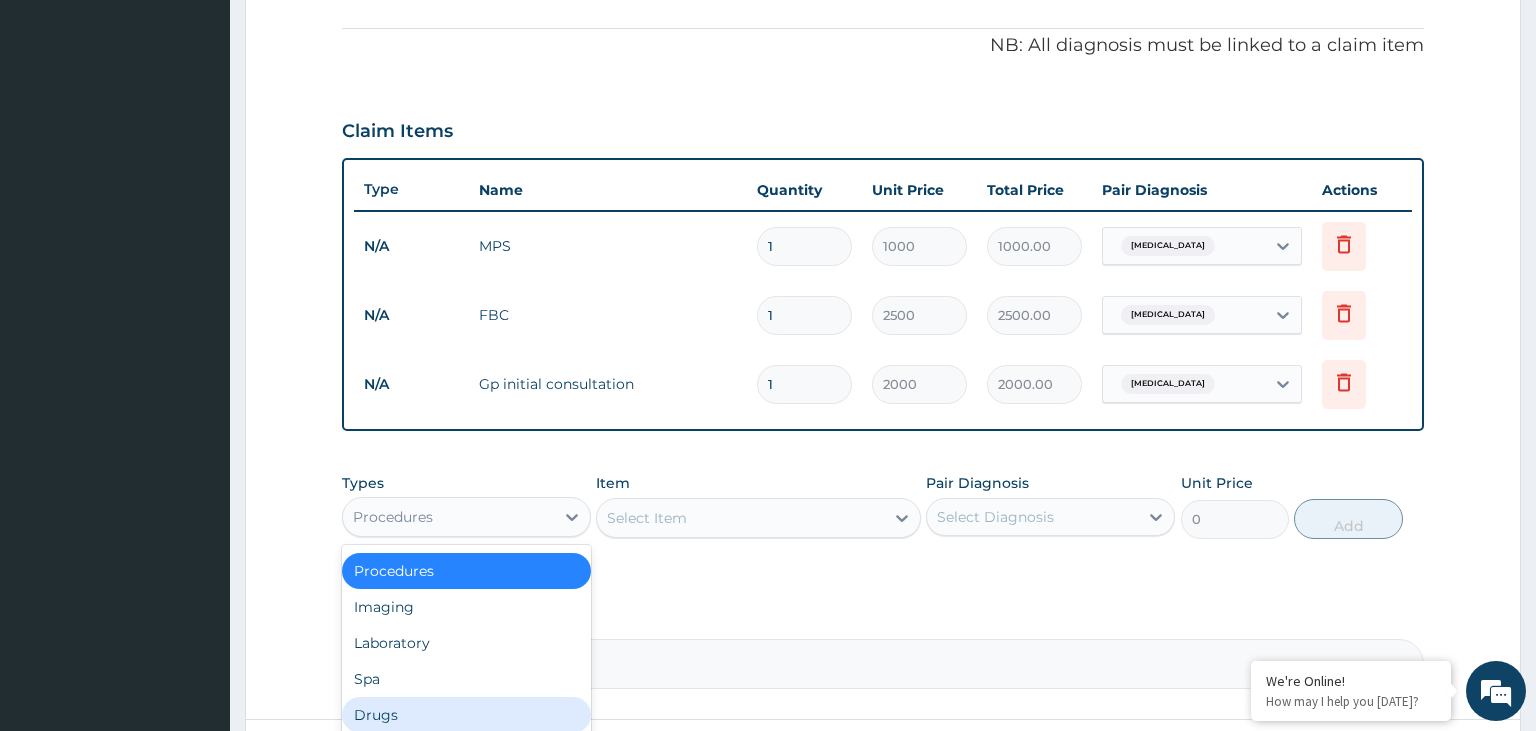click on "Drugs" at bounding box center [466, 715] 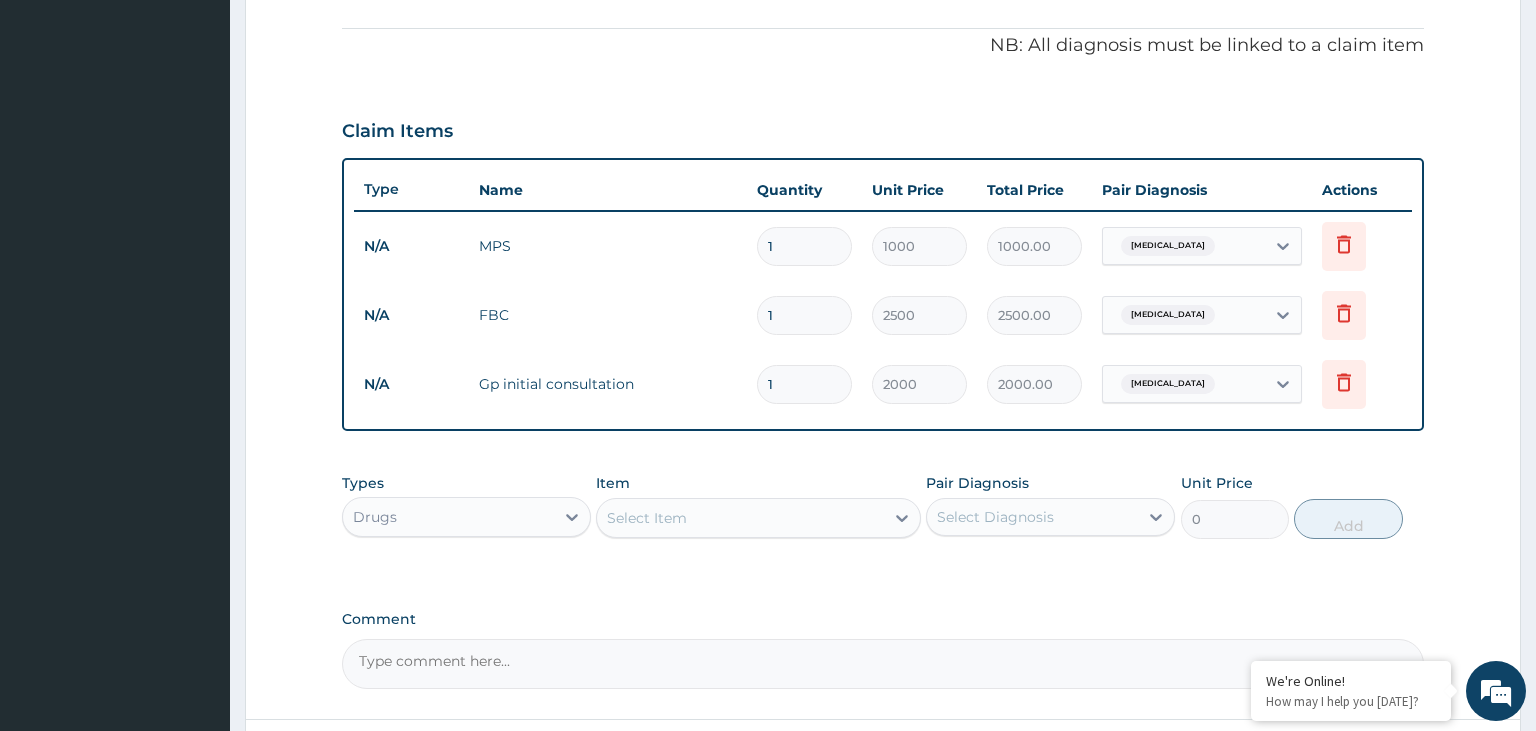 click on "Select Item" at bounding box center [740, 518] 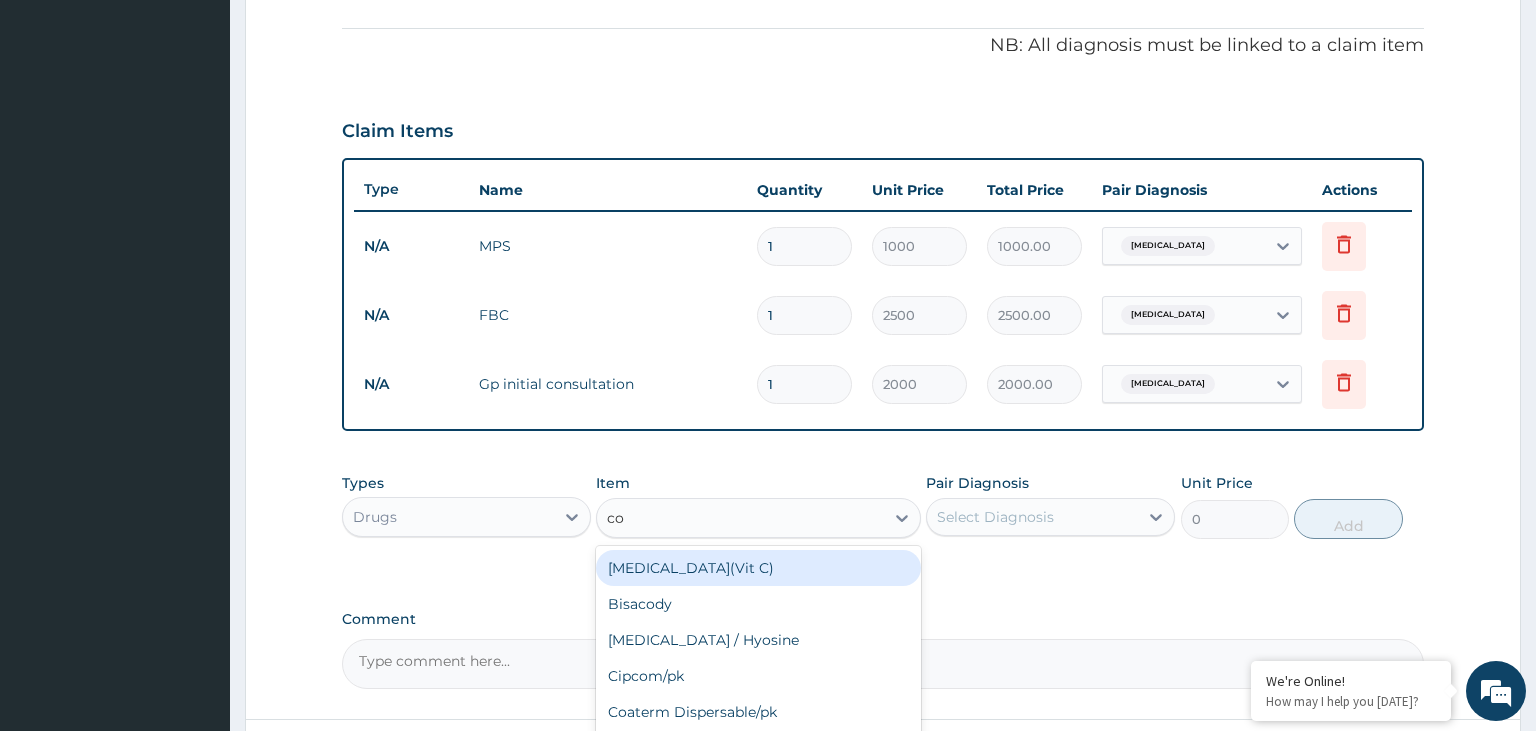 type on "coa" 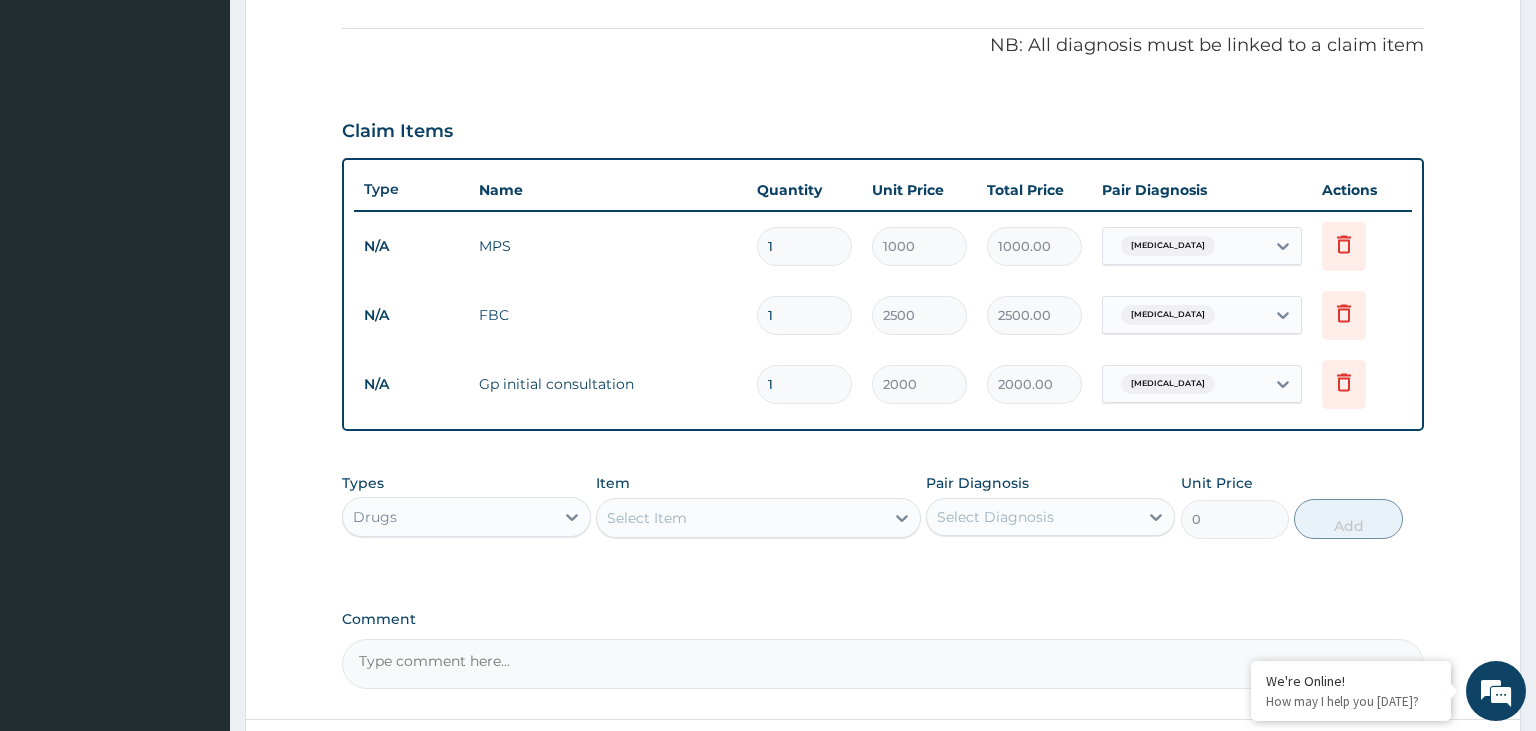 click on "Select Item" at bounding box center [740, 518] 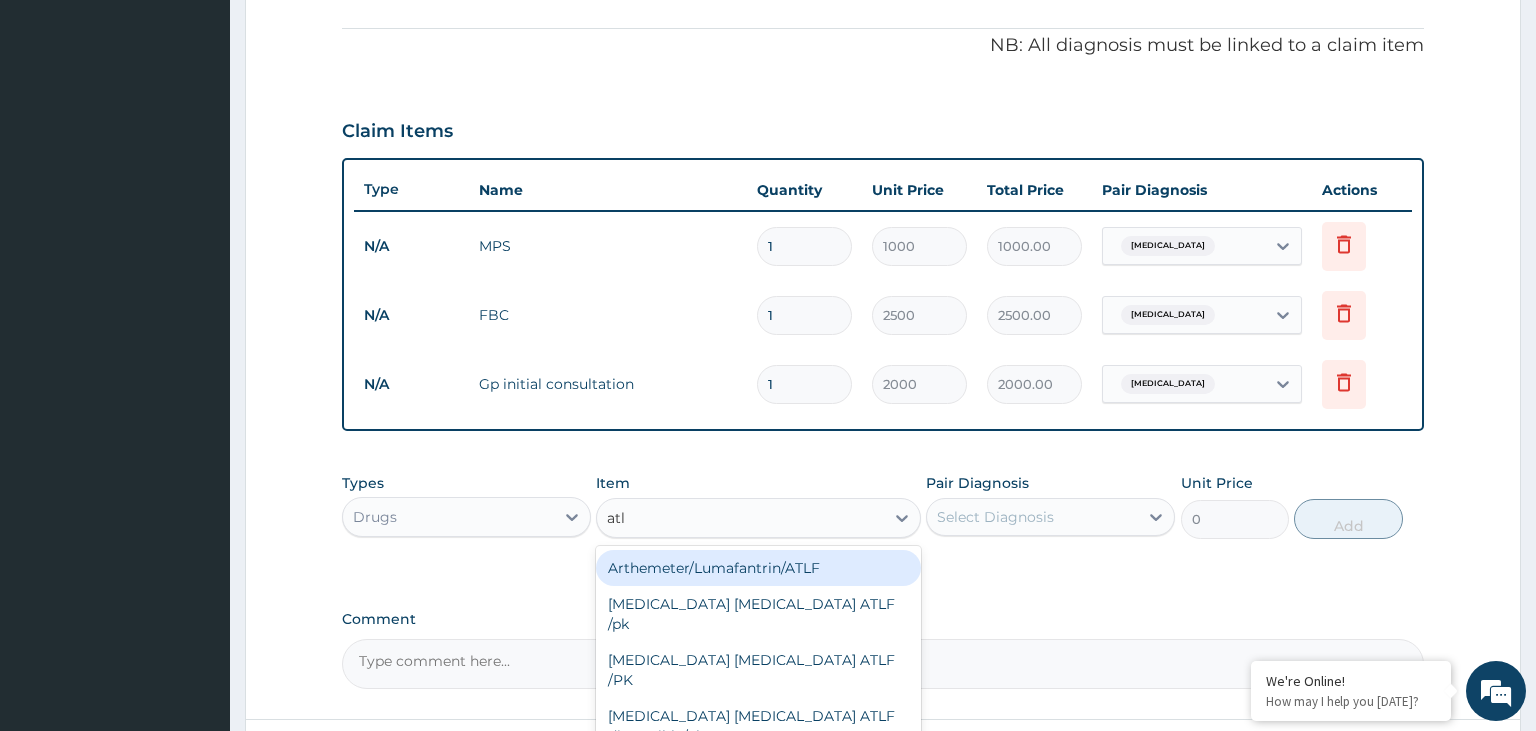 type on "atlf" 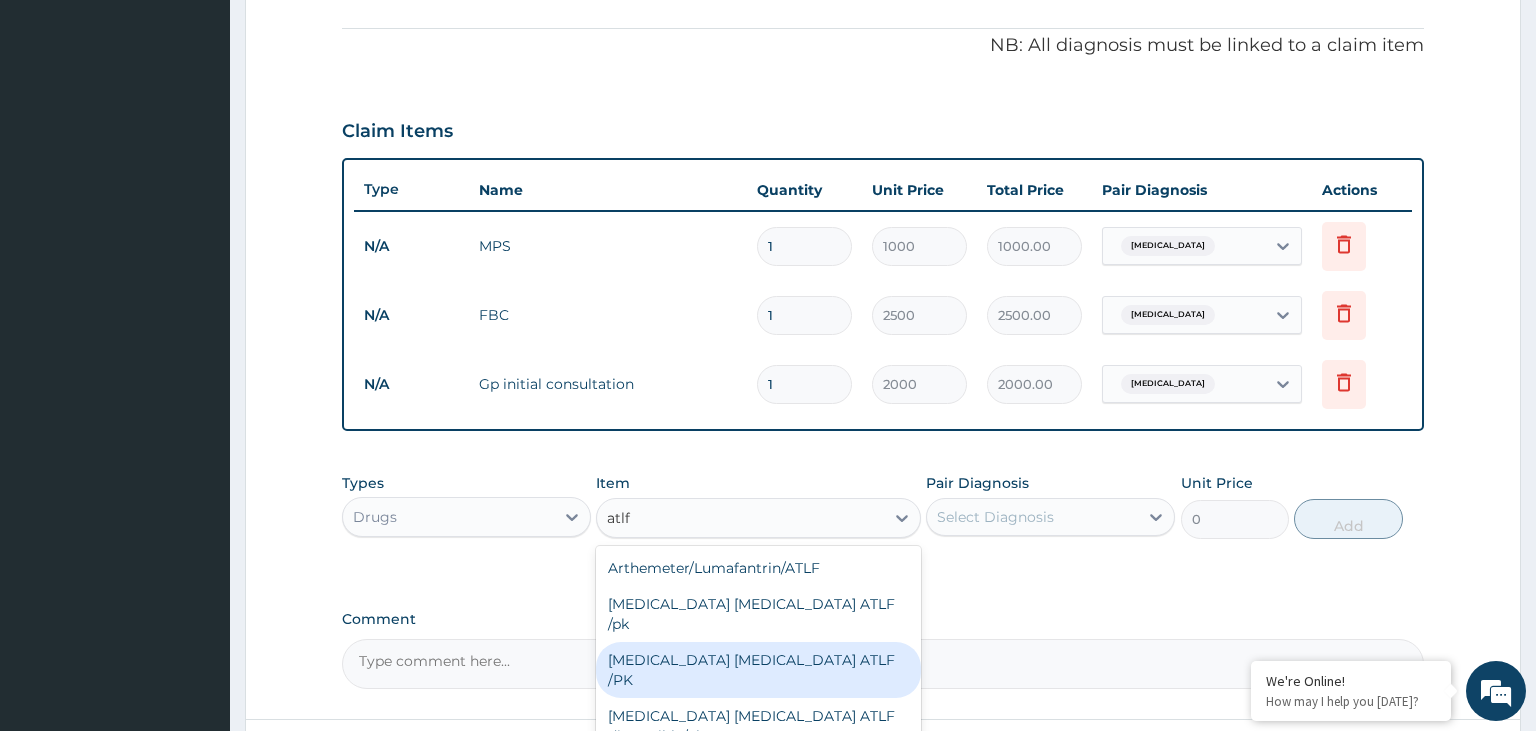 click on "[MEDICAL_DATA] [MEDICAL_DATA] ATLF /PK" at bounding box center [758, 670] 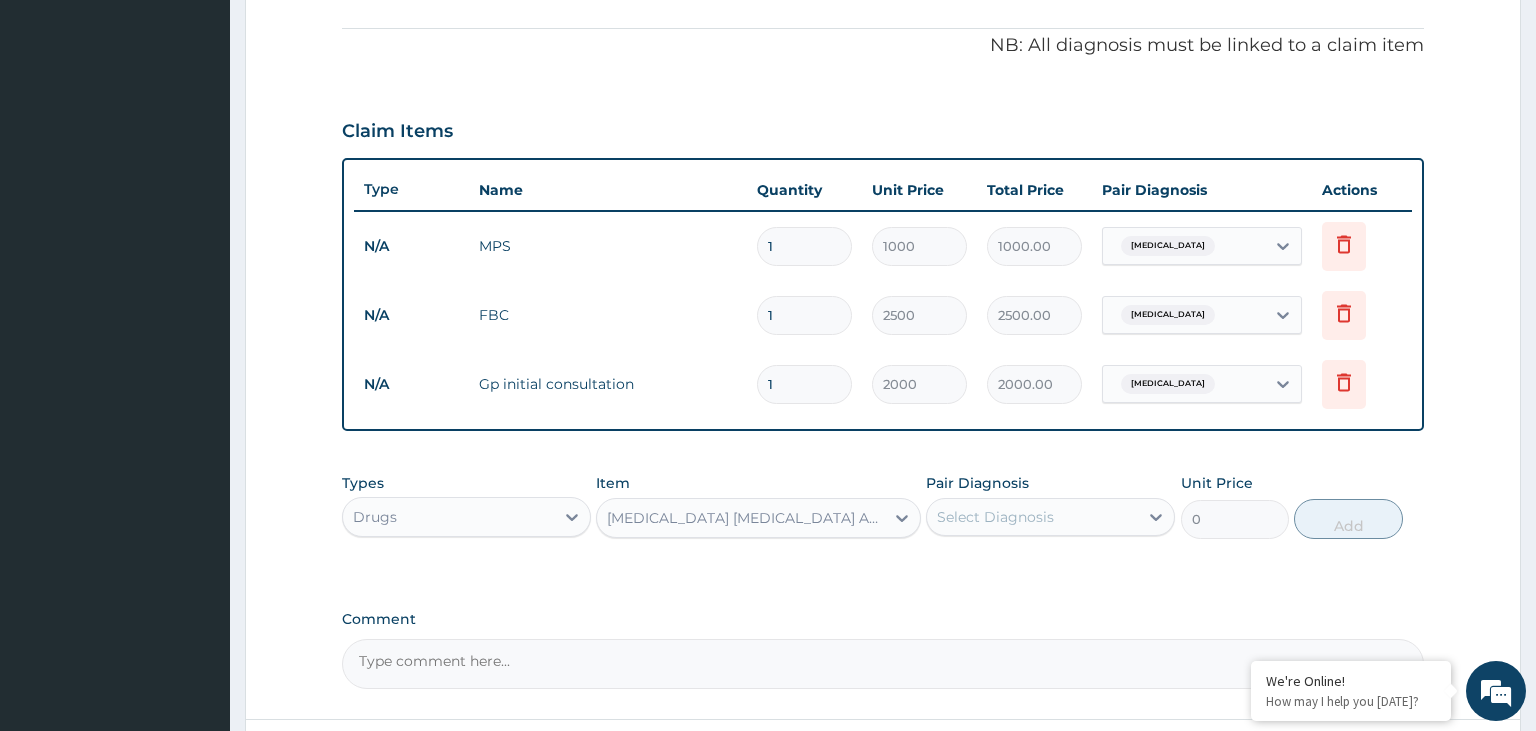 type 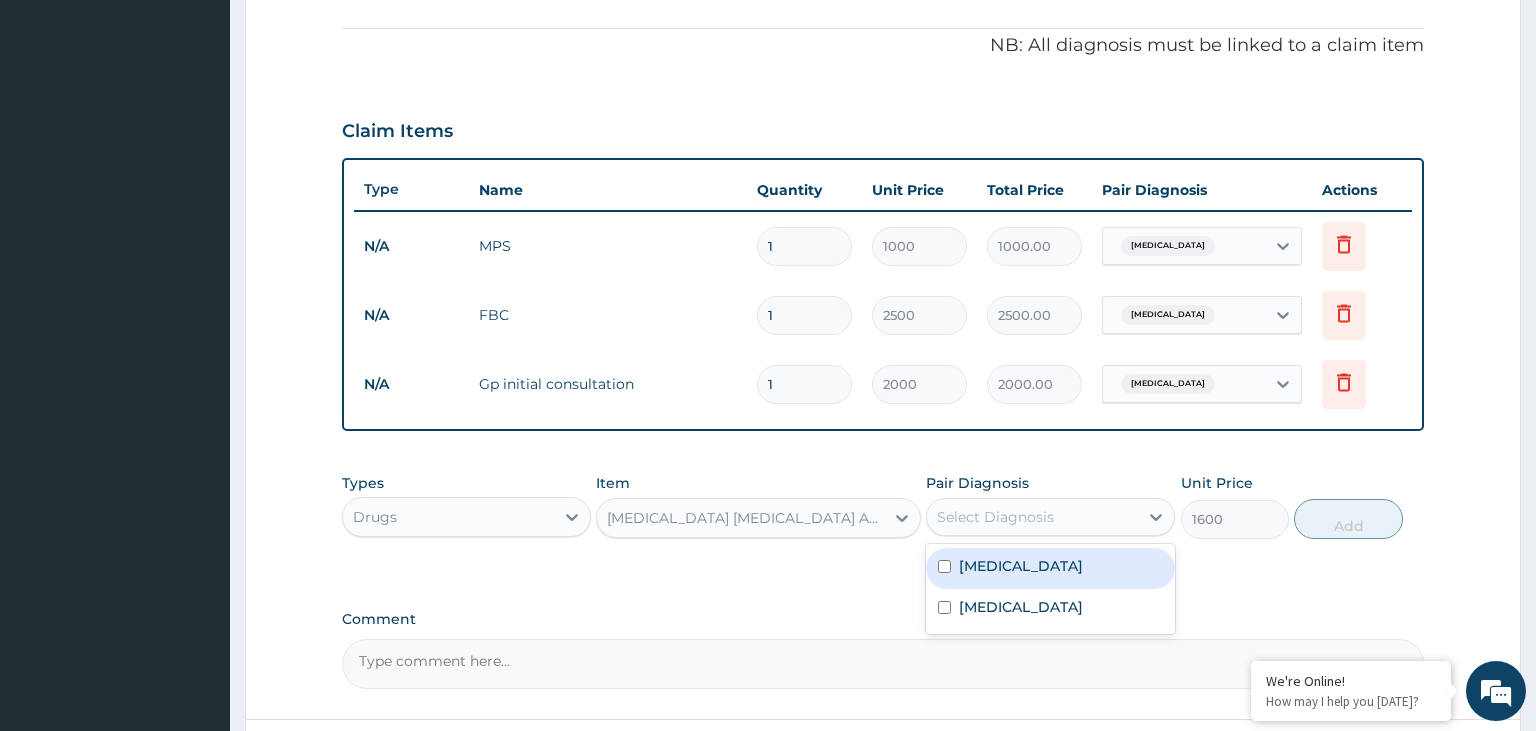 click on "Select Diagnosis" at bounding box center (1032, 517) 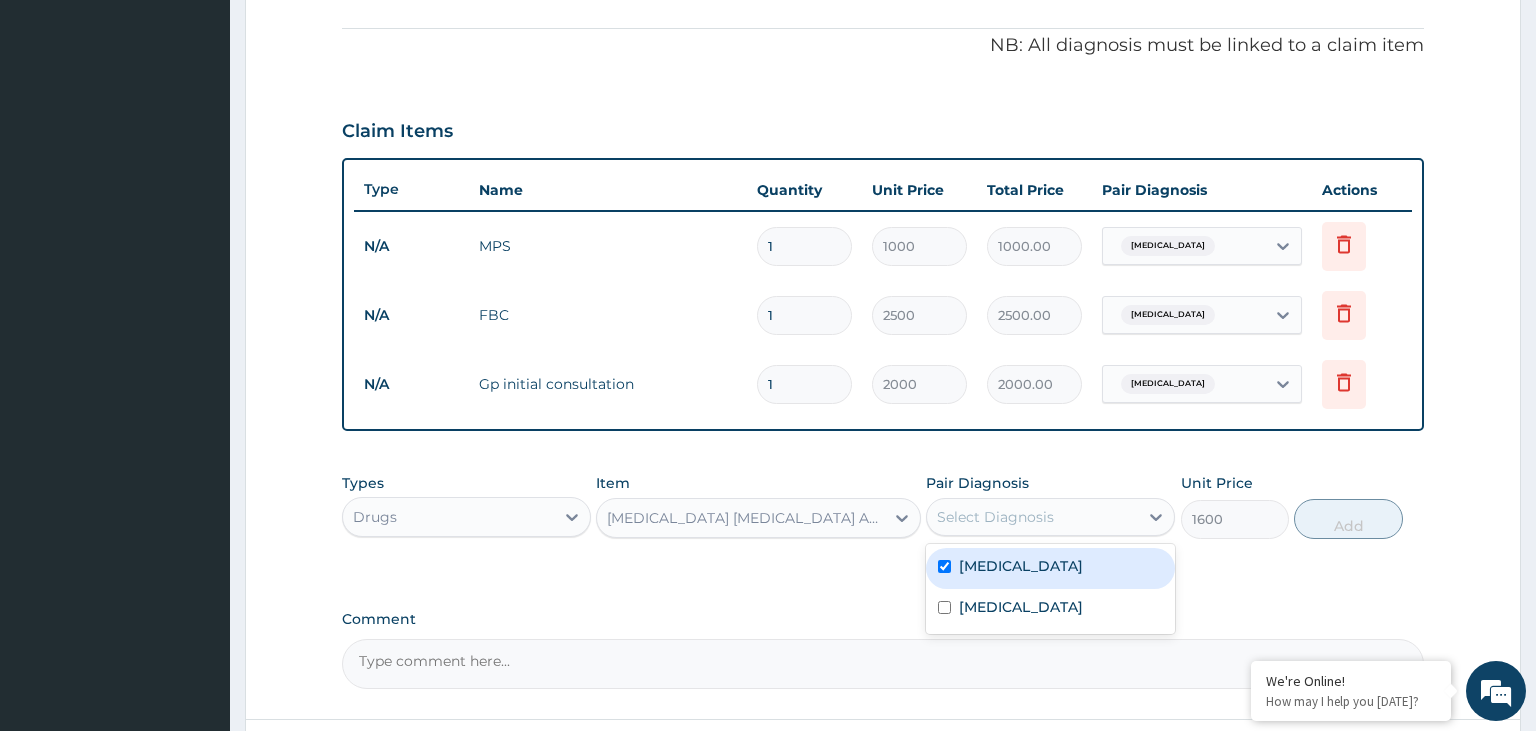 checkbox on "true" 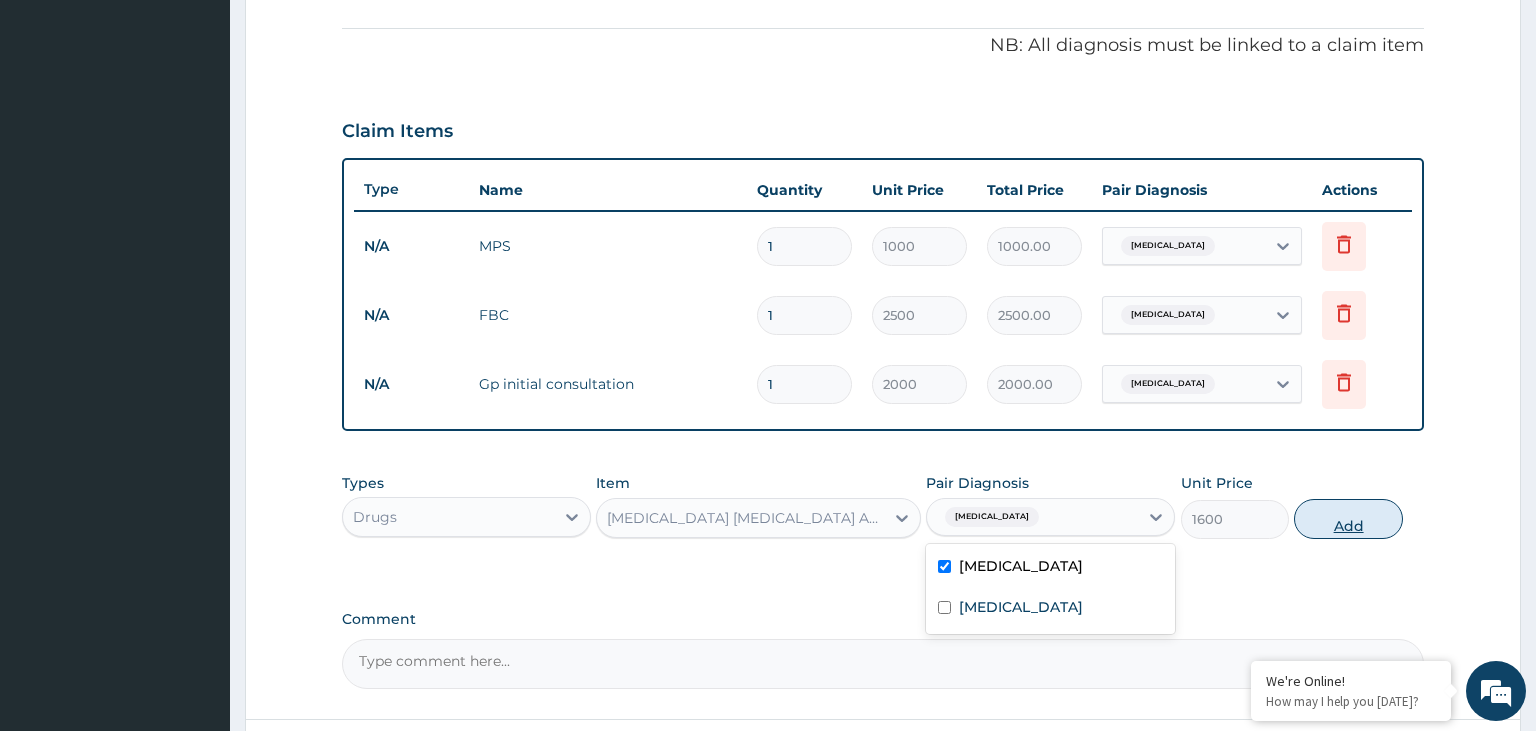 click on "Add" at bounding box center [1348, 519] 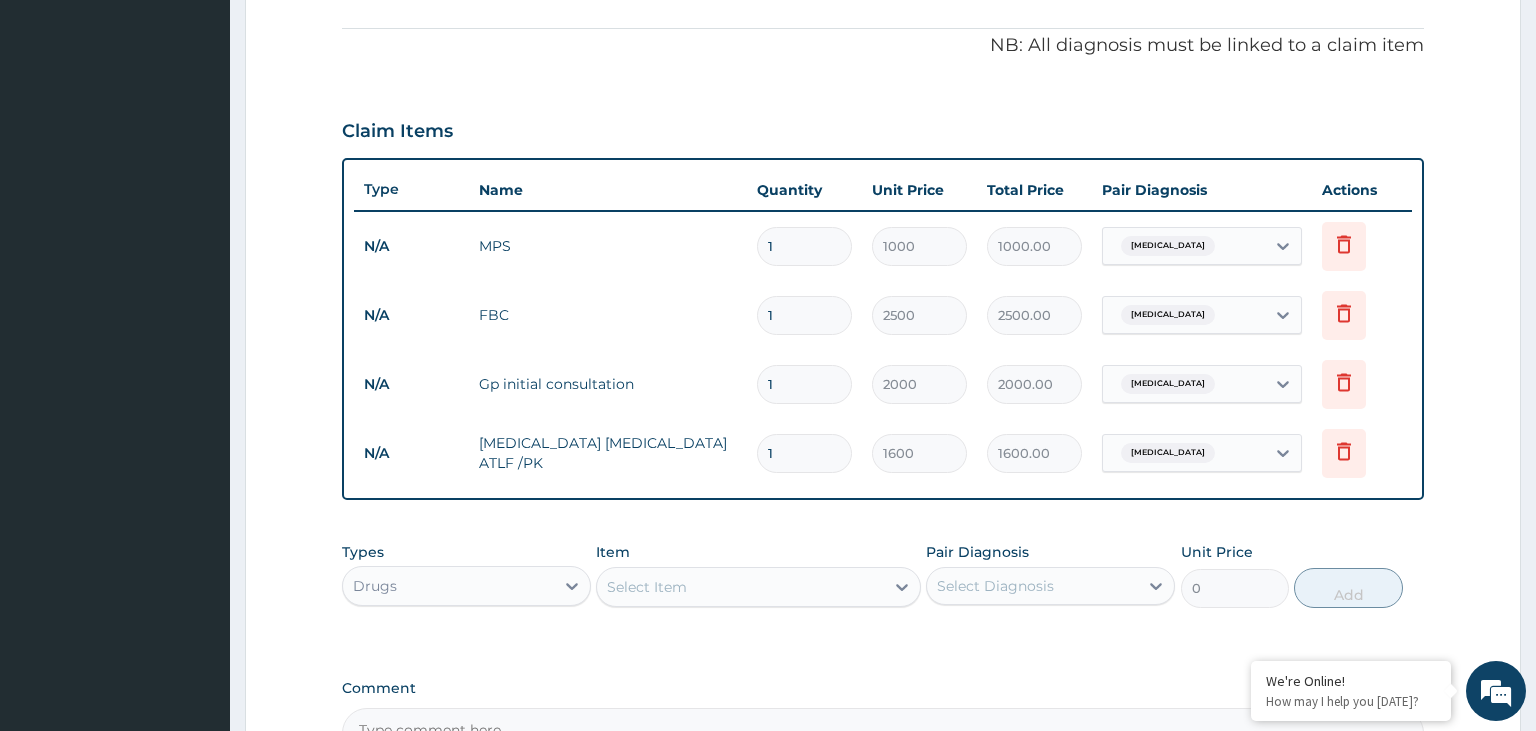 click on "Select Item" at bounding box center [740, 587] 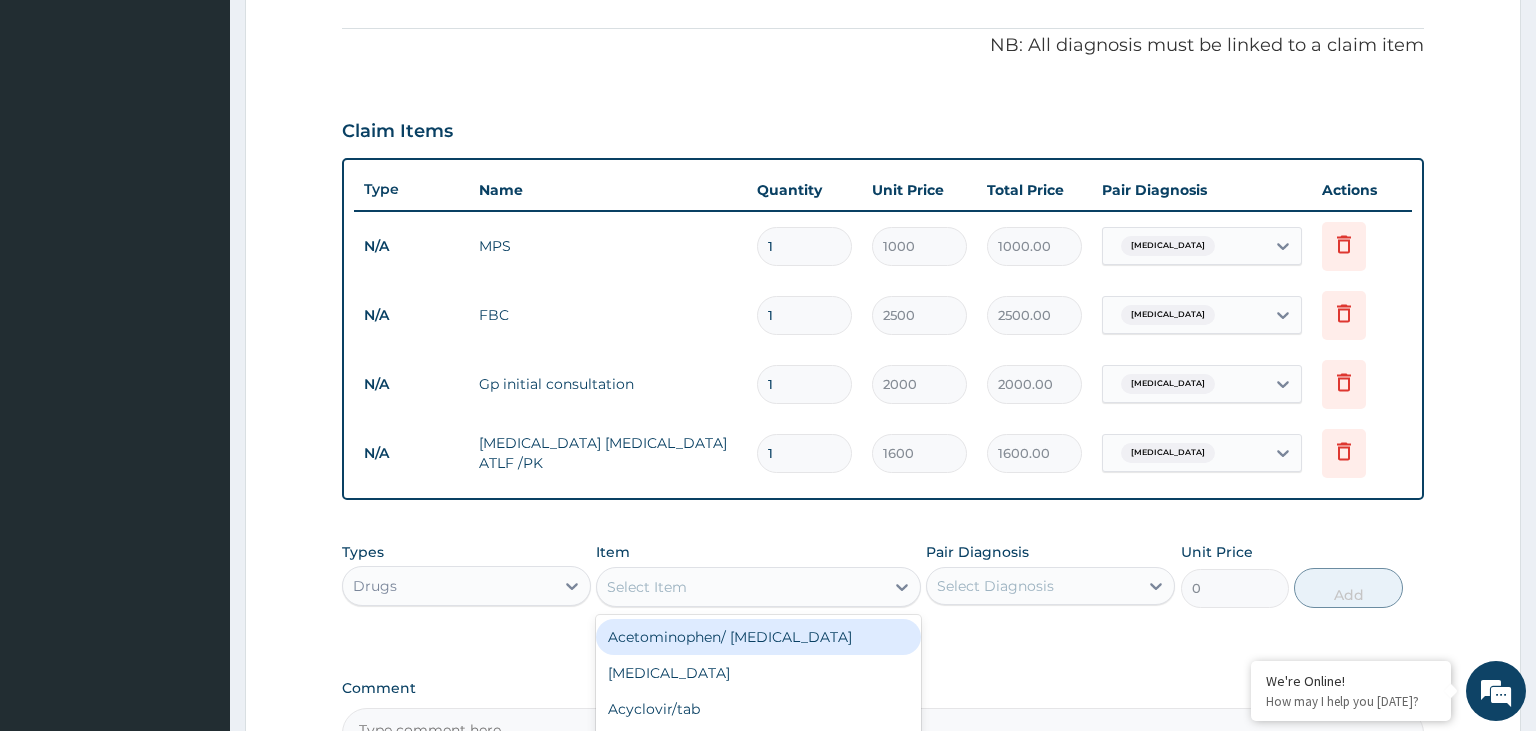drag, startPoint x: 696, startPoint y: 630, endPoint x: 960, endPoint y: 583, distance: 268.15106 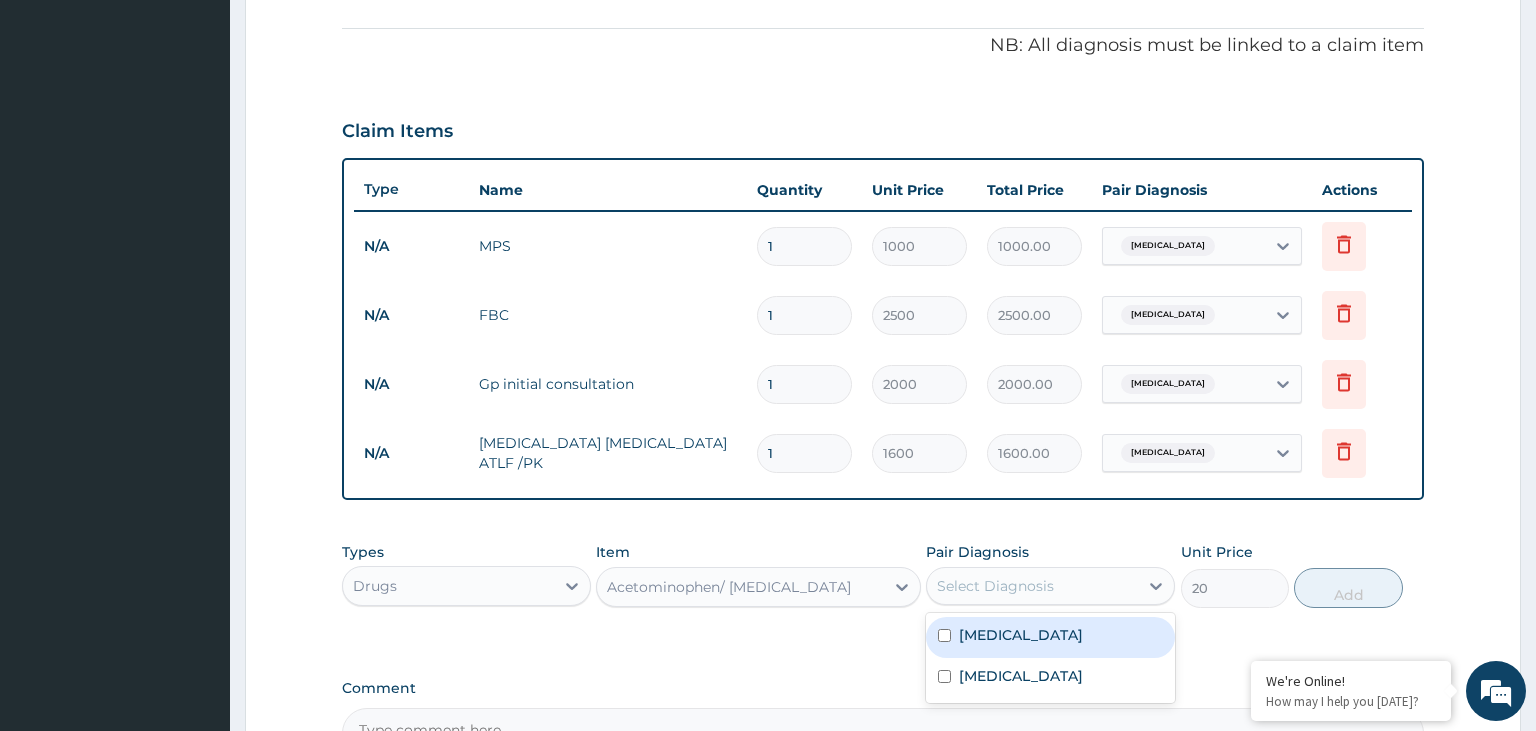 click on "Select Diagnosis" at bounding box center [1032, 586] 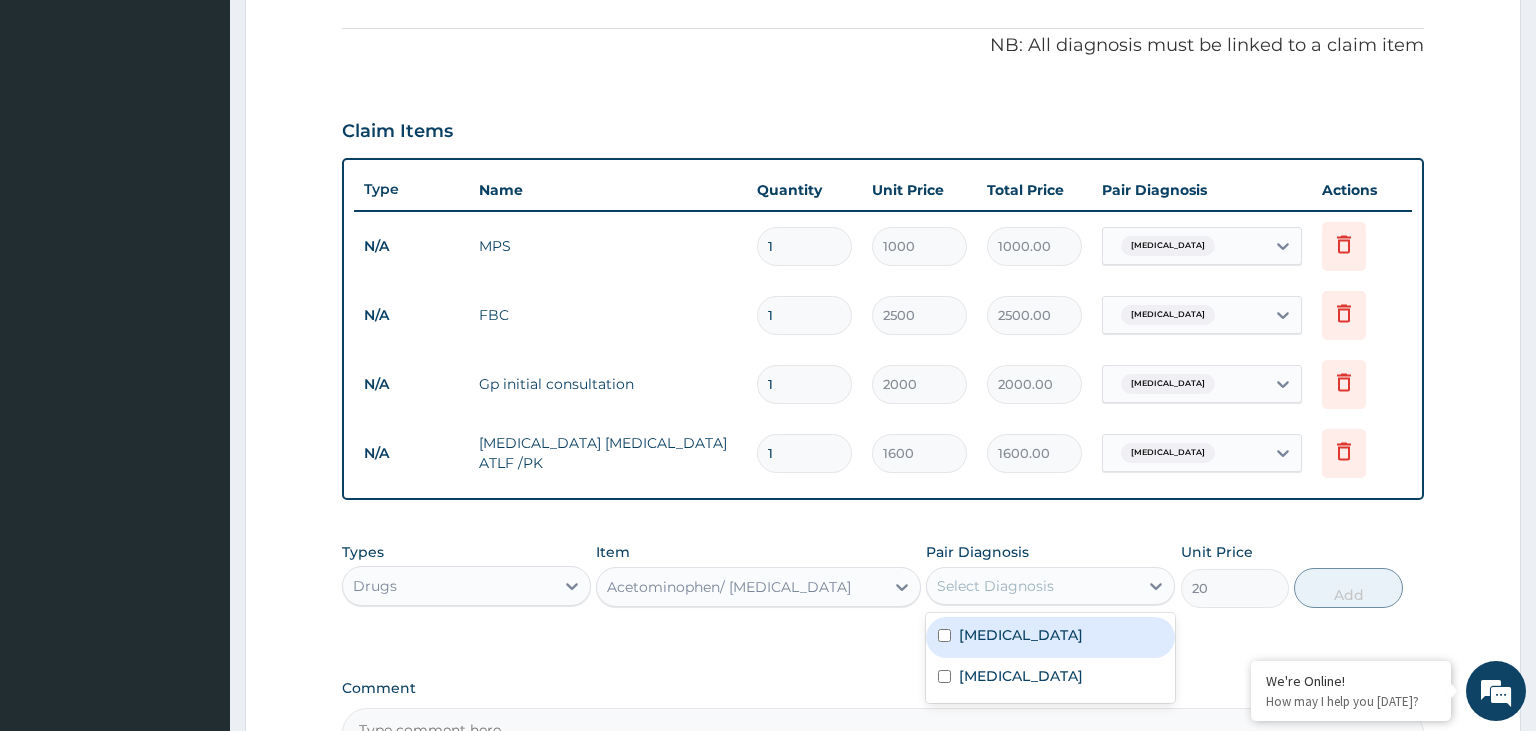 click on "Malaria" at bounding box center (1021, 635) 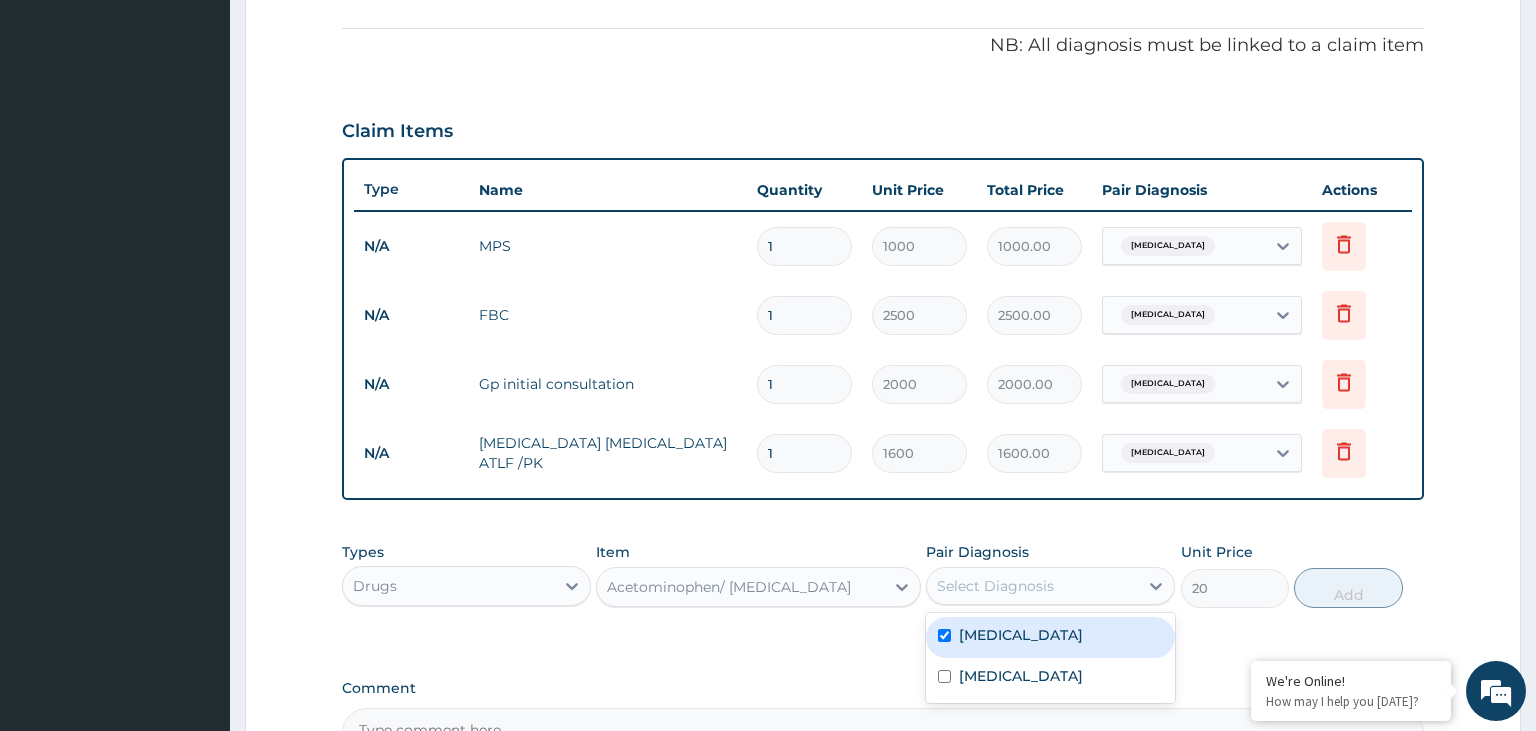 checkbox on "true" 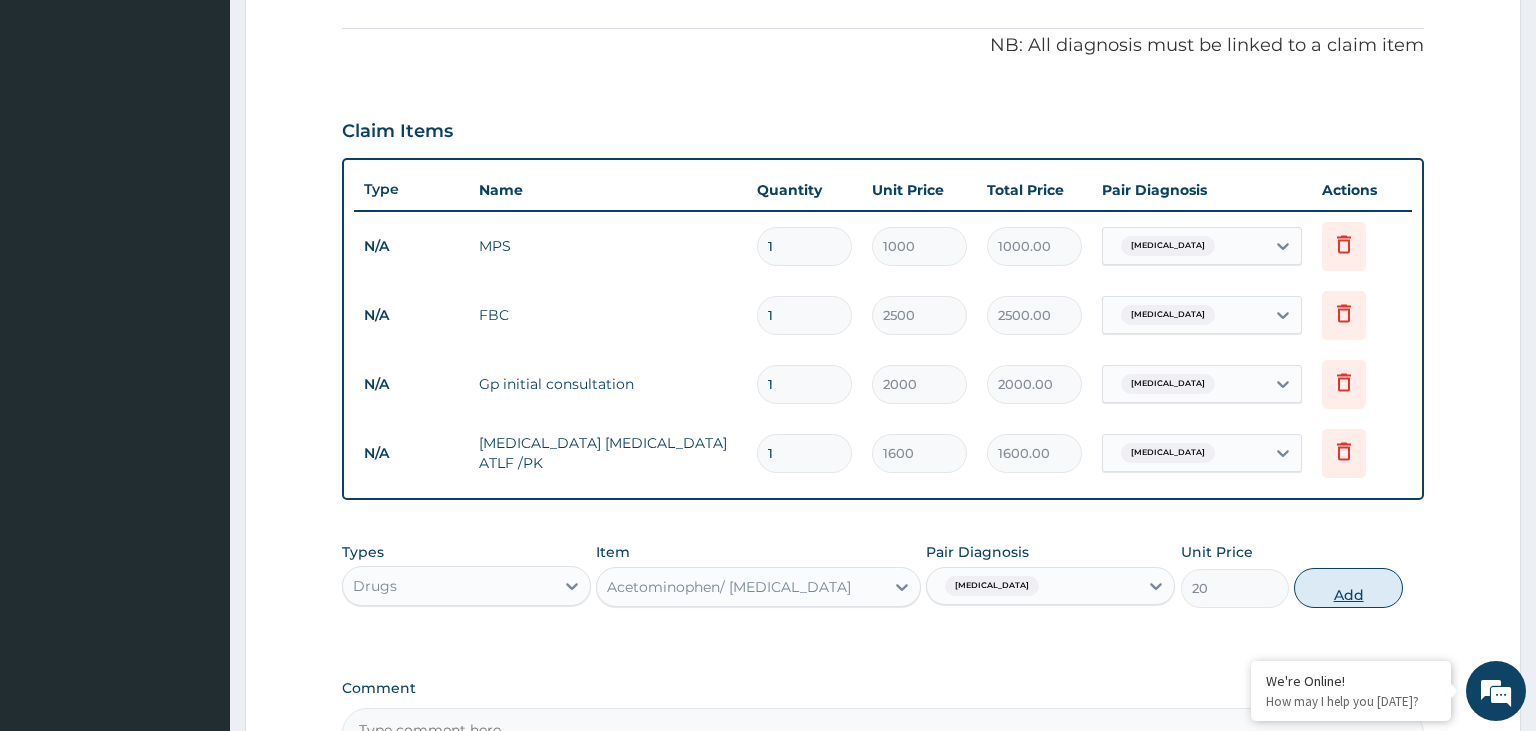 click on "Add" at bounding box center (1348, 588) 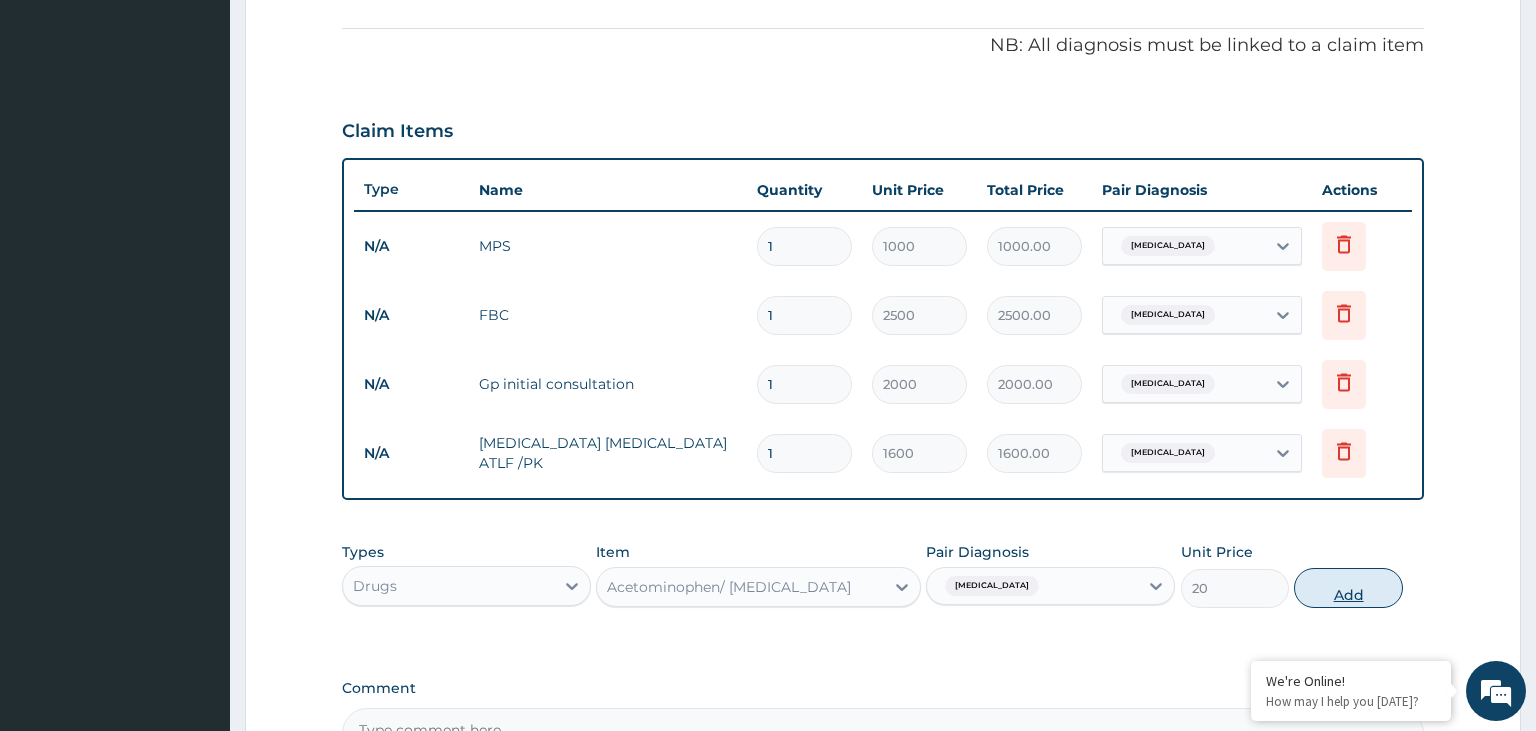 type on "0" 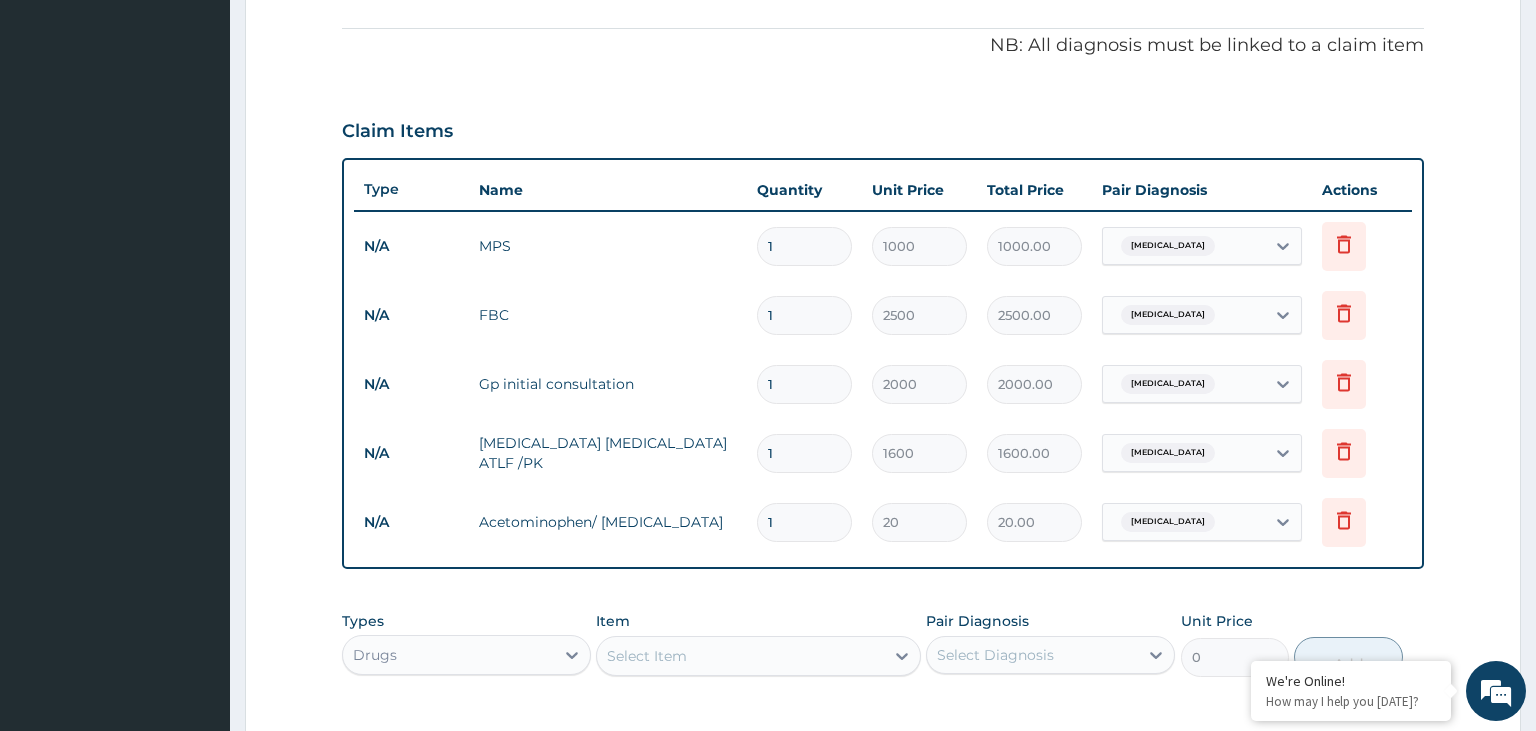 click on "1" at bounding box center [804, 522] 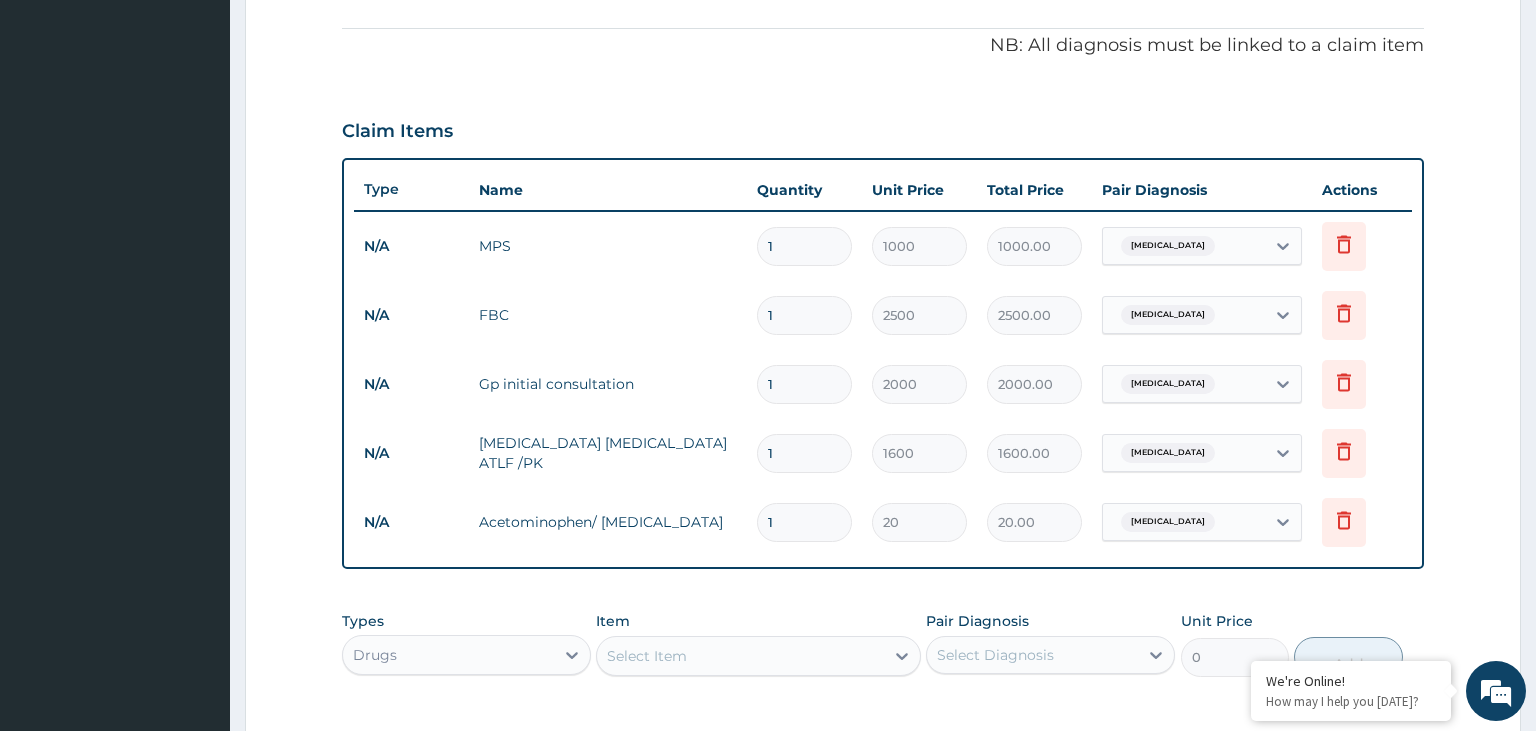 click on "1" at bounding box center [804, 522] 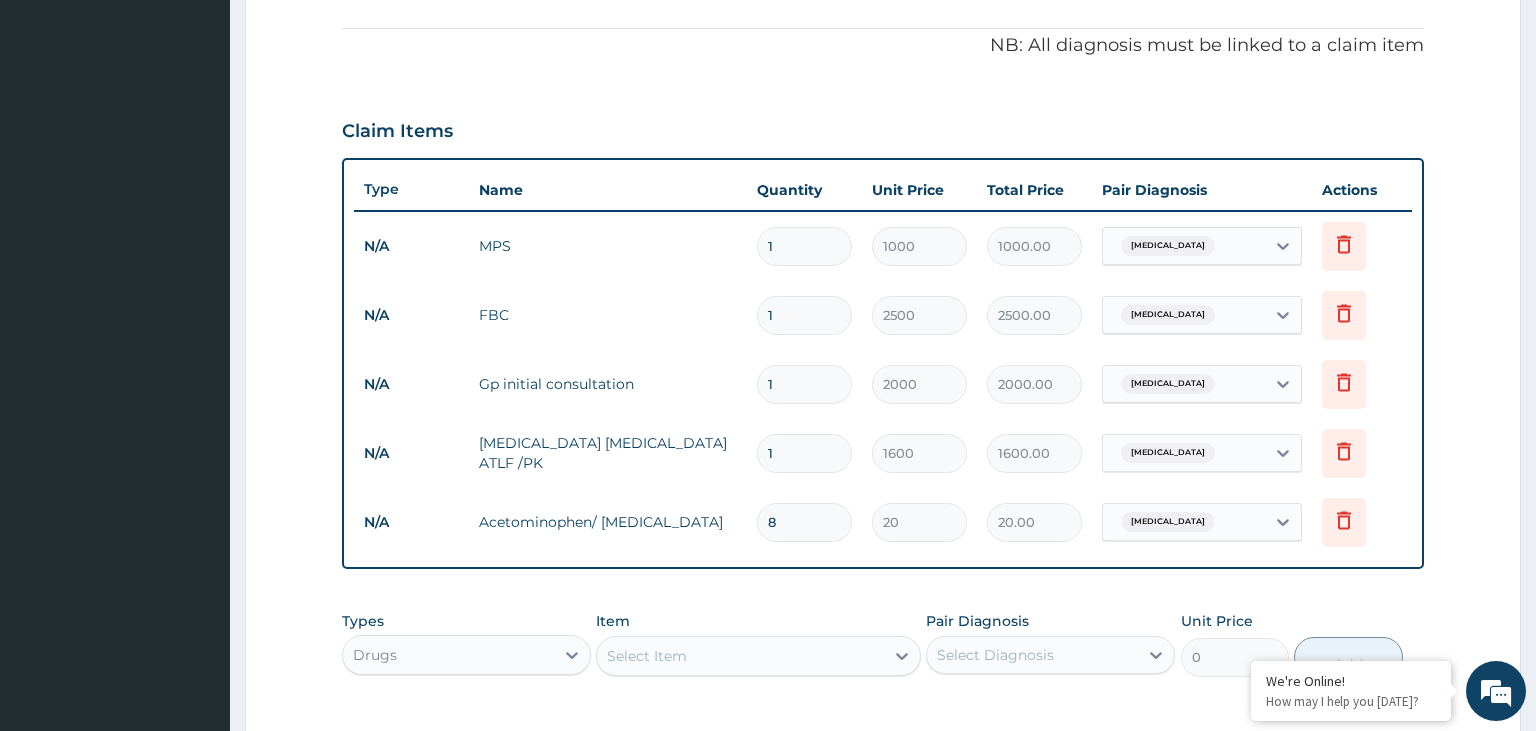 type on "160.00" 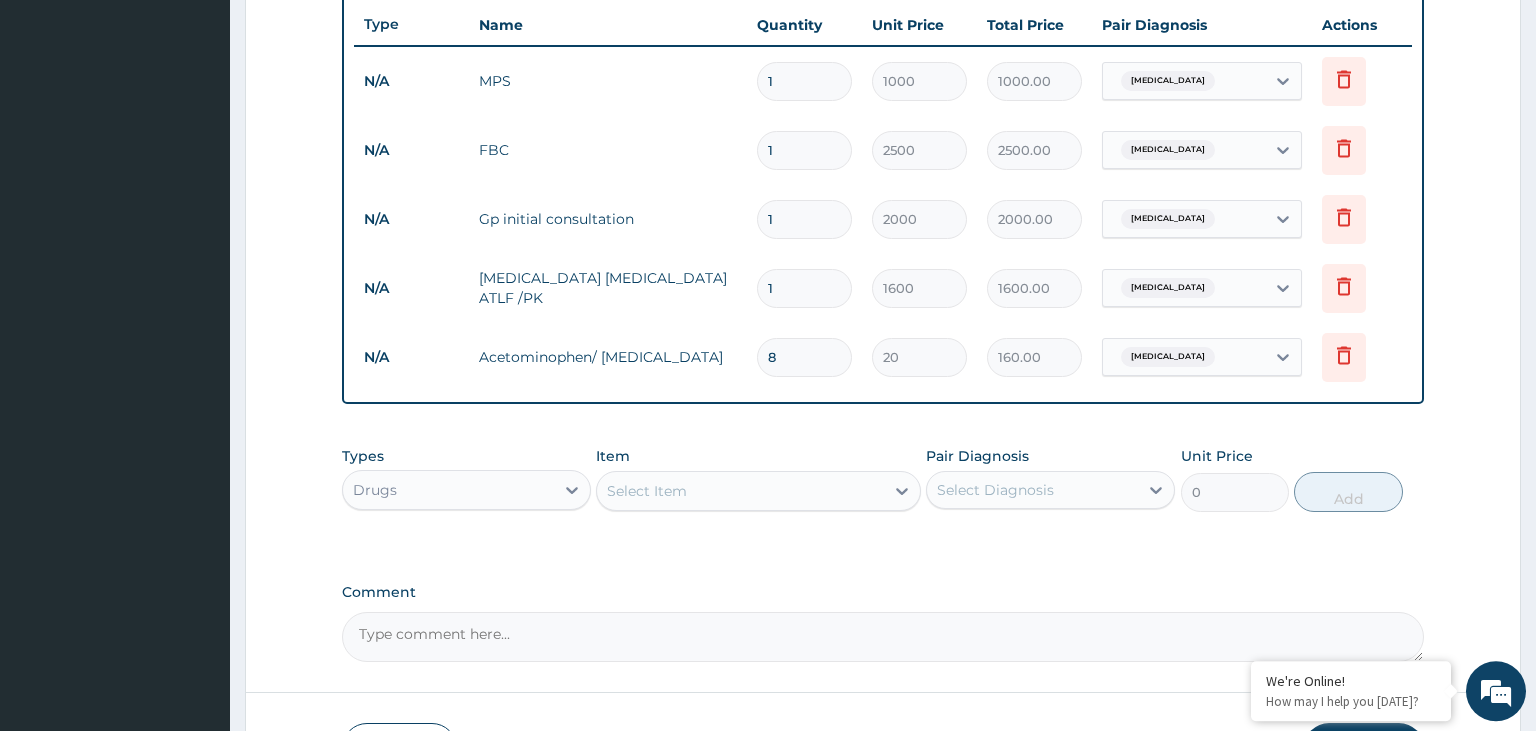 scroll, scrollTop: 888, scrollLeft: 0, axis: vertical 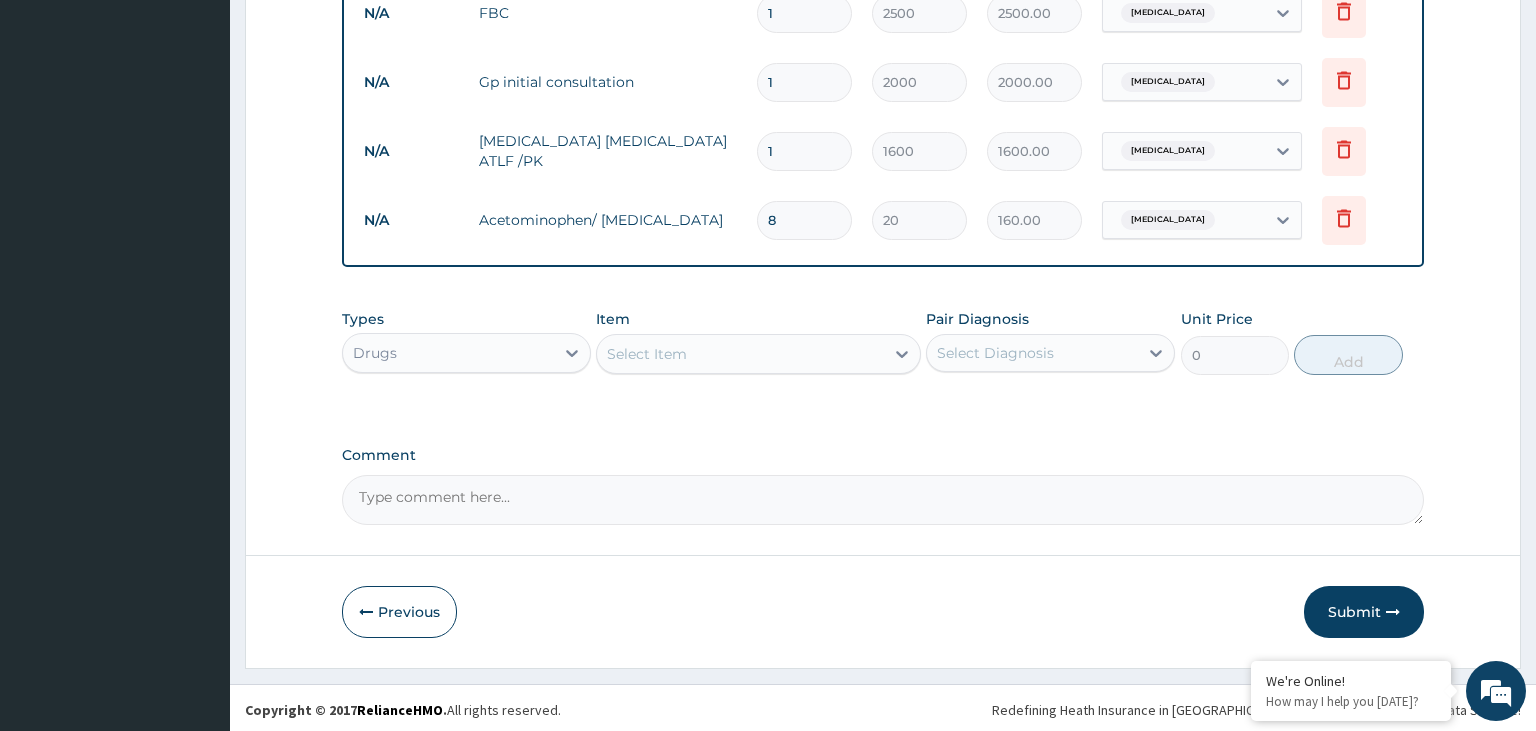 type on "8" 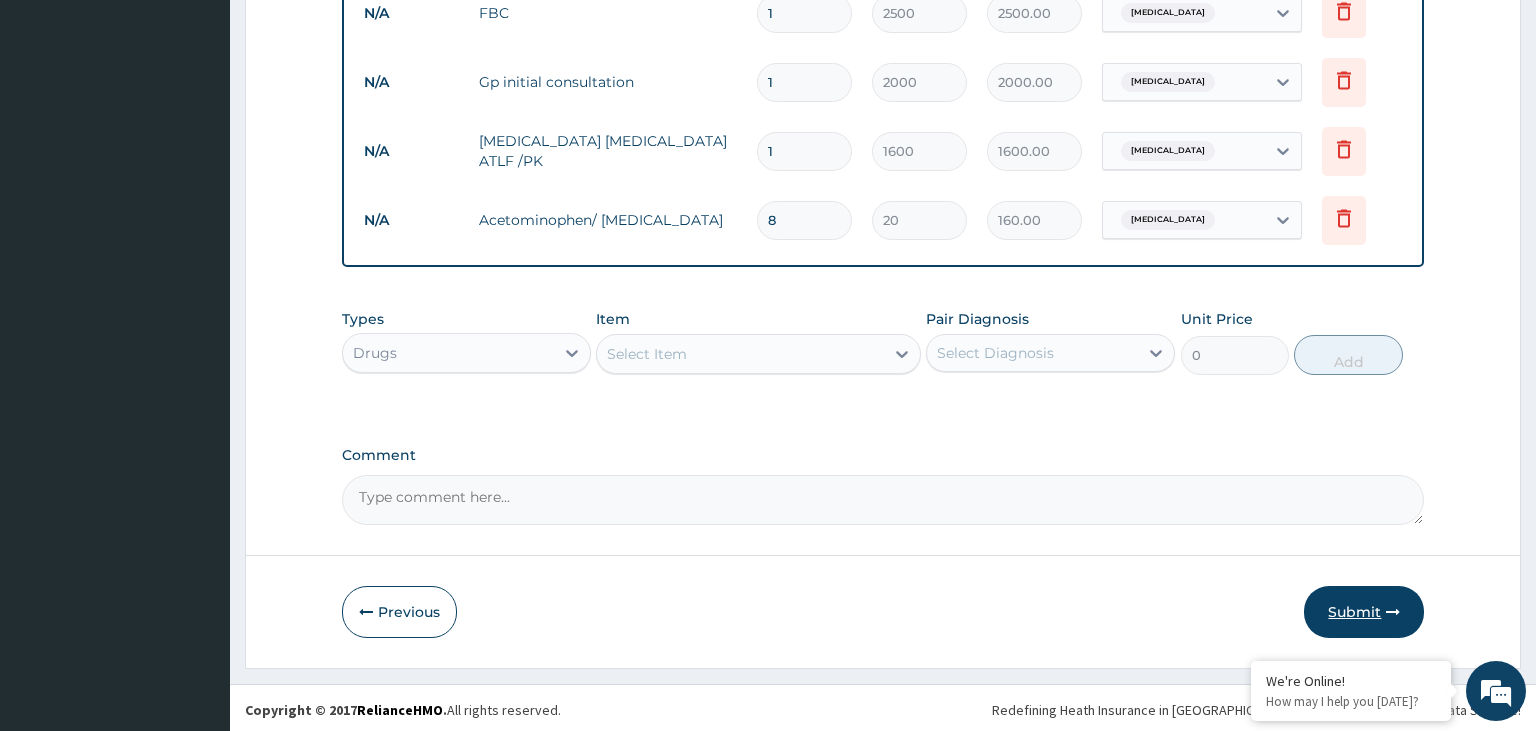 click on "Submit" at bounding box center (1364, 612) 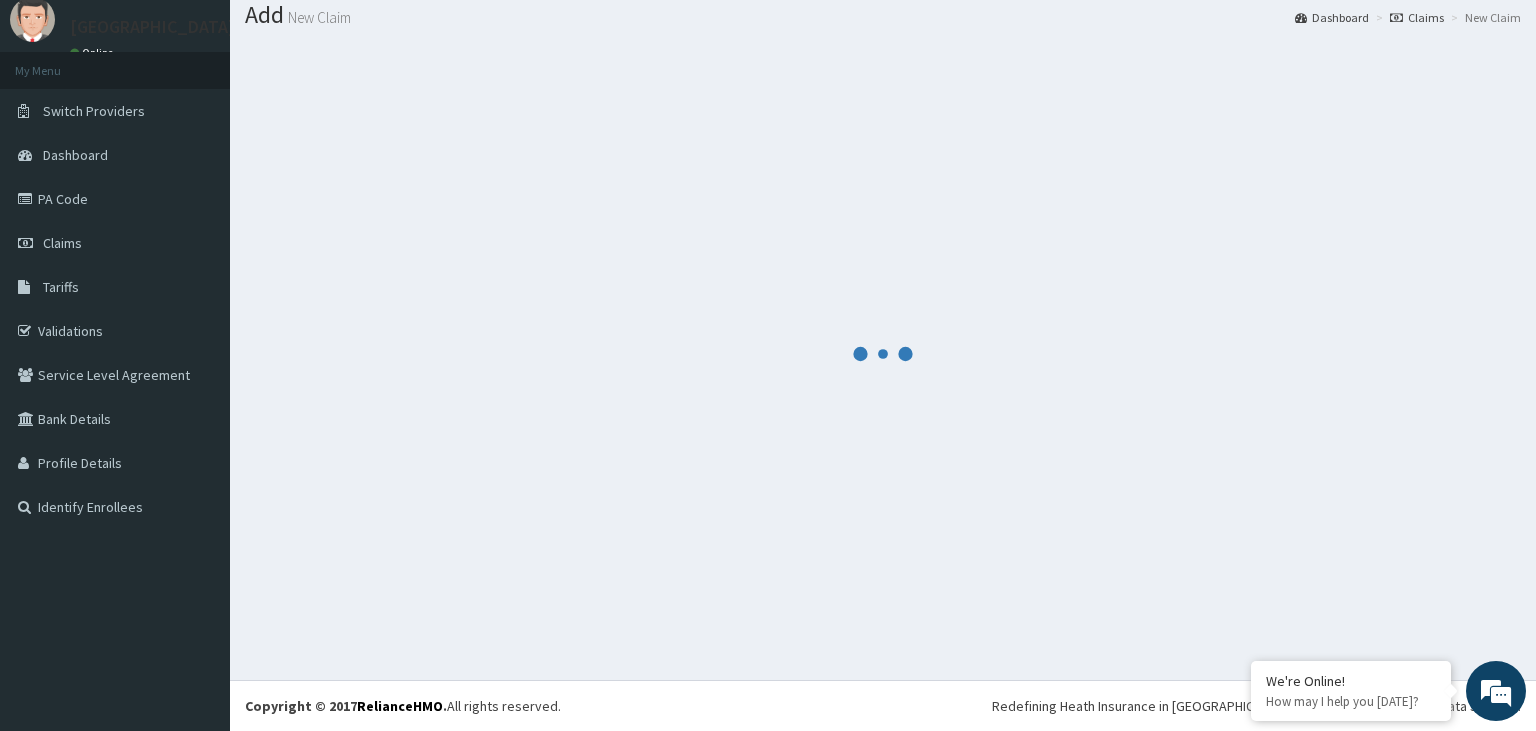scroll, scrollTop: 62, scrollLeft: 0, axis: vertical 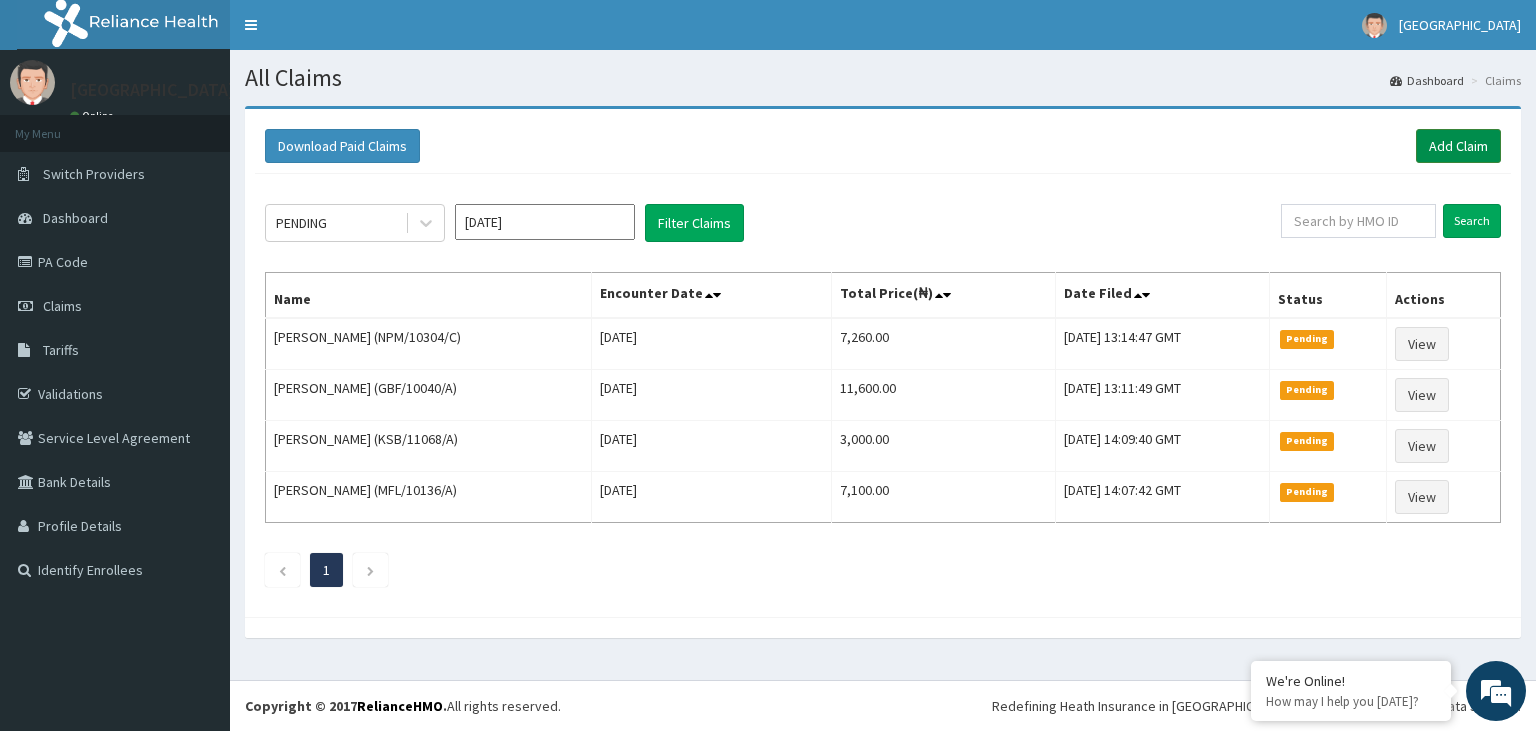click on "Add Claim" at bounding box center (1458, 146) 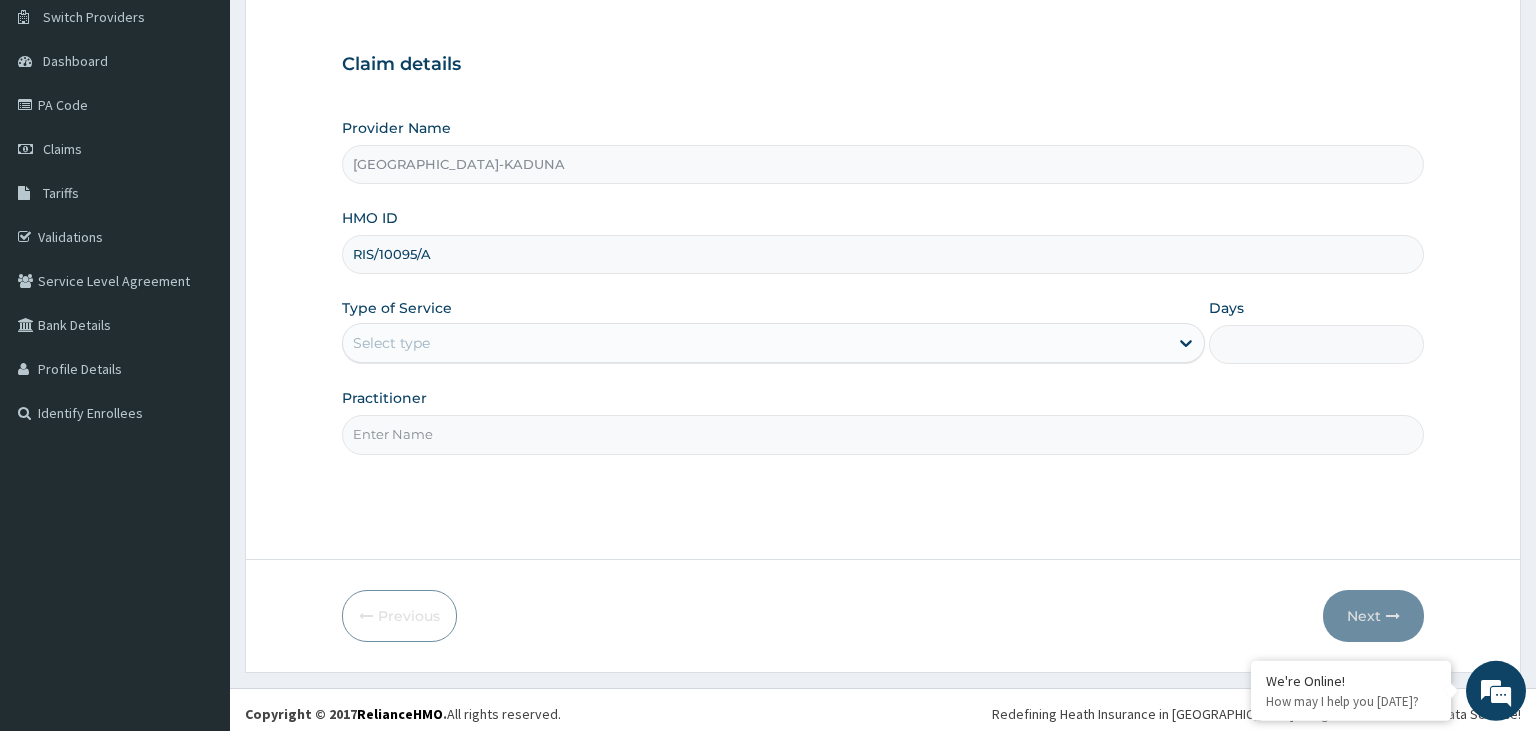 scroll, scrollTop: 164, scrollLeft: 0, axis: vertical 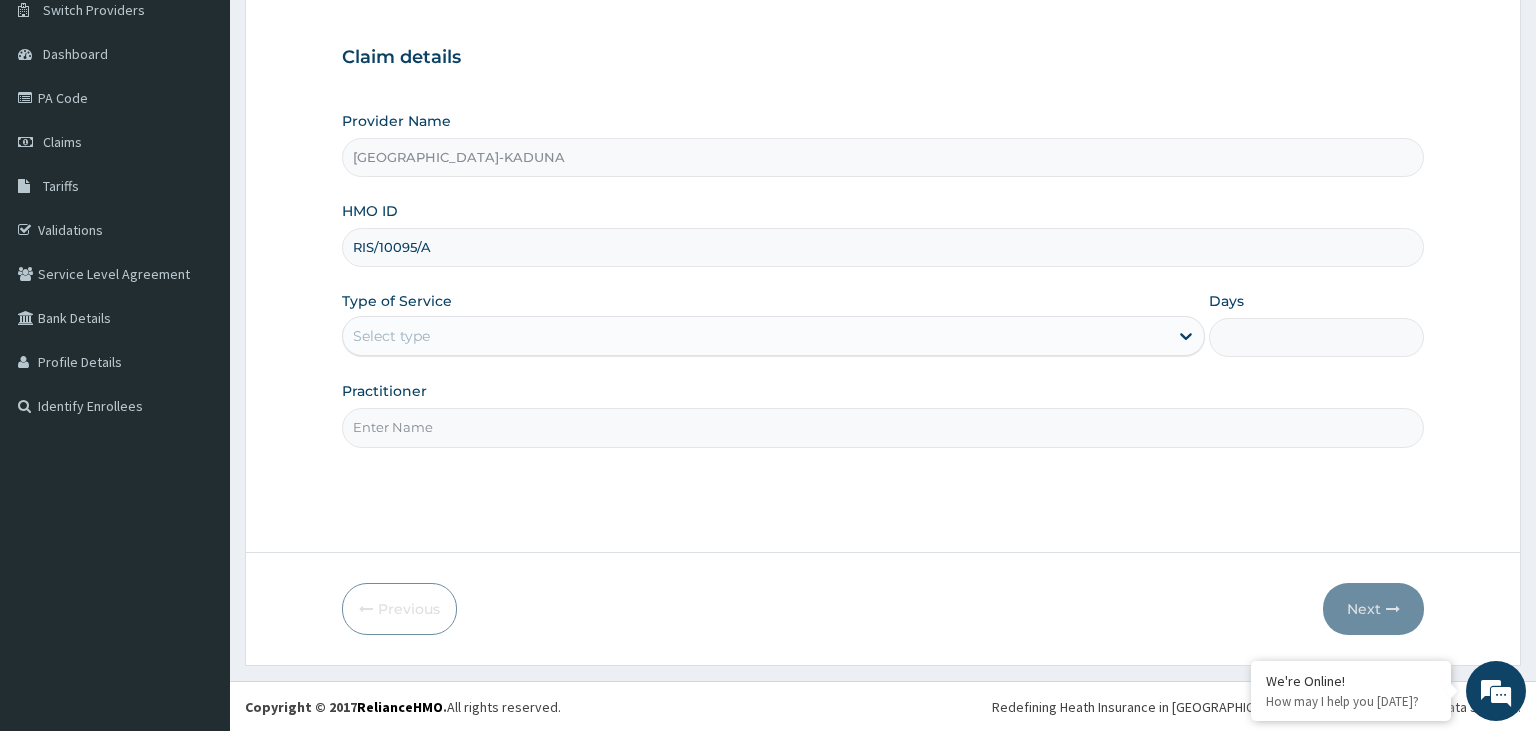 type on "RIS/10095/A" 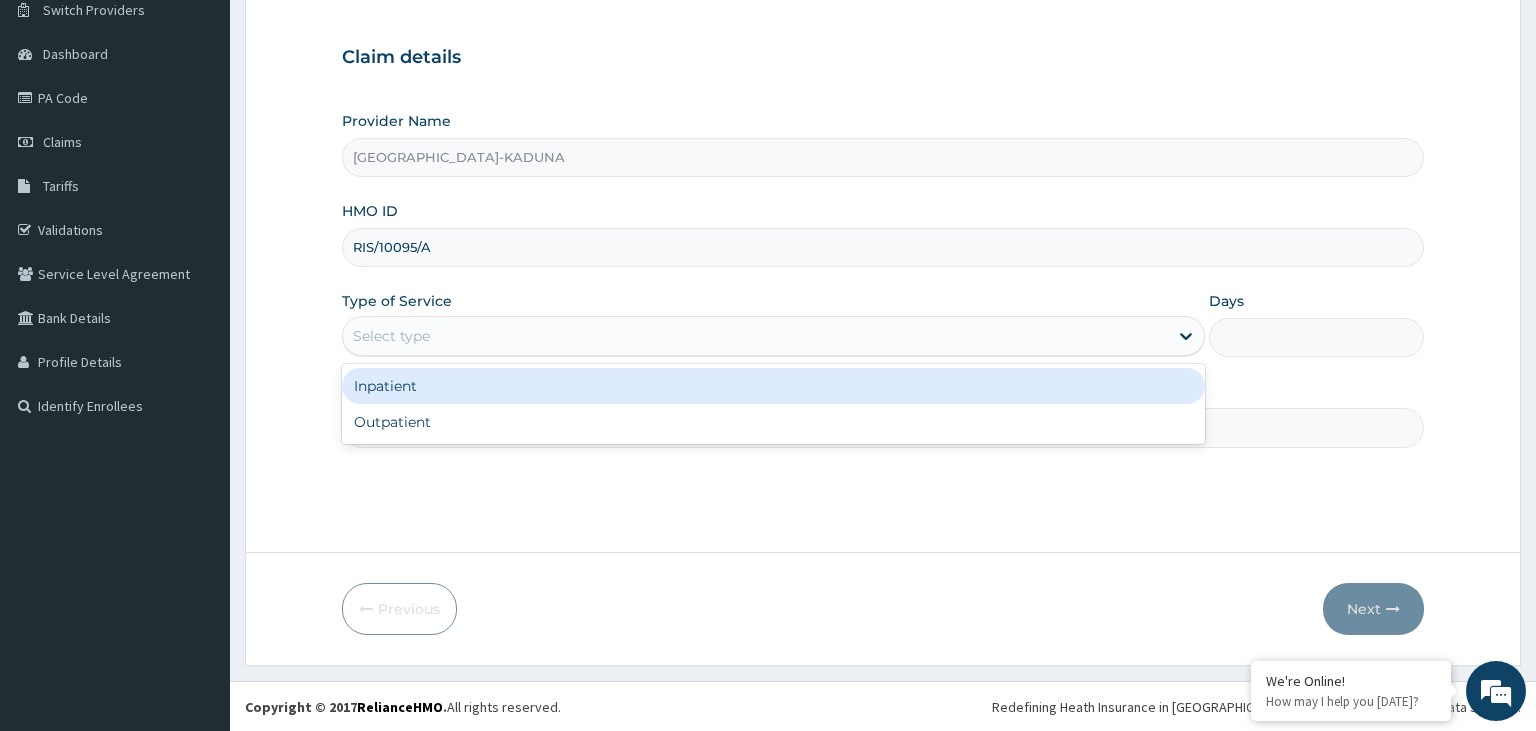 click on "Select type" at bounding box center (755, 336) 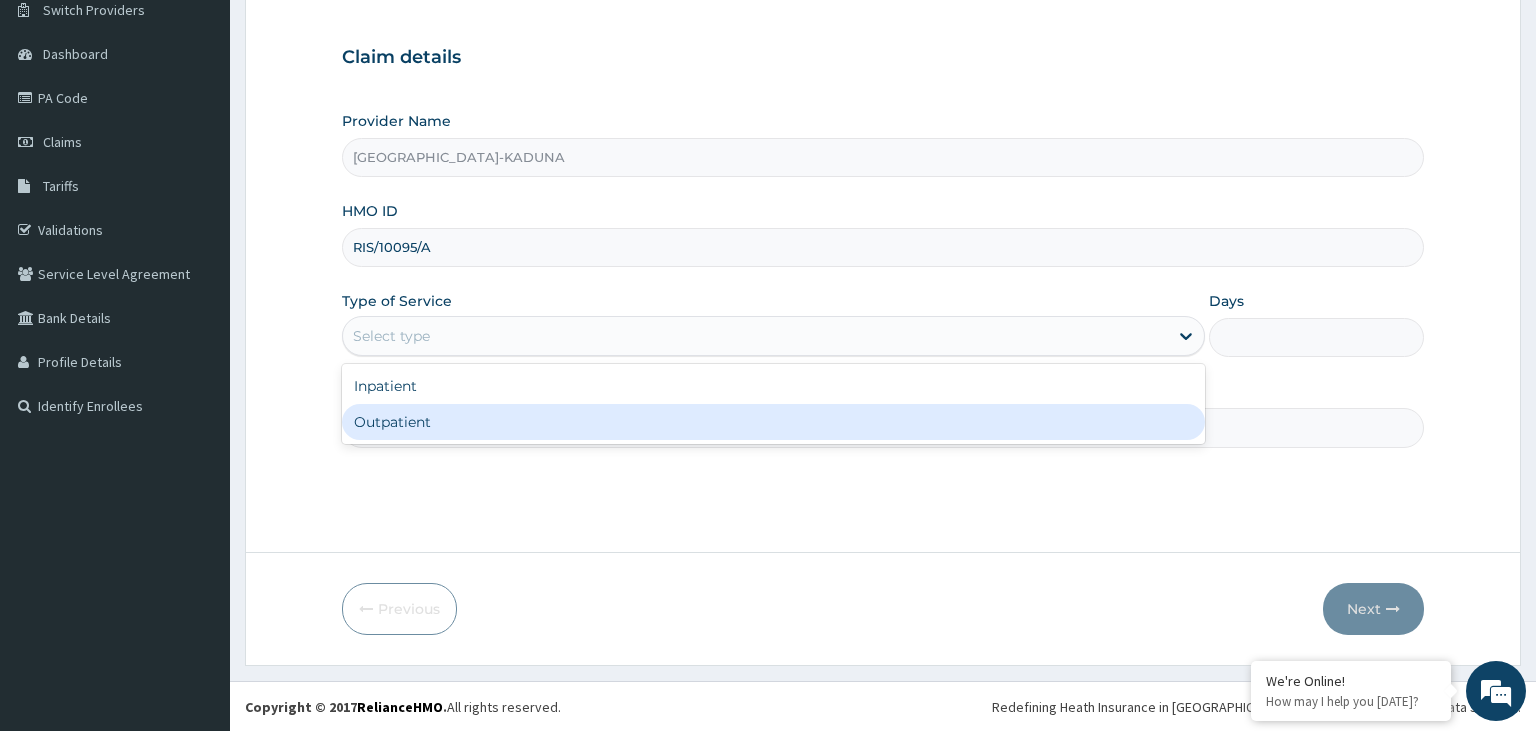 click on "Inpatient Outpatient" at bounding box center (773, 404) 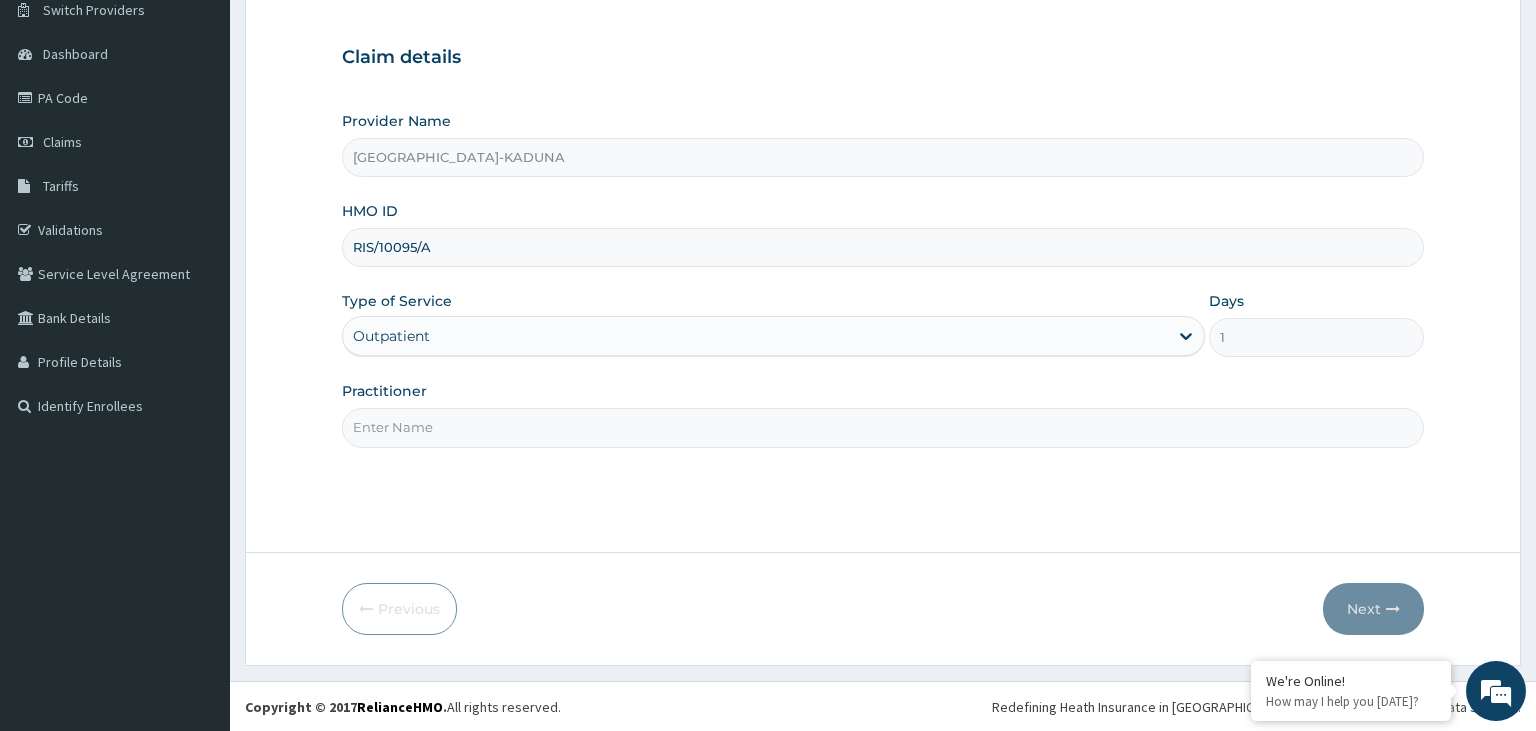 click on "Practitioner" at bounding box center (883, 427) 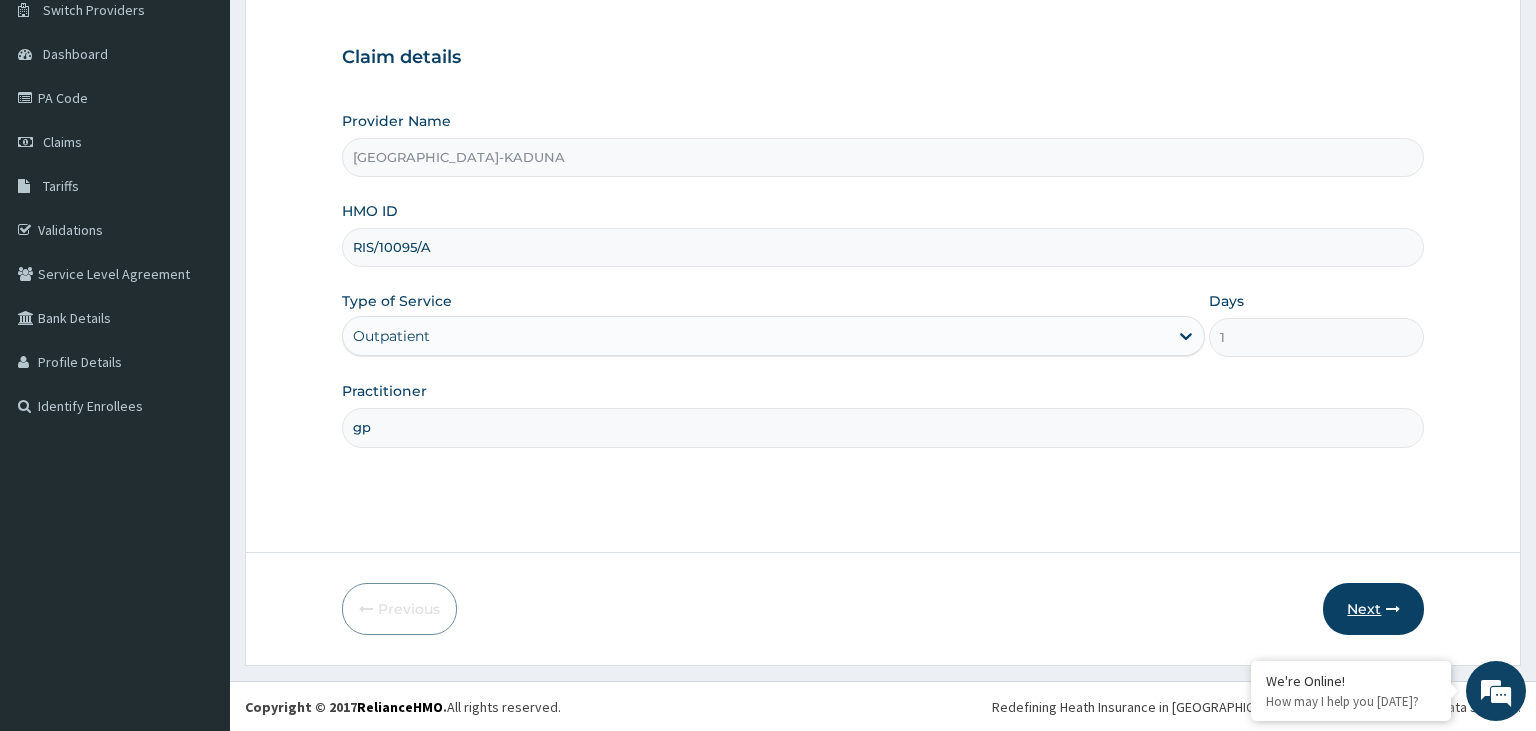 type on "gp" 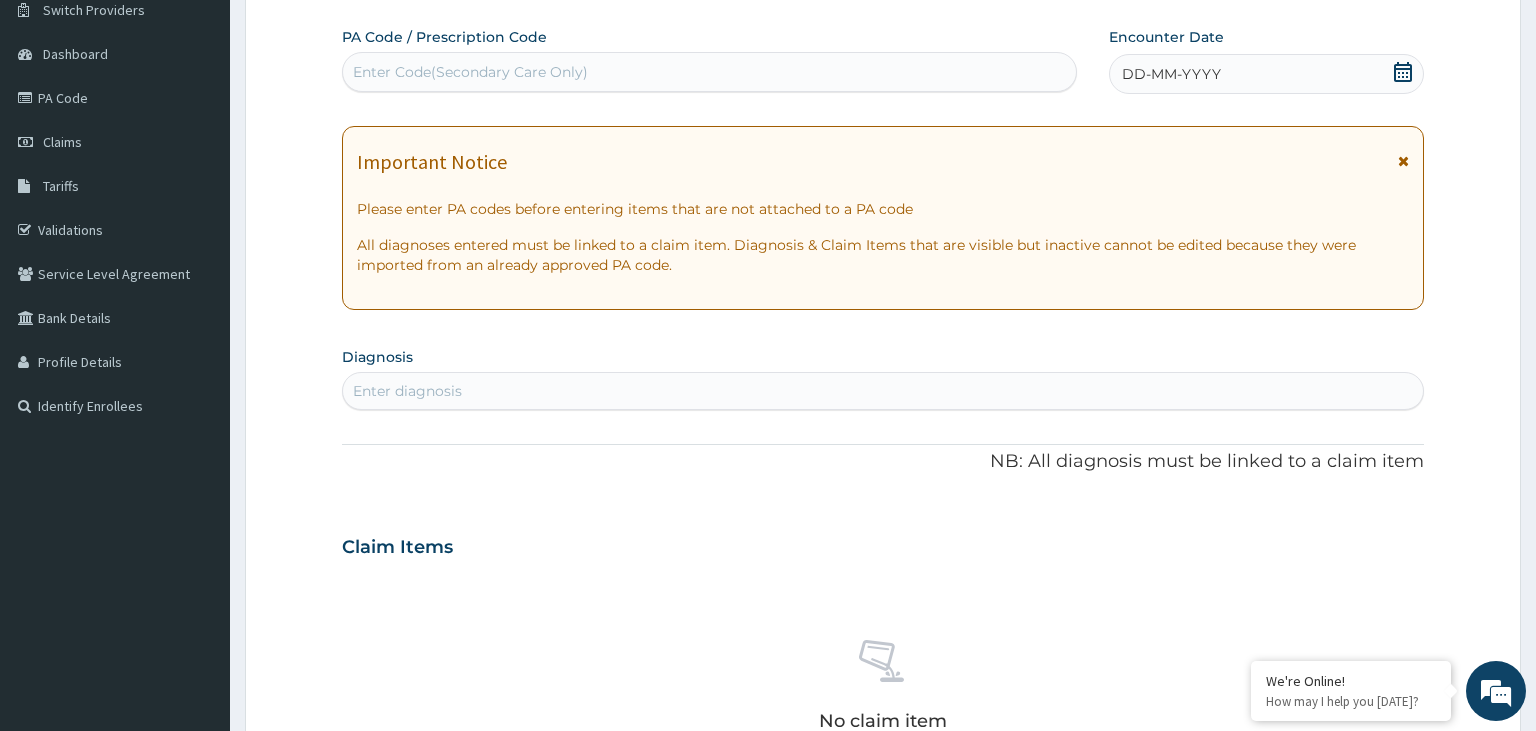 scroll, scrollTop: 0, scrollLeft: 0, axis: both 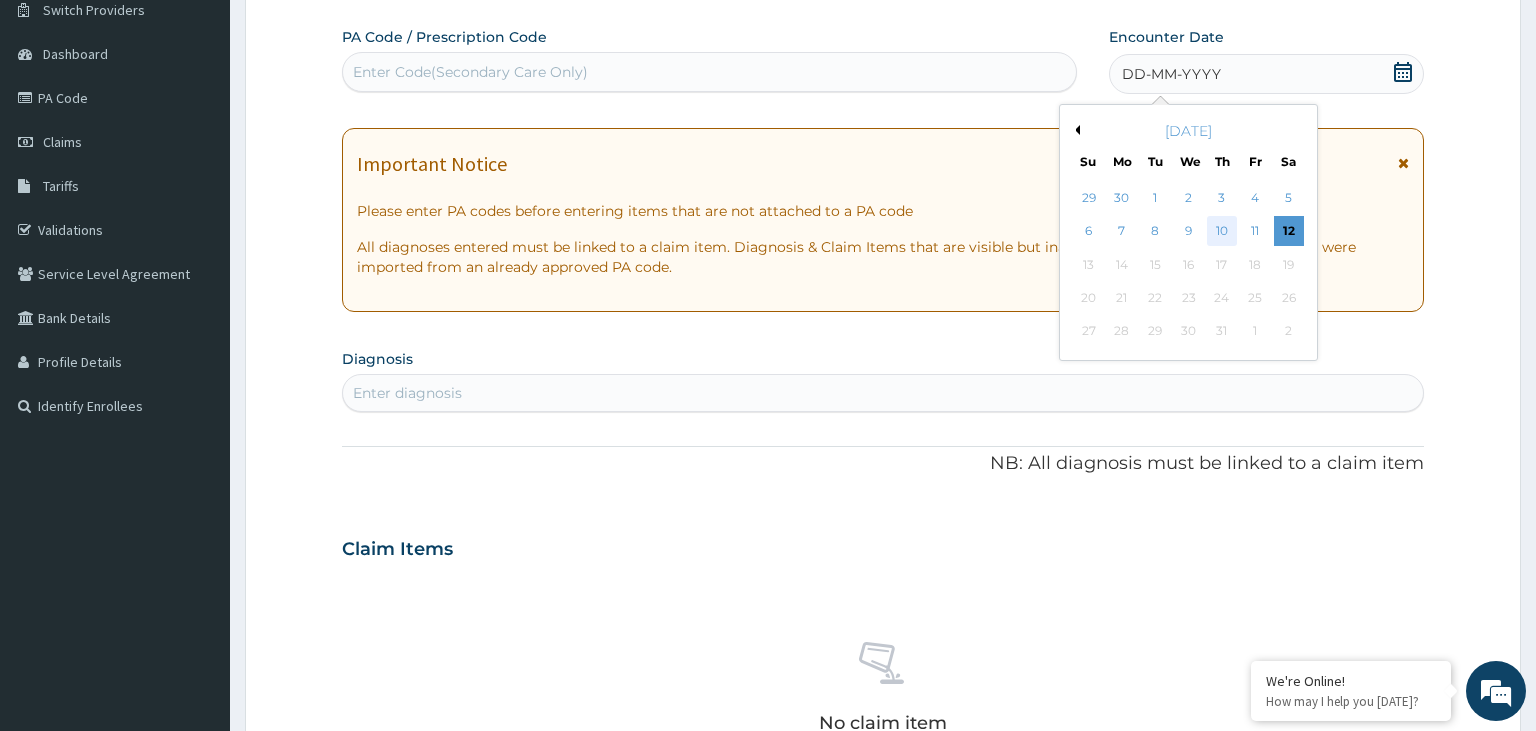 click on "10" at bounding box center [1222, 232] 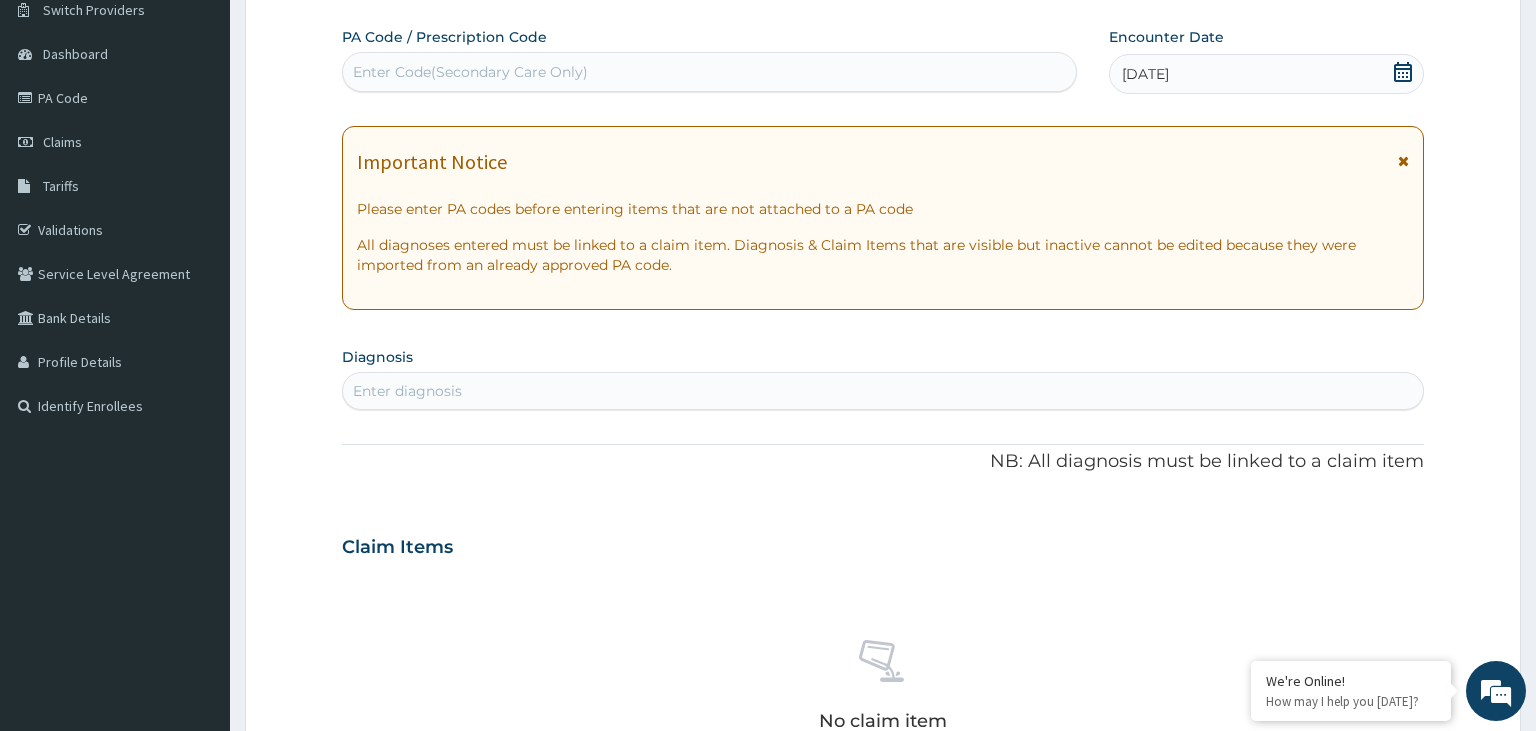 click on "Enter diagnosis" at bounding box center [407, 391] 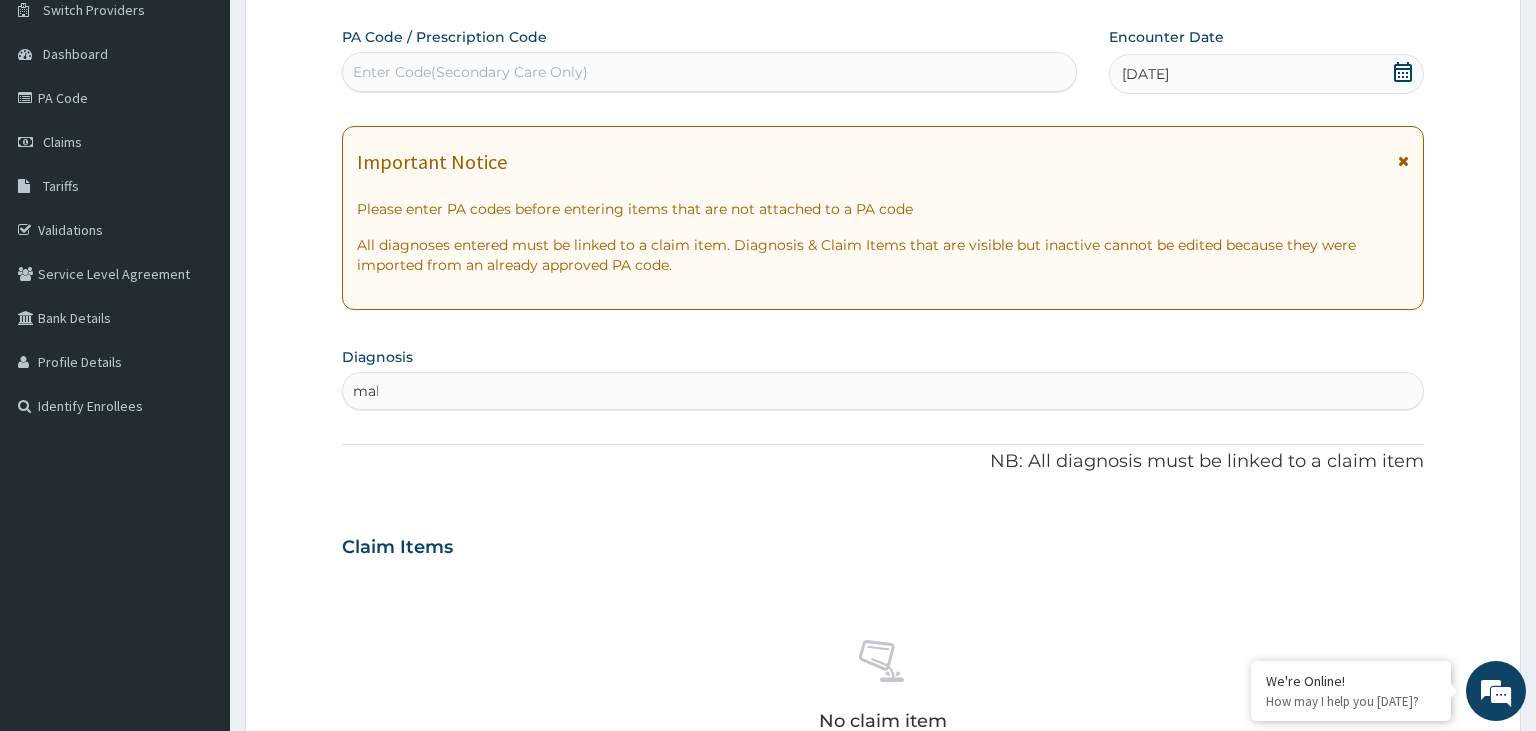 type on "mala" 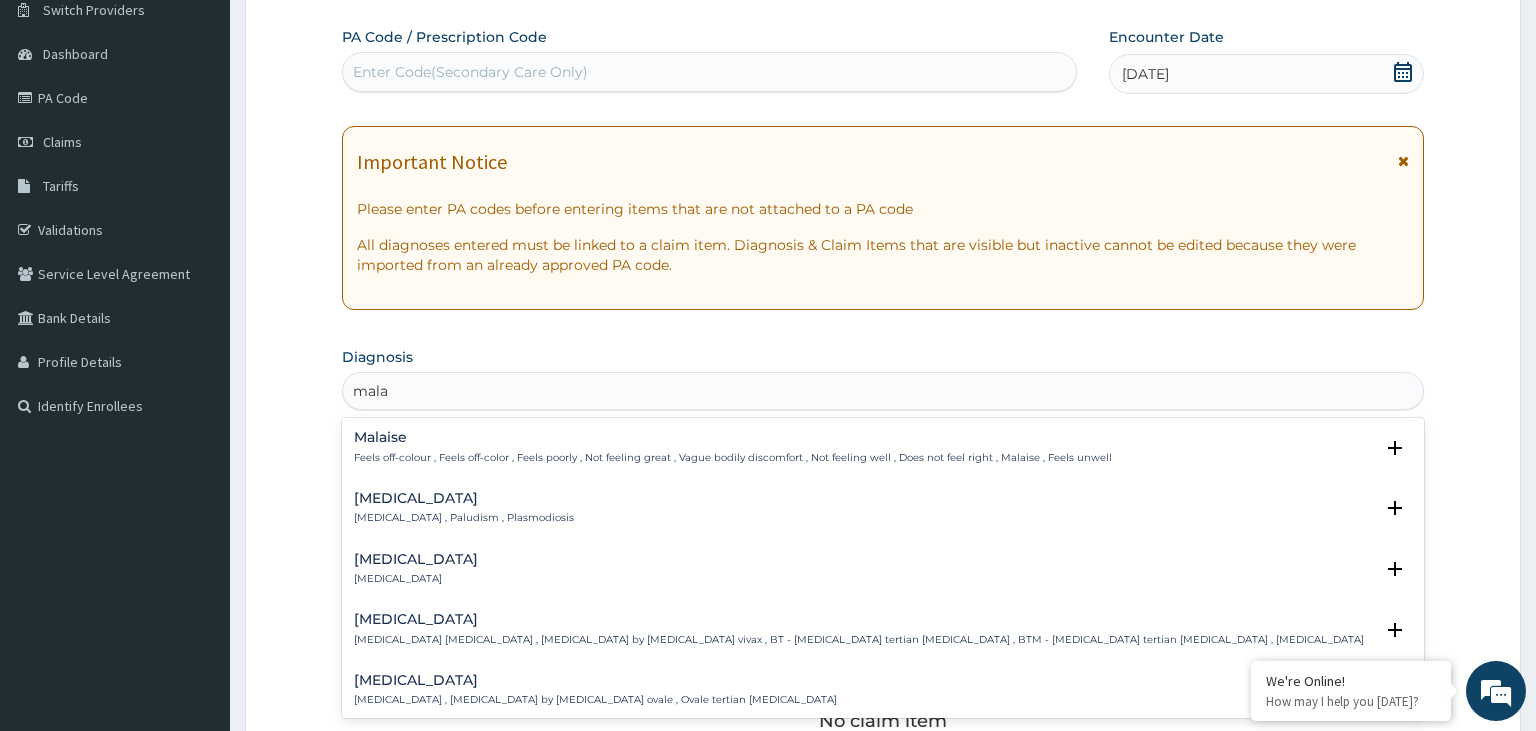 click on "[MEDICAL_DATA] , Paludism , Plasmodiosis" at bounding box center (464, 518) 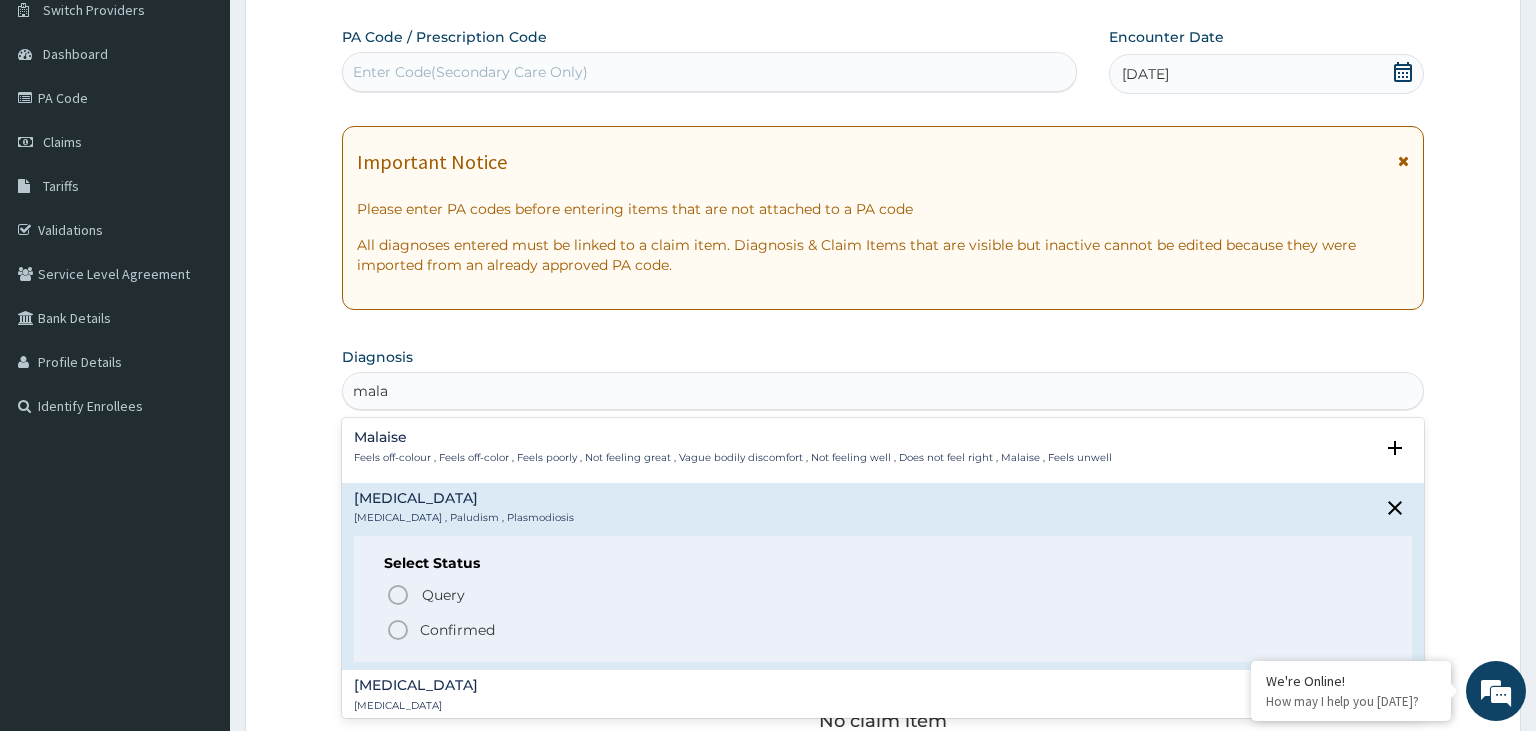 click on "Select Status Query Query covers suspected (?), Keep in view (kiv), Ruled out (r/o) Confirmed" at bounding box center [883, 599] 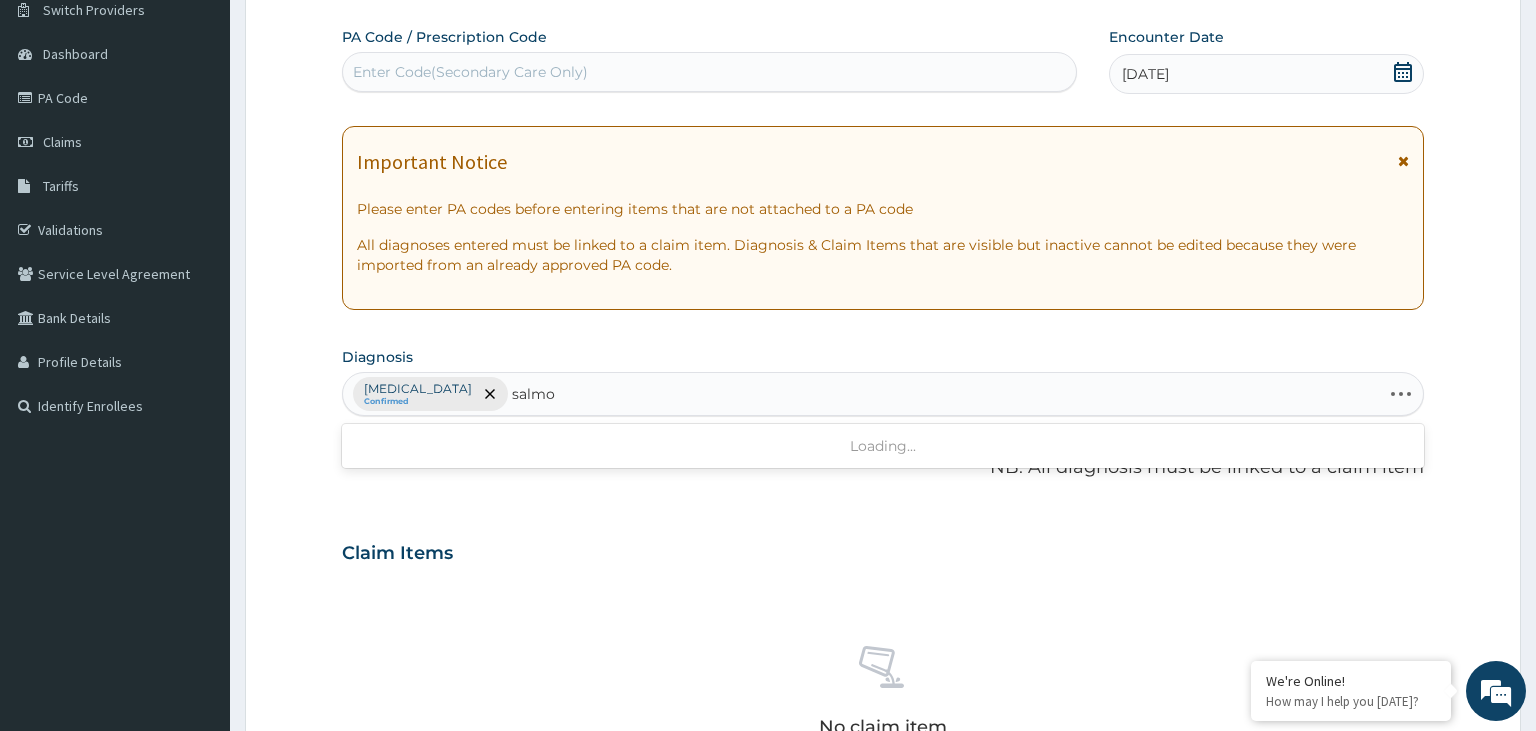 type on "salmon" 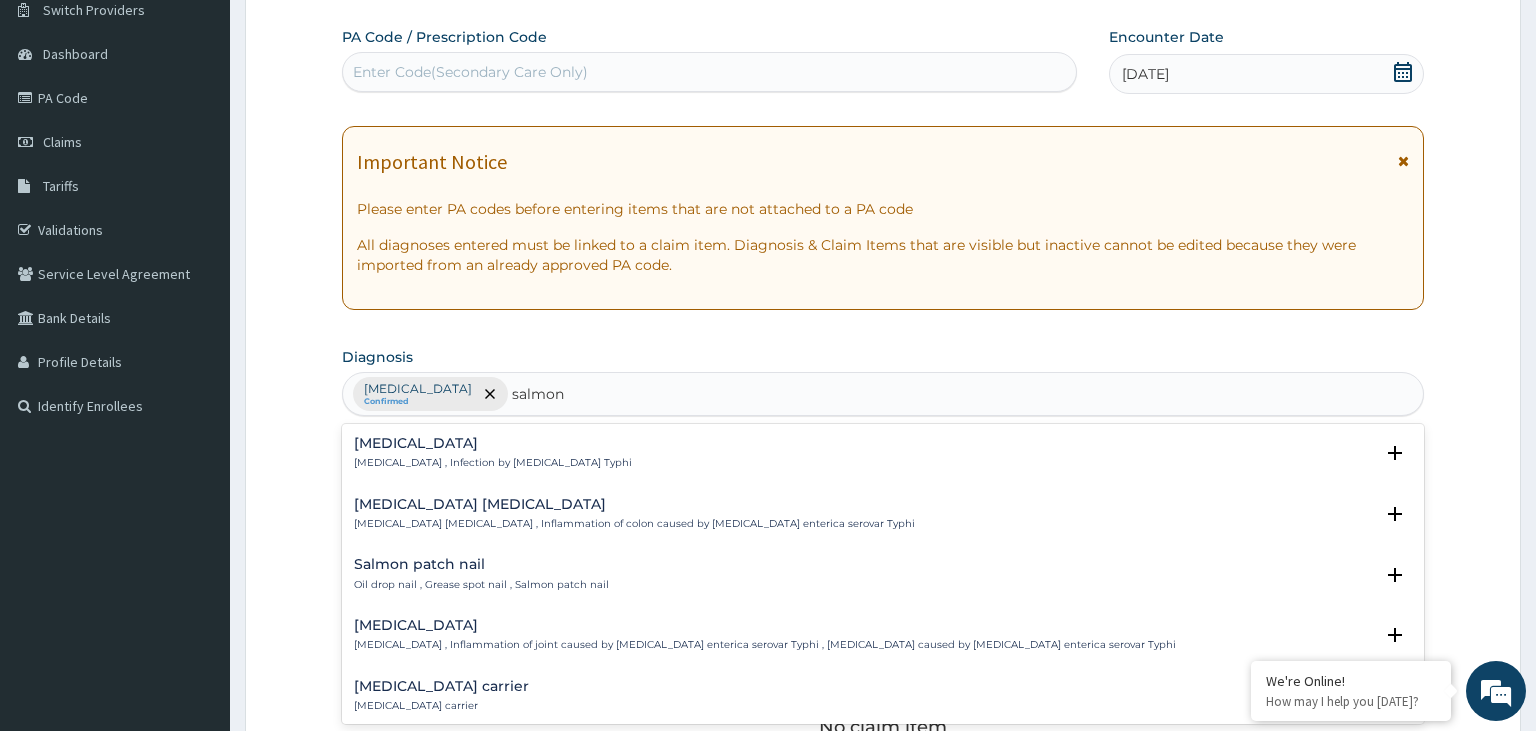click on "[MEDICAL_DATA] , Infection by [MEDICAL_DATA] Typhi" at bounding box center (493, 463) 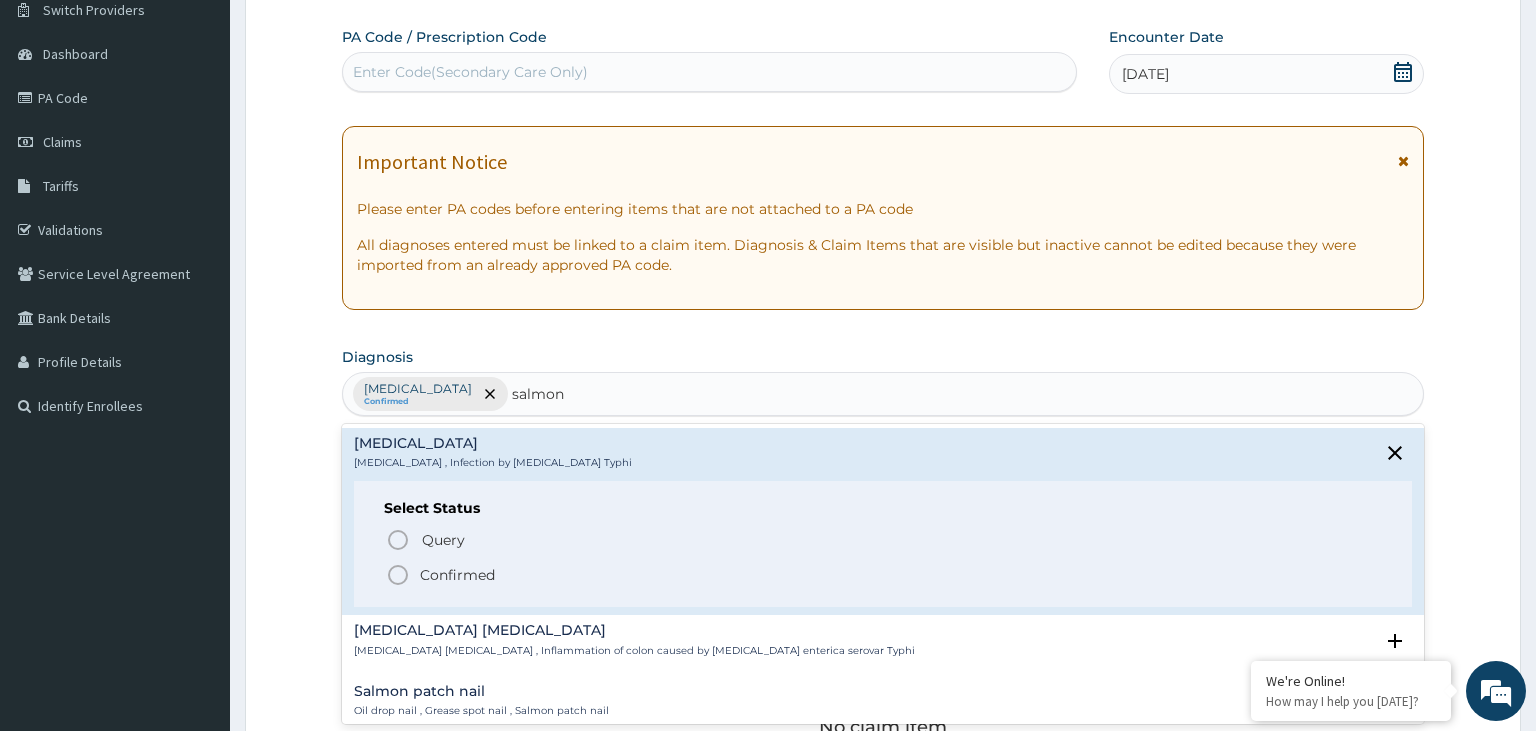 click on "Confirmed" at bounding box center (457, 575) 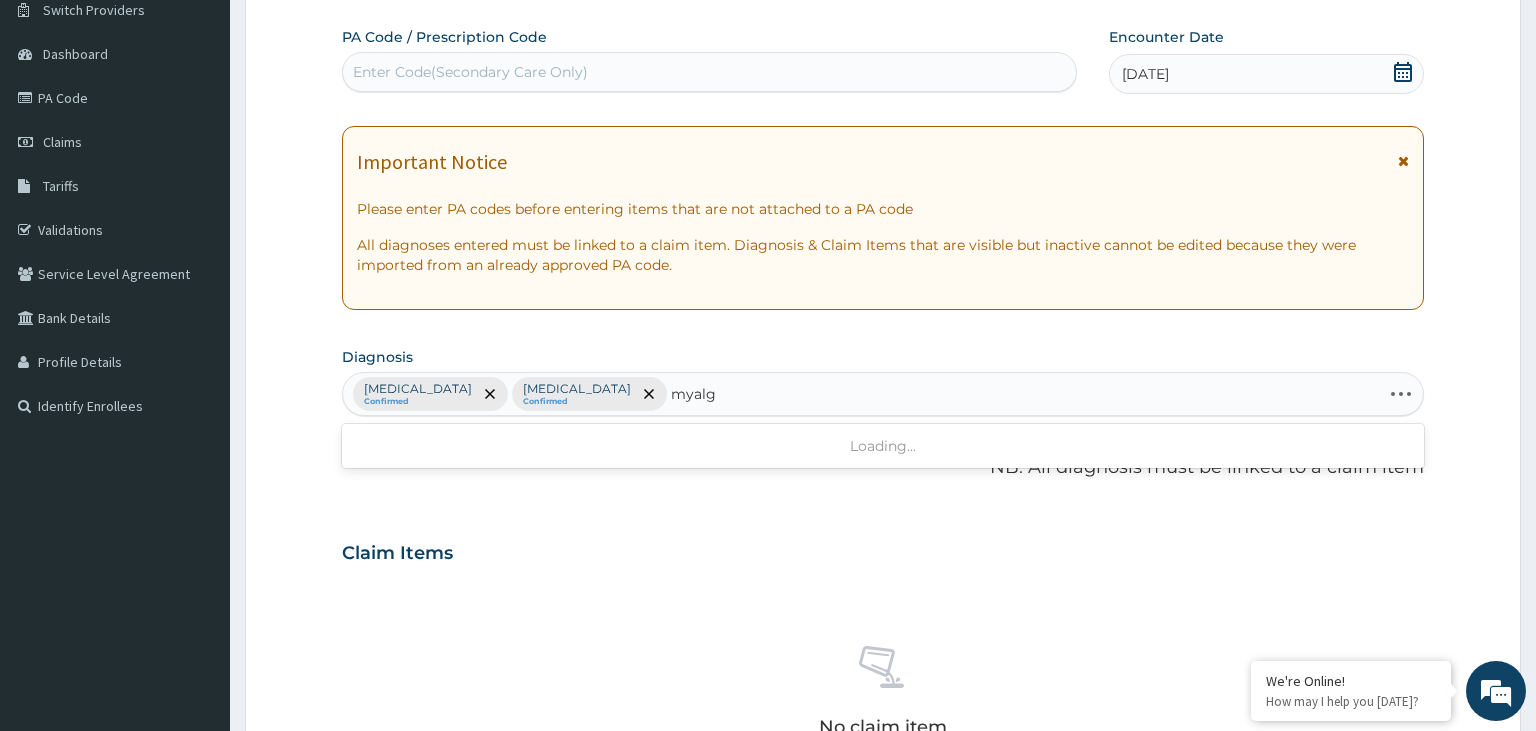 type on "myalgi" 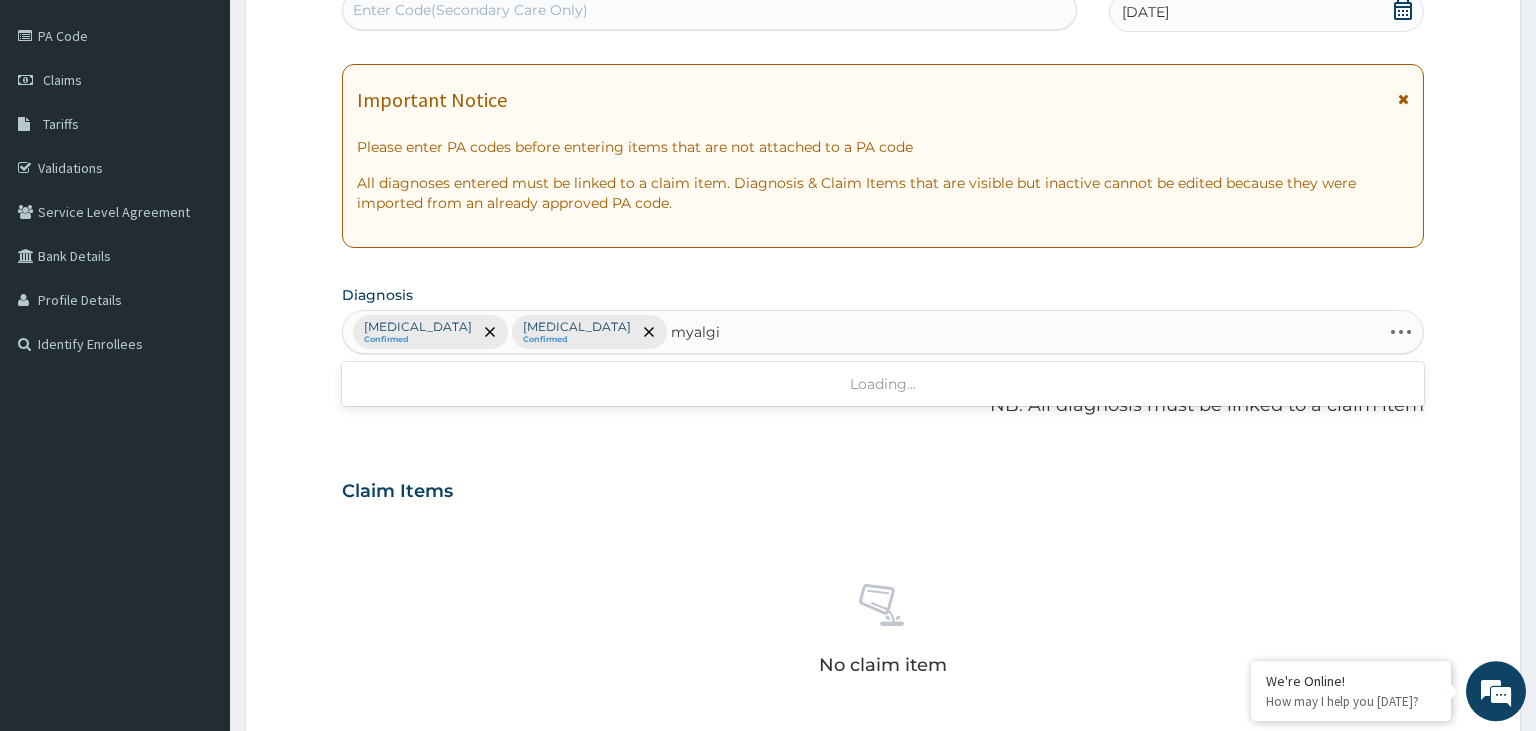 scroll, scrollTop: 269, scrollLeft: 0, axis: vertical 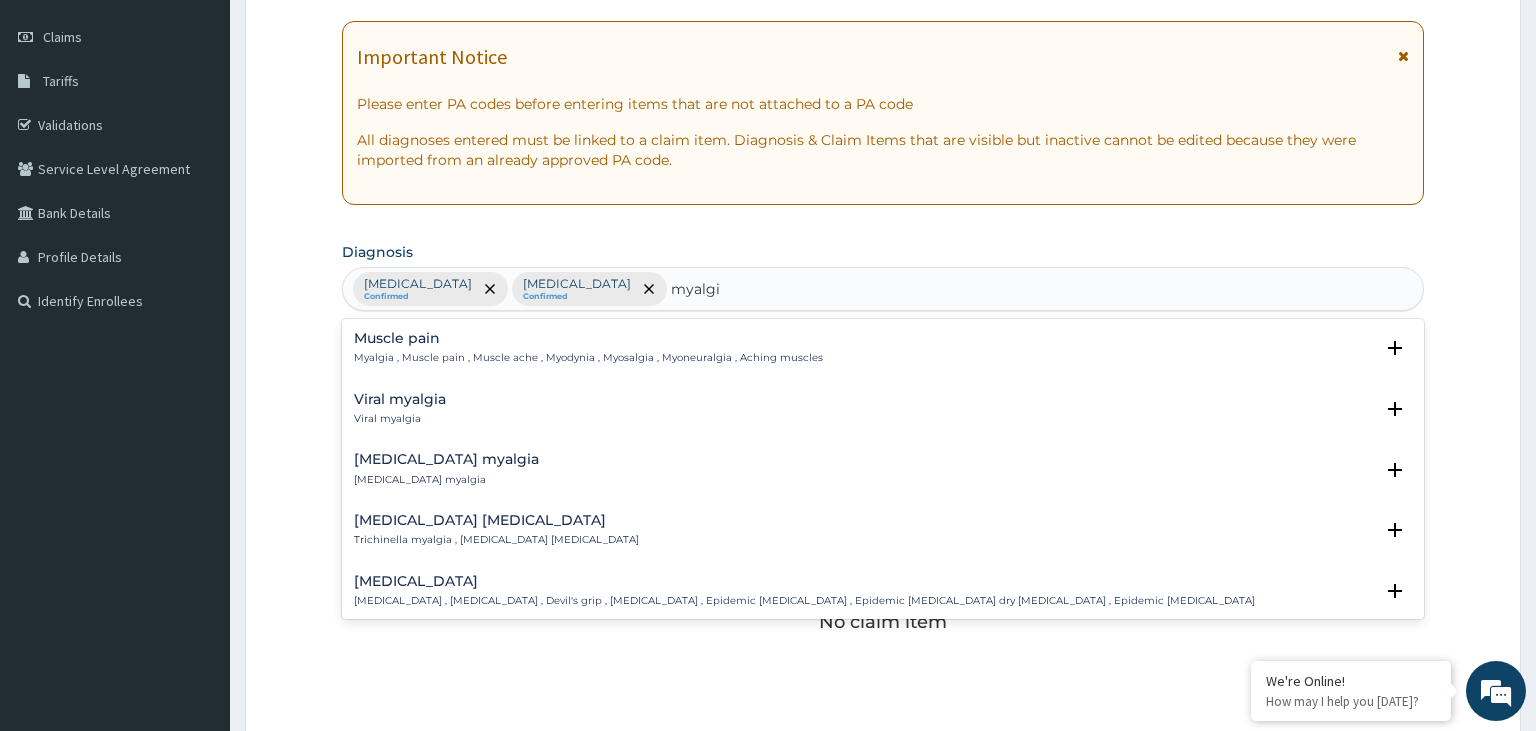 click on "Myalgia , Muscle pain , Muscle ache , Myodynia , Myosalgia , Myoneuralgia , Aching muscles" at bounding box center [588, 358] 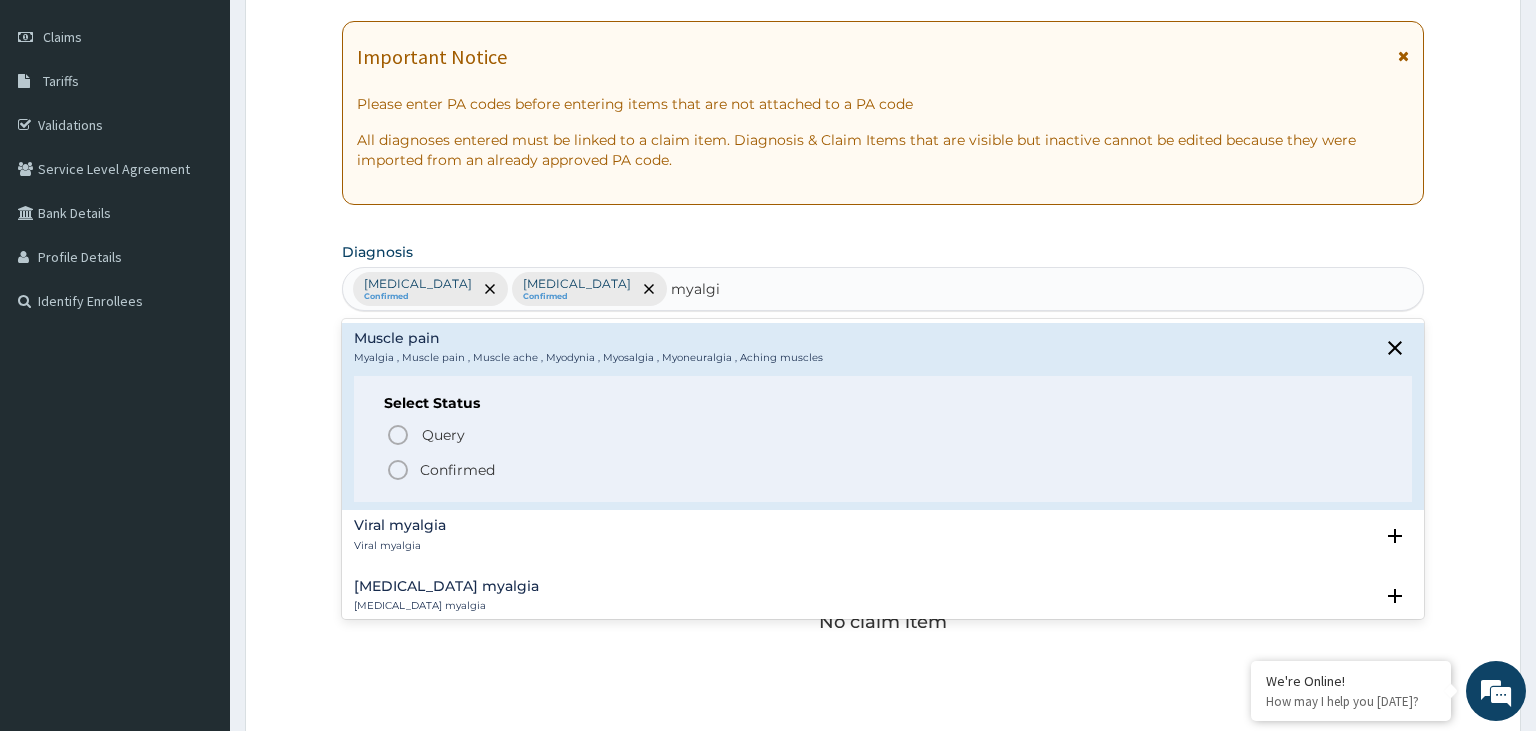 click on "Confirmed" at bounding box center [457, 470] 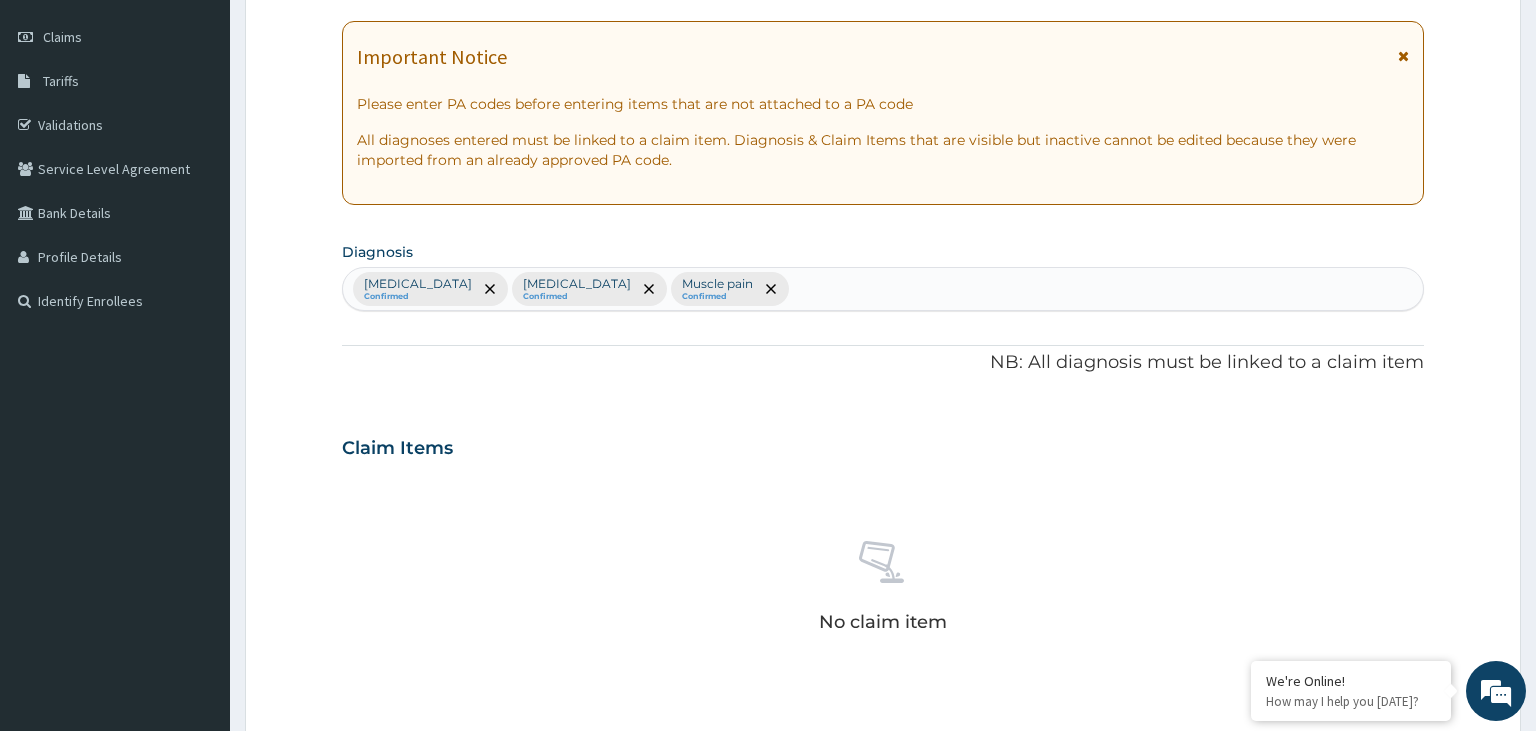 scroll, scrollTop: 708, scrollLeft: 0, axis: vertical 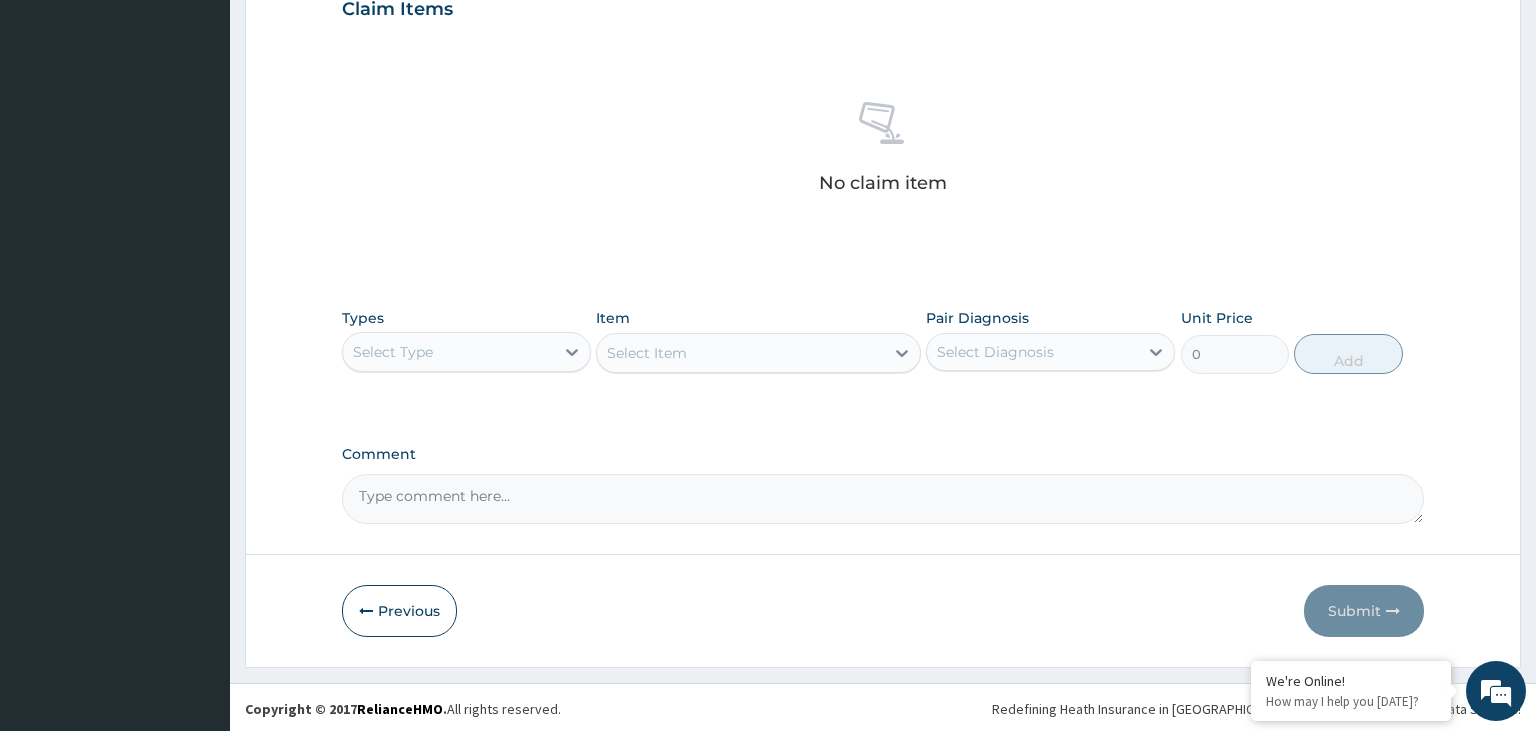 click on "Types Select Type Item Select Item Pair Diagnosis Select Diagnosis Unit Price 0 Add" at bounding box center (883, 341) 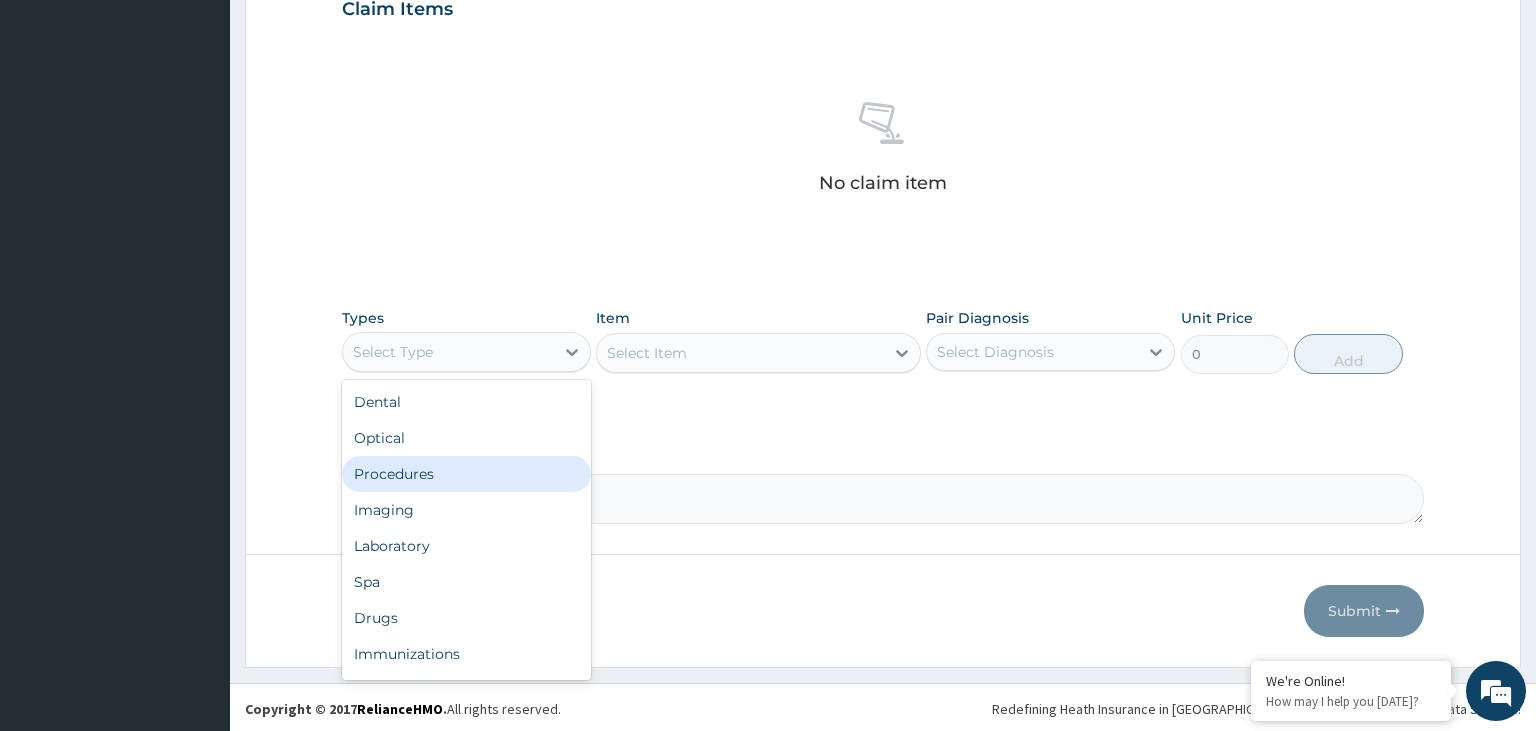 click on "Procedures" at bounding box center (466, 474) 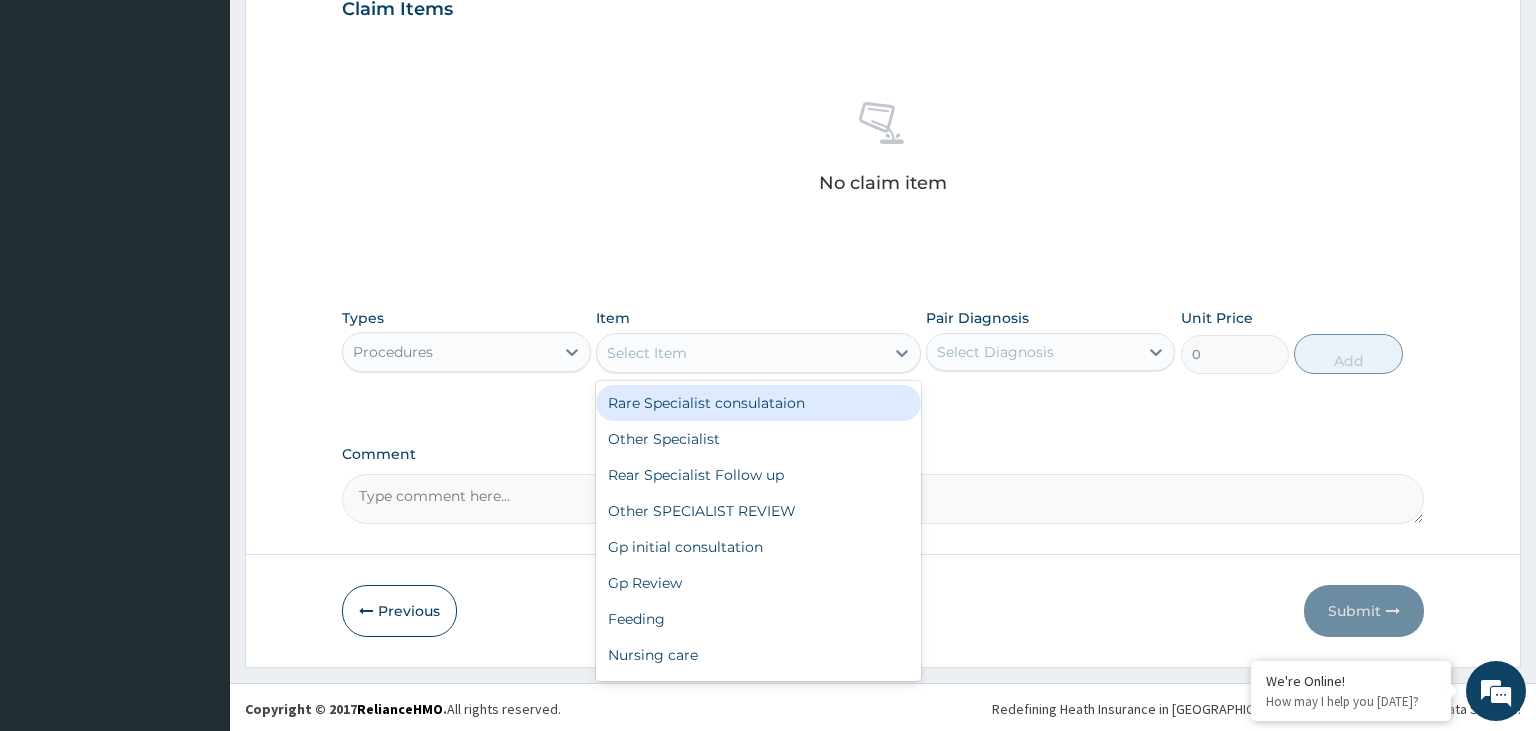click on "Select Item" at bounding box center (740, 353) 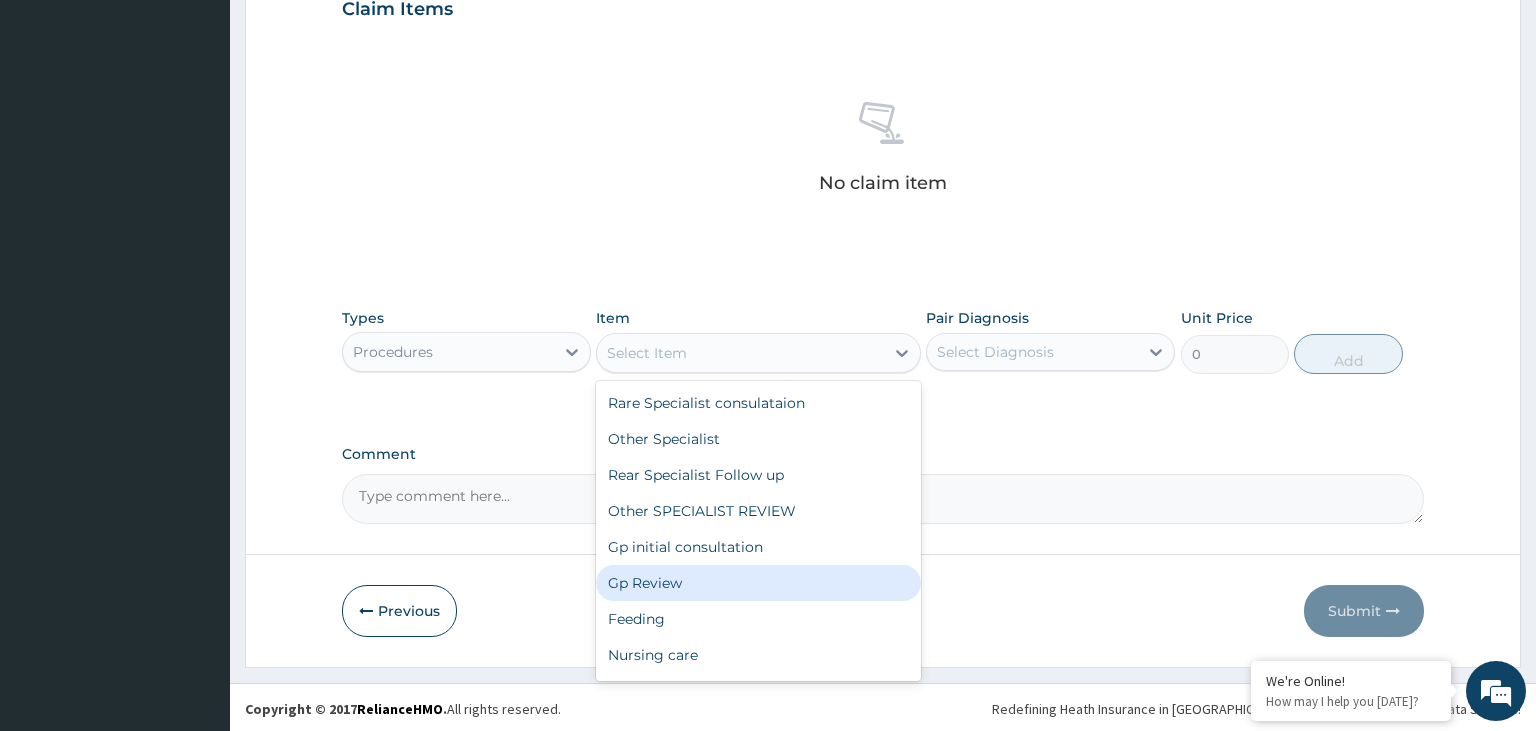 click on "Gp initial consultation" at bounding box center (758, 547) 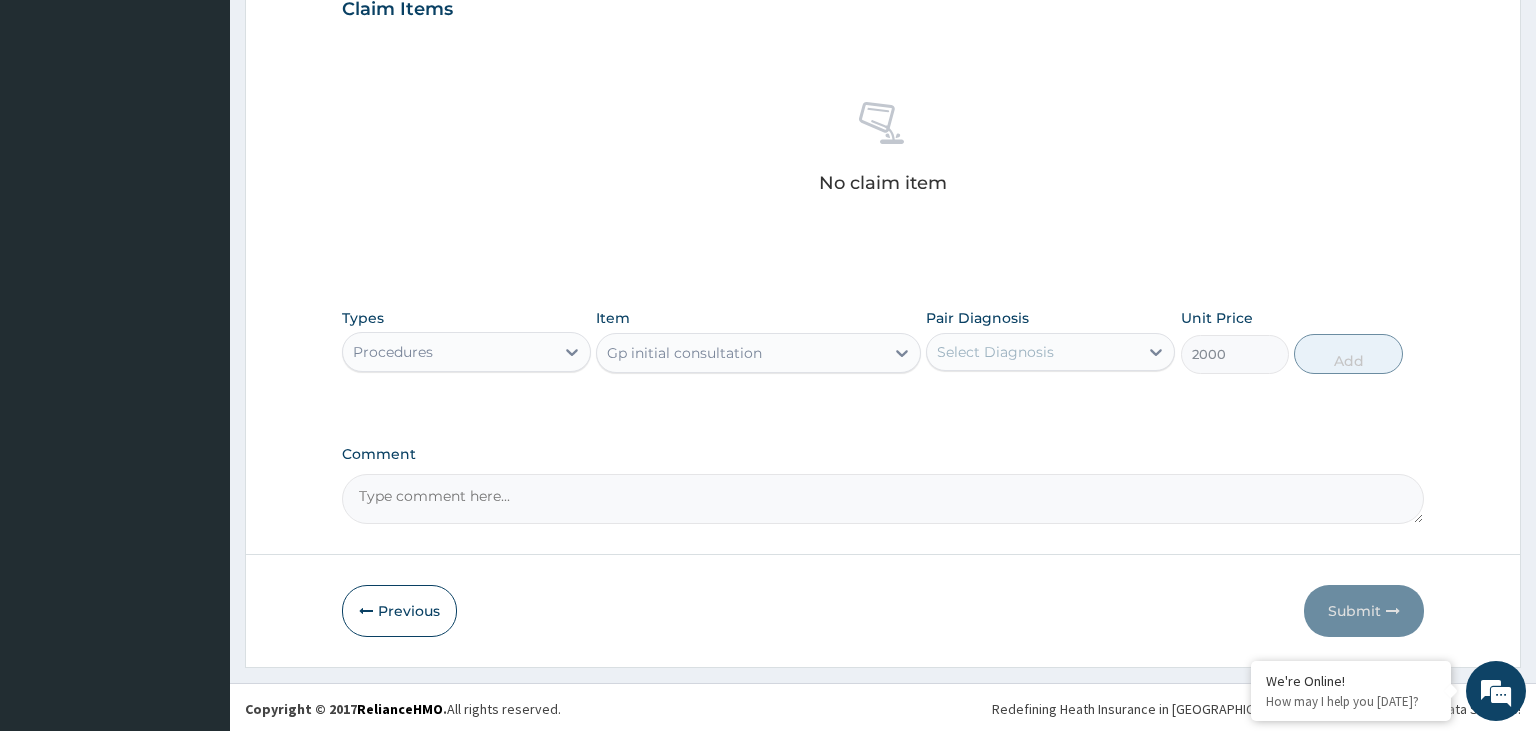 type on "2000" 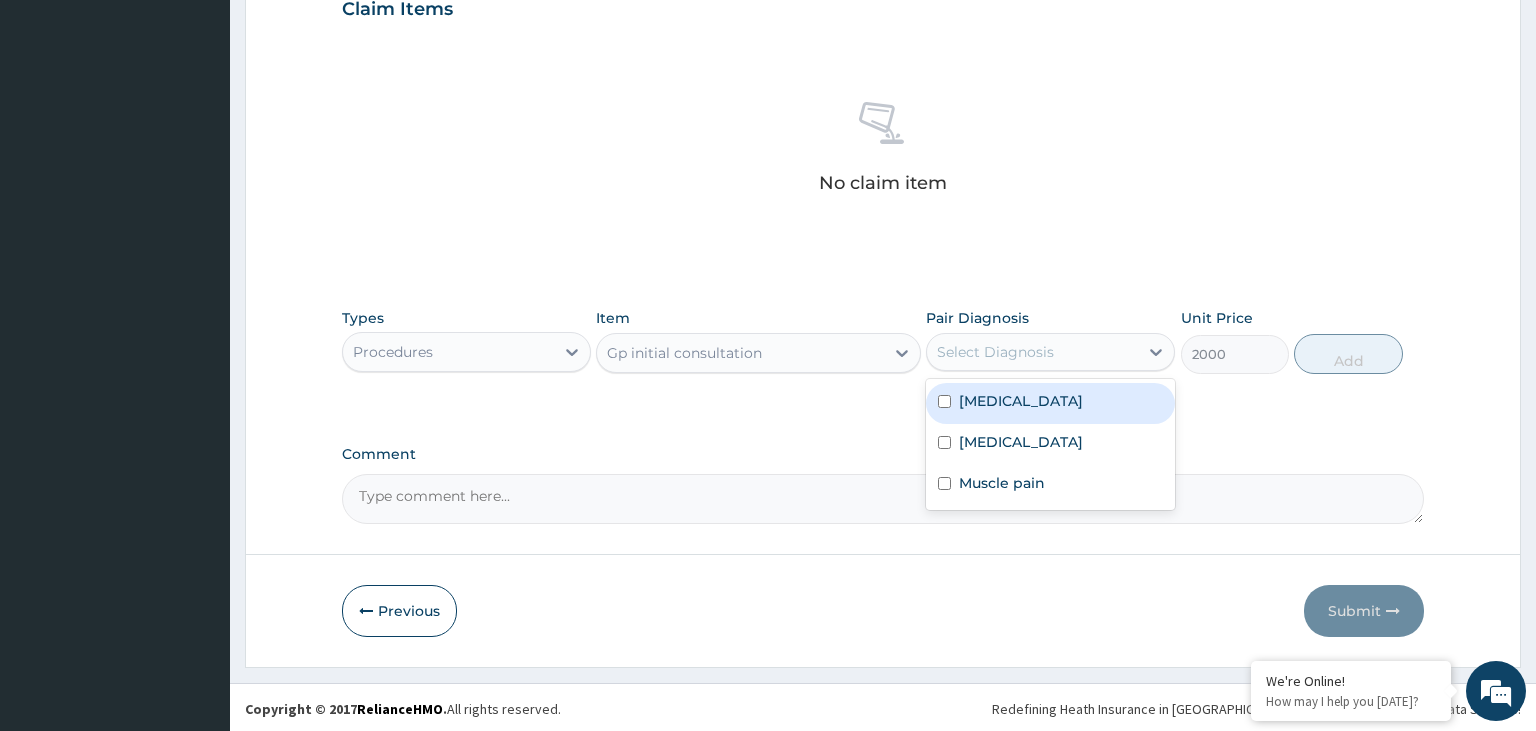 drag, startPoint x: 1079, startPoint y: 334, endPoint x: 1068, endPoint y: 385, distance: 52.17279 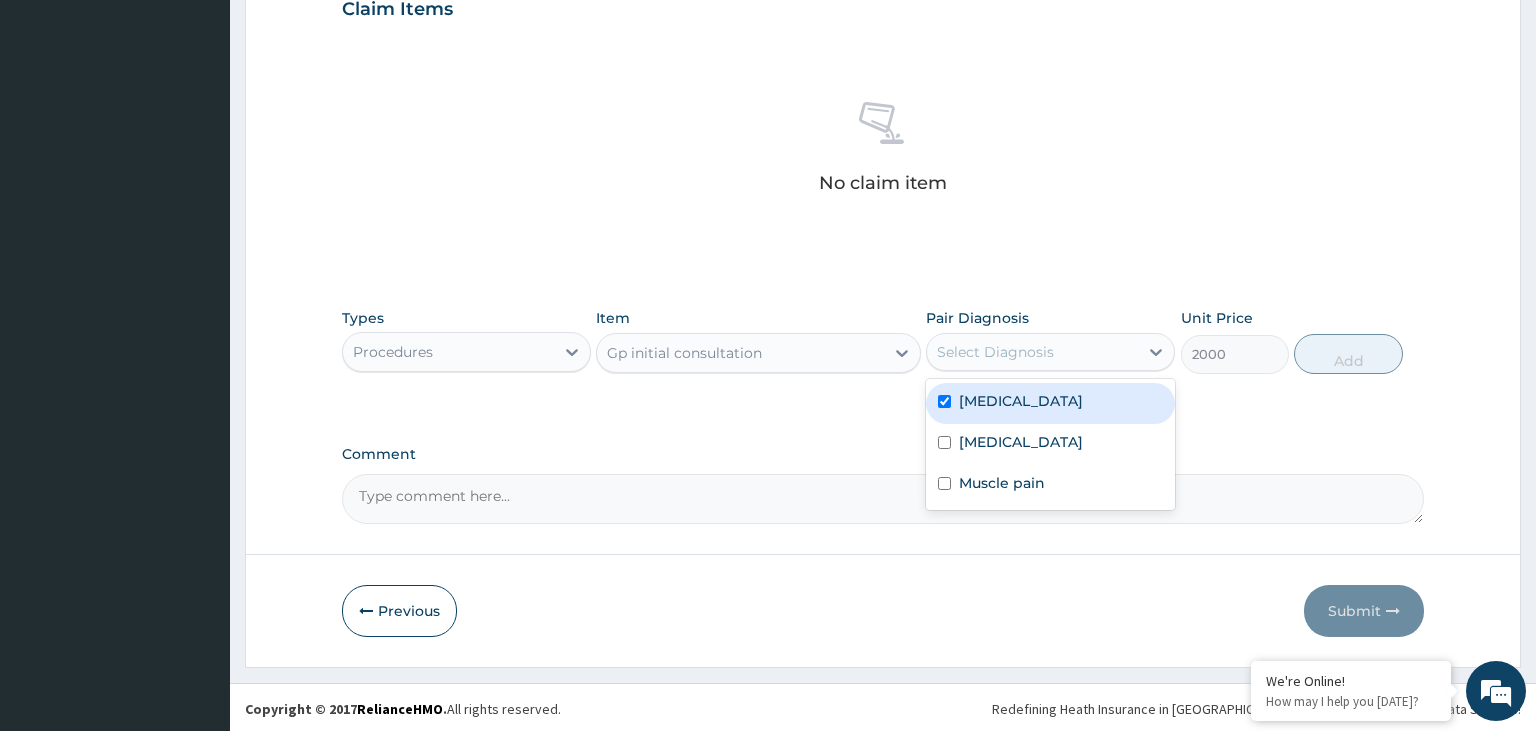 checkbox on "true" 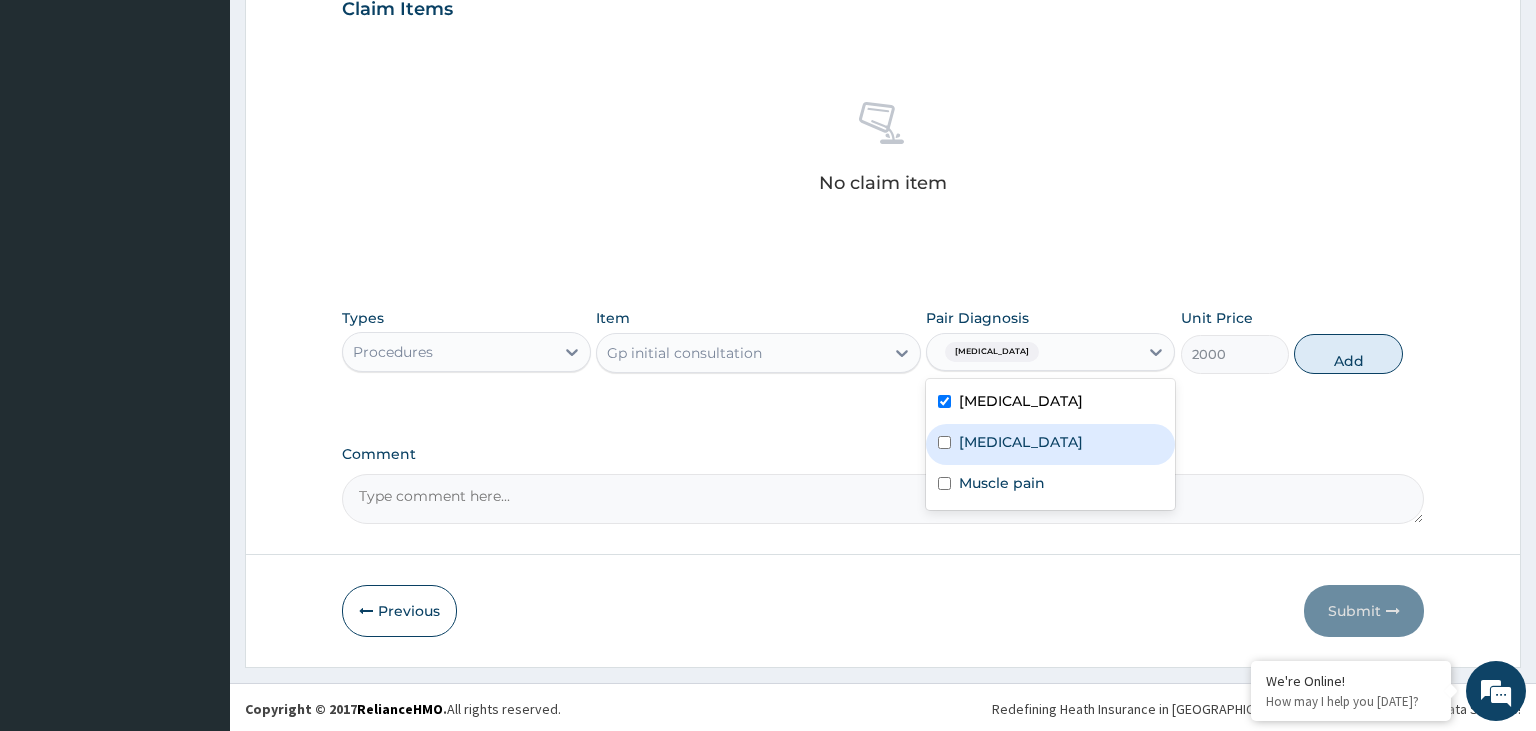 click on "Typhoid fever" at bounding box center (1050, 444) 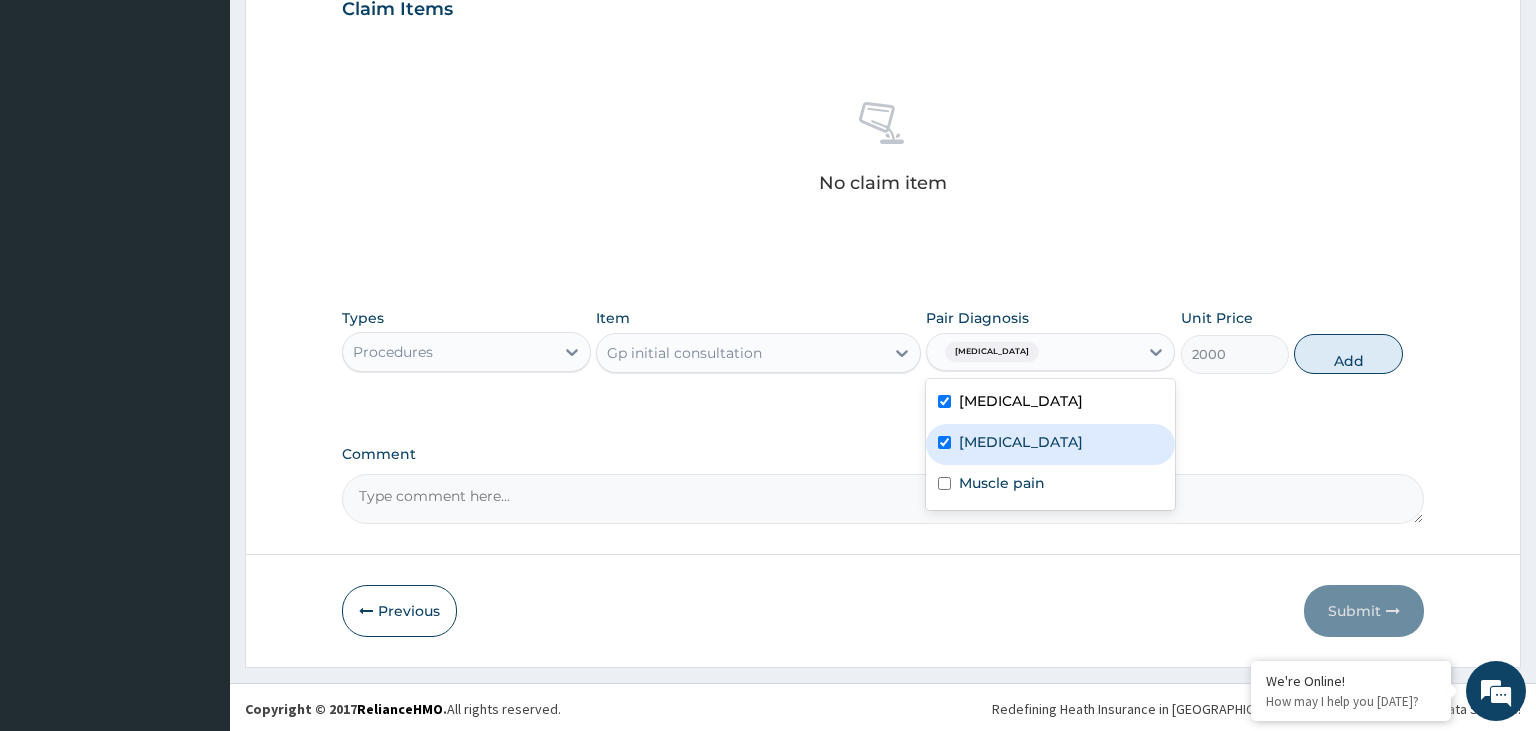 checkbox on "true" 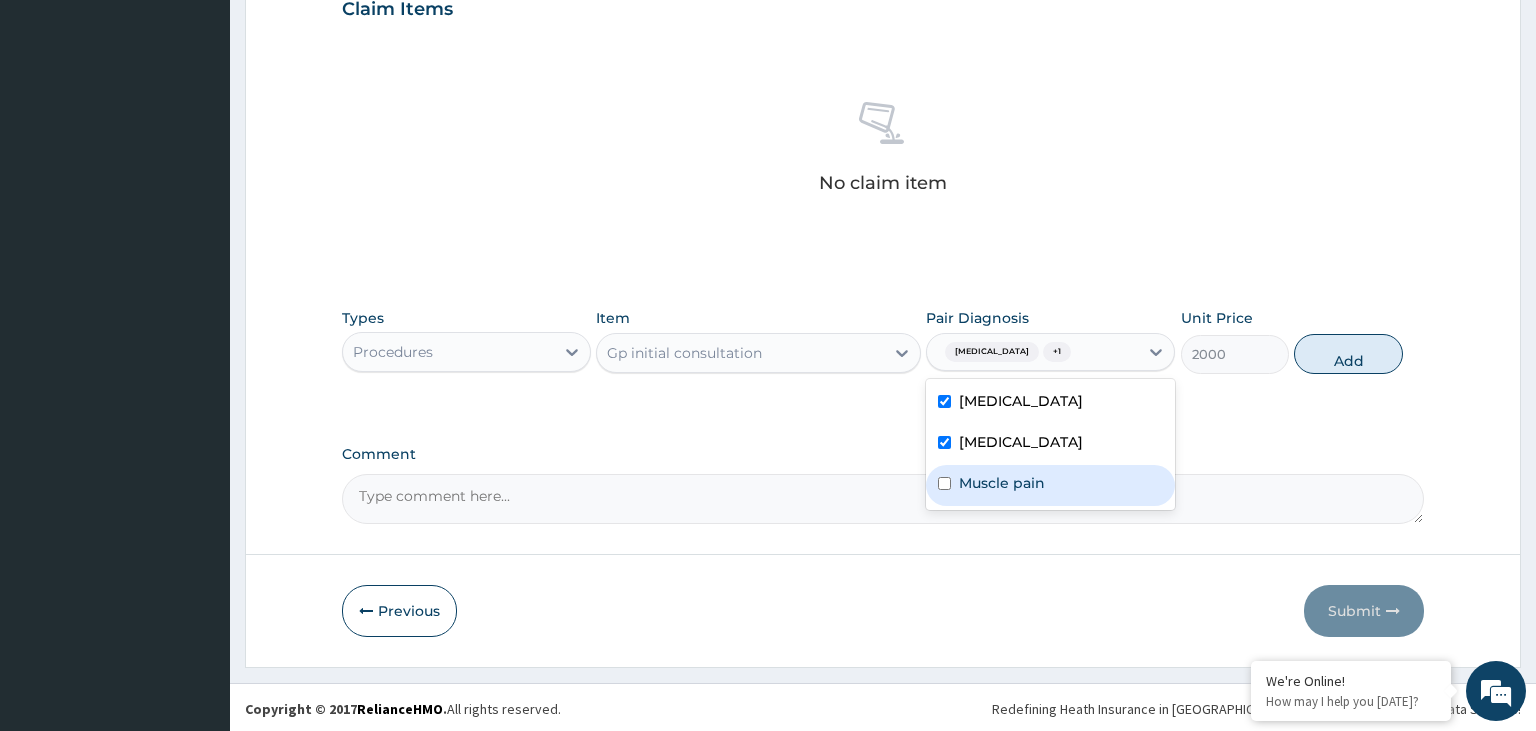 click on "Muscle pain" at bounding box center [1002, 483] 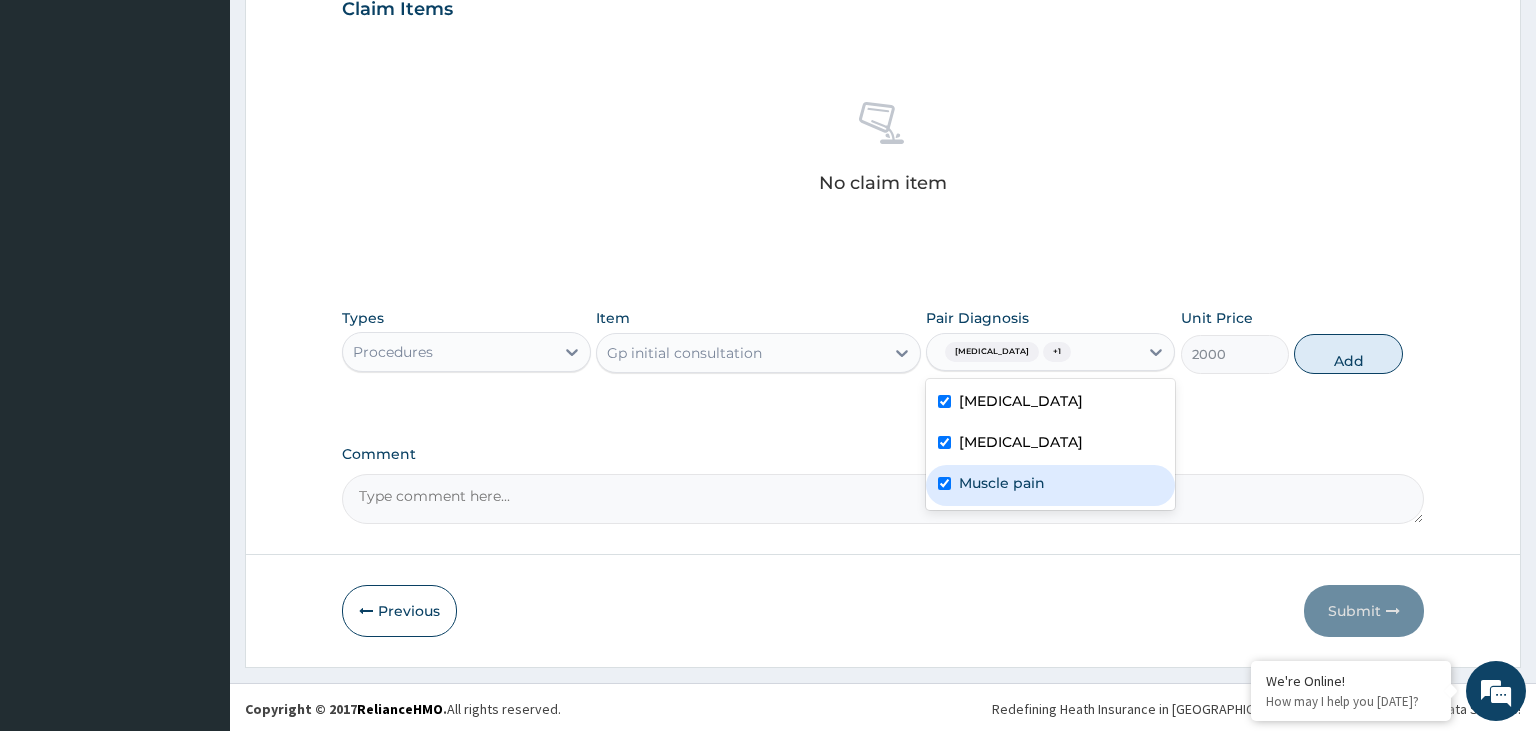 checkbox on "true" 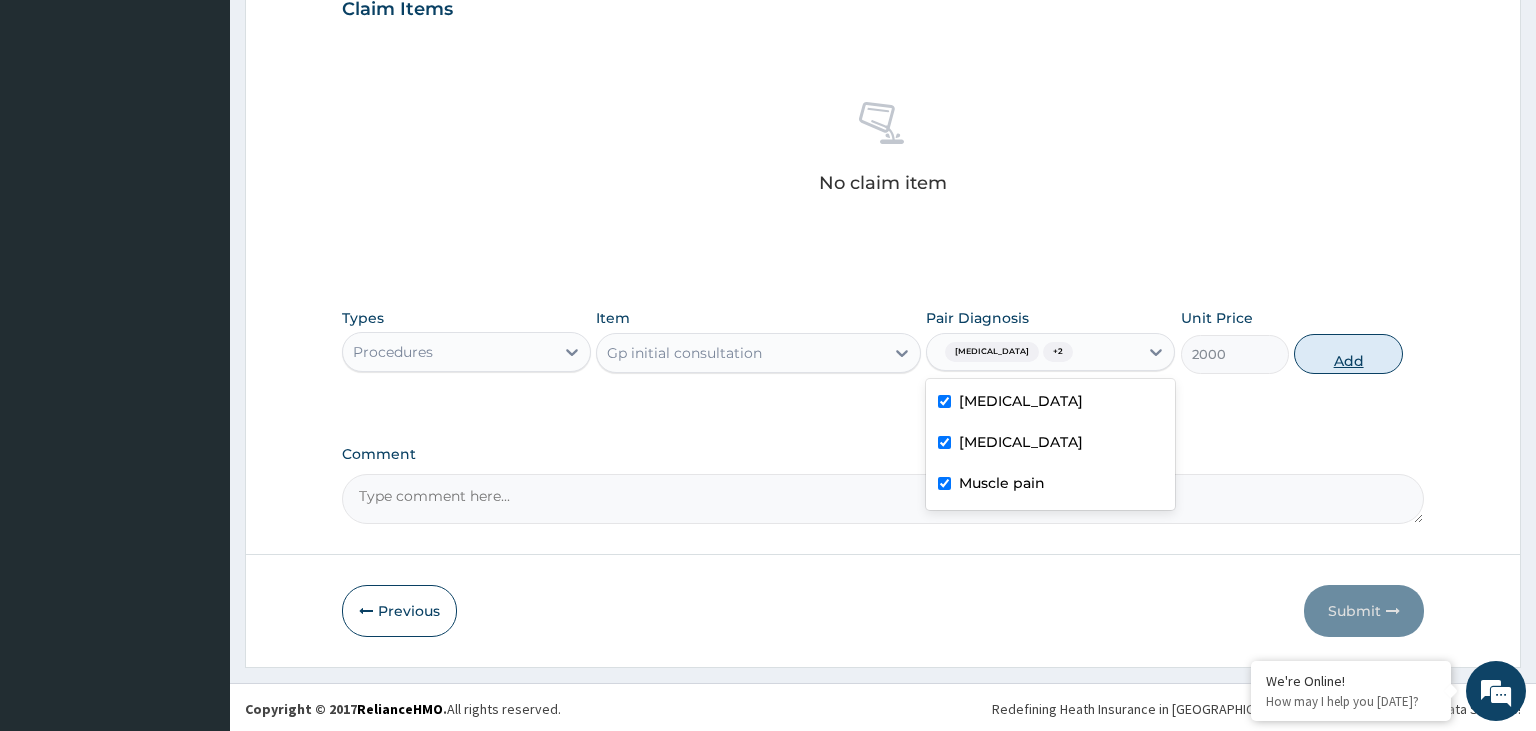 click on "Add" at bounding box center [1348, 354] 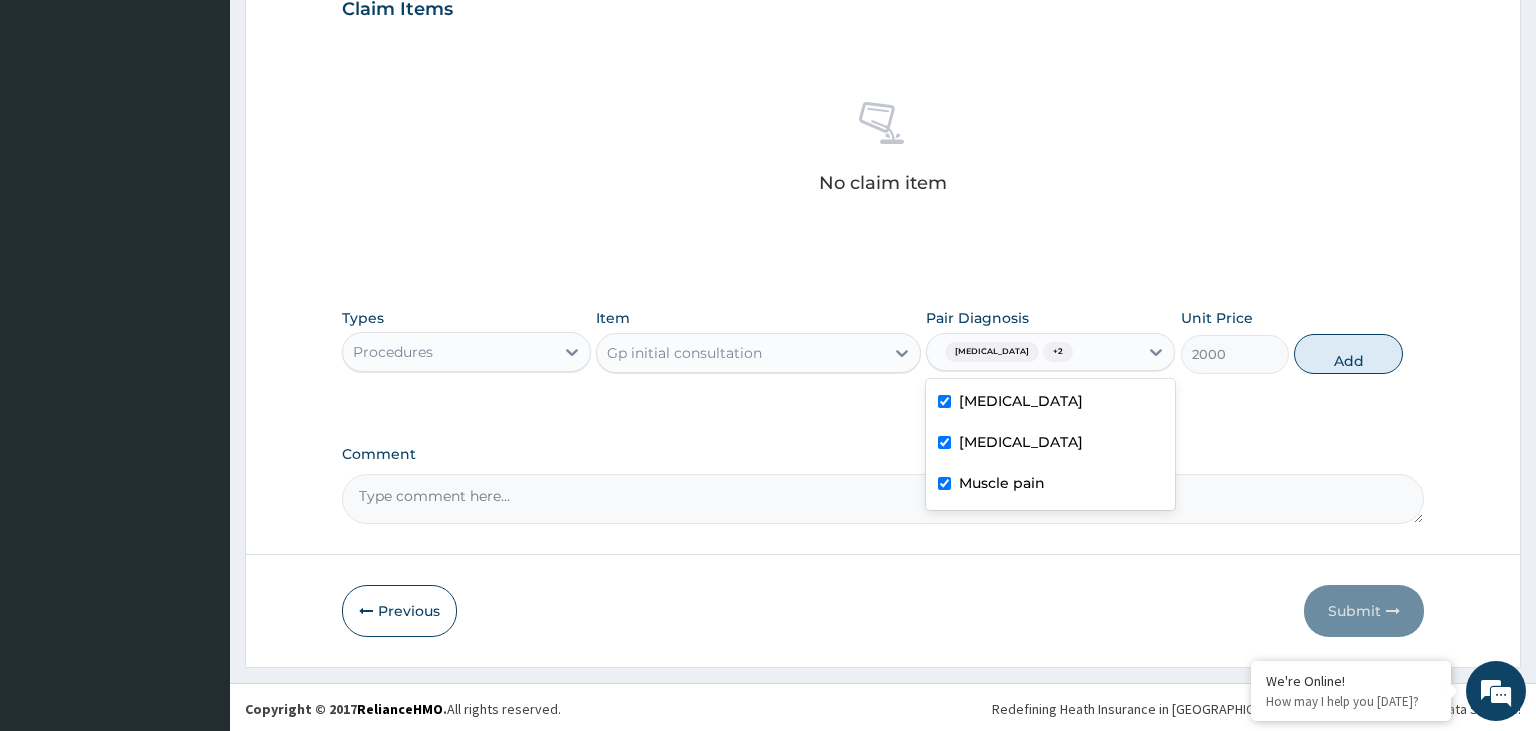 type on "0" 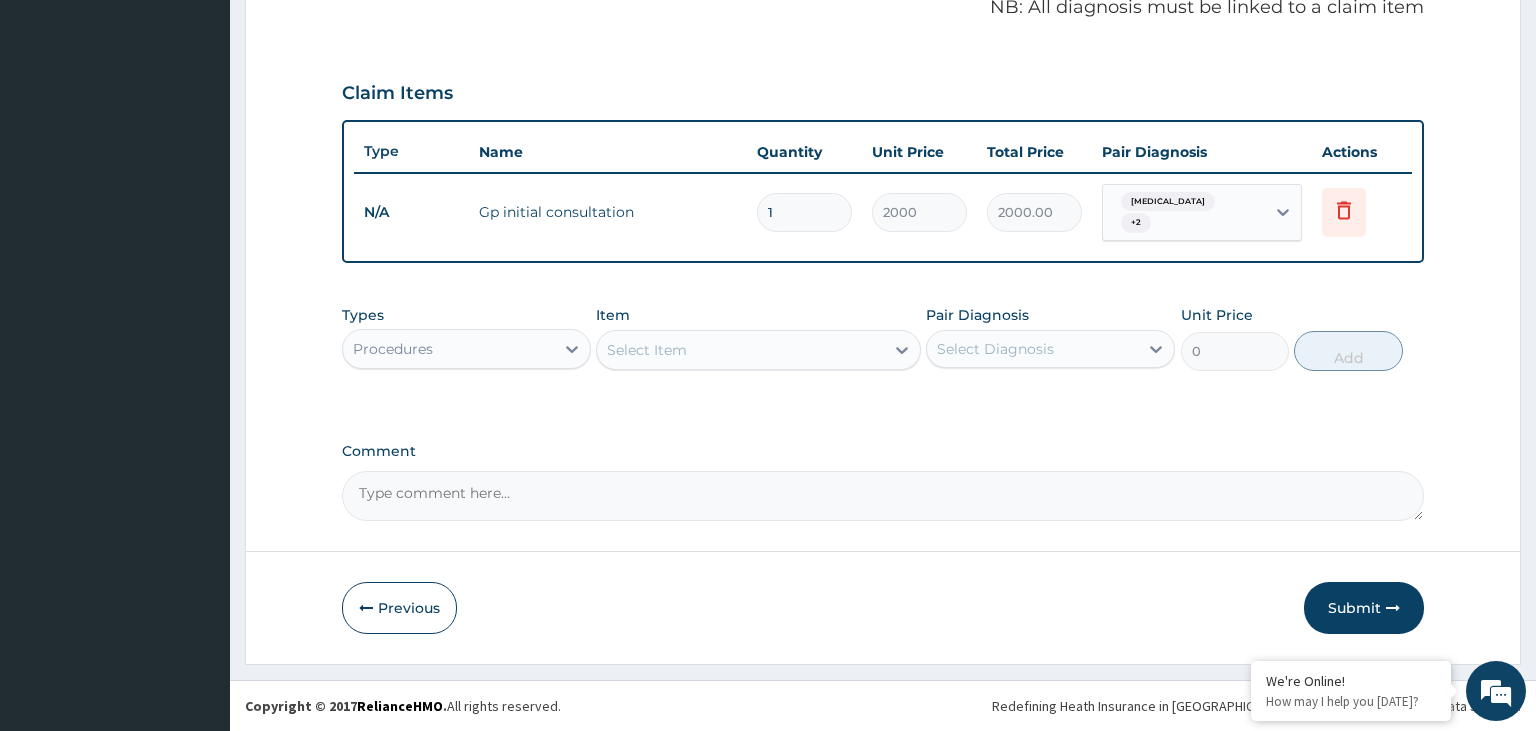 scroll, scrollTop: 612, scrollLeft: 0, axis: vertical 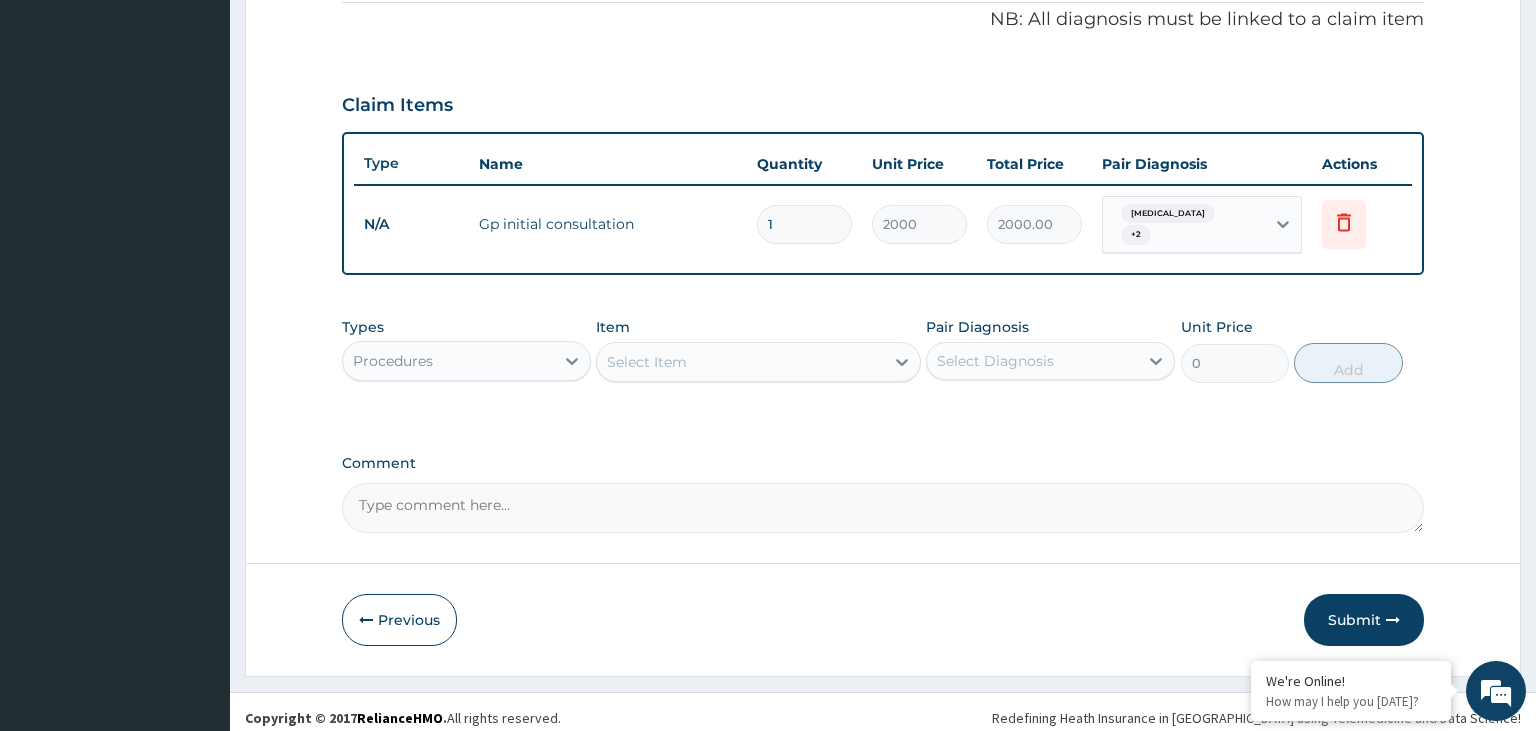 click on "Procedures" at bounding box center [448, 361] 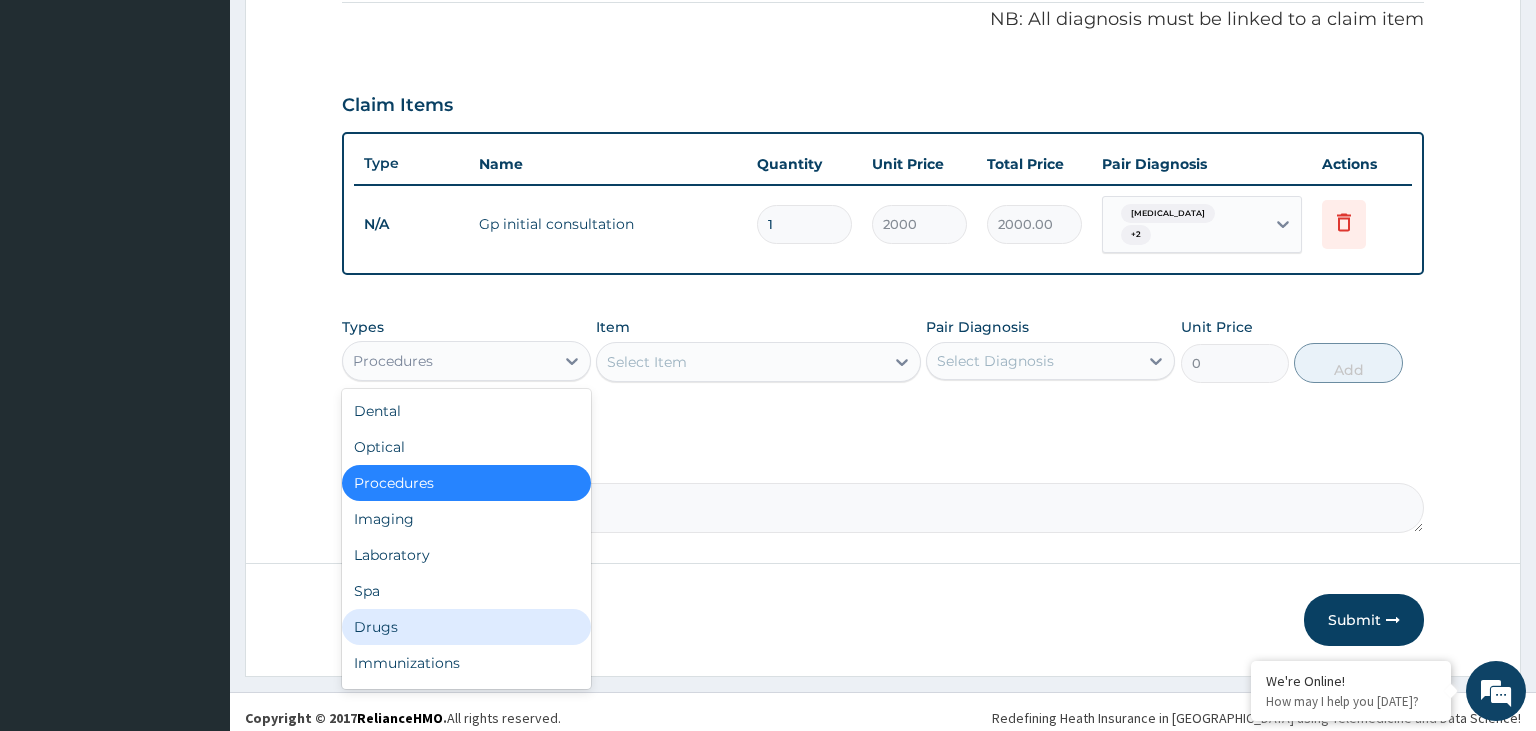 click on "Drugs" at bounding box center (466, 627) 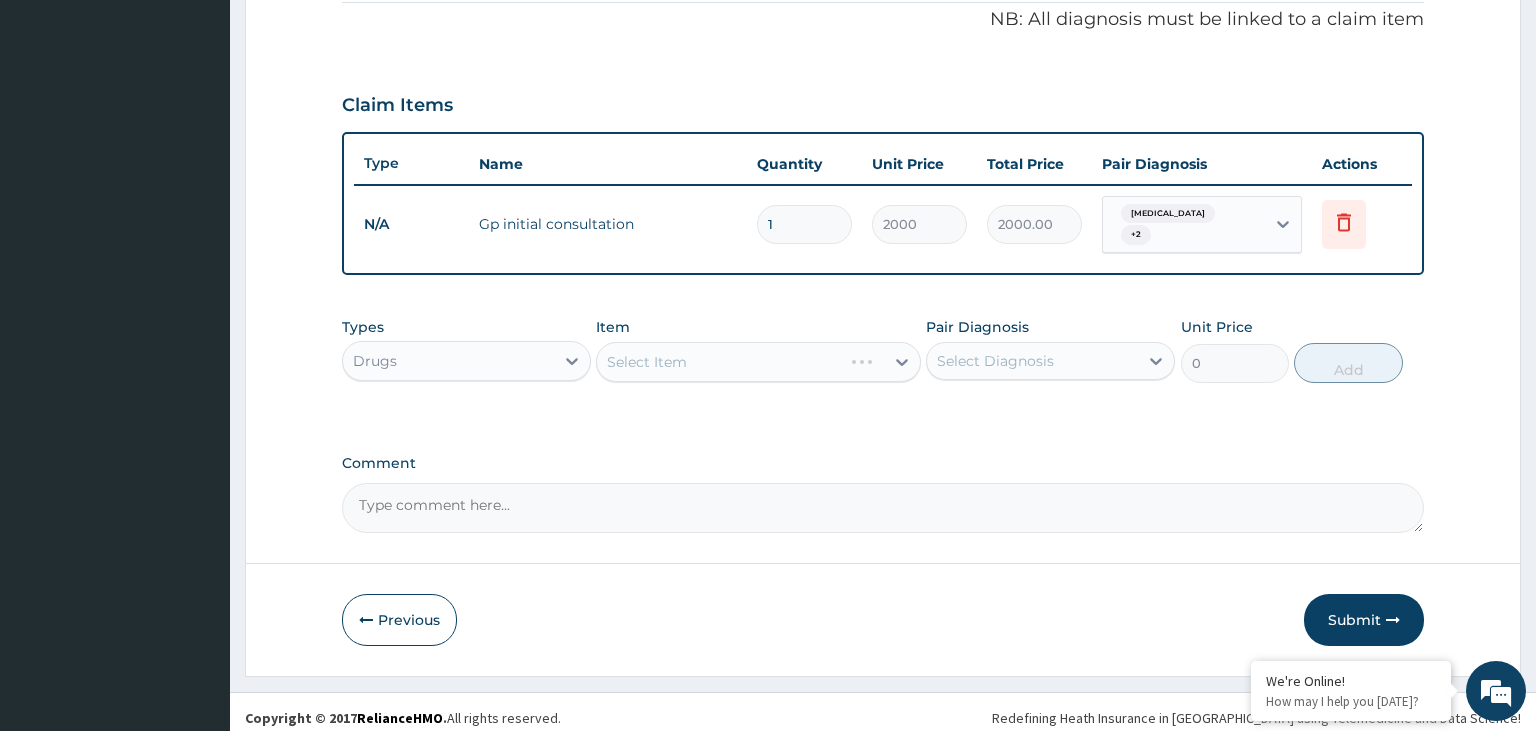 click on "Select Item" at bounding box center (758, 362) 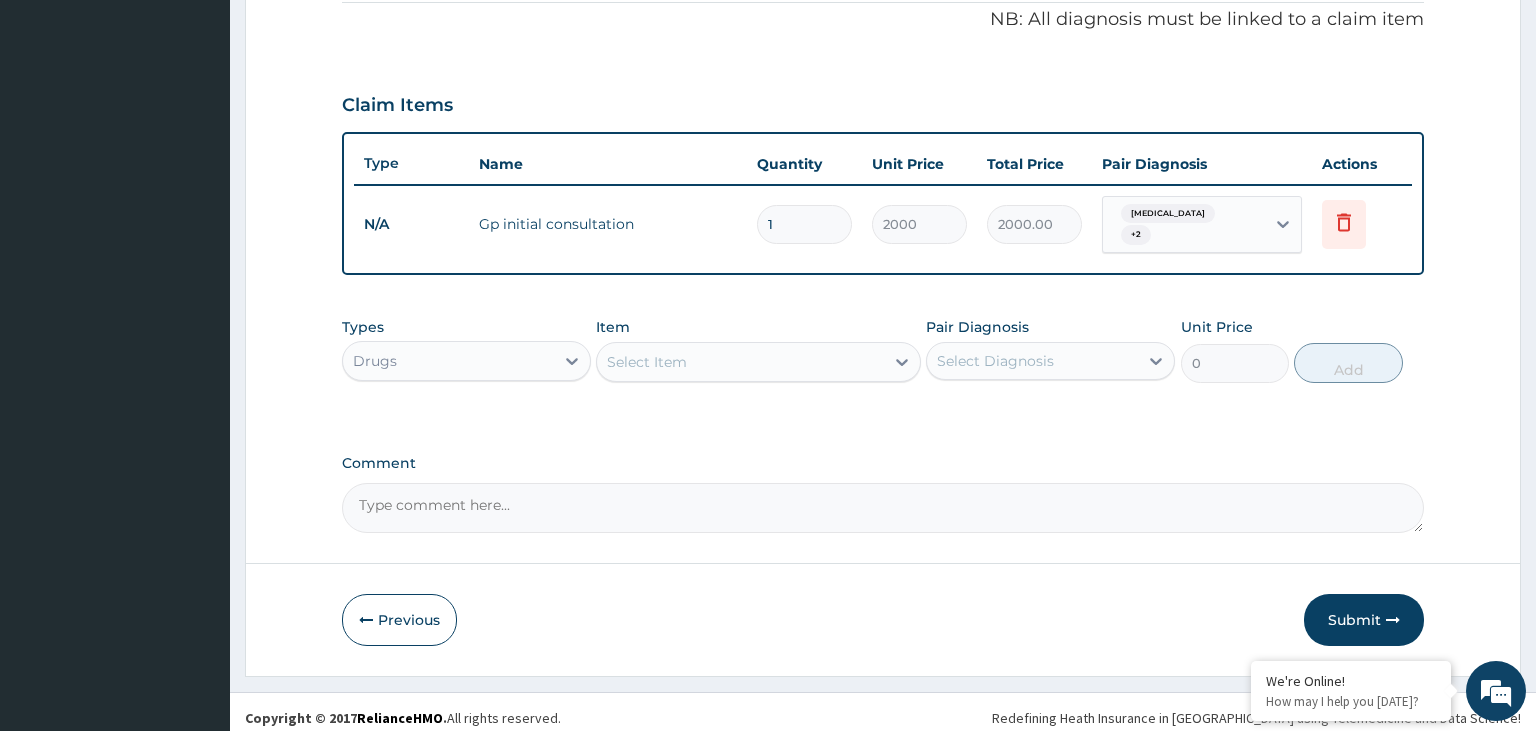 click on "Select Item" at bounding box center [740, 362] 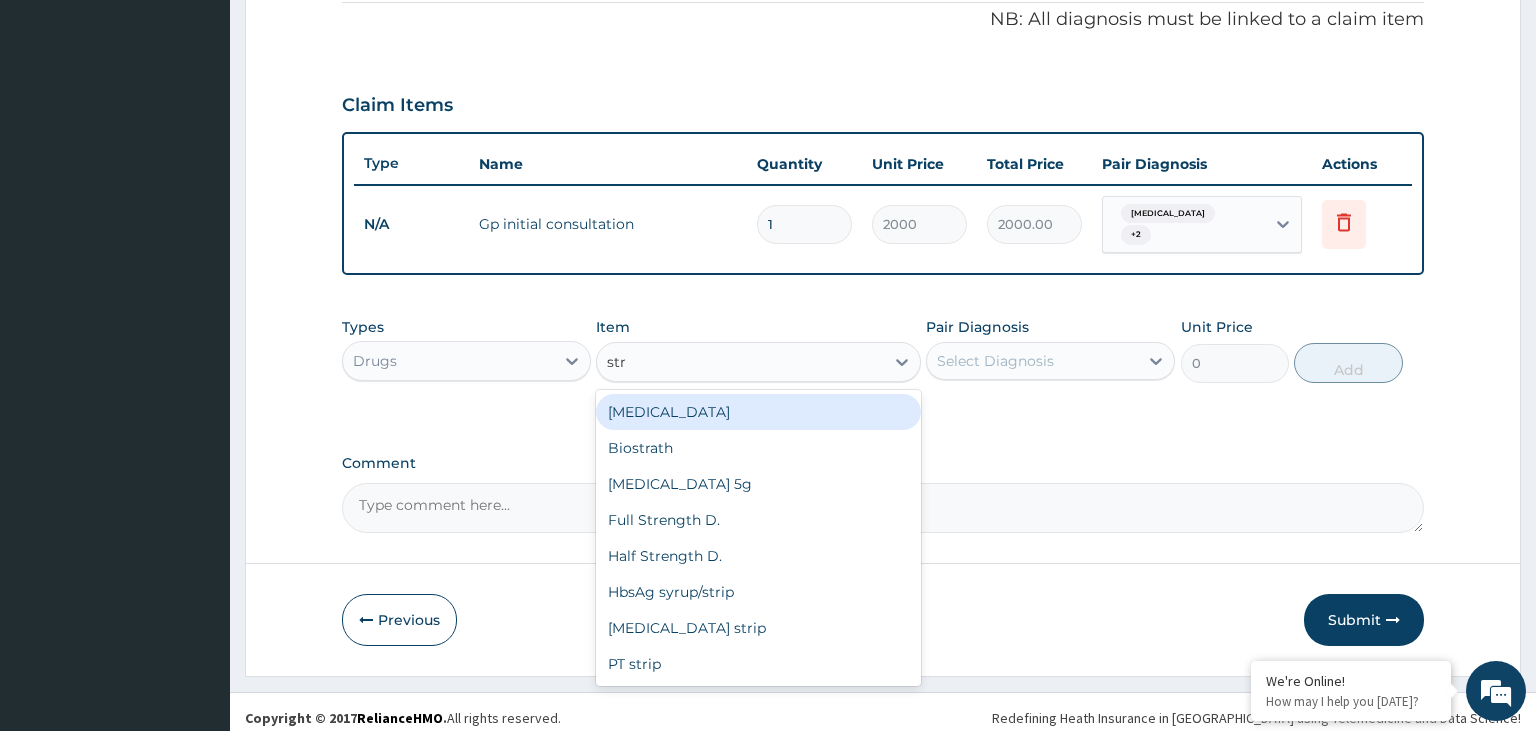 type on "stre" 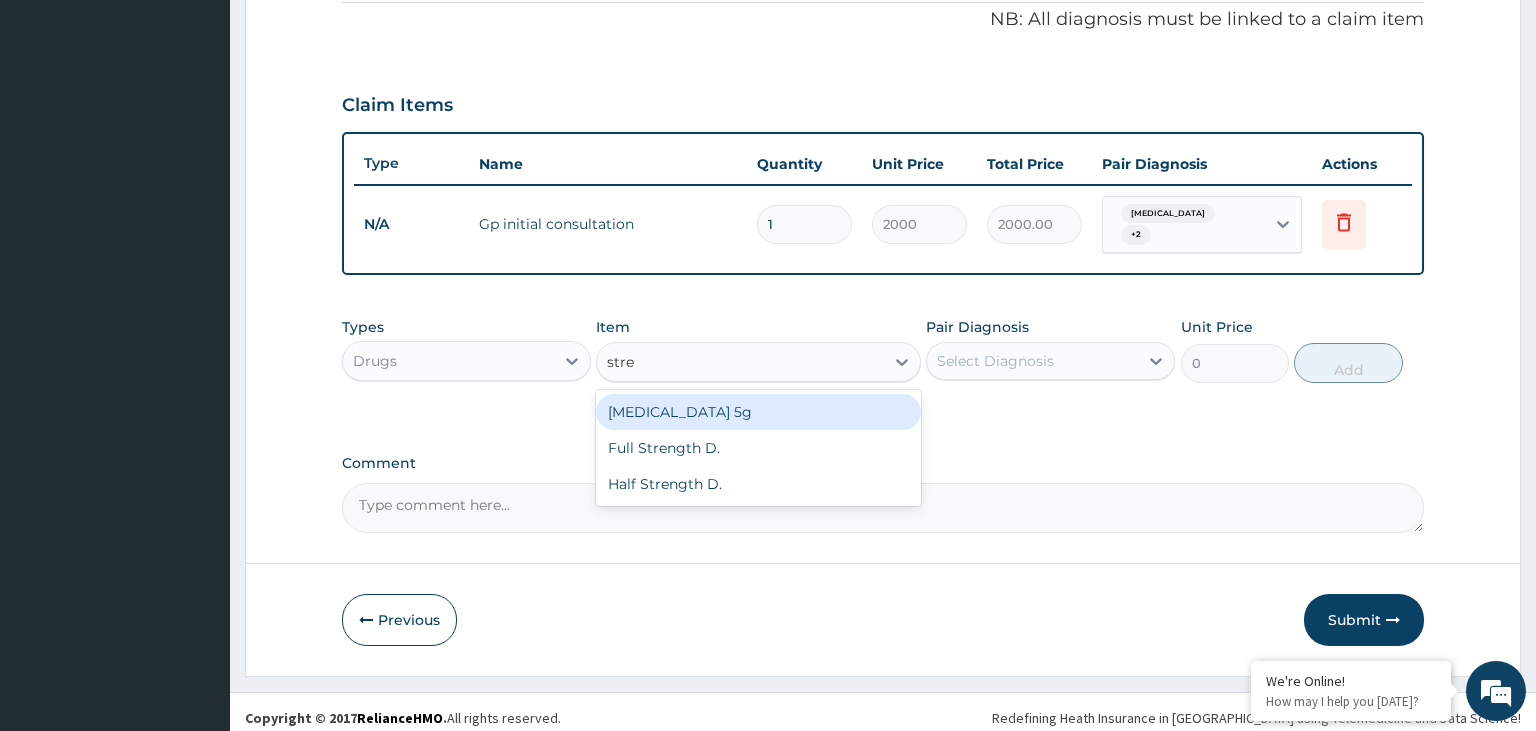 click on "Streptomycin  5g" at bounding box center (758, 412) 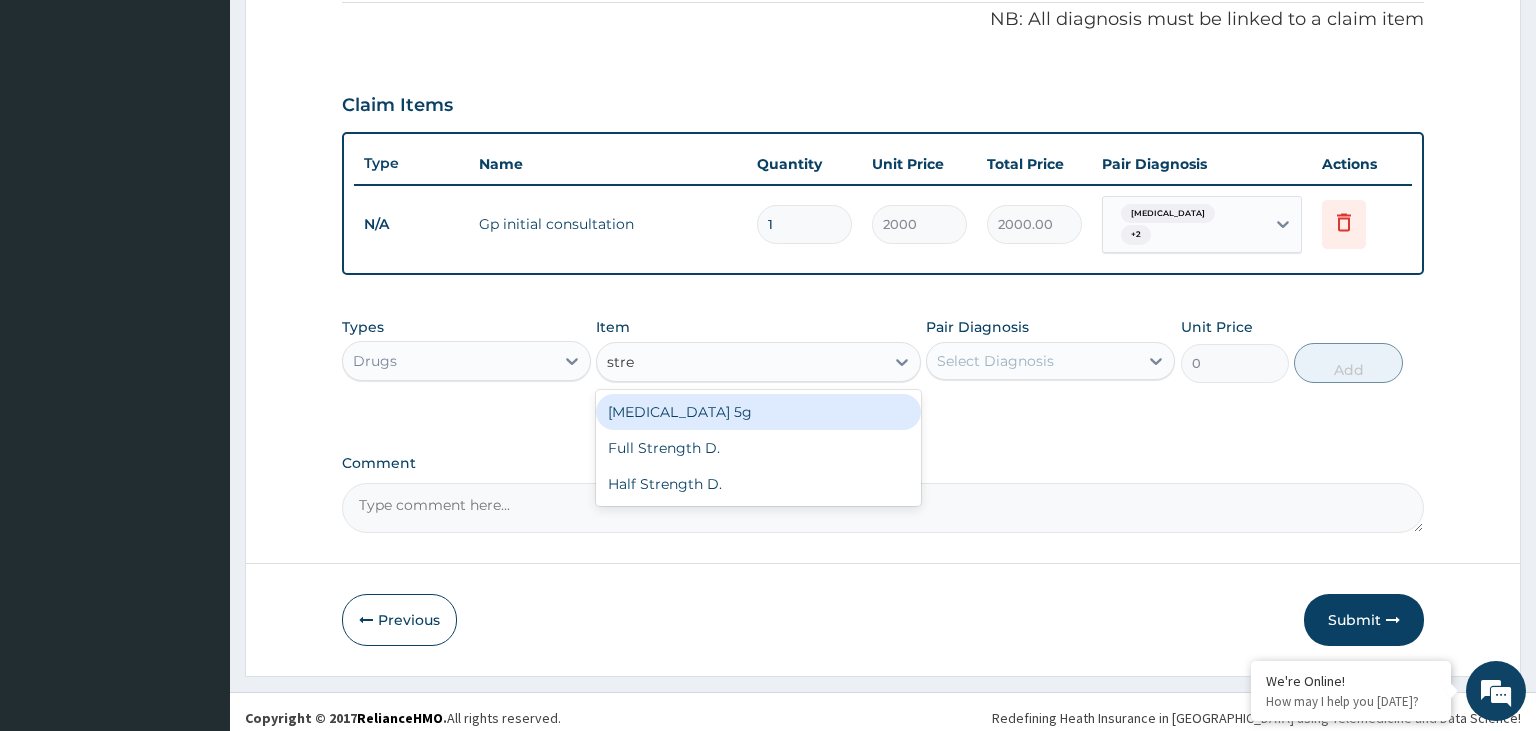 type 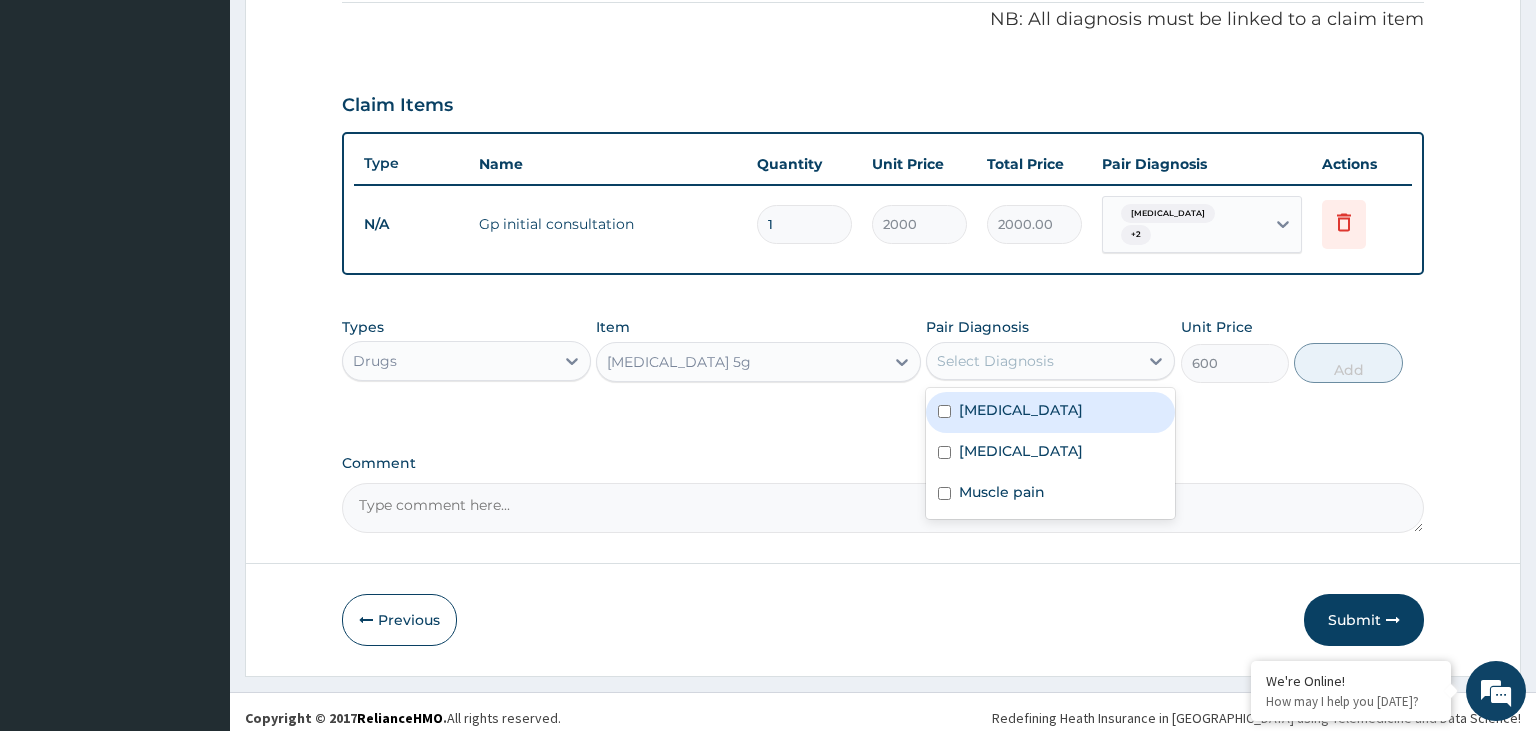 click on "Select Diagnosis" at bounding box center (1032, 361) 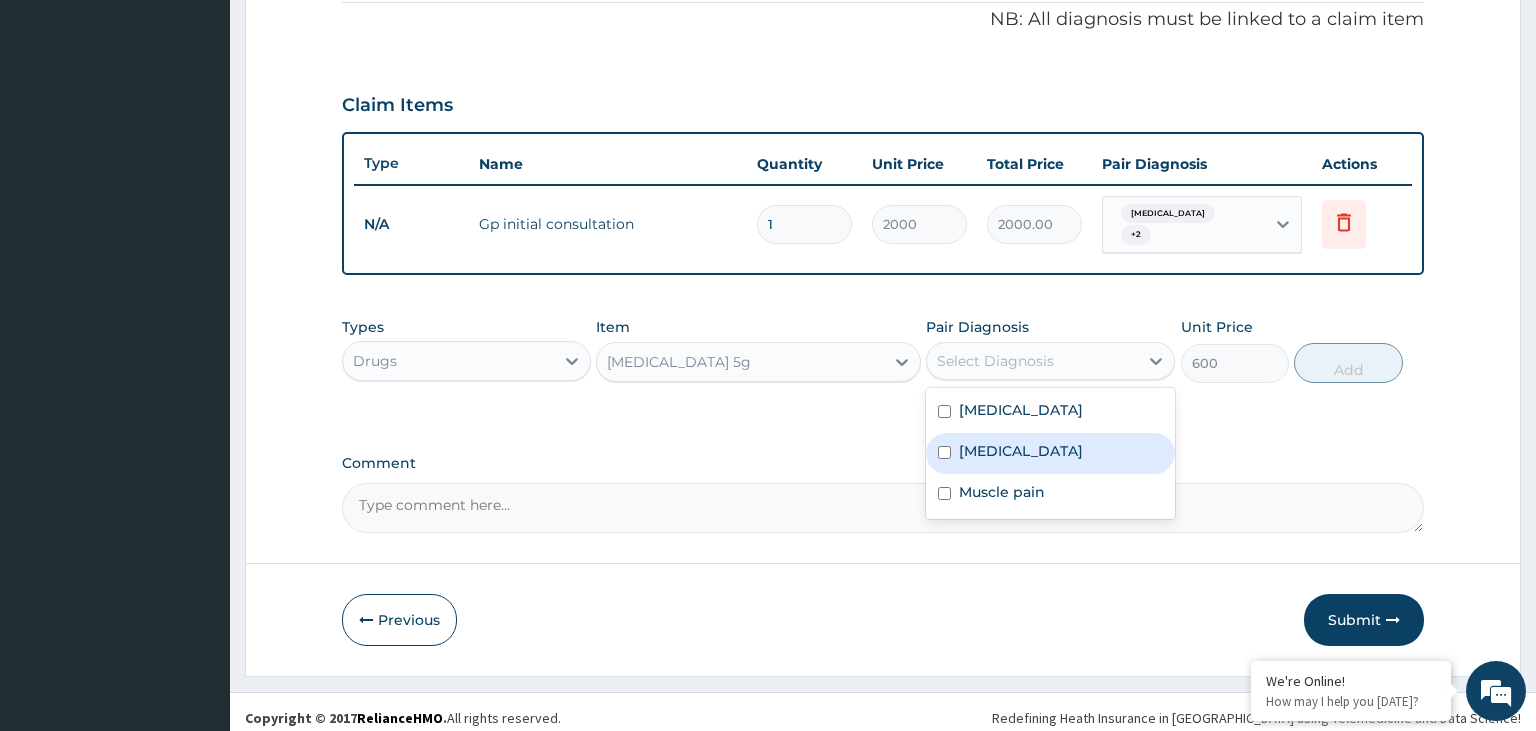 click on "Typhoid fever" at bounding box center [1021, 451] 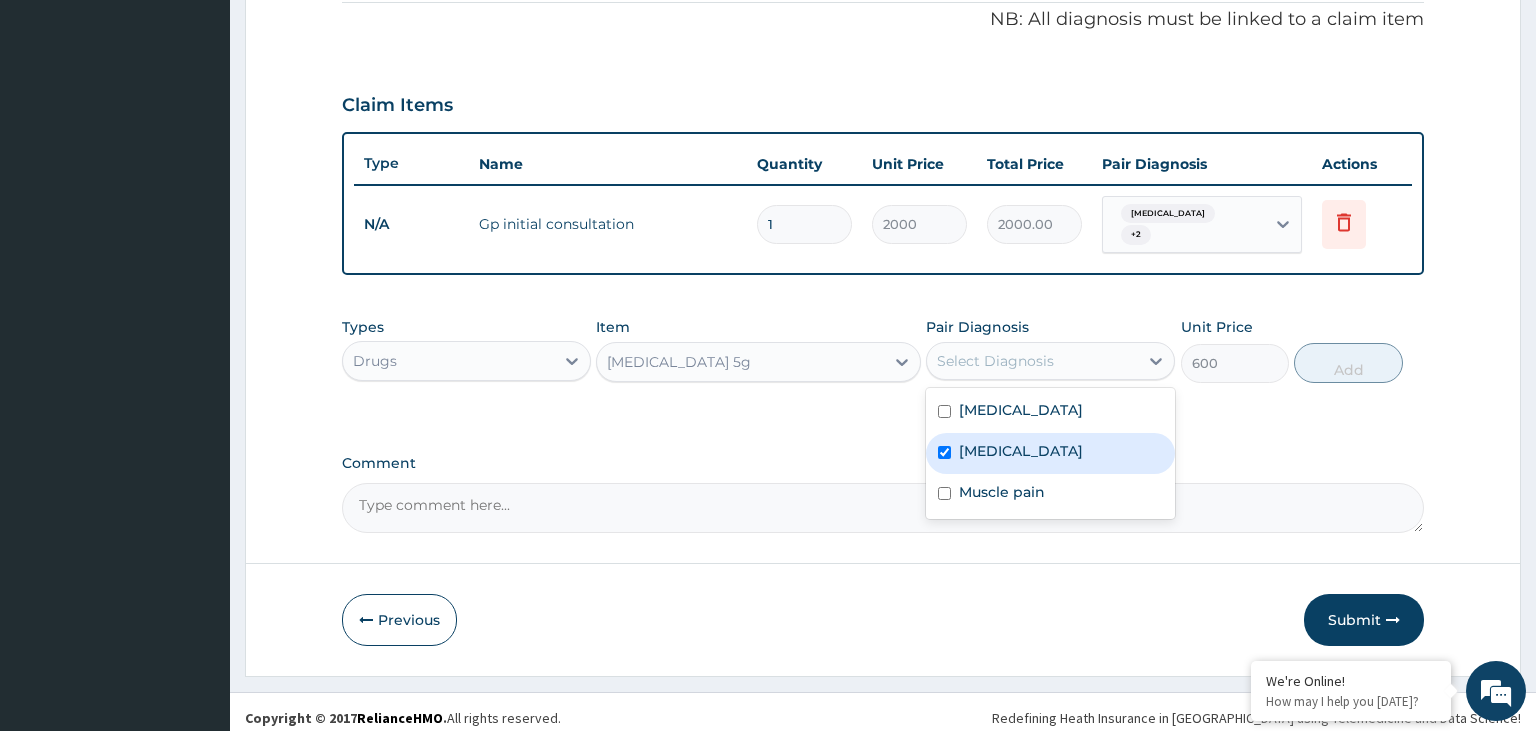 checkbox on "true" 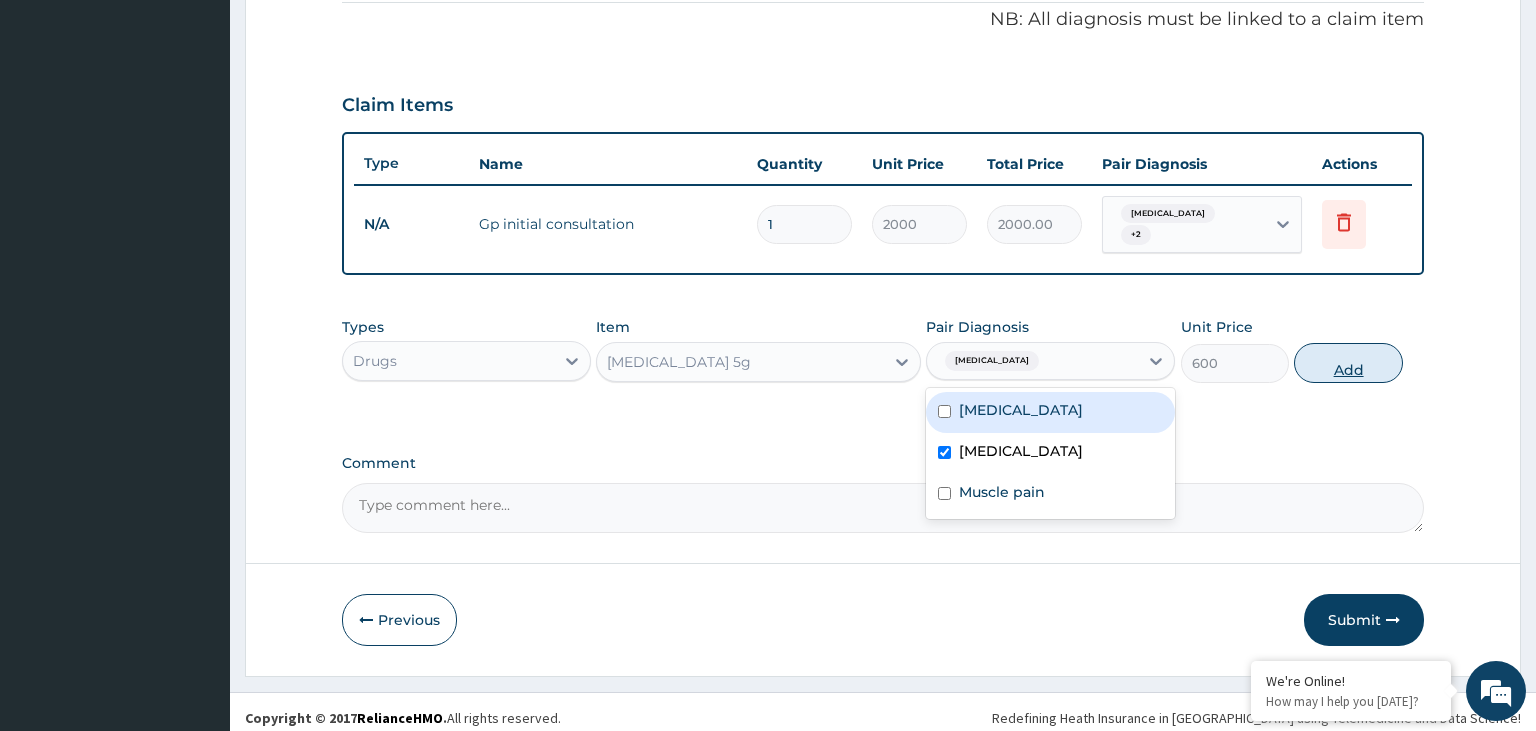 click on "Add" at bounding box center [1348, 363] 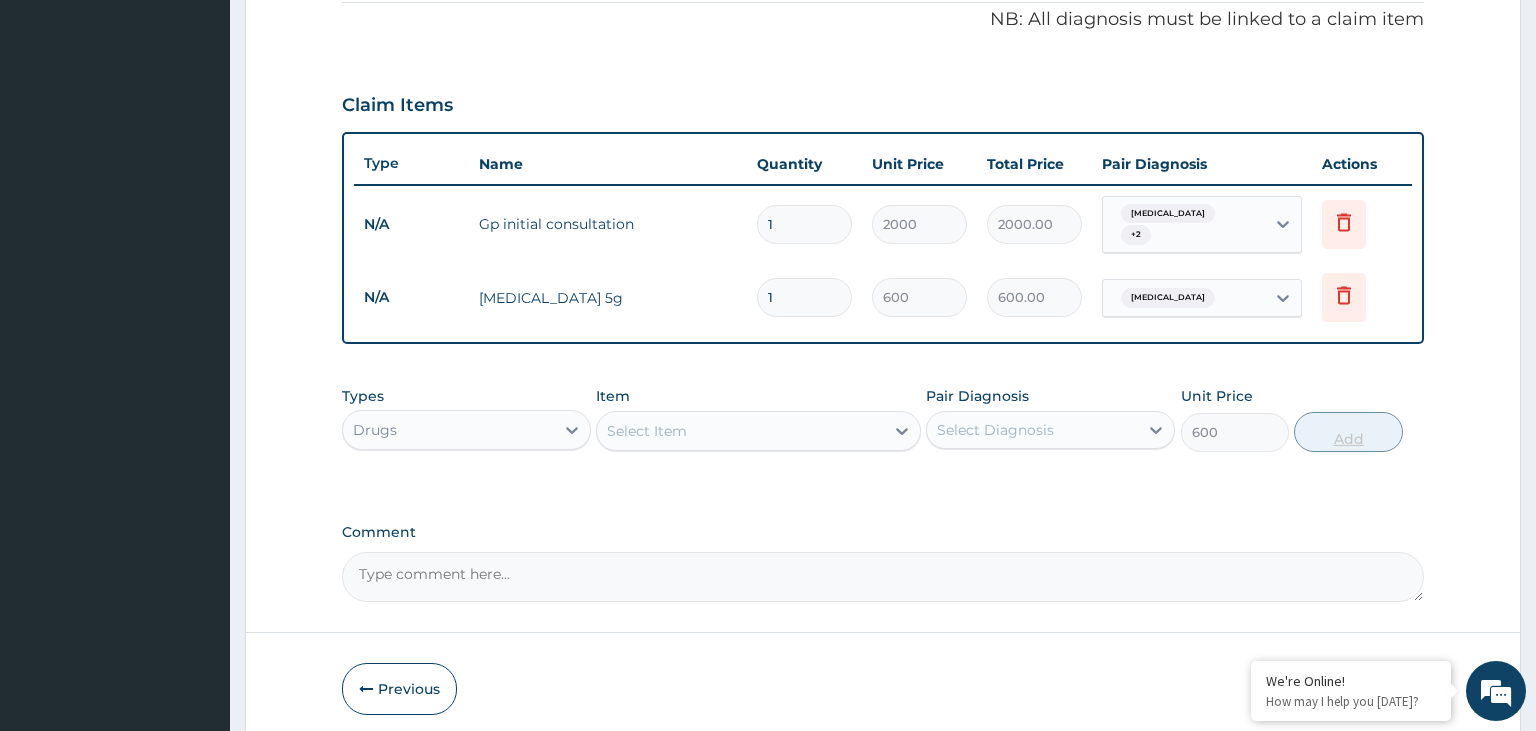 type on "0" 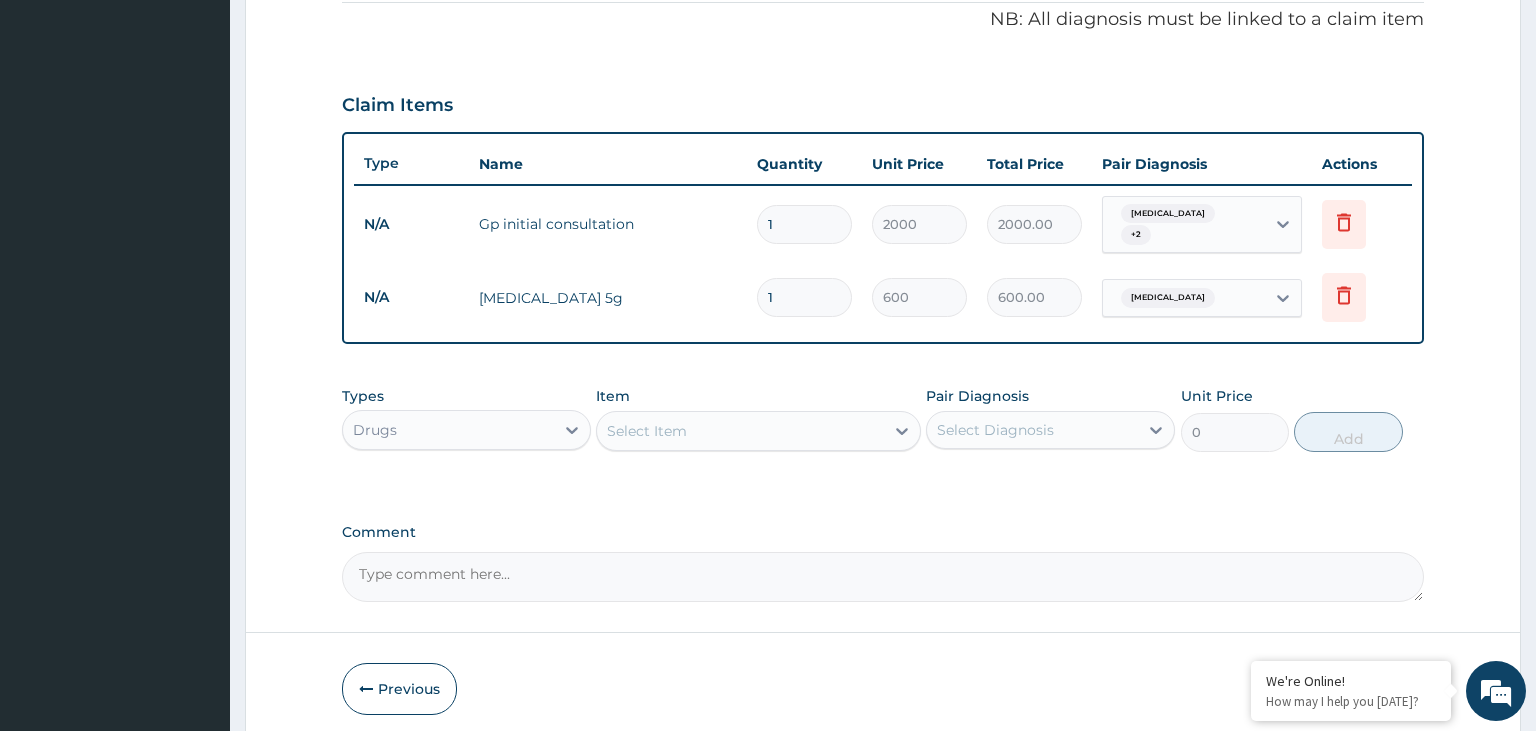 drag, startPoint x: 788, startPoint y: 278, endPoint x: 730, endPoint y: 296, distance: 60.728905 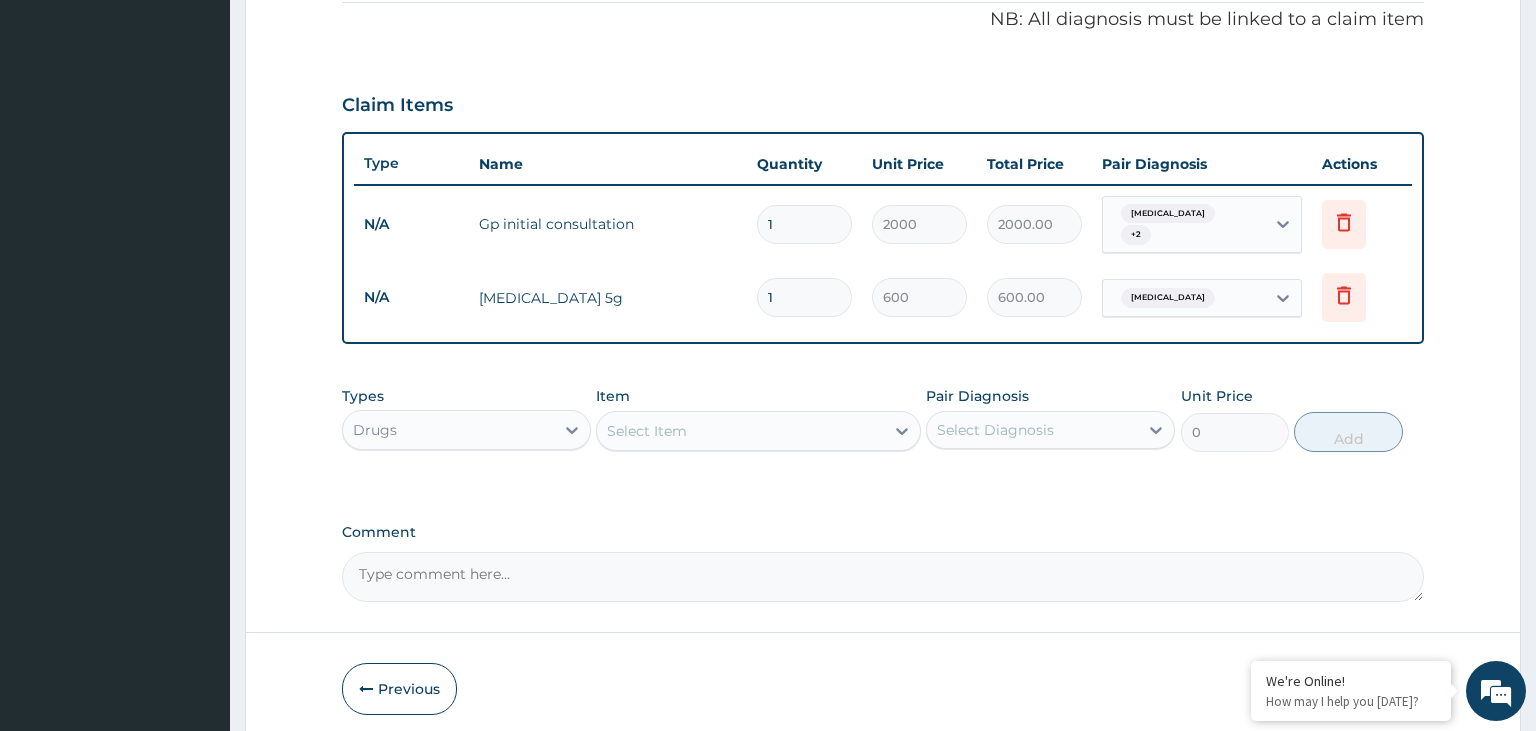 click on "1" at bounding box center [804, 297] 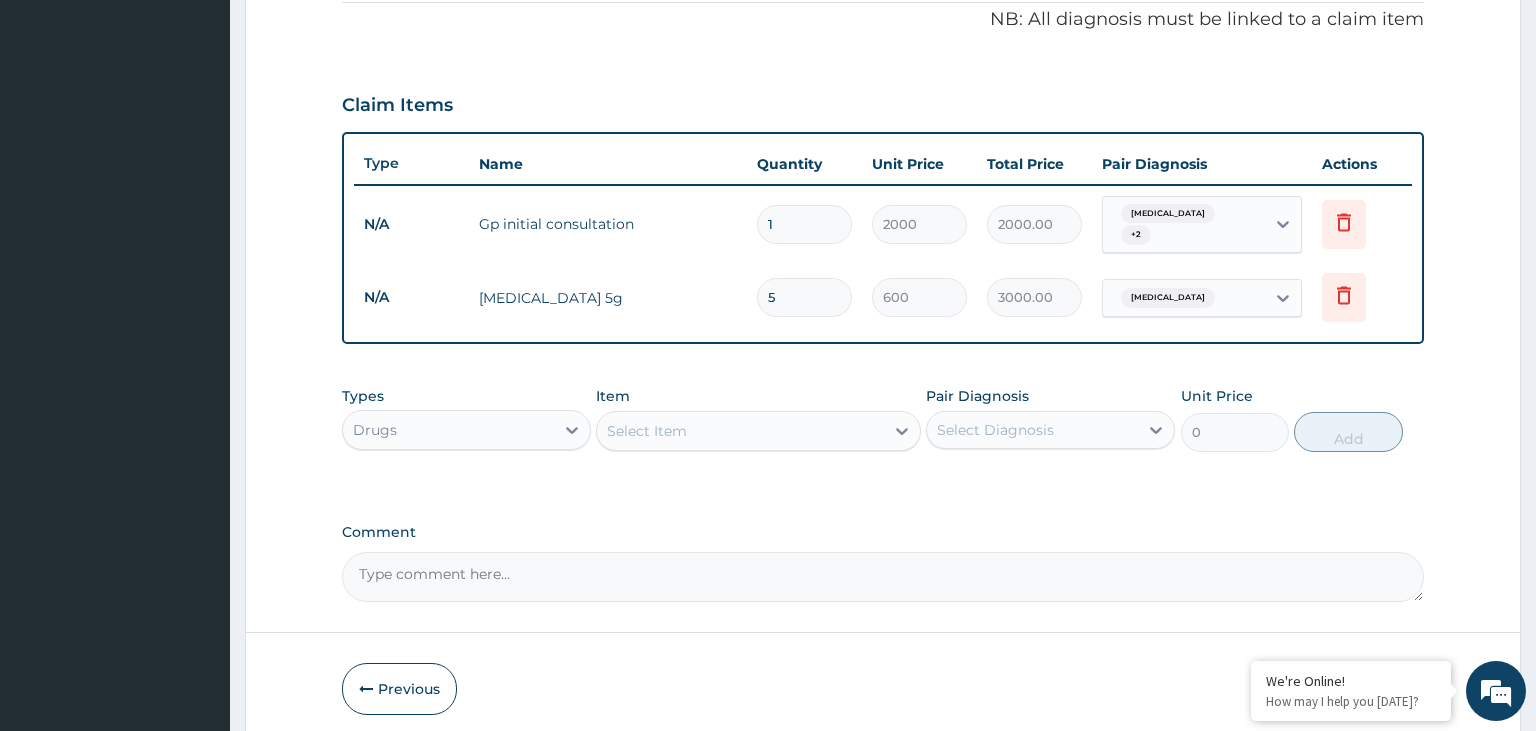 type on "5" 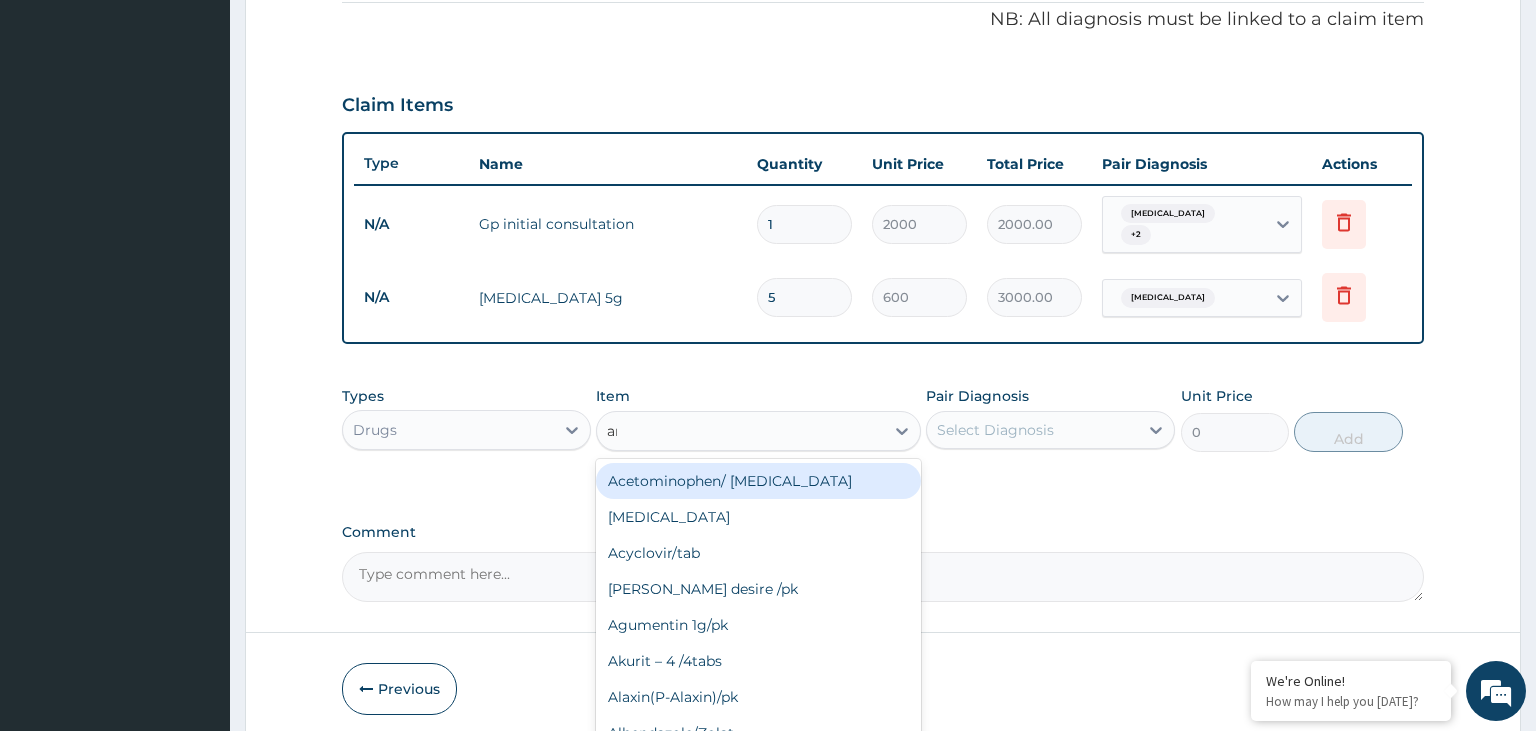 type on "ama" 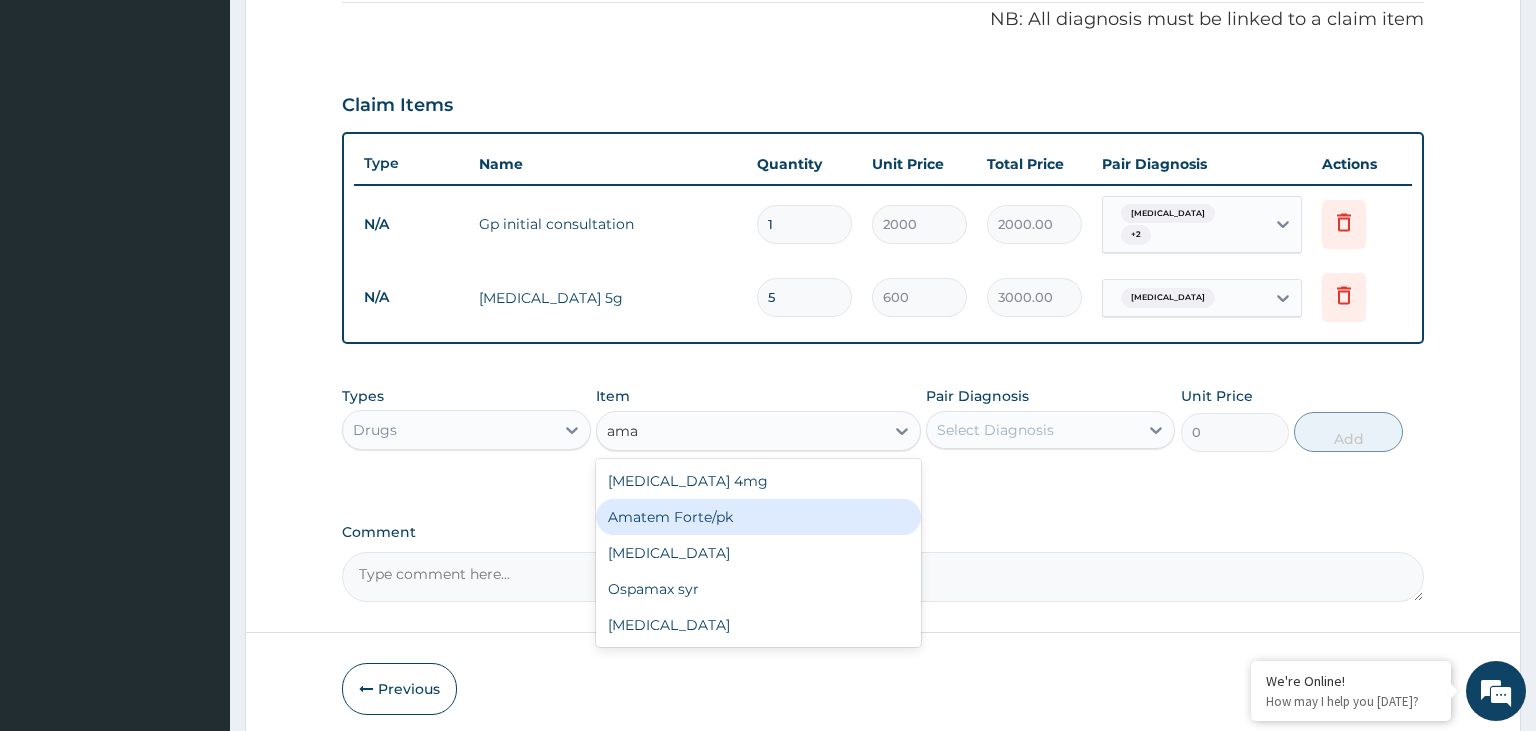 click on "Amatem Forte/pk" at bounding box center [758, 517] 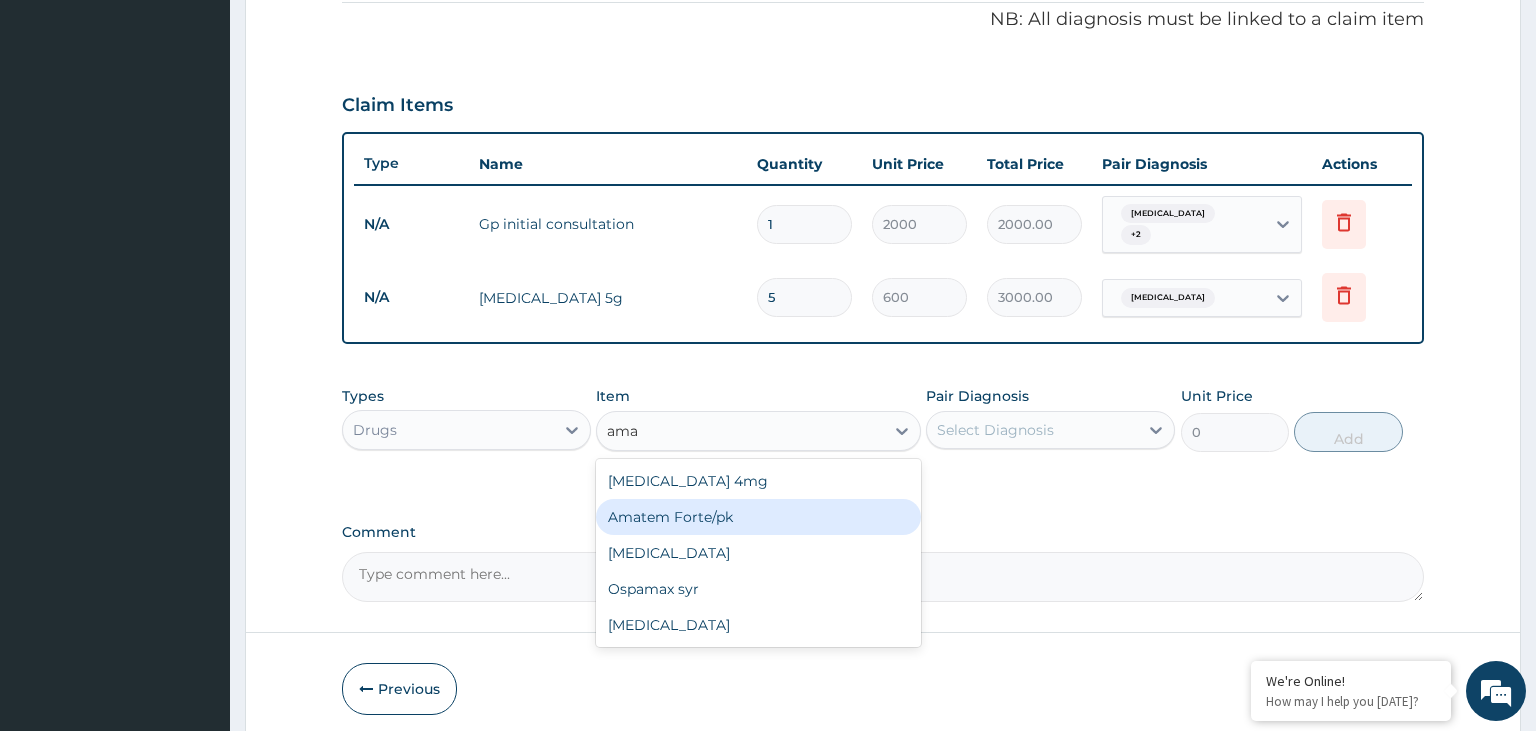 type 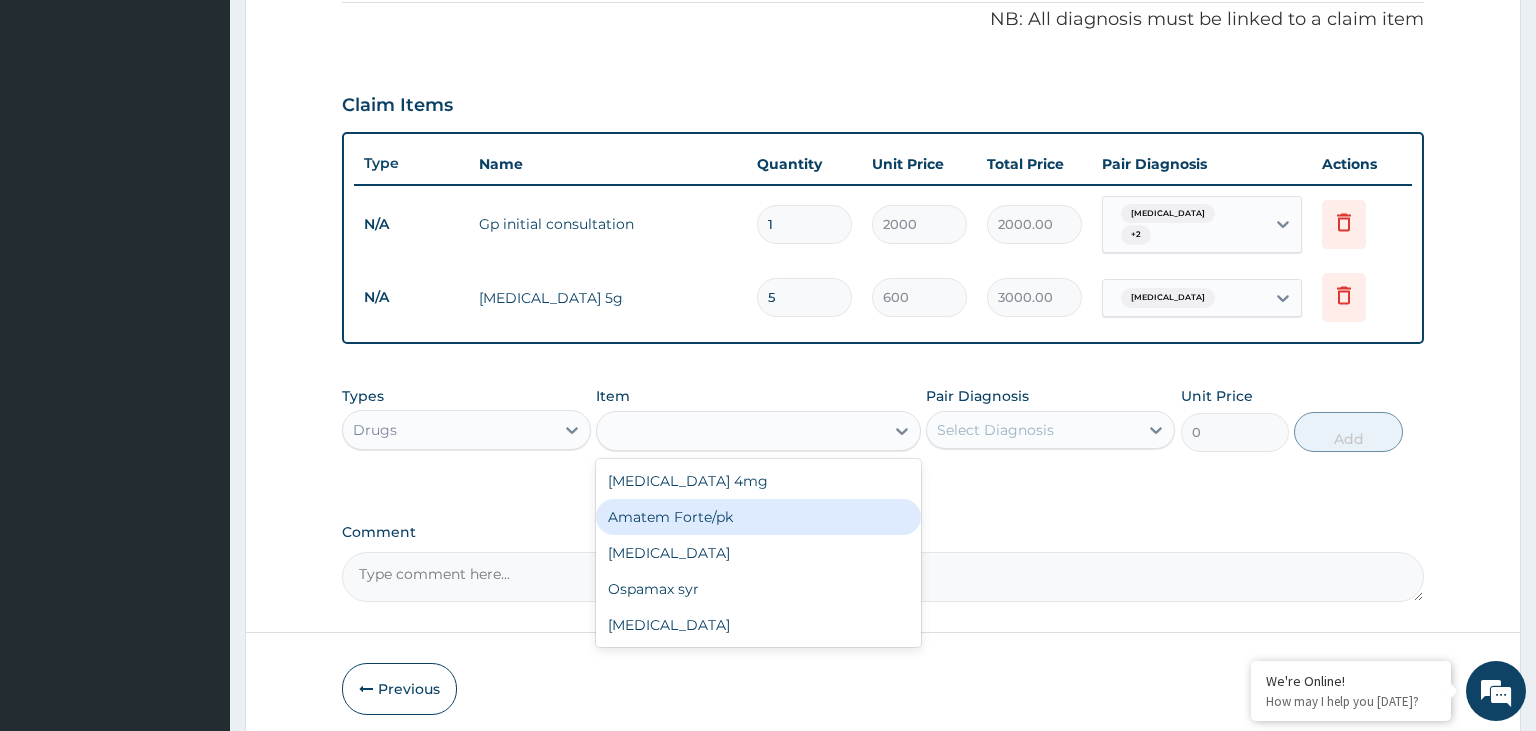 type on "2000" 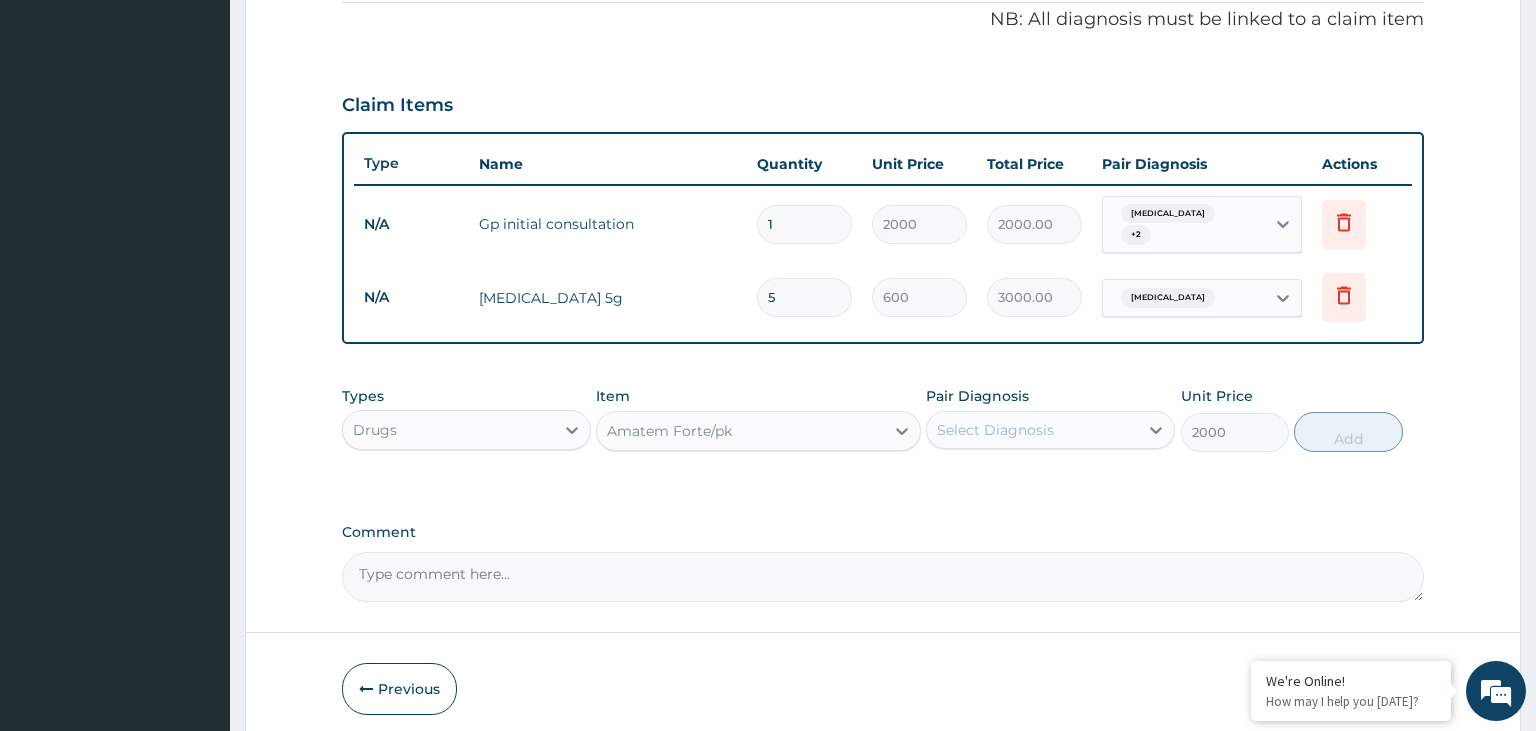 click on "Select Diagnosis" at bounding box center [995, 430] 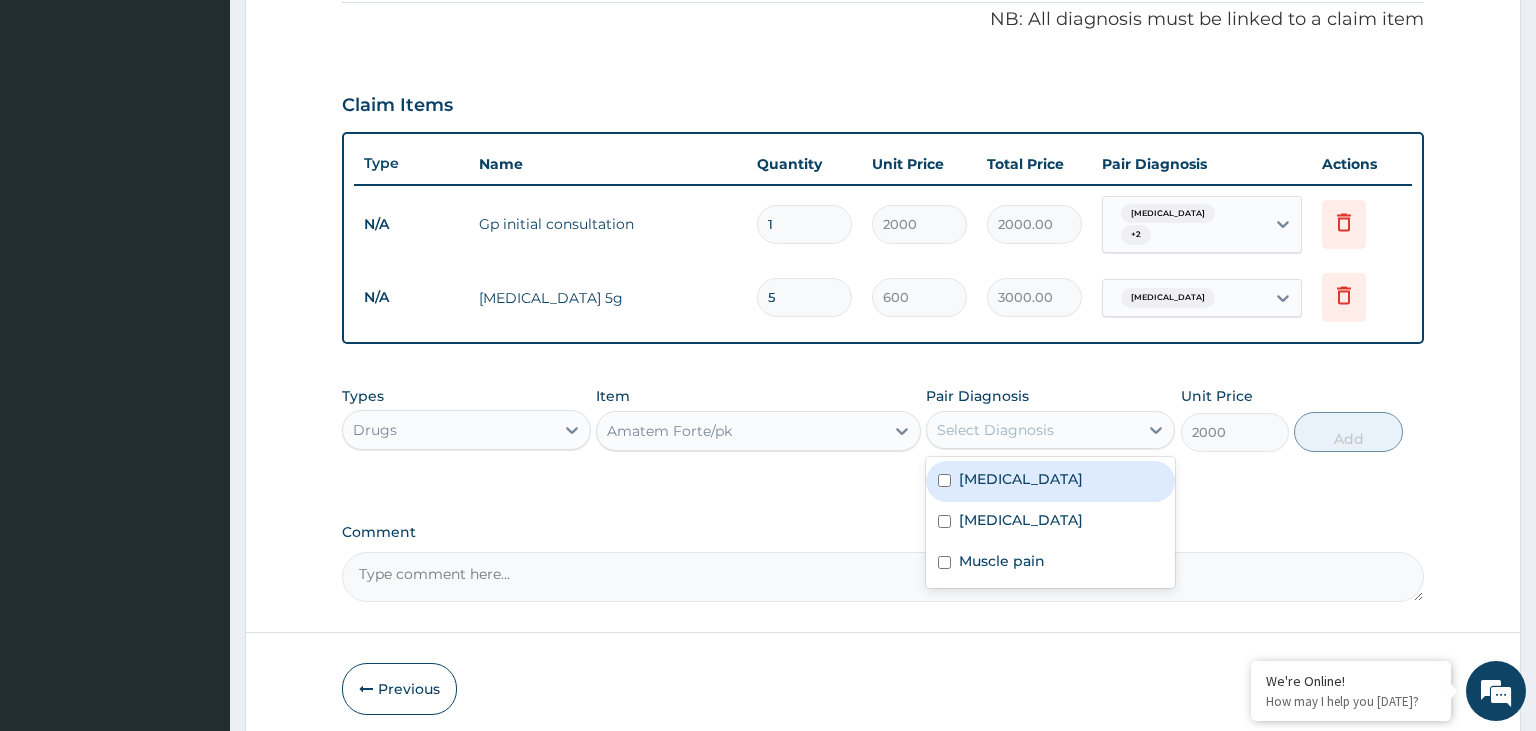 click on "Malaria" at bounding box center [1050, 481] 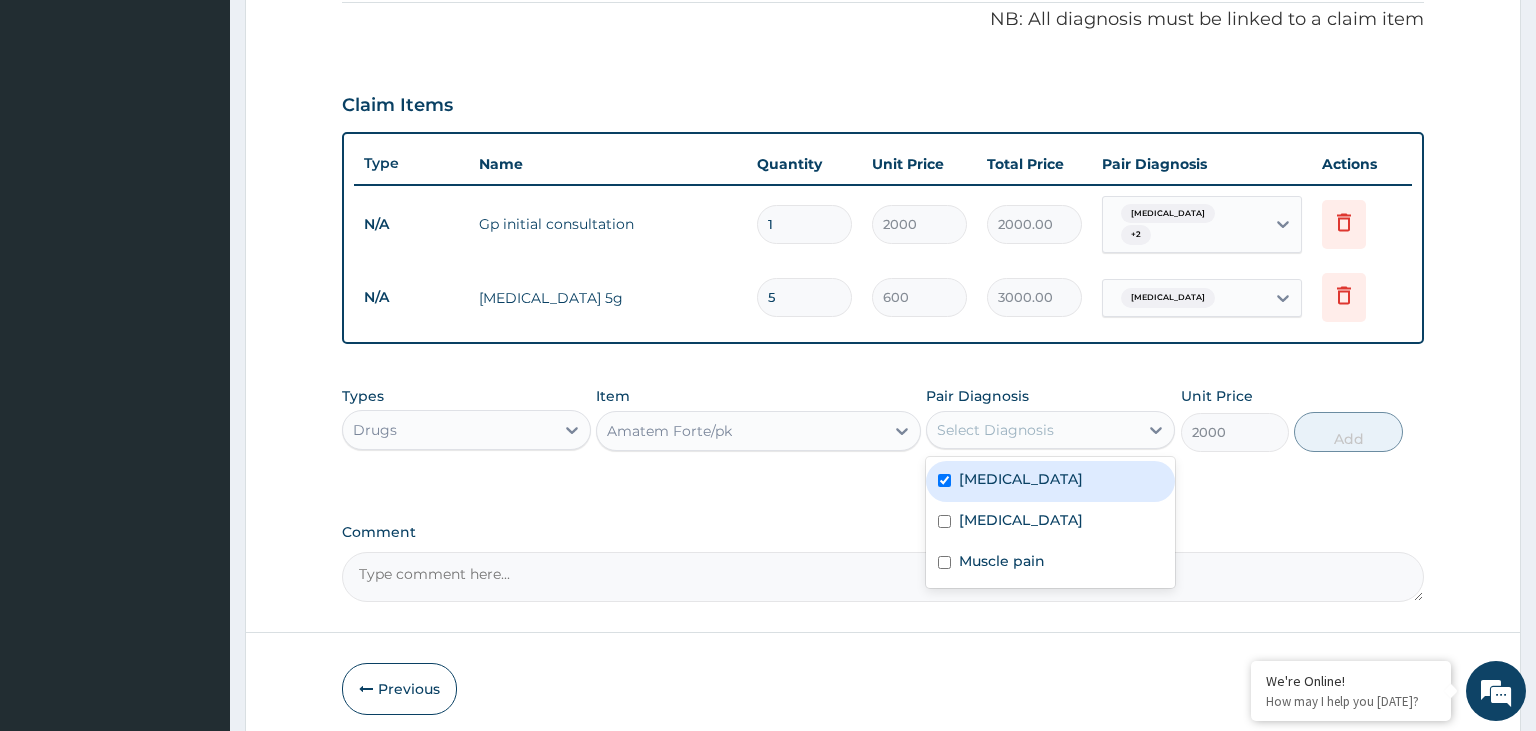 checkbox on "true" 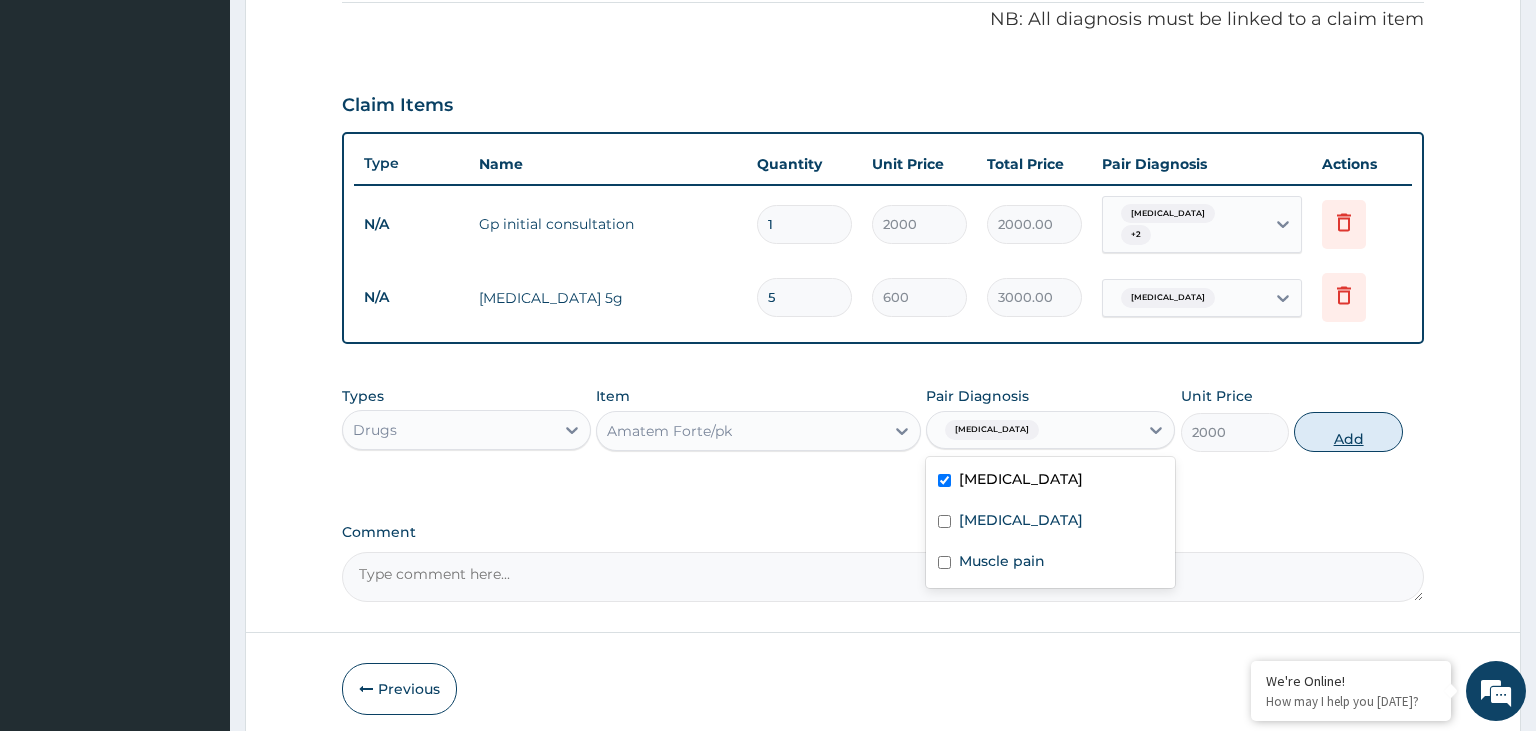click on "Add" at bounding box center (1348, 432) 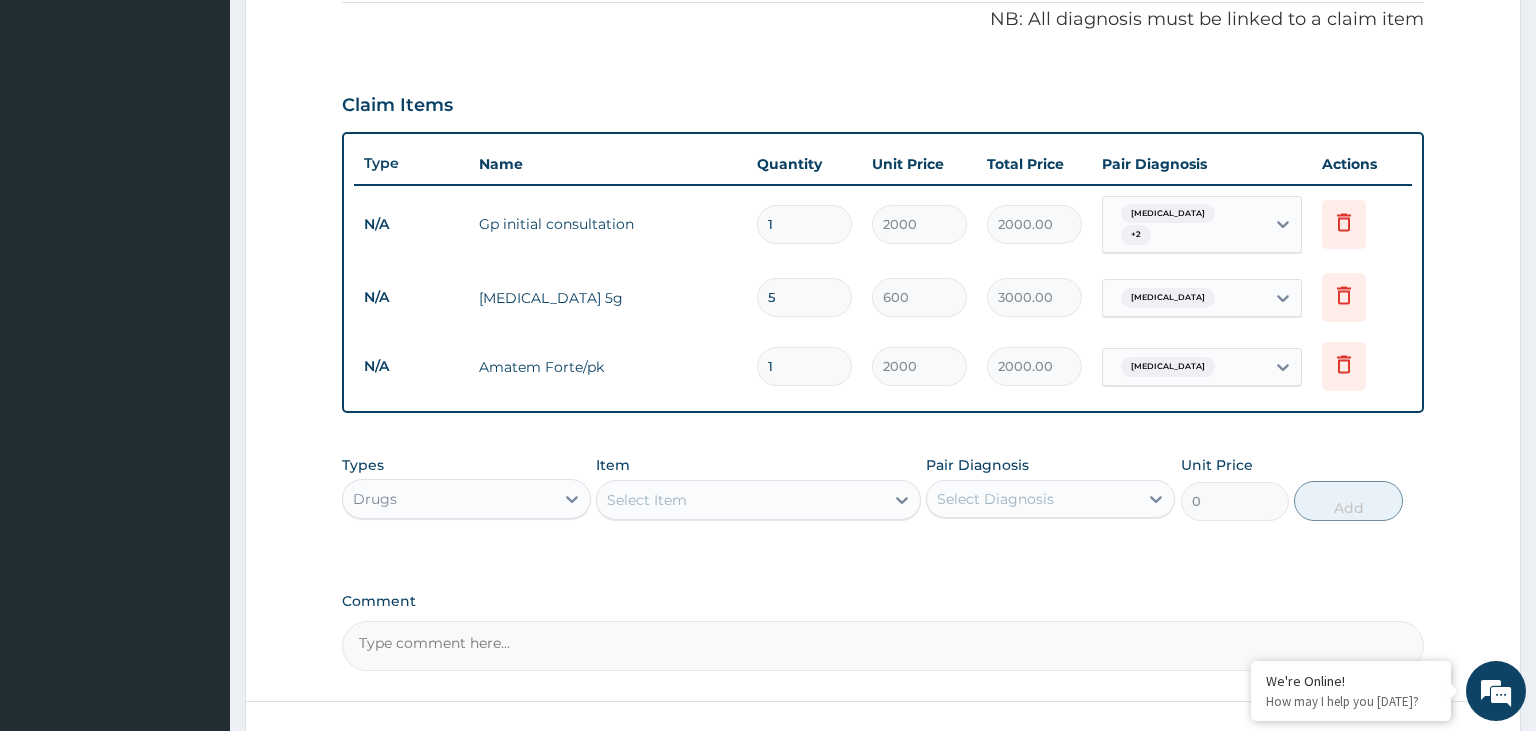 click on "Select Item" at bounding box center [740, 500] 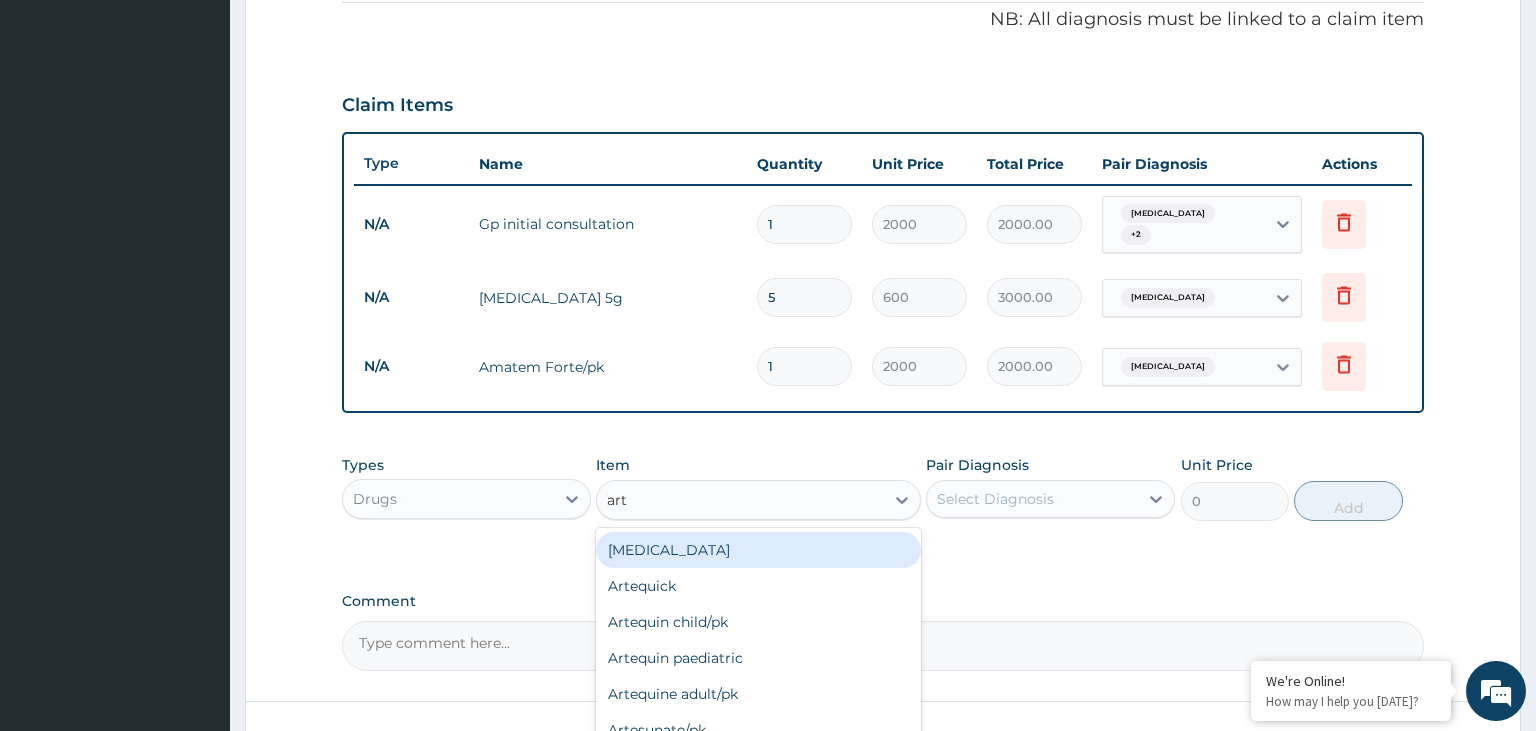 type on "arth" 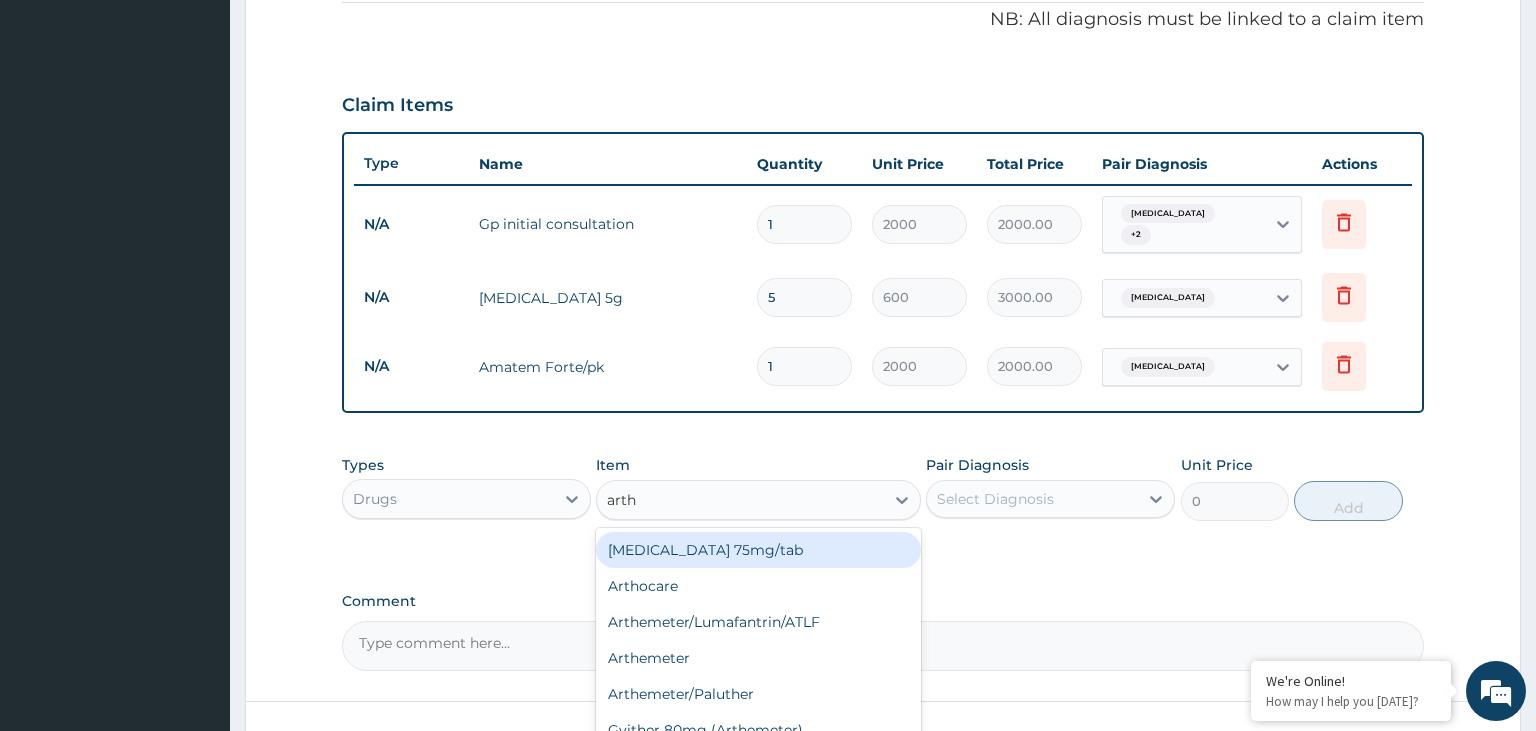 click on "[MEDICAL_DATA] 75mg/tab" at bounding box center [758, 550] 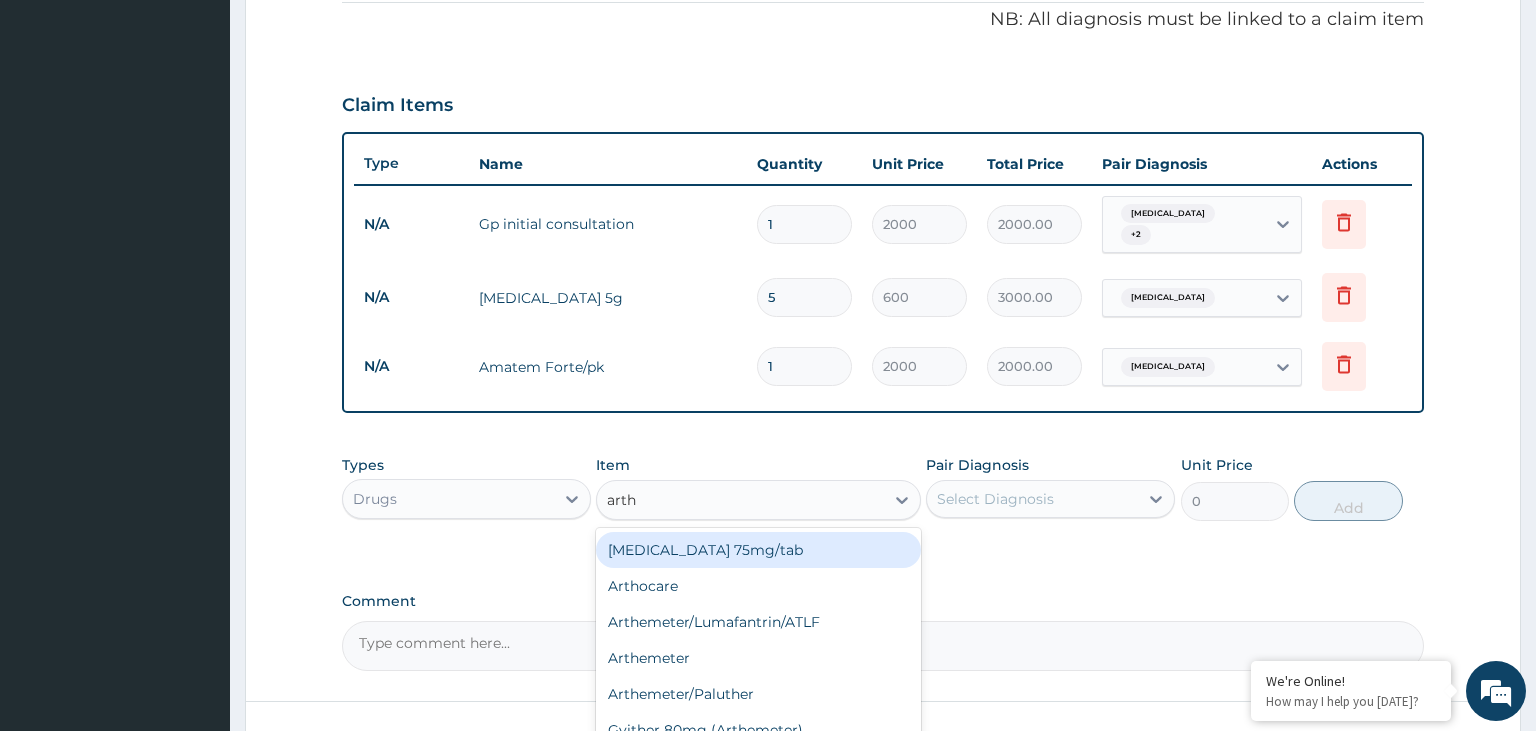 type 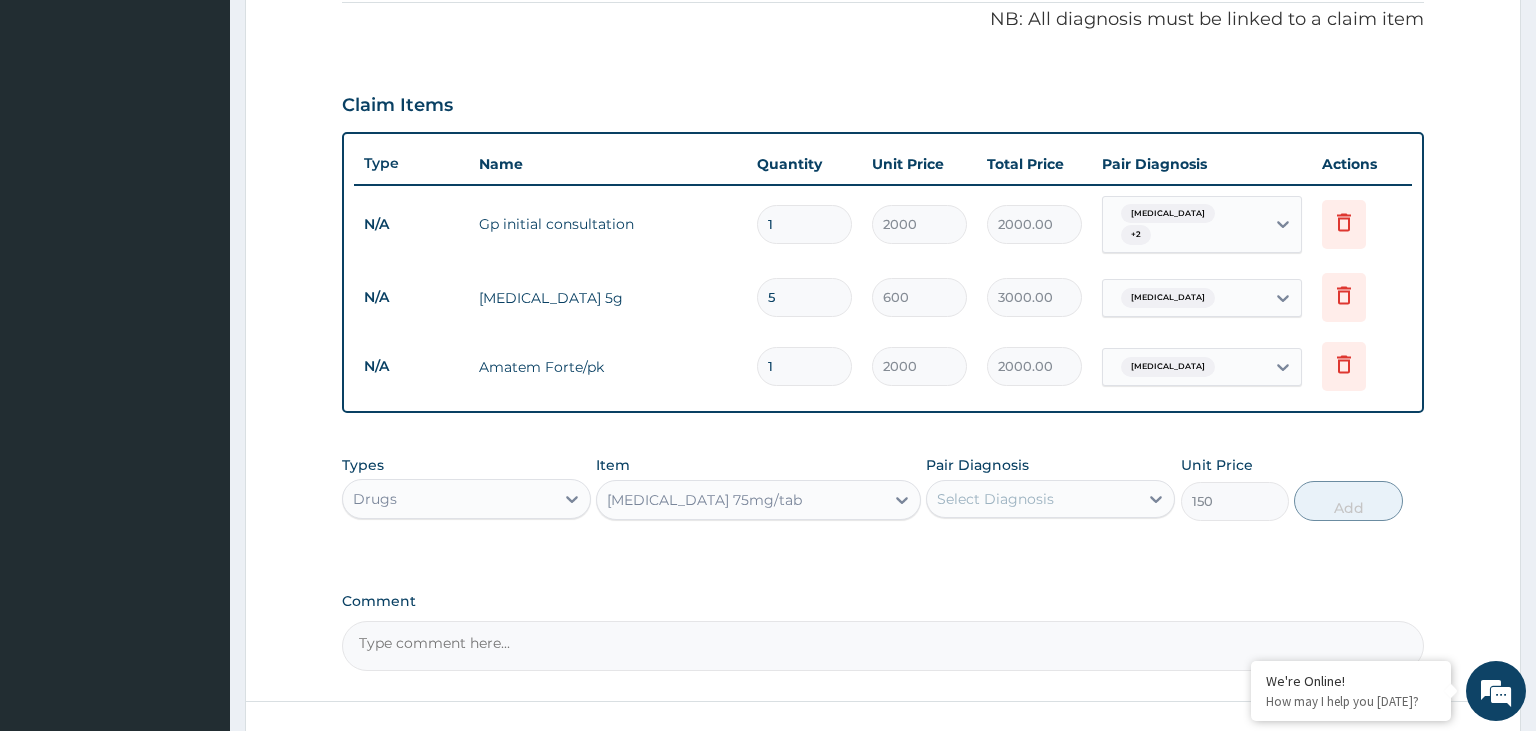 click on "Select Diagnosis" at bounding box center (1032, 499) 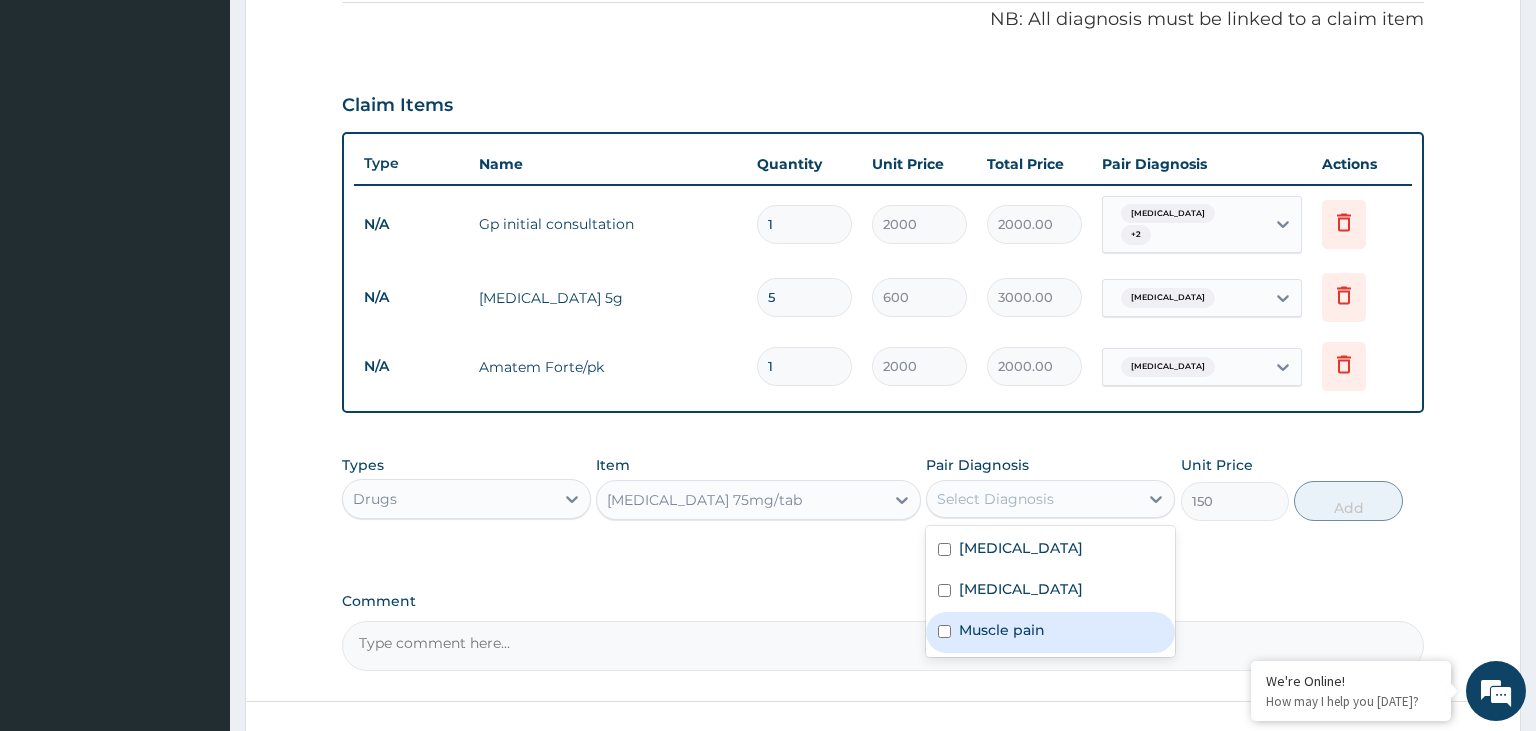 click on "Muscle pain" at bounding box center (1050, 632) 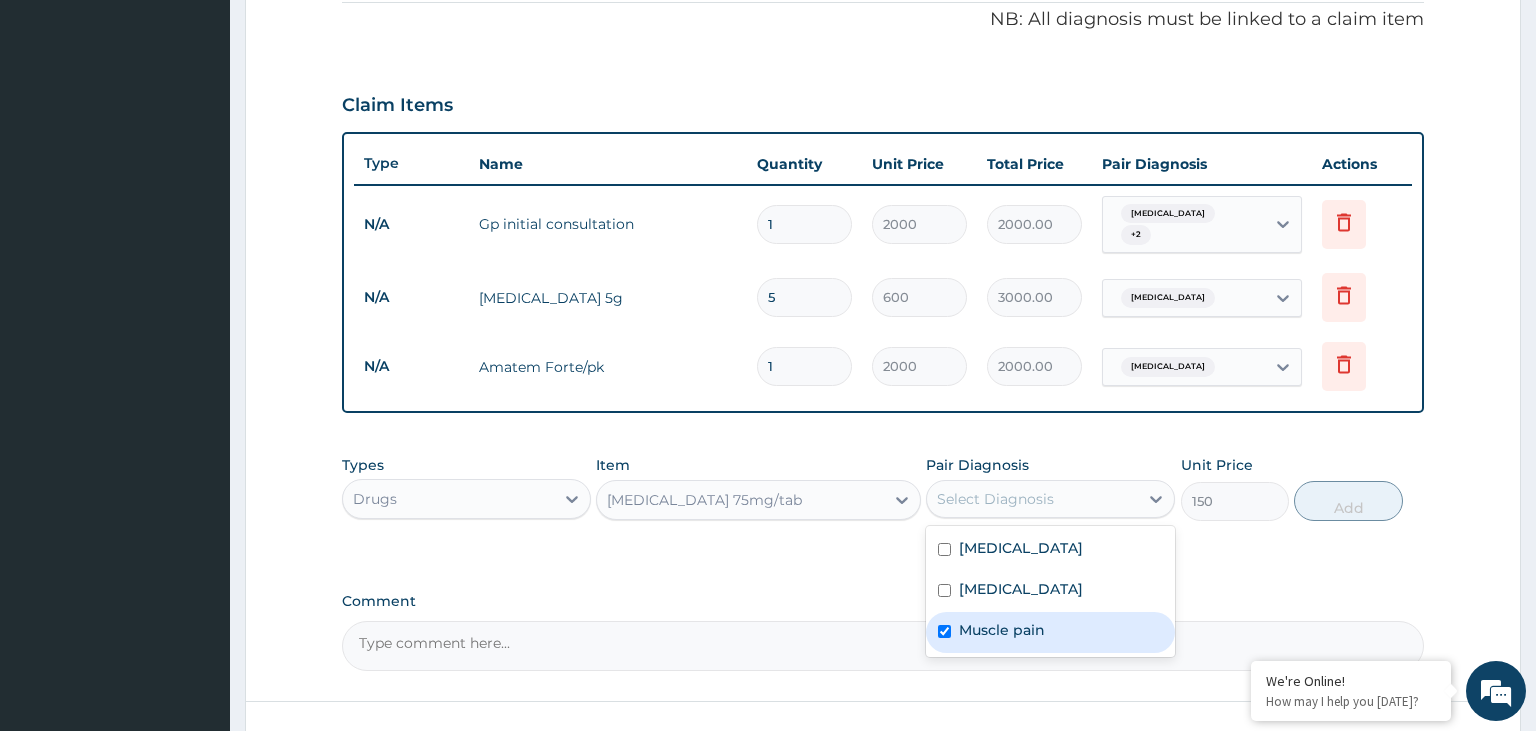 checkbox on "true" 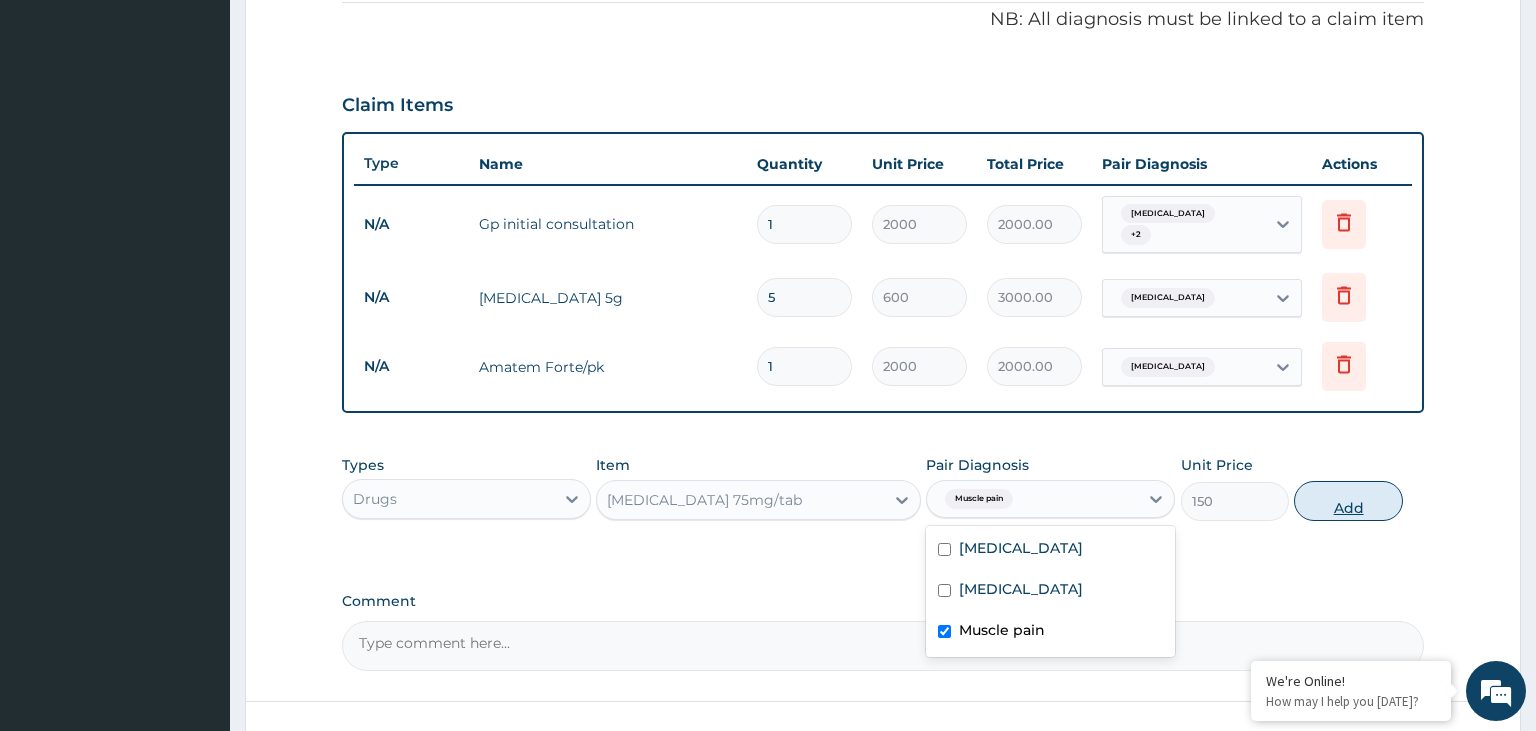 click on "Add" at bounding box center (1348, 501) 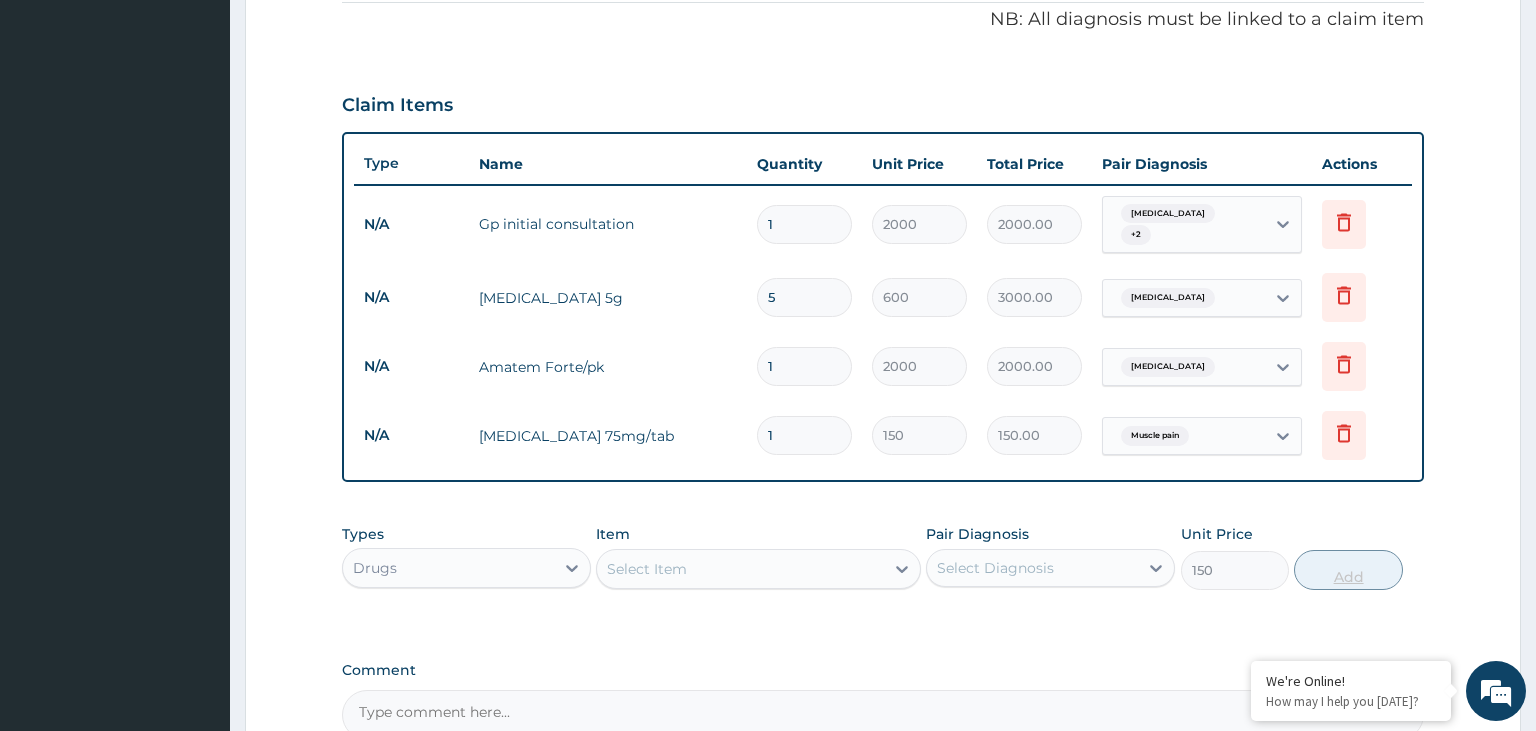 type on "0" 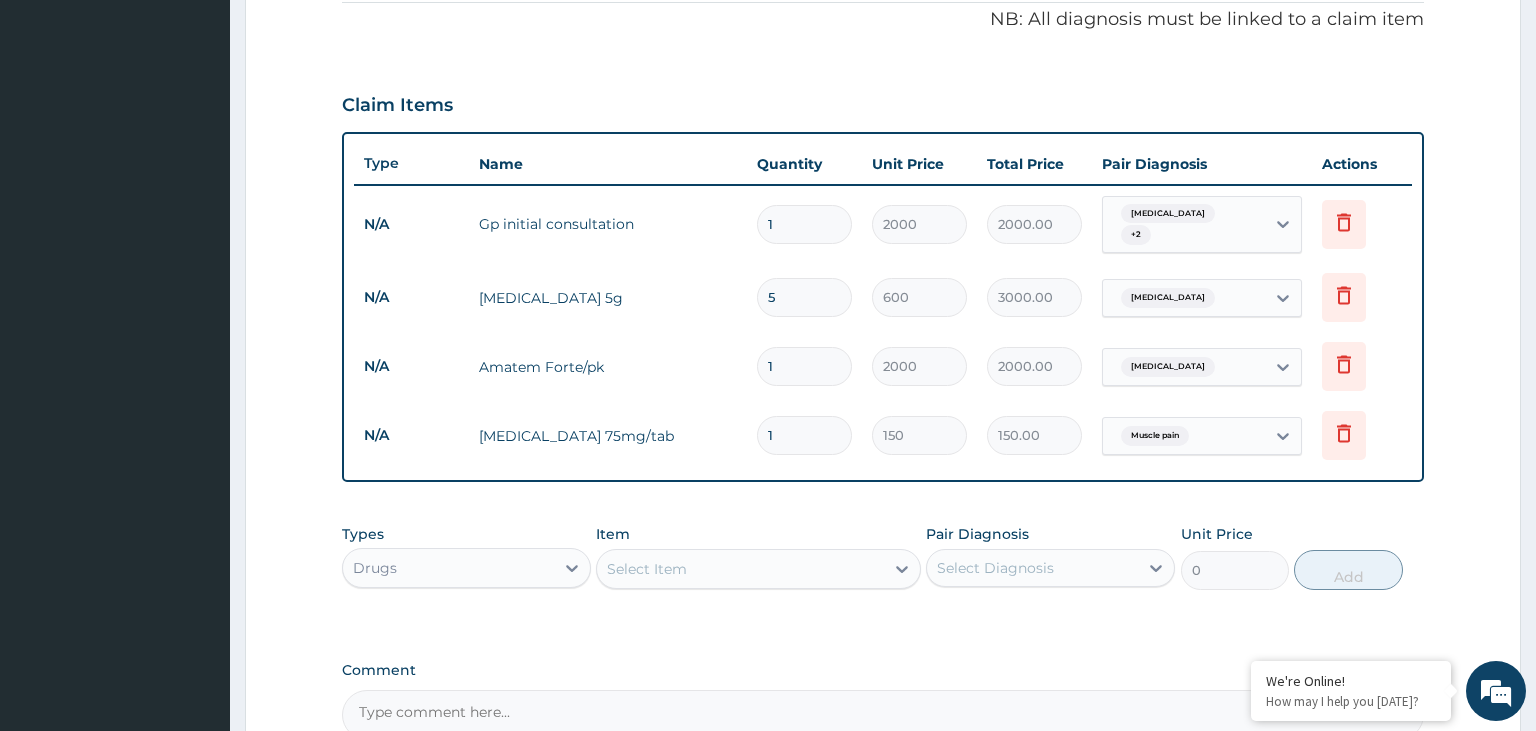 drag, startPoint x: 796, startPoint y: 410, endPoint x: 716, endPoint y: 426, distance: 81.58431 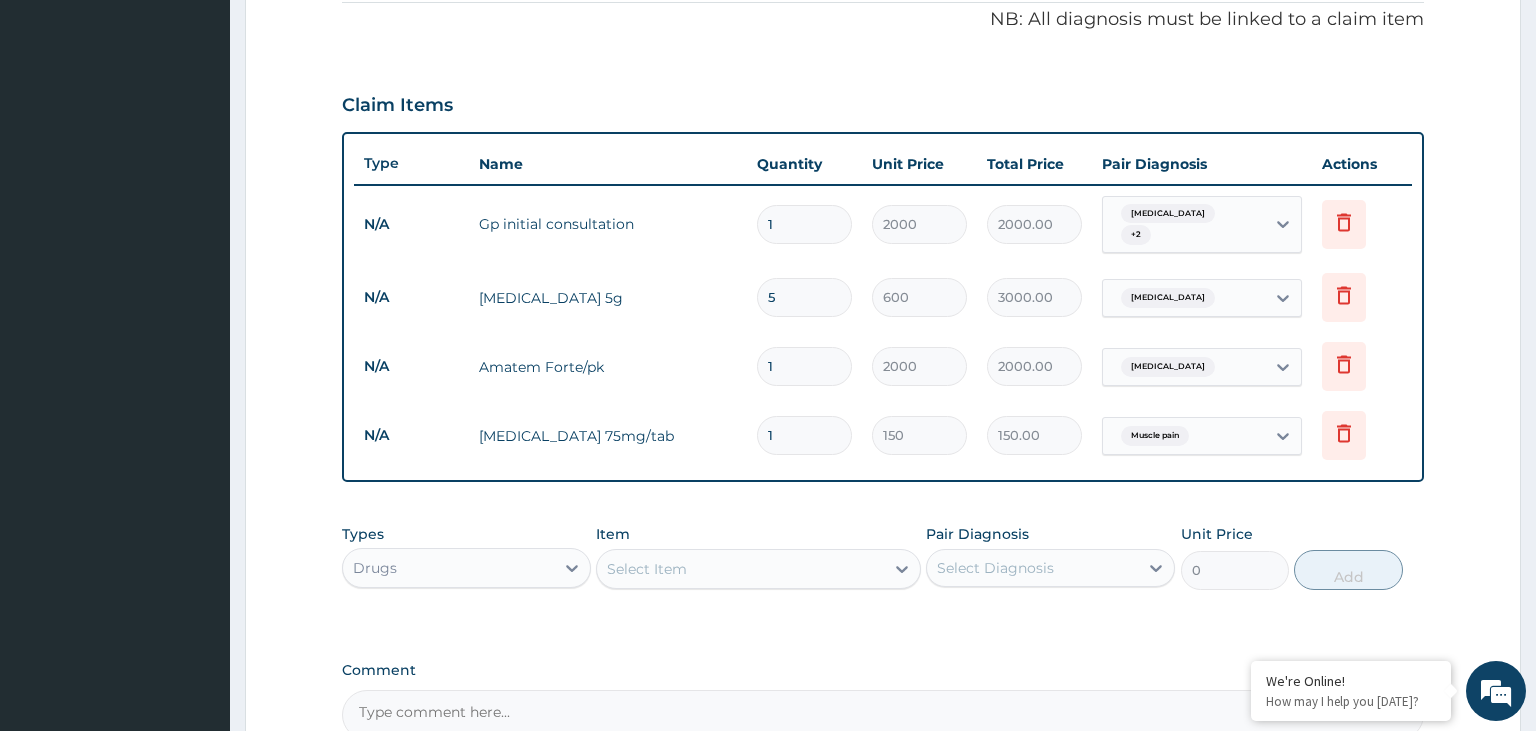 click on "1" at bounding box center [804, 435] 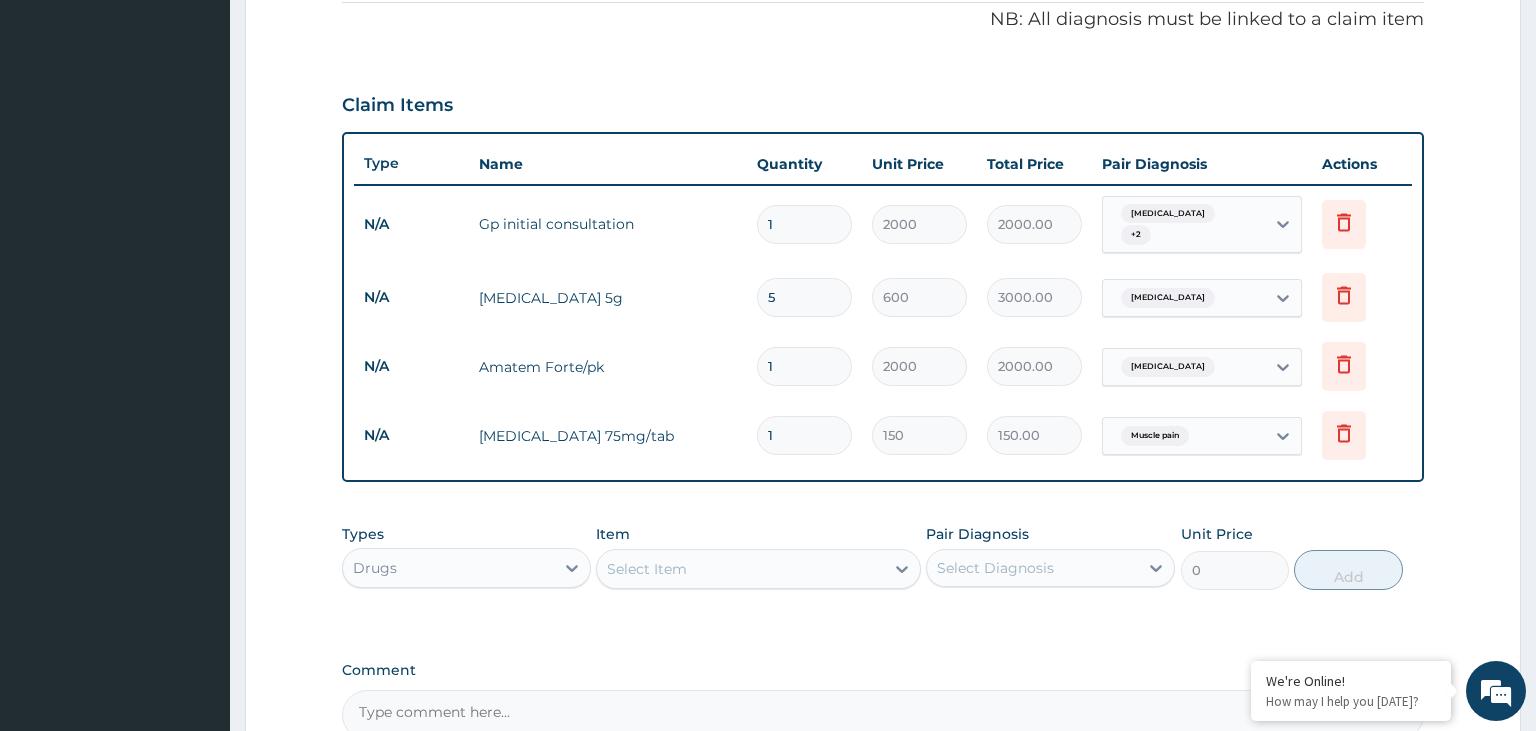 type on "14" 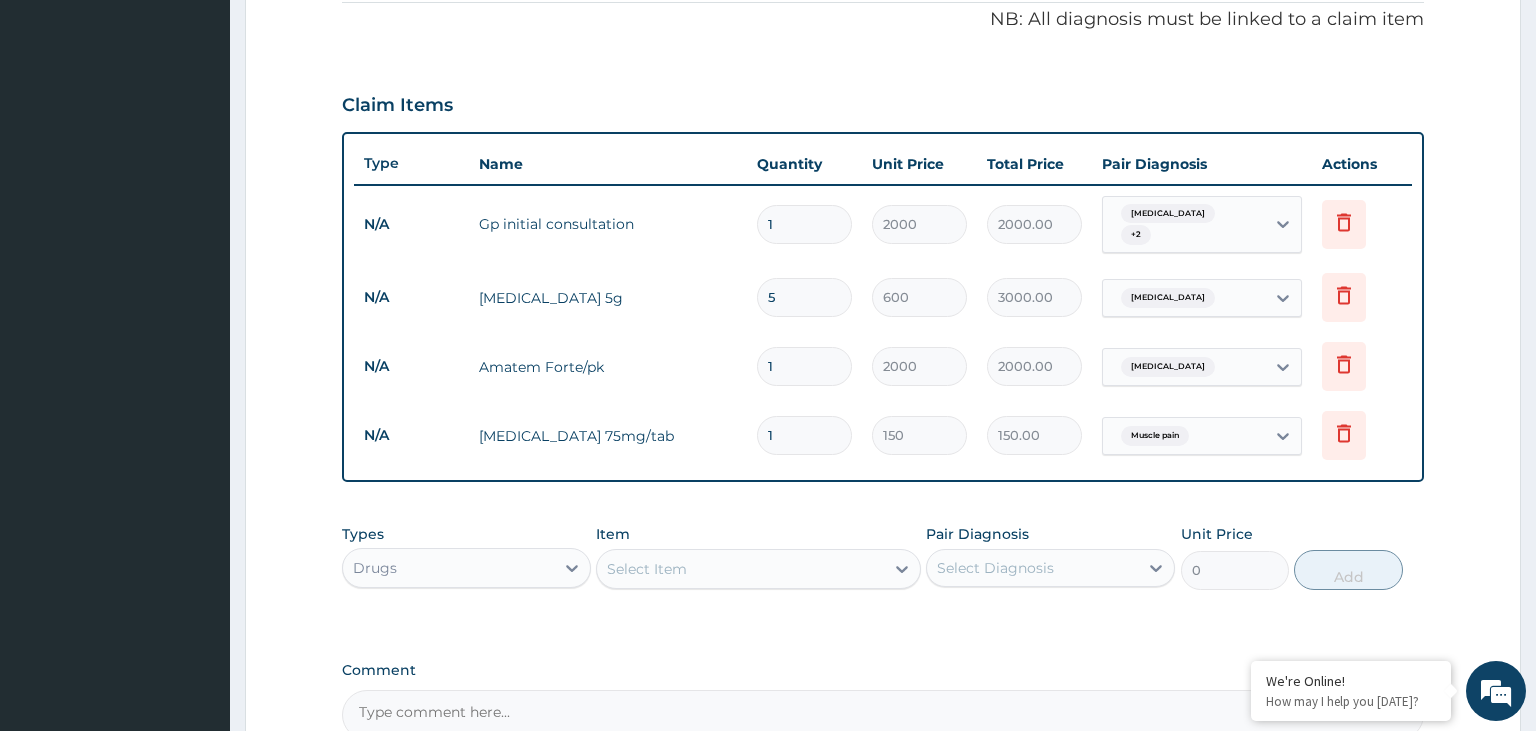 type on "2100.00" 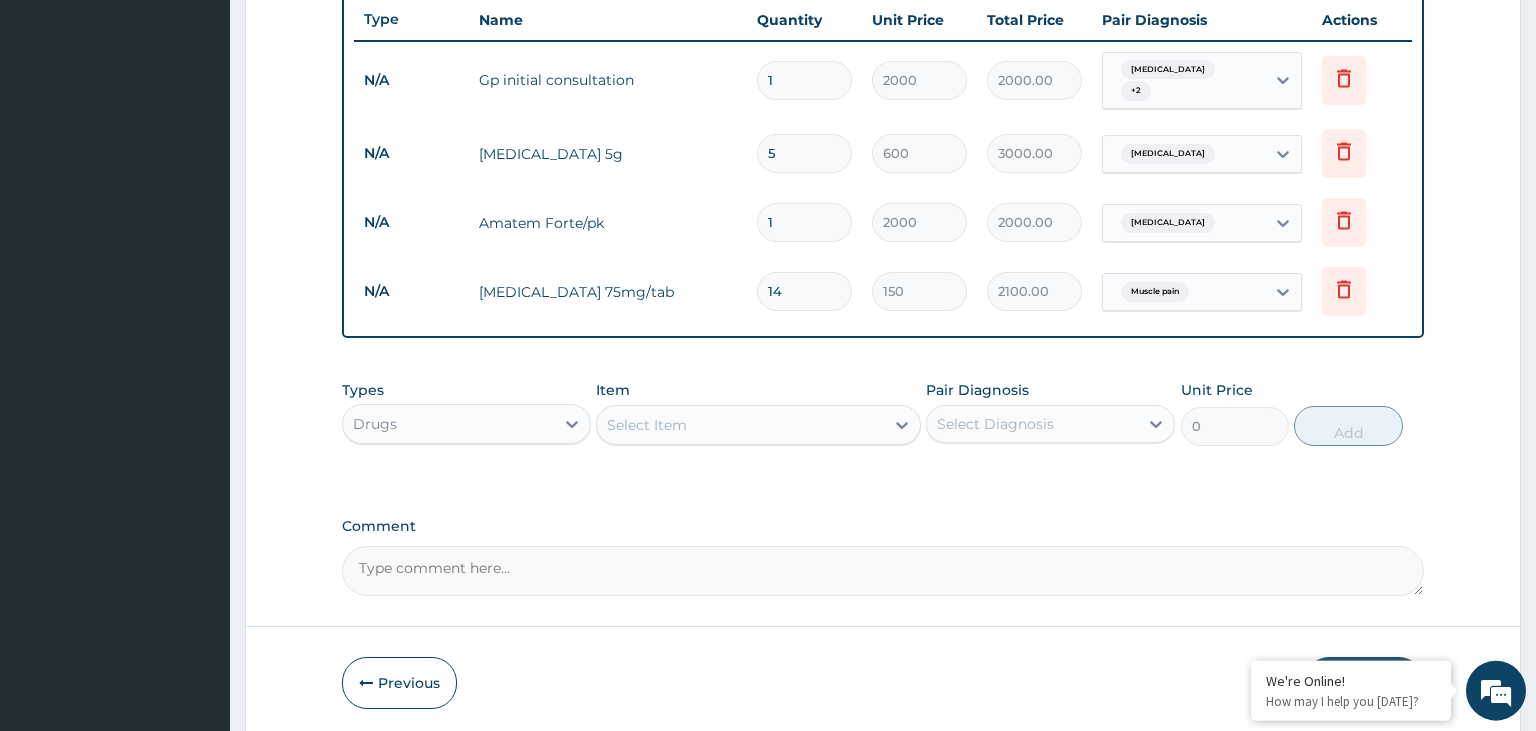 scroll, scrollTop: 819, scrollLeft: 0, axis: vertical 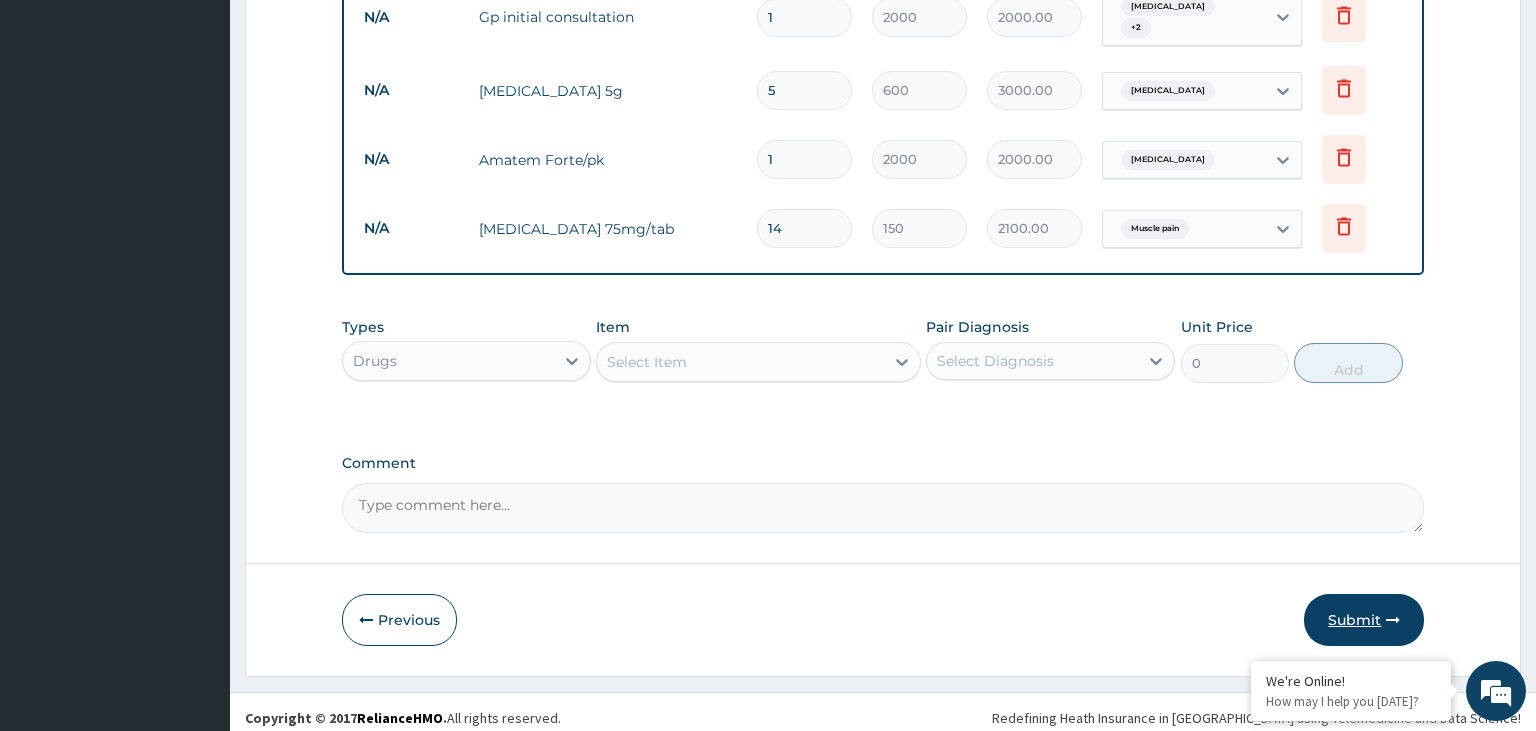 type on "14" 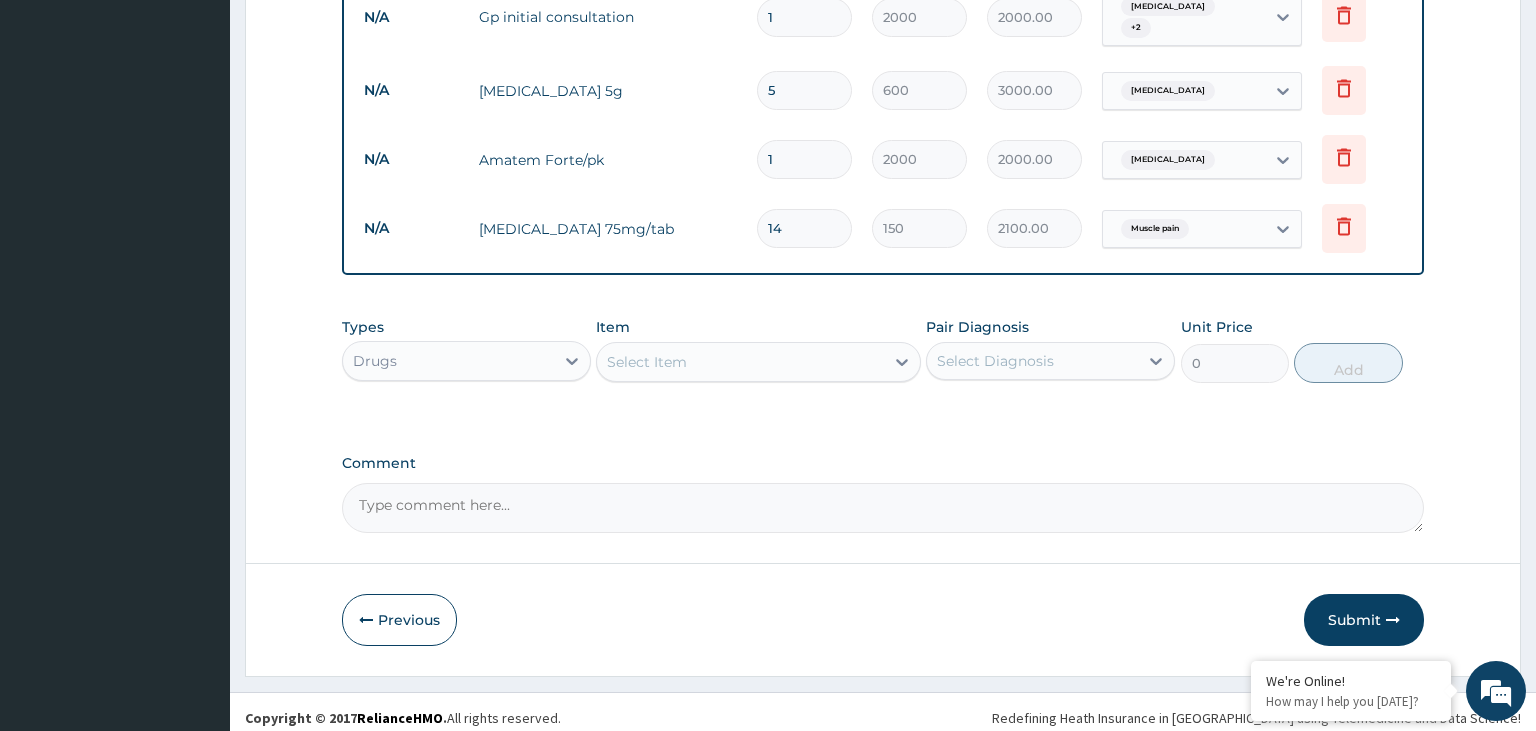 click on "Submit" at bounding box center [1364, 620] 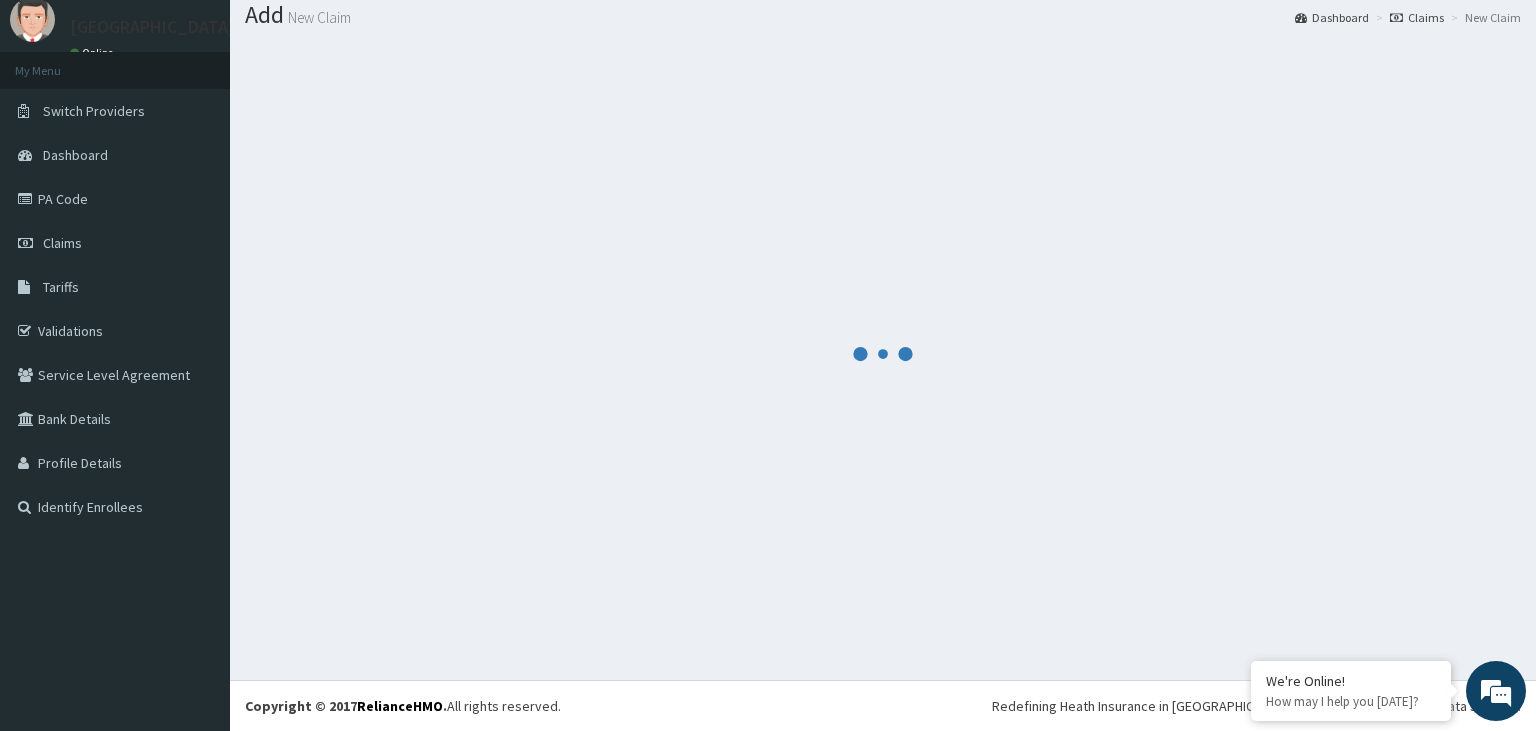 scroll, scrollTop: 62, scrollLeft: 0, axis: vertical 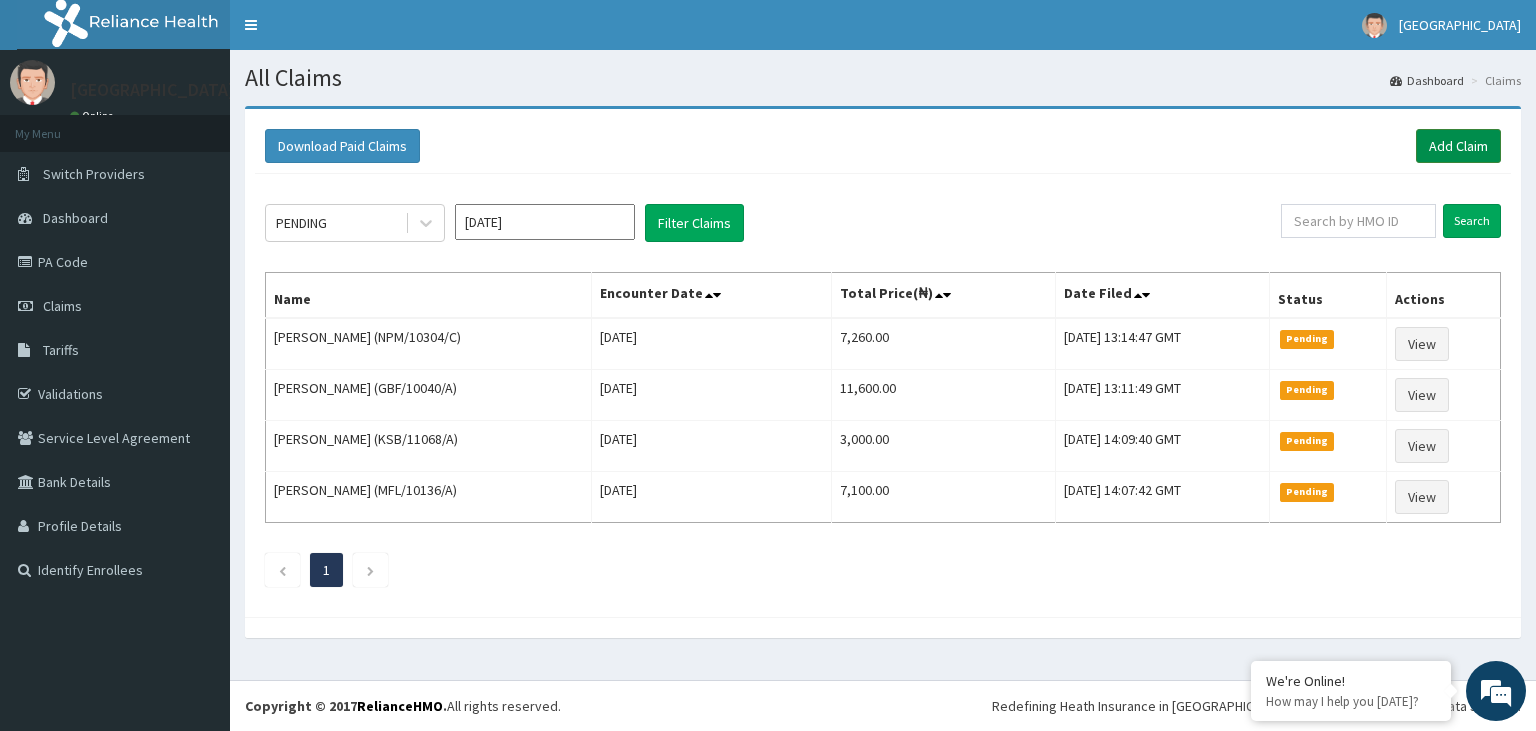 click on "Add Claim" at bounding box center (1458, 146) 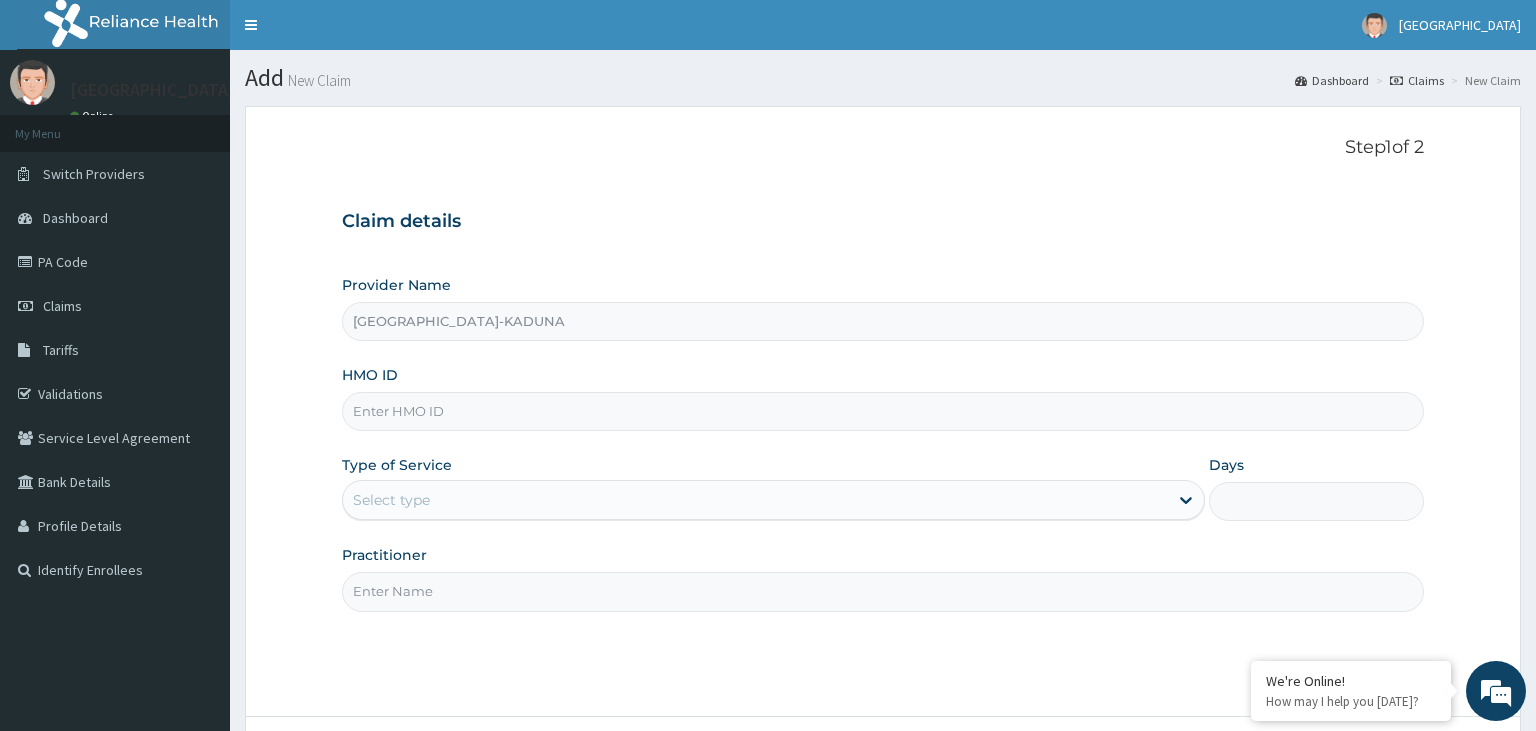 scroll, scrollTop: 0, scrollLeft: 0, axis: both 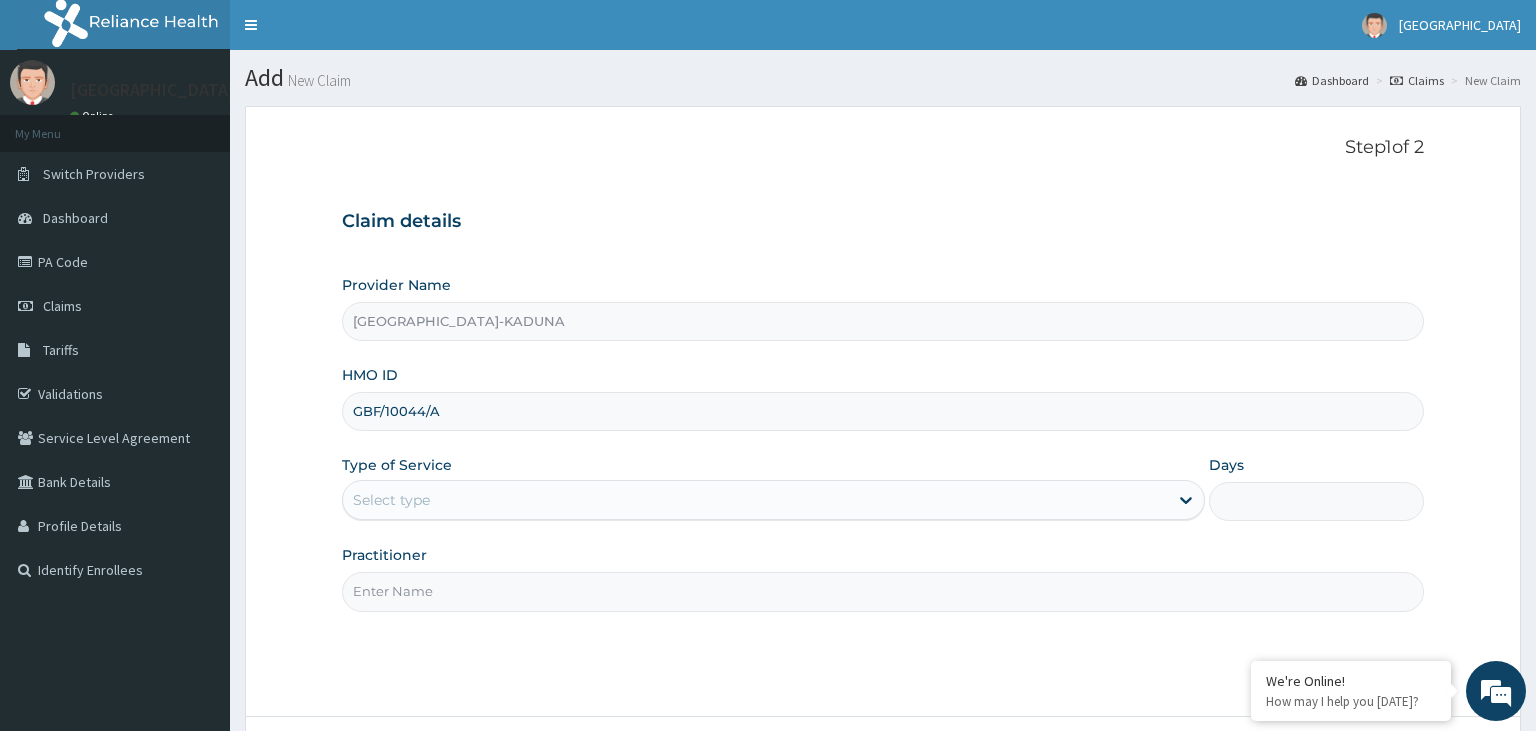 click on "GBF/10044/A" at bounding box center (883, 411) 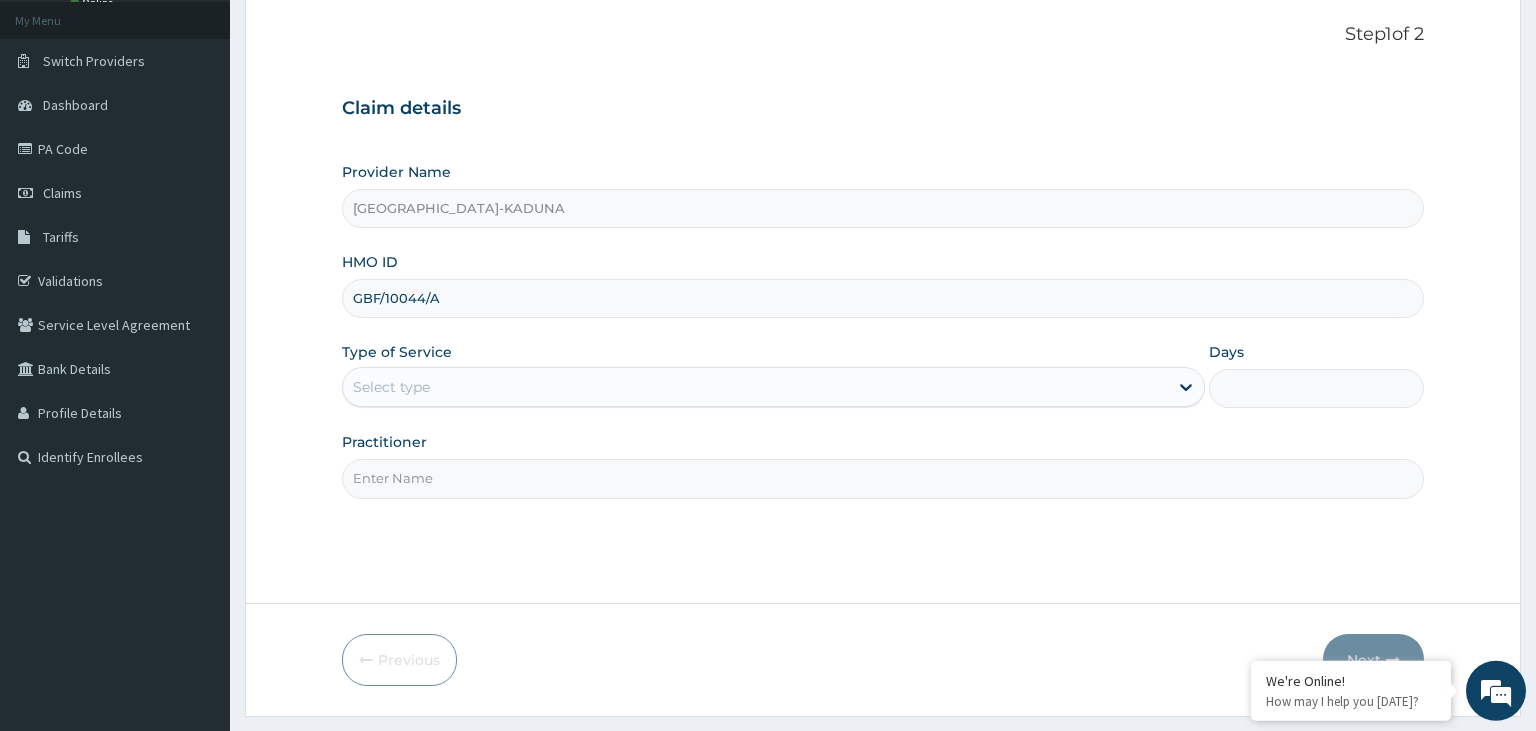 scroll, scrollTop: 164, scrollLeft: 0, axis: vertical 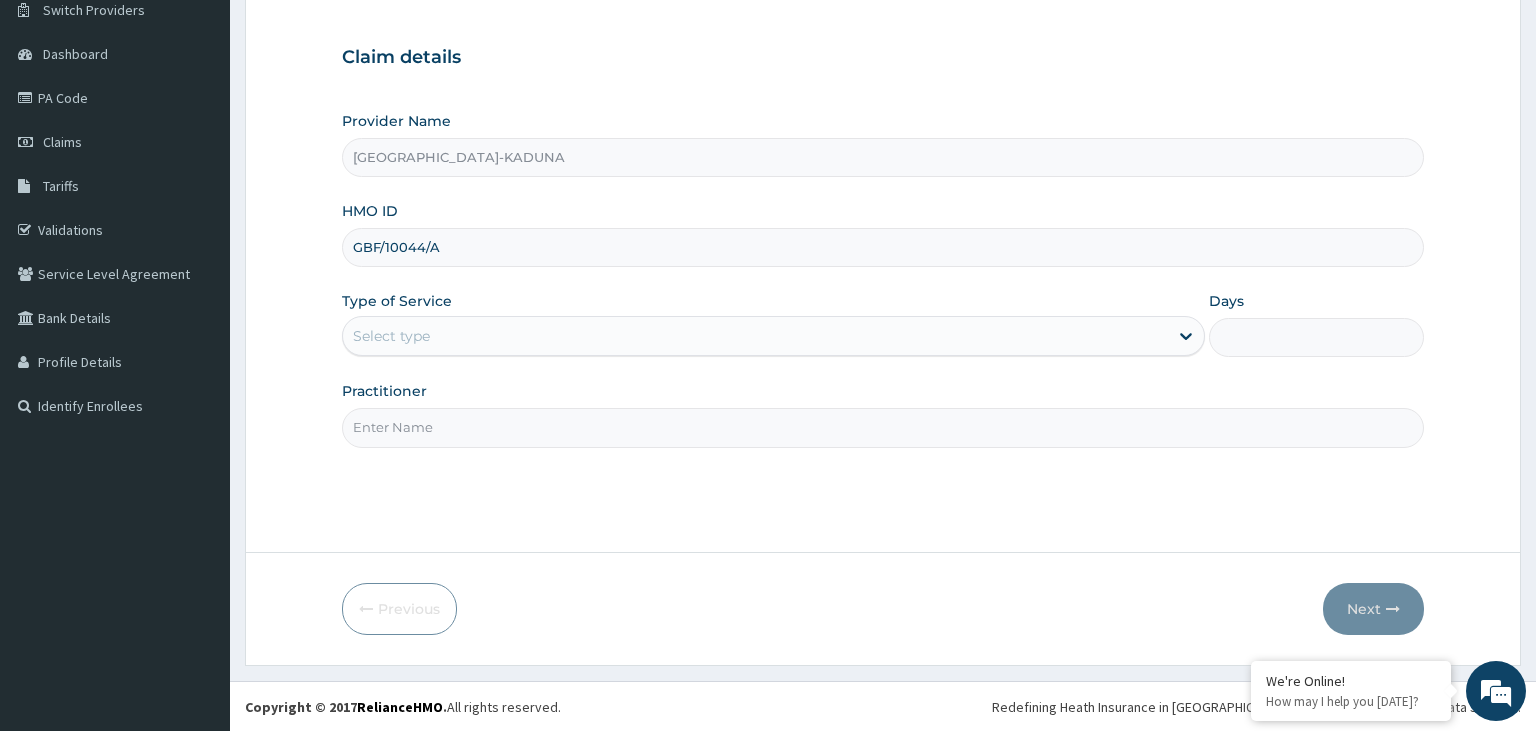 type on "GBF/10044/A" 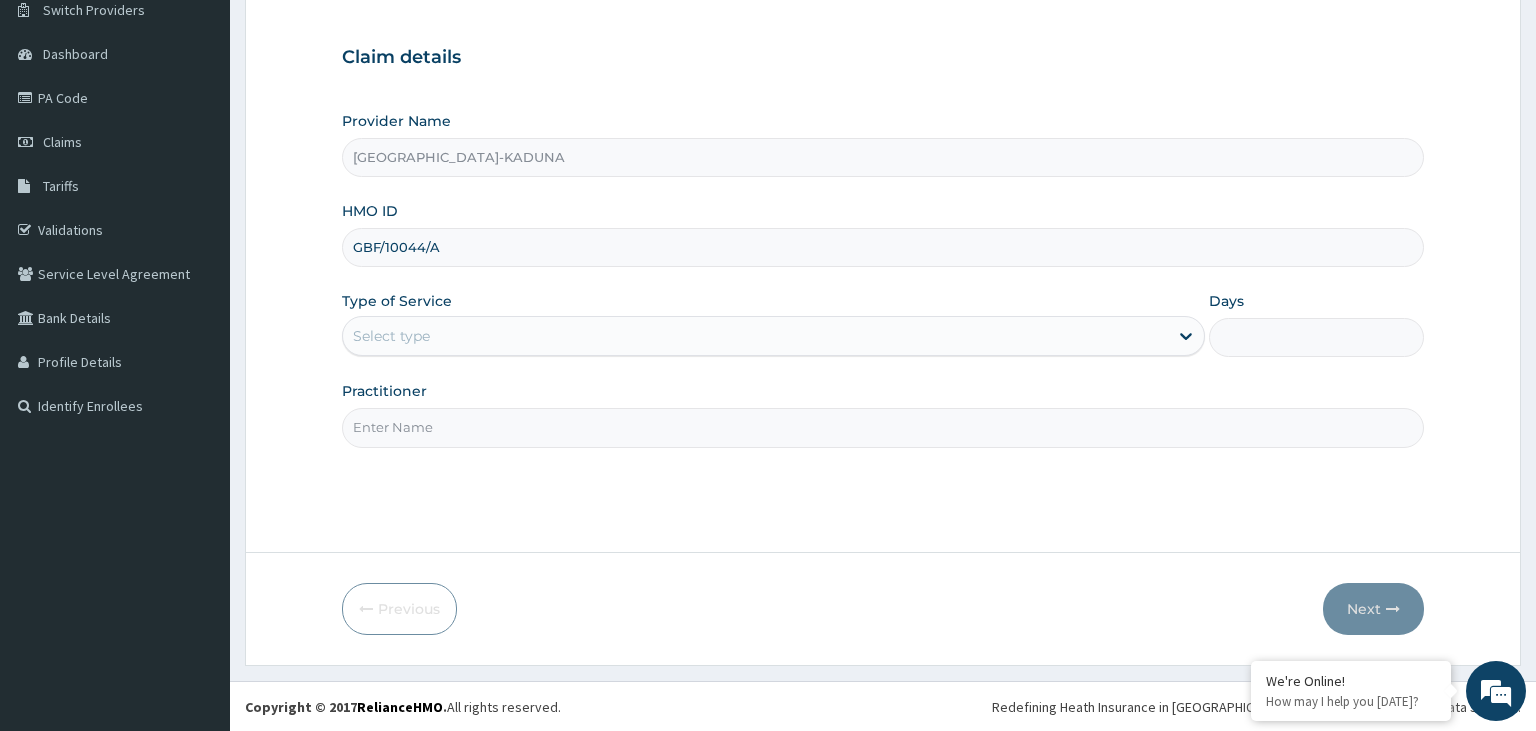 click on "Provider Name [GEOGRAPHIC_DATA]-KADUNA HMO ID GBF/10044/A Type of Service Select type Days Practitioner" at bounding box center [883, 279] 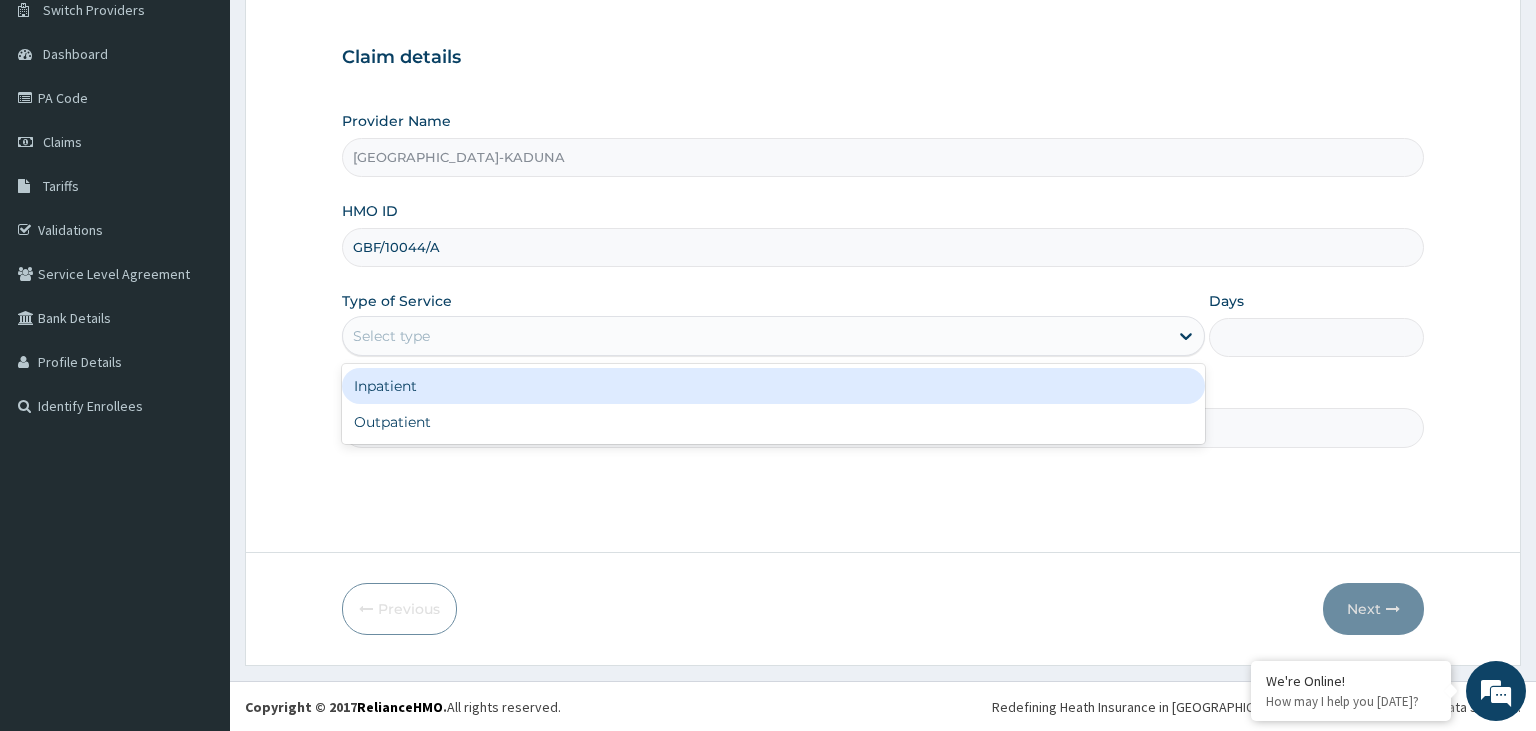 click on "Select type" at bounding box center [755, 336] 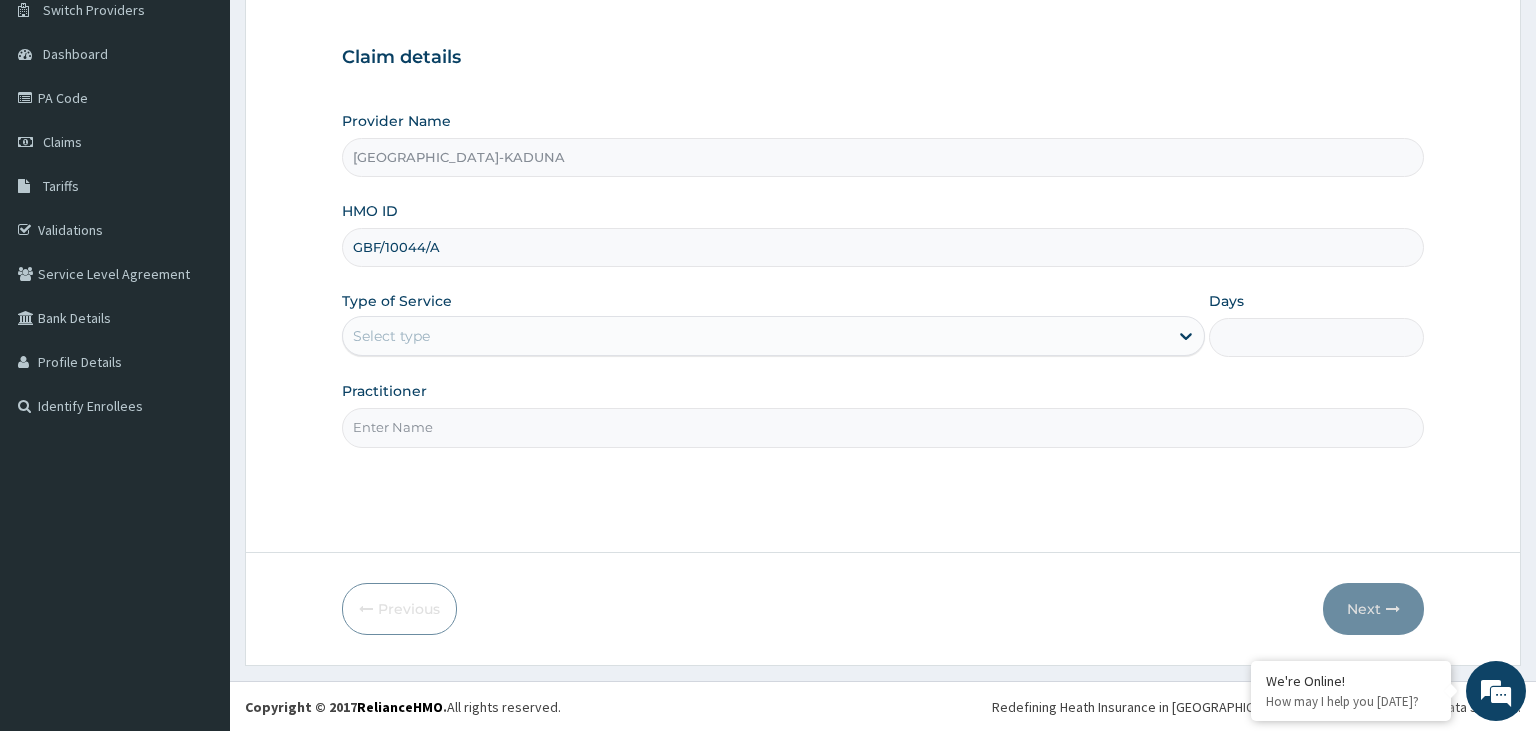 drag, startPoint x: 439, startPoint y: 446, endPoint x: 438, endPoint y: 428, distance: 18.027756 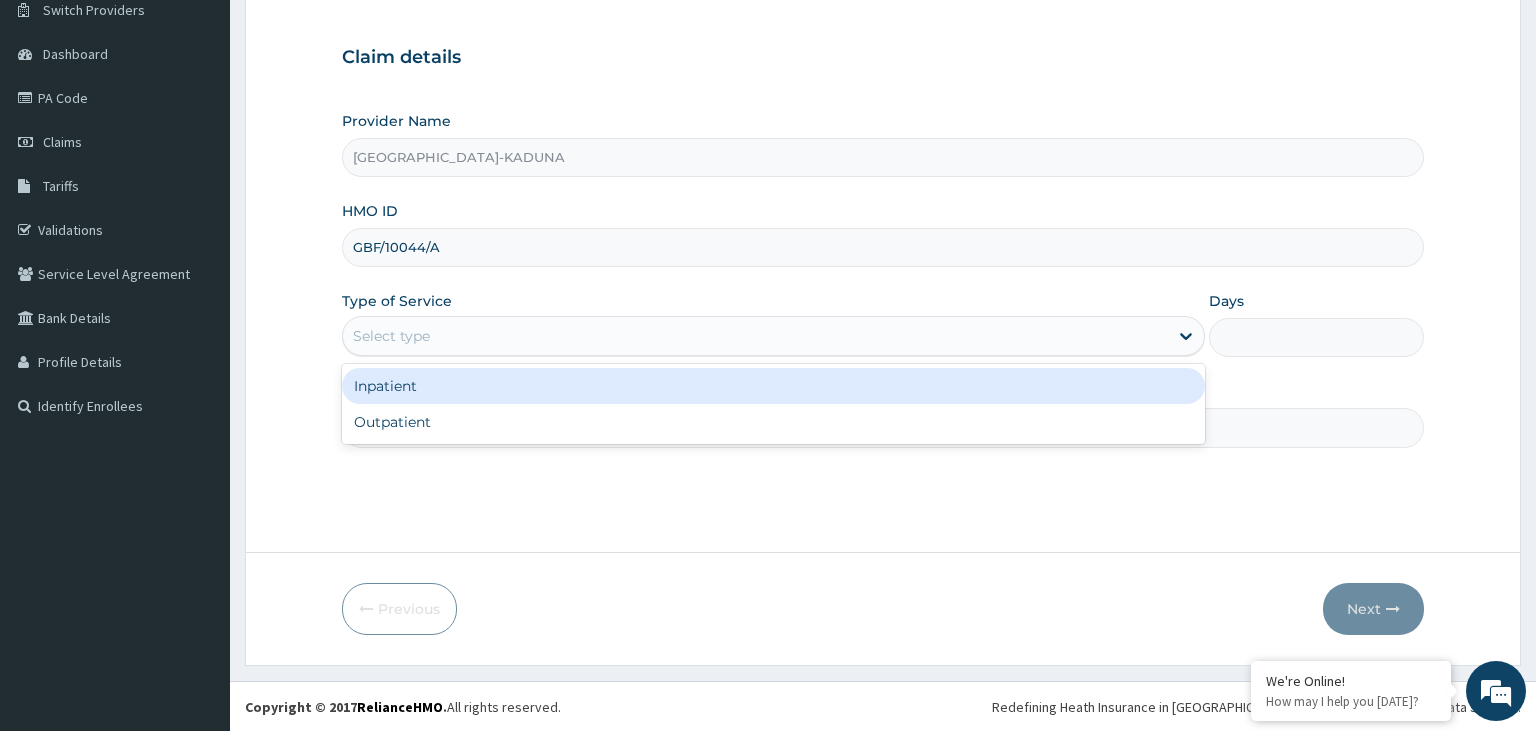click on "Select type" at bounding box center [755, 336] 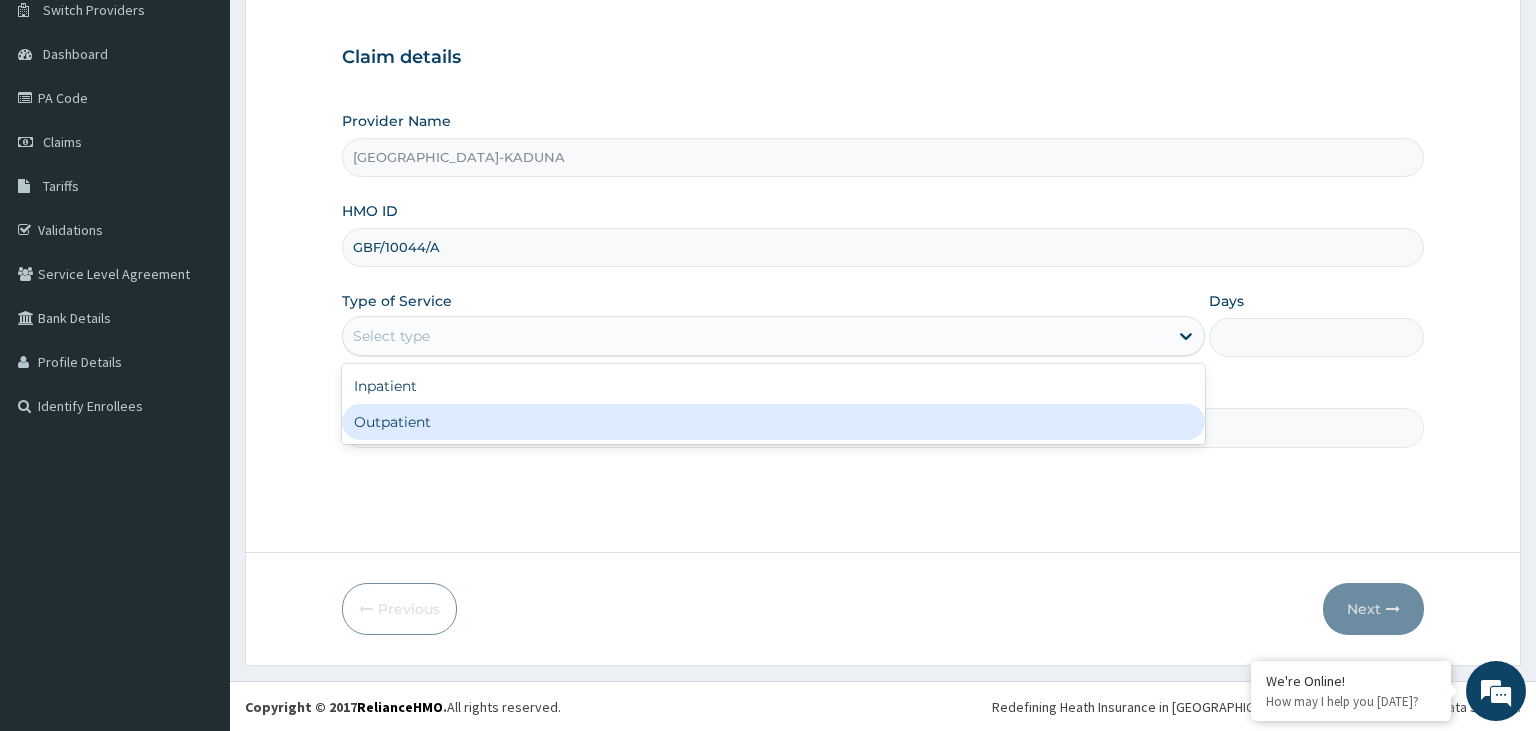 click on "Outpatient" at bounding box center (773, 422) 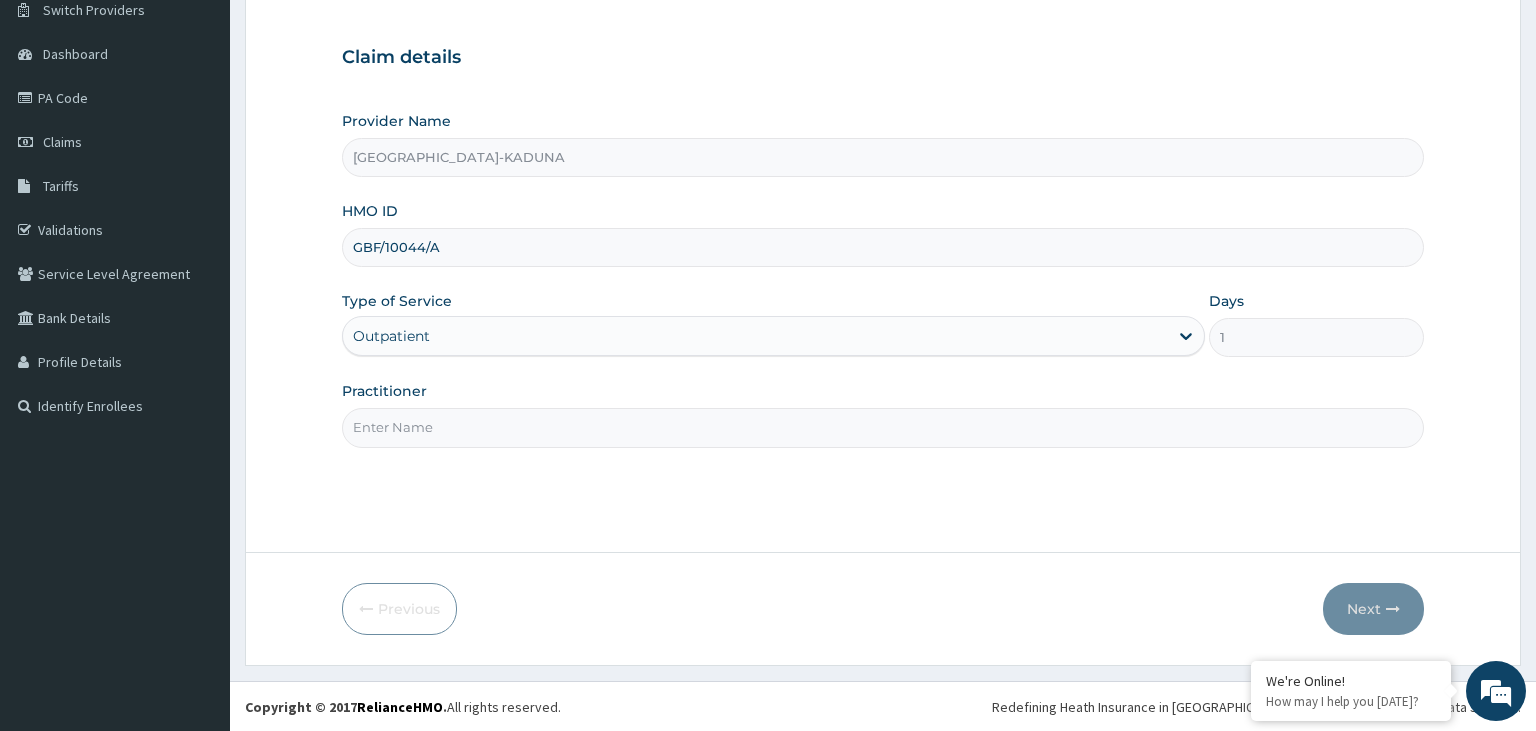 click on "Practitioner" at bounding box center (883, 427) 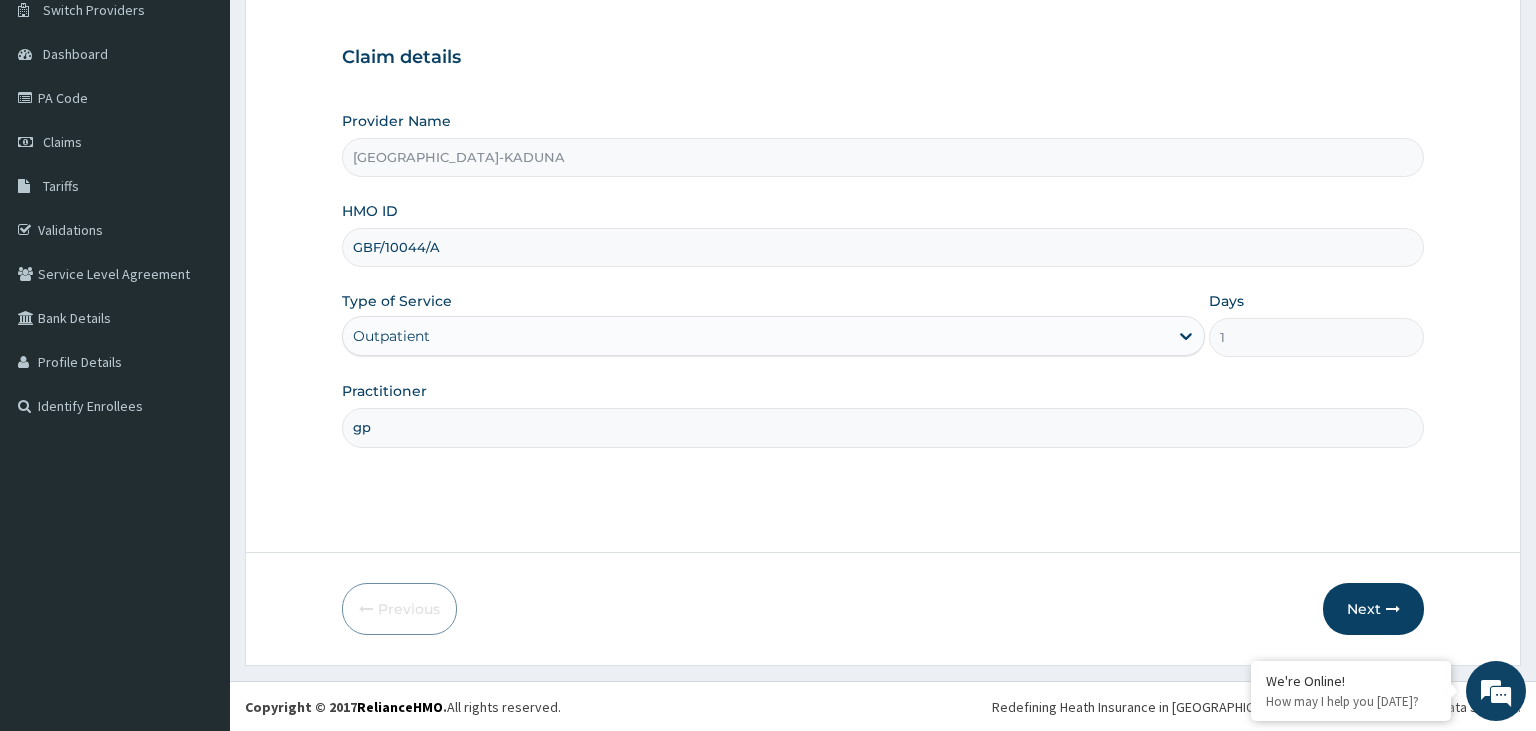 scroll, scrollTop: 0, scrollLeft: 0, axis: both 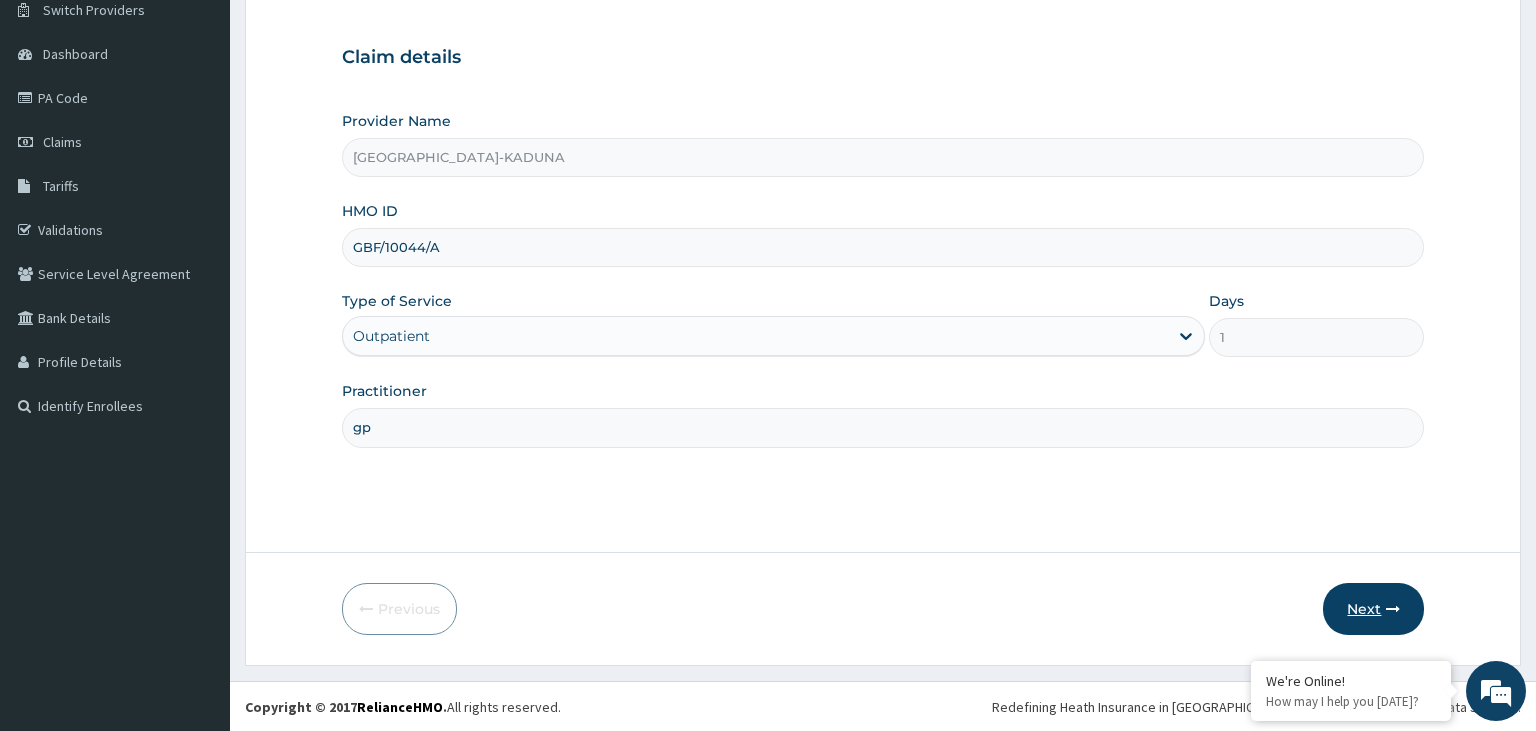 type on "gp" 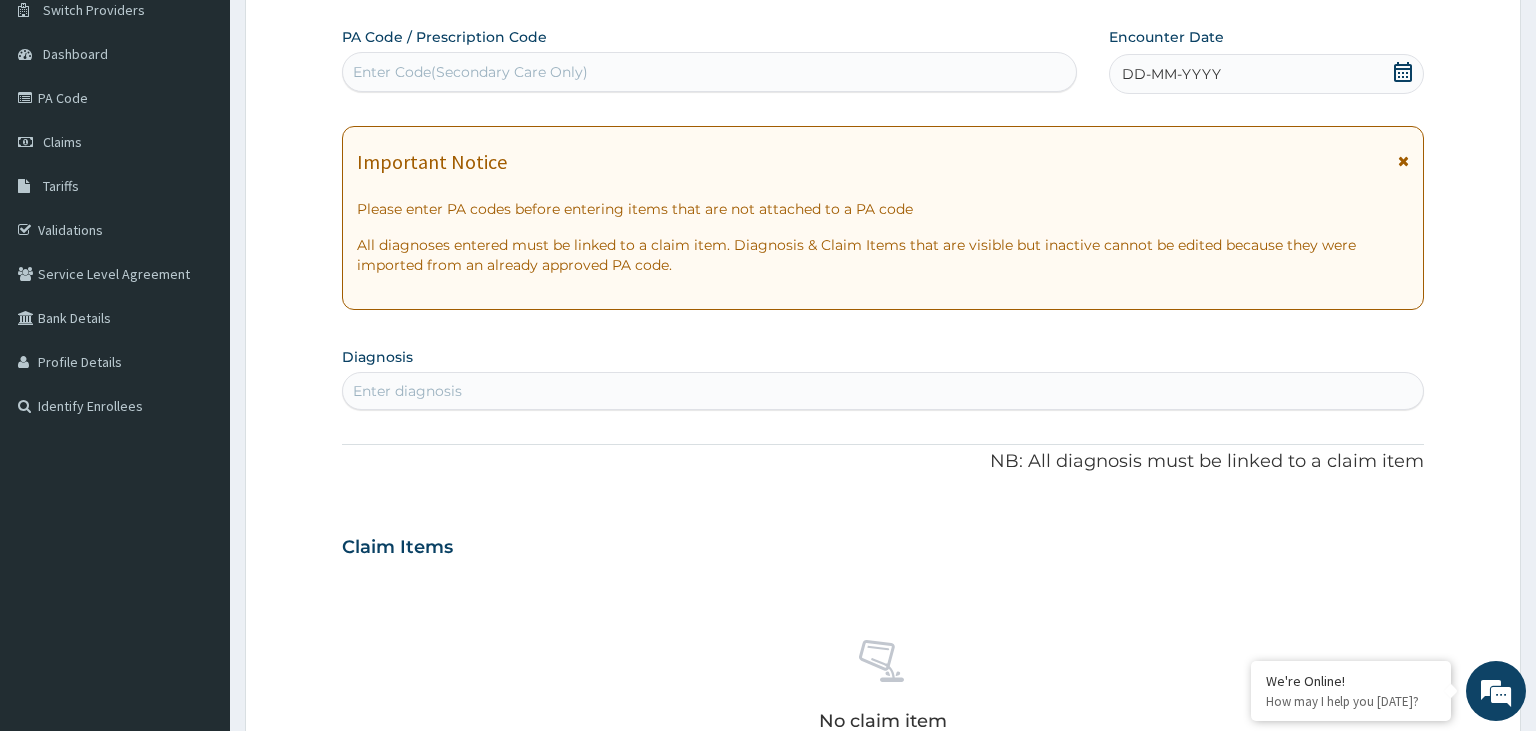 click on "DD-MM-YYYY" at bounding box center [1266, 74] 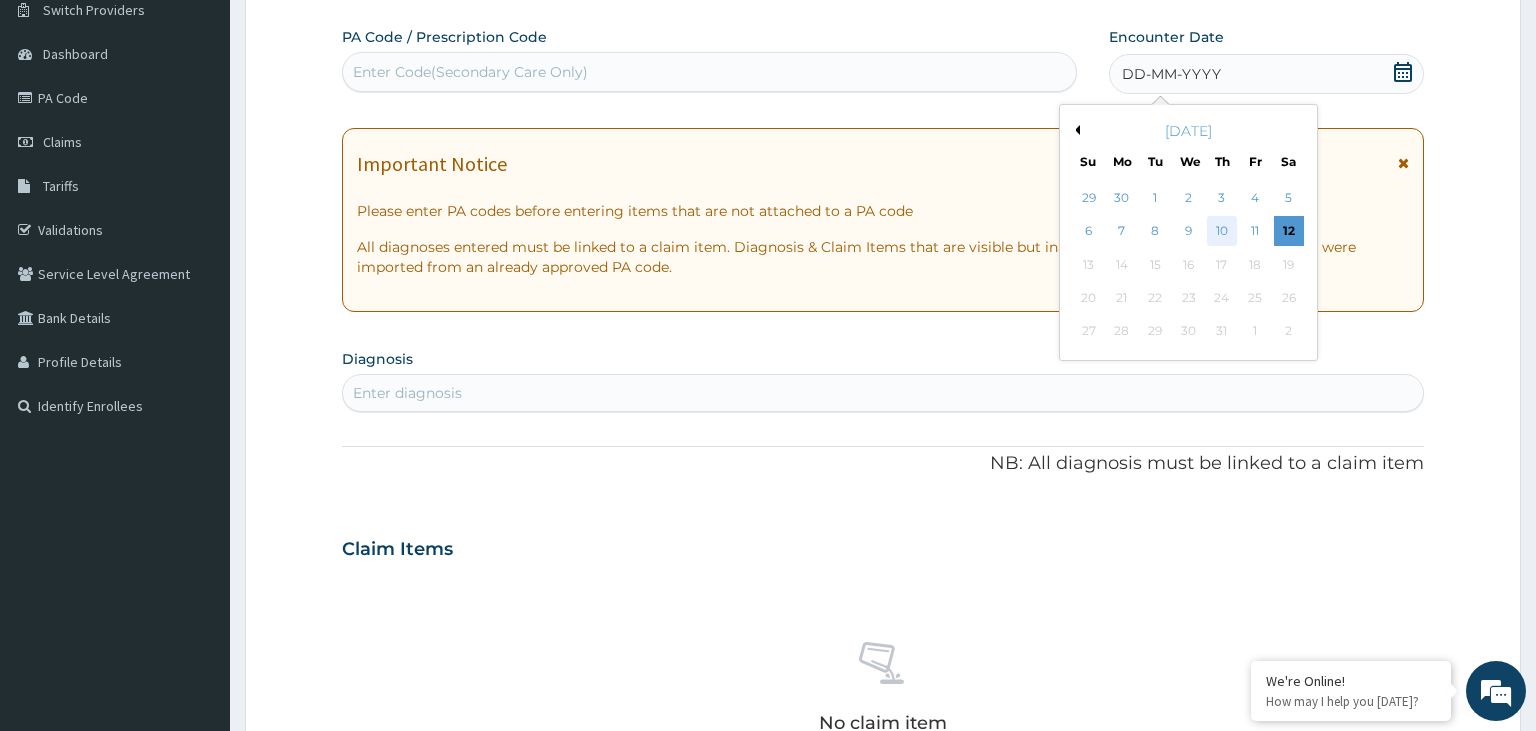 click on "10" at bounding box center [1222, 232] 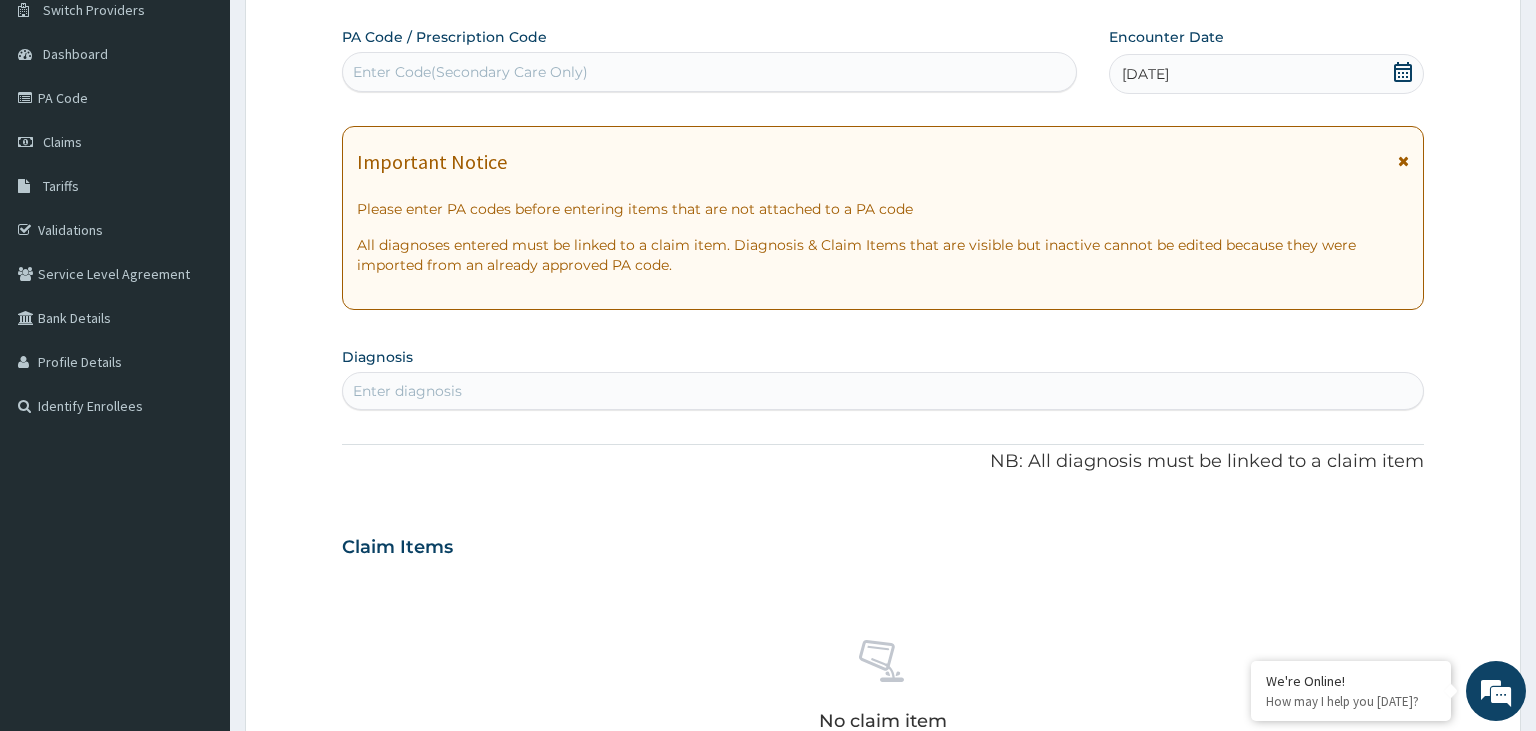 click on "Diagnosis Enter diagnosis" at bounding box center (883, 376) 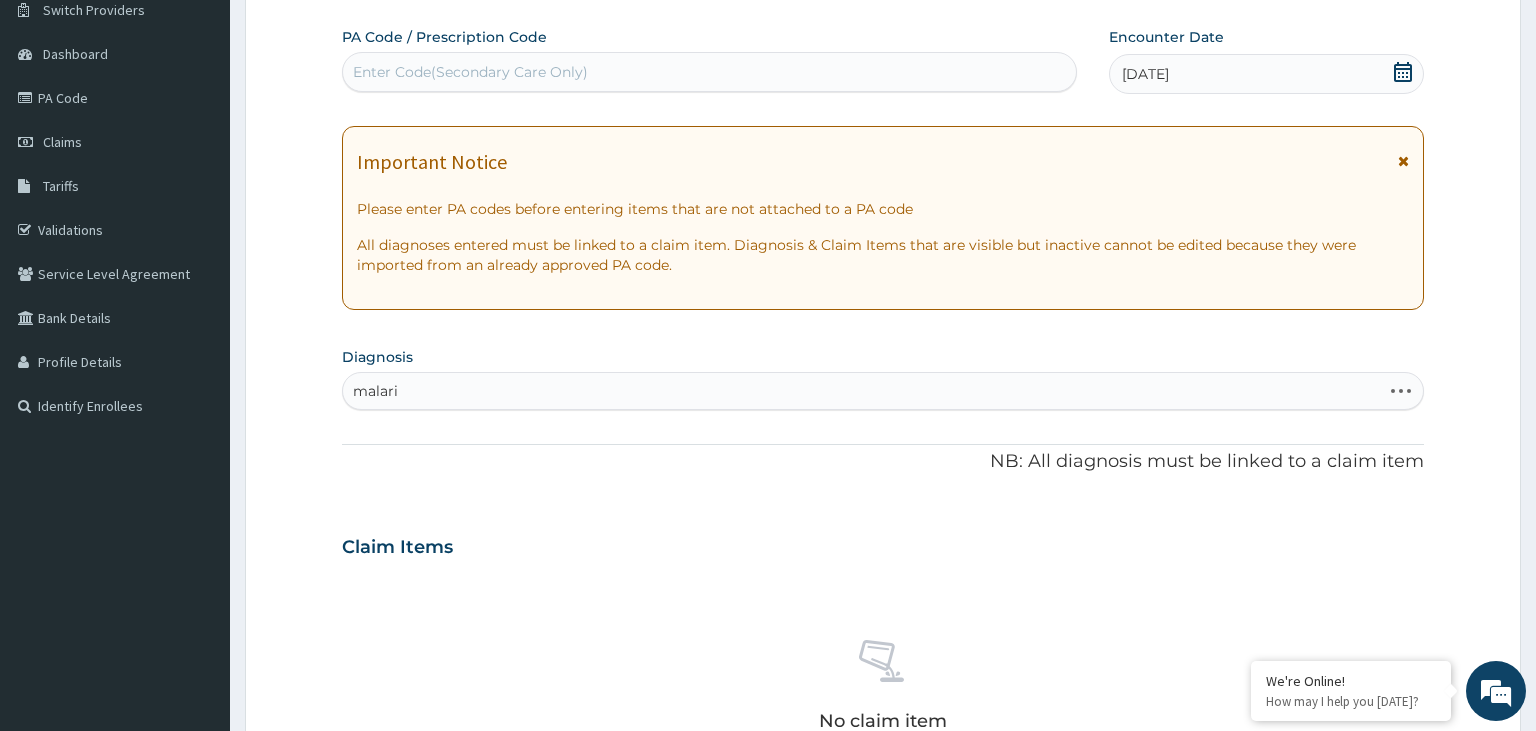 type on "malaria" 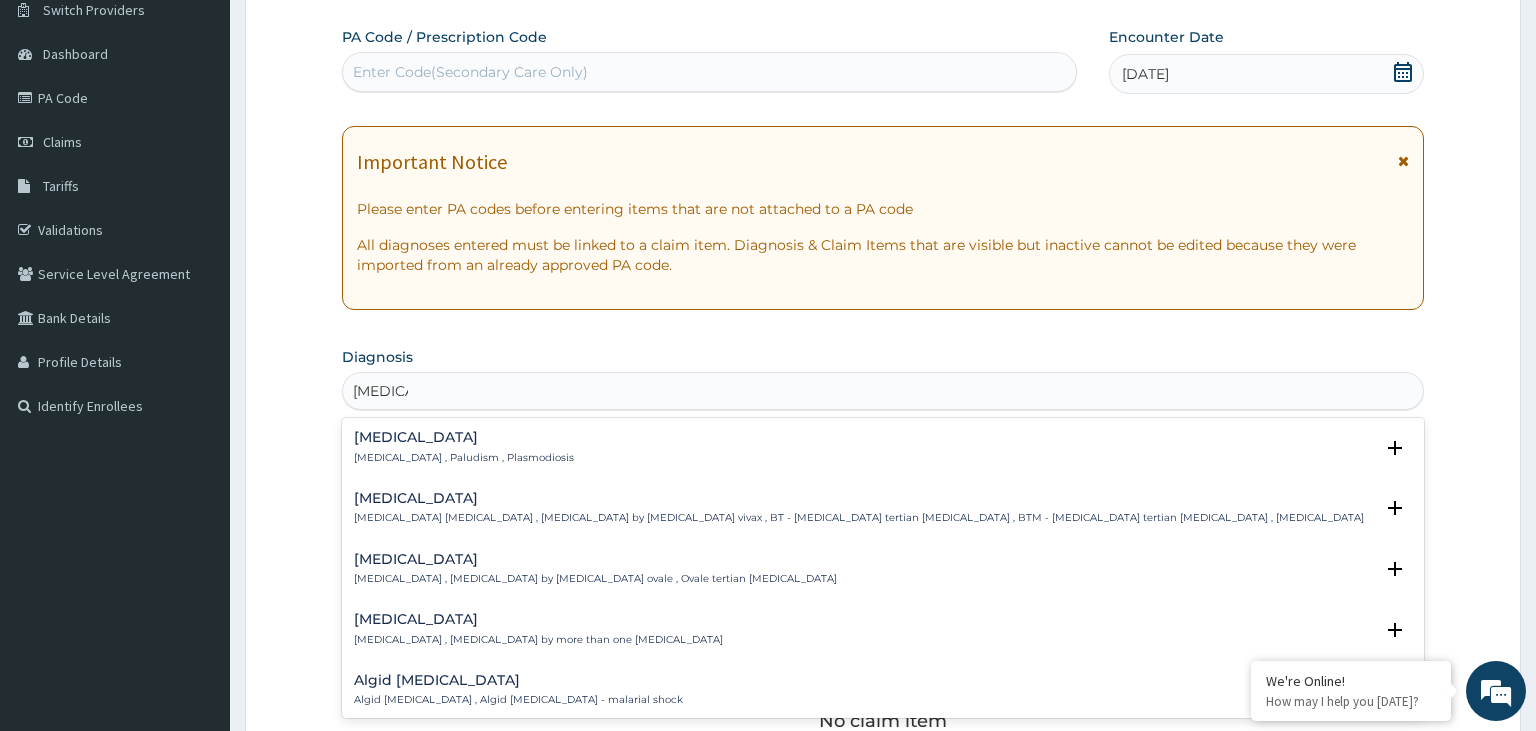 click on "Malaria" at bounding box center [464, 437] 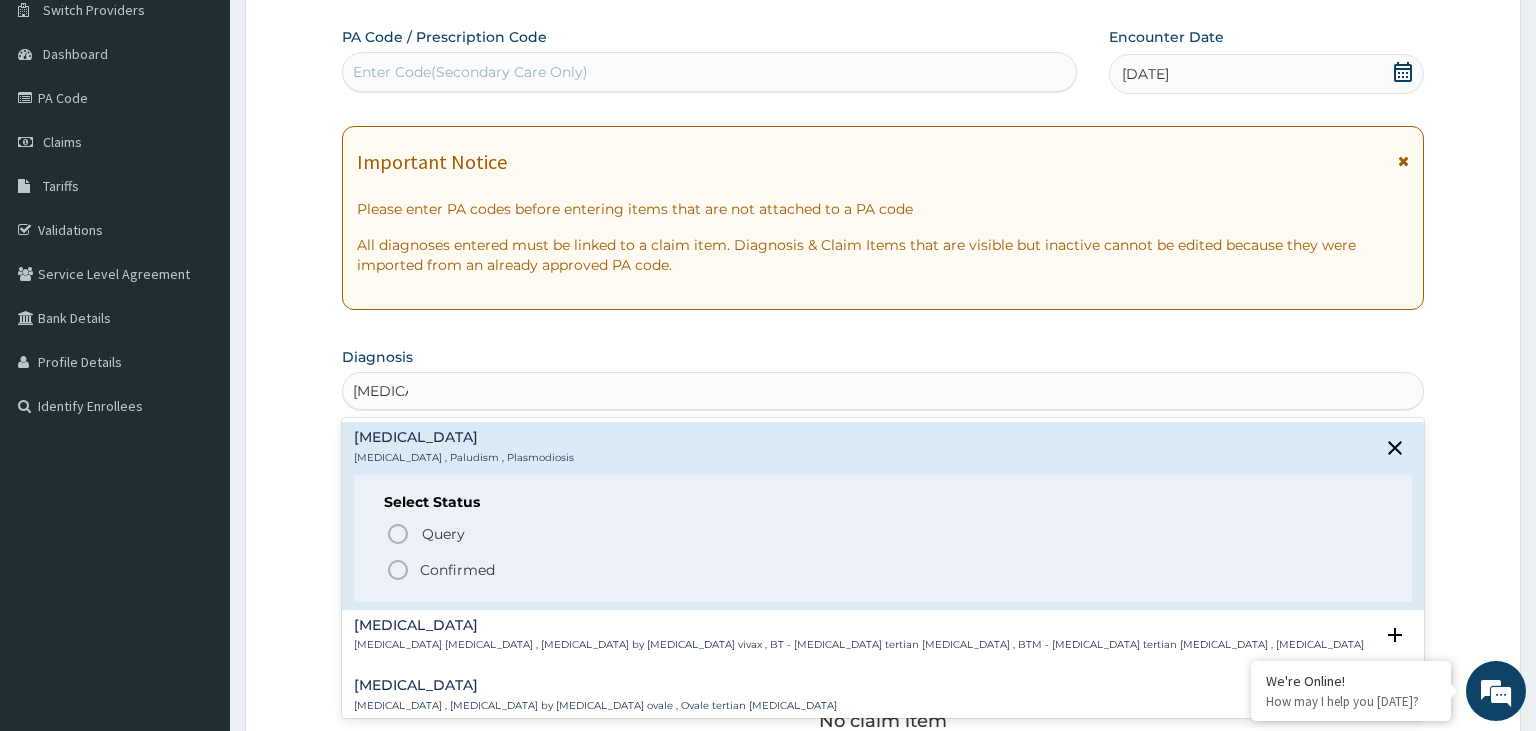 click on "Confirmed" at bounding box center [457, 570] 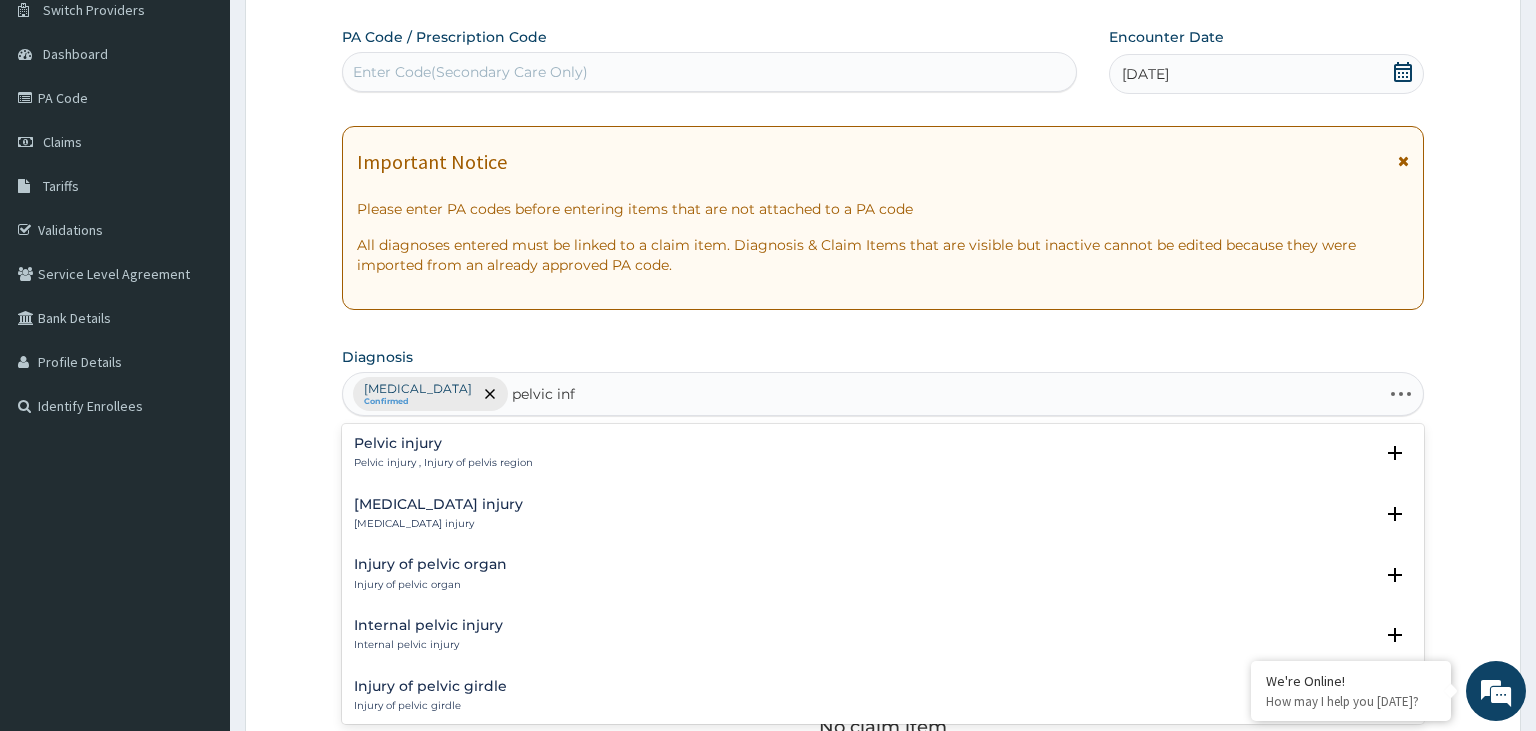 type on "pelvic infl" 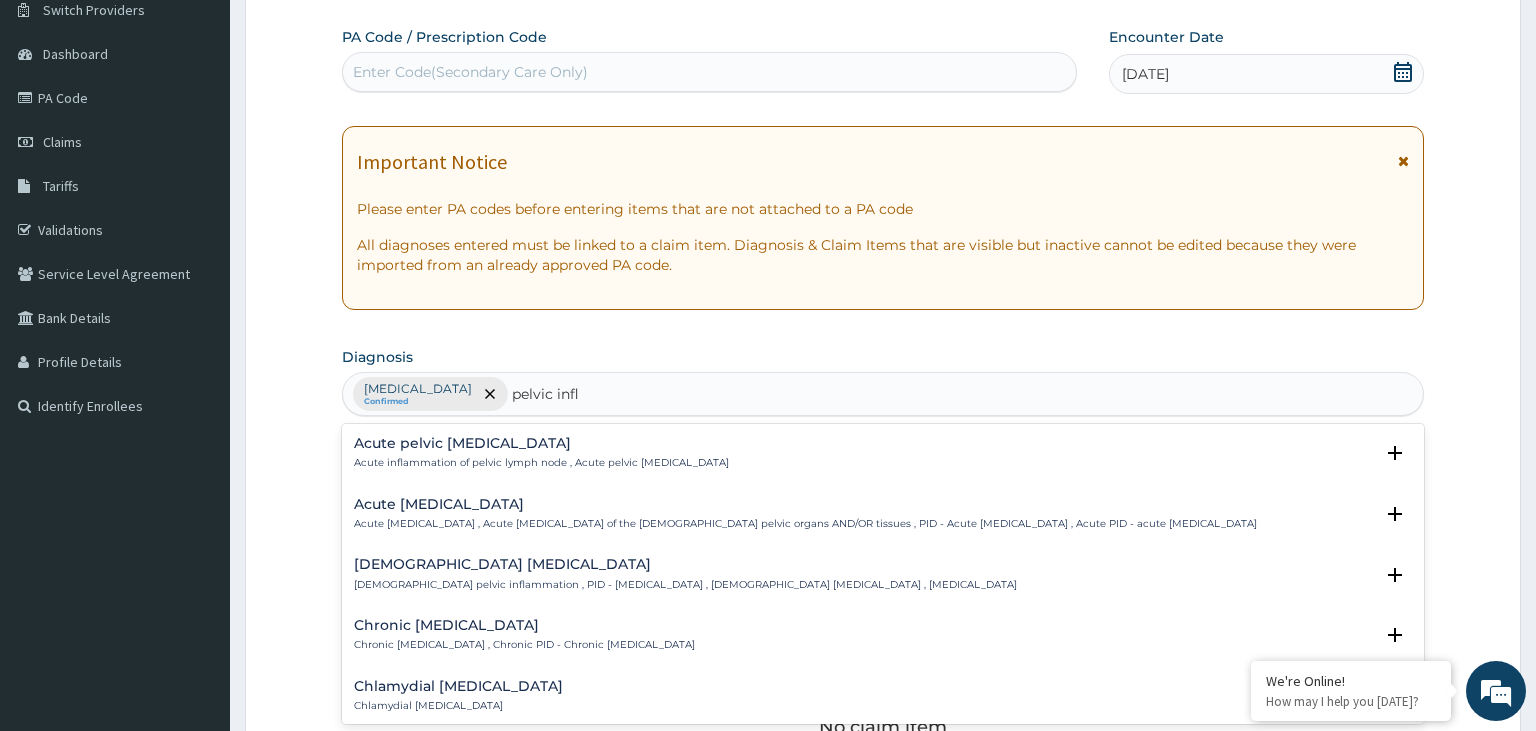 click on "Acute pelvic inflammatory disease Acute pelvic inflammatory disease , Acute pelvic inflammatory disease of the female pelvic organs AND/OR tissues , PID - Acute pelvic inflammatory disease , Acute PID - acute pelvic inflammatory disease" at bounding box center [805, 514] 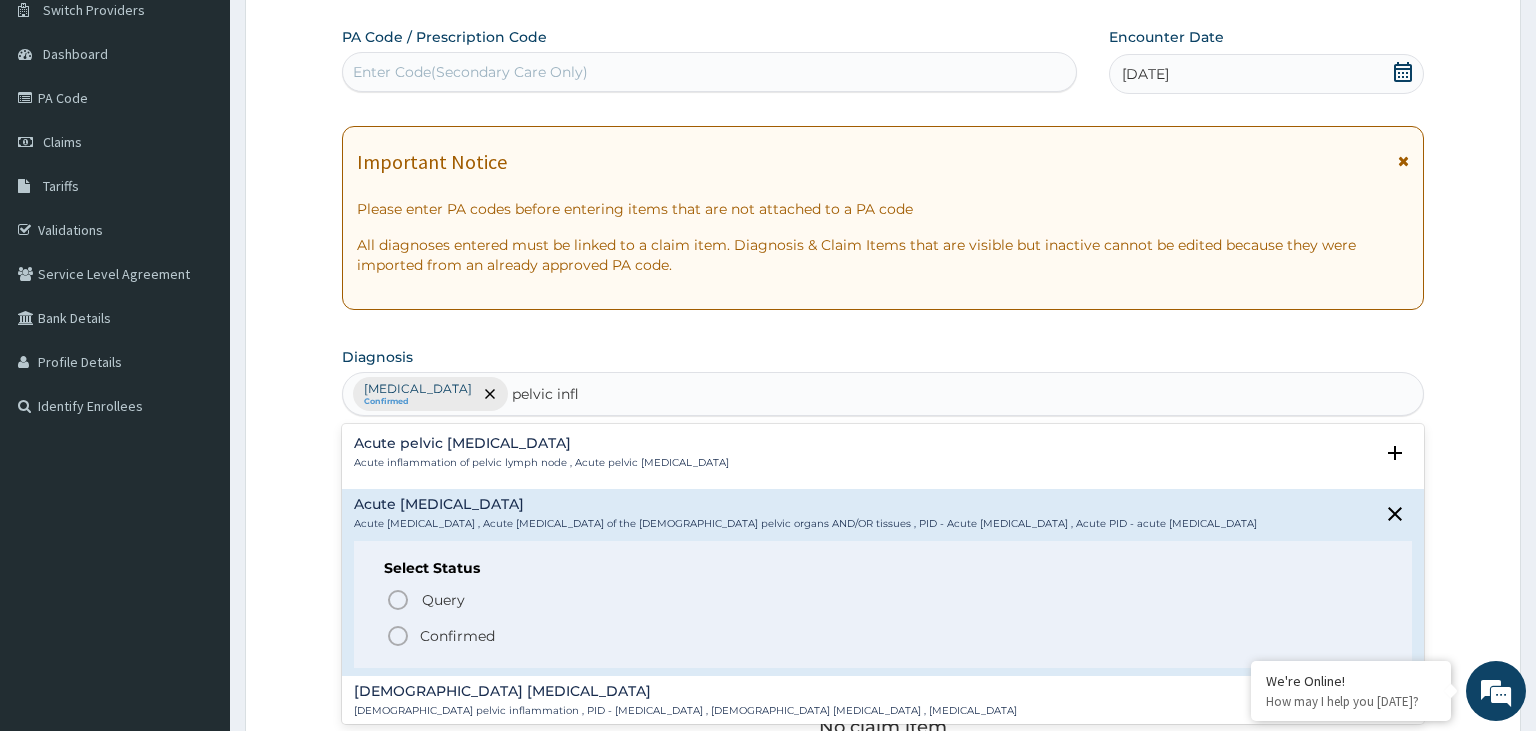 click on "Confirmed" at bounding box center (884, 636) 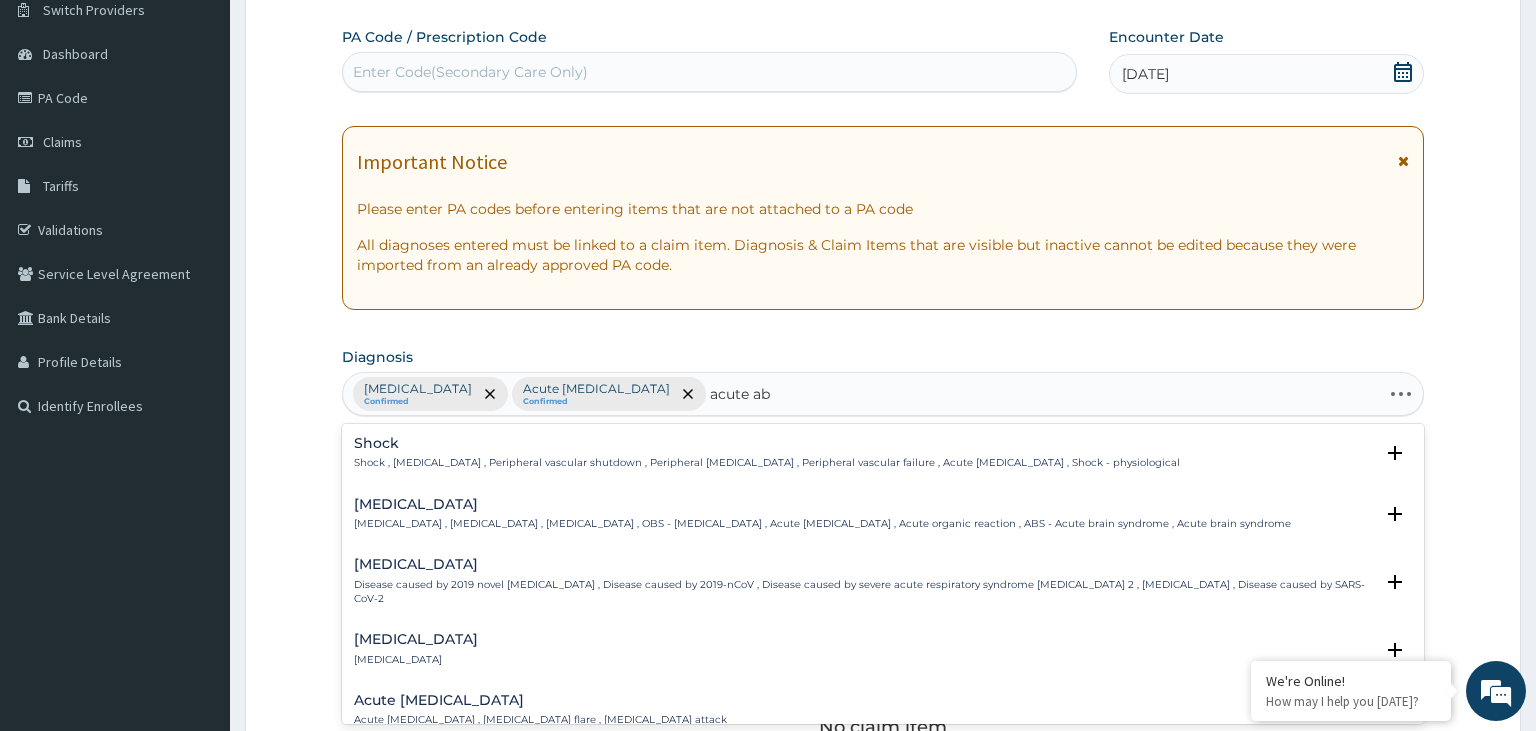 type on "acute abd" 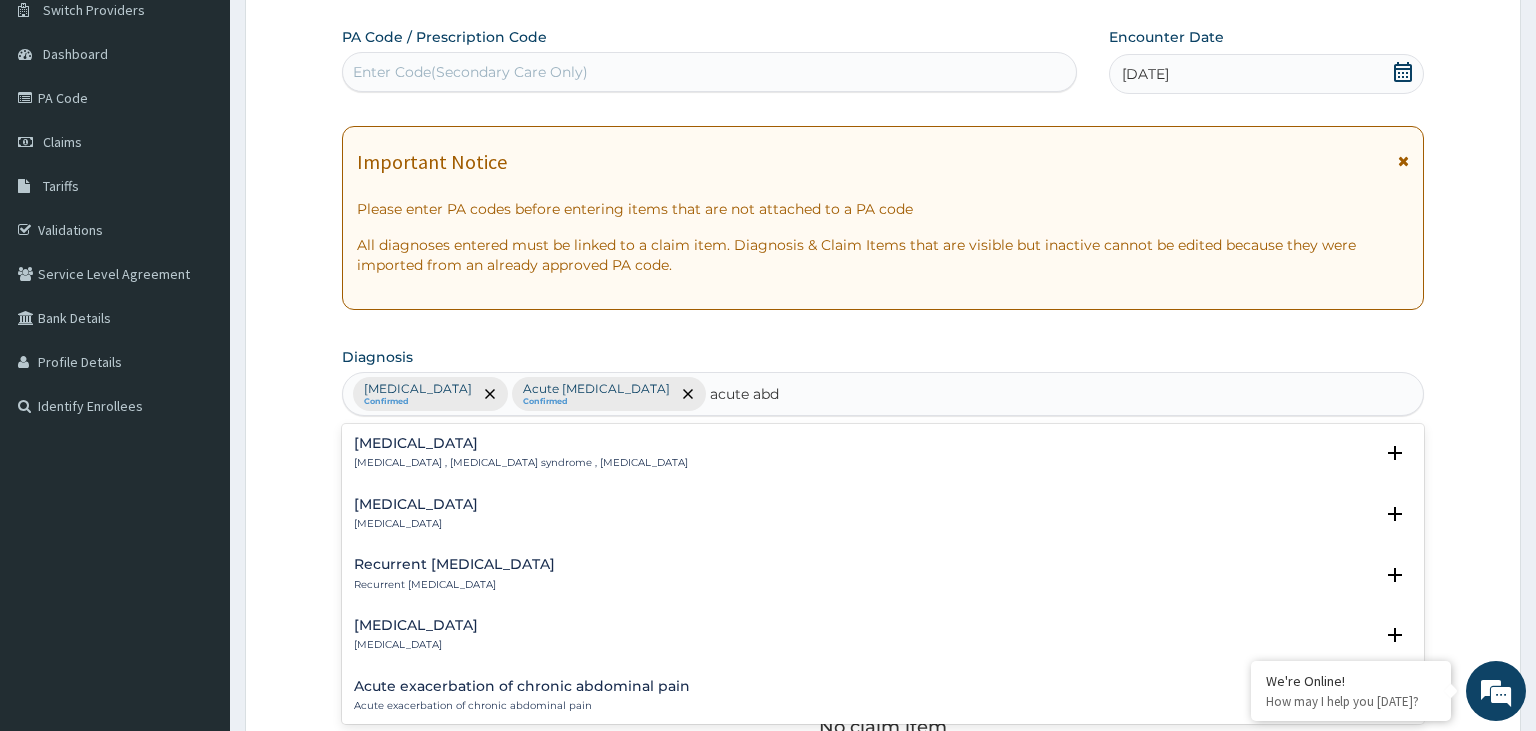 click on "Acute abdomen , Acute abdominal pain syndrome , Surgical abdomen" at bounding box center [521, 463] 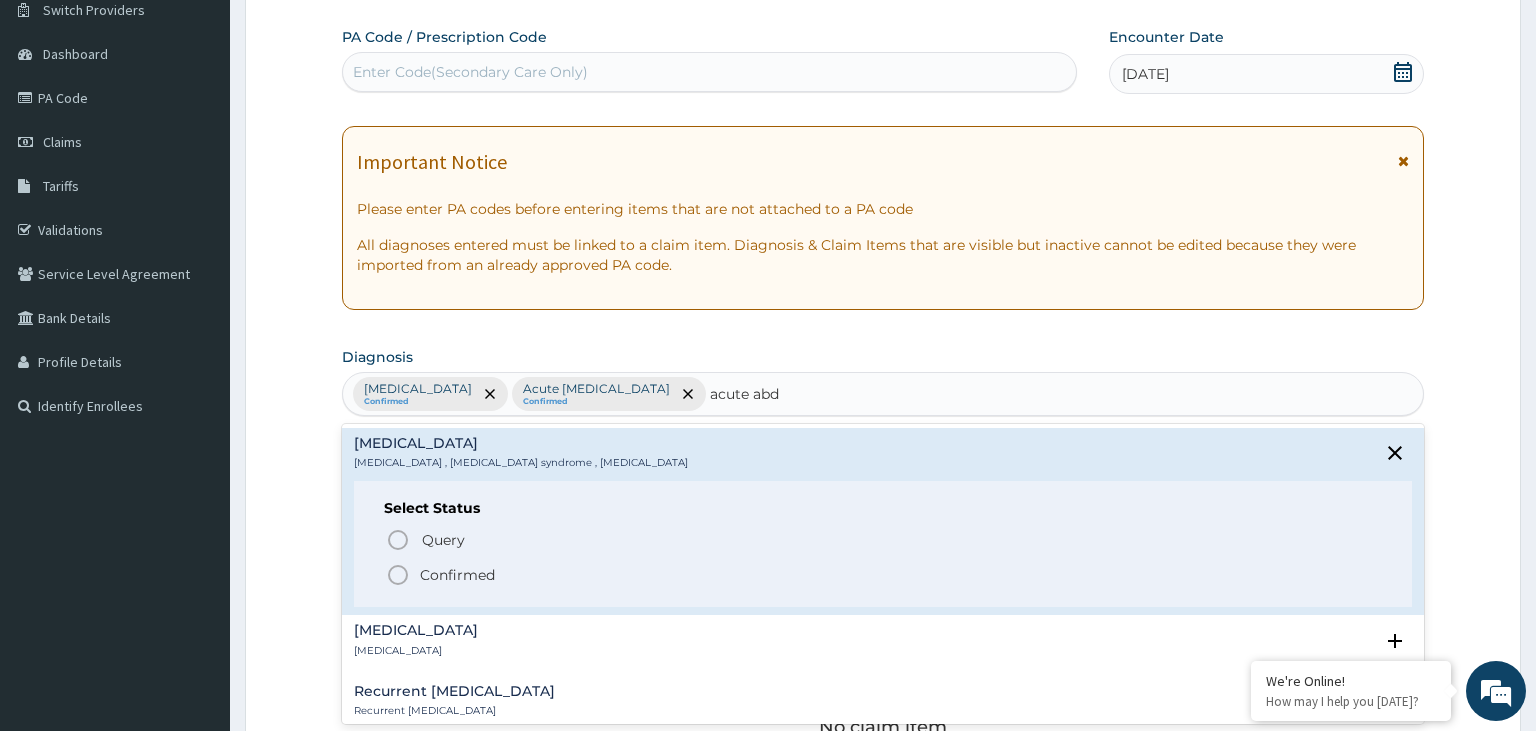 click on "Confirmed" at bounding box center (457, 575) 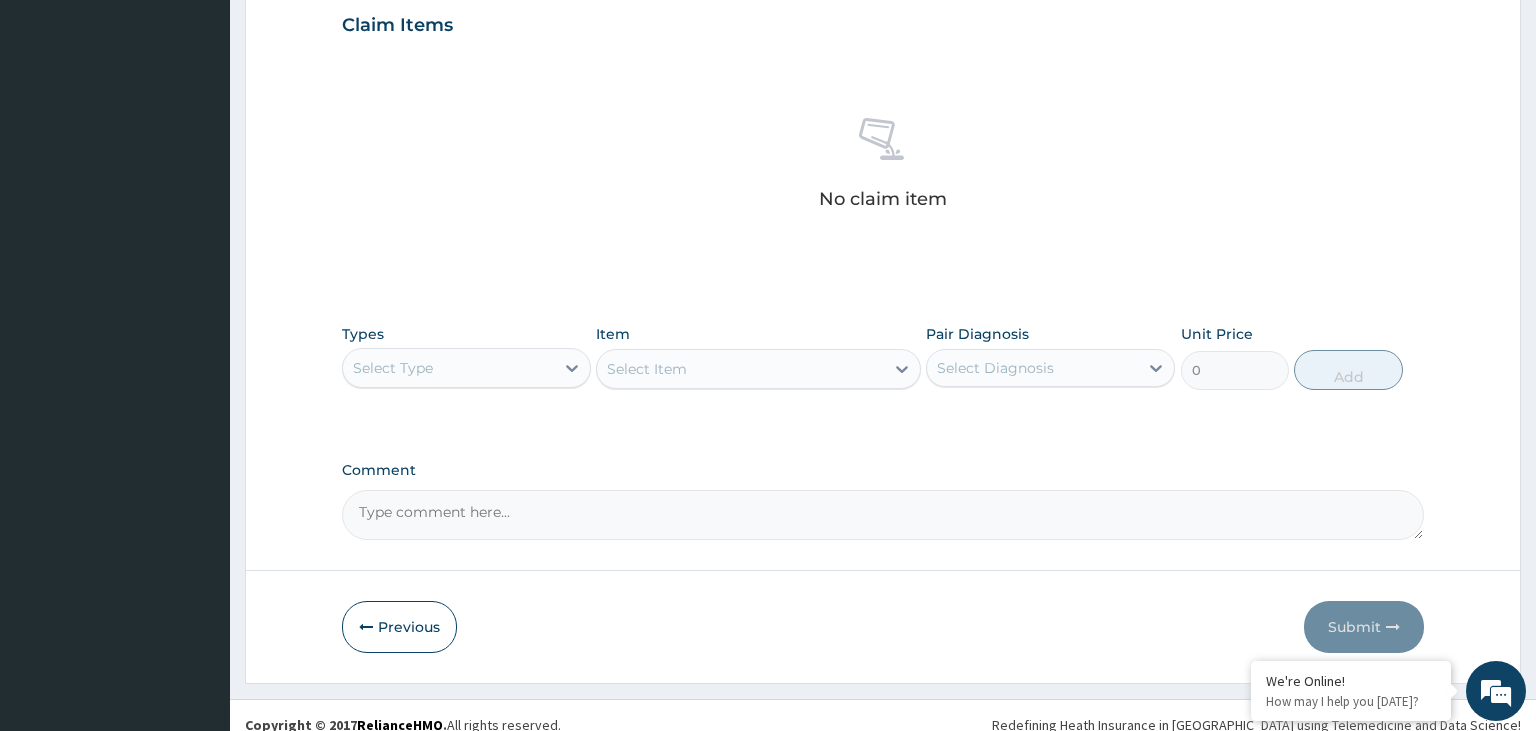 scroll, scrollTop: 708, scrollLeft: 0, axis: vertical 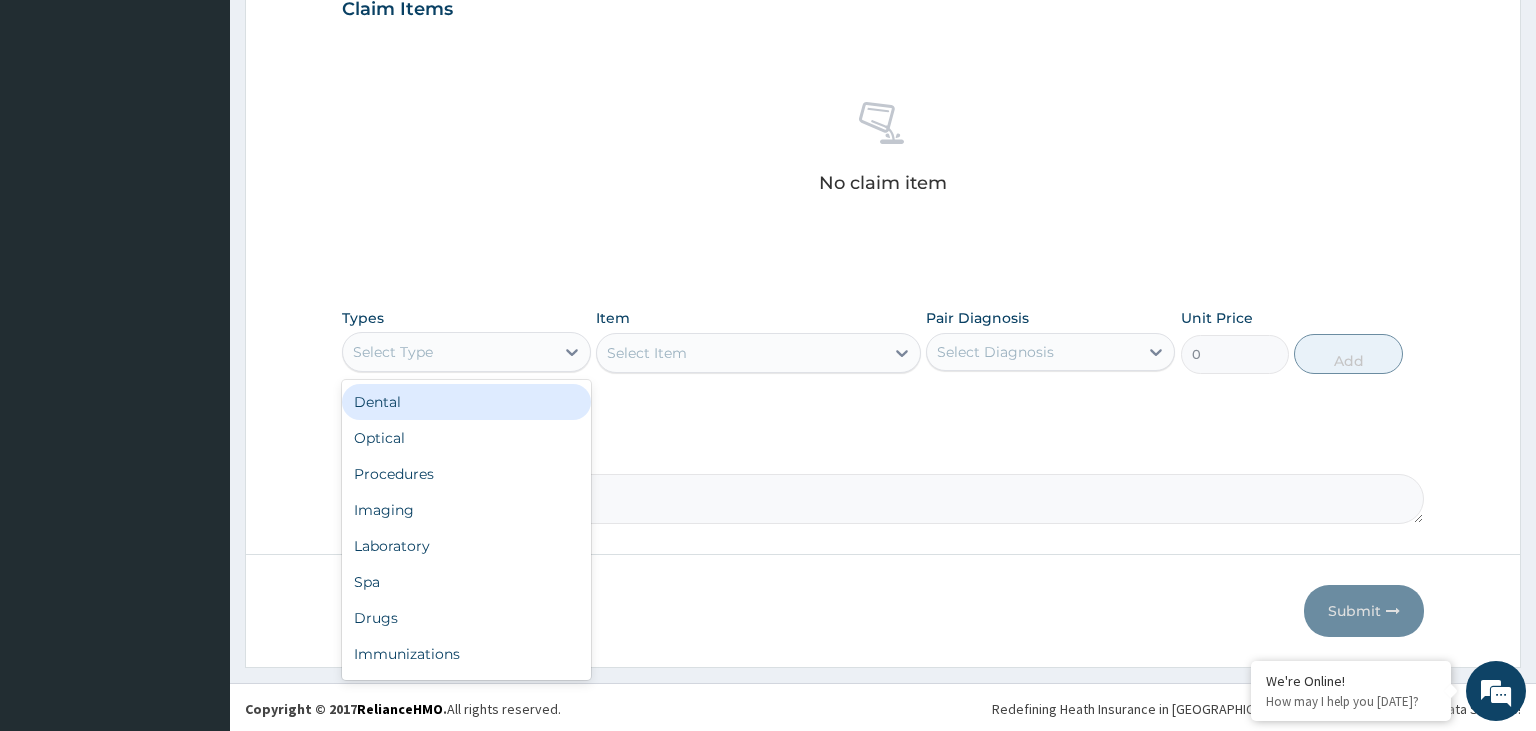 click on "Select Type" at bounding box center (448, 352) 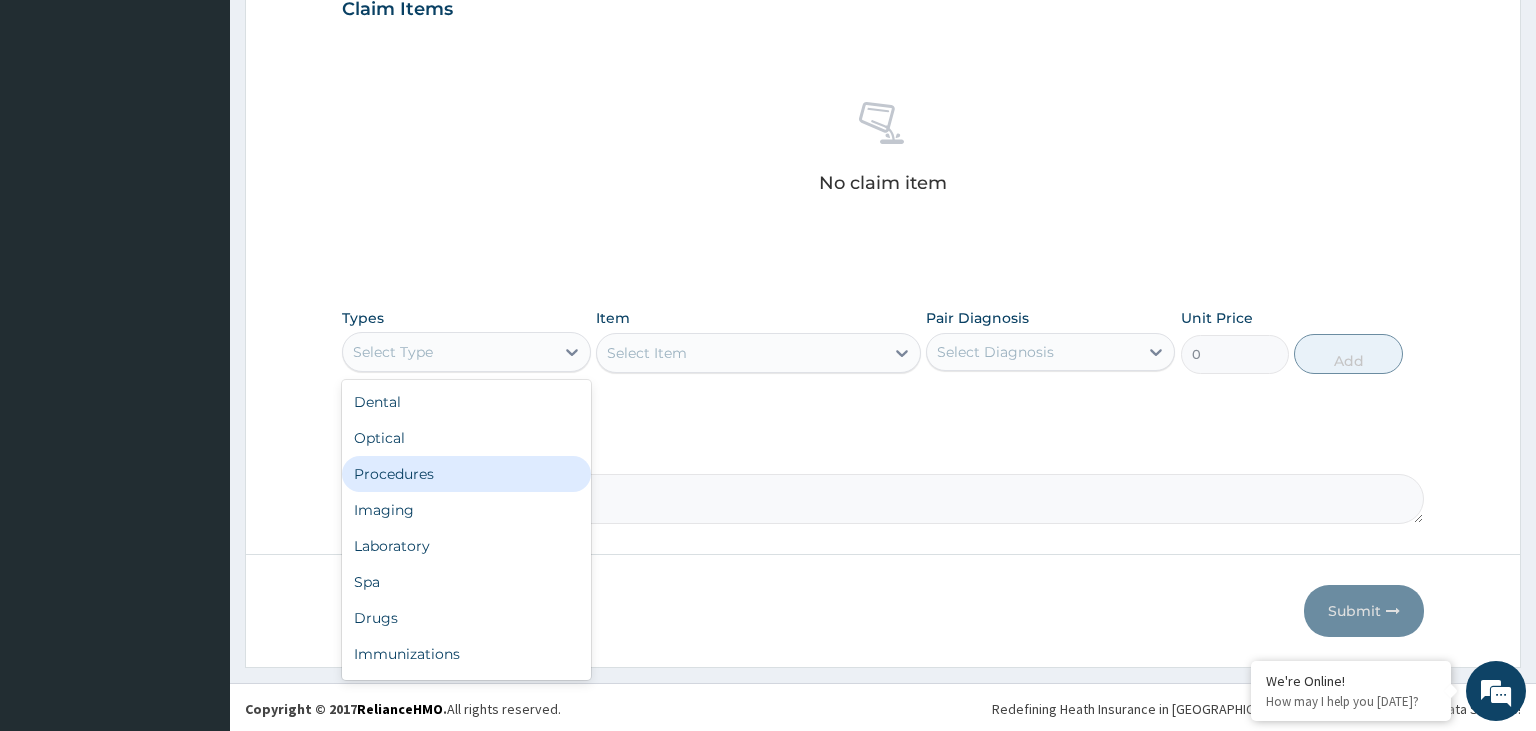 click on "Procedures" at bounding box center (466, 474) 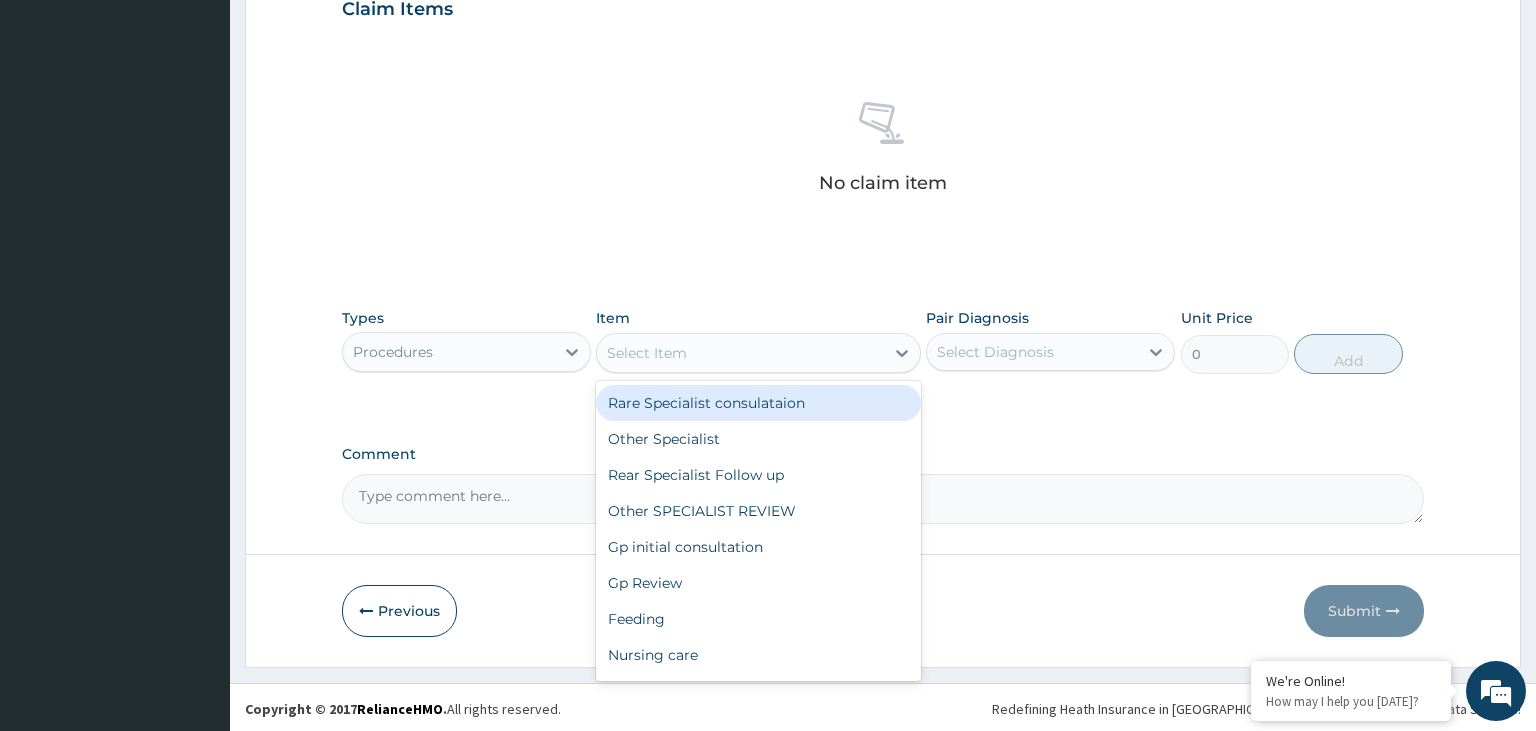 click on "Select Item" at bounding box center [740, 353] 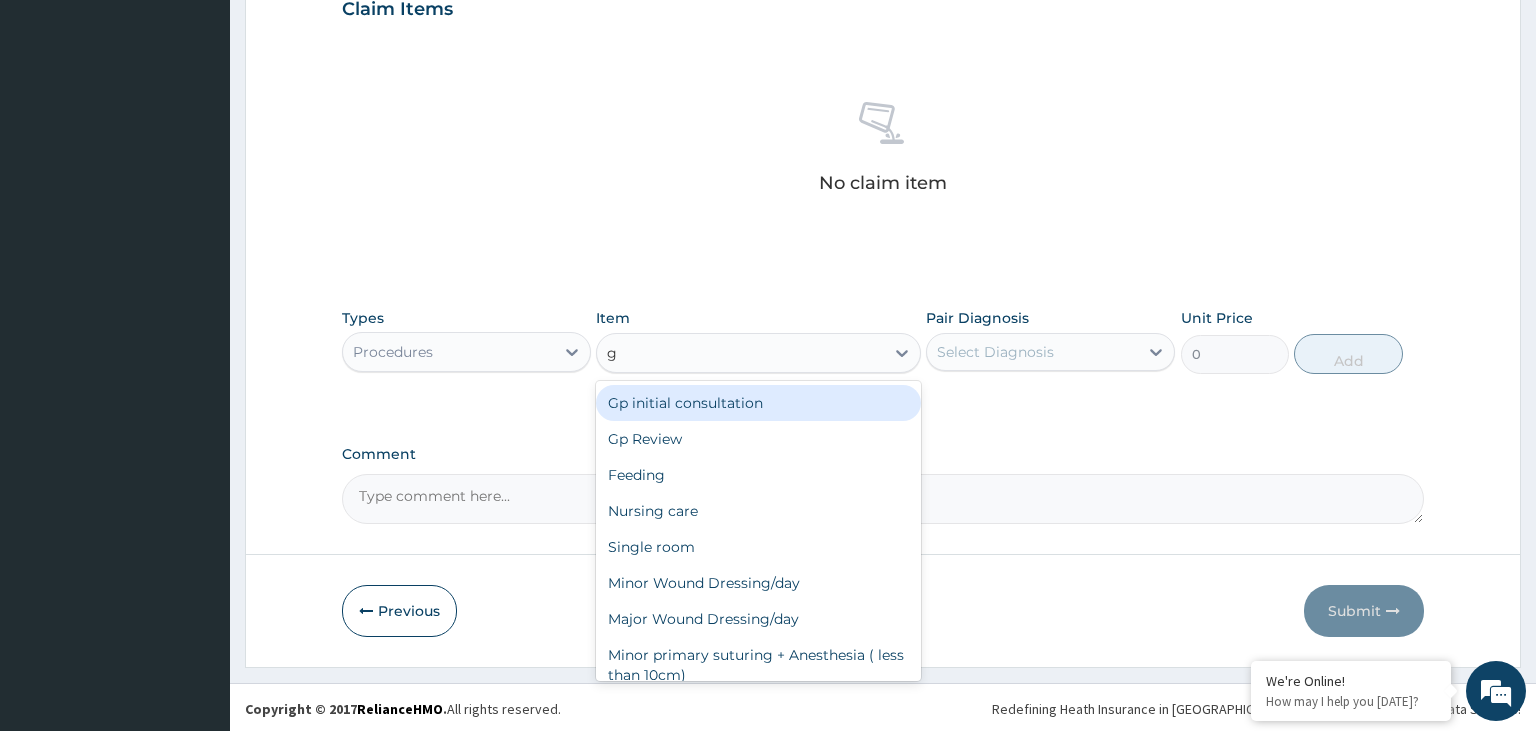 type on "gp" 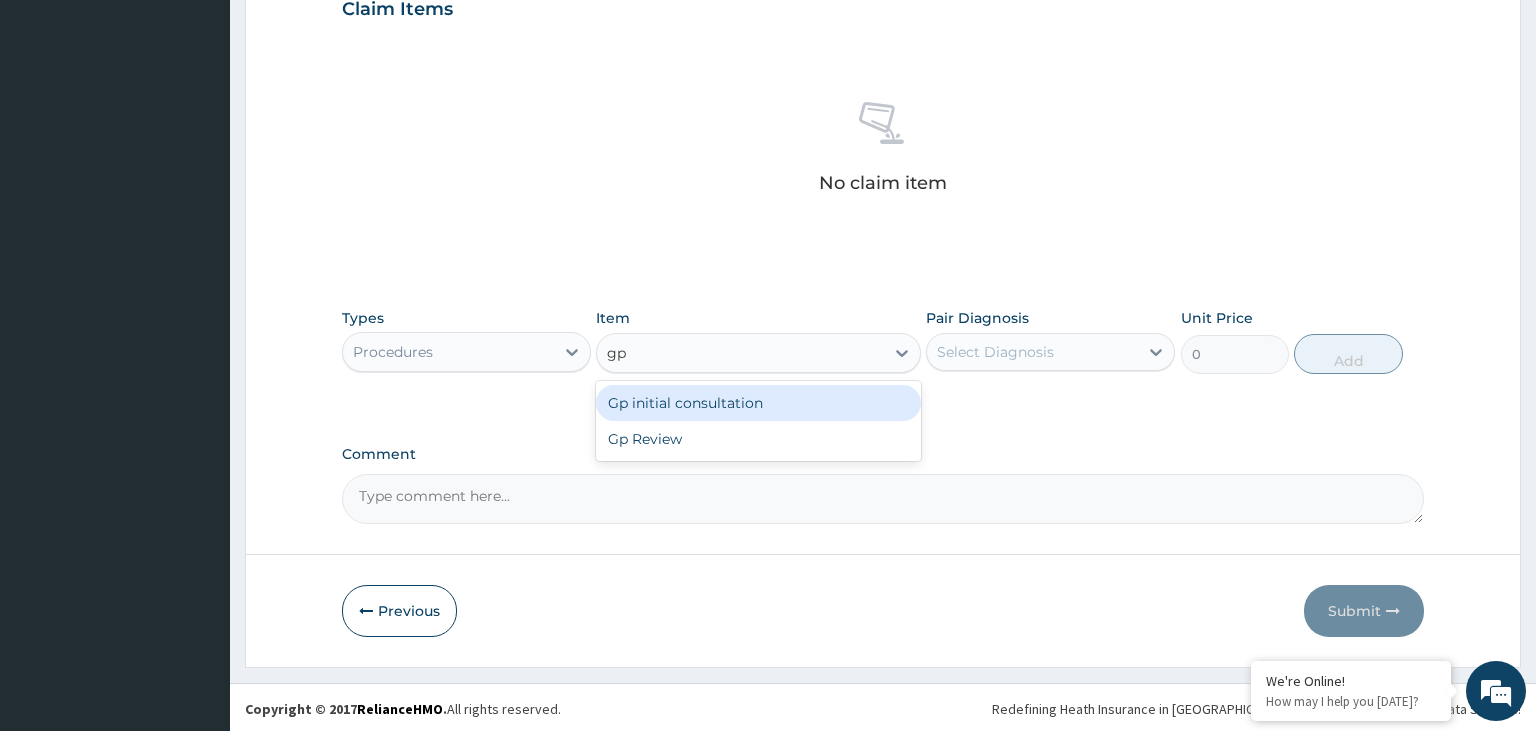 click on "Gp initial consultation" at bounding box center [758, 403] 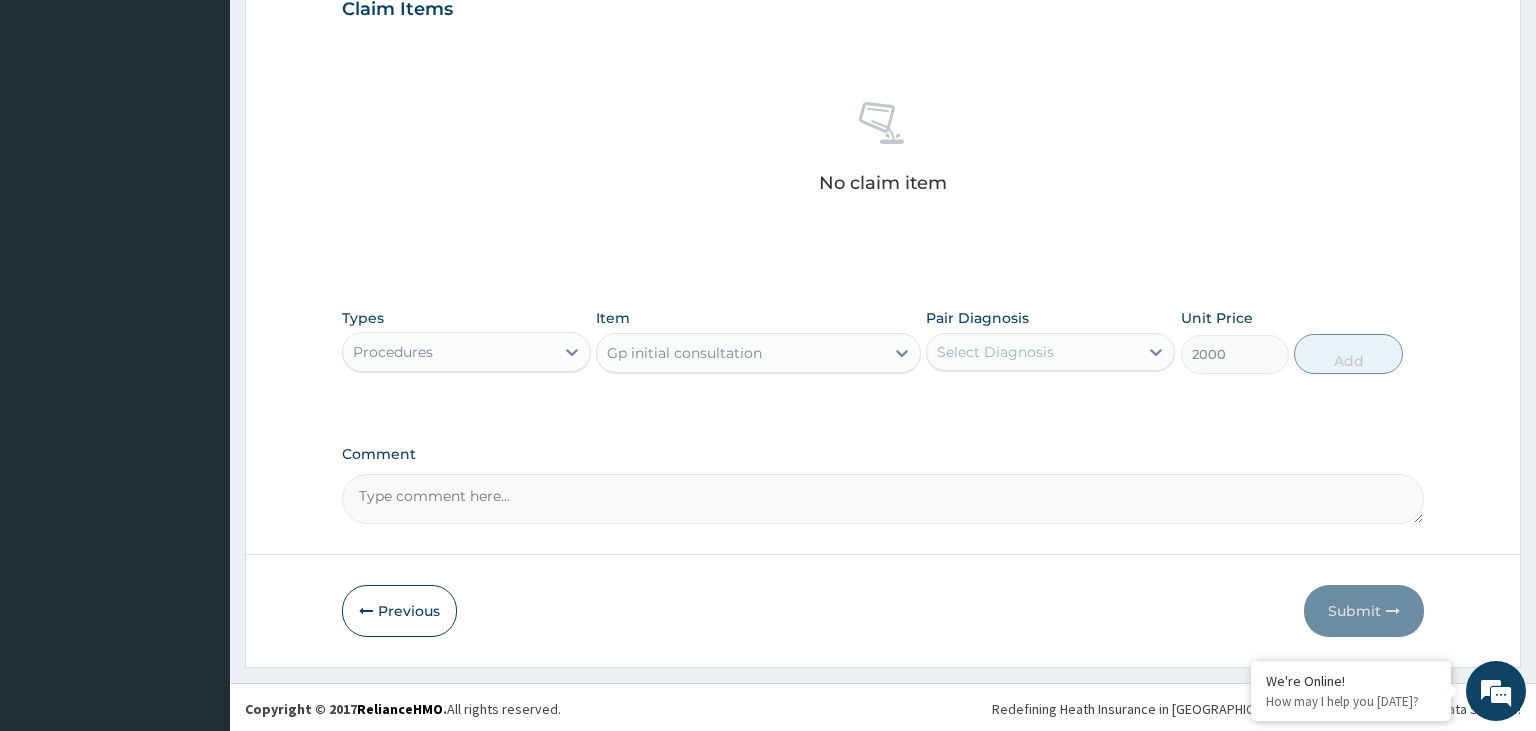 click on "Select Diagnosis" at bounding box center (1032, 352) 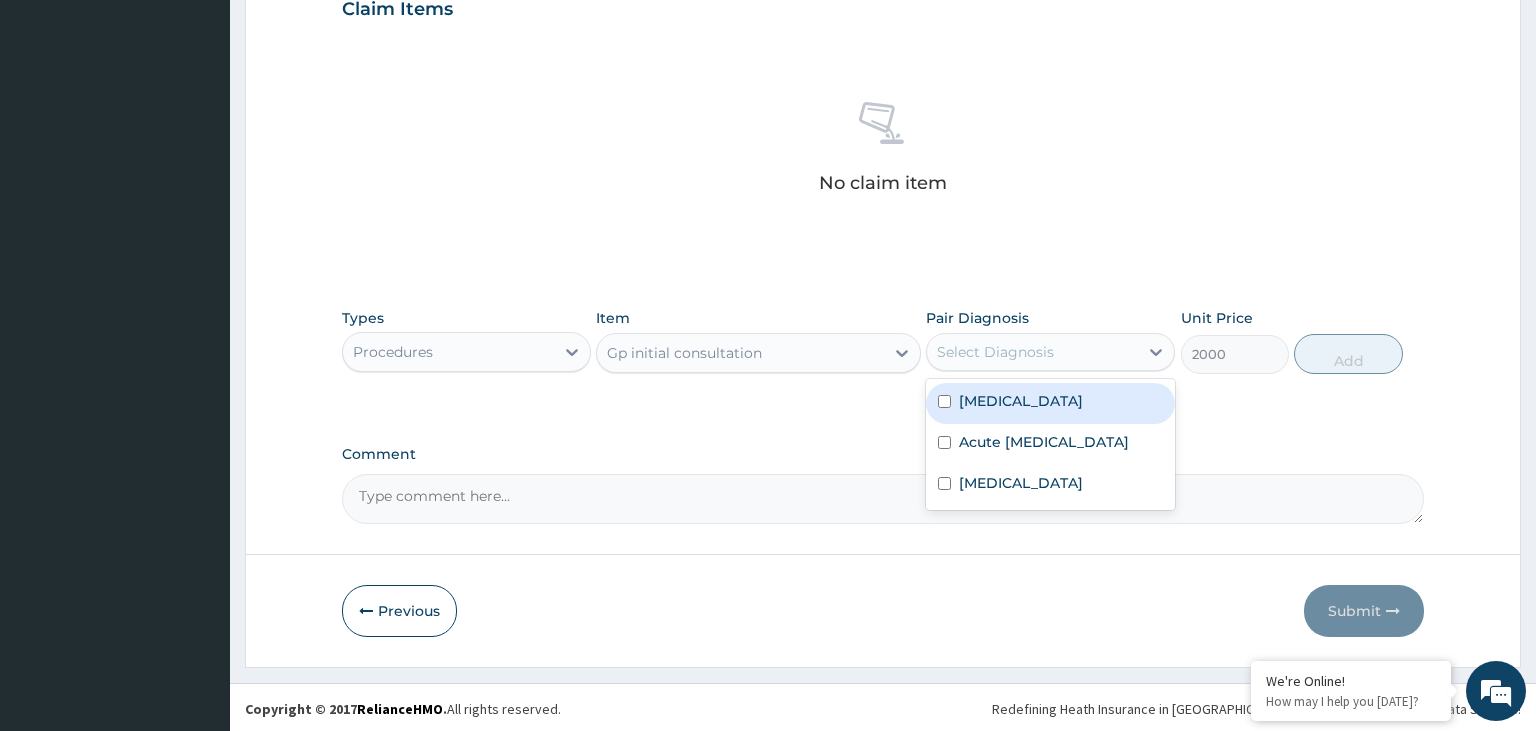 click on "Malaria" at bounding box center (1050, 403) 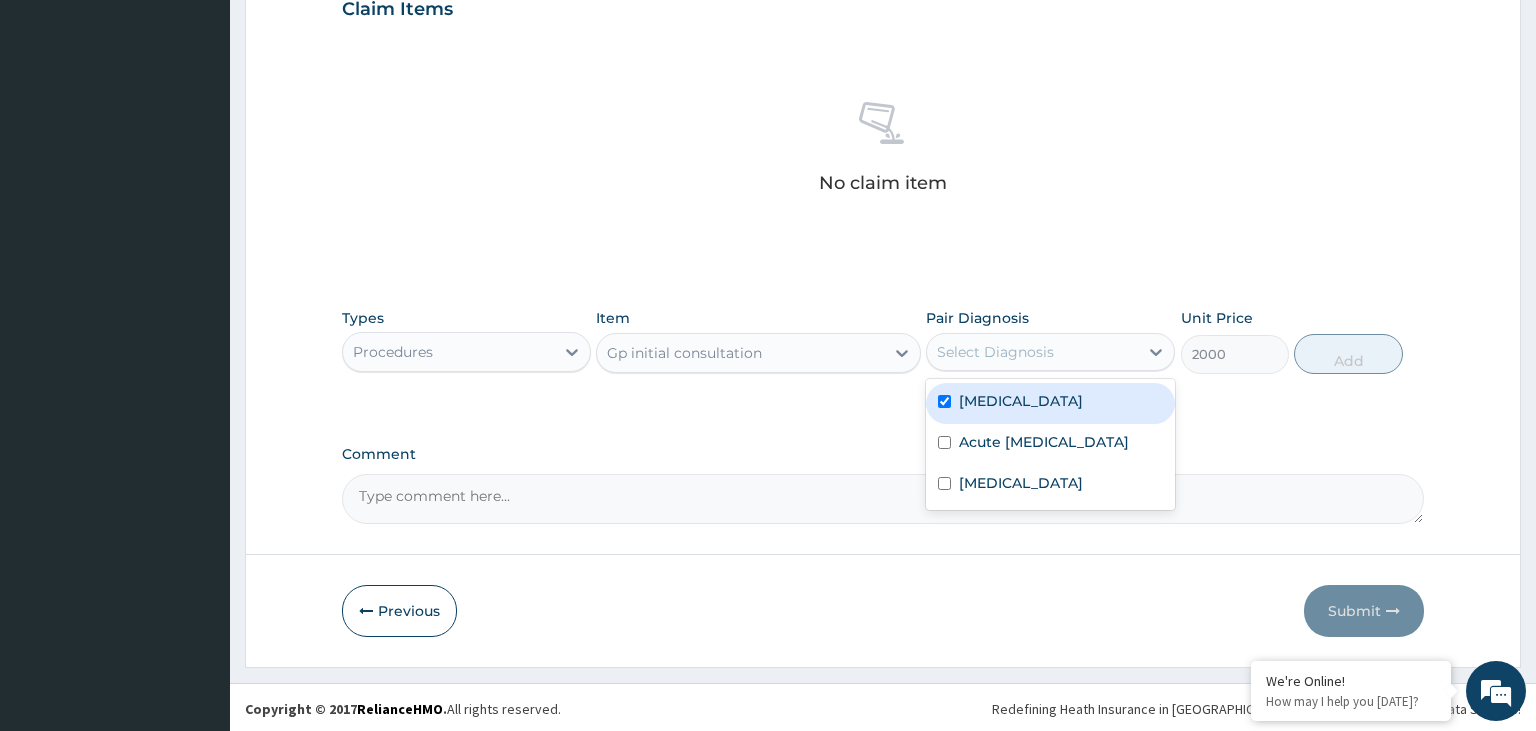 checkbox on "true" 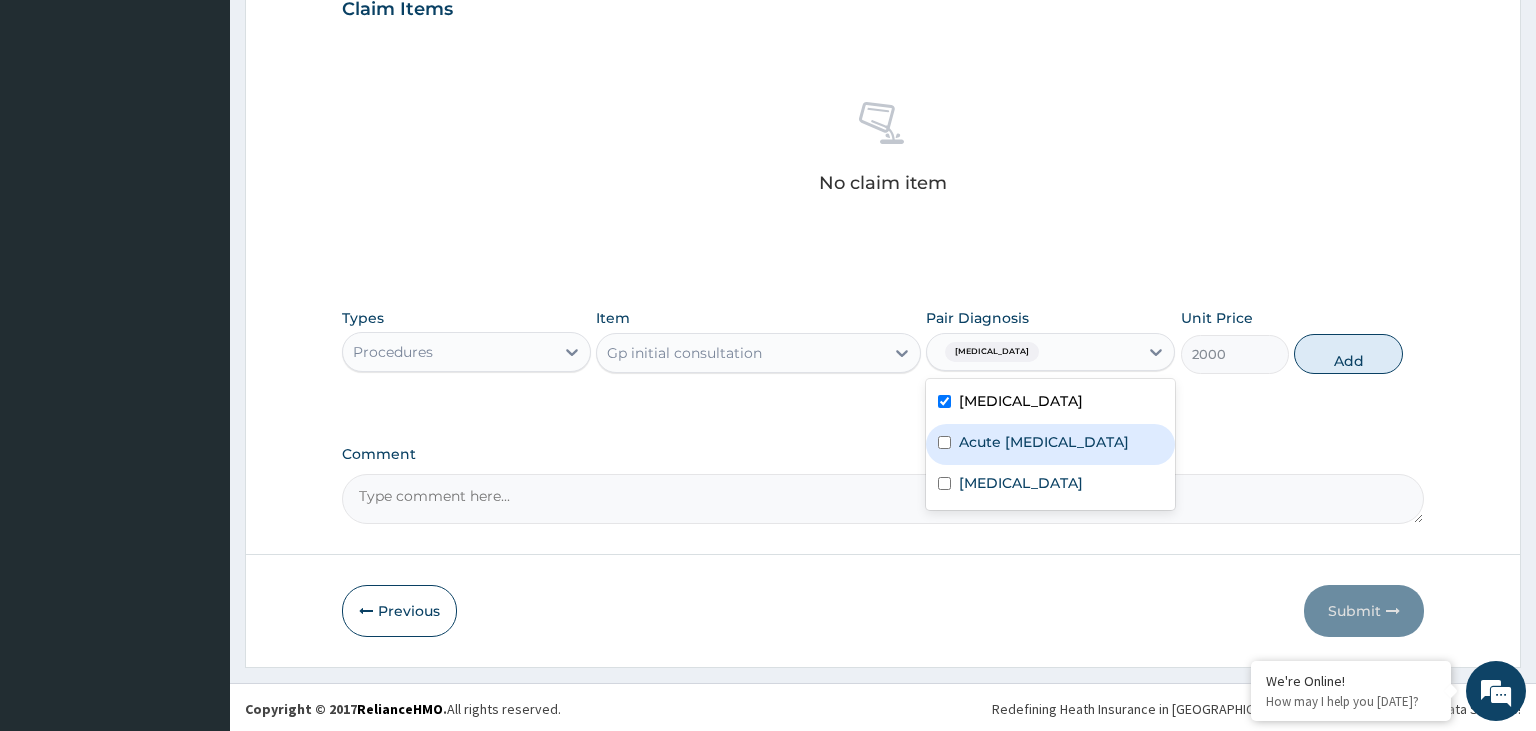 click on "Acute pelvic inflammatory disease" at bounding box center [1050, 444] 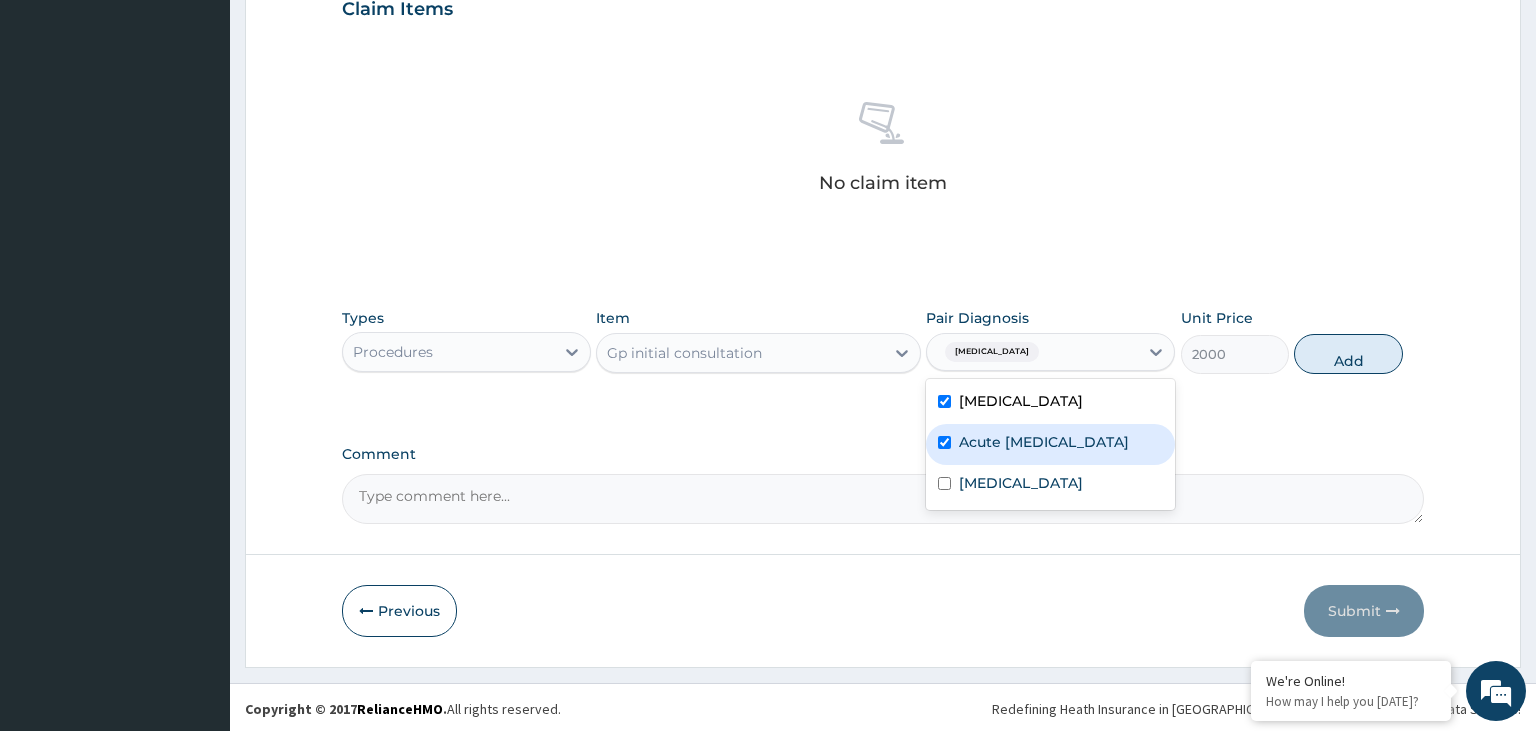checkbox on "true" 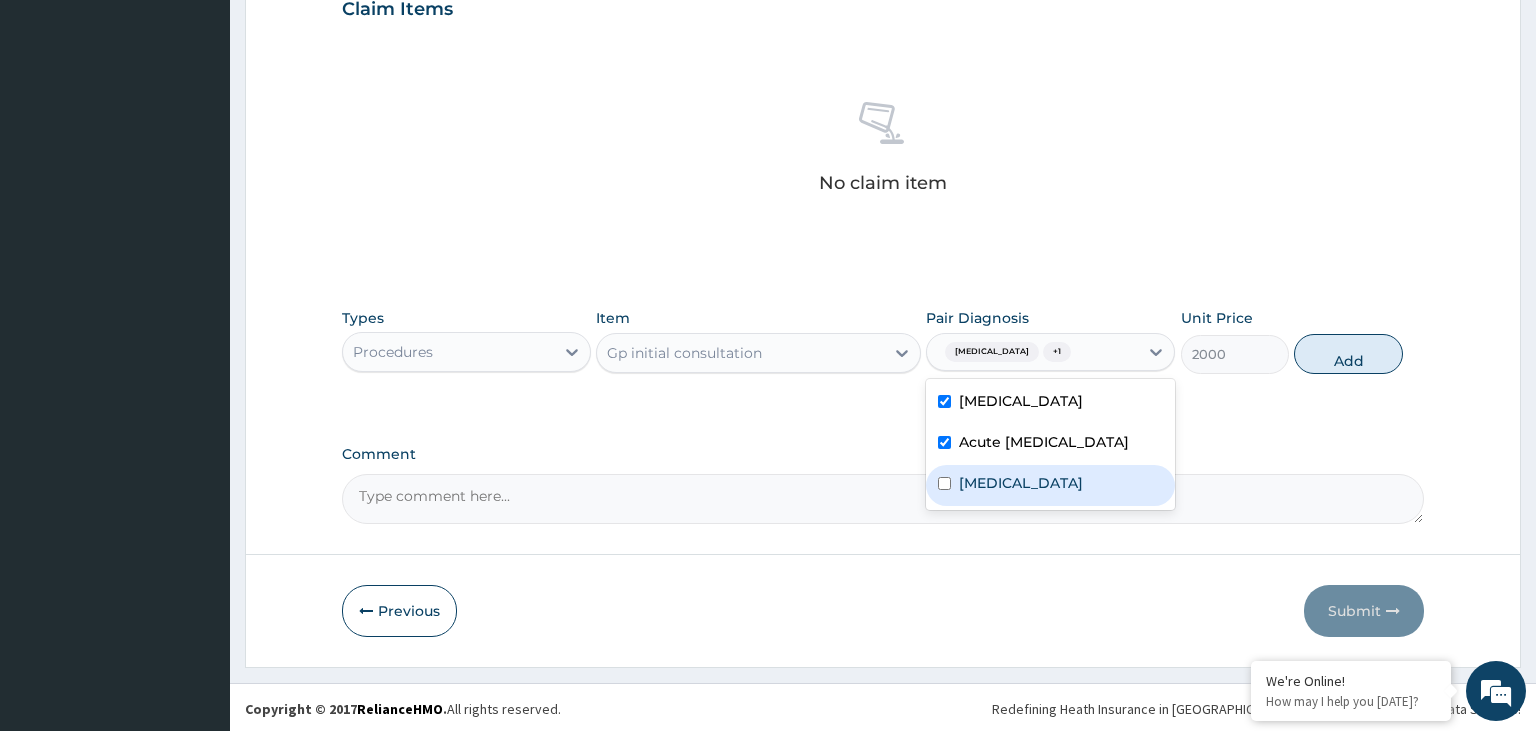 click on "Step  2  of 2 PA Code / Prescription Code Enter Code(Secondary Care Only) Encounter Date 10-07-2025 Important Notice Please enter PA codes before entering items that are not attached to a PA code   All diagnoses entered must be linked to a claim item. Diagnosis & Claim Items that are visible but inactive cannot be edited because they were imported from an already approved PA code. Diagnosis Malaria Confirmed Acute pelvic inflammatory disease Confirmed Acute abdomen Confirmed NB: All diagnosis must be linked to a claim item Claim Items No claim item Types Procedures Item Gp initial consultation Pair Diagnosis option Acute pelvic inflammatory disease, selected. option Acute abdomen focused, 3 of 3. 3 results available. Use Up and Down to choose options, press Enter to select the currently focused option, press Escape to exit the menu, press Tab to select the option and exit the menu. Malaria  + 1 Malaria Acute pelvic inflammatory disease Acute abdomen Unit Price 2000 Add Comment     Previous   Submit" at bounding box center [883, 32] 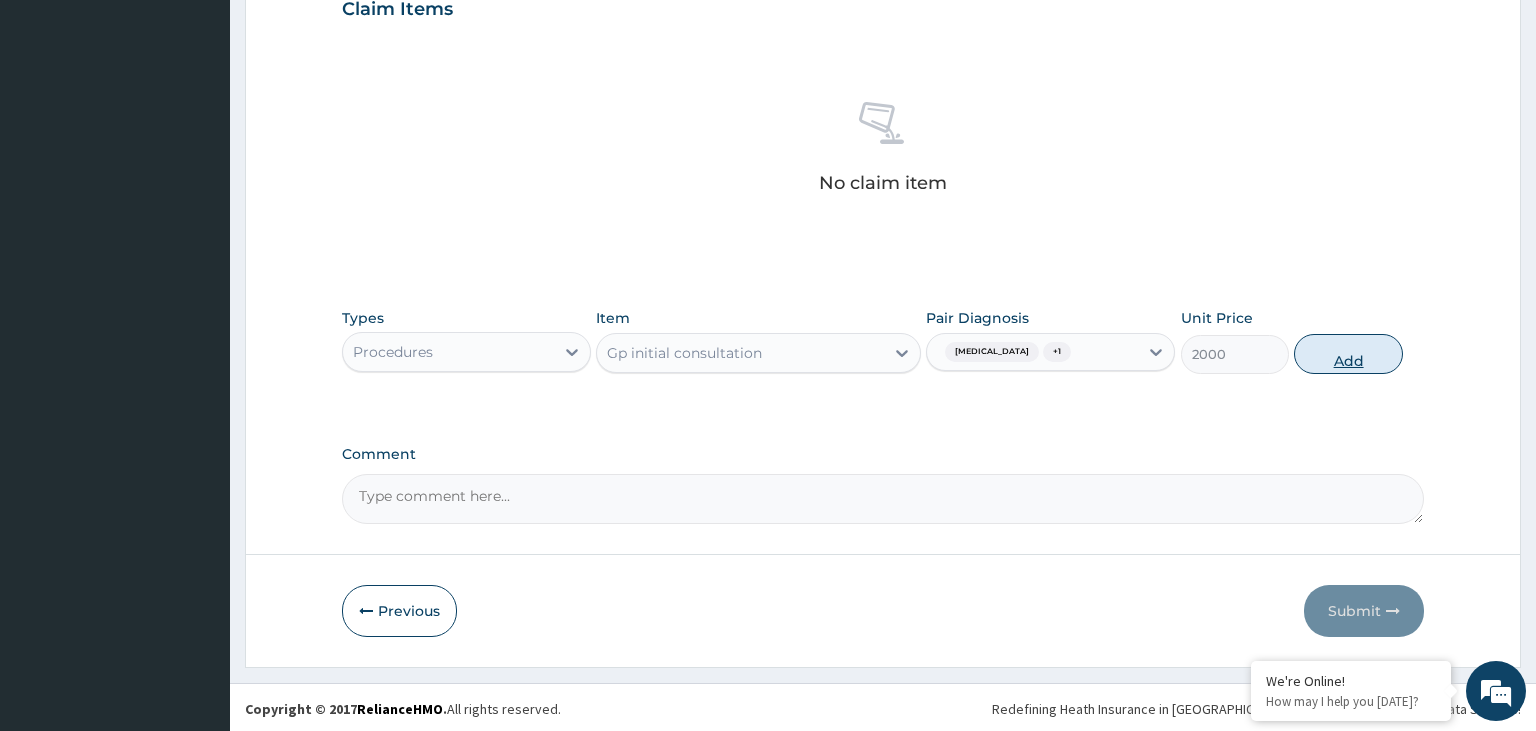 click on "Add" at bounding box center (1348, 354) 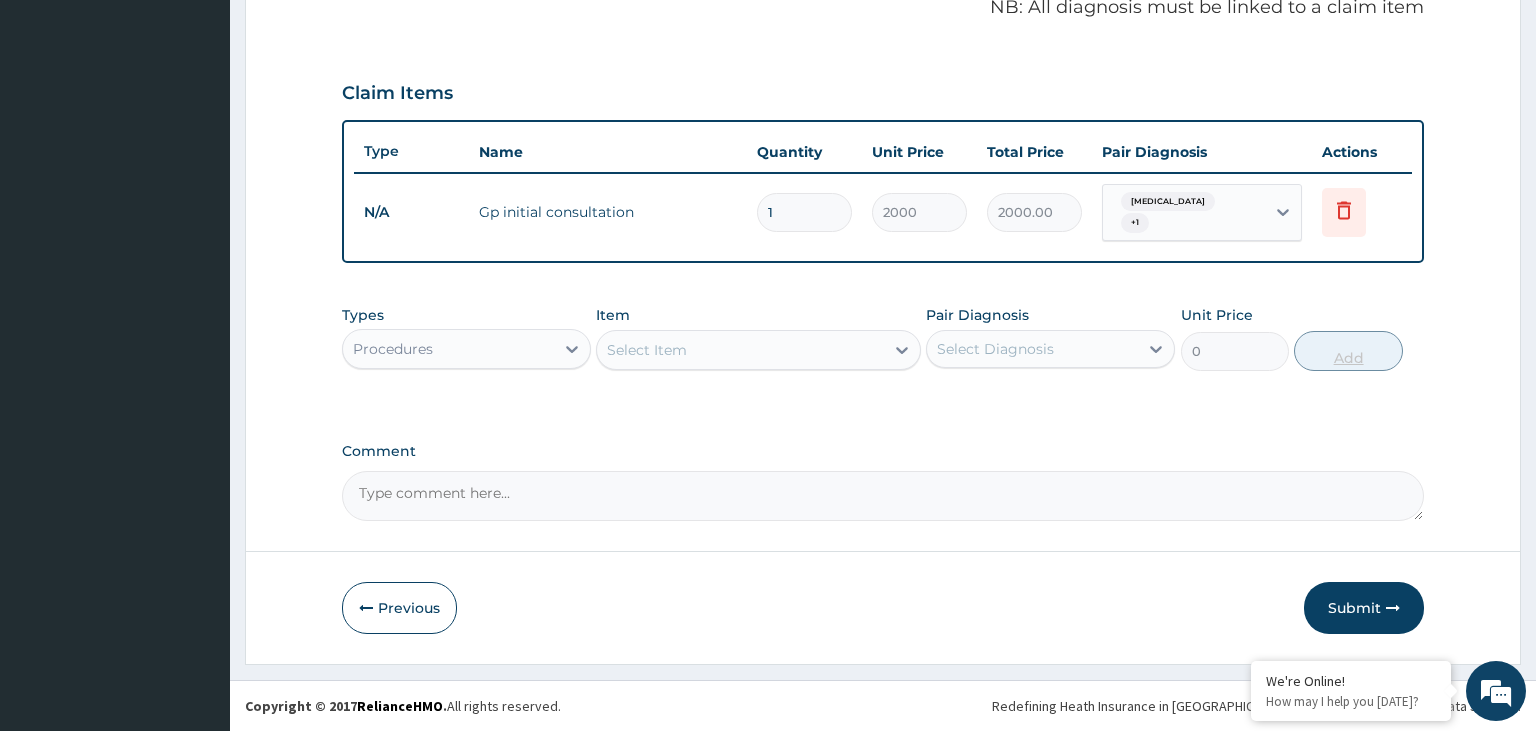 scroll, scrollTop: 612, scrollLeft: 0, axis: vertical 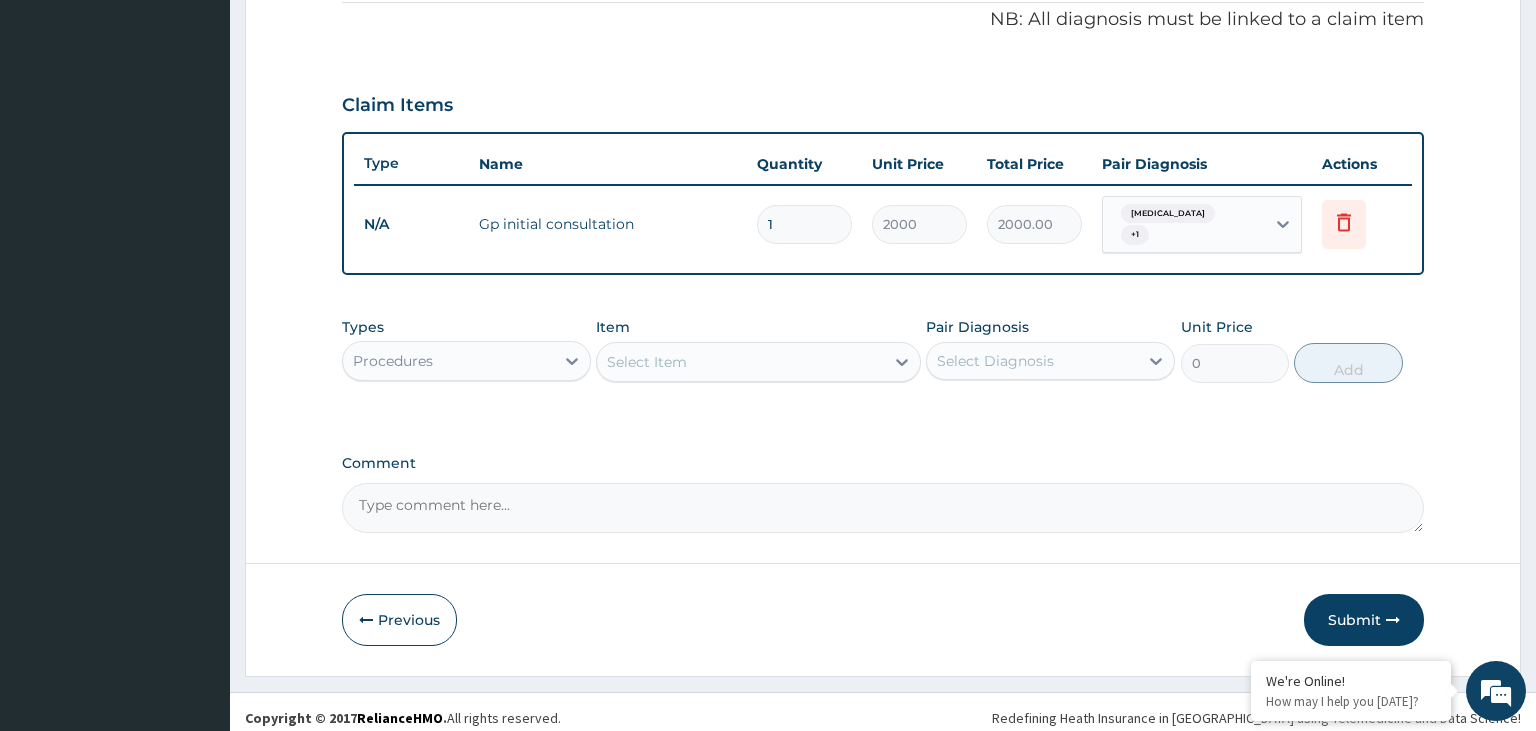 click on "Types Procedures" at bounding box center [466, 350] 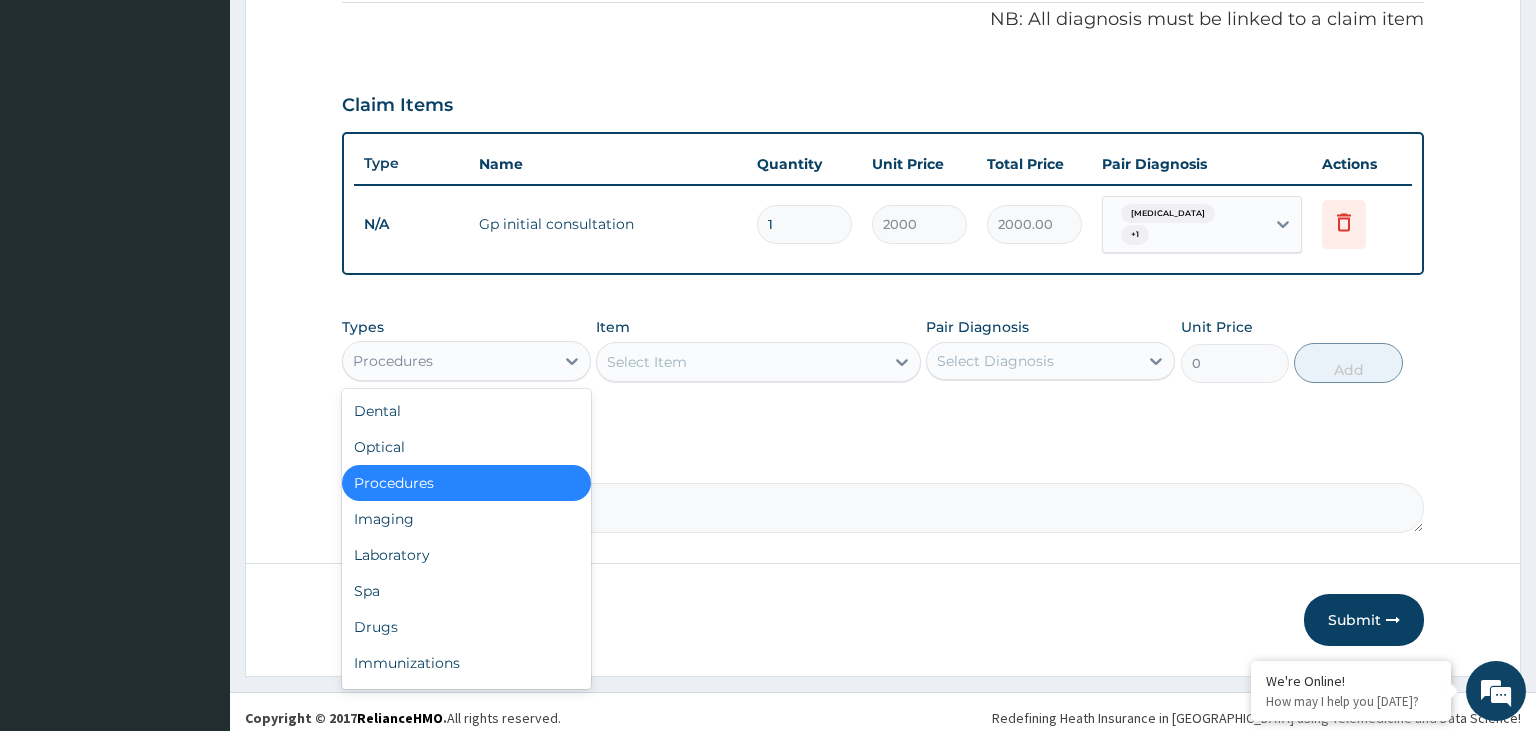 click on "Procedures" at bounding box center [448, 361] 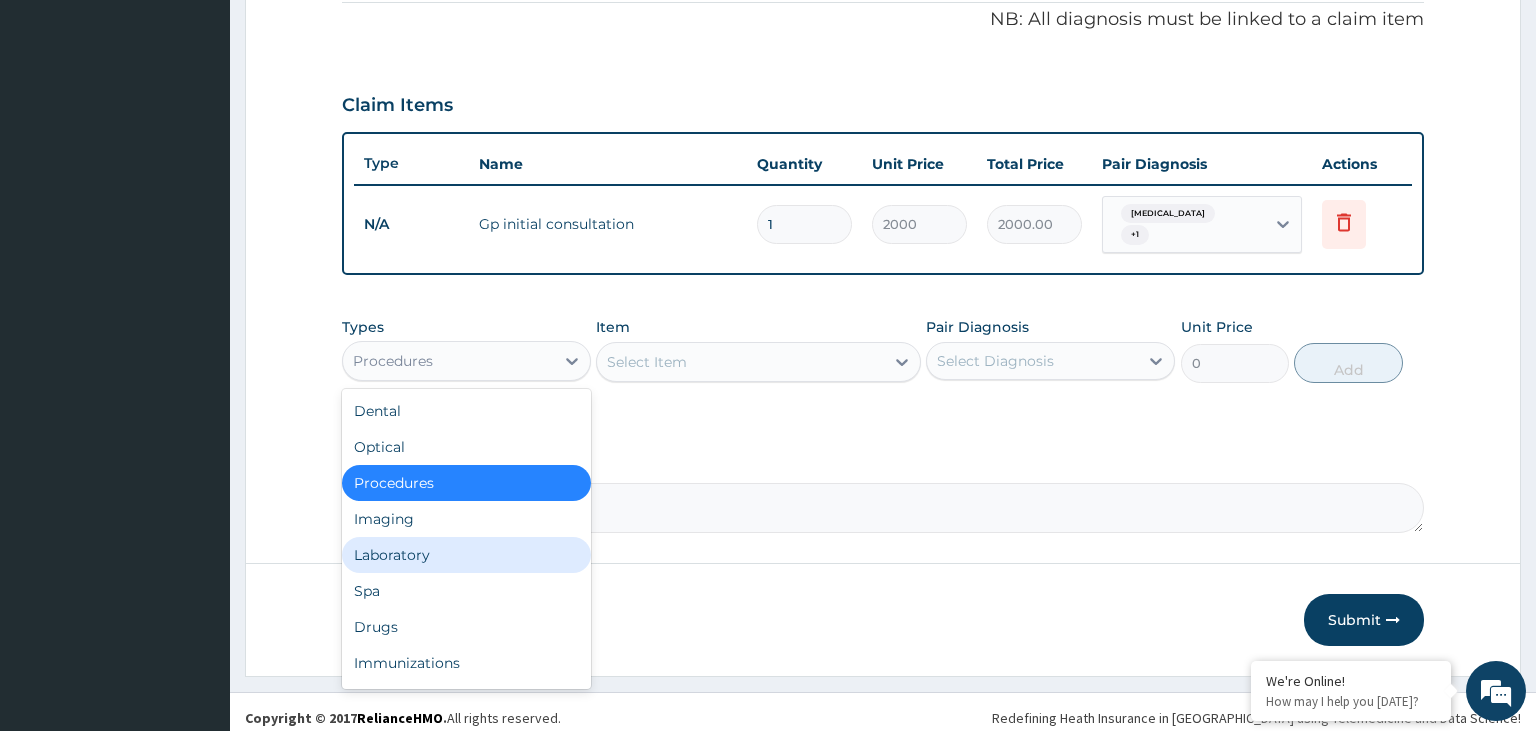 click on "Laboratory" at bounding box center [466, 555] 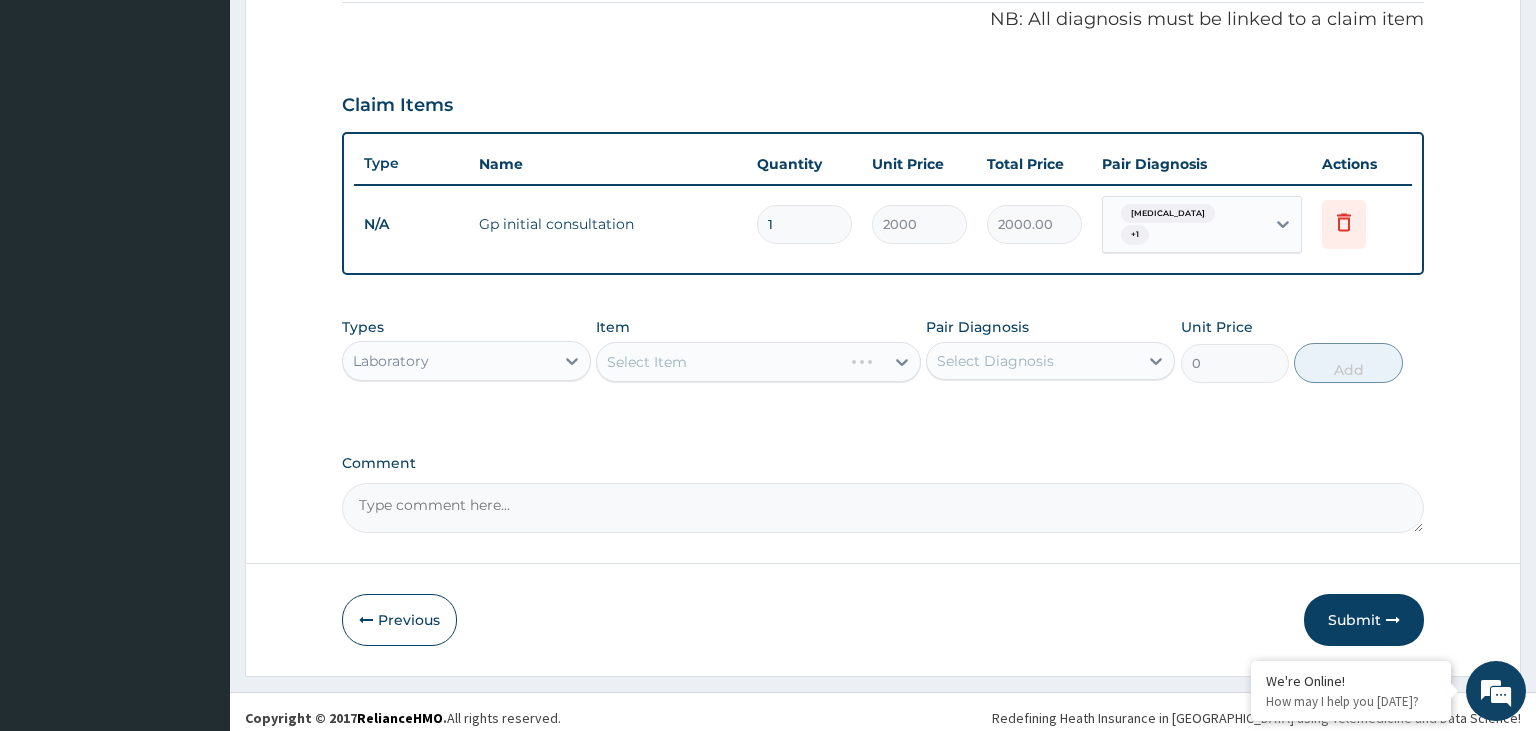 click on "Select Item" at bounding box center [758, 362] 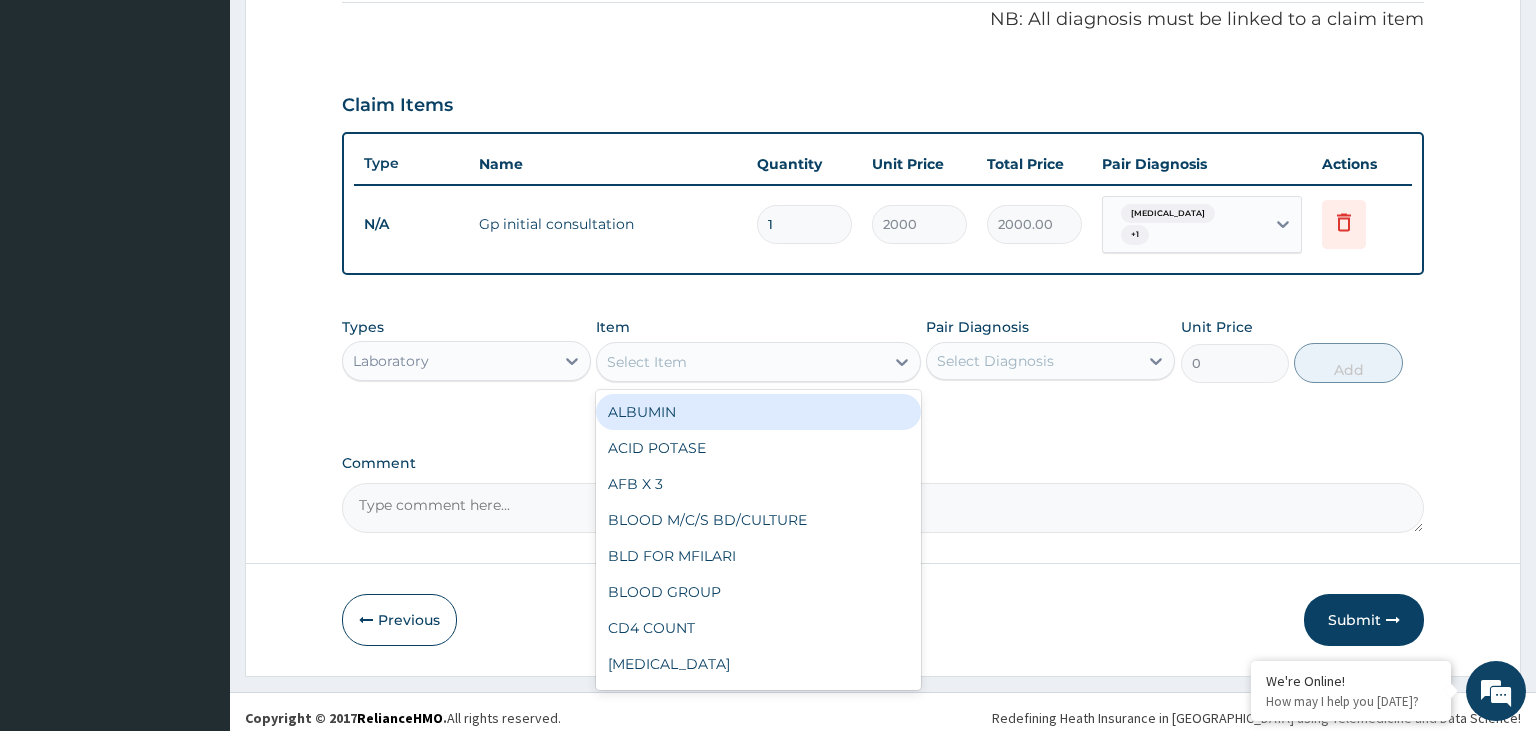click on "Select Item" at bounding box center (740, 362) 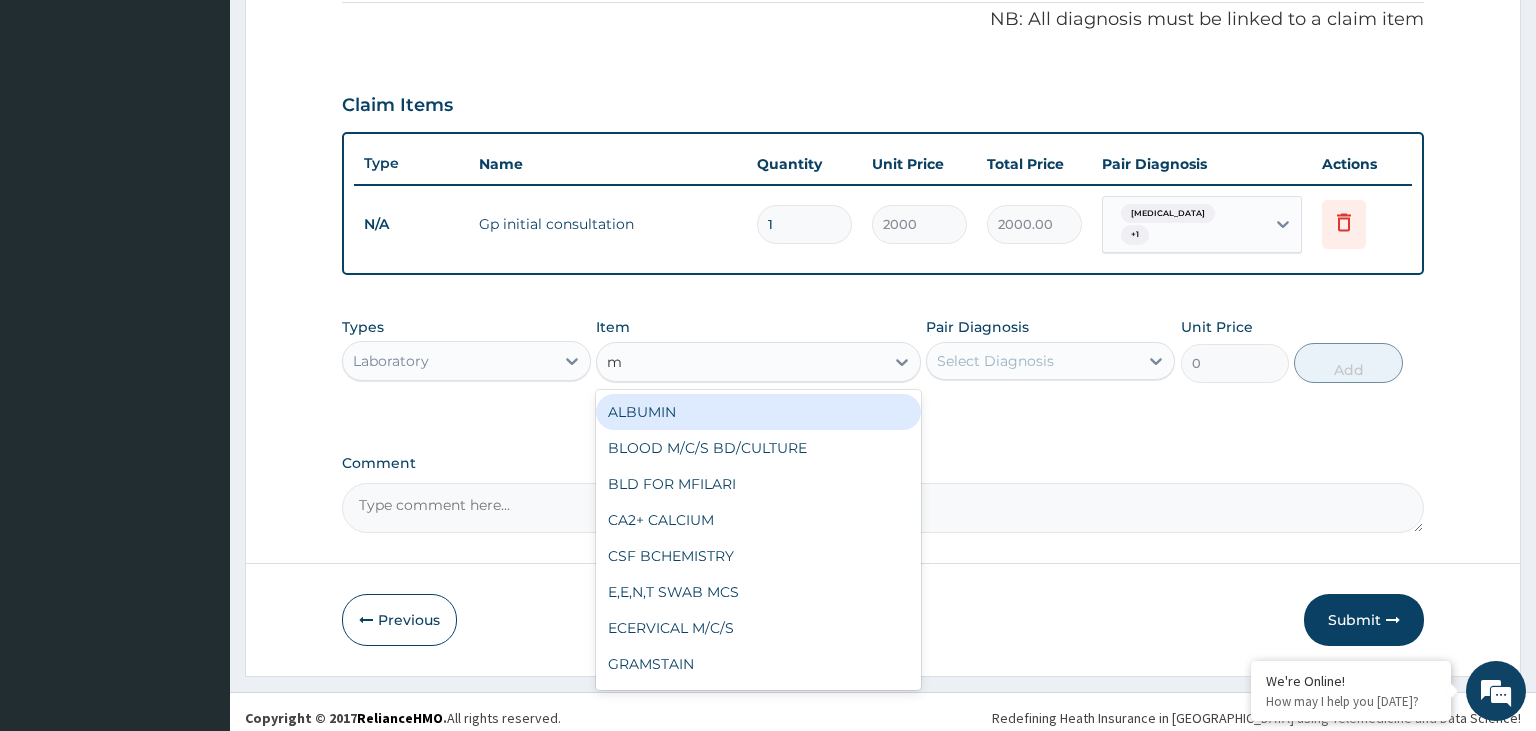 type on "mp" 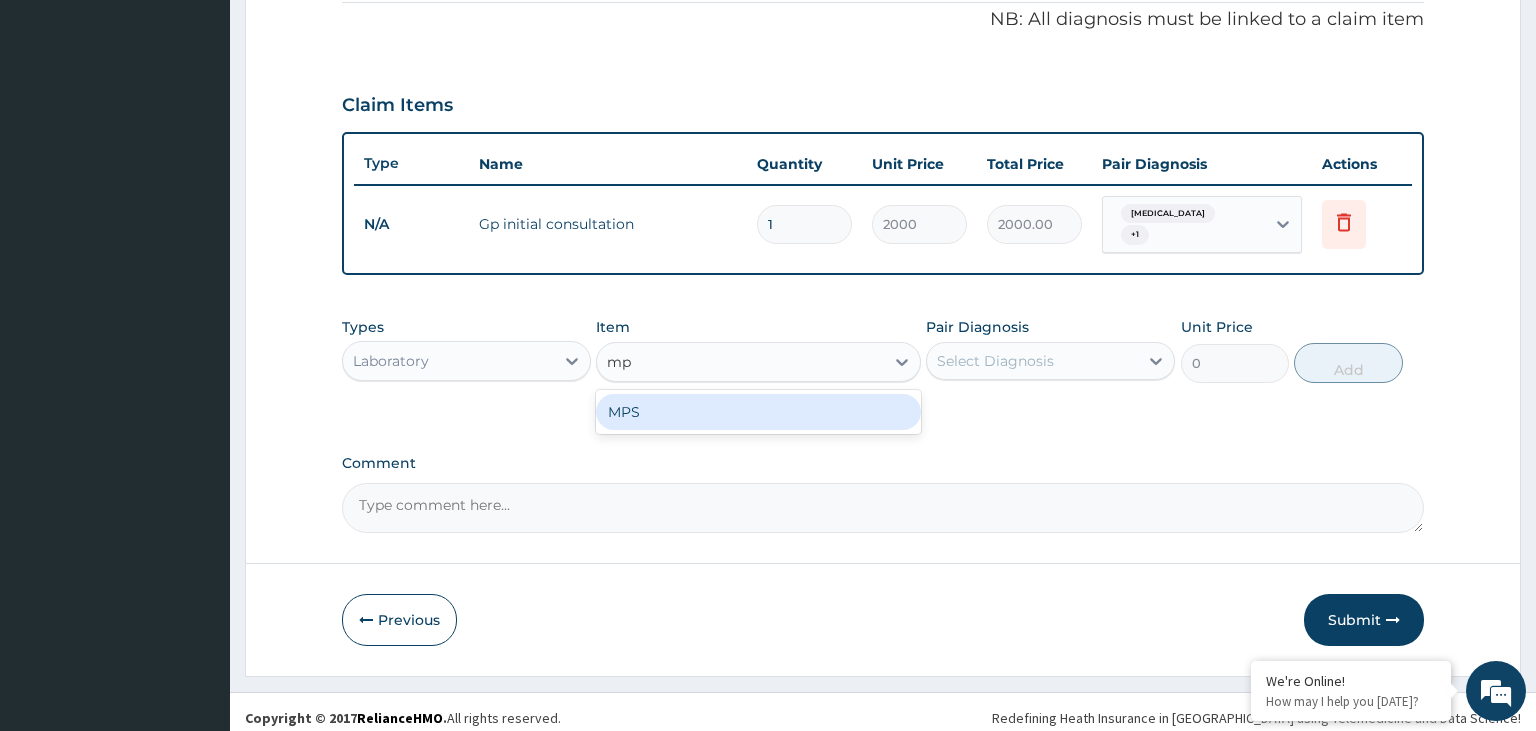 click on "MPS" at bounding box center [758, 412] 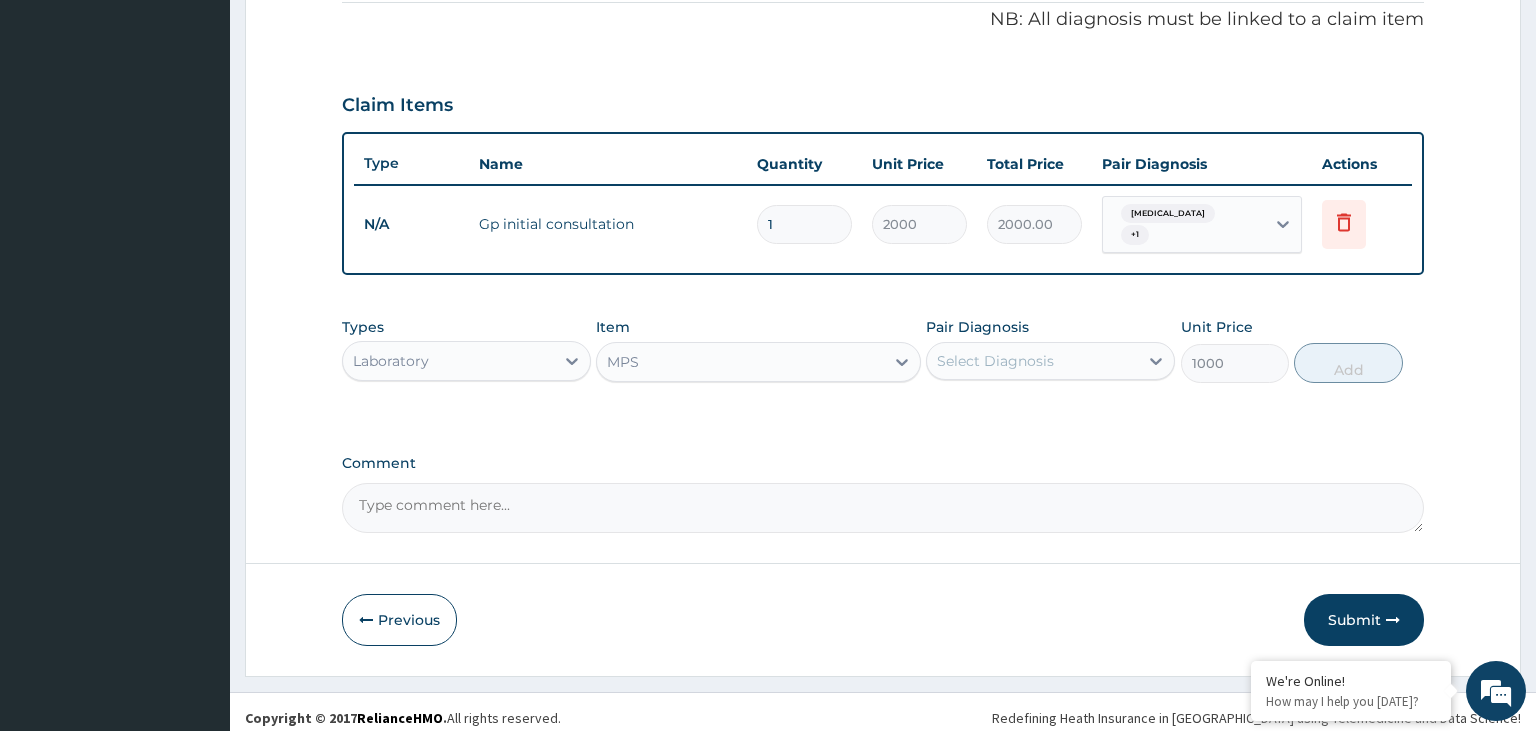 click on "Select Diagnosis" at bounding box center (1032, 361) 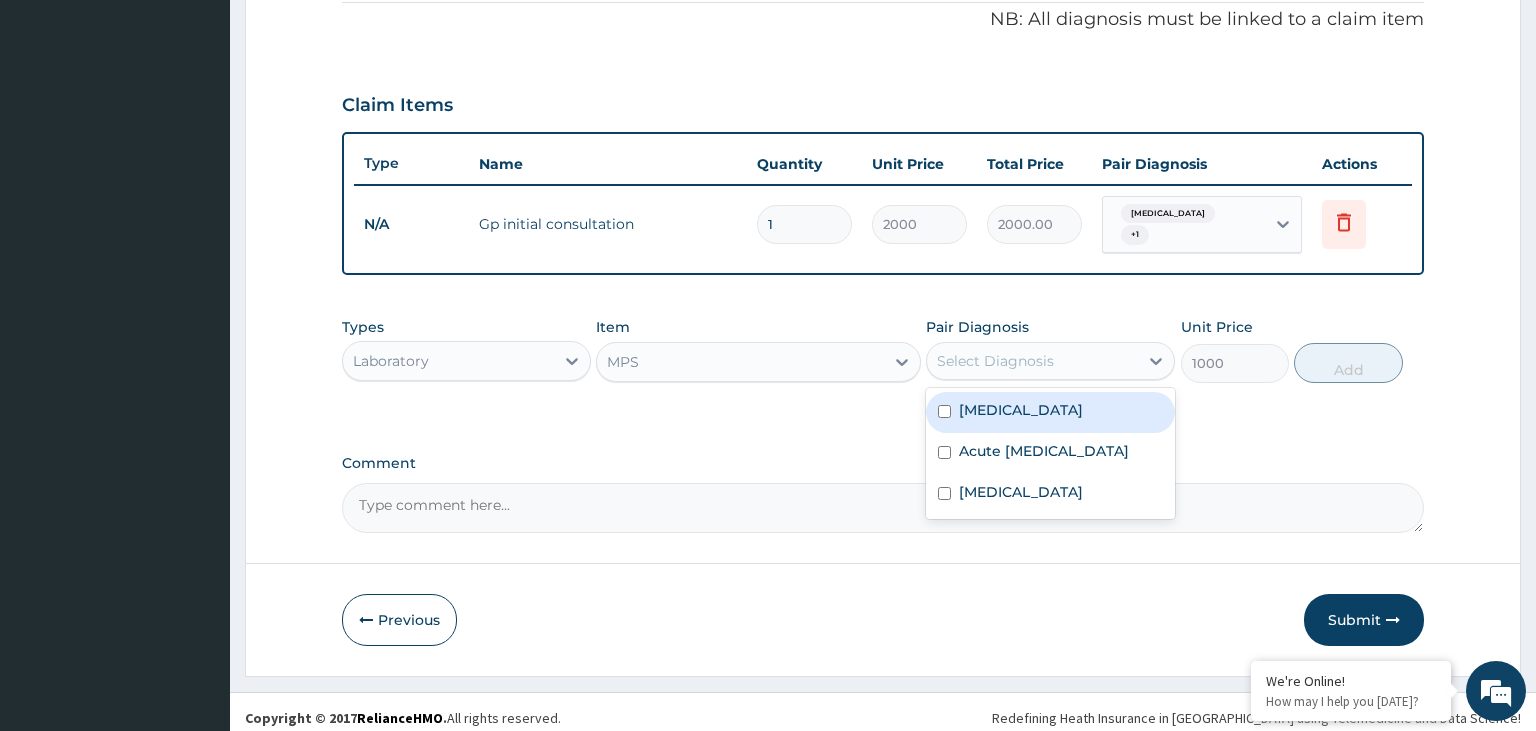 click on "Malaria" at bounding box center (1021, 410) 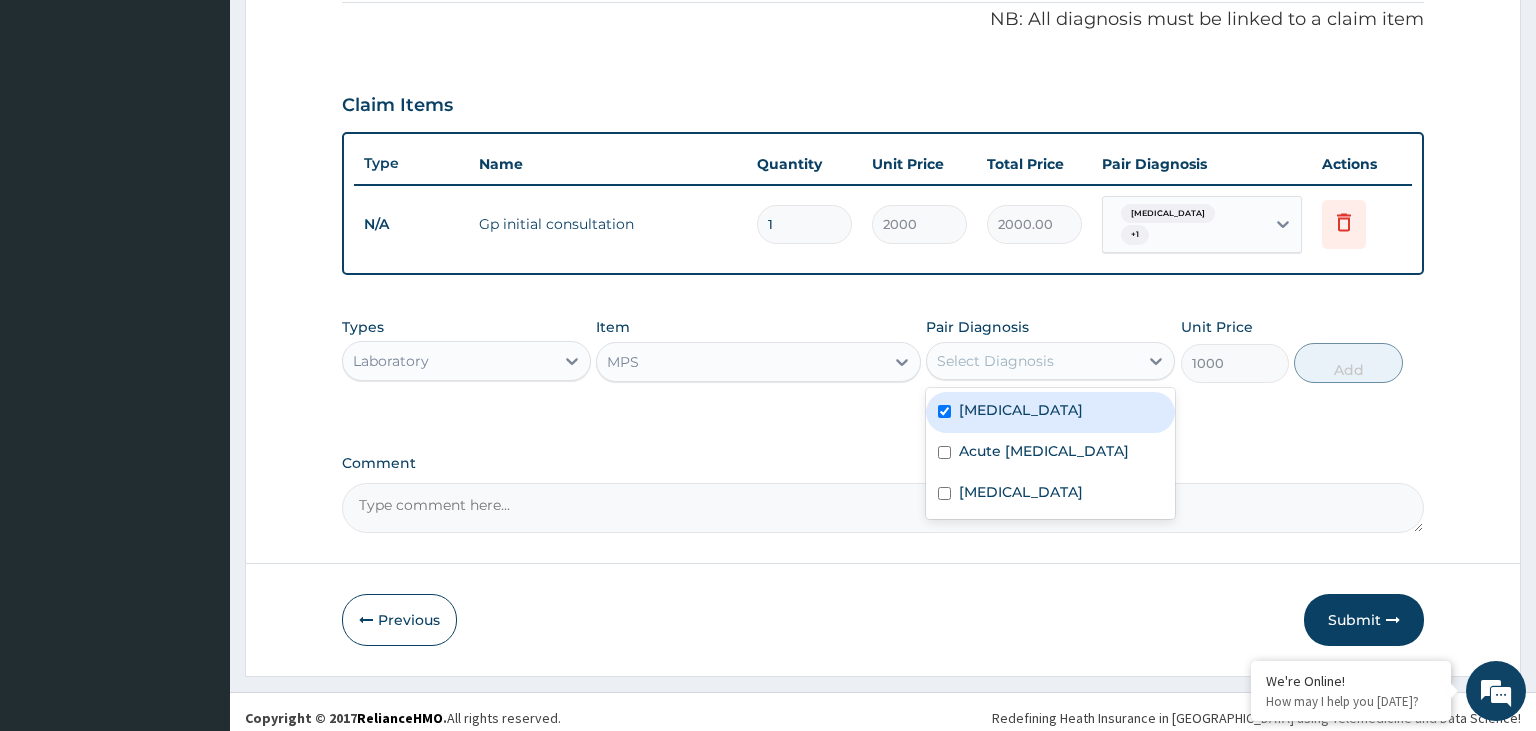 checkbox on "true" 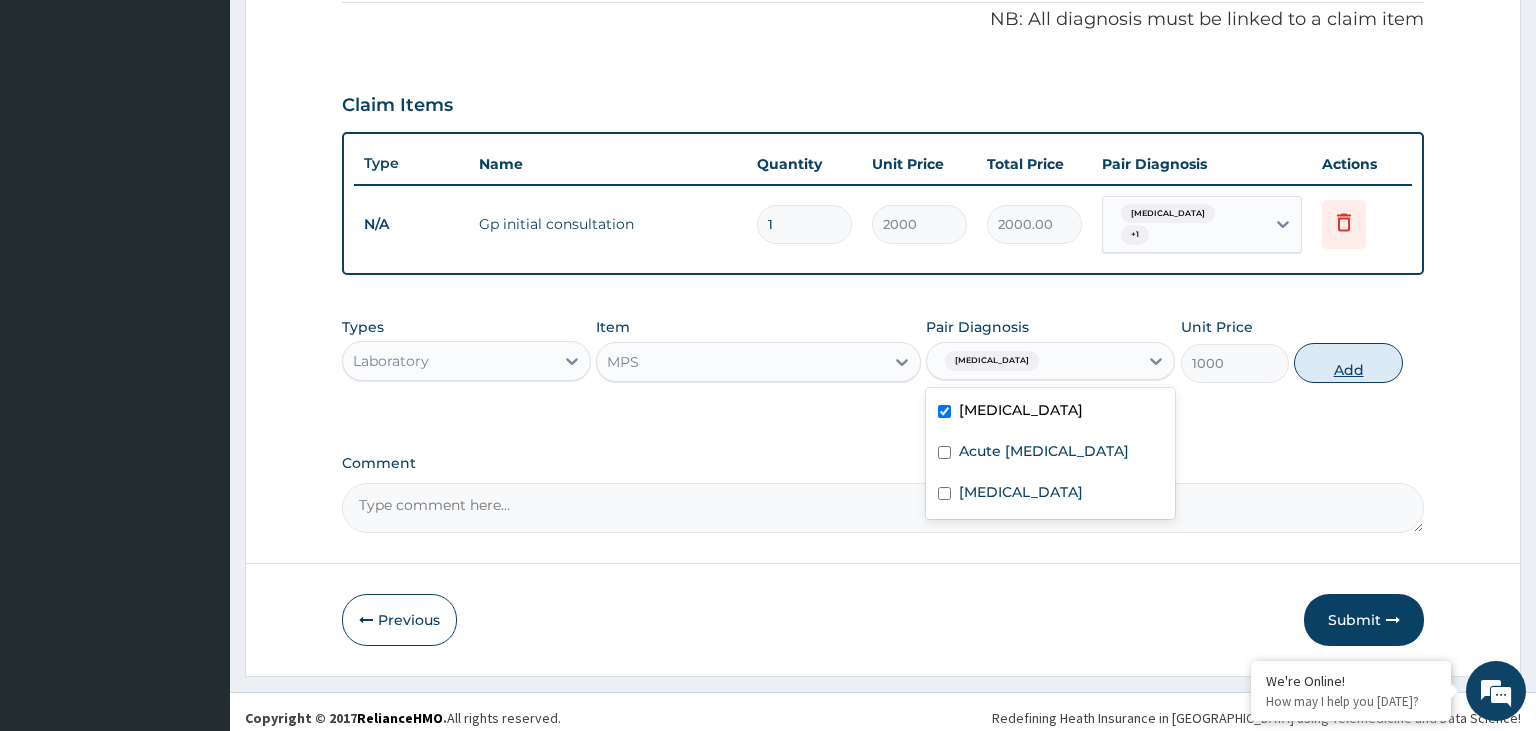click on "Add" at bounding box center (1348, 363) 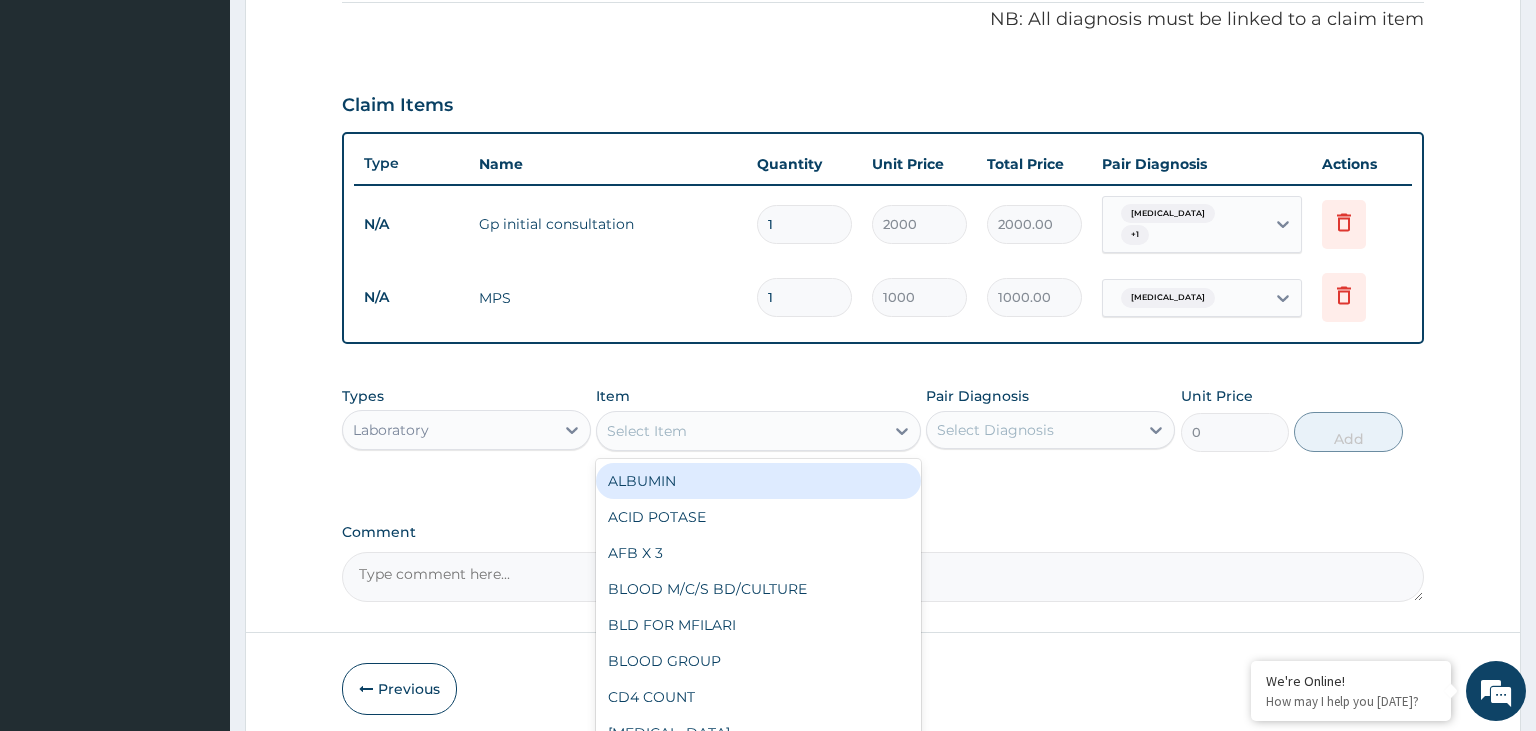 click on "Select Item" at bounding box center [758, 431] 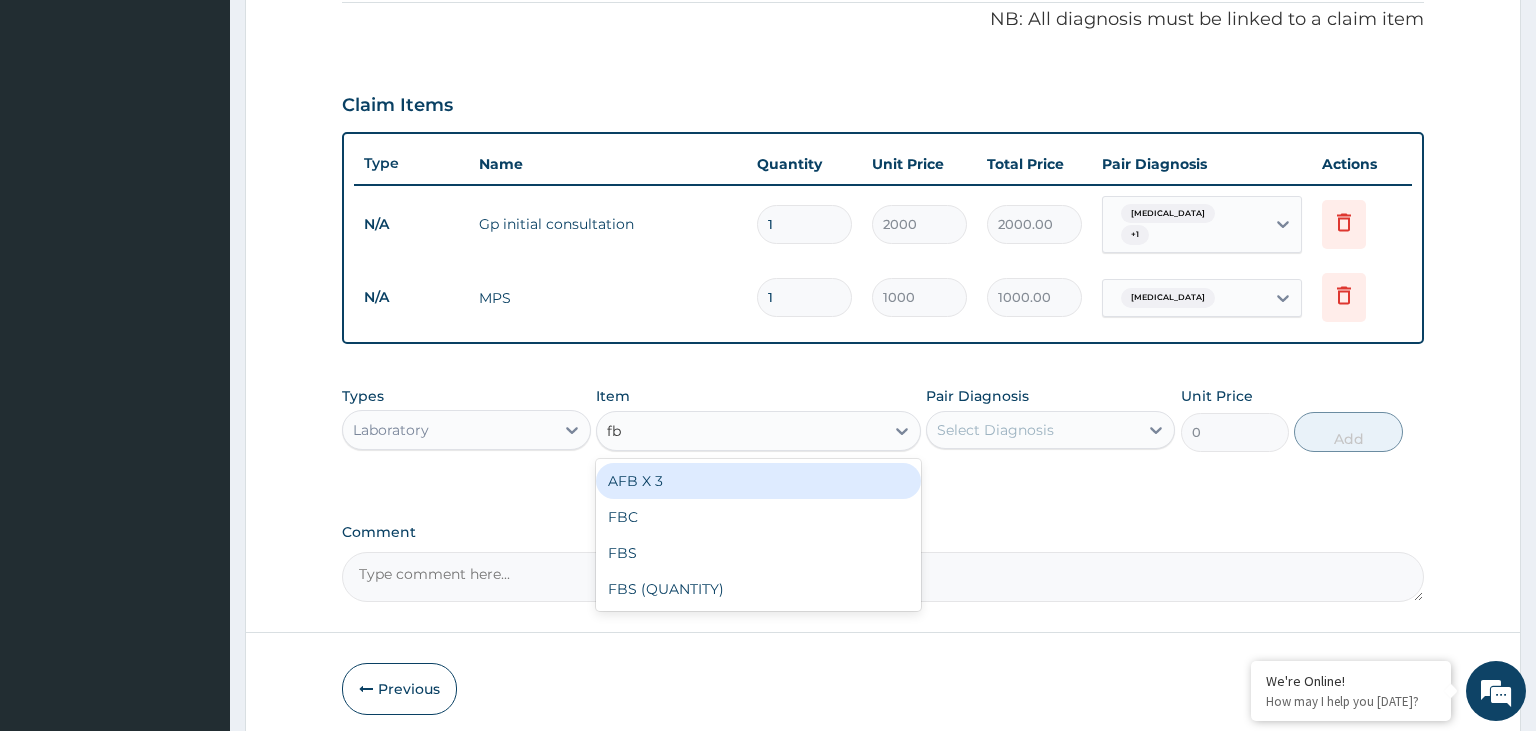 type on "fbc" 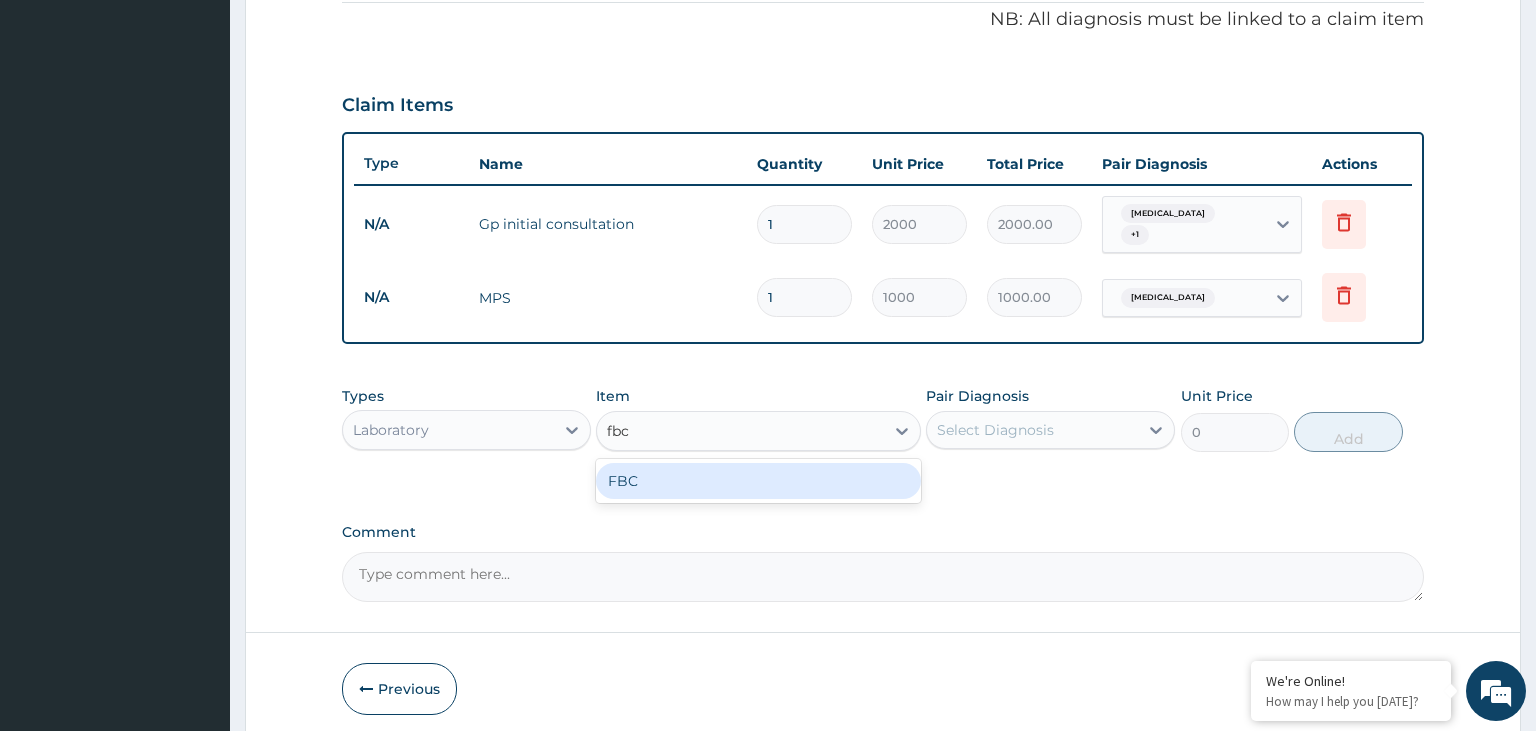 click on "FBC" at bounding box center [758, 481] 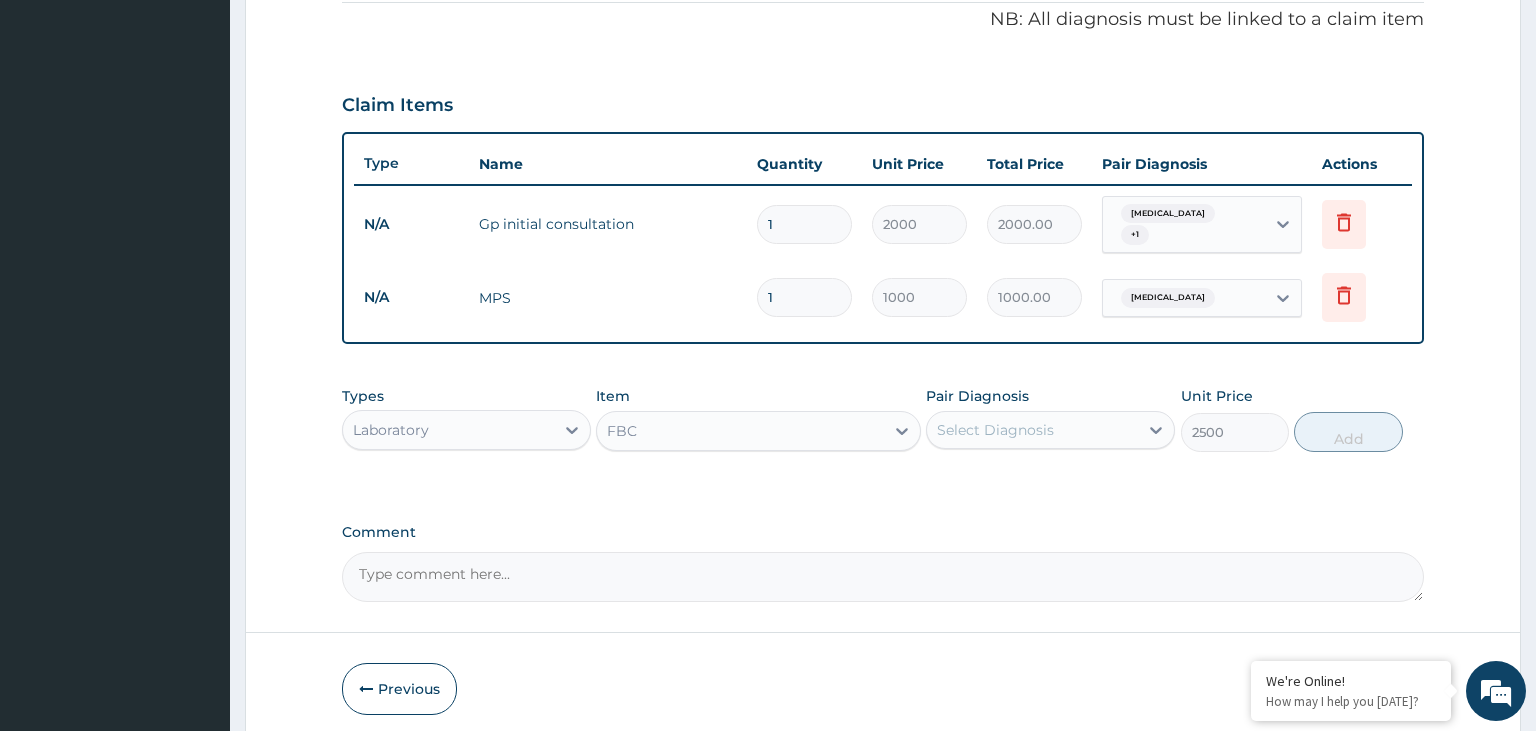 click on "Pair Diagnosis Select Diagnosis" at bounding box center [1050, 419] 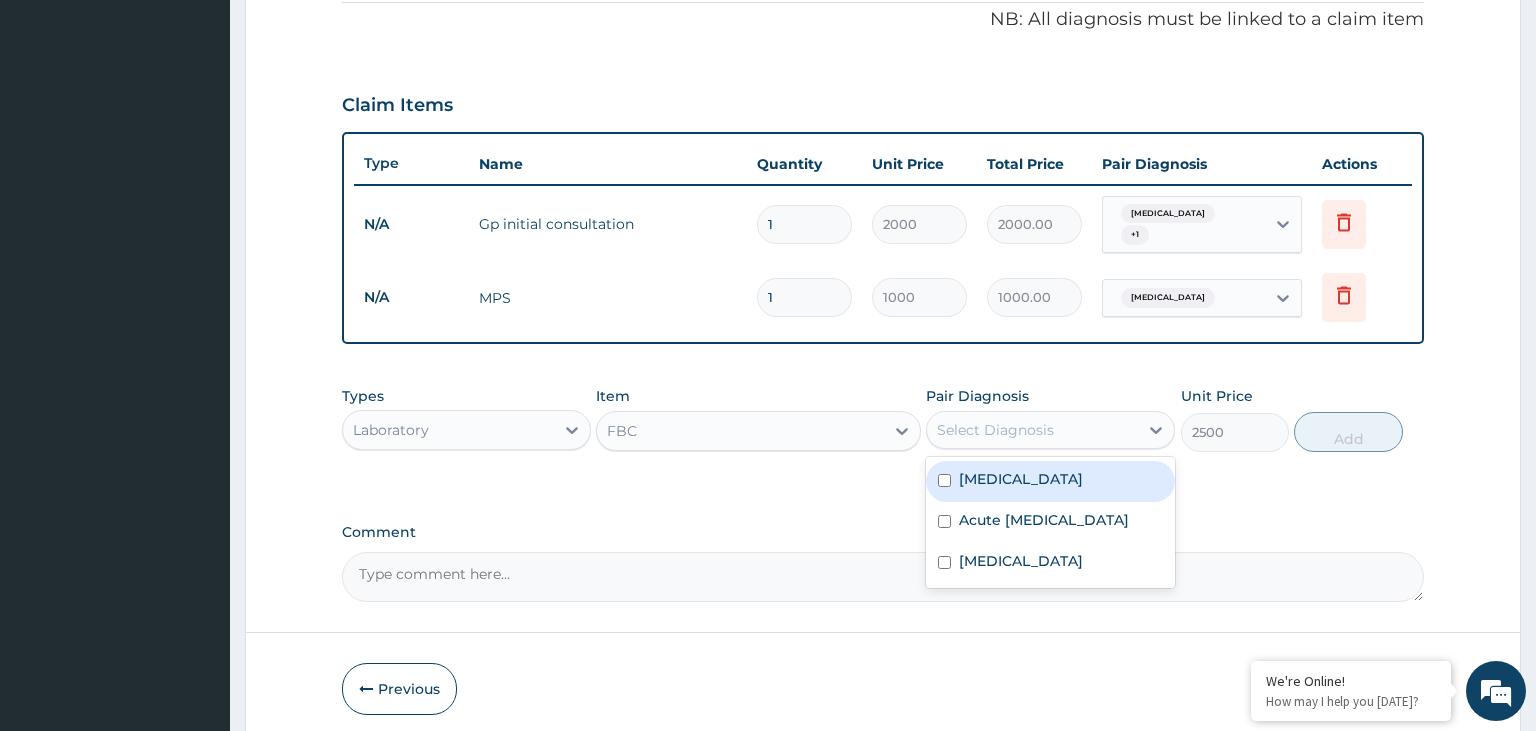 click on "Select Diagnosis" at bounding box center (995, 430) 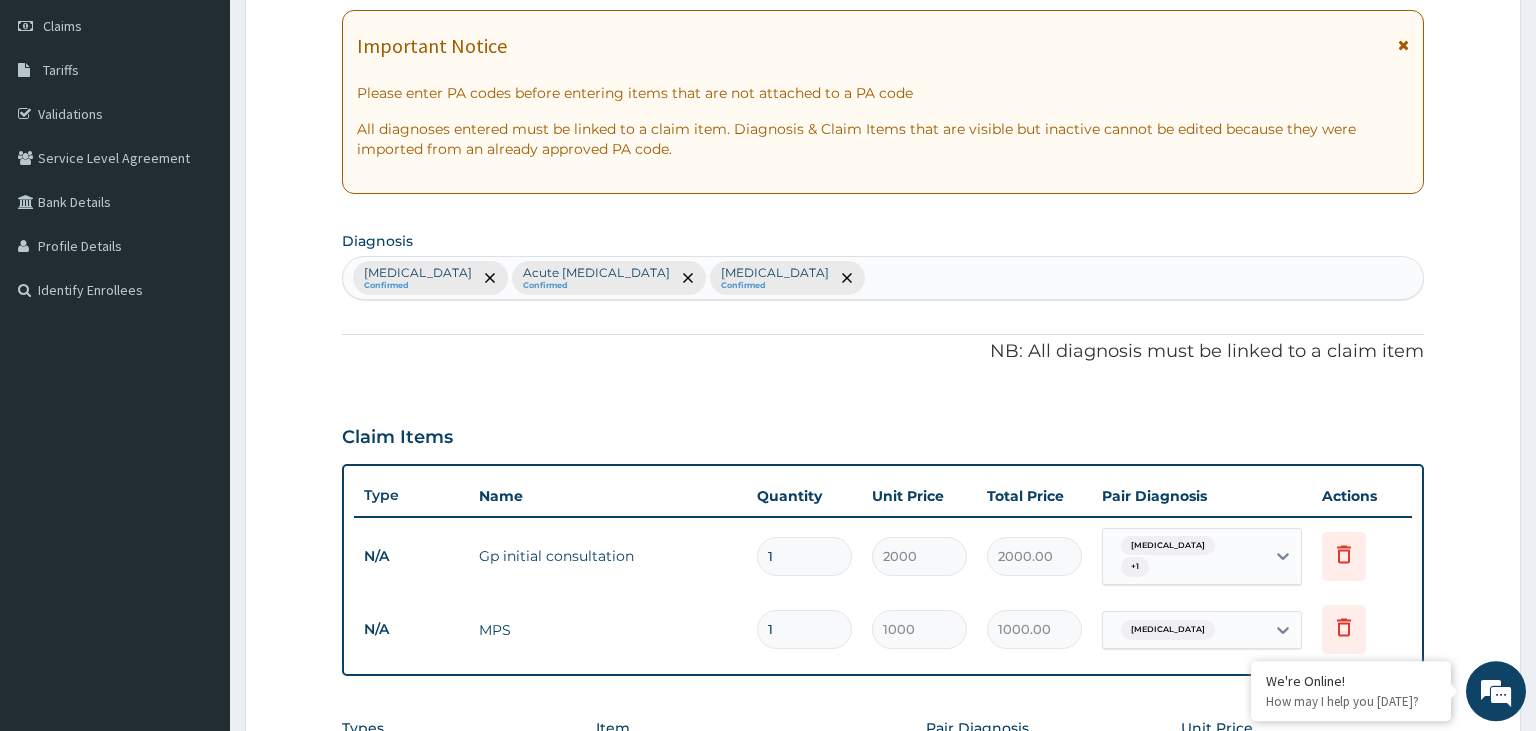 scroll, scrollTop: 190, scrollLeft: 0, axis: vertical 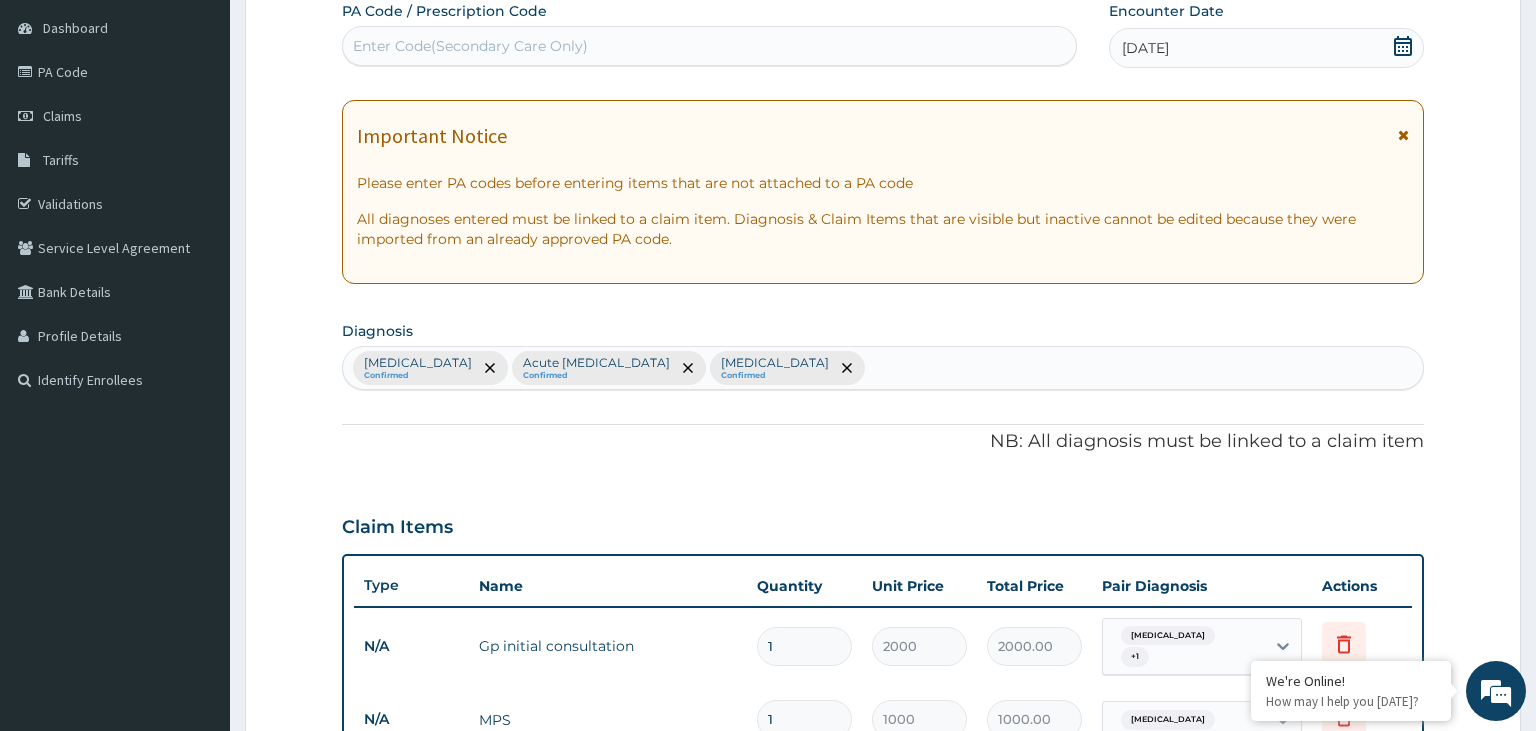click on "Malaria Confirmed Acute pelvic inflammatory disease Confirmed Acute abdomen Confirmed" at bounding box center [883, 368] 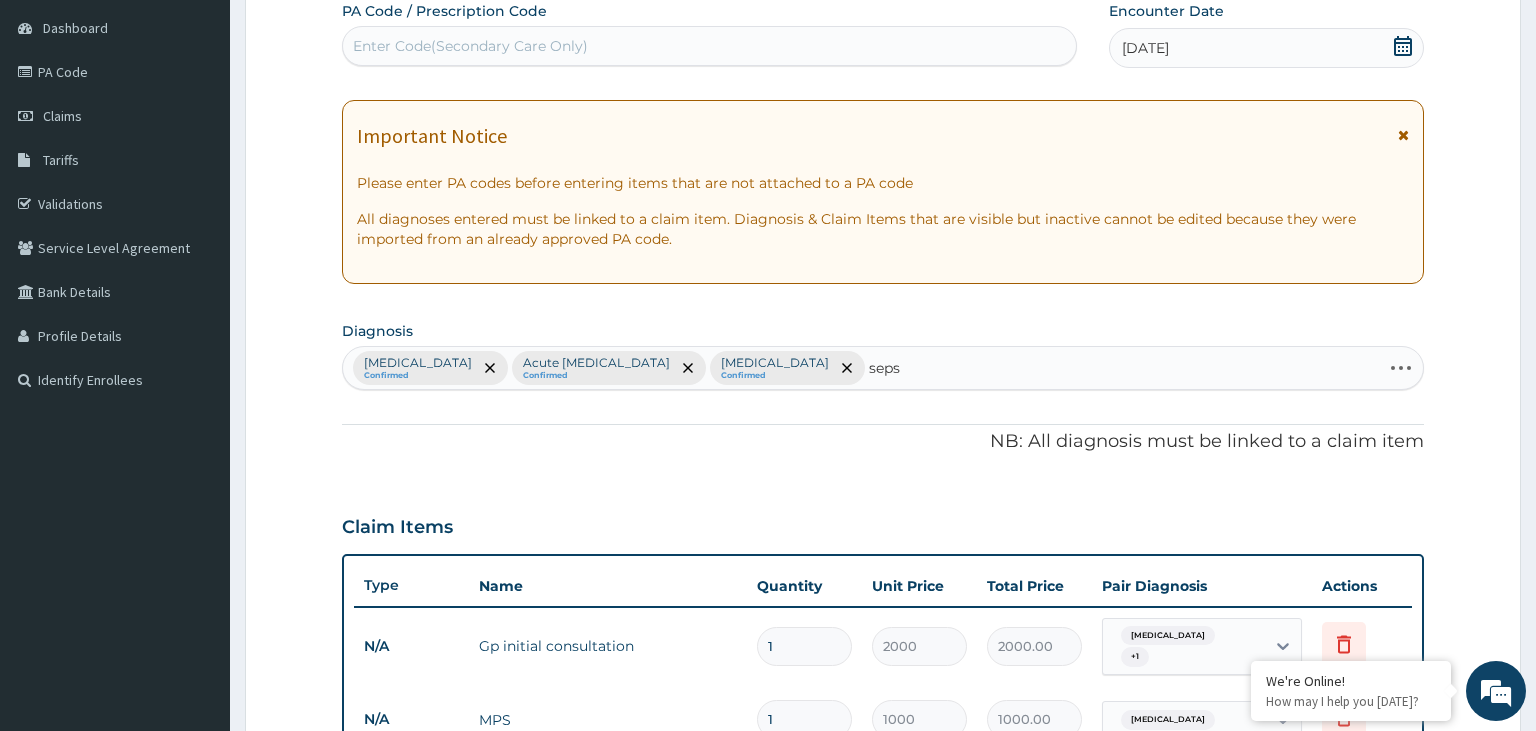 type on "sepsi" 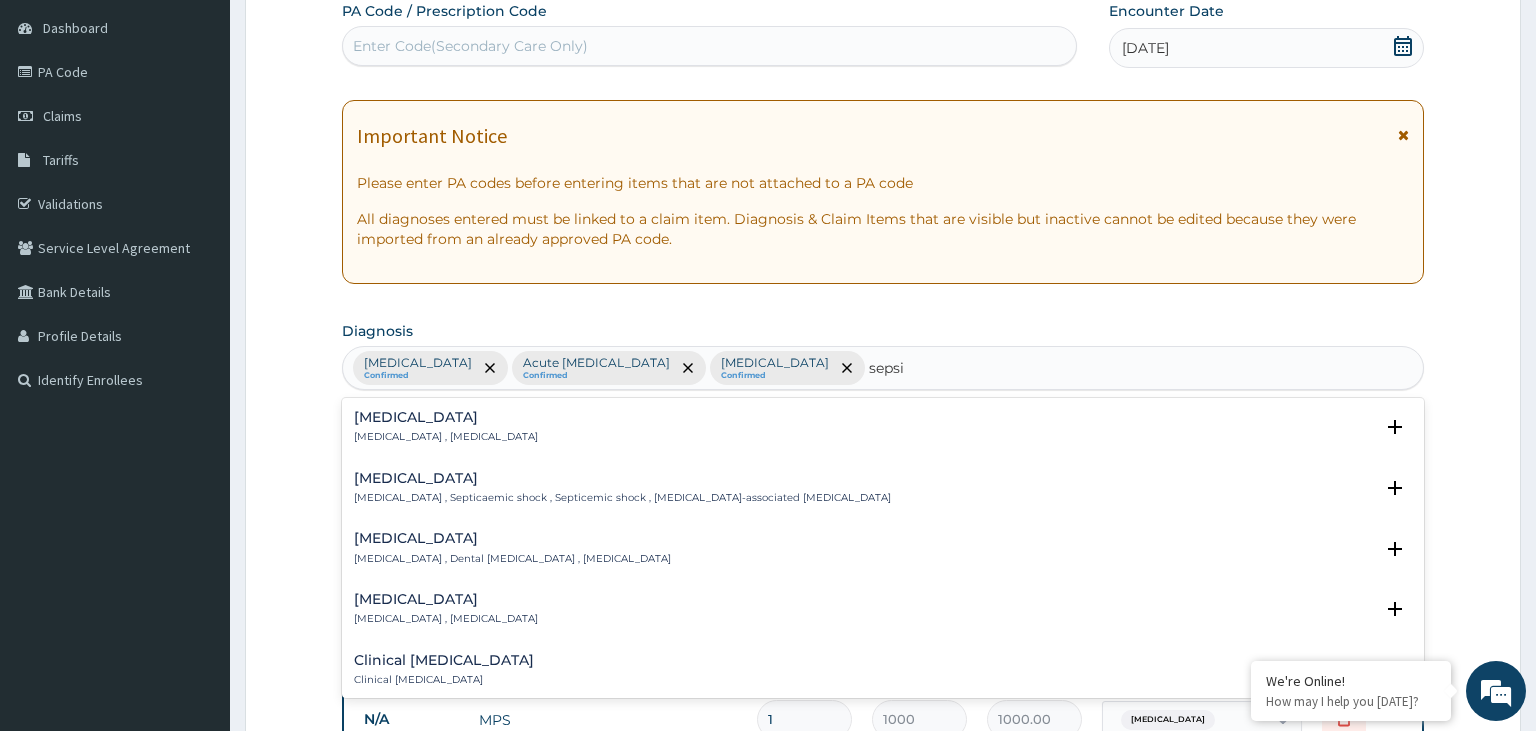 click on "Sepsis Systemic infection , Sepsis Select Status Query Query covers suspected (?), Keep in view (kiv), Ruled out (r/o) Confirmed Septic shock Septic shock , Septicaemic shock , Septicemic shock , Sepsis-associated hypotension Select Status Query Query covers suspected (?), Keep in view (kiv), Ruled out (r/o) Confirmed Dental abscess Dental abscess , Dental sepsis , Tooth abscess Select Status Query Query covers suspected (?), Keep in view (kiv), Ruled out (r/o) Confirmed Sepsis syndrome Sepsis syndrome , Septic syndrome Select Status Query Query covers suspected (?), Keep in view (kiv), Ruled out (r/o) Confirmed Clinical sepsis Clinical sepsis Select Status Query Query covers suspected (?), Keep in view (kiv), Ruled out (r/o) Confirmed Bacterial sepsis Bacterial septicemia , Bacterial sepsis , Bacterial septicaemia Select Status Query Query covers suspected (?), Keep in view (kiv), Ruled out (r/o) Confirmed Perinatal sepsis Perinatal sepsis Select Status Query Confirmed Puerperal sepsis Select Status Query" at bounding box center [883, 548] 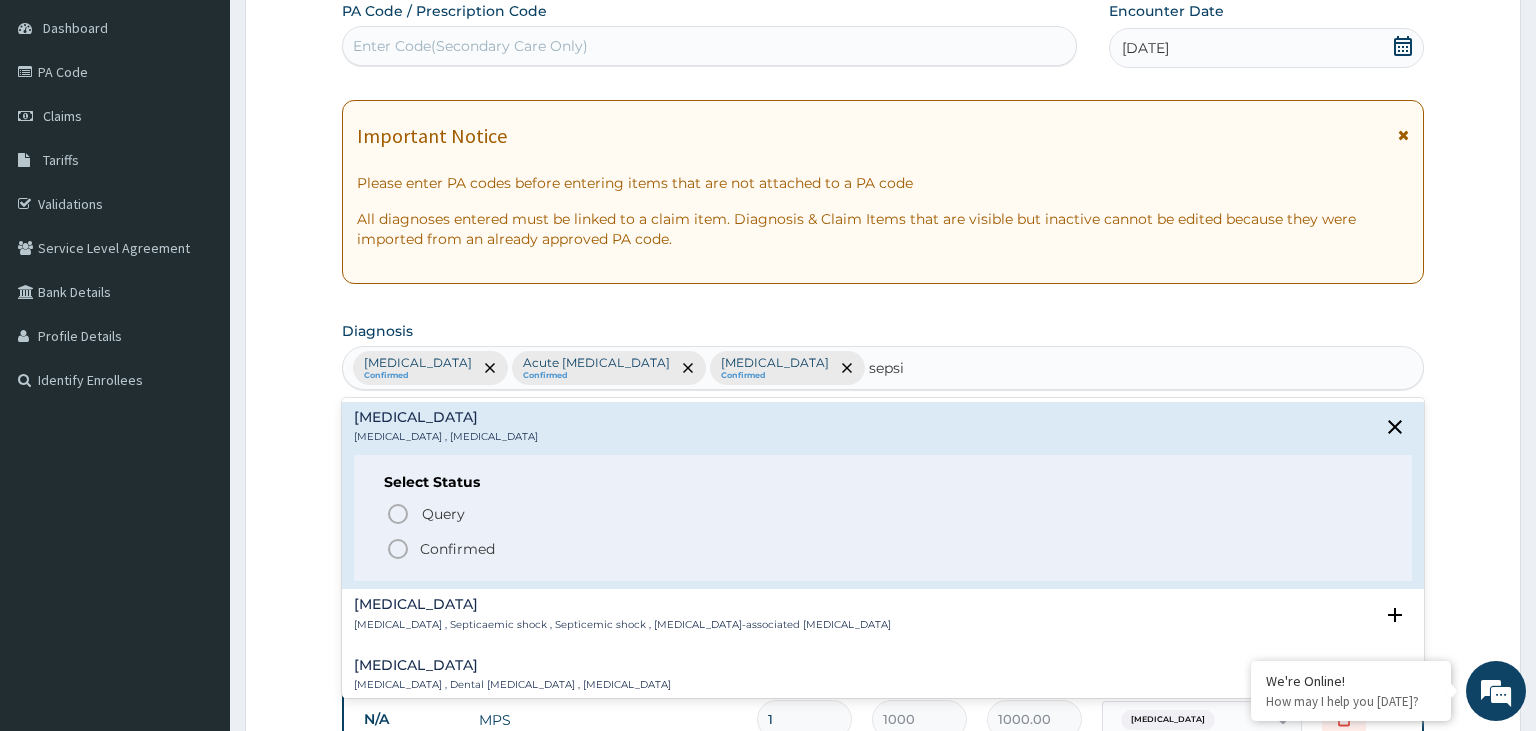 click on "Confirmed" at bounding box center [884, 549] 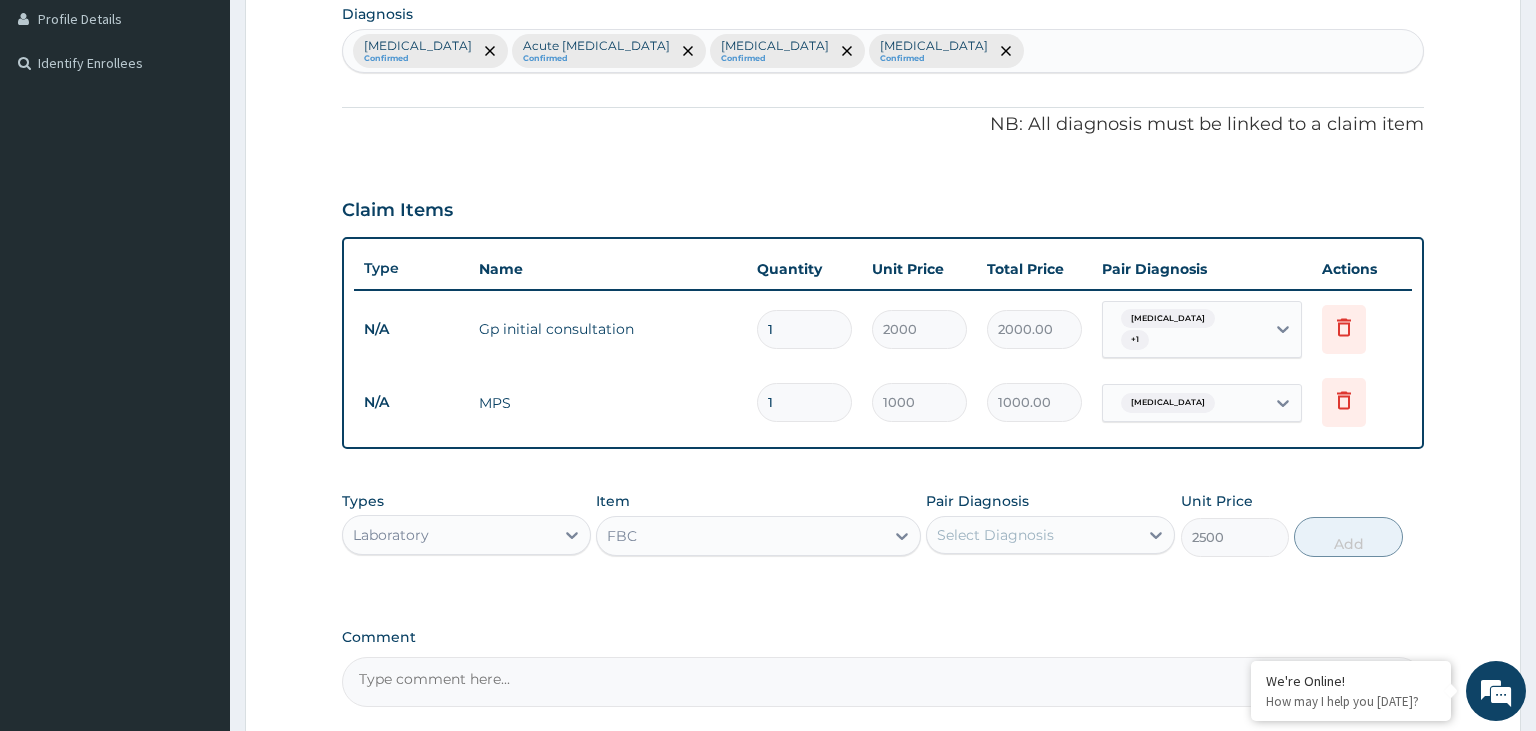 scroll, scrollTop: 681, scrollLeft: 0, axis: vertical 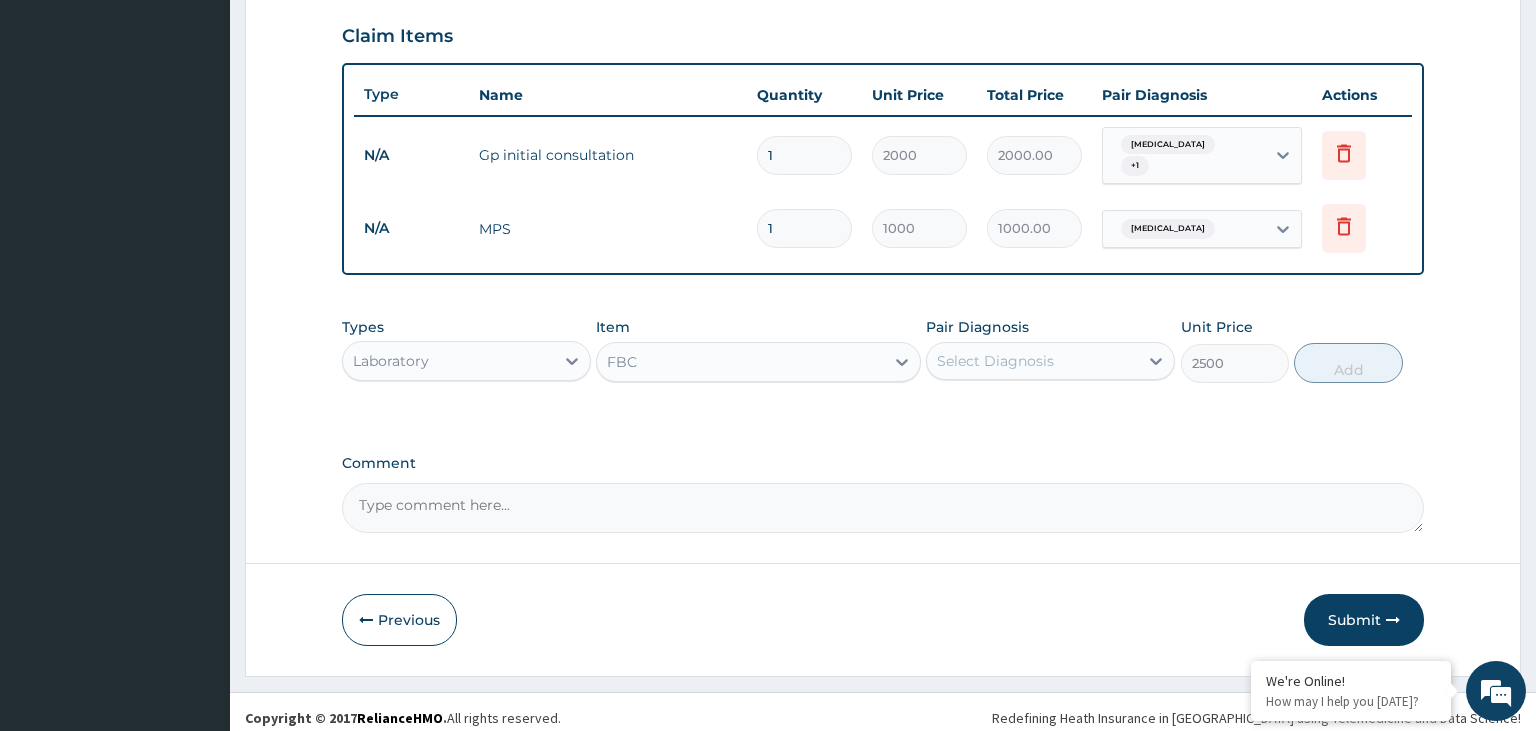 click on "Types Laboratory Item FBC Pair Diagnosis Select Diagnosis Unit Price 2500 Add" at bounding box center [883, 350] 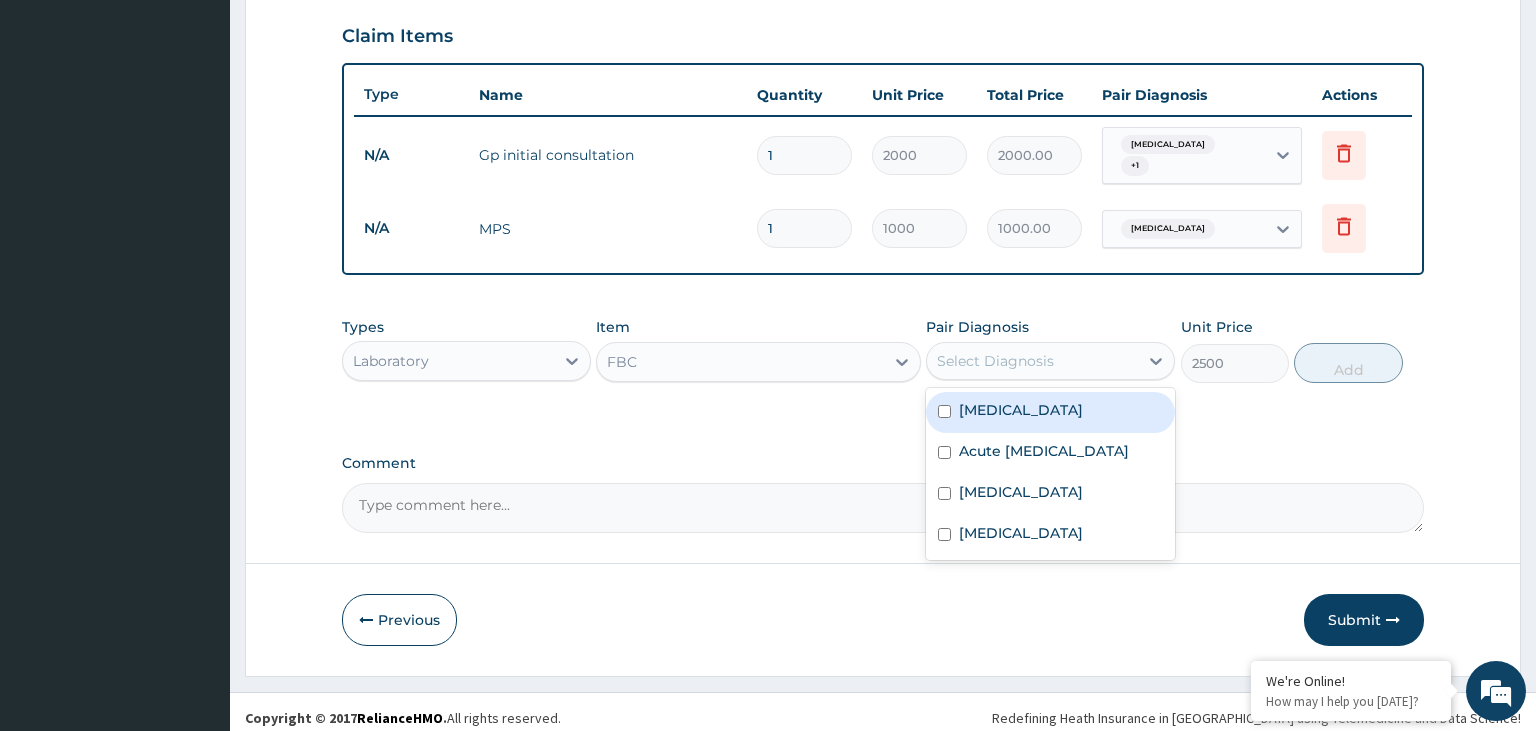 click on "Select Diagnosis" at bounding box center [1032, 361] 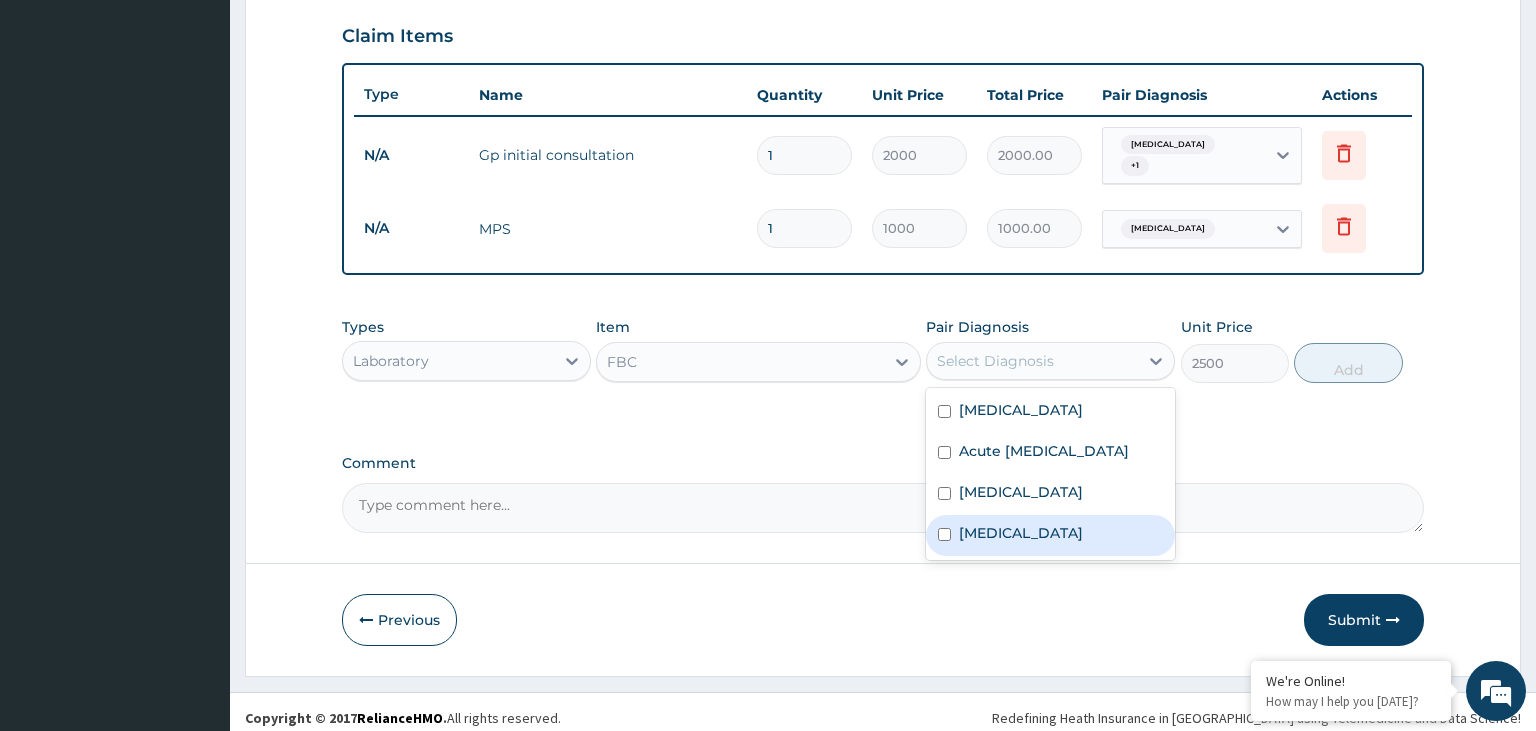 click on "Sepsis" at bounding box center (1050, 535) 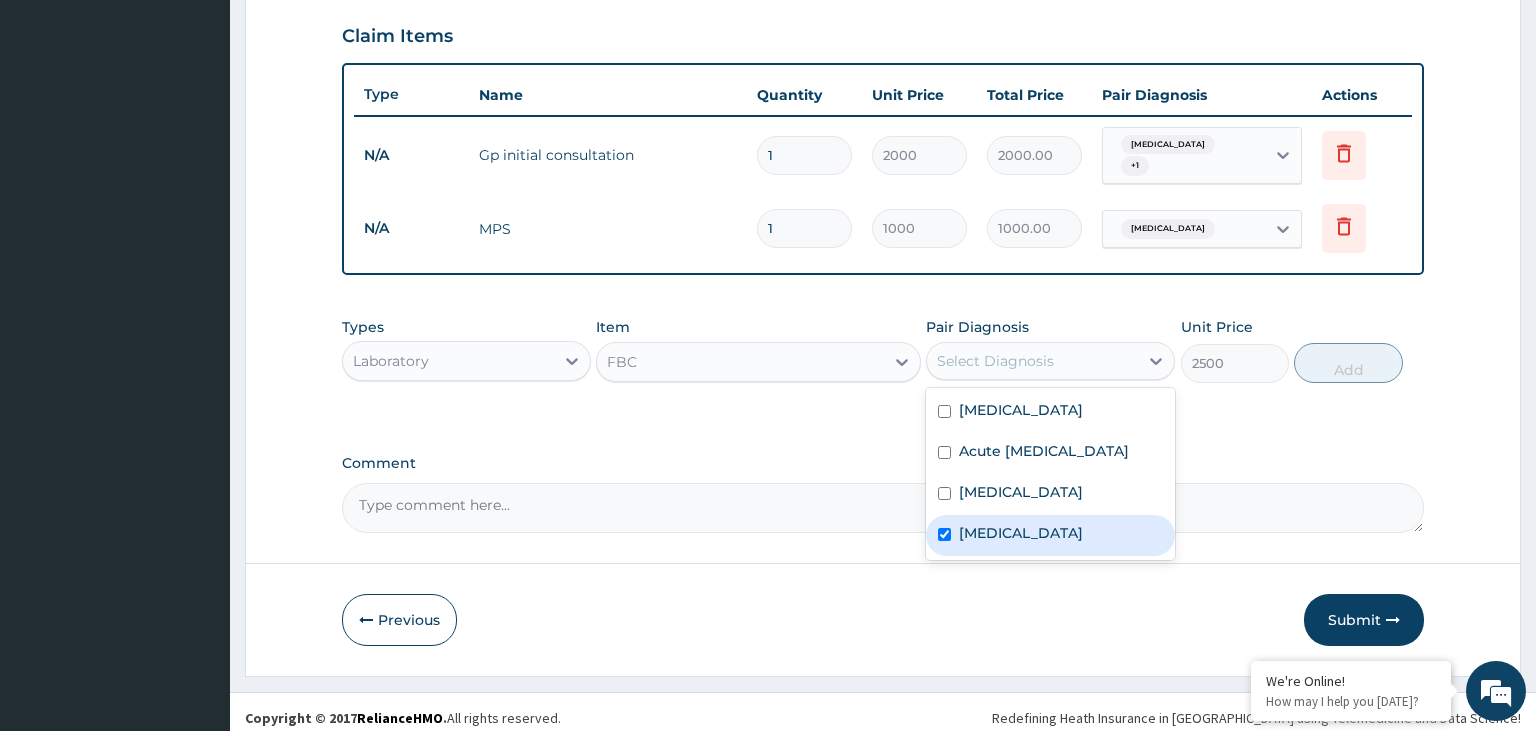 checkbox on "true" 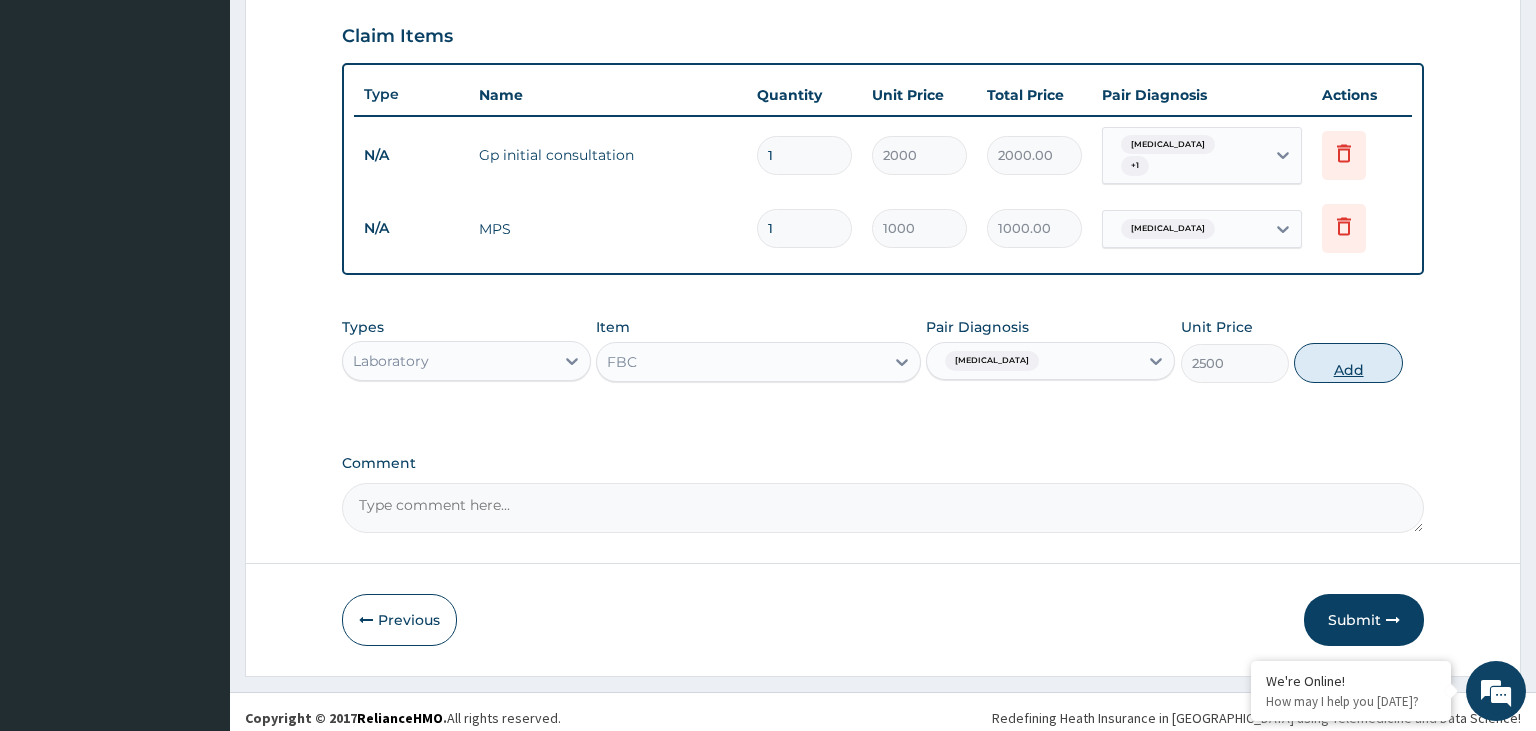 click on "Add" at bounding box center [1348, 363] 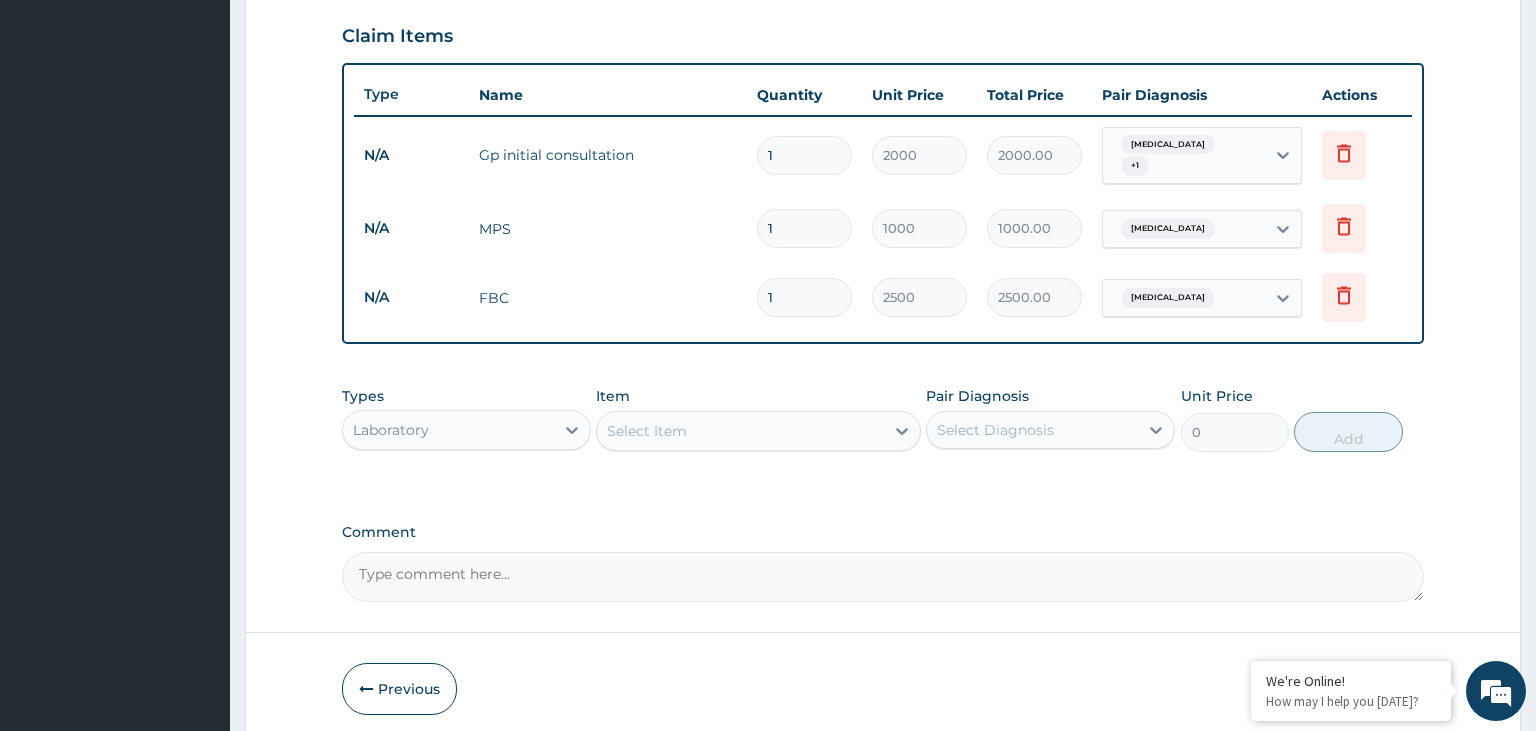 click on "Laboratory" at bounding box center [448, 430] 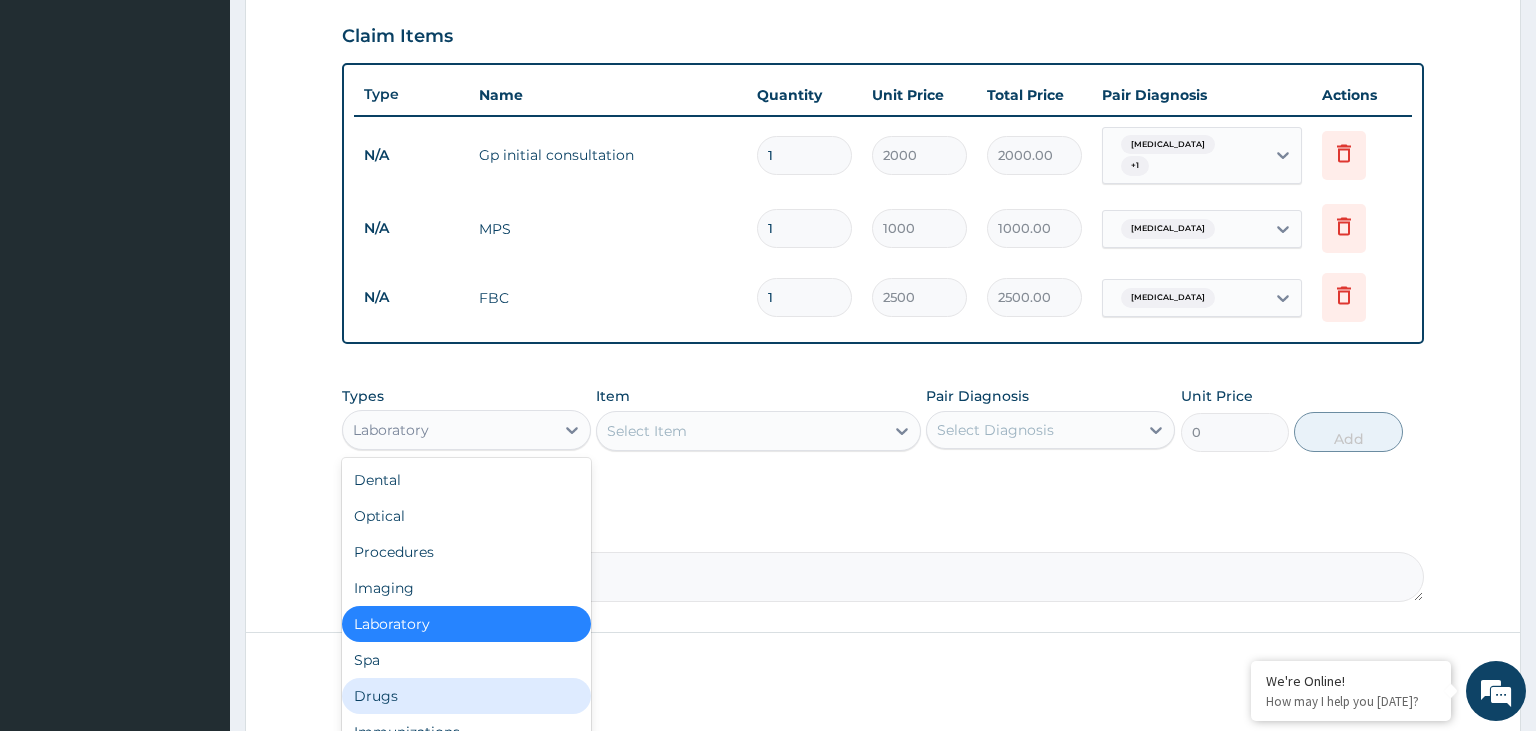 click on "Drugs" at bounding box center (466, 696) 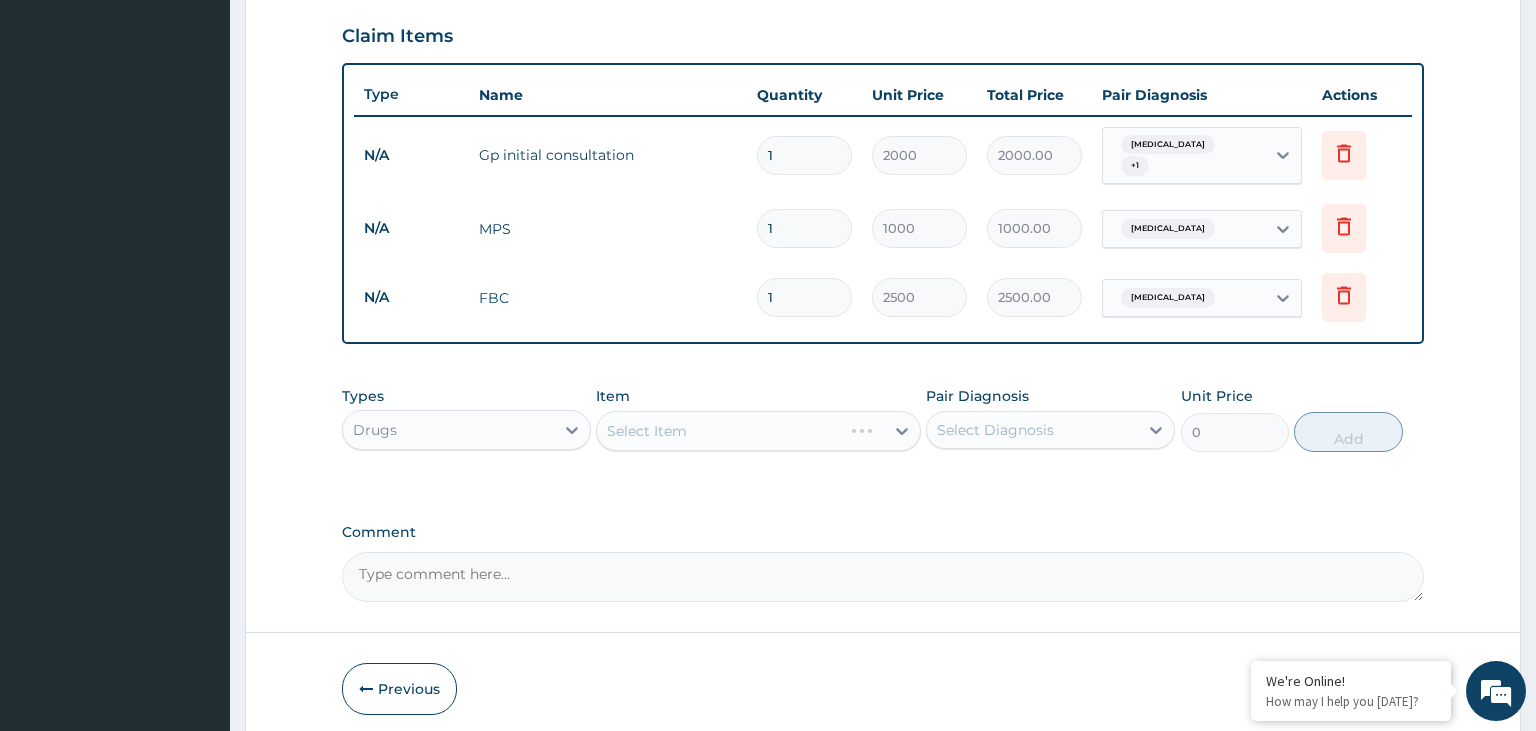 click on "Select Item" at bounding box center [758, 431] 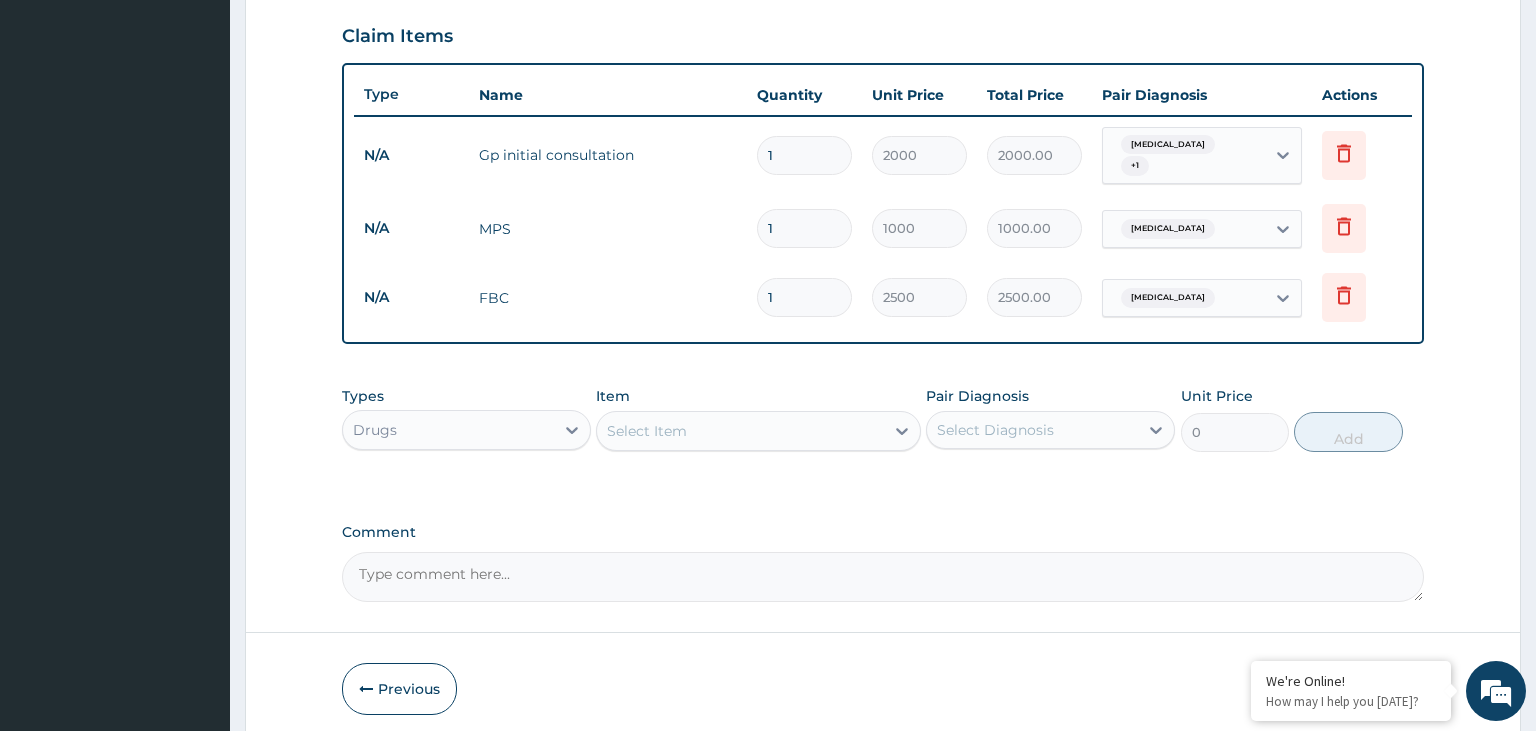 click on "Select Item" at bounding box center (740, 431) 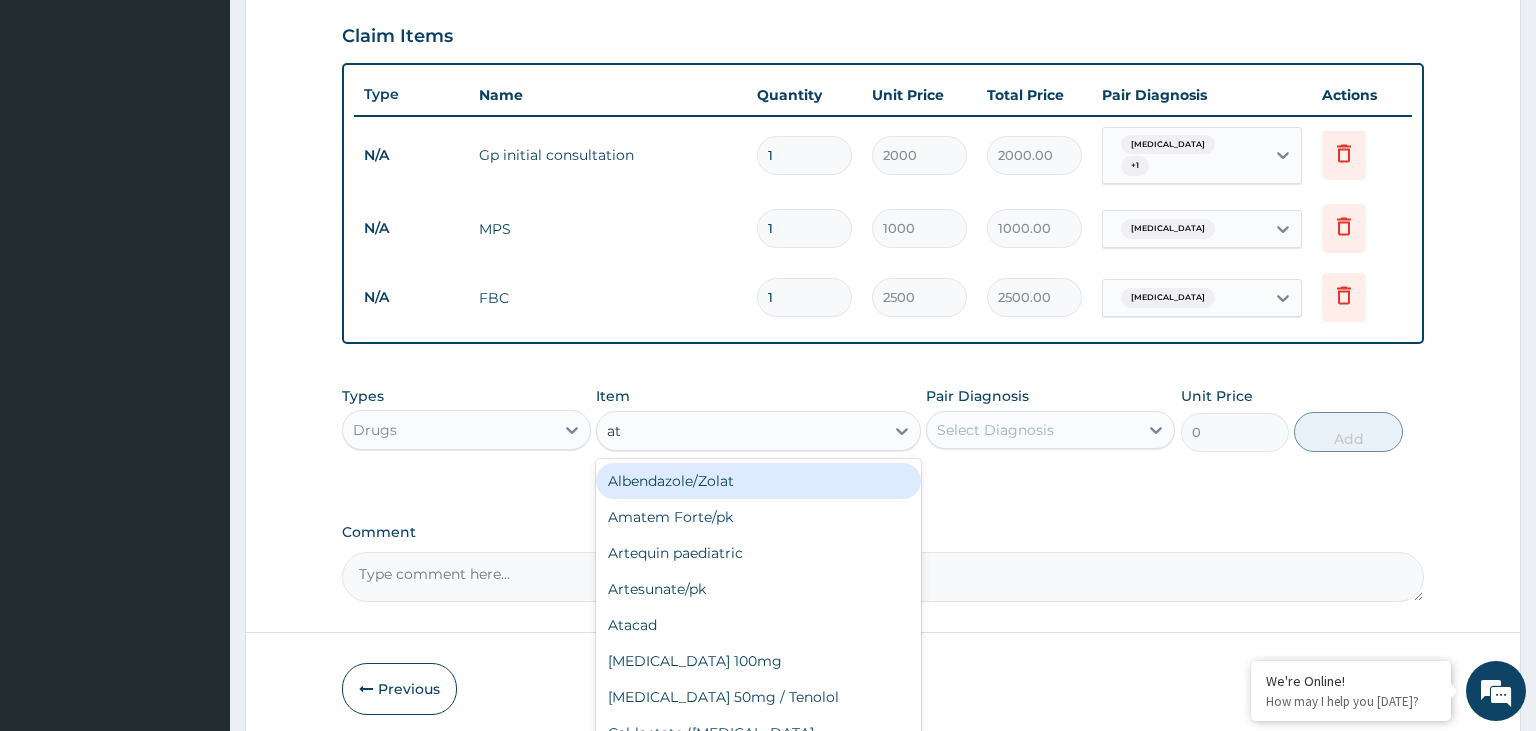 type on "atl" 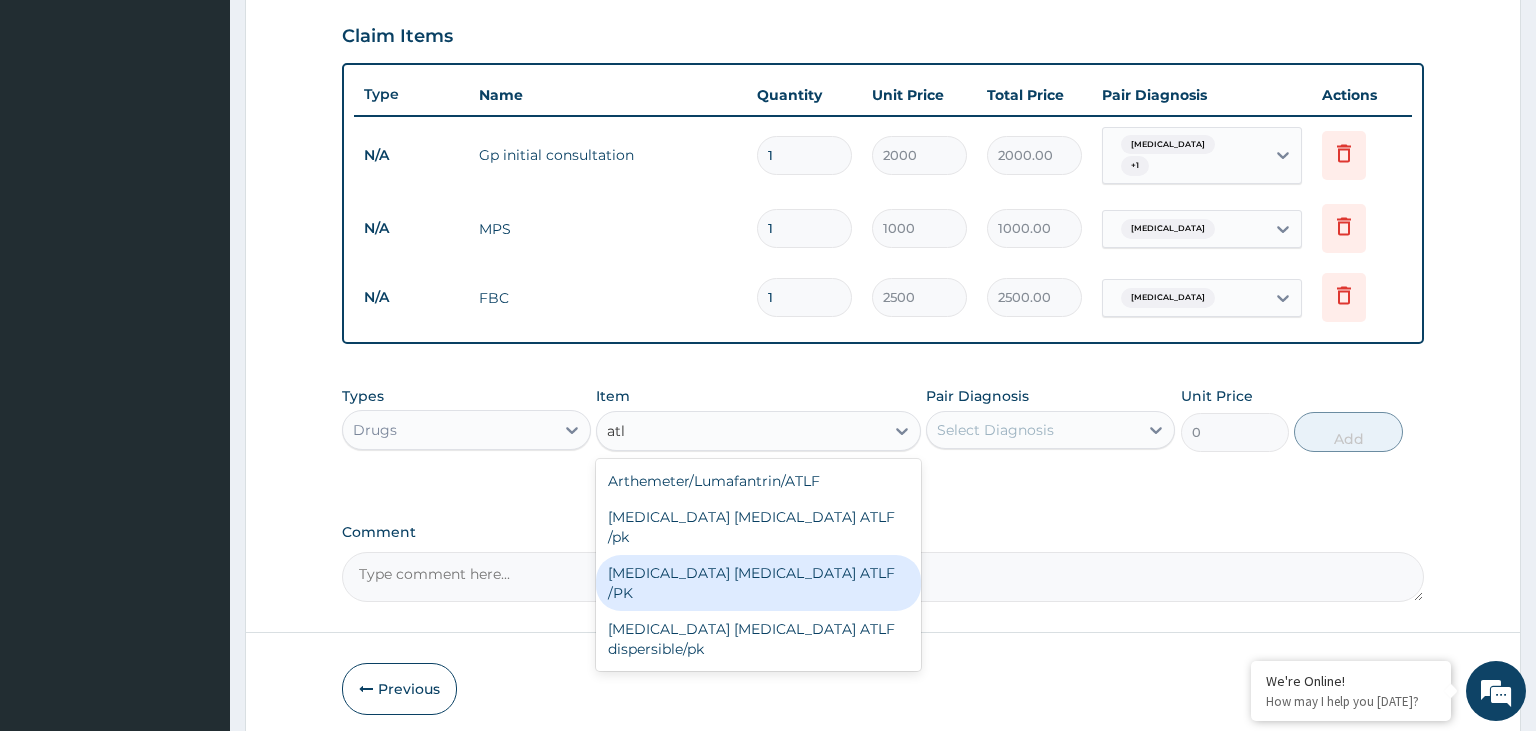 click on "[MEDICAL_DATA] [MEDICAL_DATA] ATLF /PK" at bounding box center (758, 583) 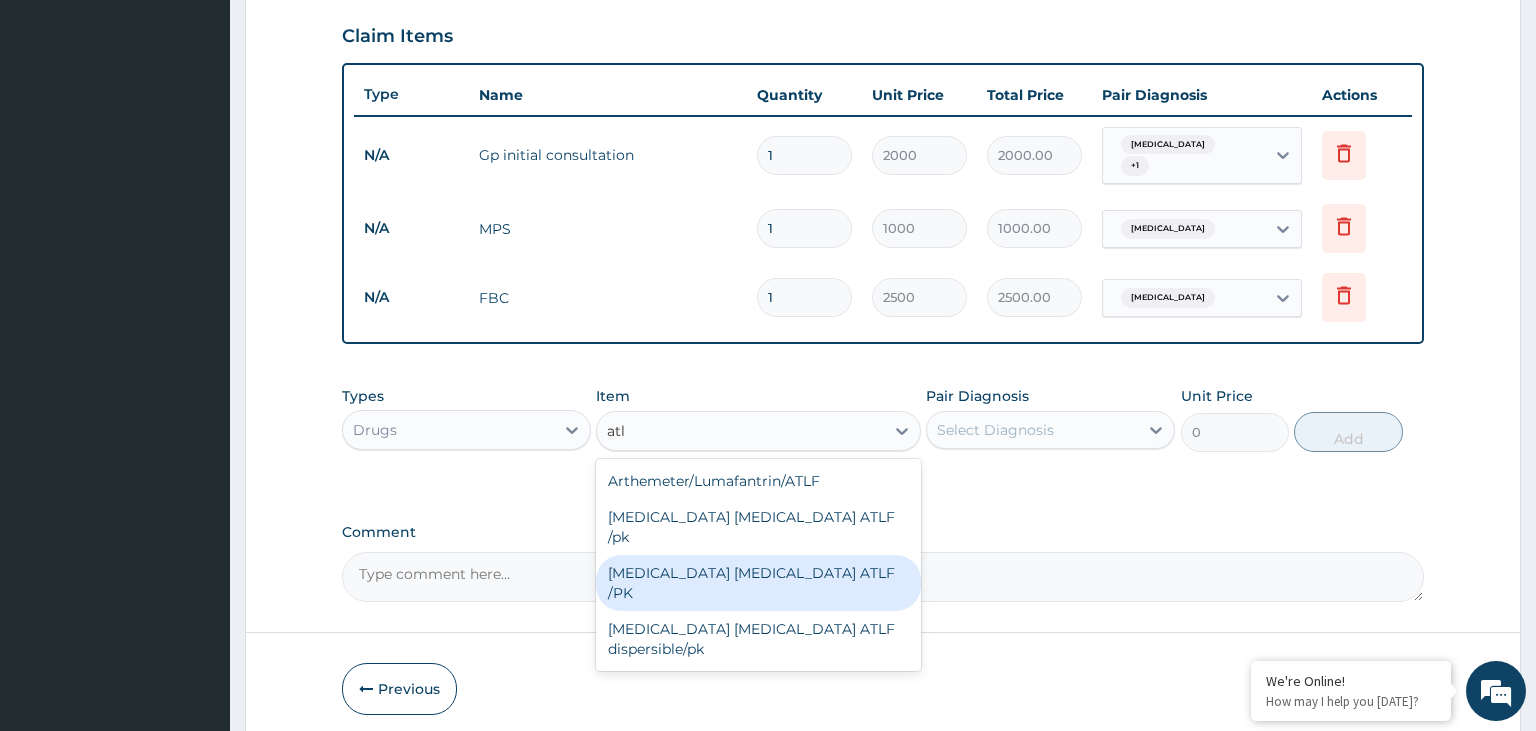 type 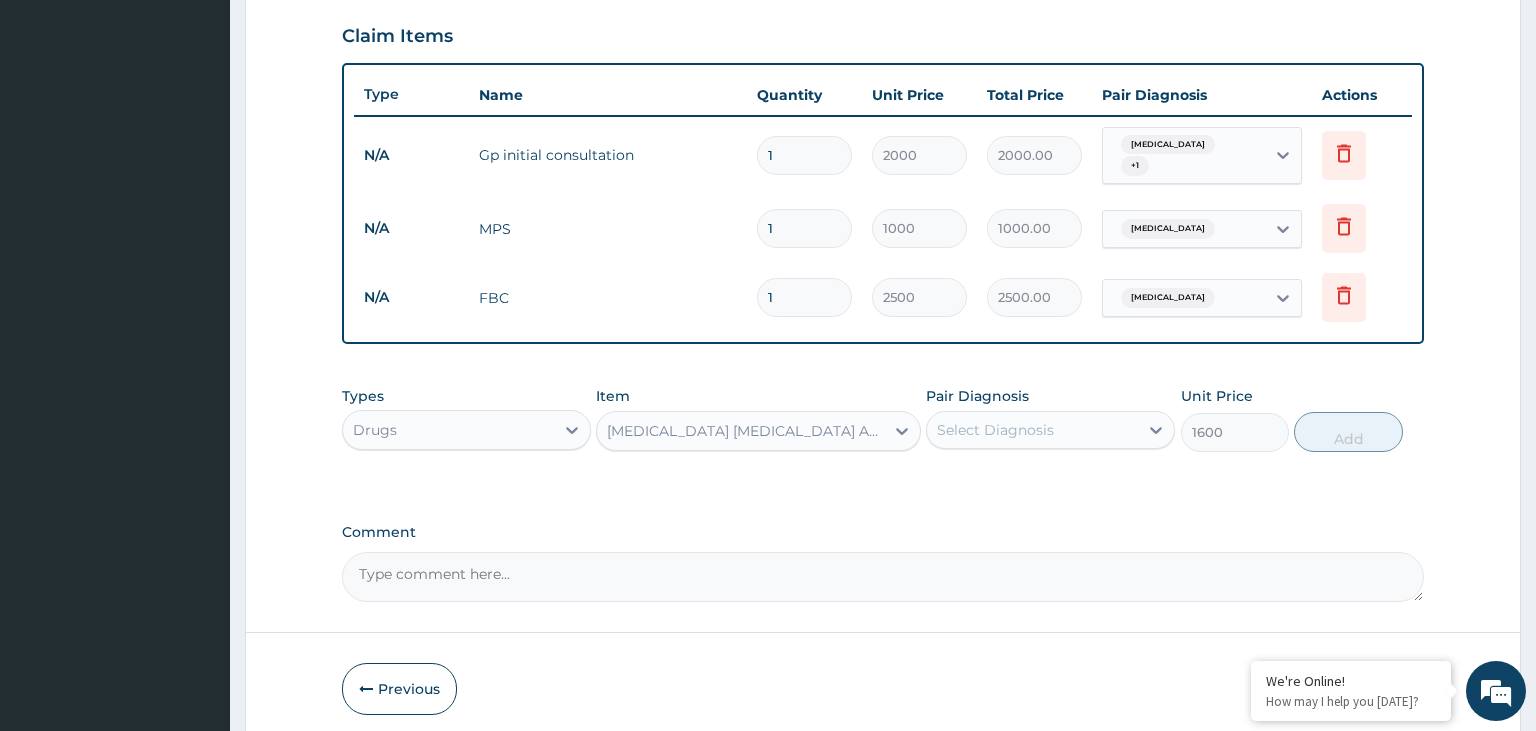 click on "Select Diagnosis" at bounding box center (1050, 430) 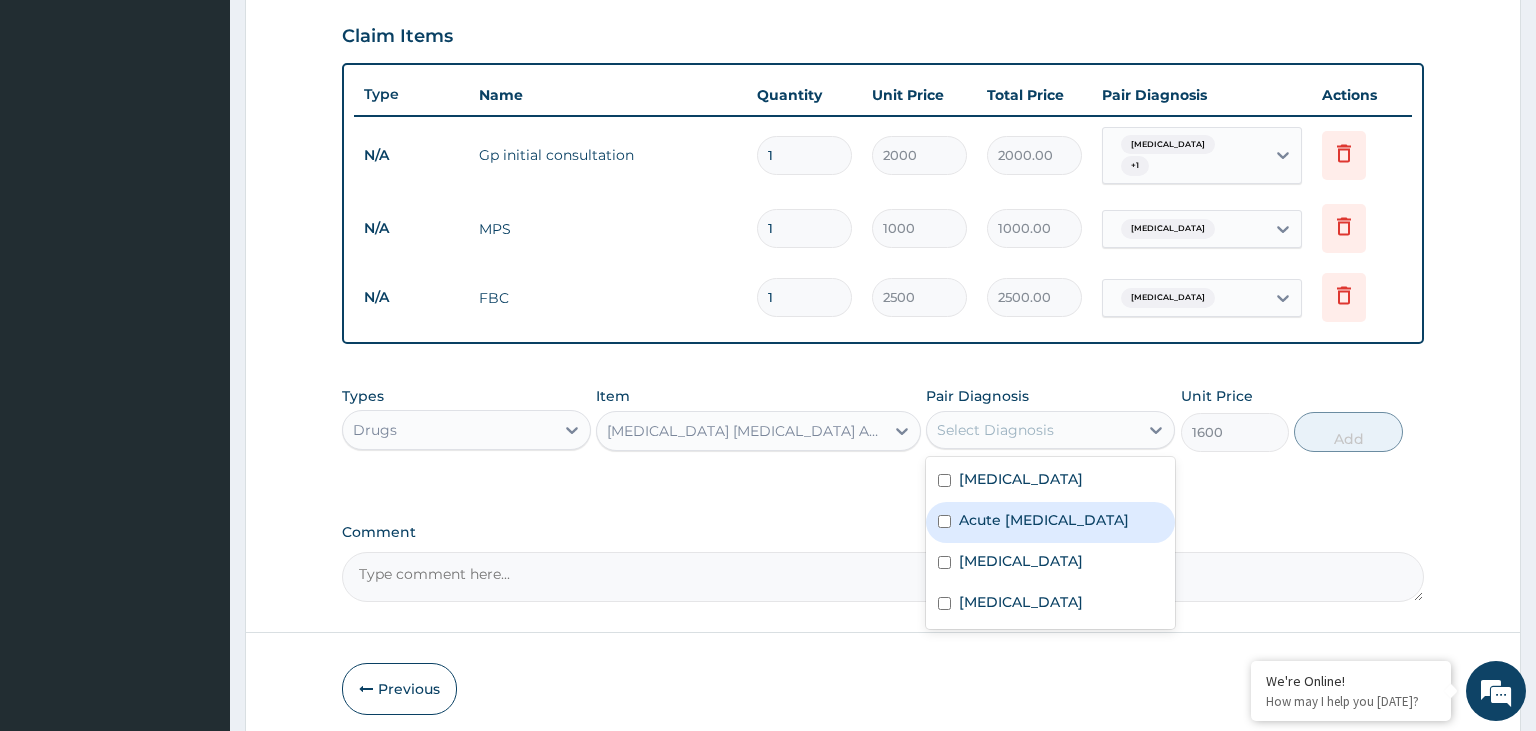 click on "Acute pelvic inflammatory disease" at bounding box center (1050, 522) 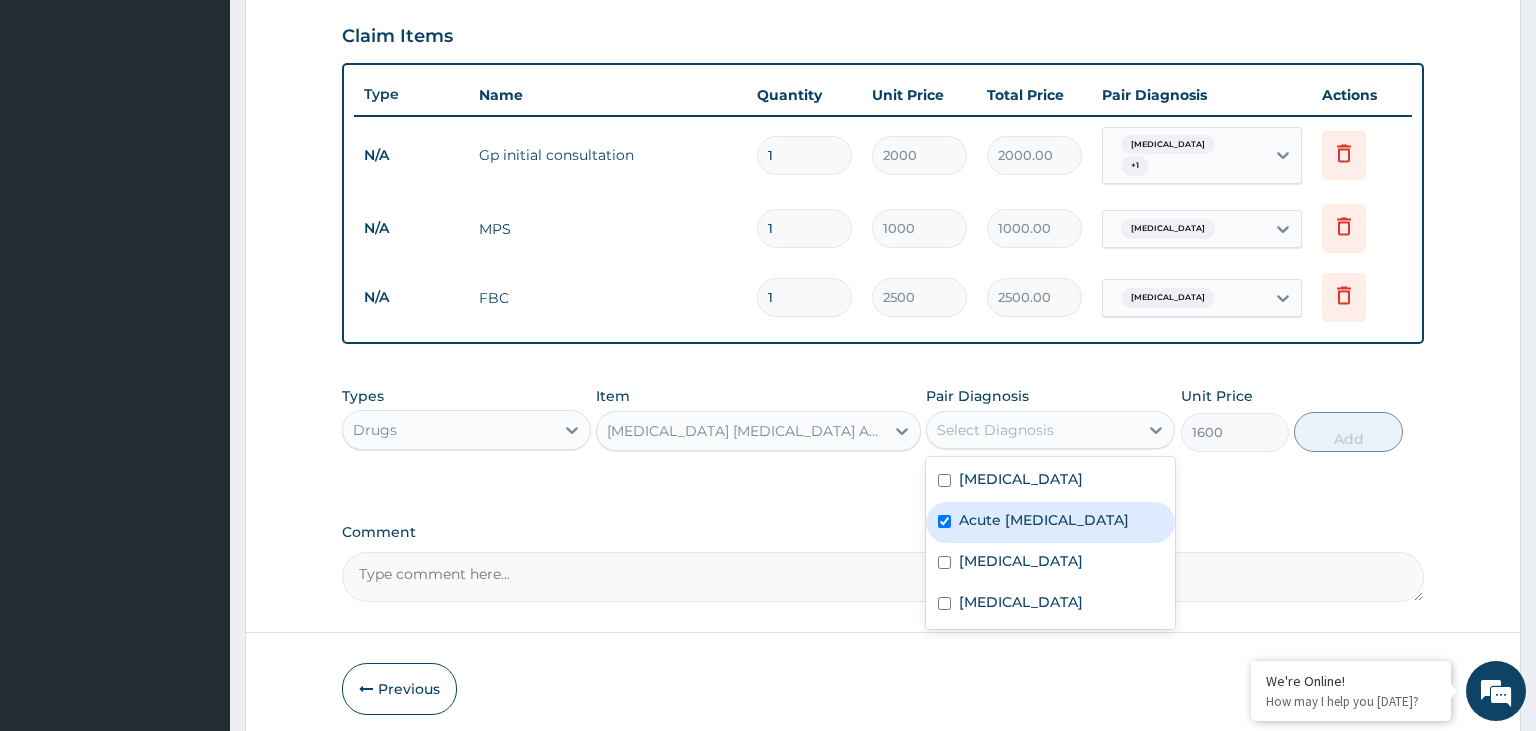 checkbox on "true" 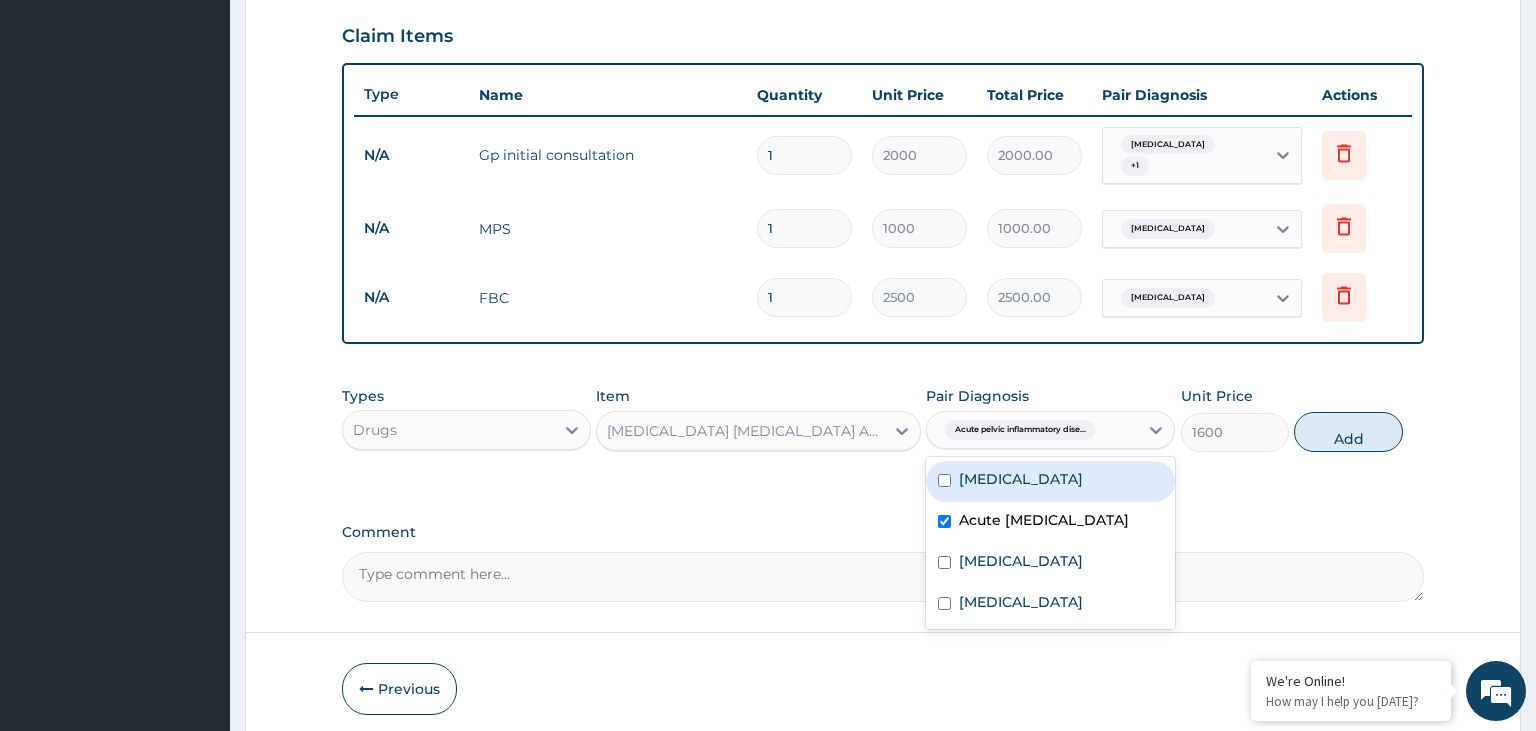 click on "[MEDICAL_DATA]" at bounding box center (1050, 481) 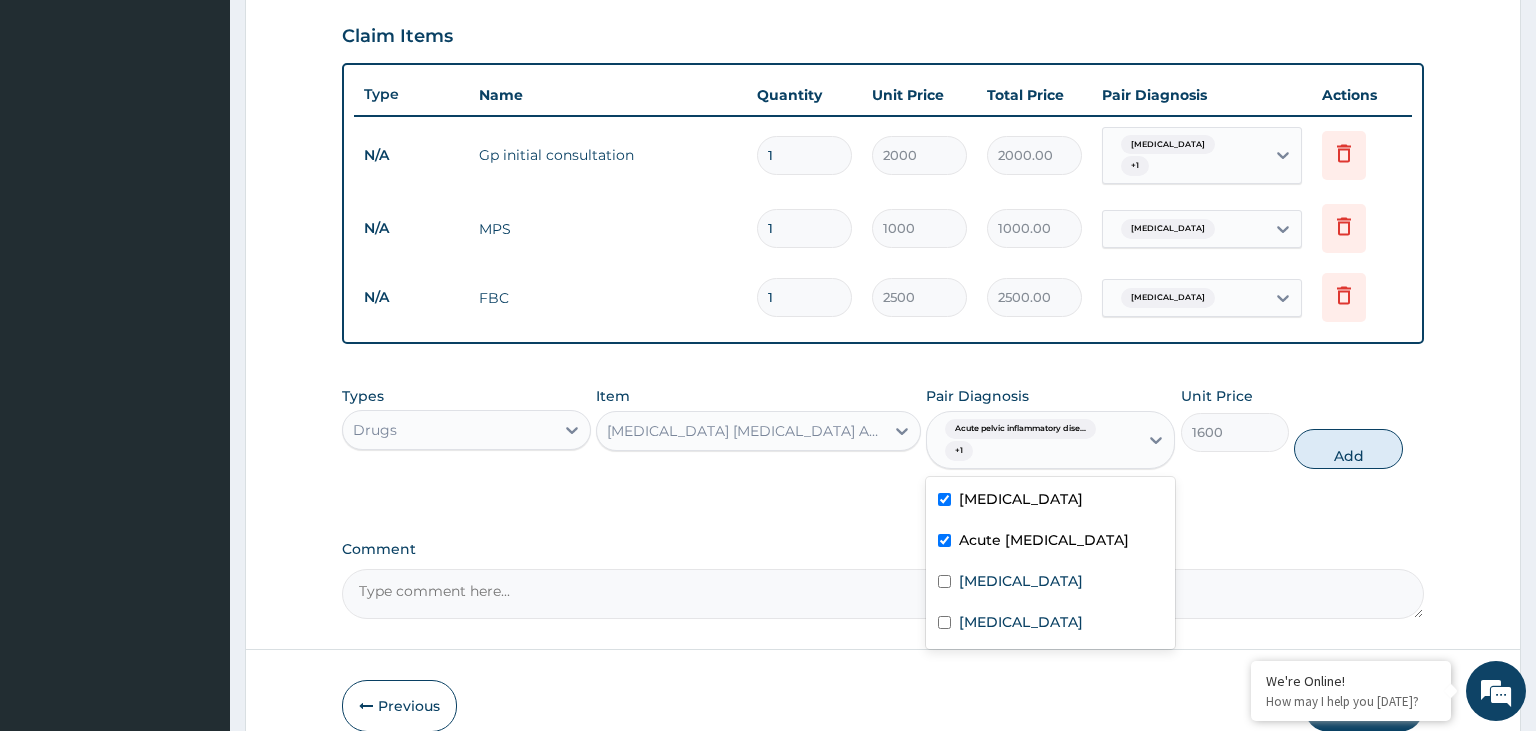 checkbox on "true" 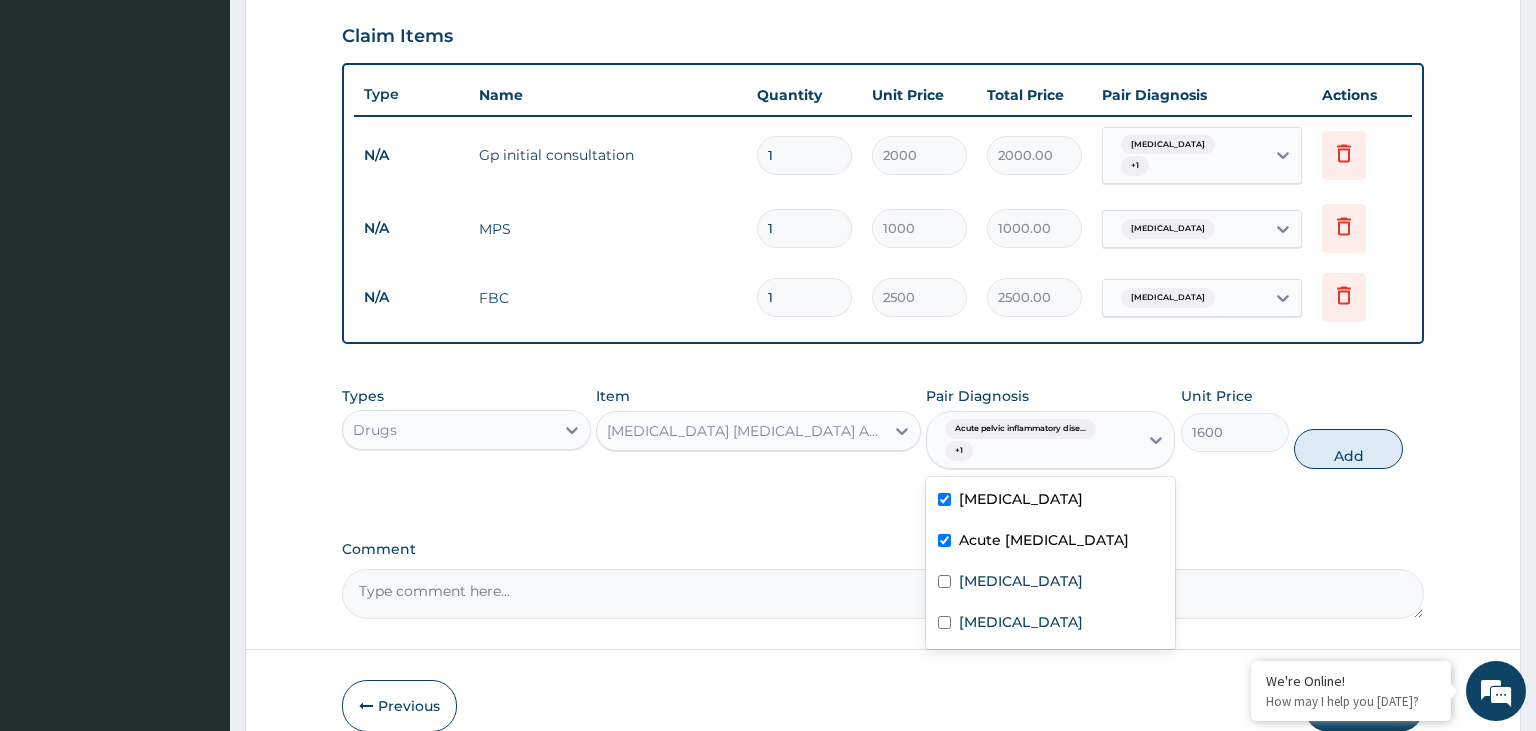 click on "Acute pelvic inflammatory disease" at bounding box center (1044, 540) 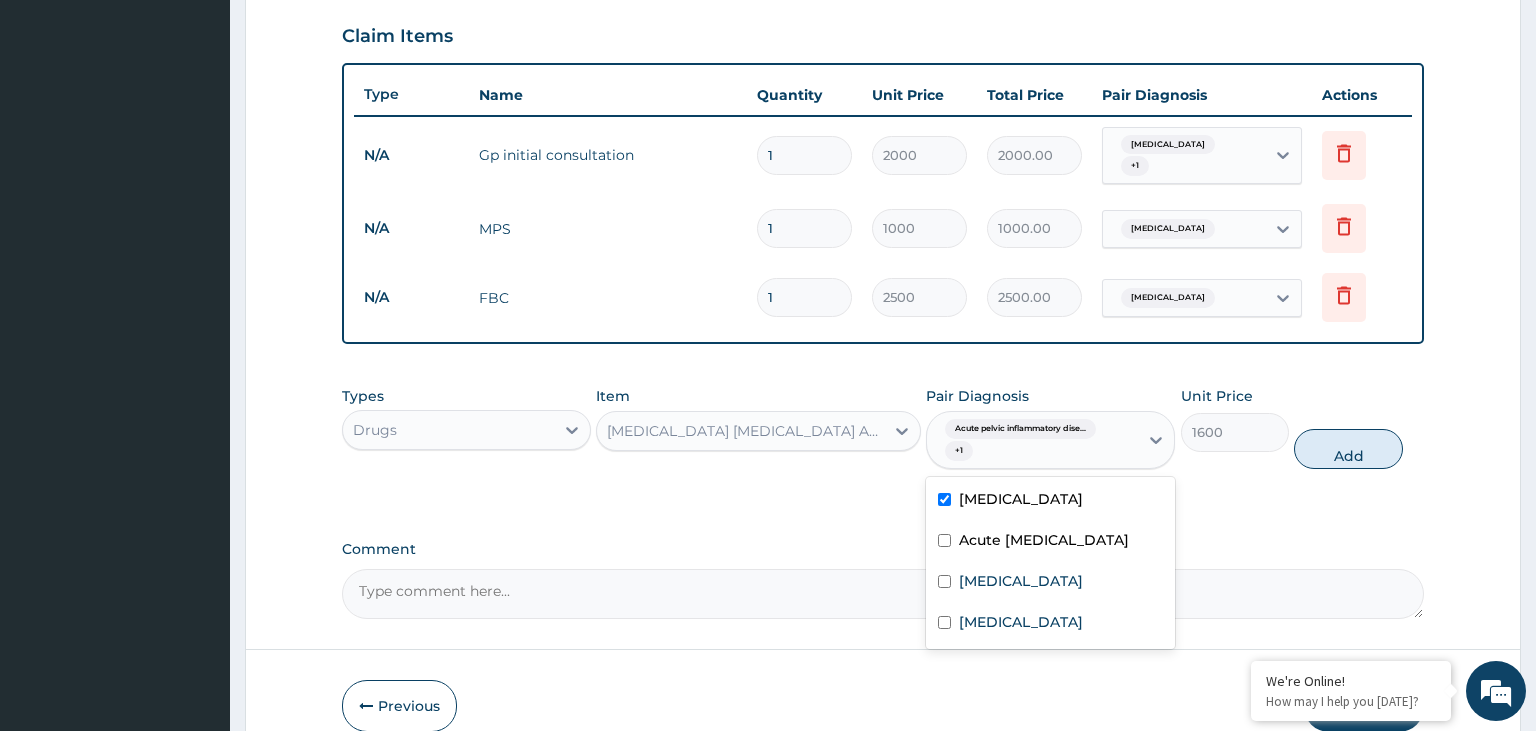 checkbox on "false" 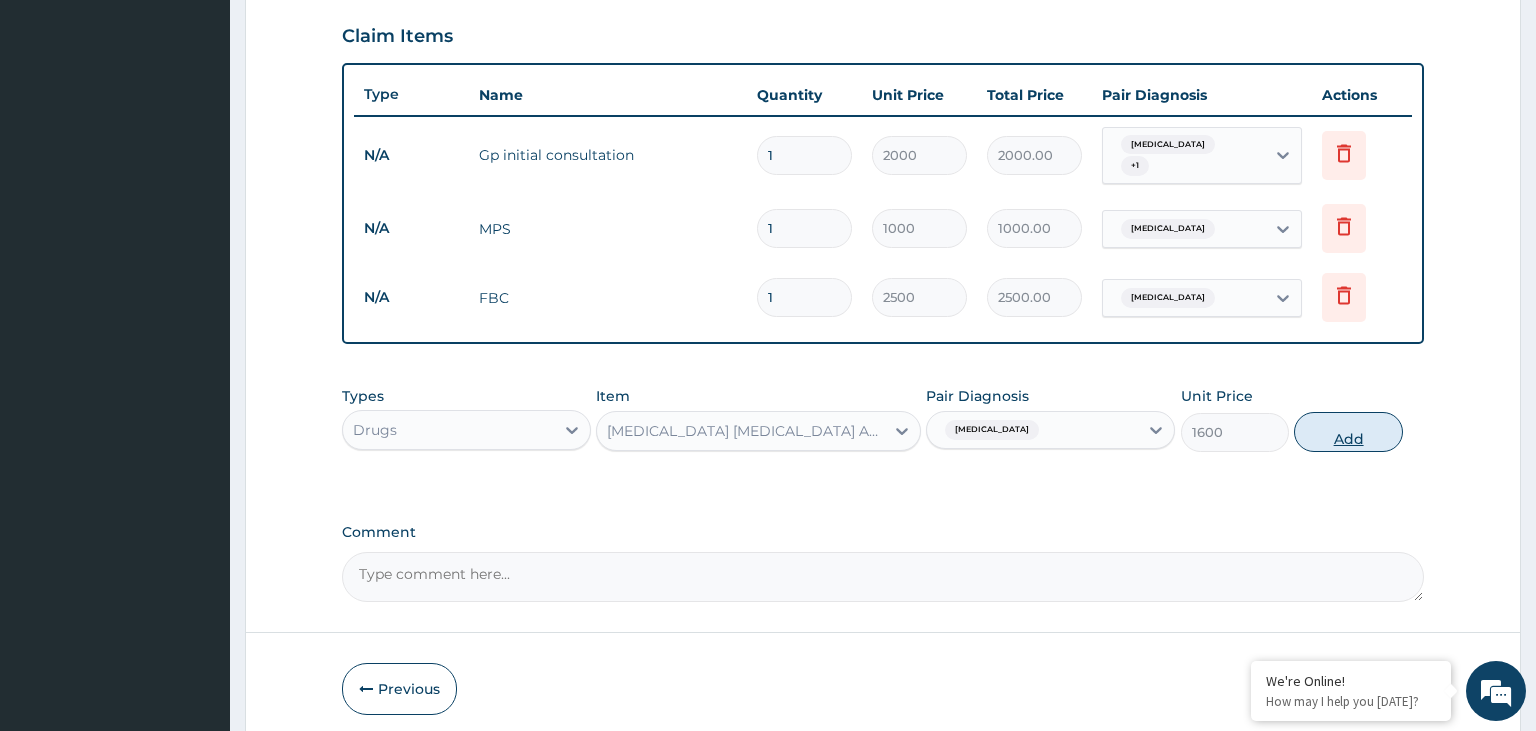 drag, startPoint x: 1376, startPoint y: 406, endPoint x: 1376, endPoint y: 422, distance: 16 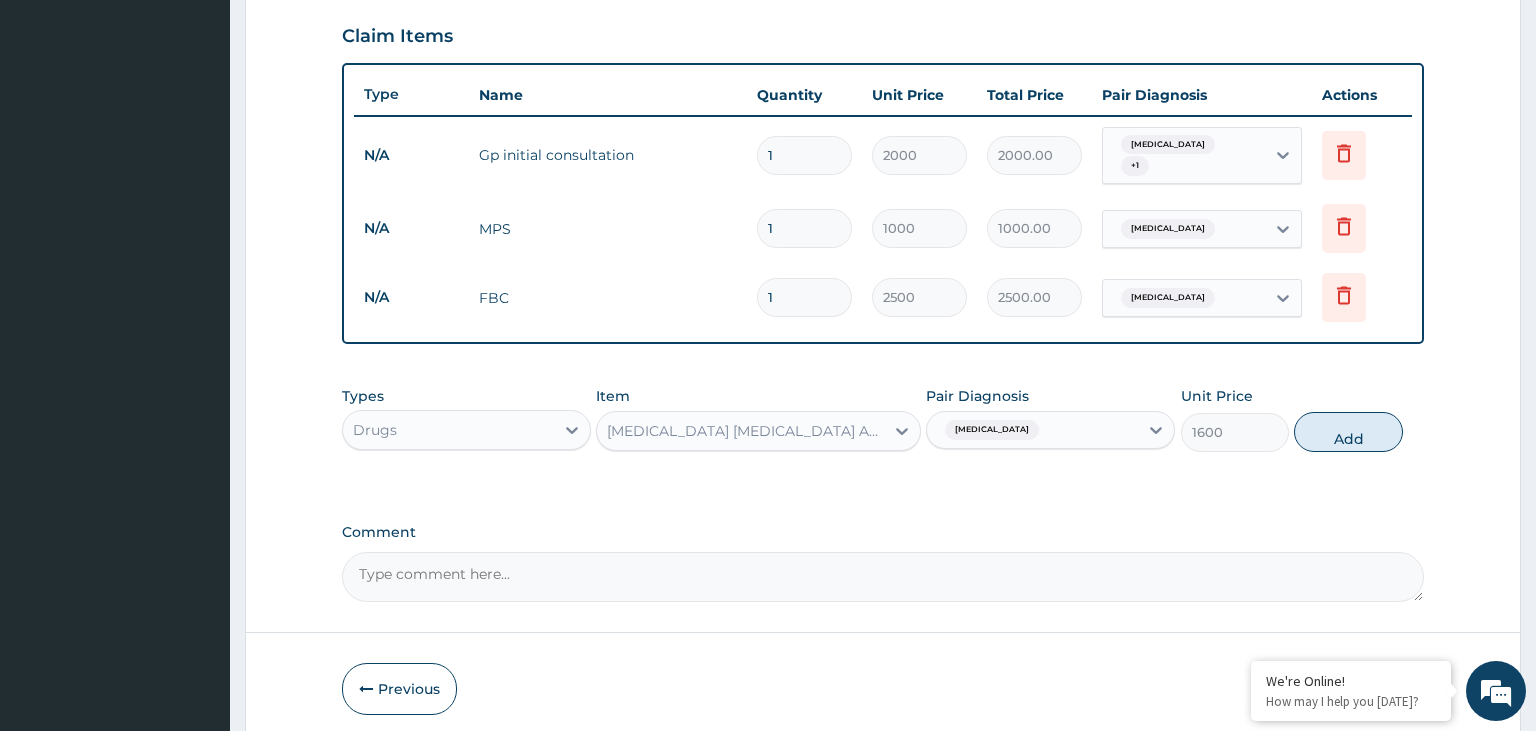 click on "Add" at bounding box center [1348, 432] 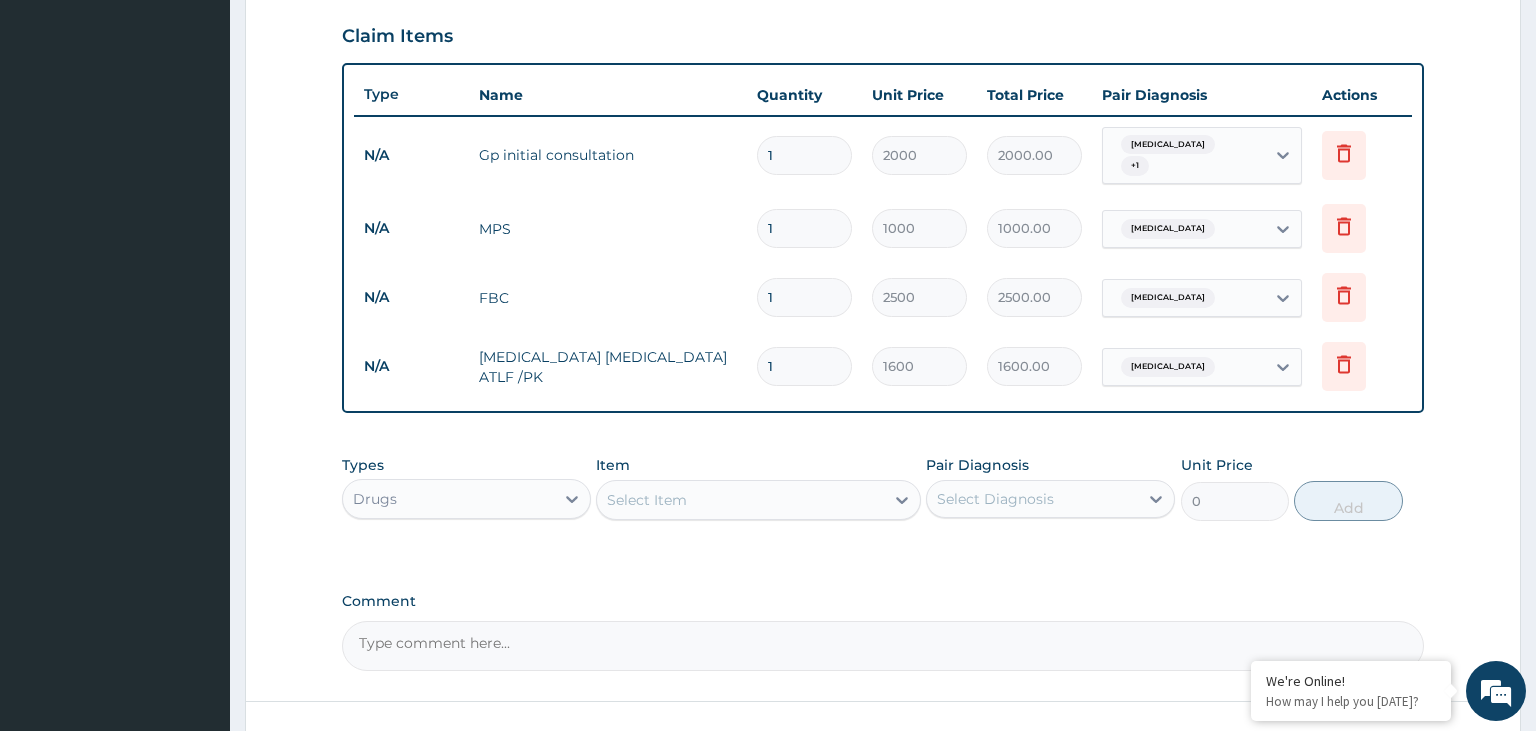 click on "Select Item" at bounding box center (740, 500) 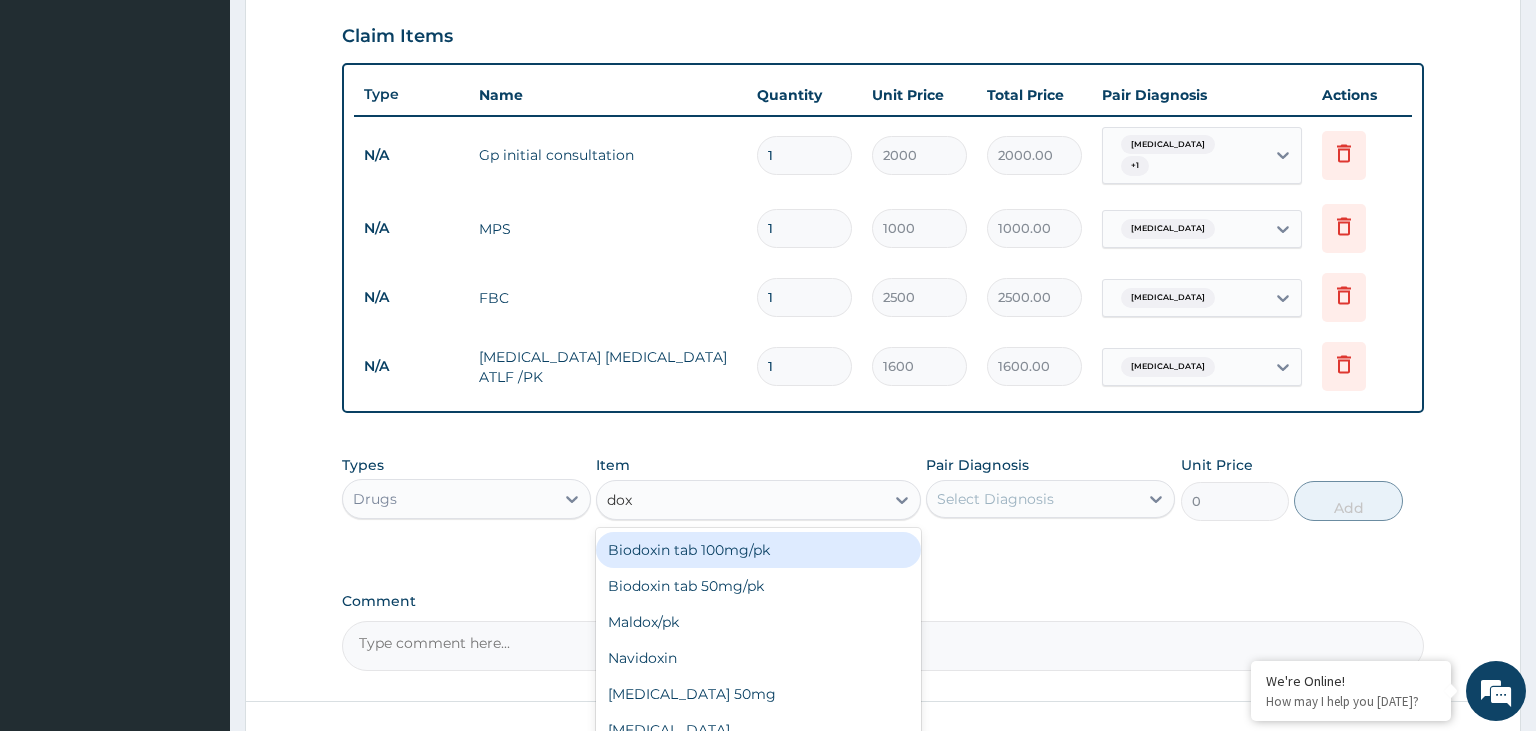 type on "doxy" 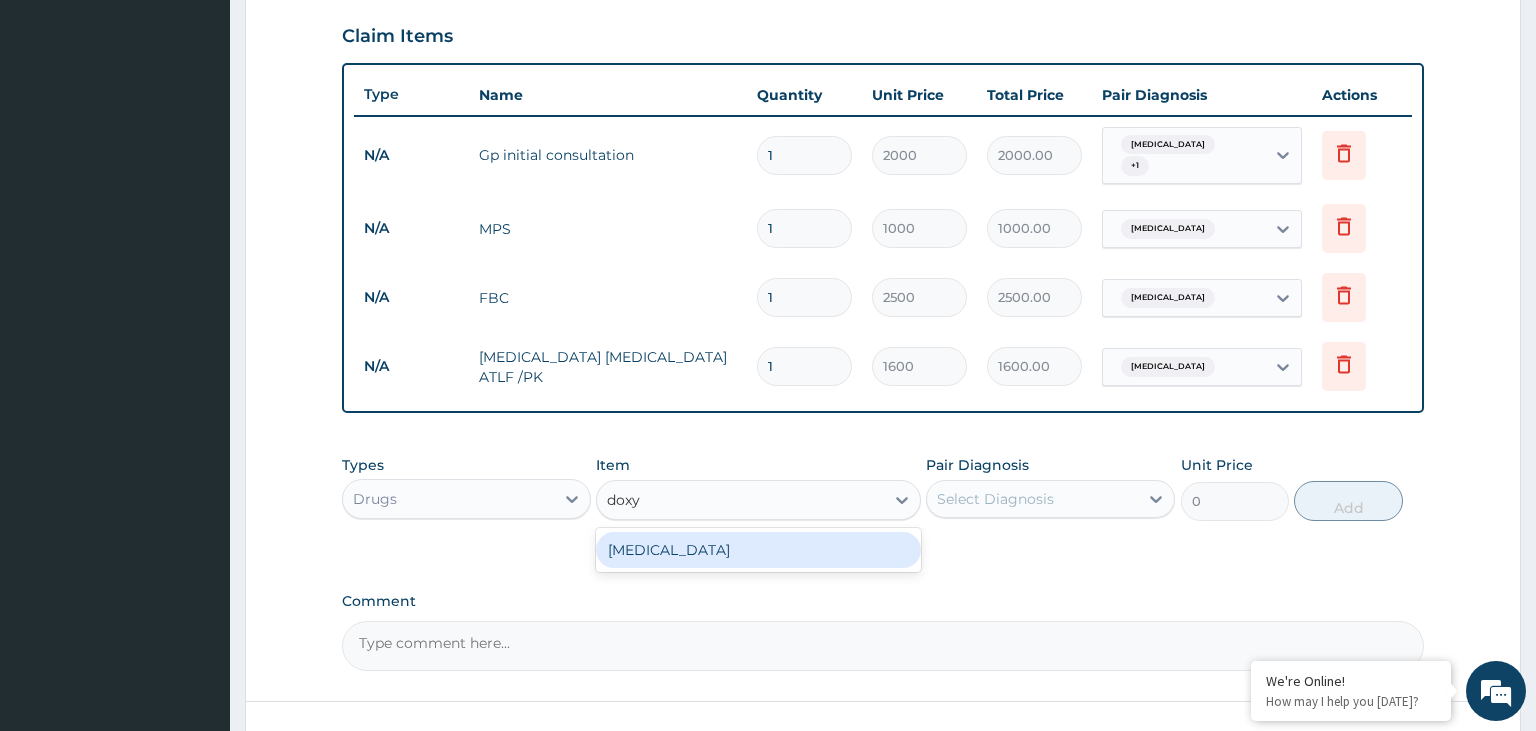 click on "[MEDICAL_DATA]" at bounding box center (758, 550) 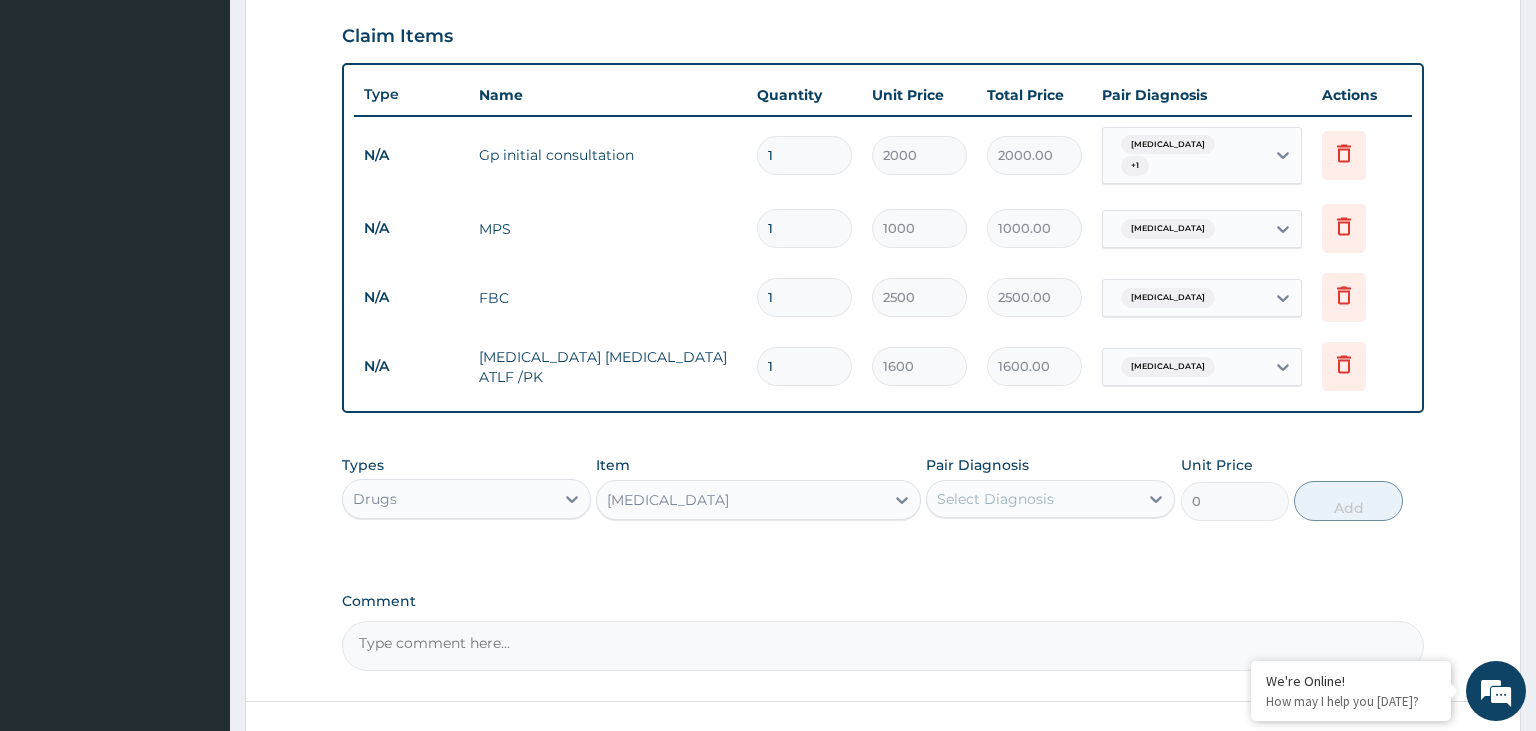 type 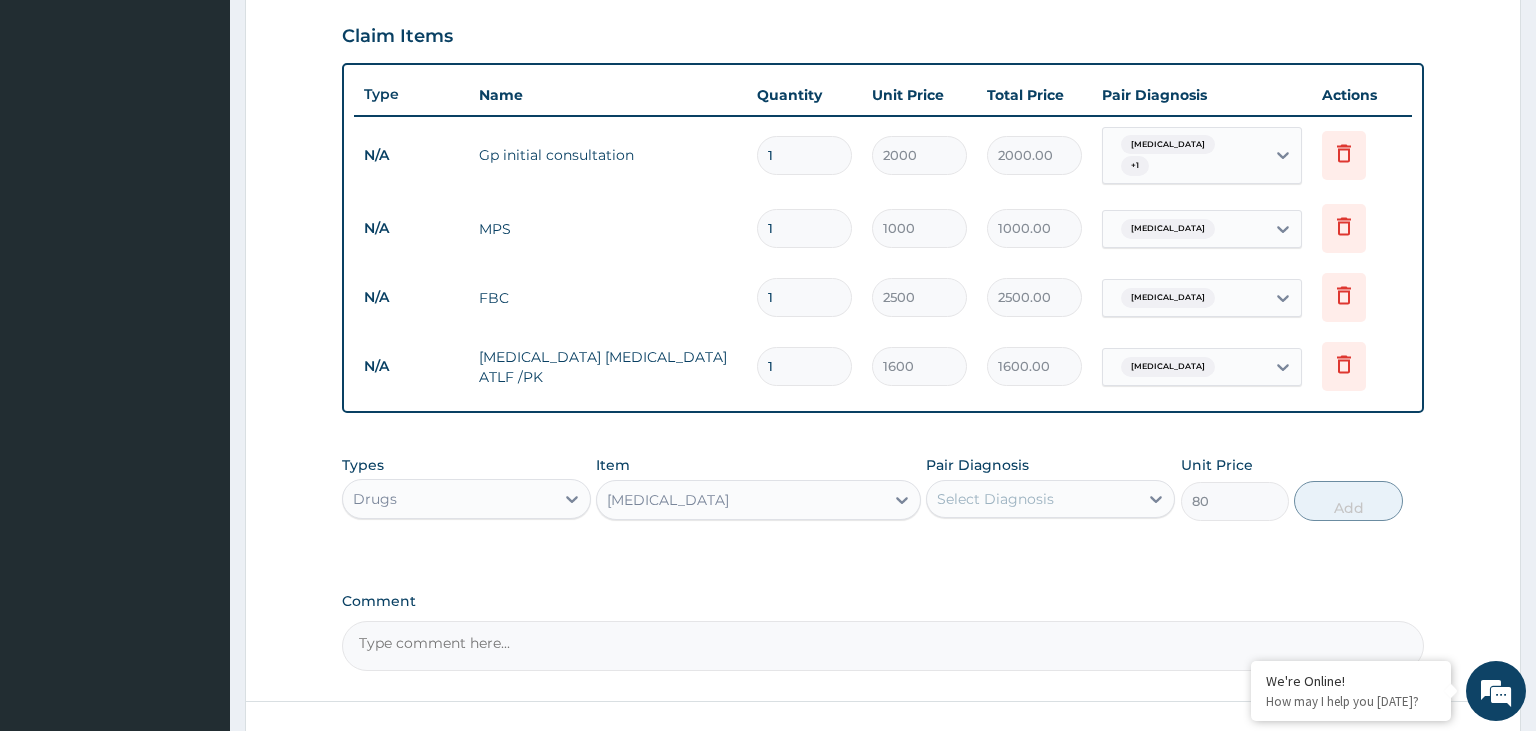 click on "Select Diagnosis" at bounding box center [995, 499] 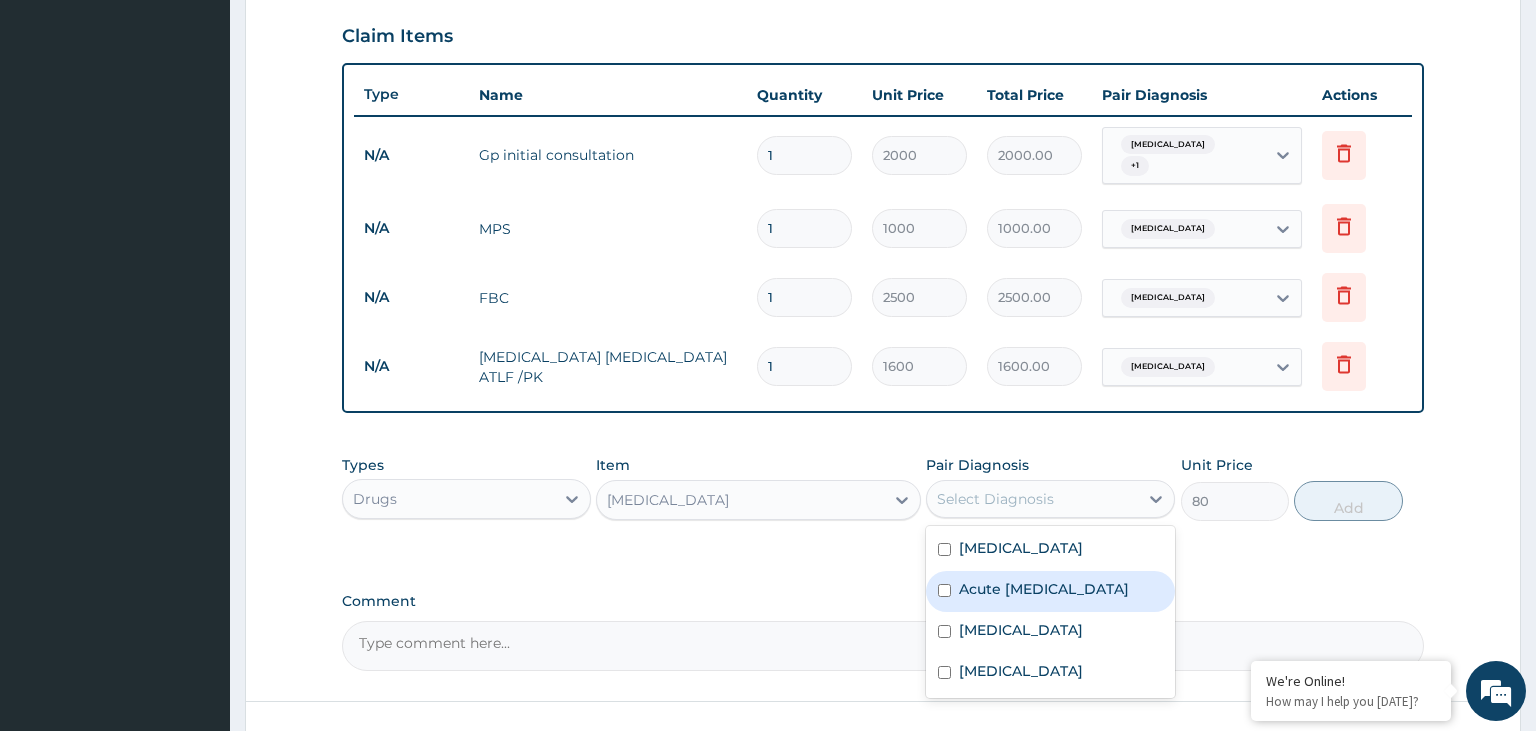 click on "Acute pelvic inflammatory disease" at bounding box center [1044, 589] 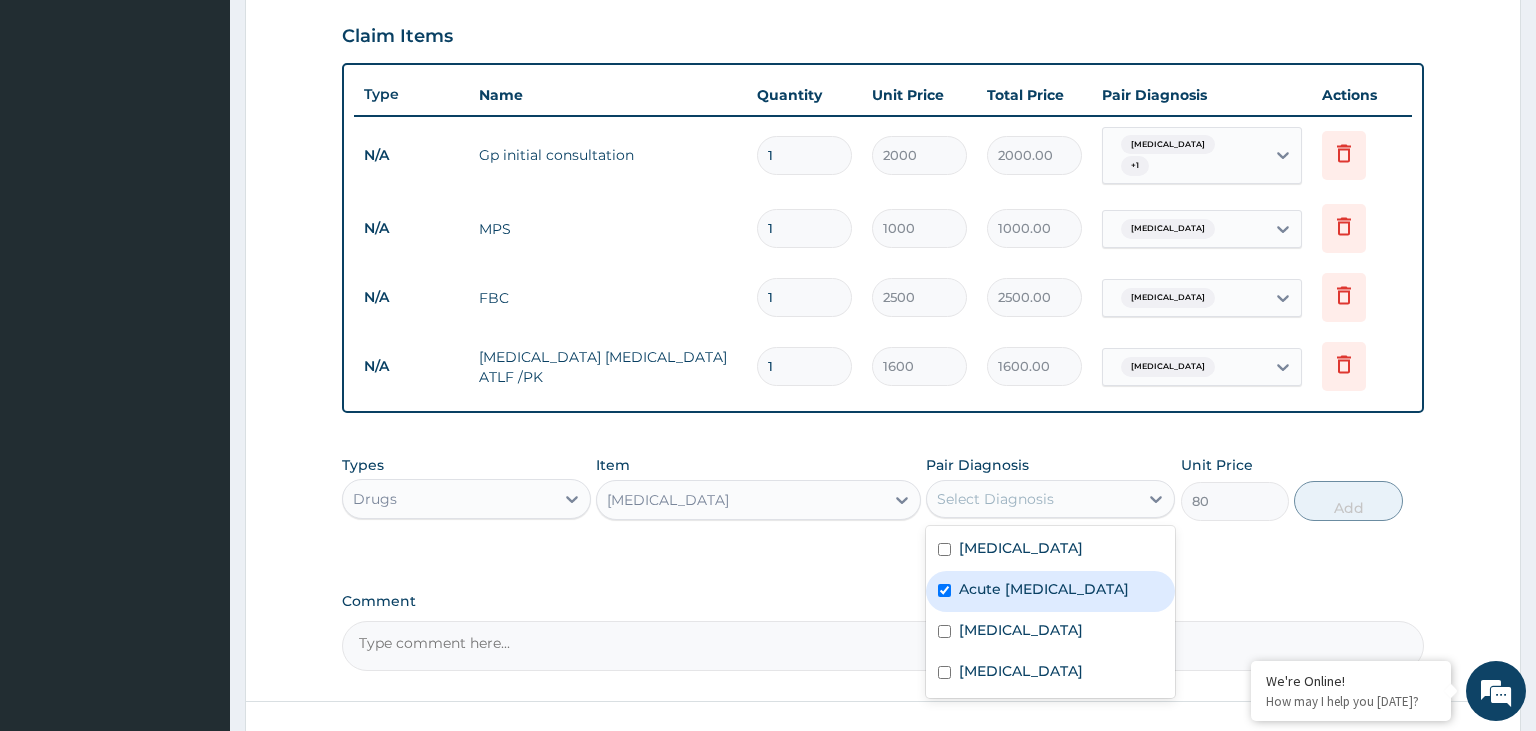 checkbox on "true" 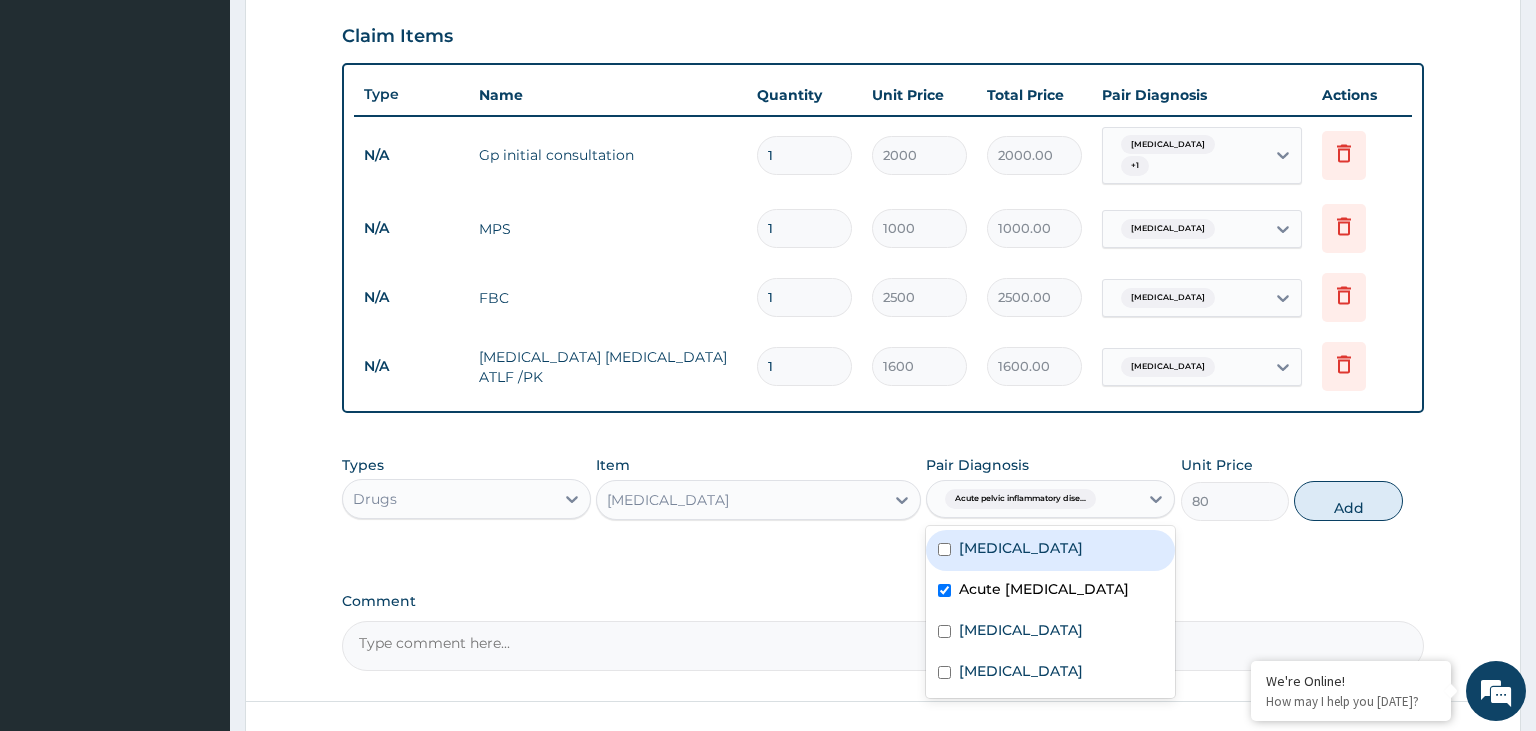 click on "Types Drugs Item Doxycycline  Pair Diagnosis option Acute pelvic inflammatory disease, selected. option Malaria focused, 1 of 4. 4 results available. Use Up and Down to choose options, press Enter to select the currently focused option, press Escape to exit the menu, press Tab to select the option and exit the menu. Acute pelvic inflammatory dise... Malaria Acute pelvic inflammatory disease Acute abdomen Sepsis Unit Price 80 Add" at bounding box center (883, 488) 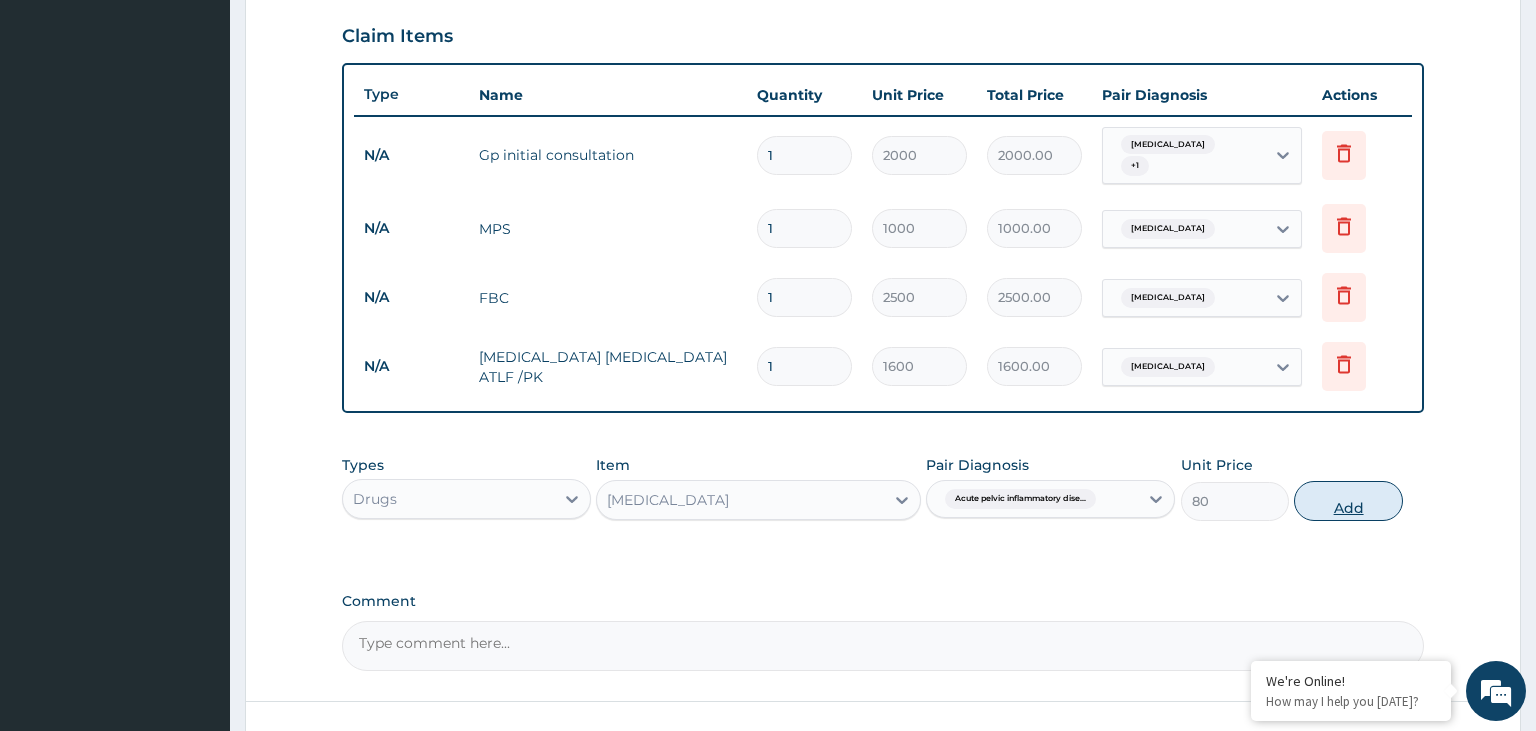 click on "Add" at bounding box center [1348, 501] 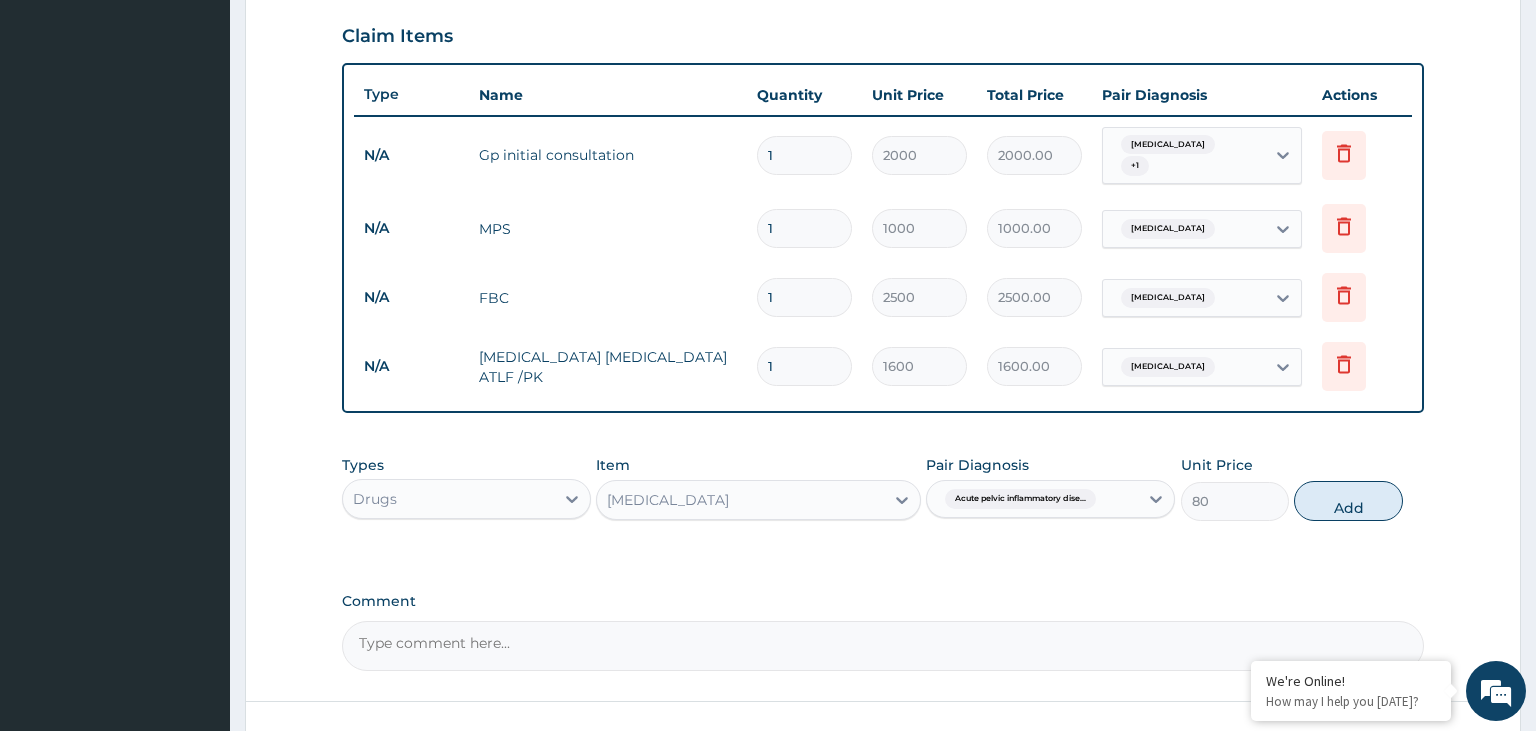 type on "0" 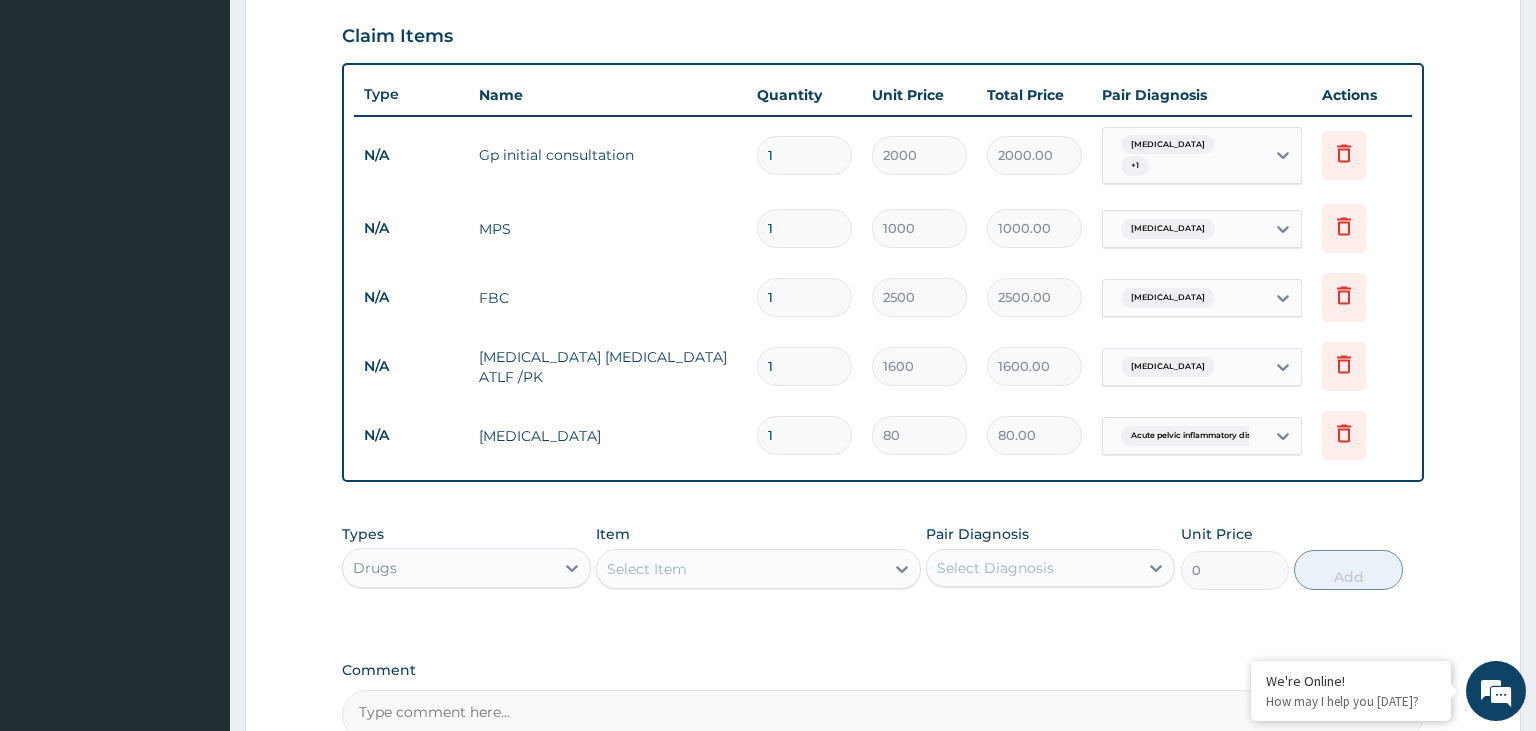 click on "1" at bounding box center (804, 435) 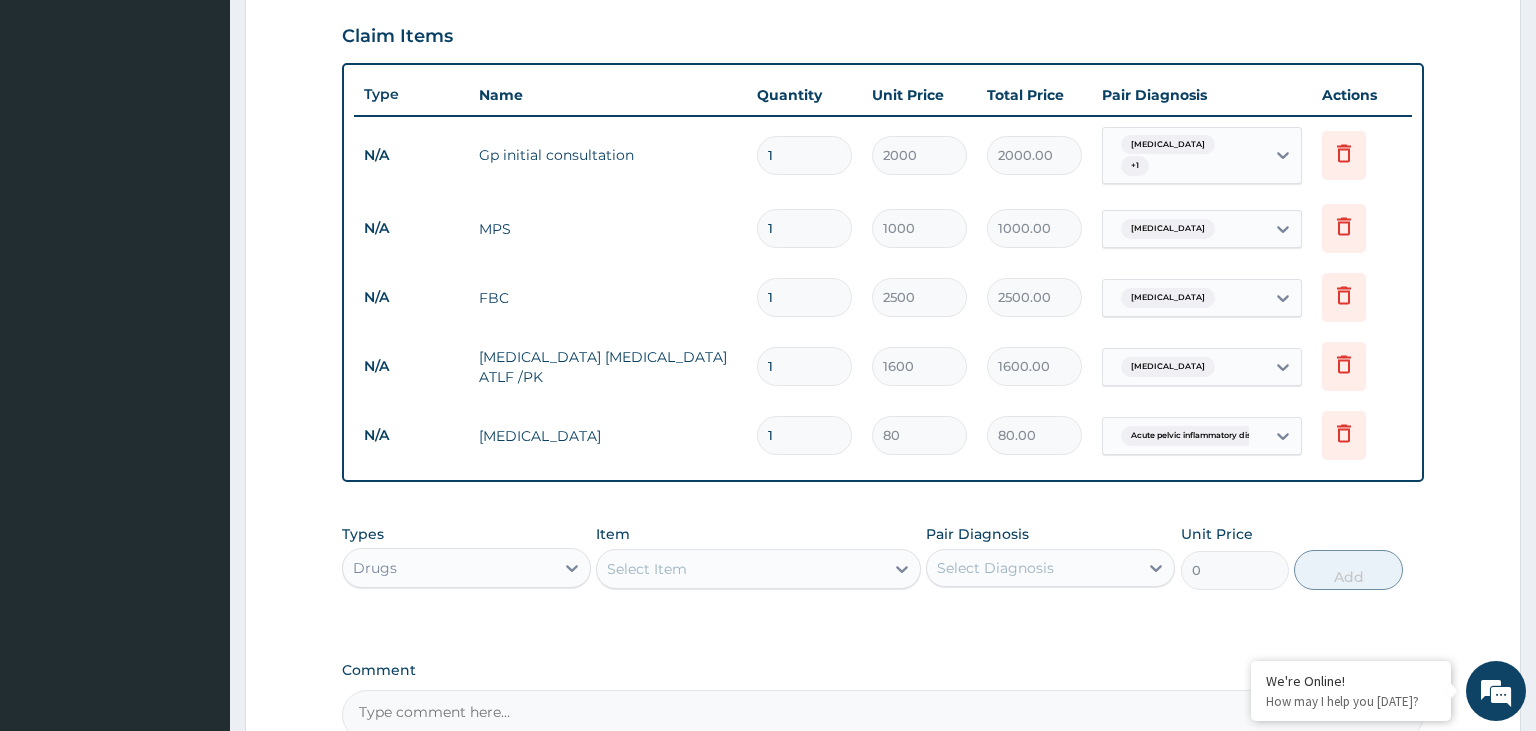 type on "15" 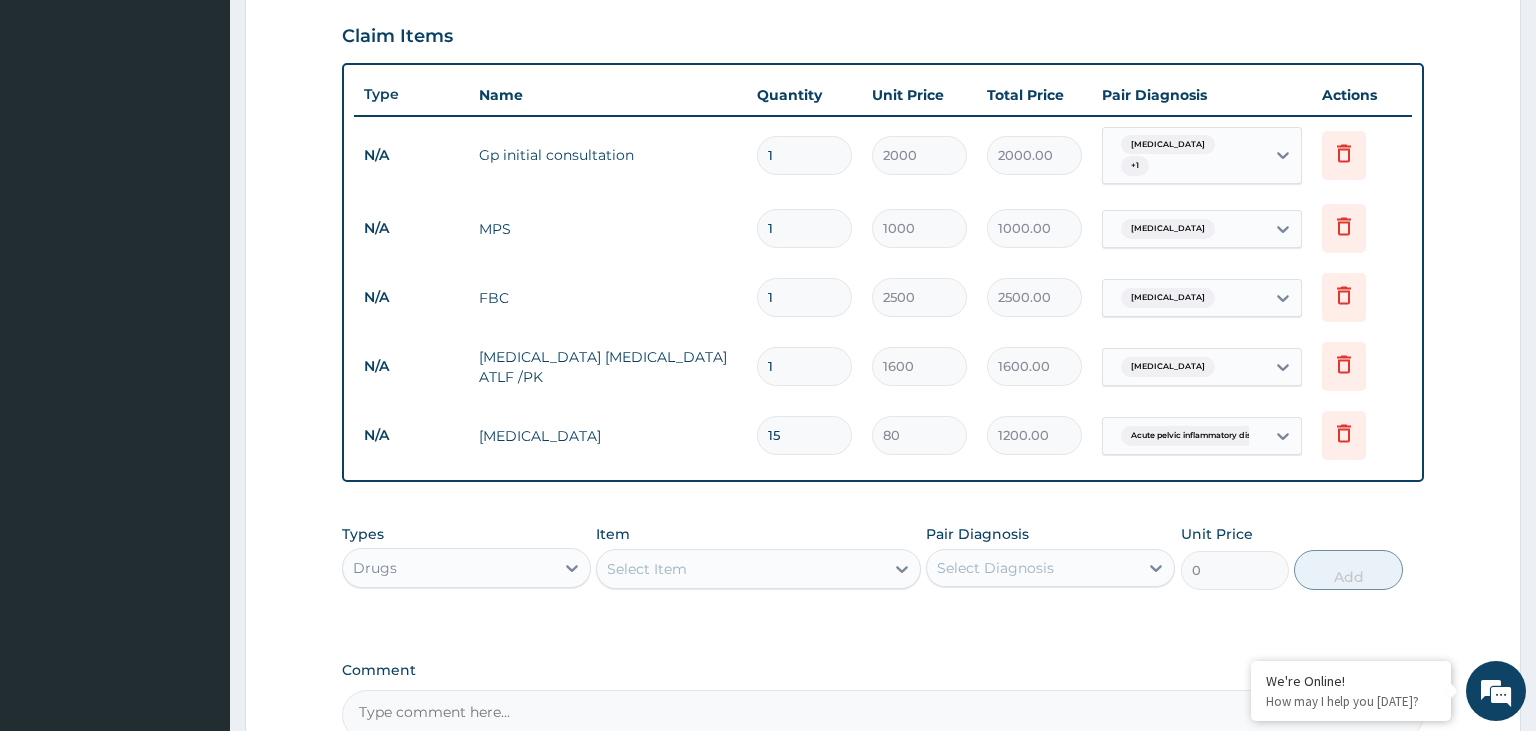 type on "1" 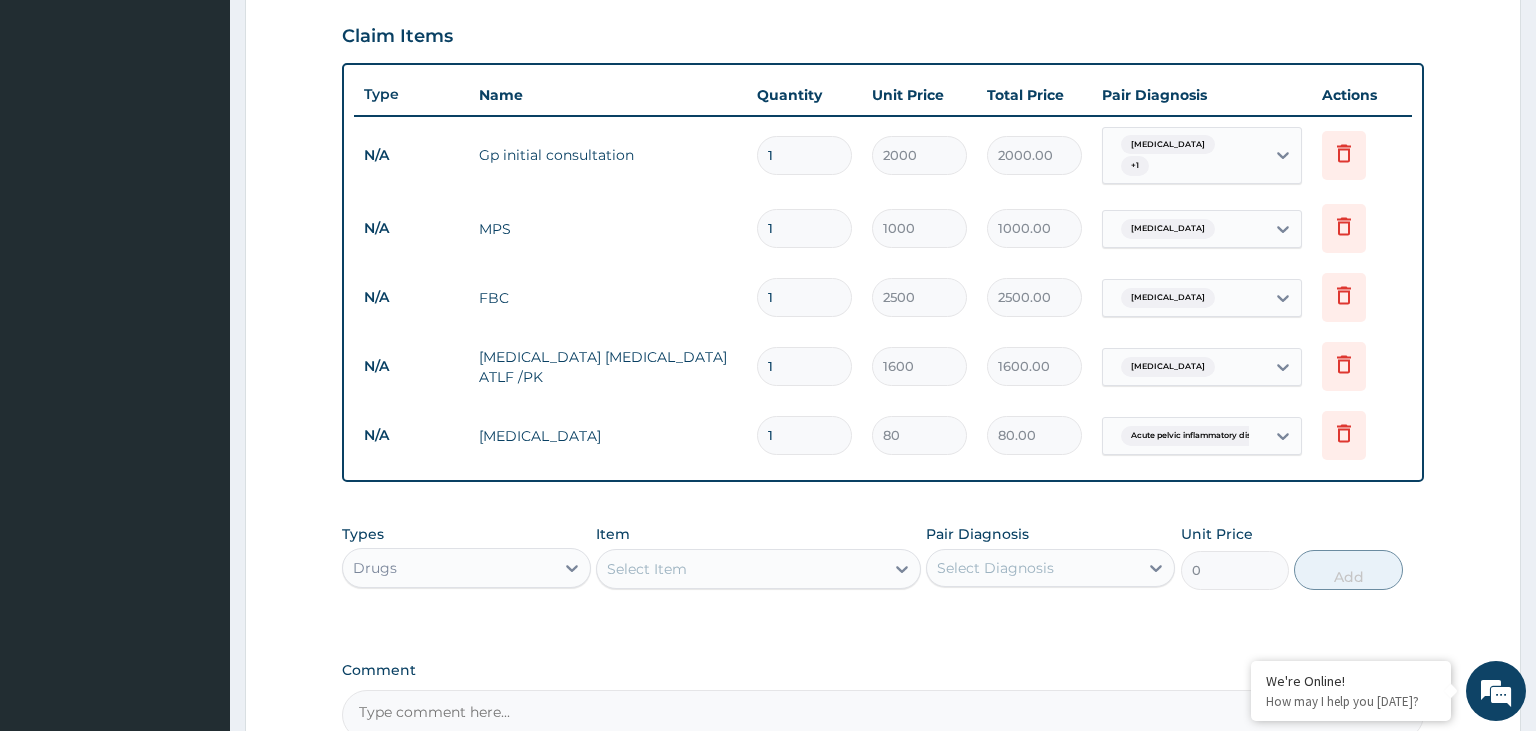 type on "14" 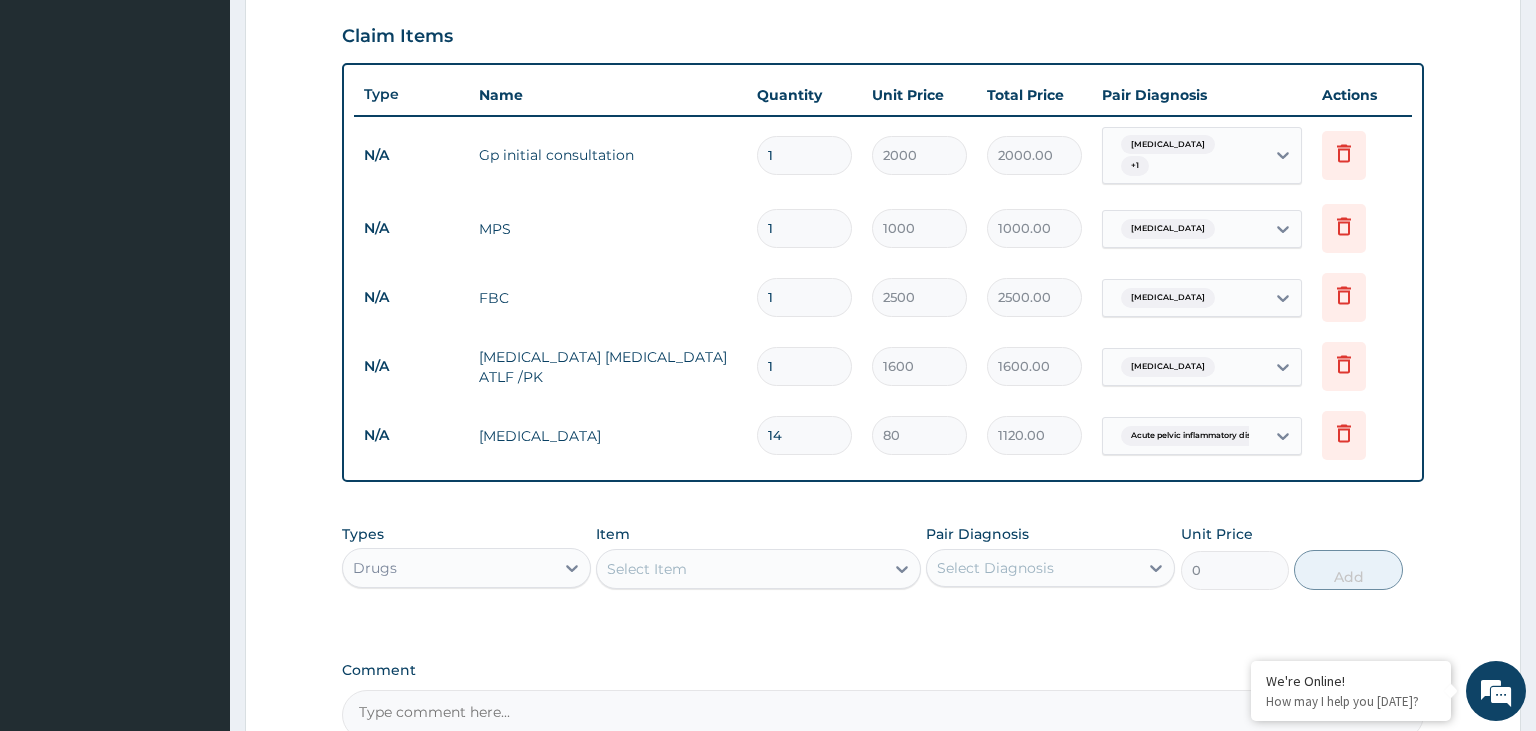 type on "14" 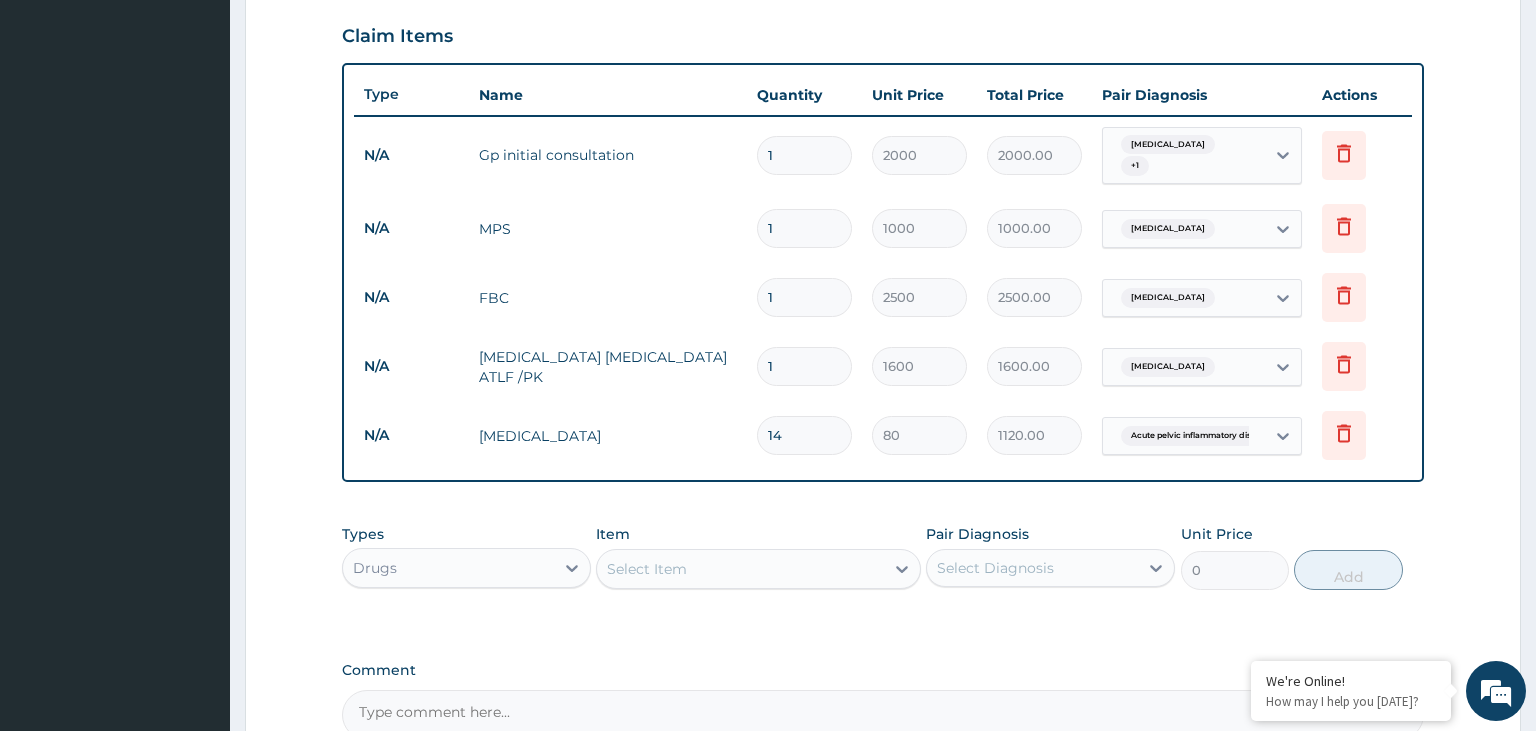 click on "Select Item" at bounding box center [740, 569] 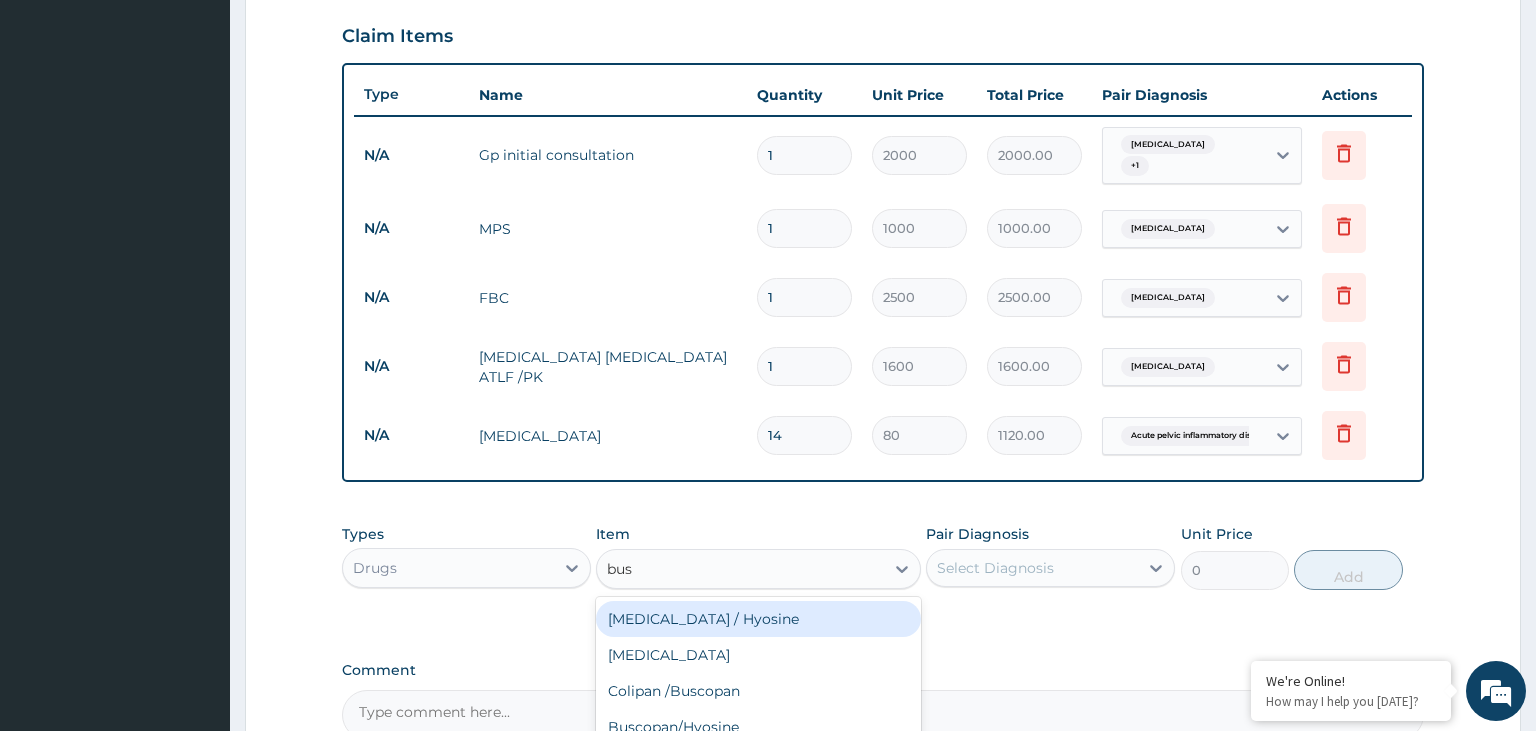 type on "busc" 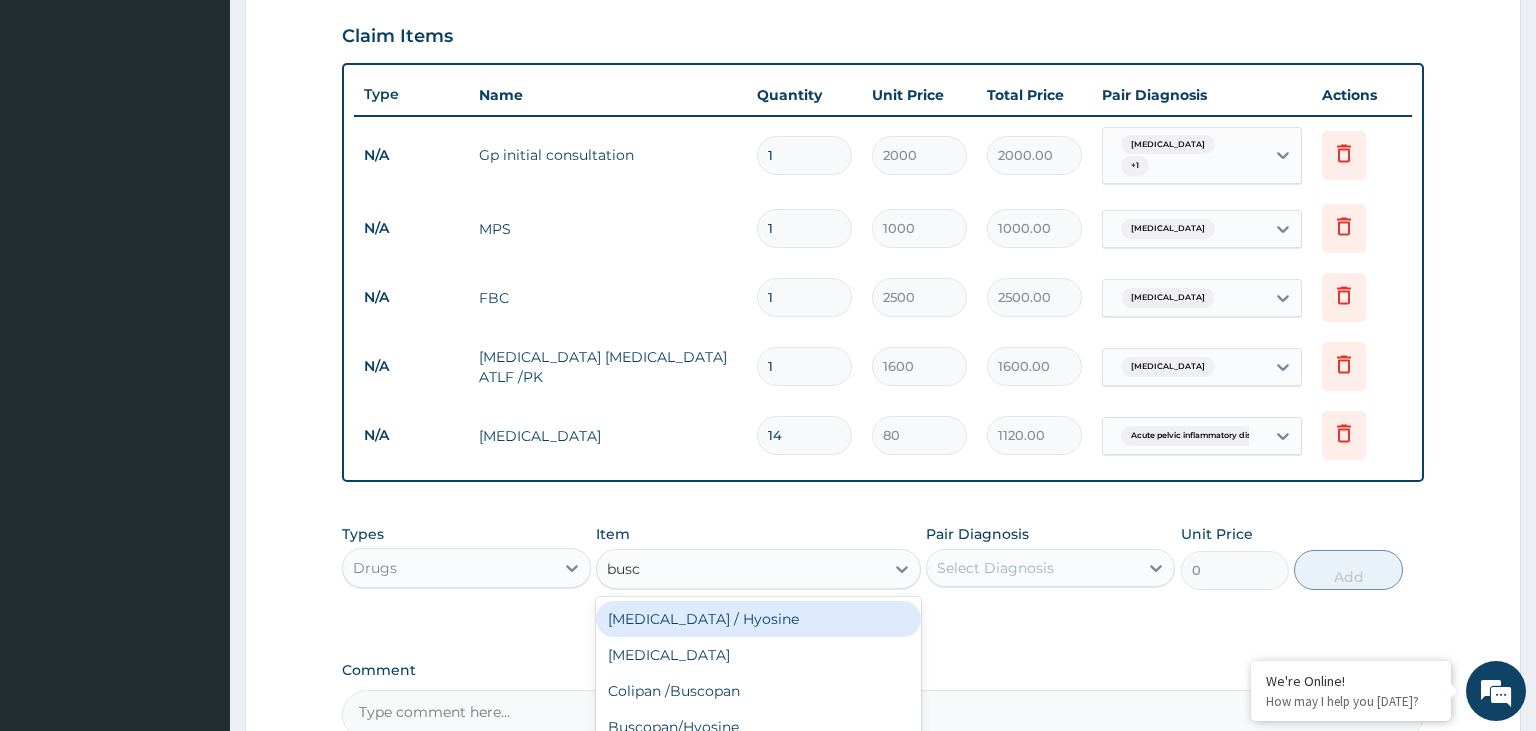 click on "[MEDICAL_DATA]  / Hyosine" at bounding box center [758, 619] 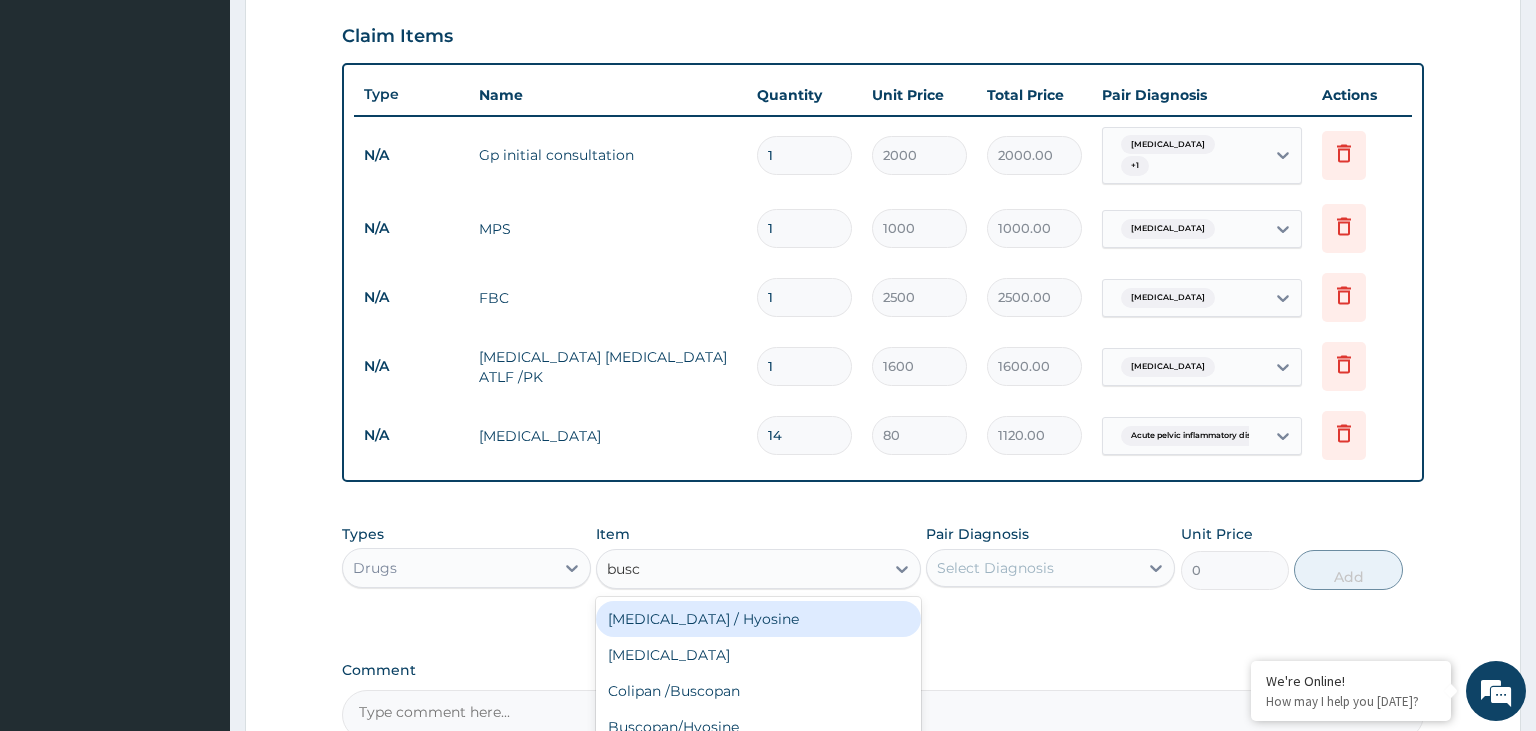 type 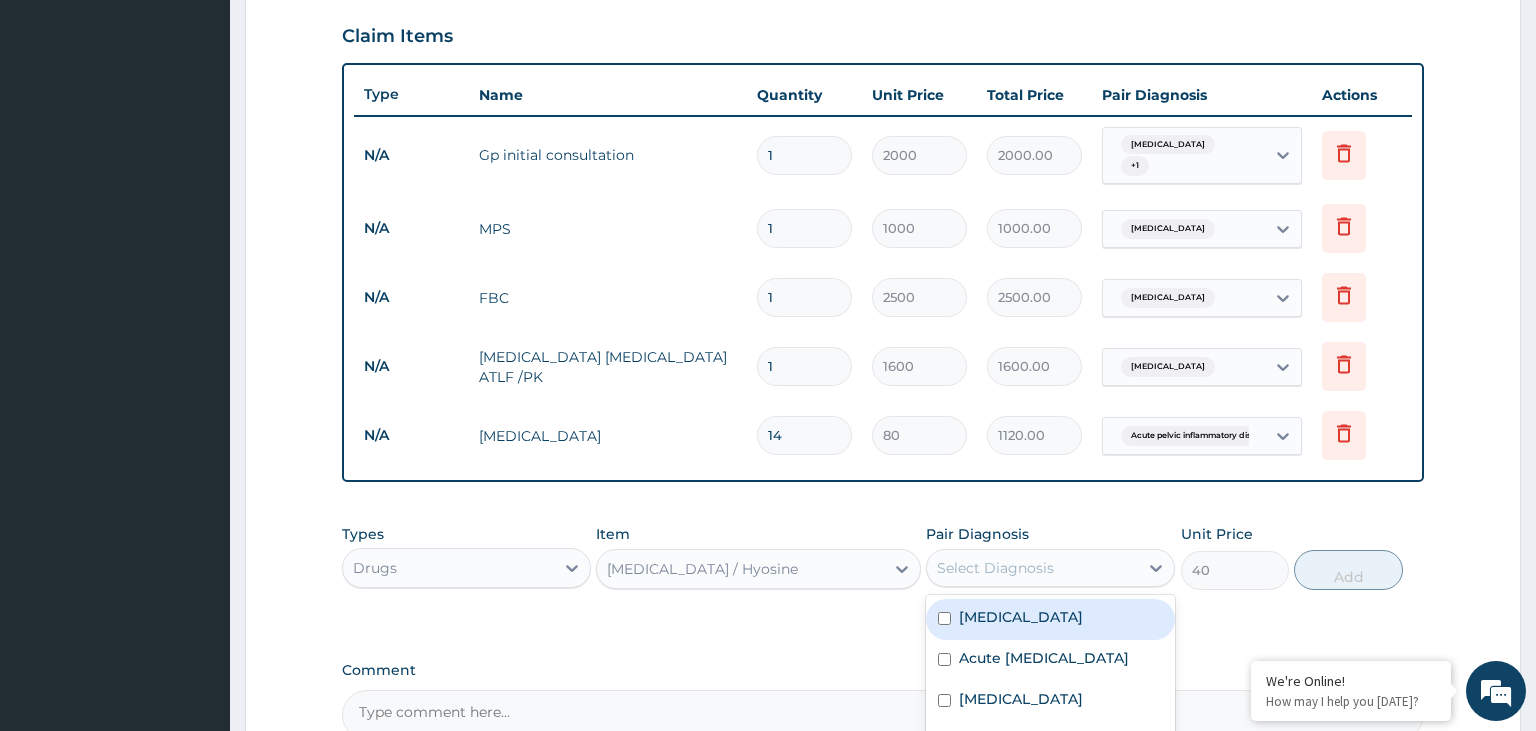 click on "Select Diagnosis" at bounding box center [995, 568] 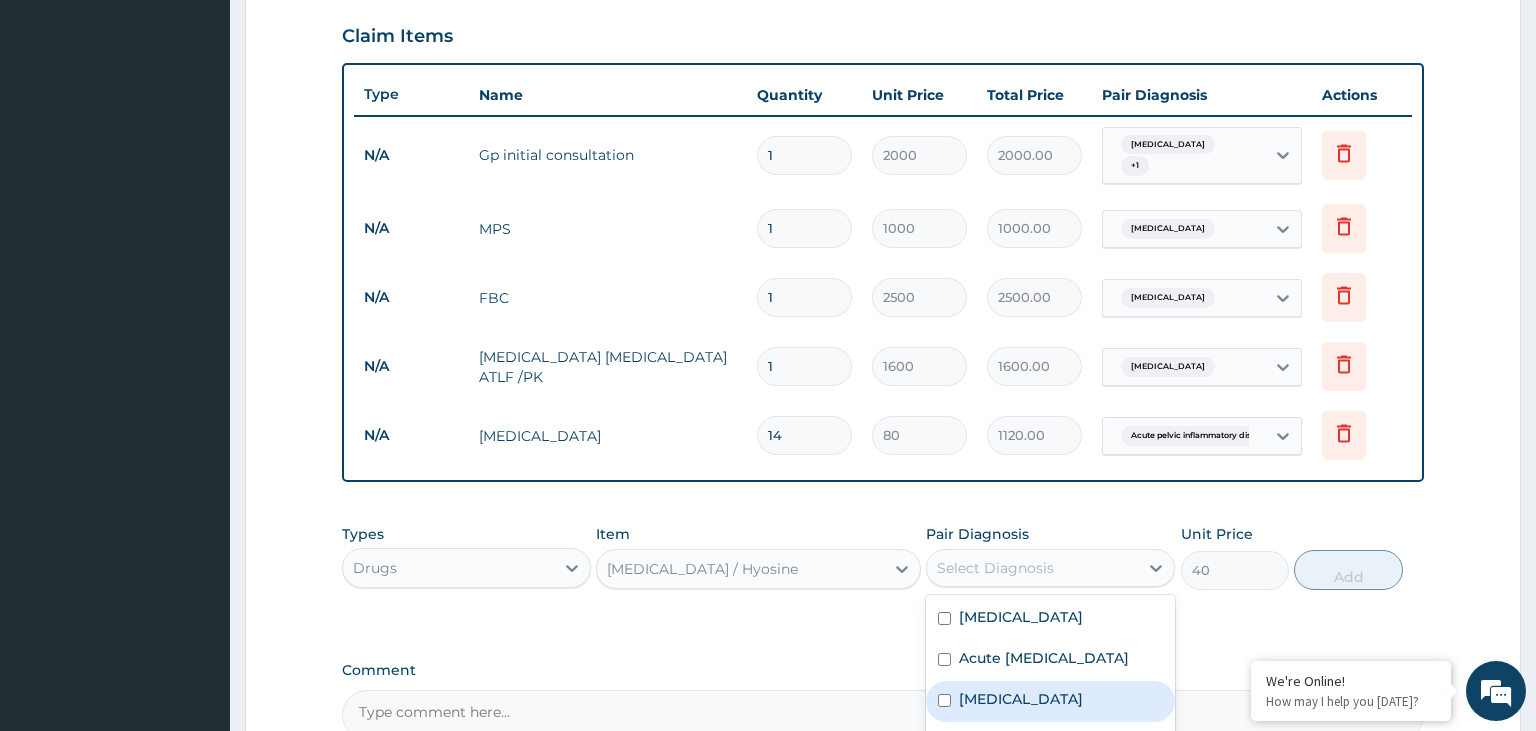 click on "Acute abdomen" at bounding box center [1050, 701] 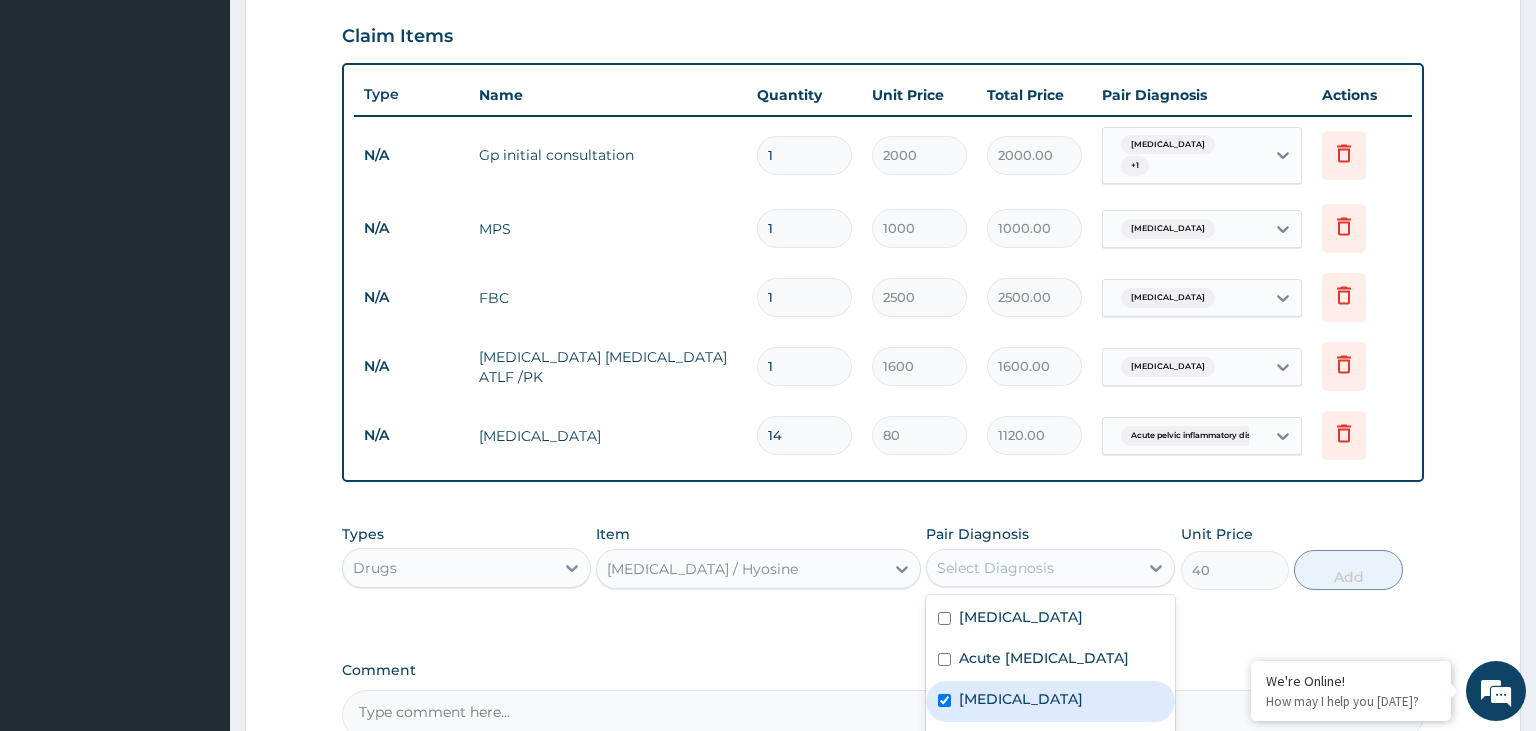 checkbox on "true" 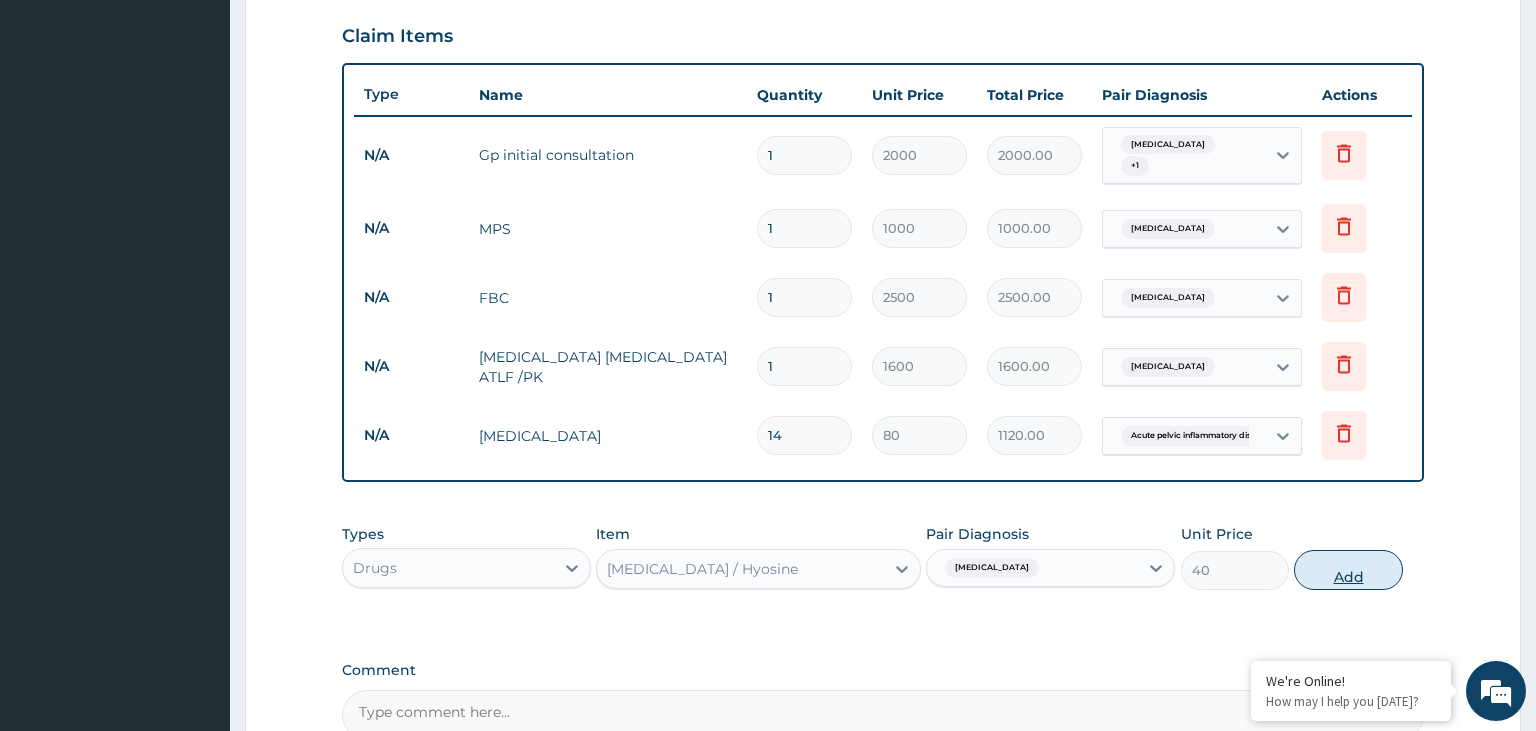 click on "Add" at bounding box center (1348, 570) 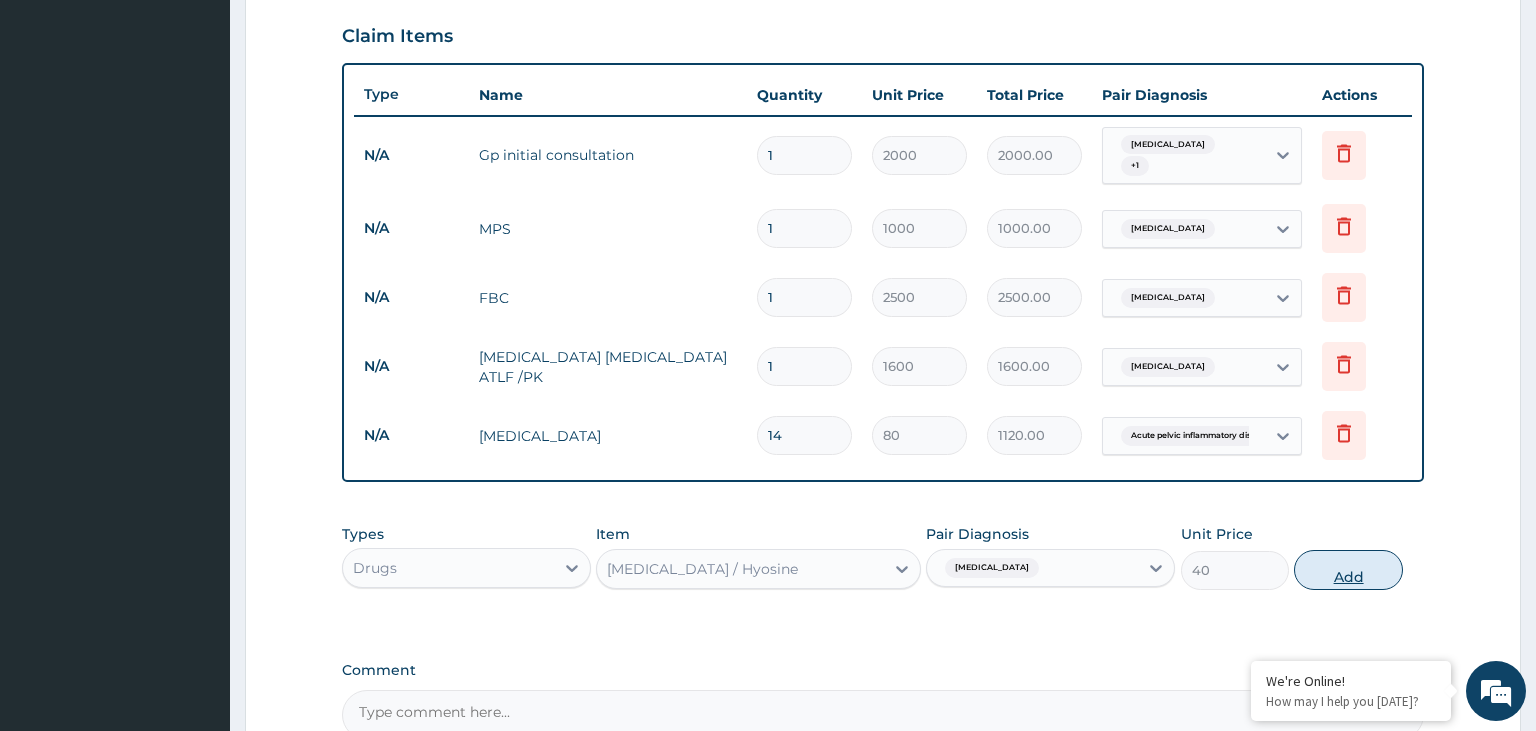 type on "0" 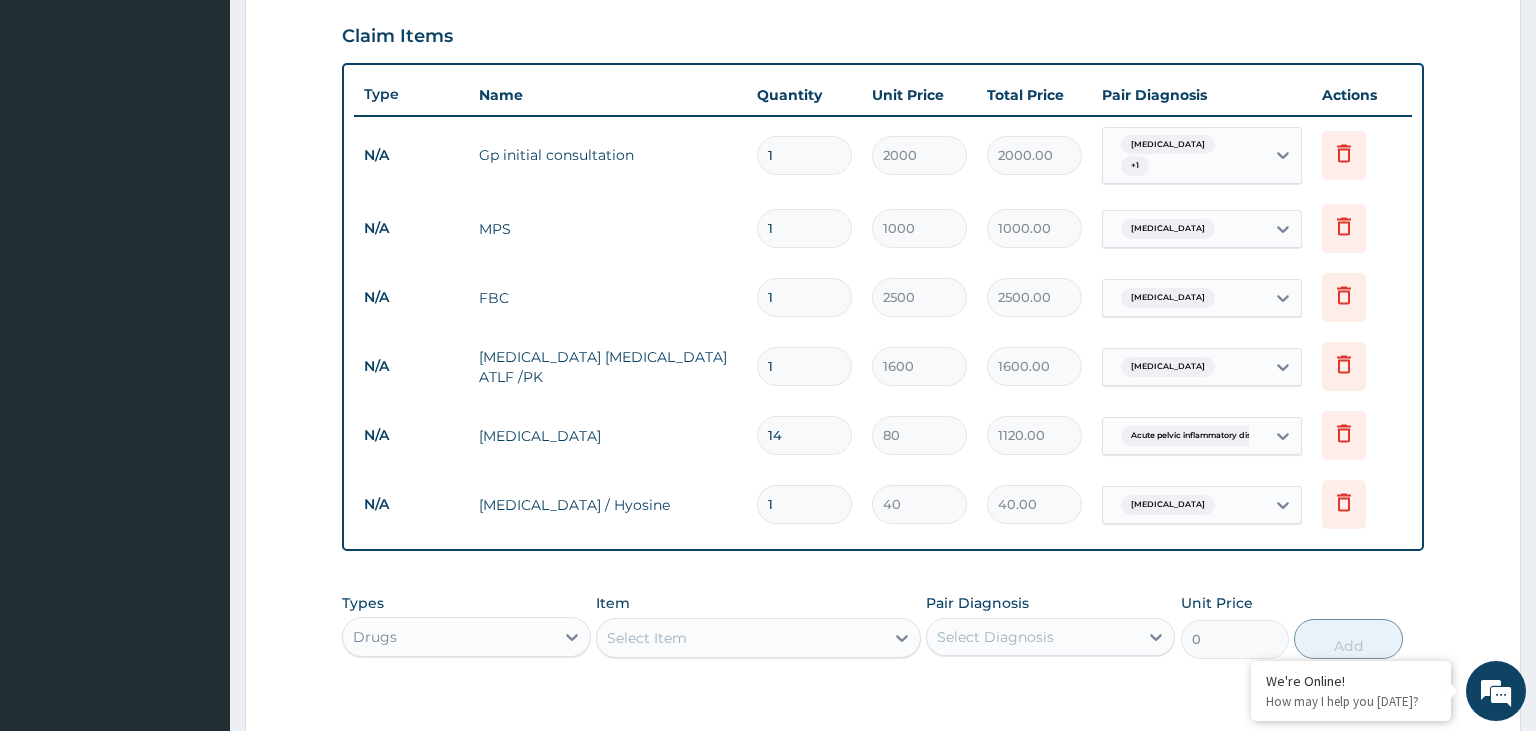 type on "10" 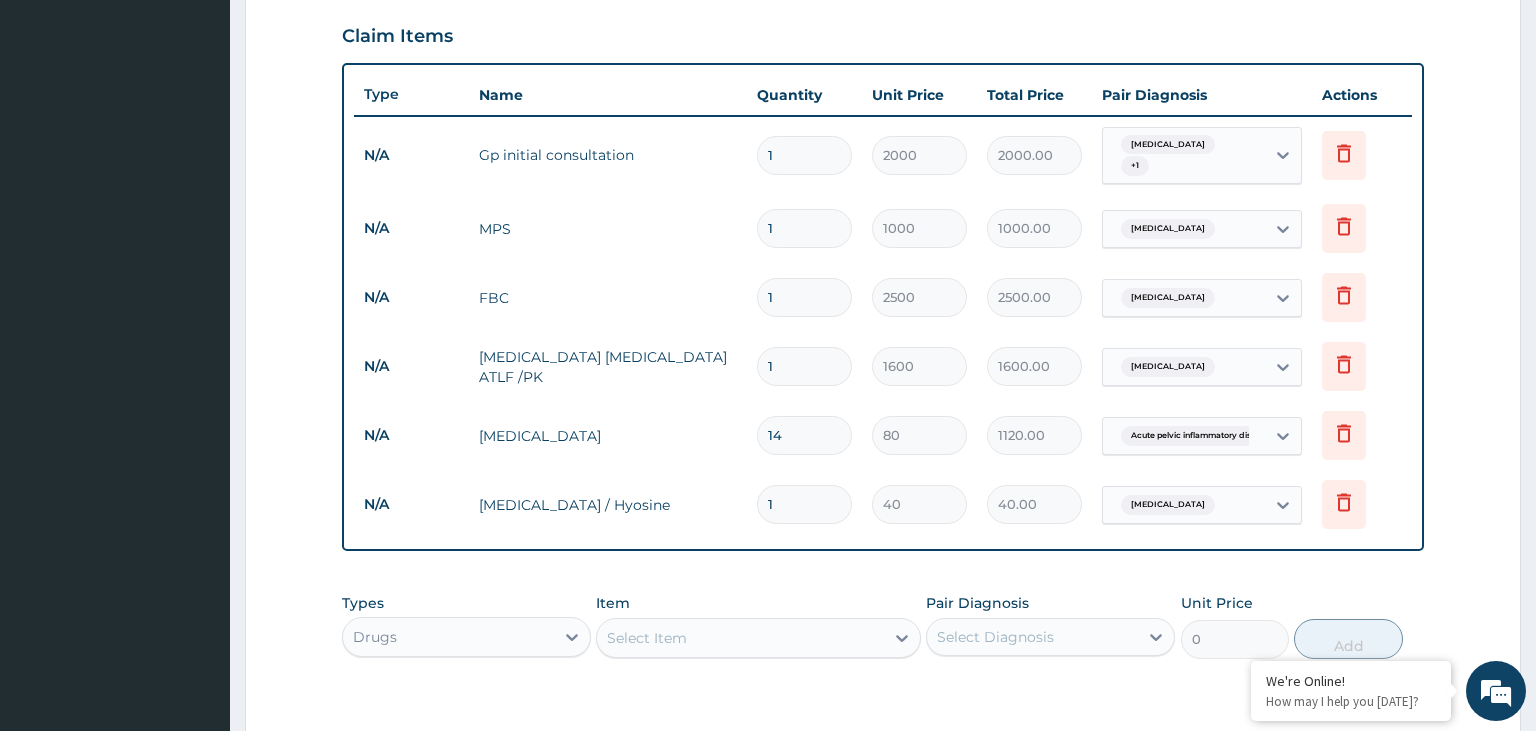 type on "400.00" 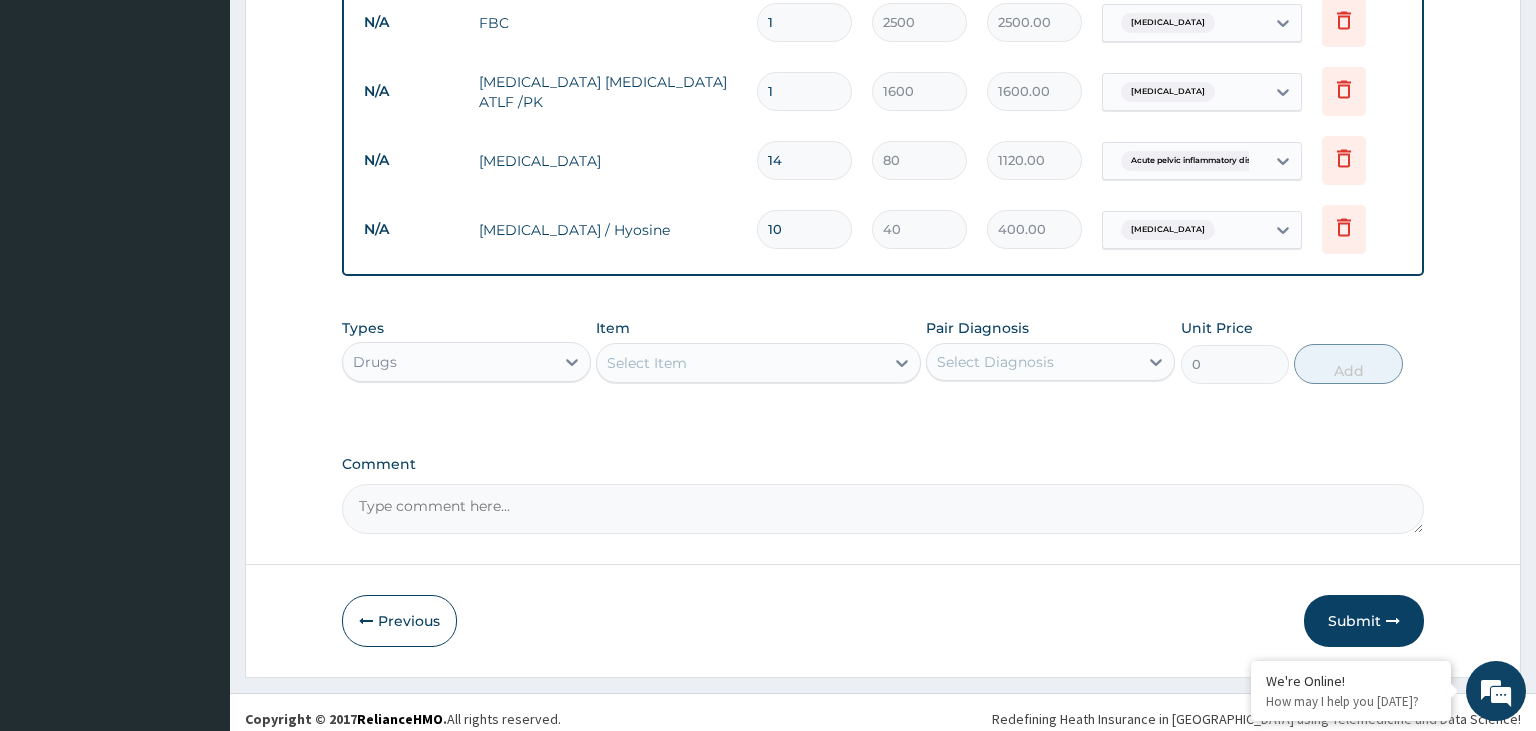 scroll, scrollTop: 534, scrollLeft: 0, axis: vertical 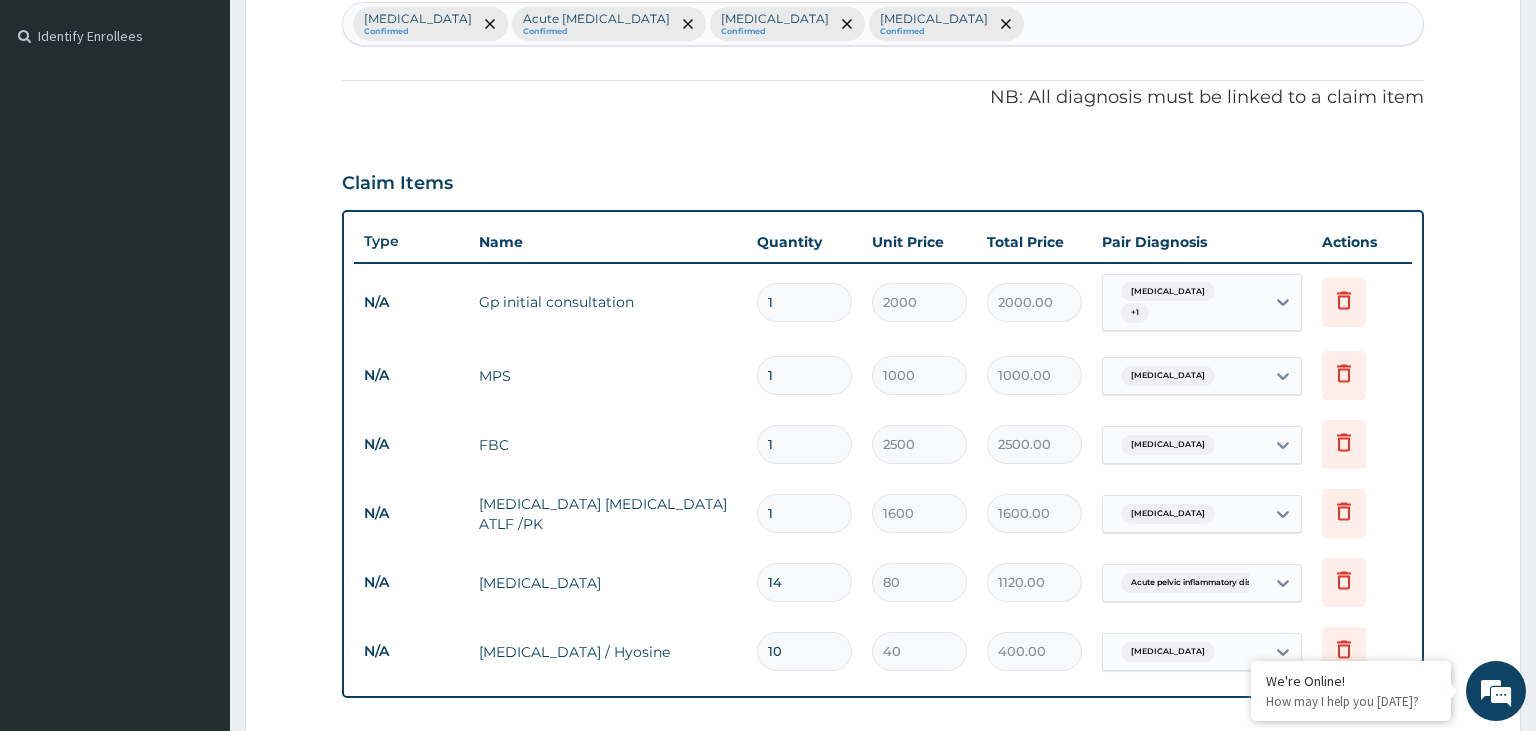 type on "10" 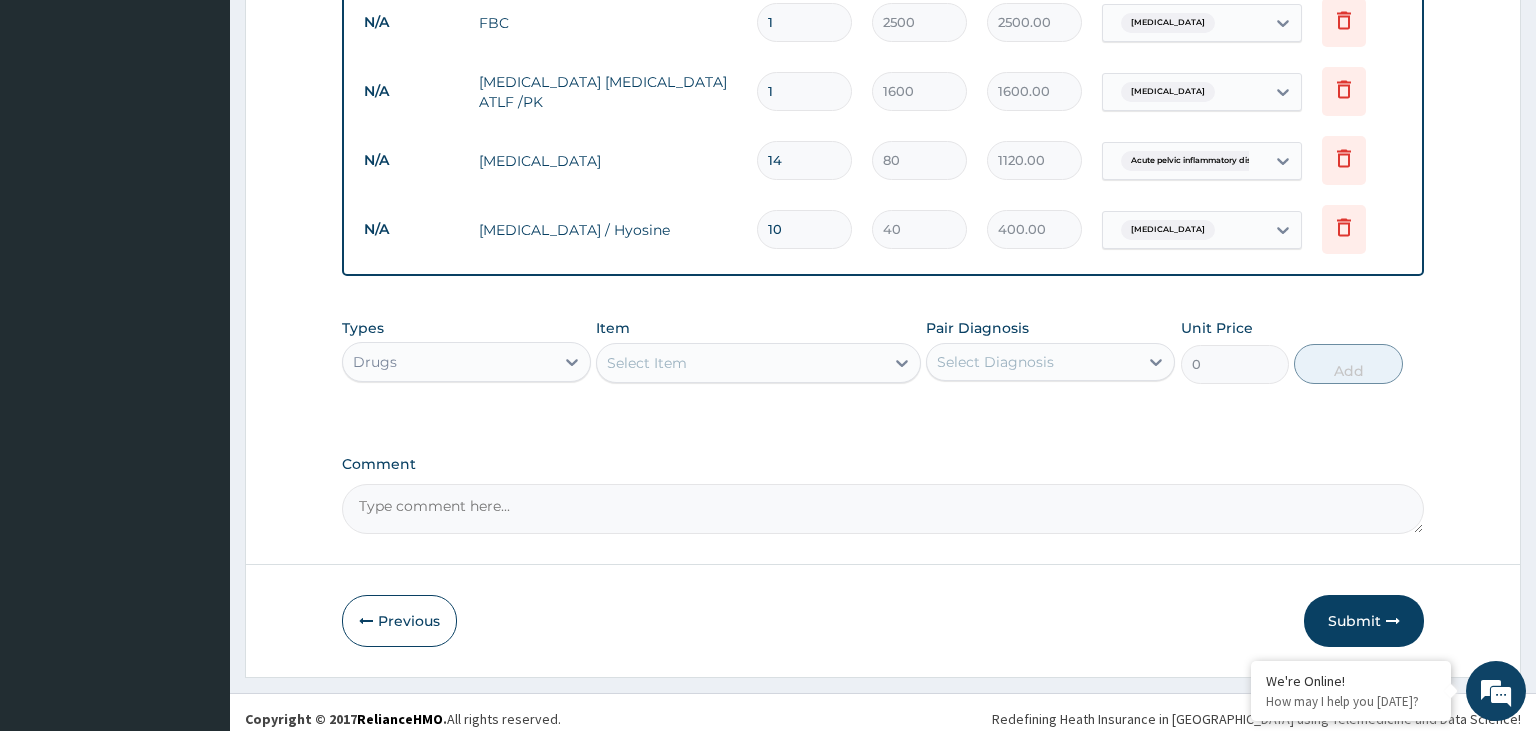 click on "Submit" at bounding box center [1364, 621] 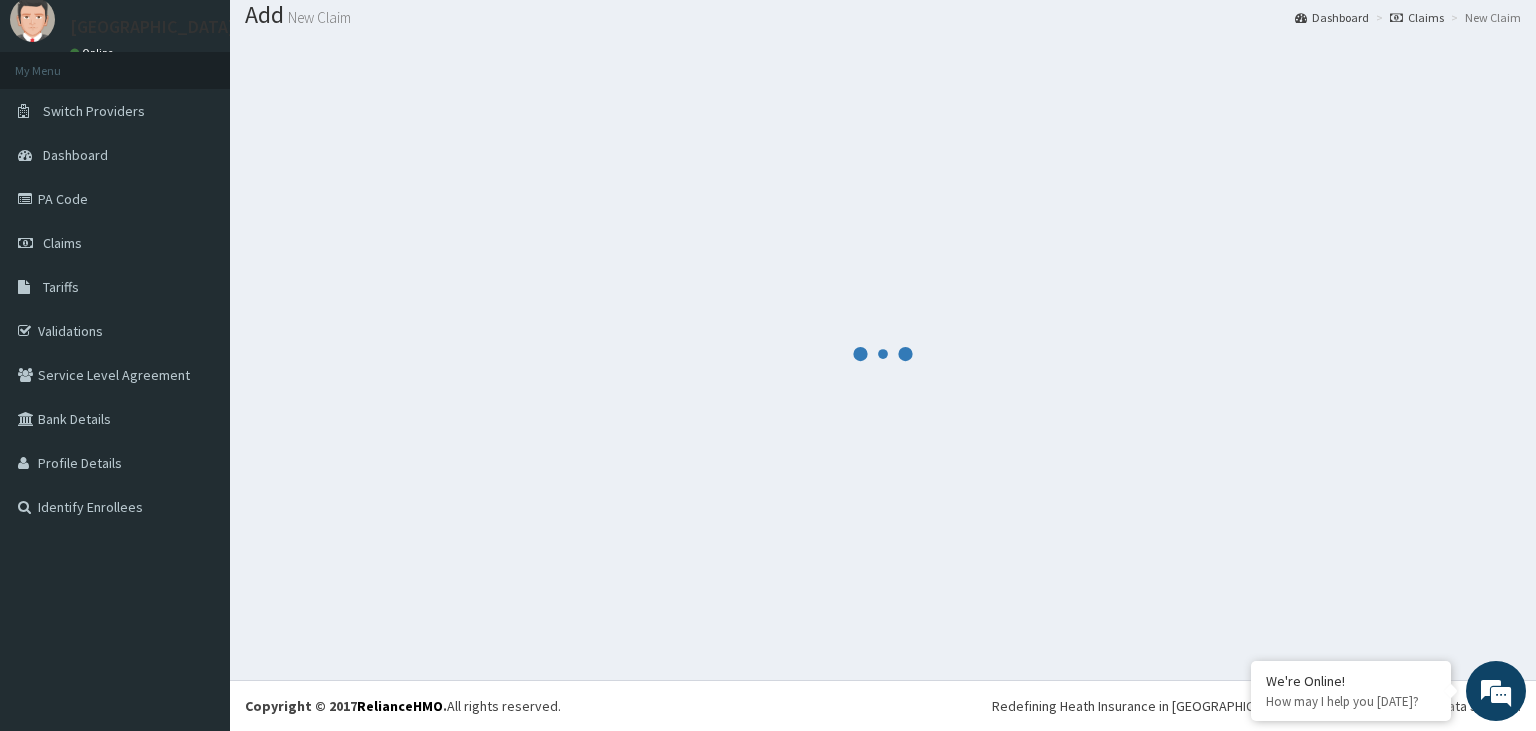 scroll, scrollTop: 62, scrollLeft: 0, axis: vertical 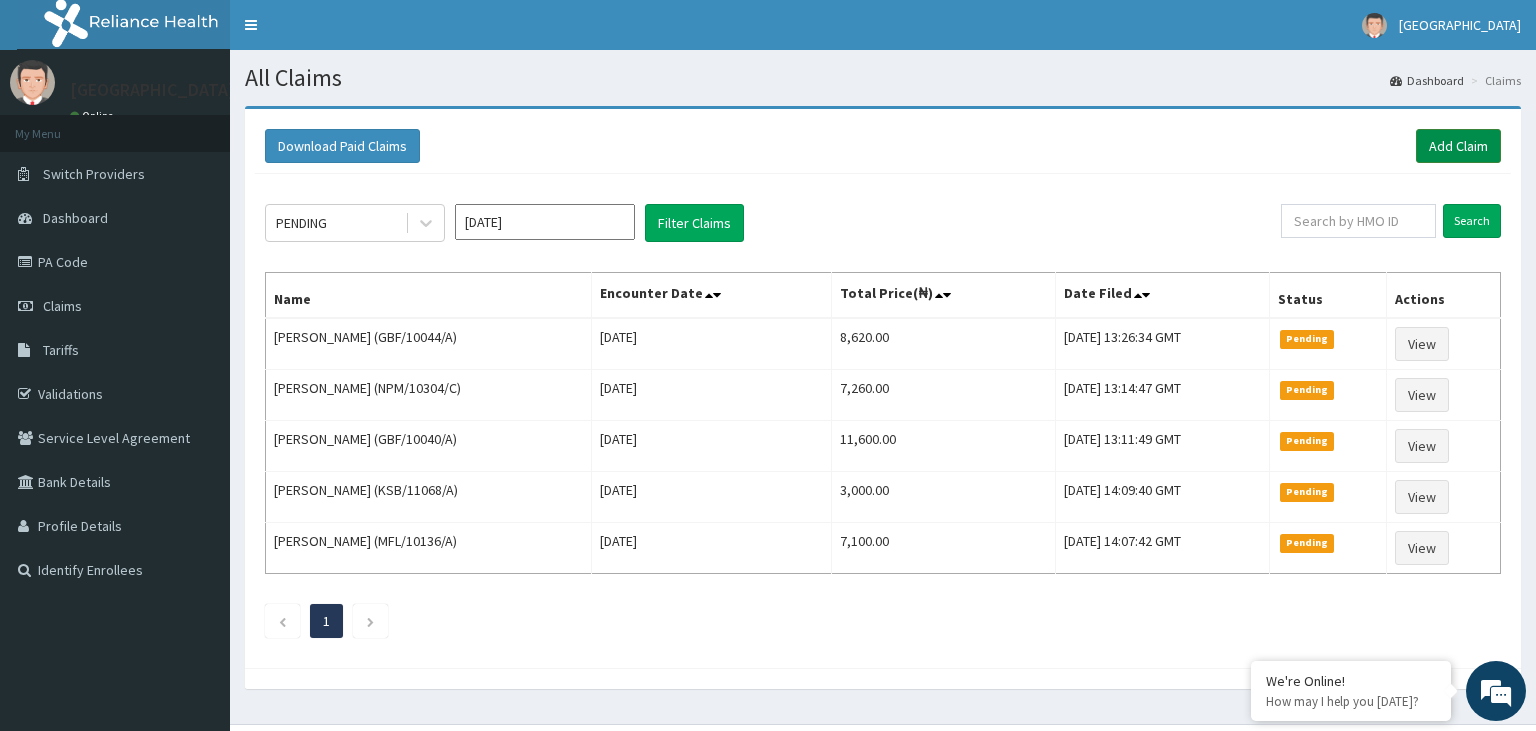 click on "Add Claim" at bounding box center (1458, 146) 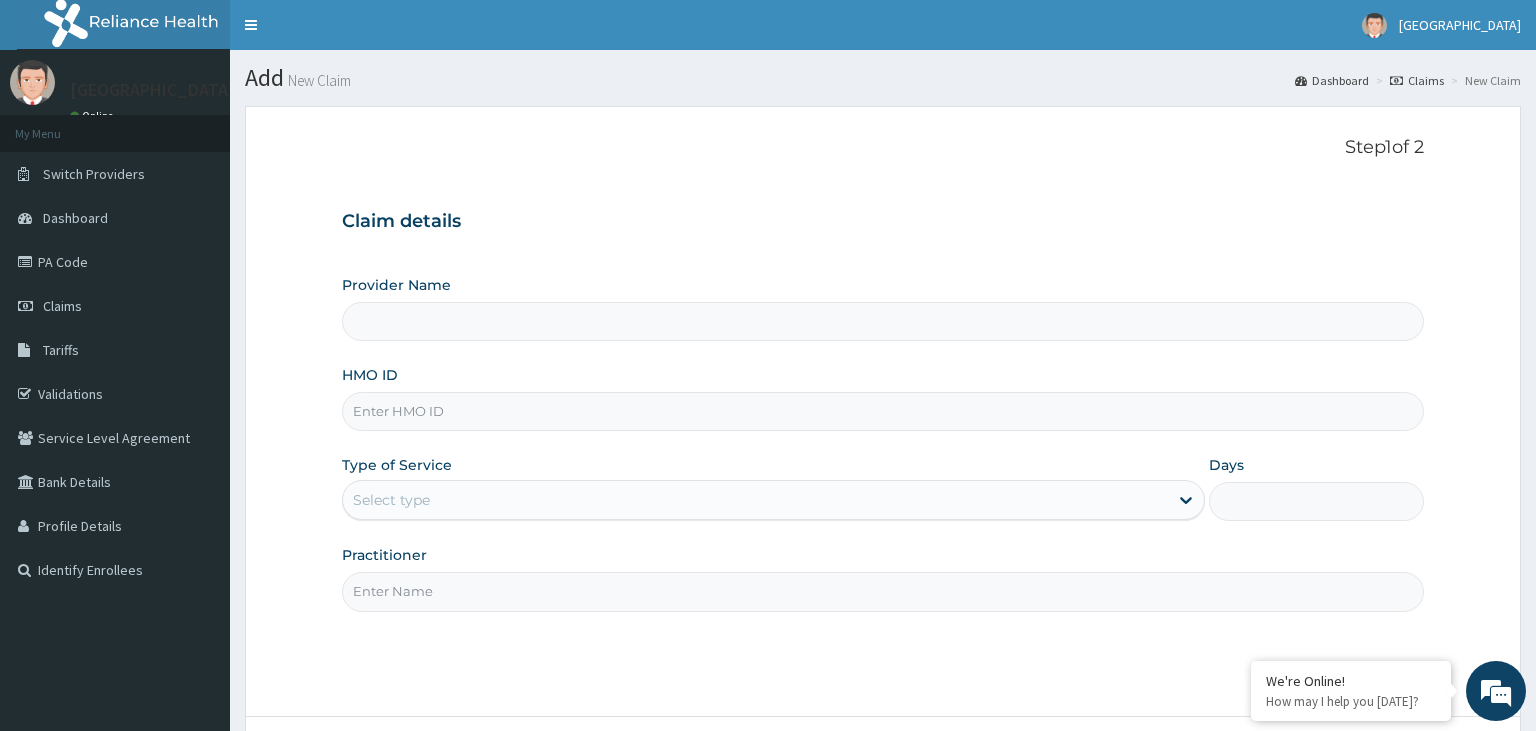 scroll, scrollTop: 164, scrollLeft: 0, axis: vertical 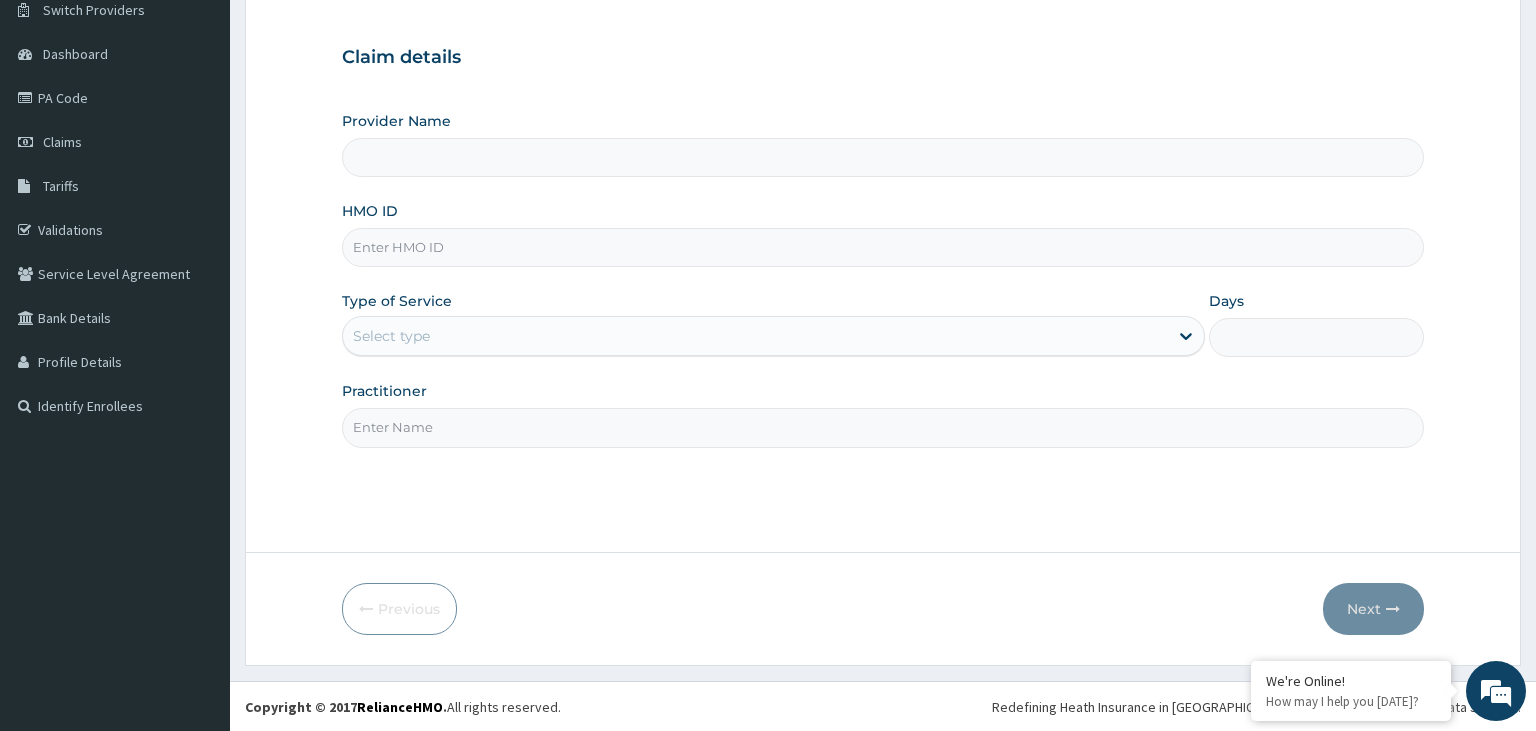 type on "[GEOGRAPHIC_DATA]-KADUNA" 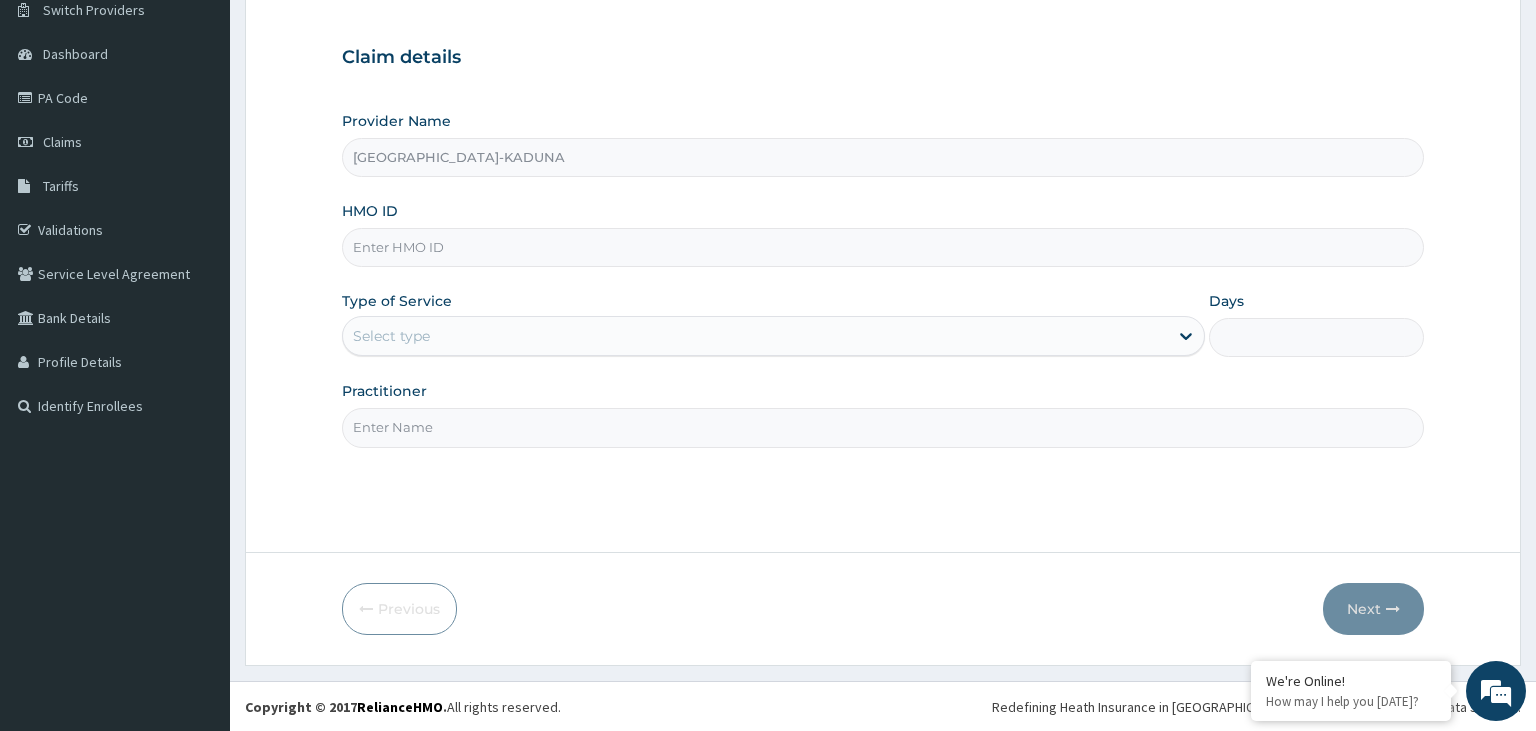 paste on "NPM/10304/B" 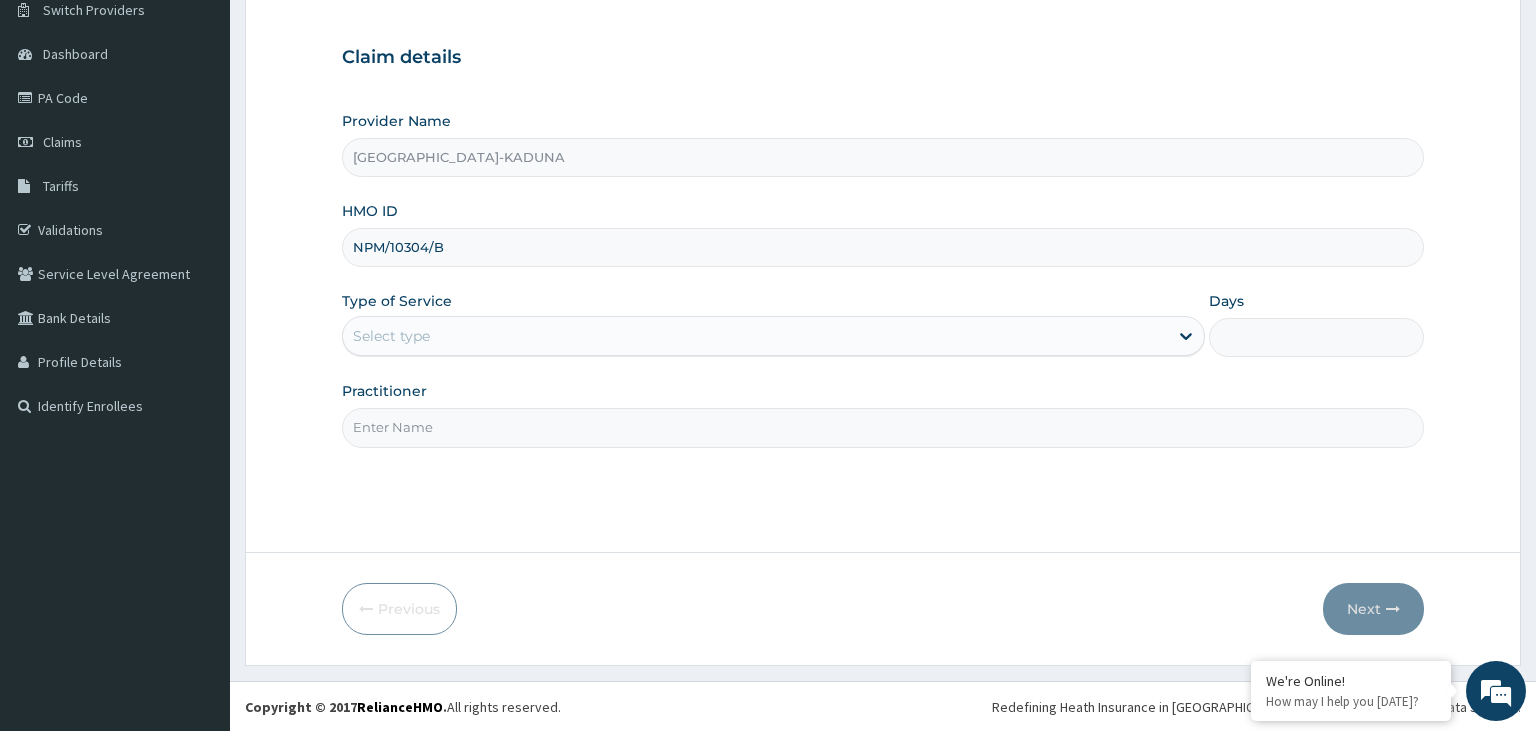 click on "NPM/10304/B" at bounding box center (883, 247) 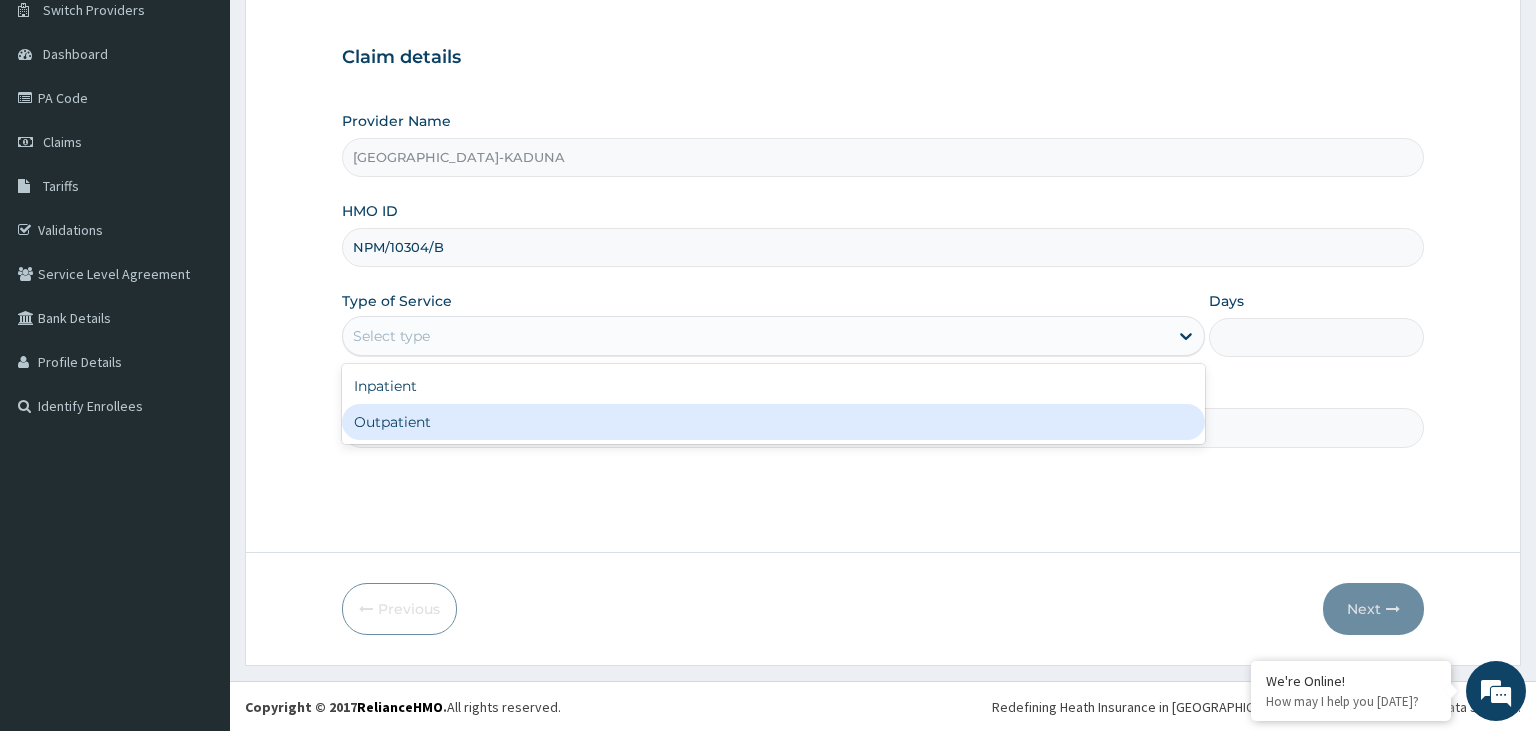 click on "Outpatient" at bounding box center (773, 422) 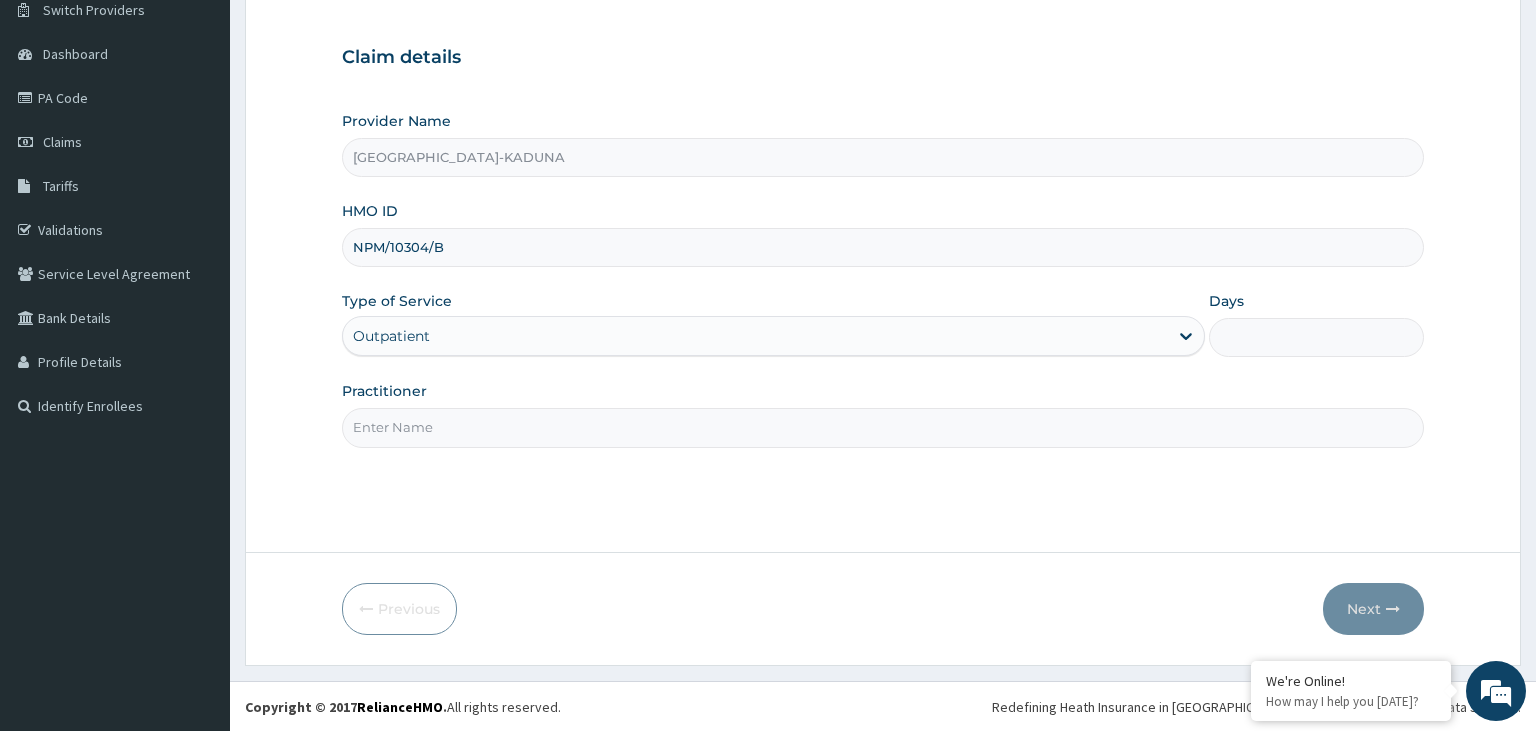 type on "1" 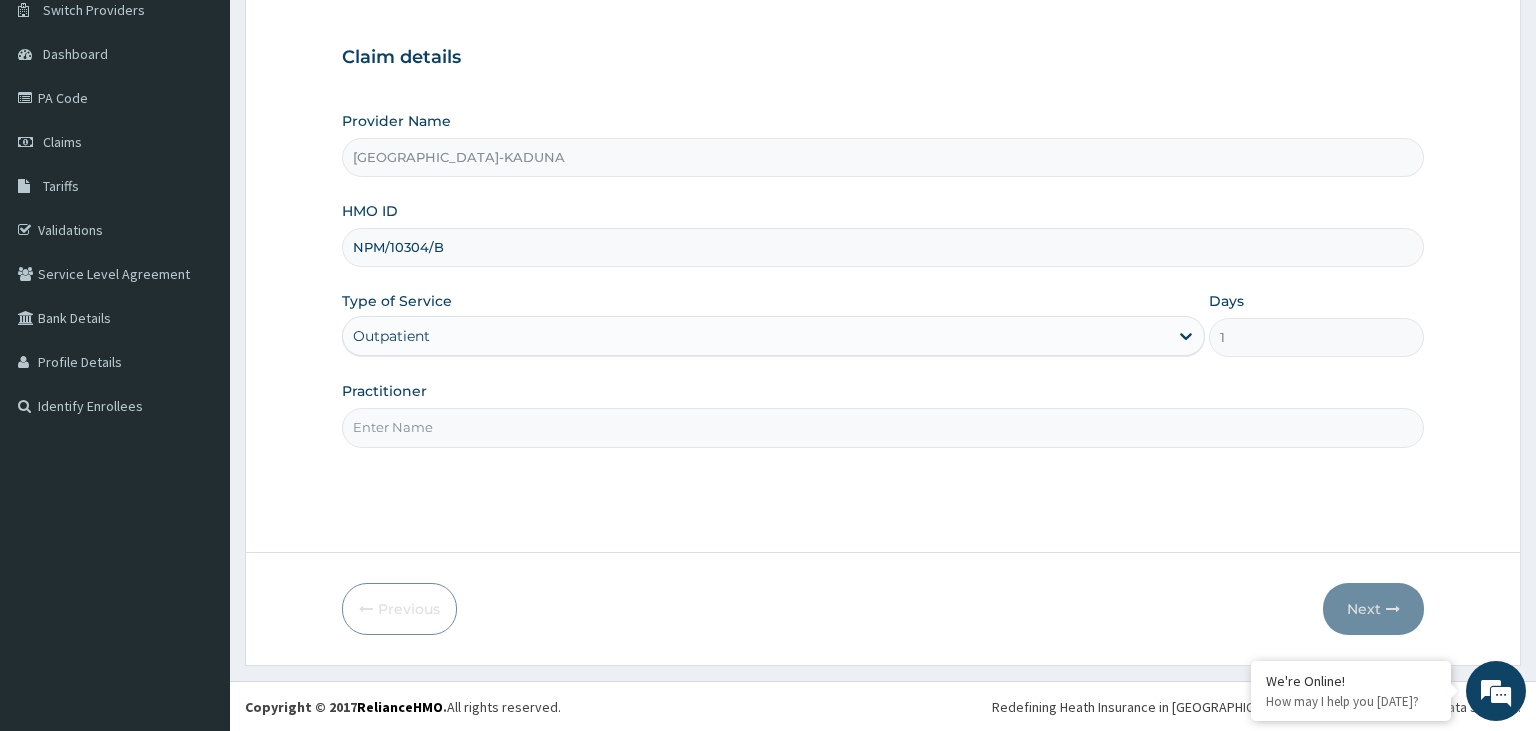 click on "Practitioner" at bounding box center [883, 427] 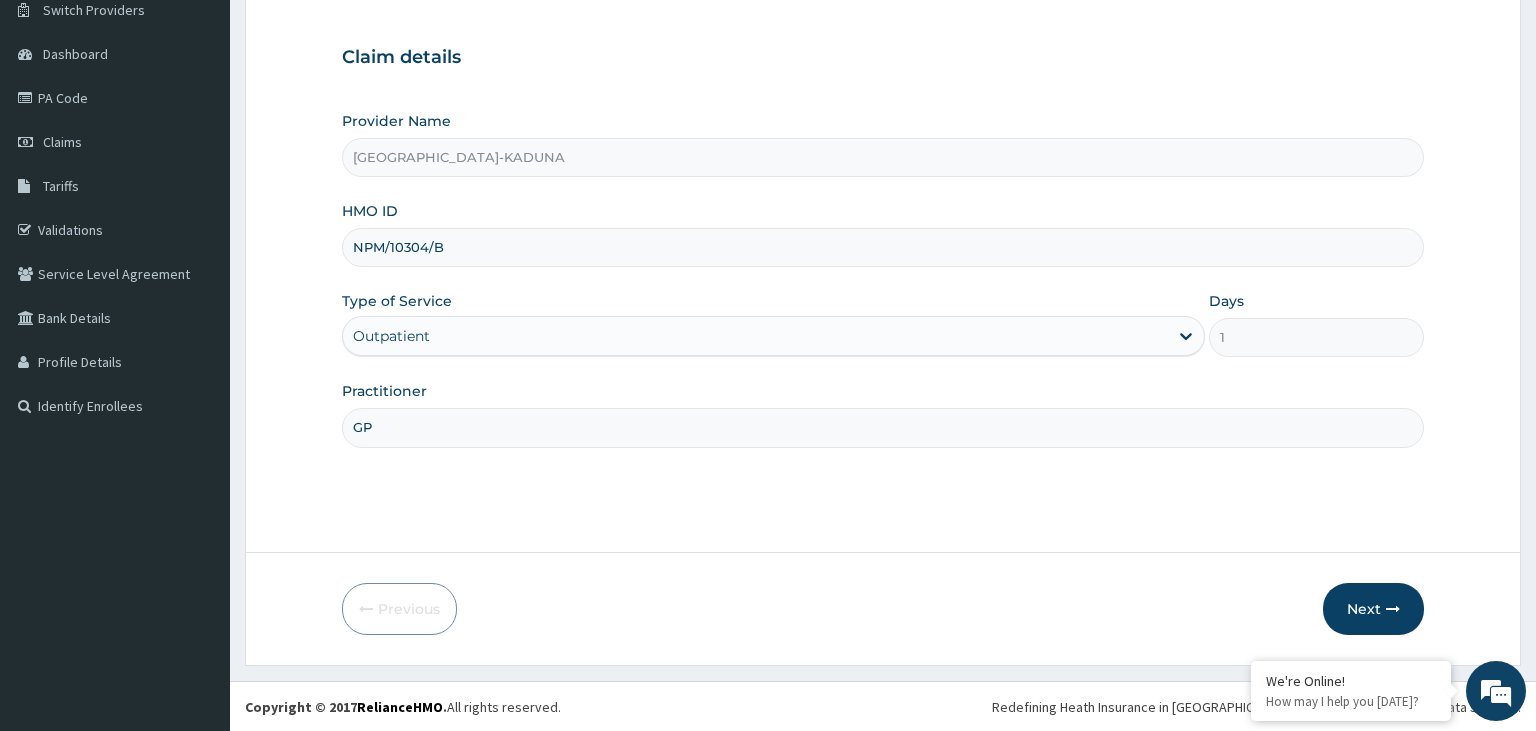 scroll, scrollTop: 0, scrollLeft: 0, axis: both 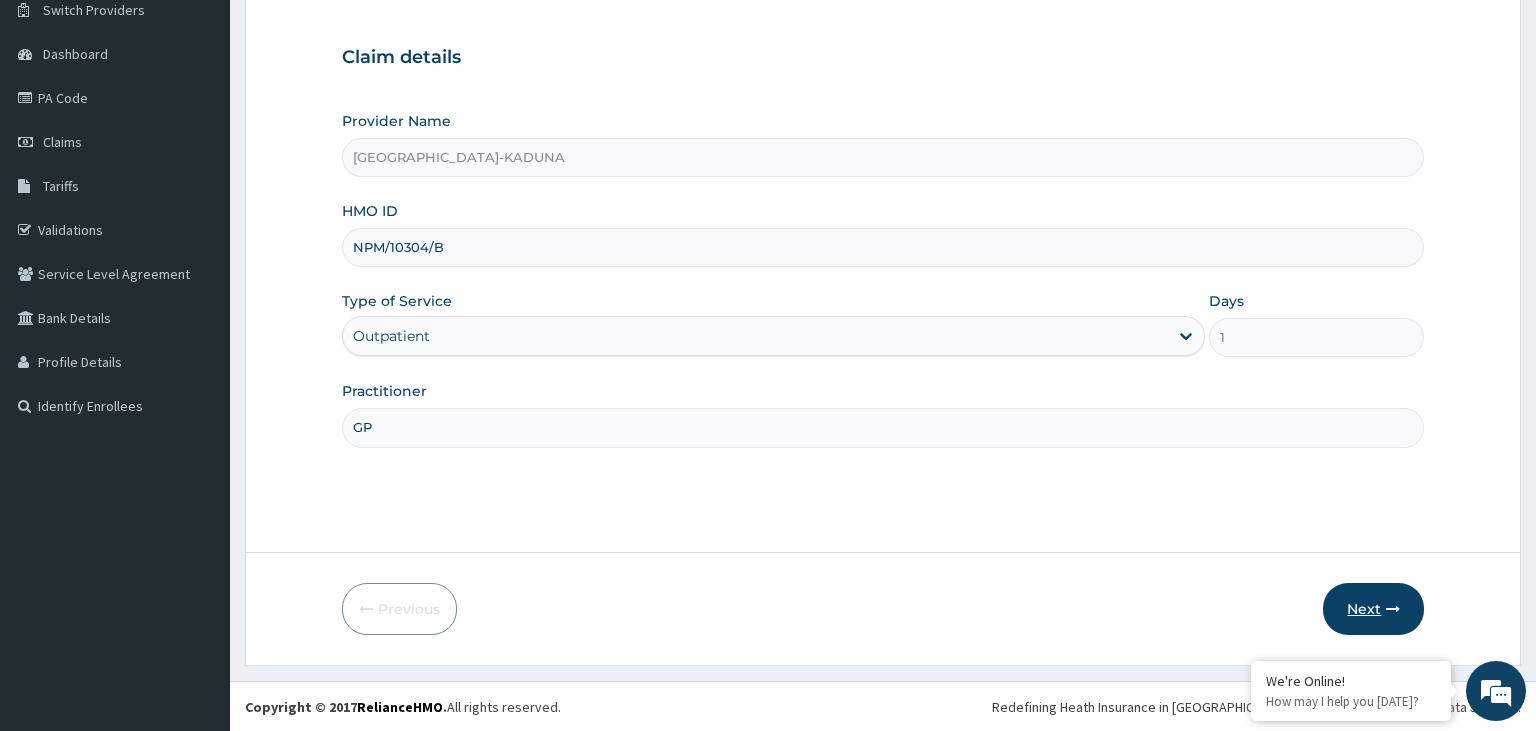 type on "GP" 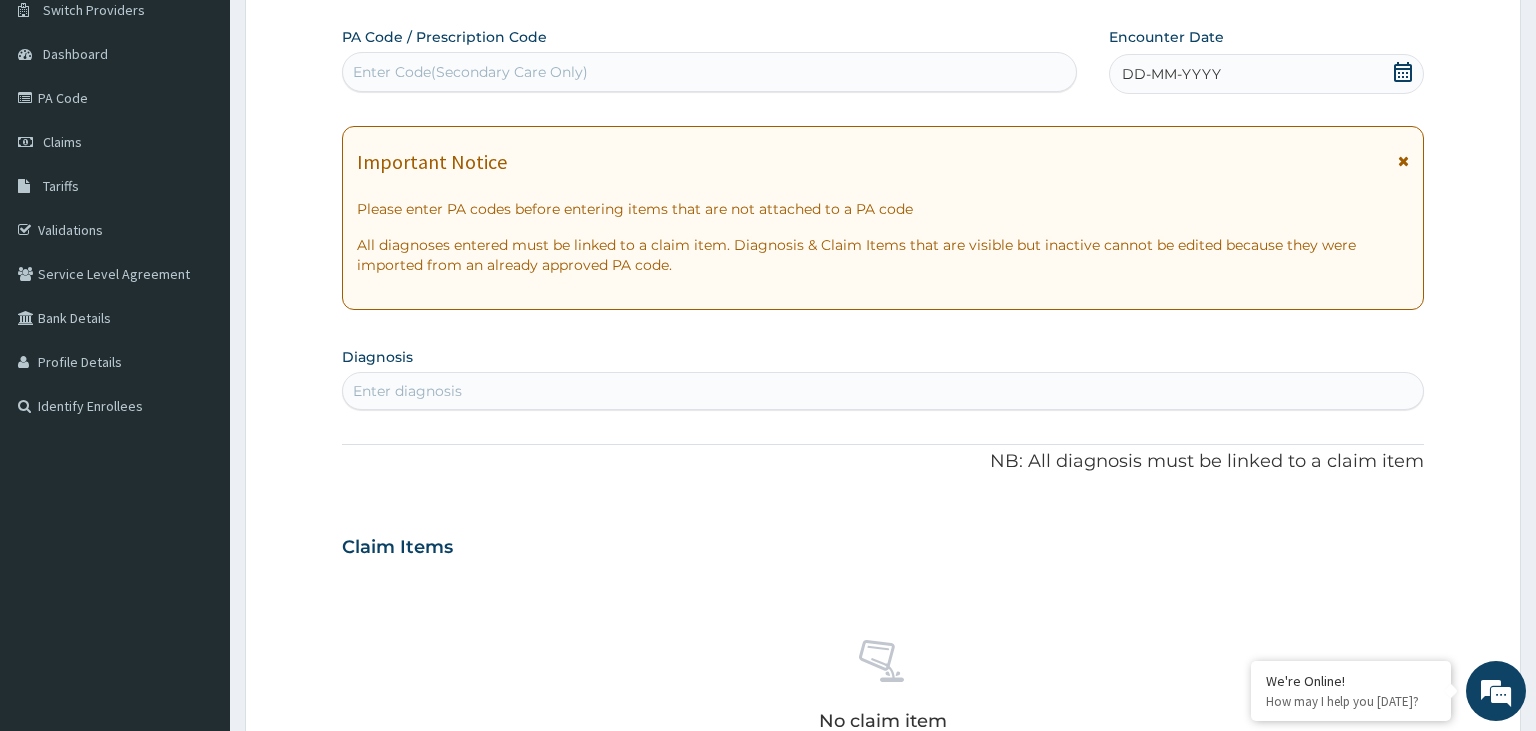 click 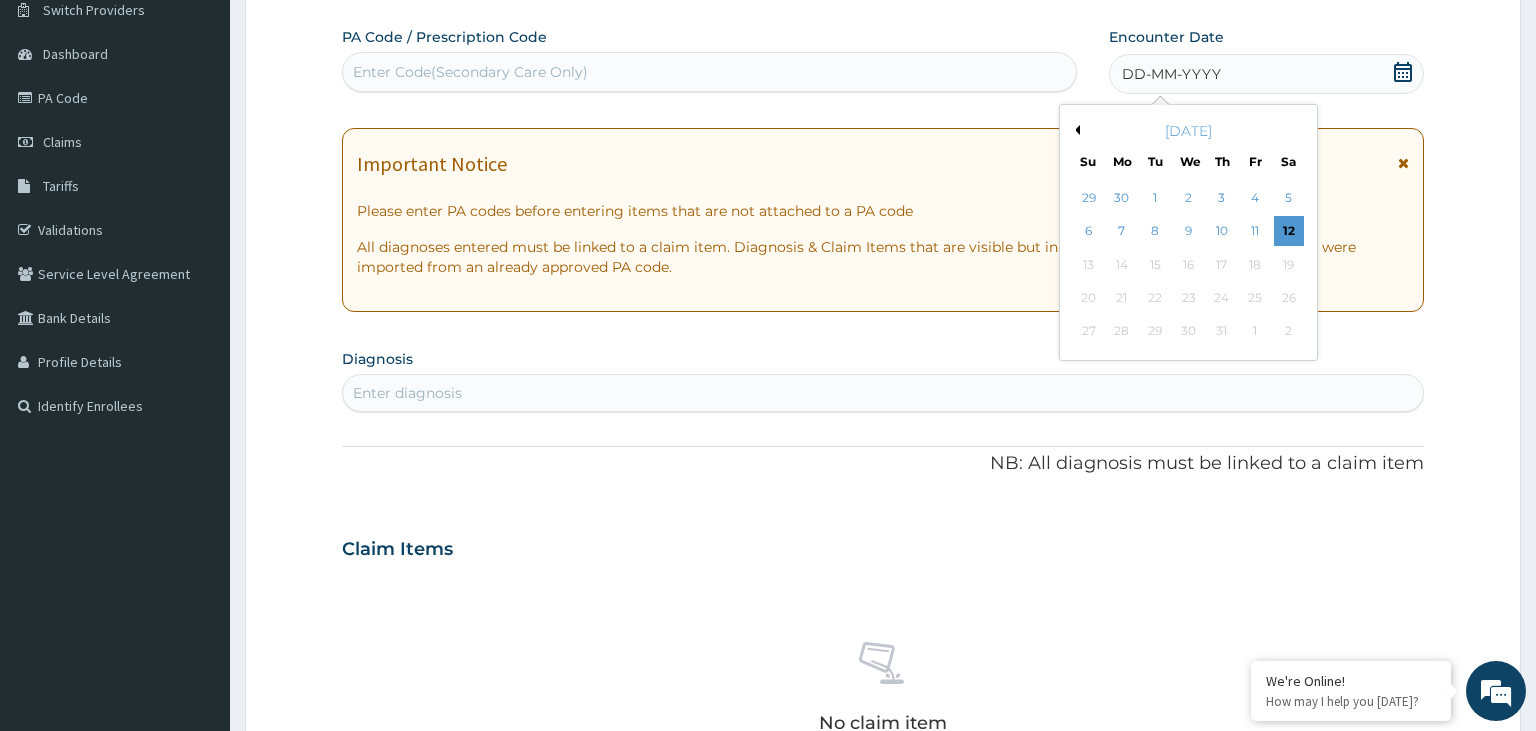 click on "10" at bounding box center (1222, 232) 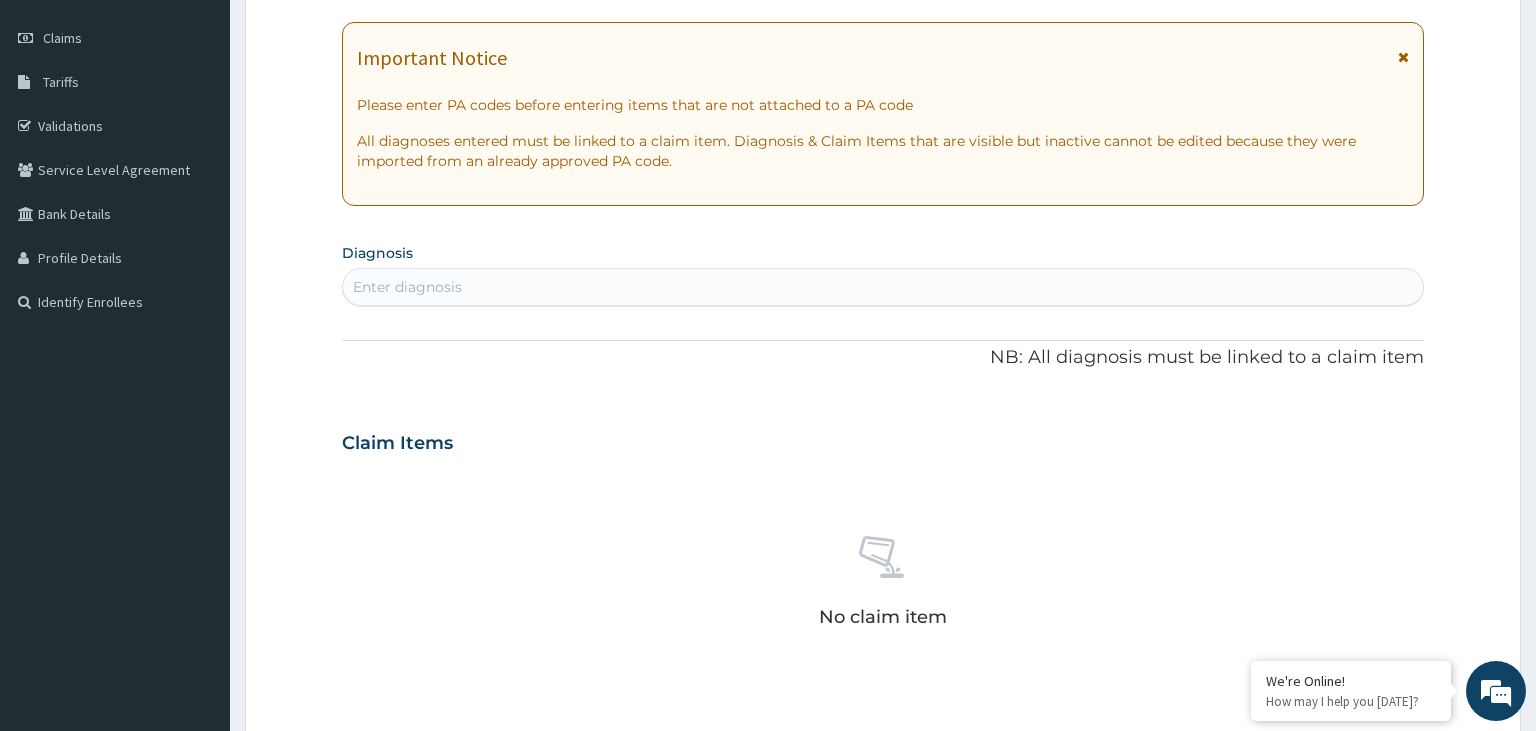 scroll, scrollTop: 269, scrollLeft: 0, axis: vertical 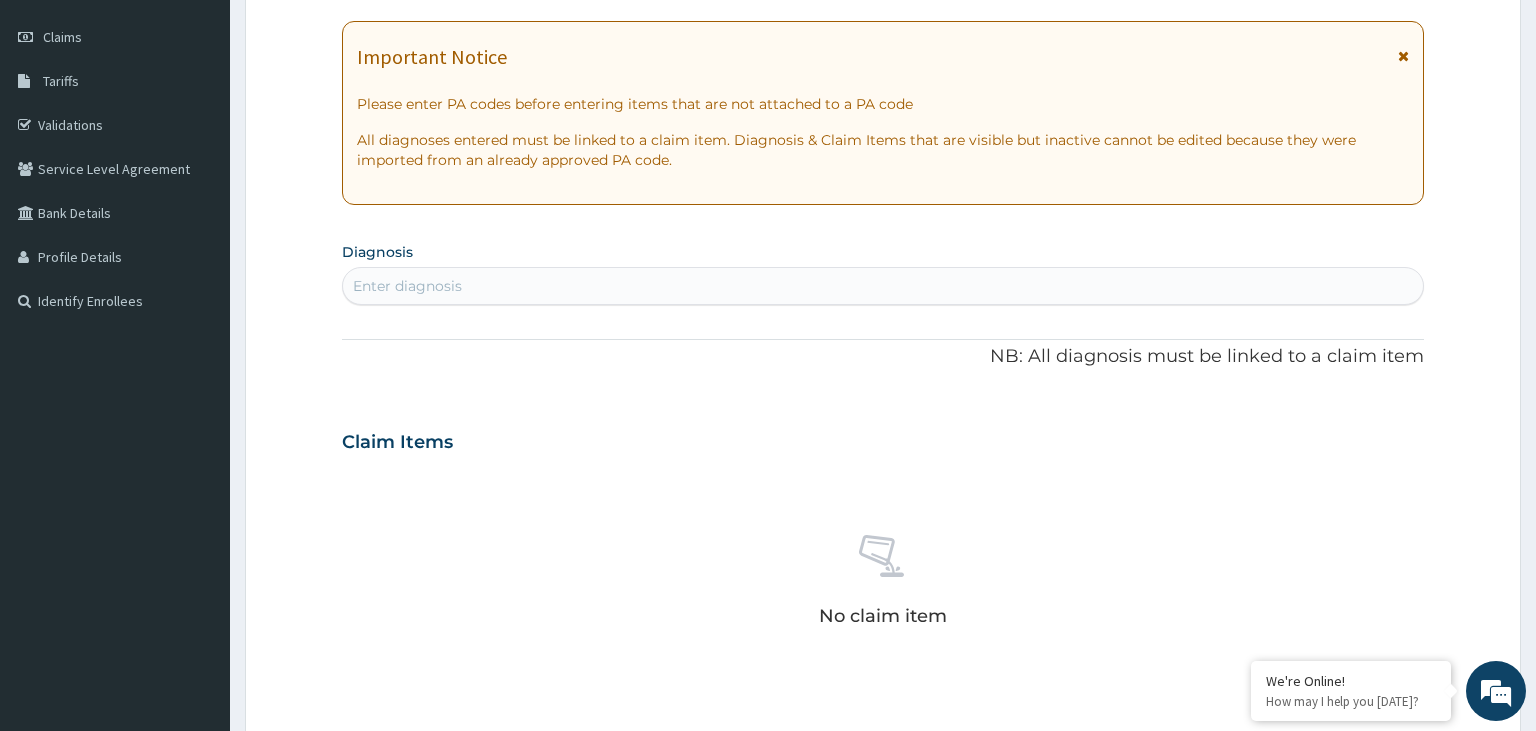 click on "Enter diagnosis" at bounding box center (883, 286) 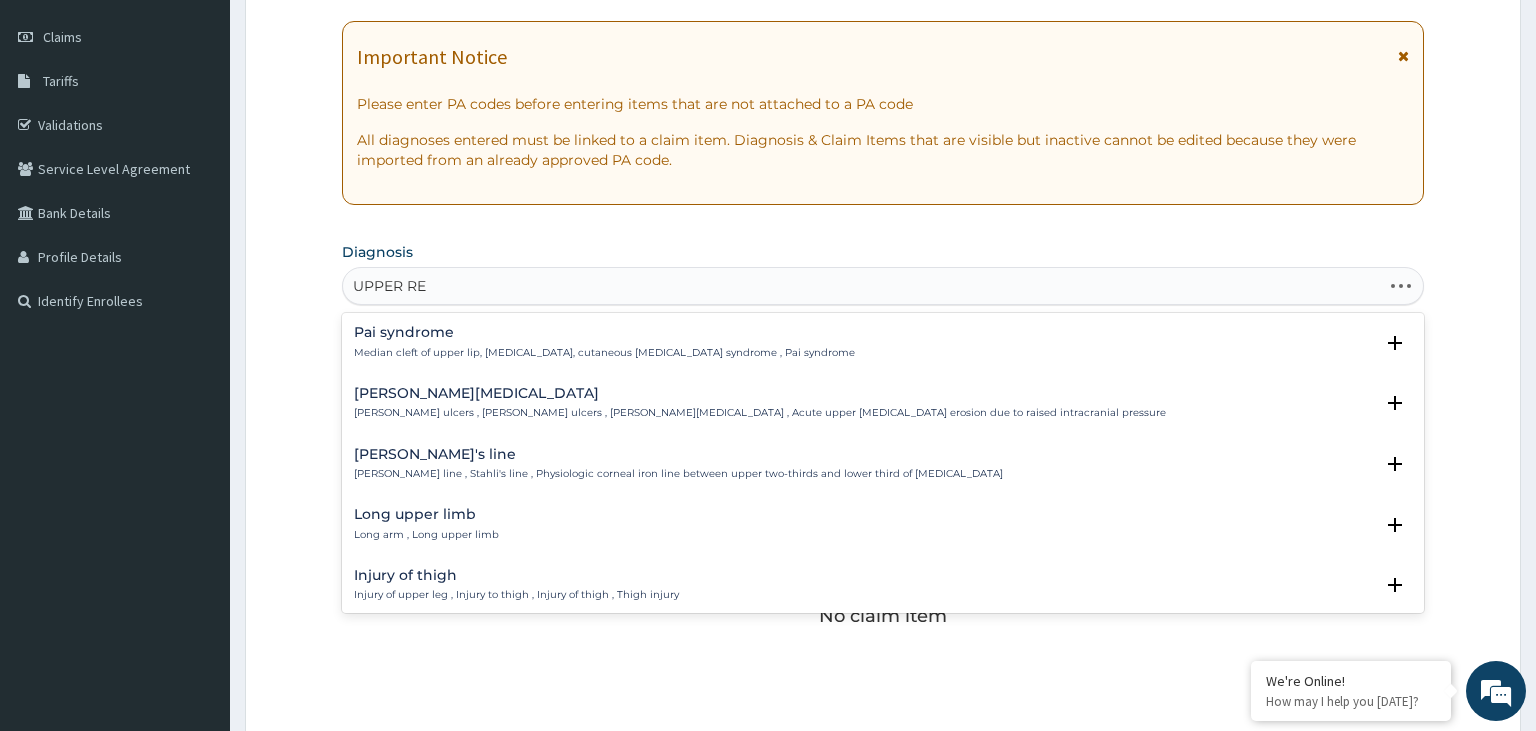 type on "UPPER RES" 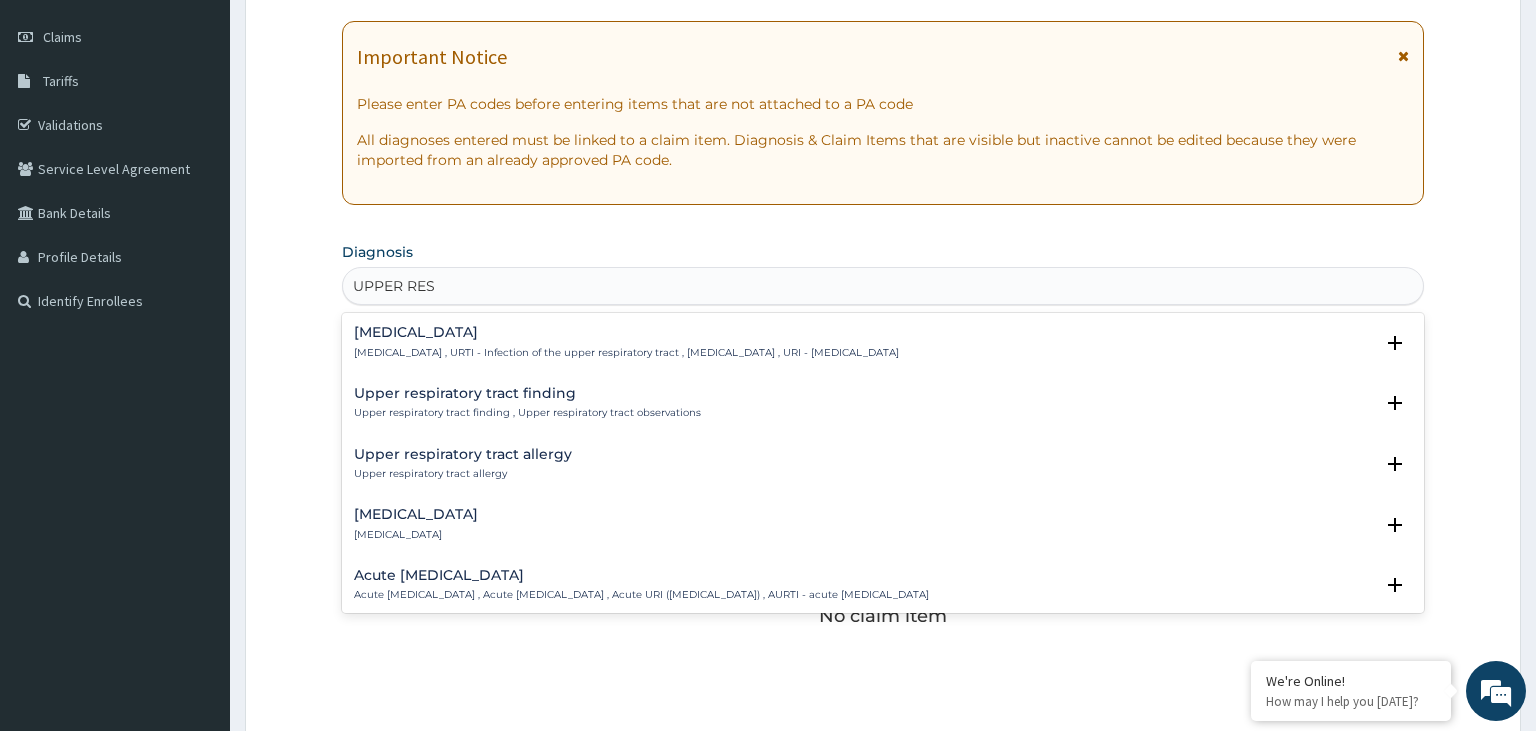 click on "[MEDICAL_DATA]" at bounding box center [626, 332] 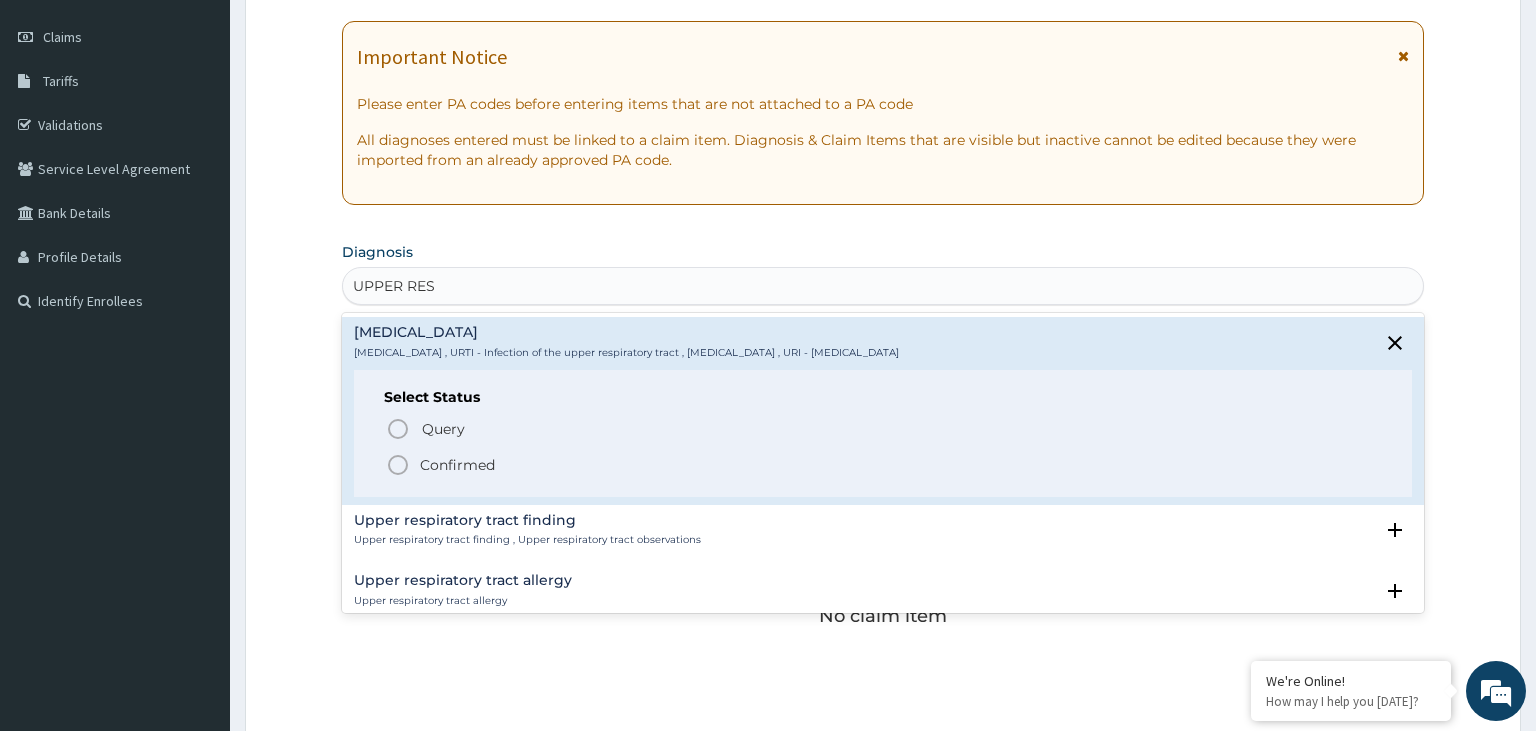 click on "Confirmed" at bounding box center [457, 465] 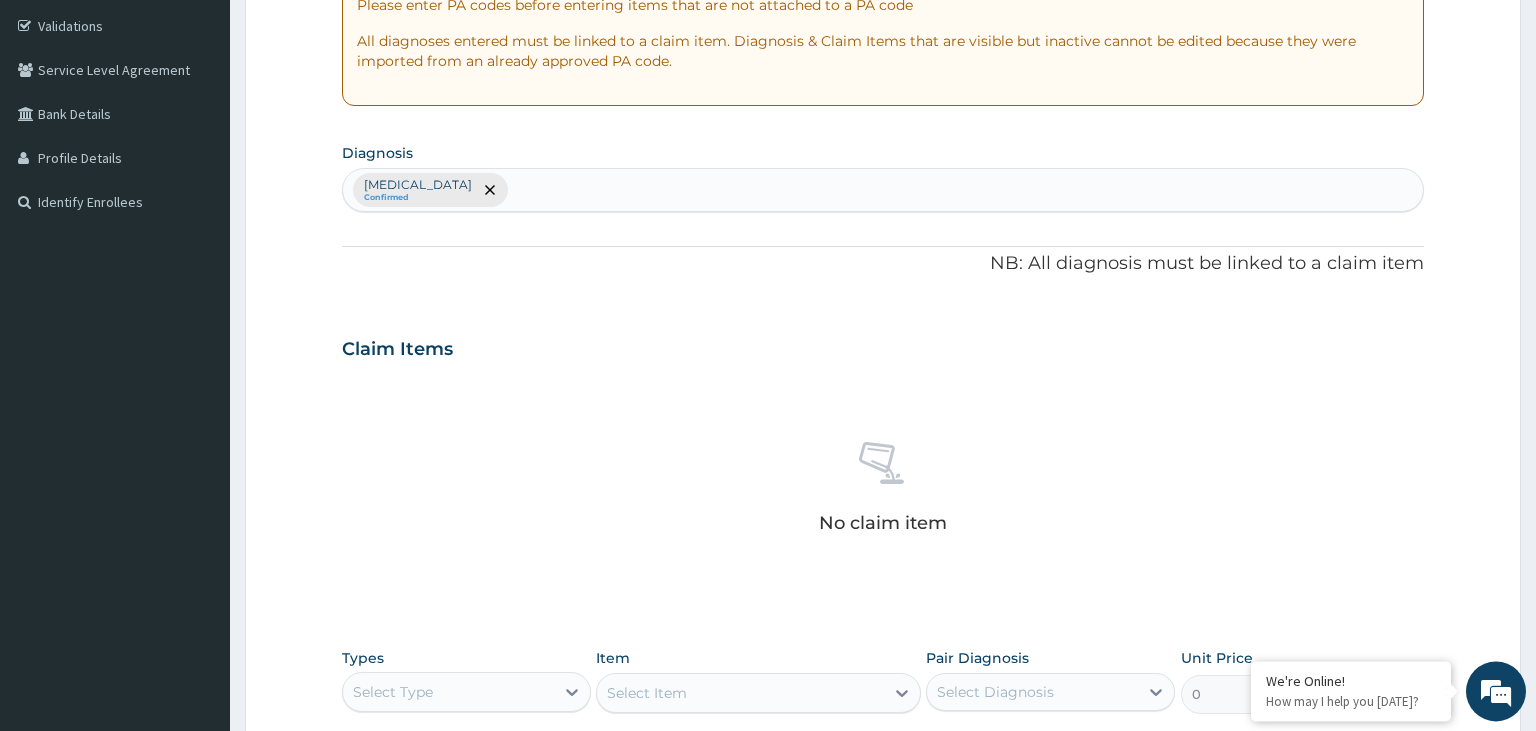 scroll, scrollTop: 708, scrollLeft: 0, axis: vertical 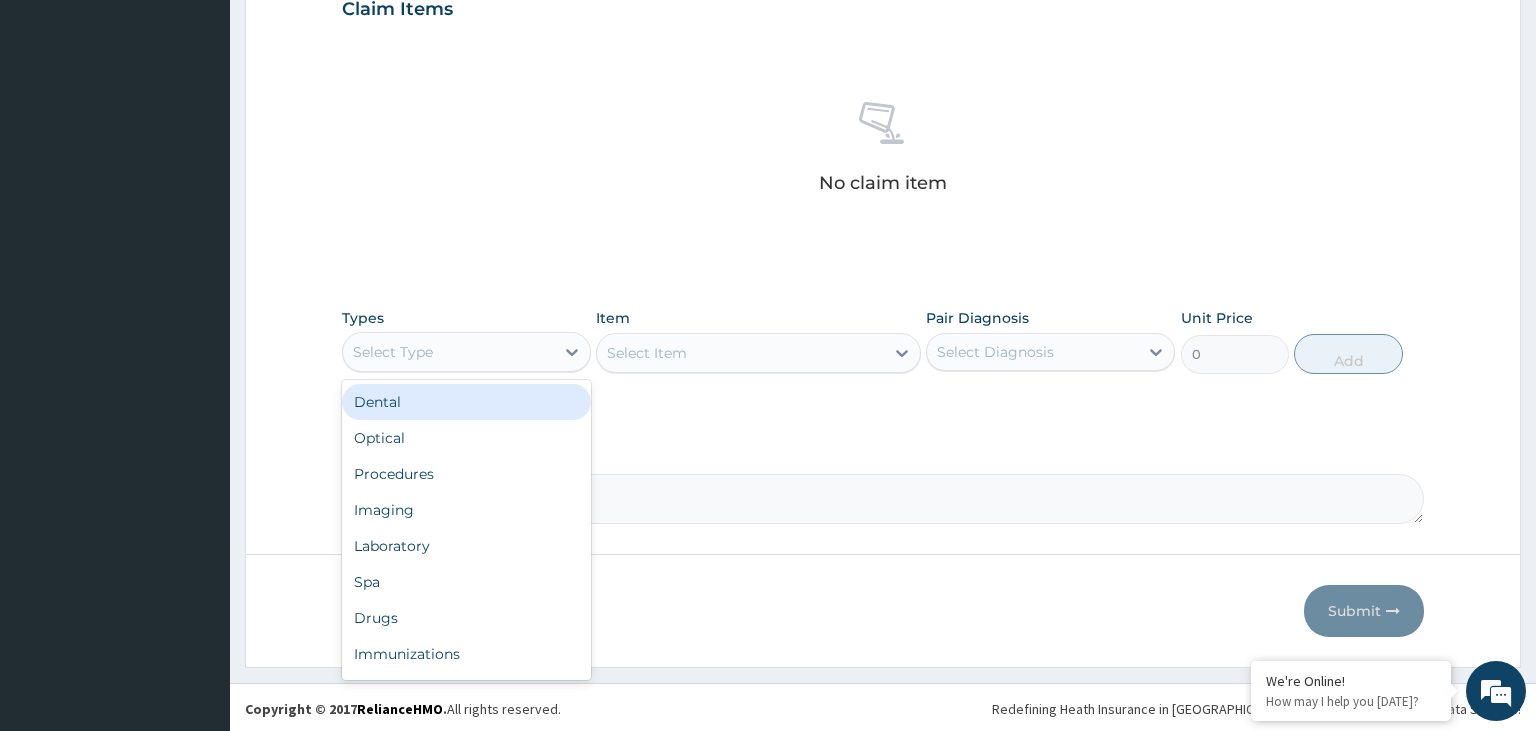 click on "Select Type" at bounding box center [448, 352] 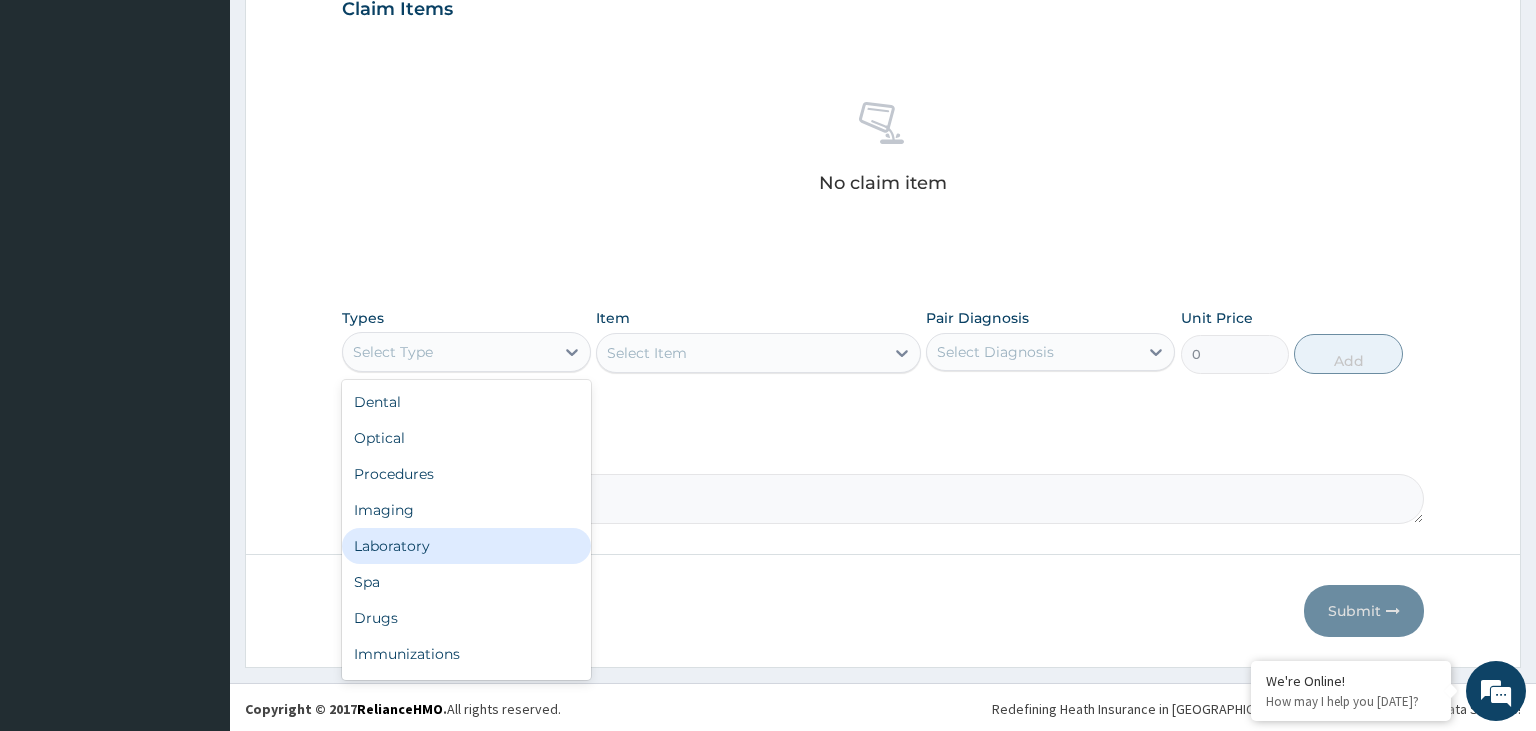click on "Laboratory" at bounding box center (466, 546) 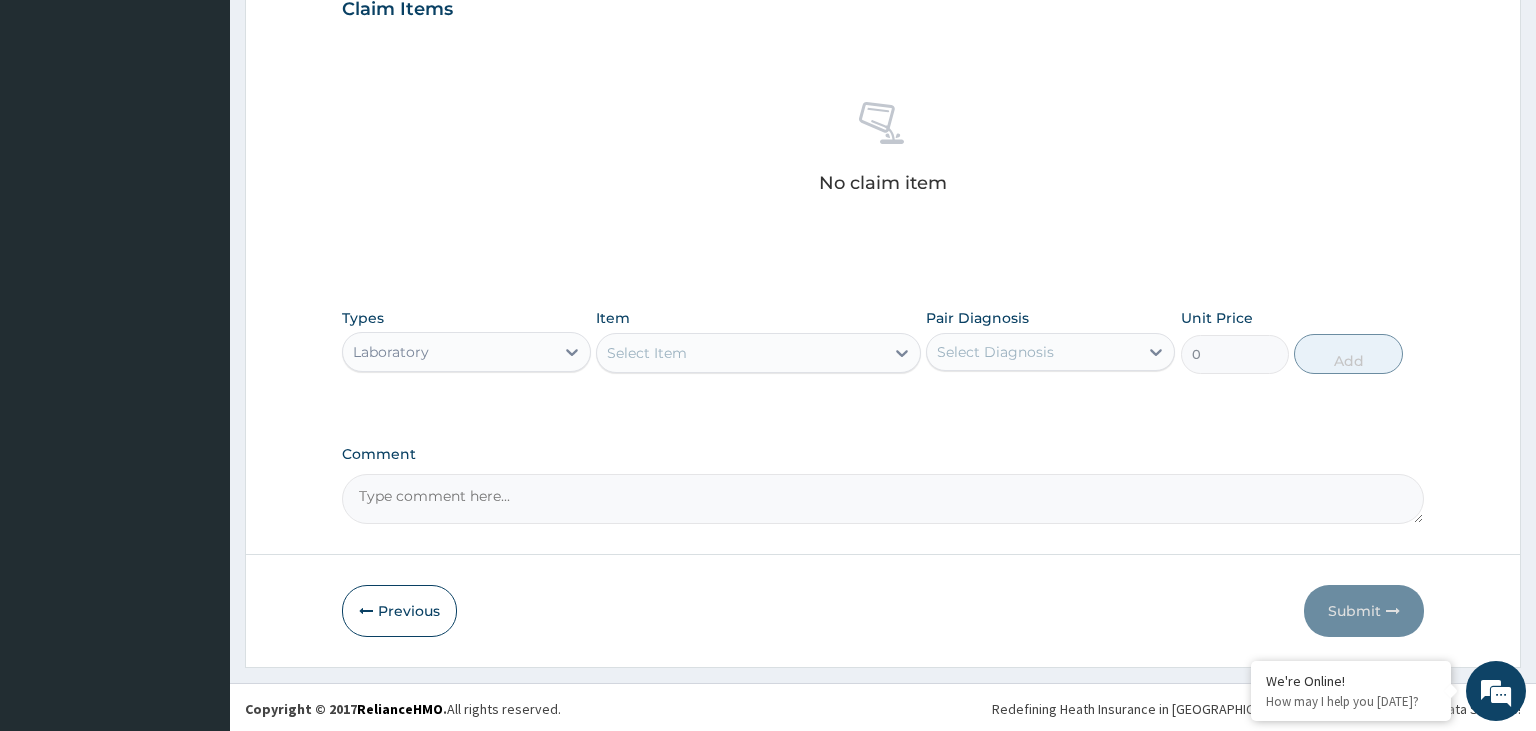 click on "Select Item" at bounding box center (740, 353) 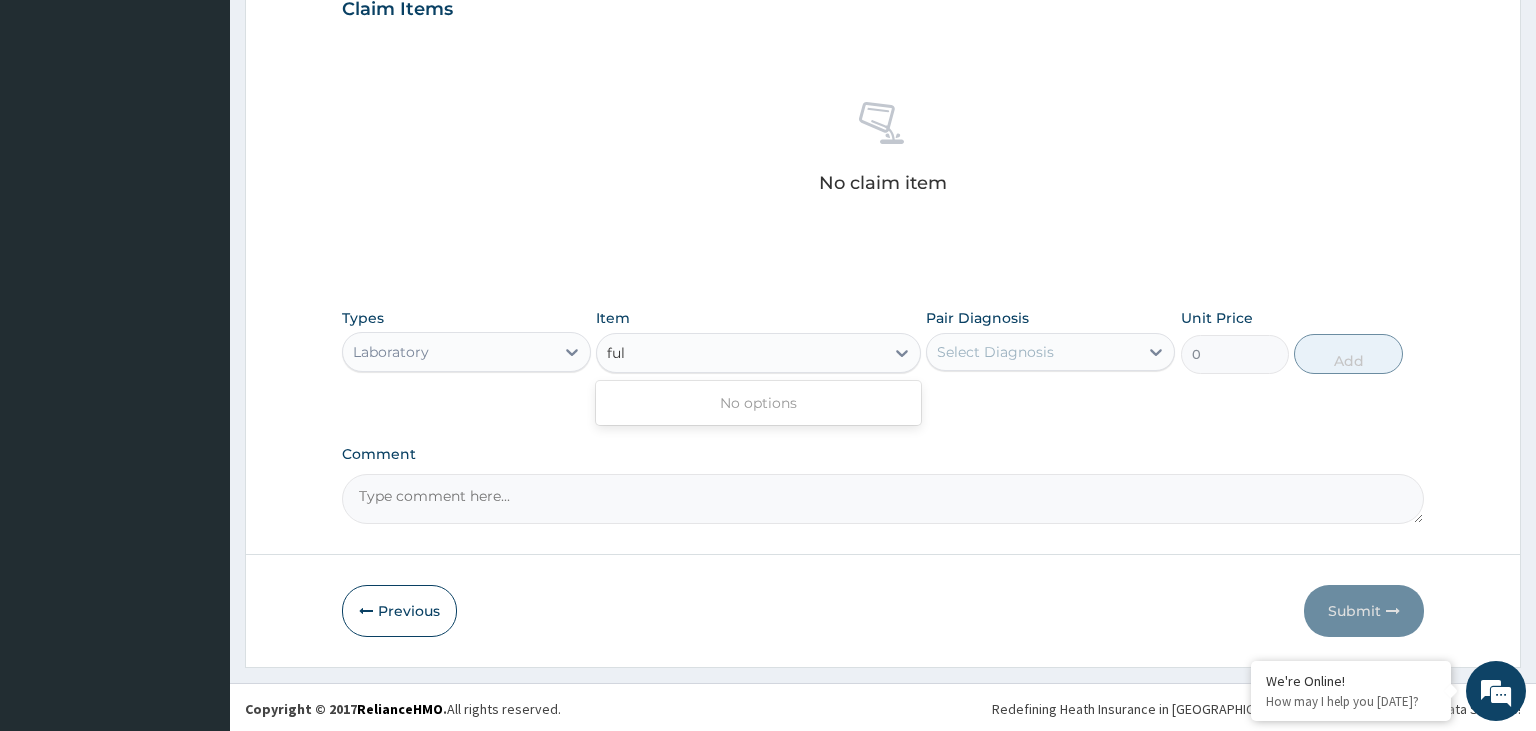 type on "full" 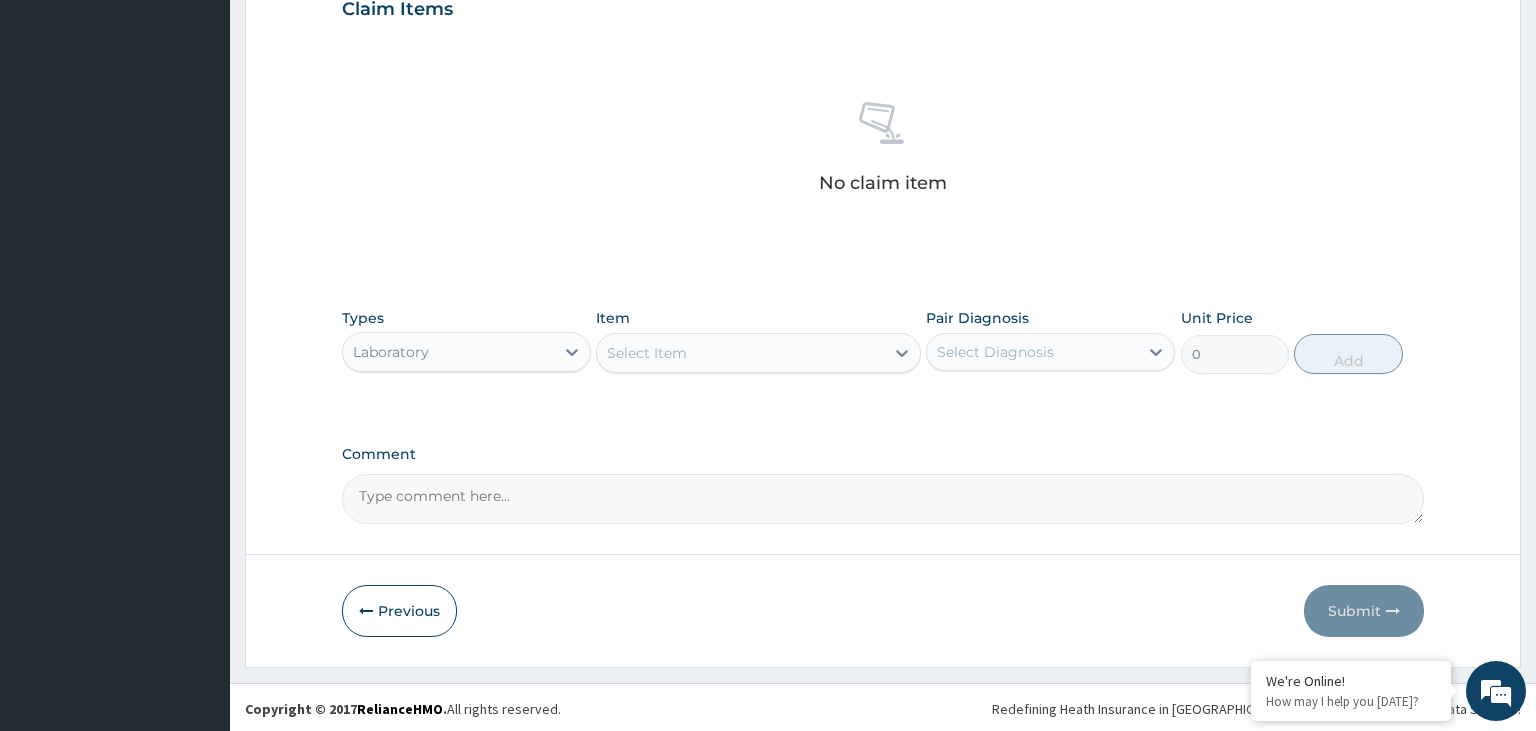click on "Select Item" at bounding box center [740, 353] 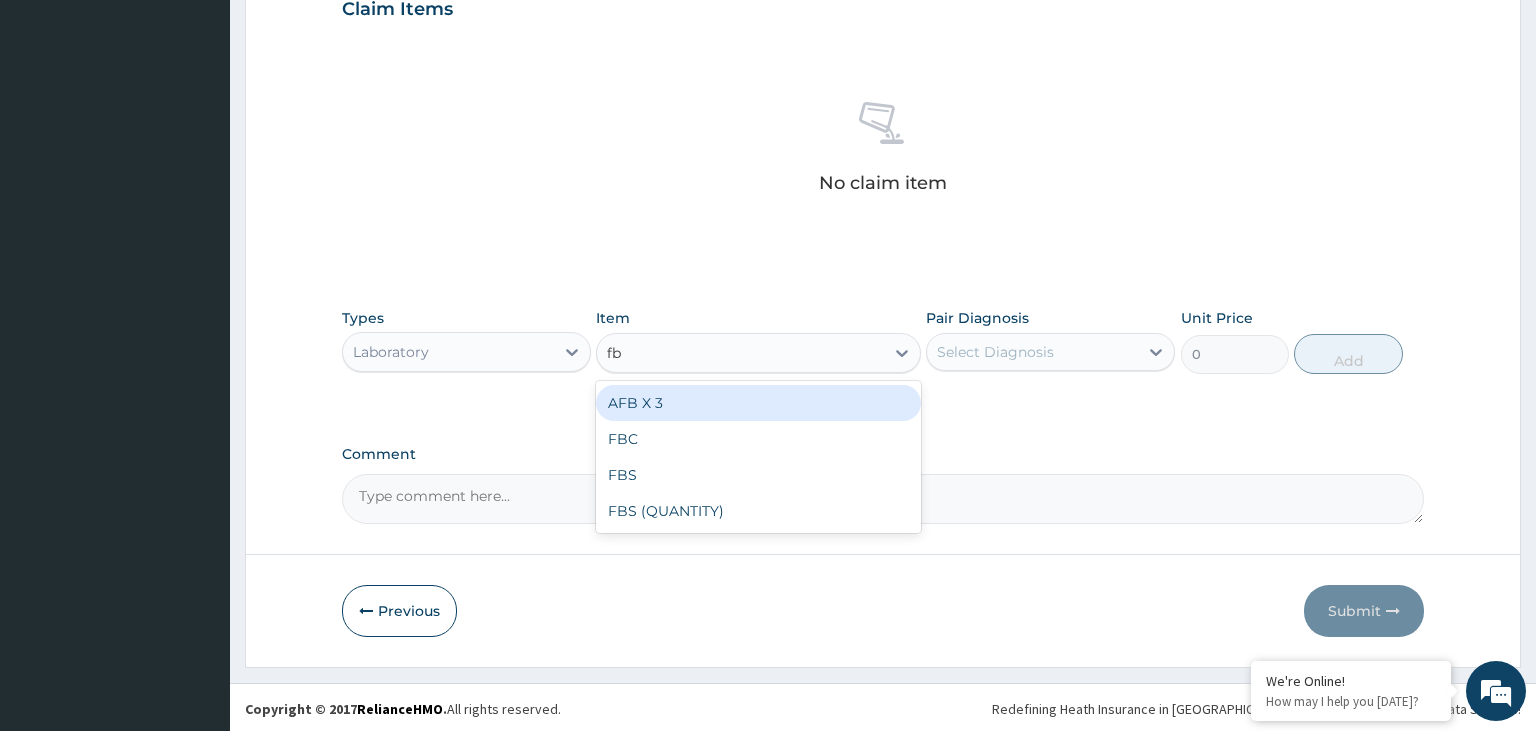 type on "fbc" 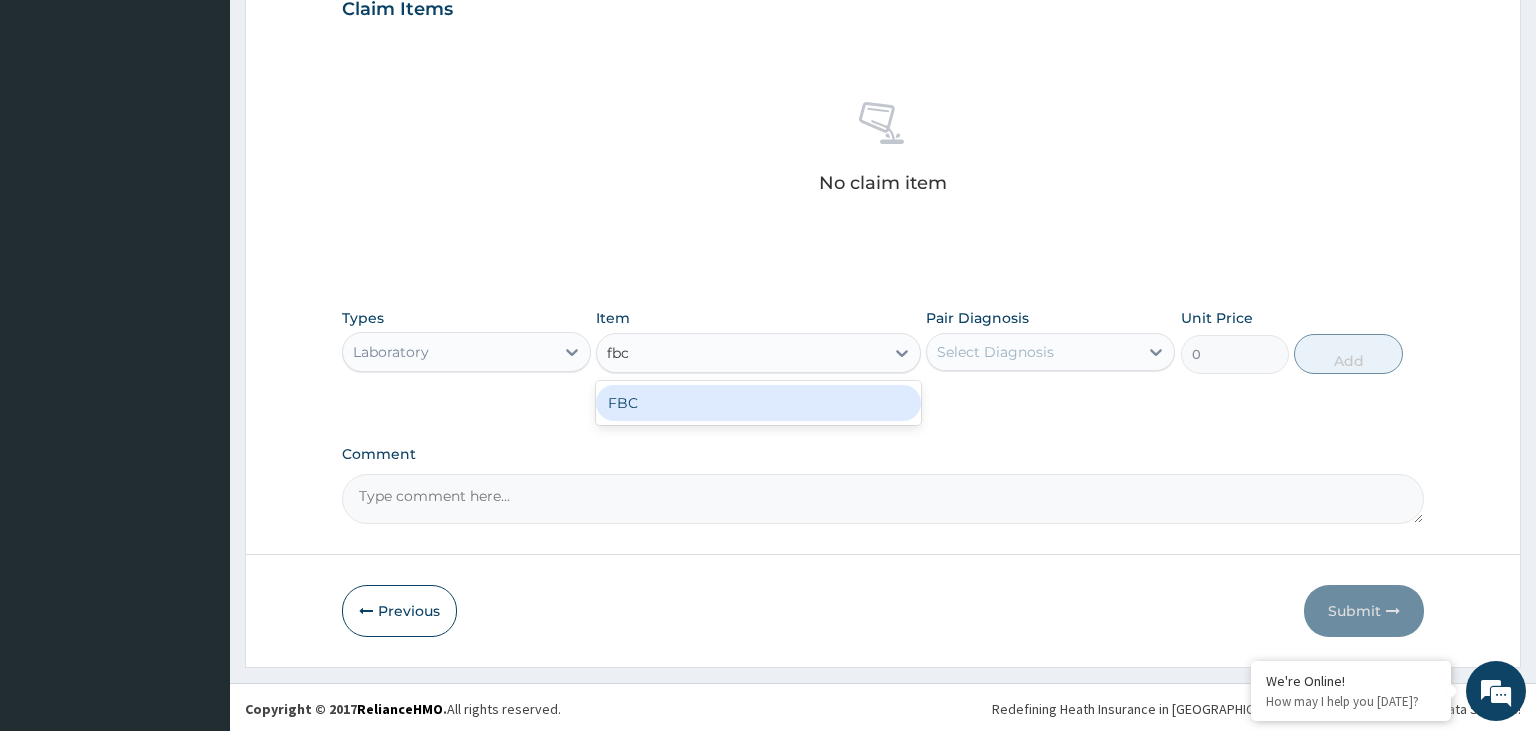 click on "FBC" at bounding box center (758, 403) 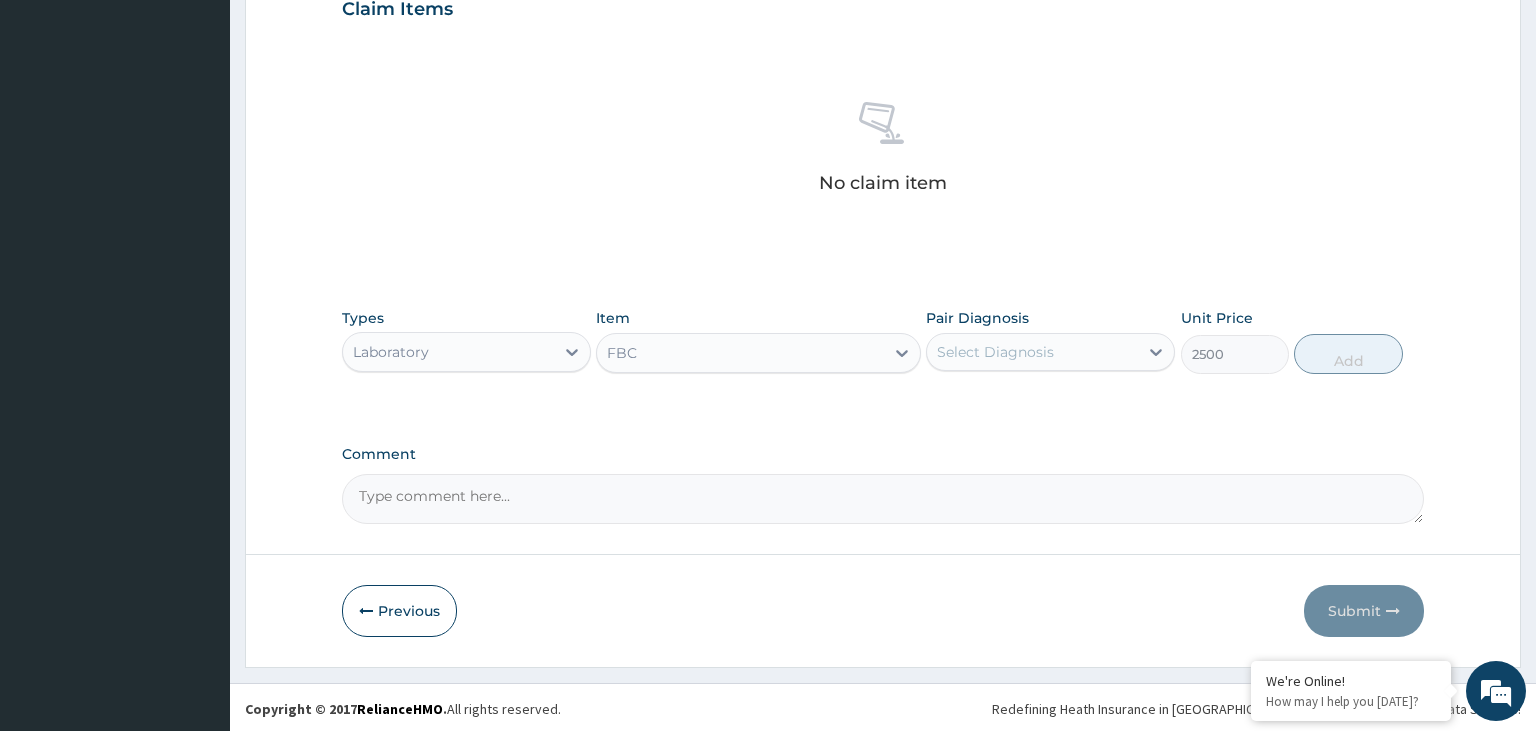 click on "Select Diagnosis" at bounding box center (1032, 352) 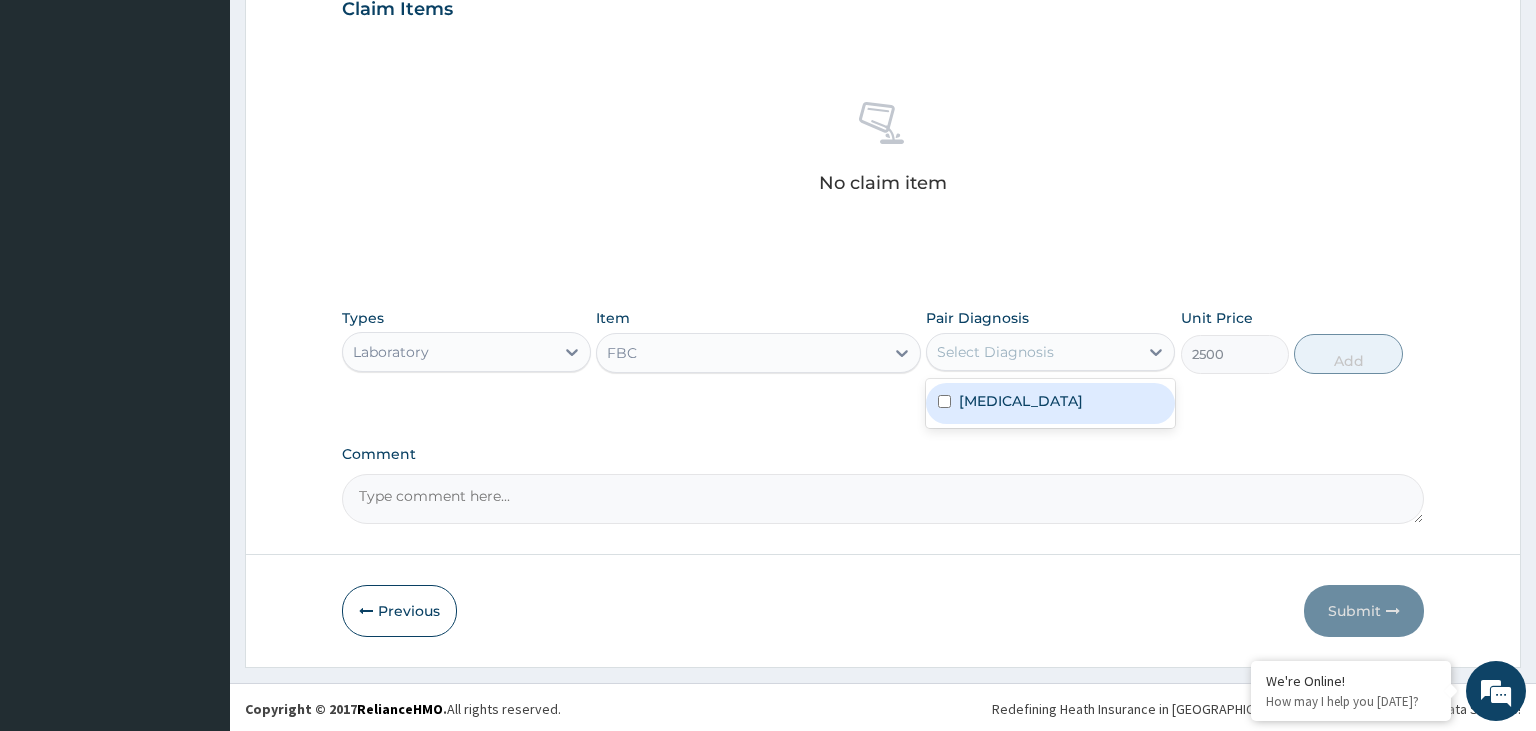 click on "Upper respiratory infection" at bounding box center (1021, 401) 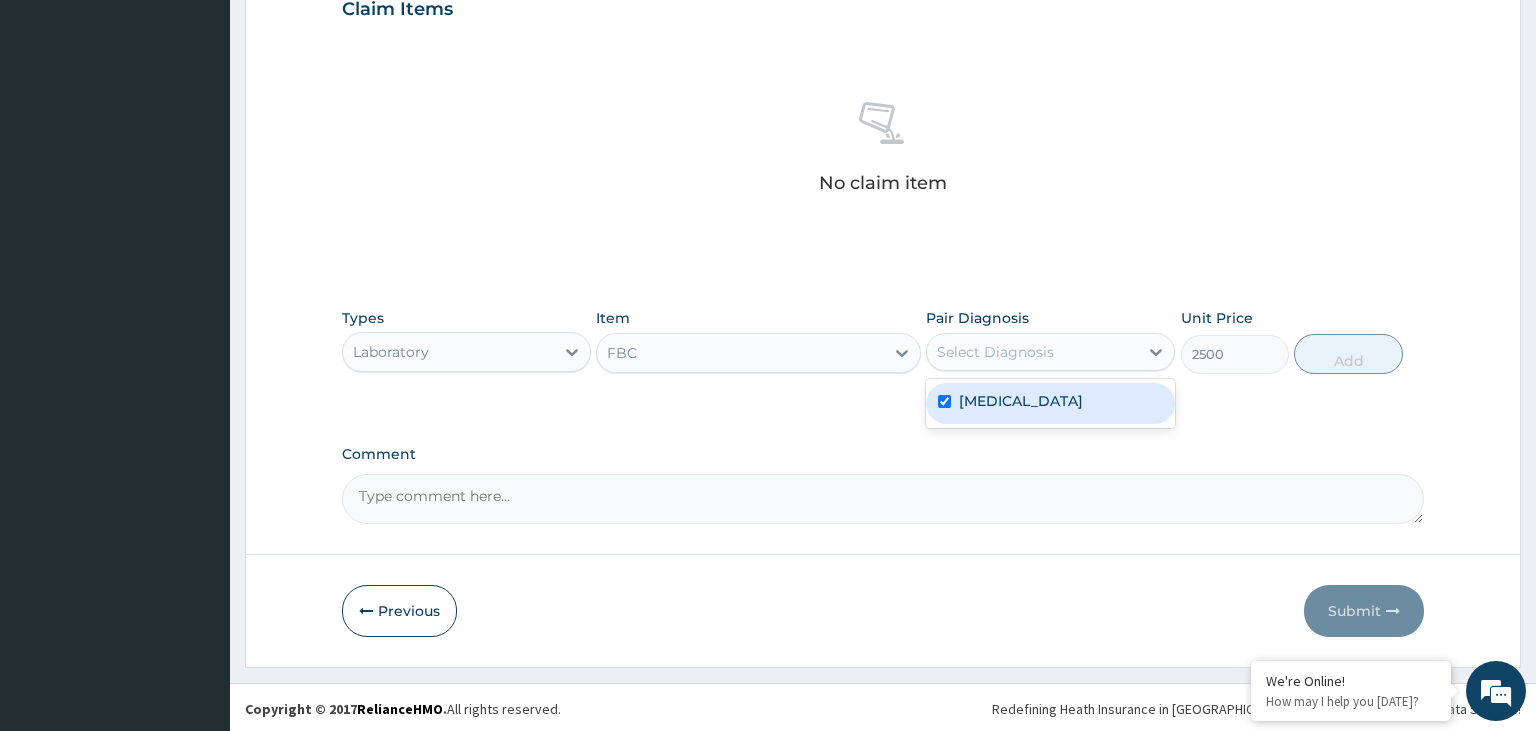 checkbox on "true" 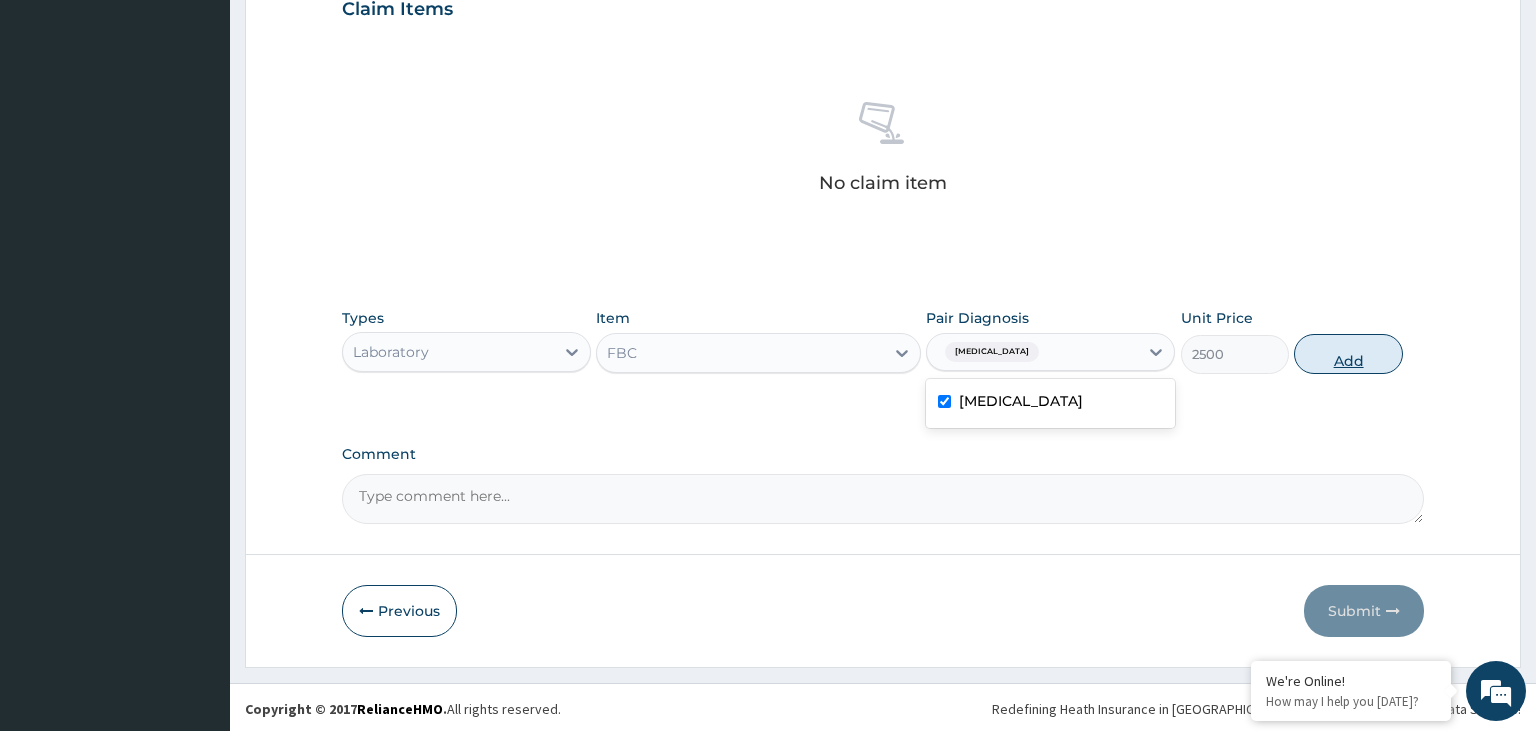 click on "Add" at bounding box center [1348, 354] 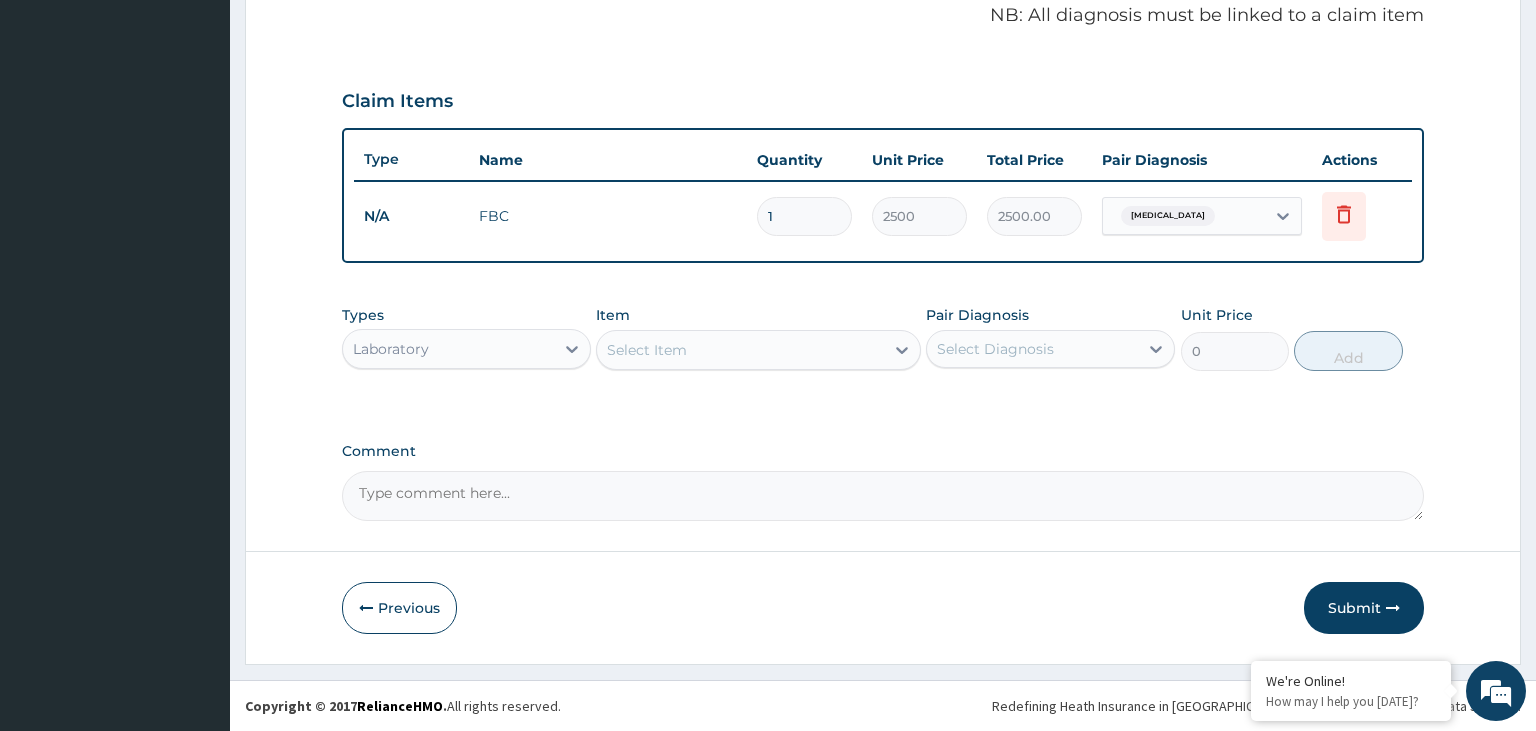 scroll, scrollTop: 612, scrollLeft: 0, axis: vertical 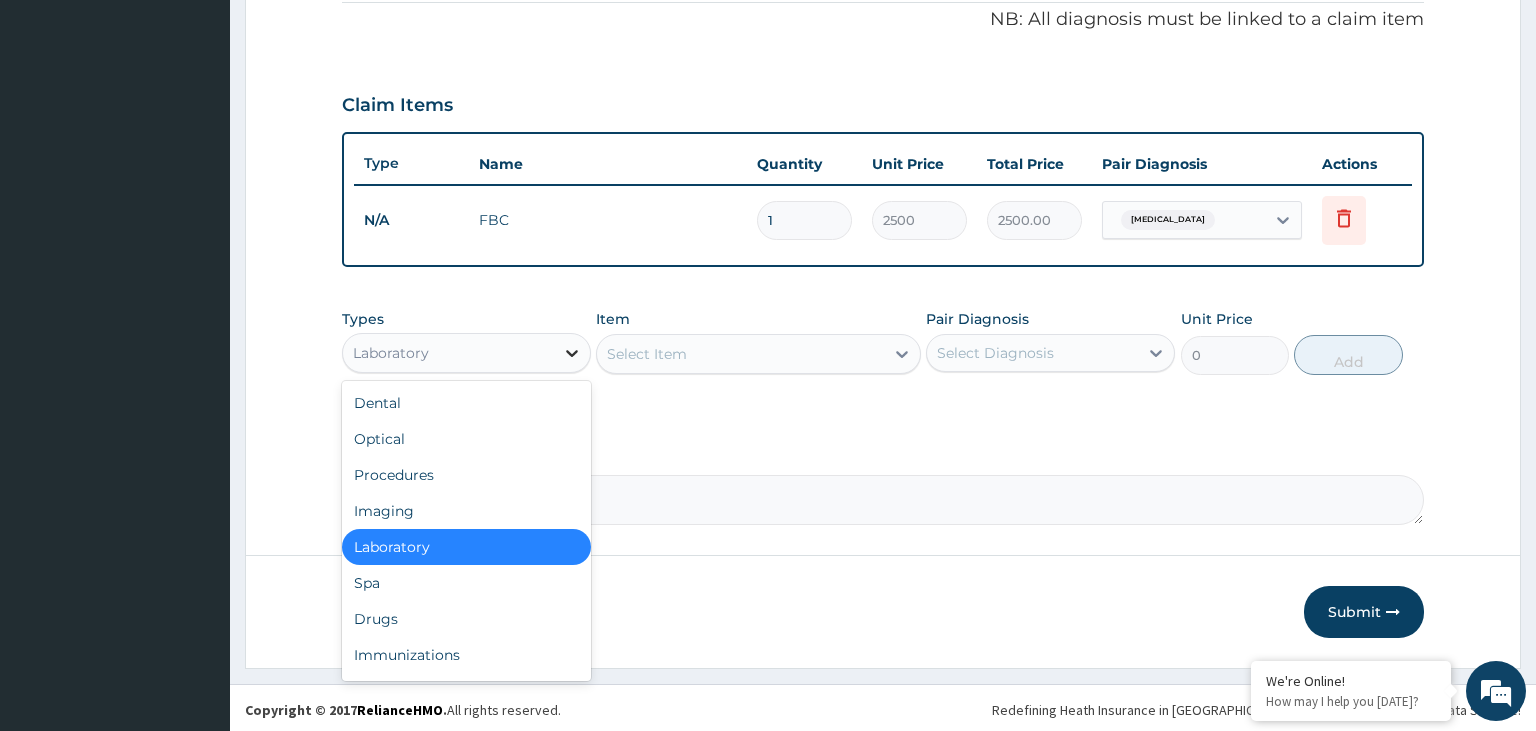click at bounding box center (572, 353) 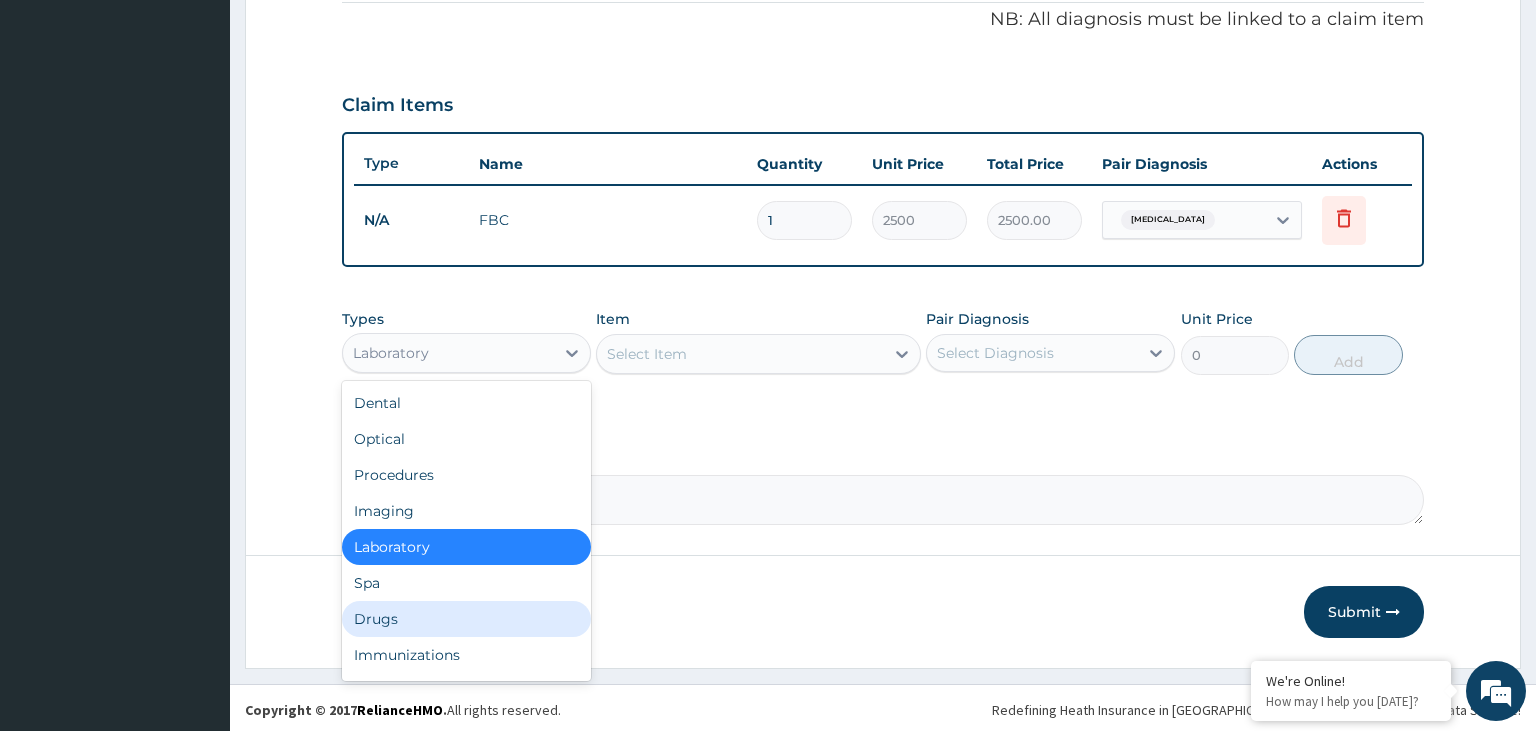 click on "Drugs" at bounding box center (466, 619) 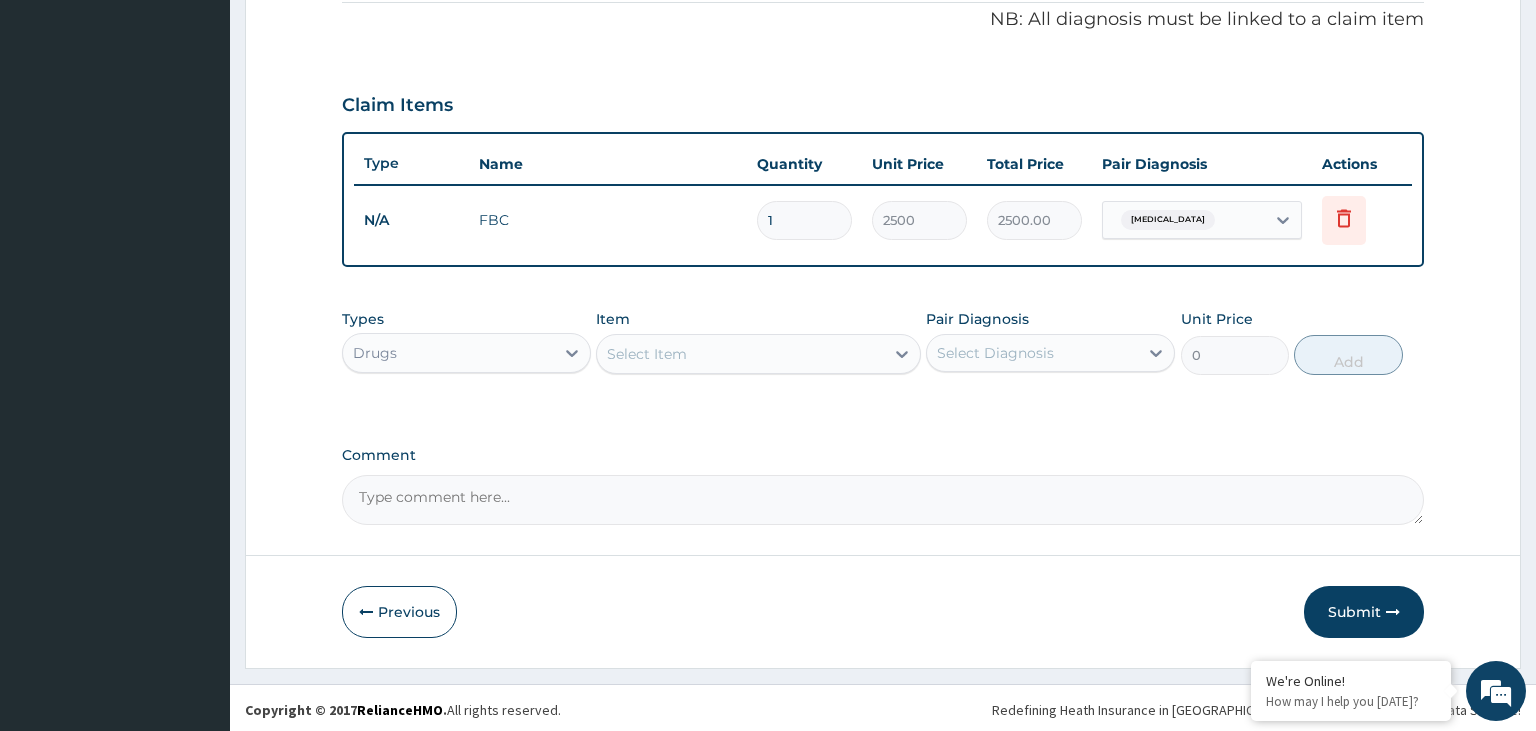 click on "Select Item" at bounding box center (647, 354) 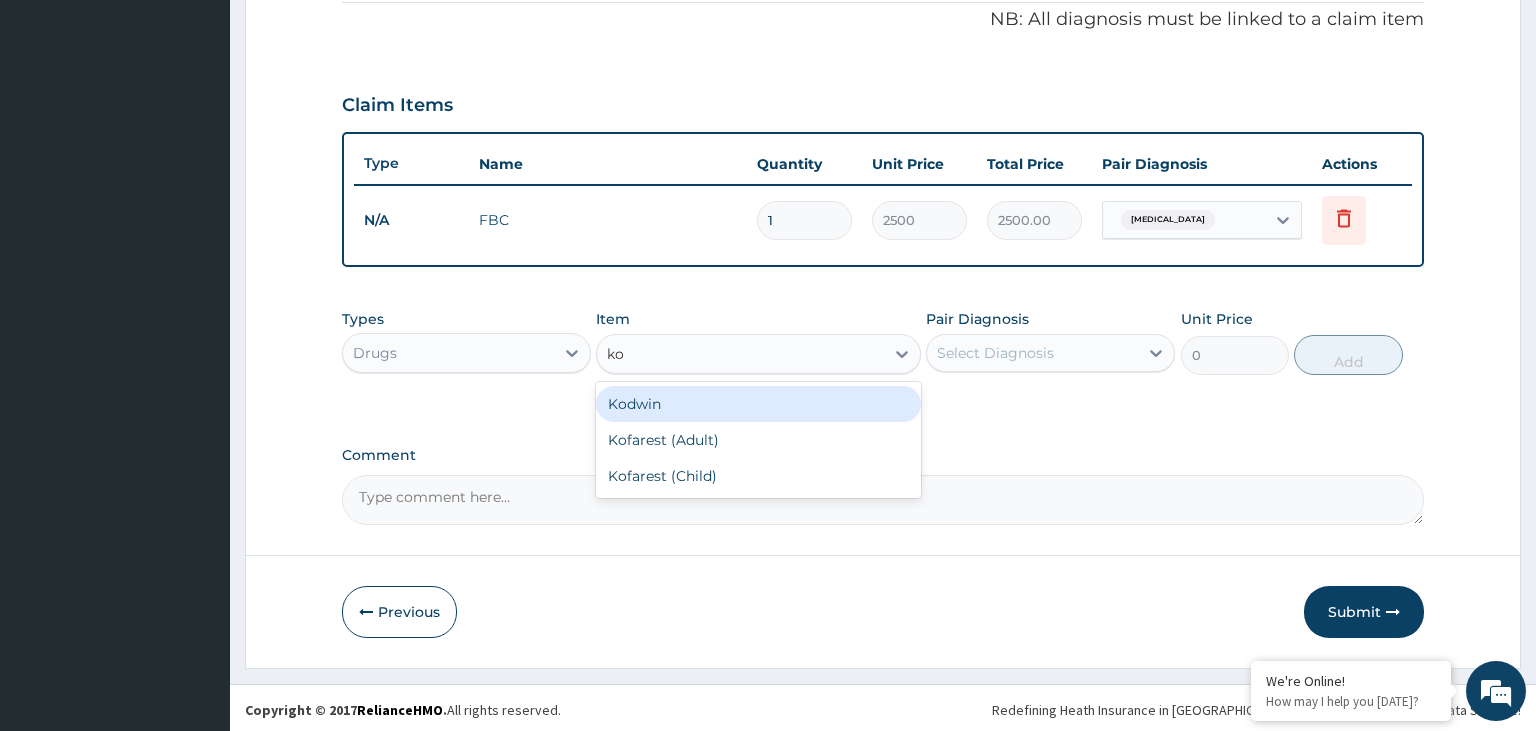 type on "kof" 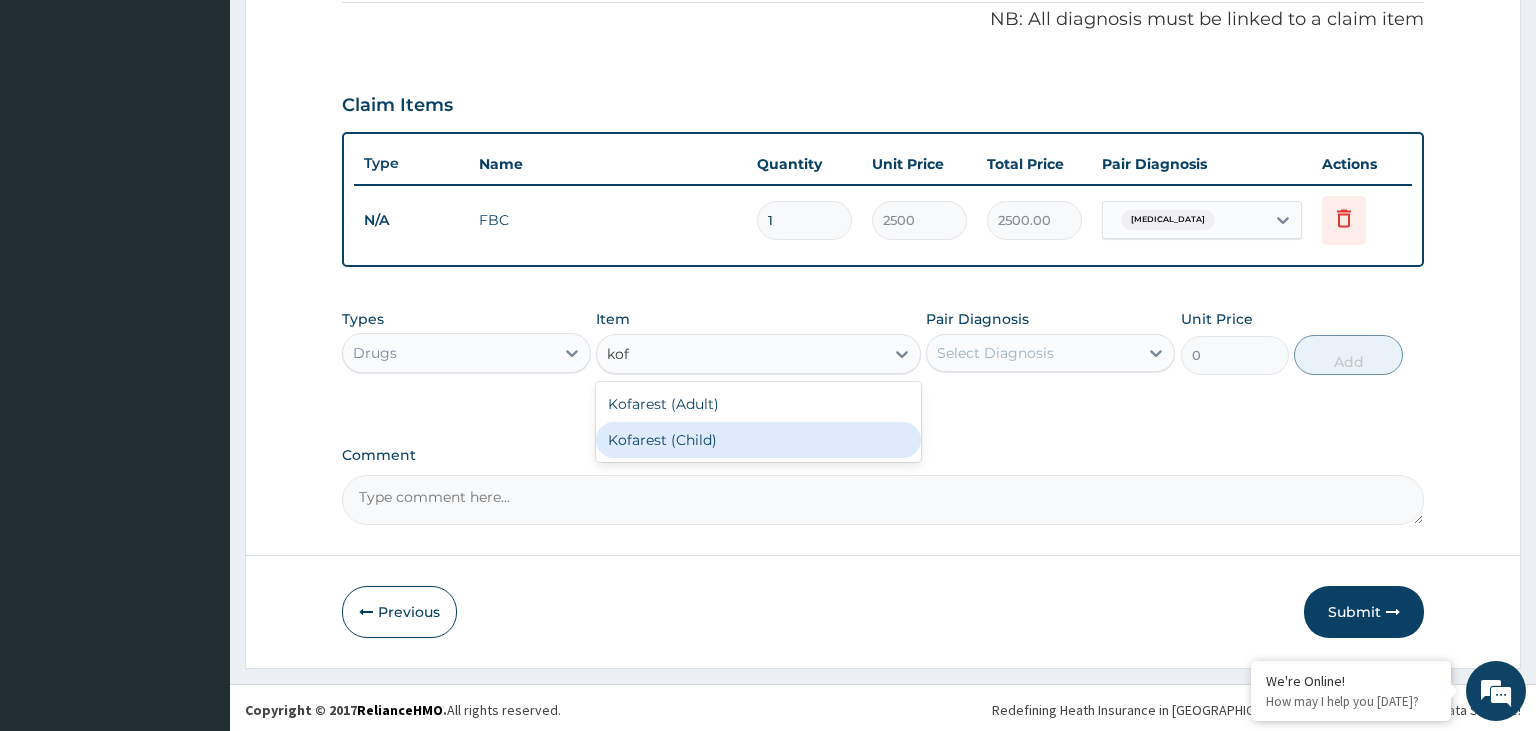 click on "Kofarest (Child)" at bounding box center [758, 440] 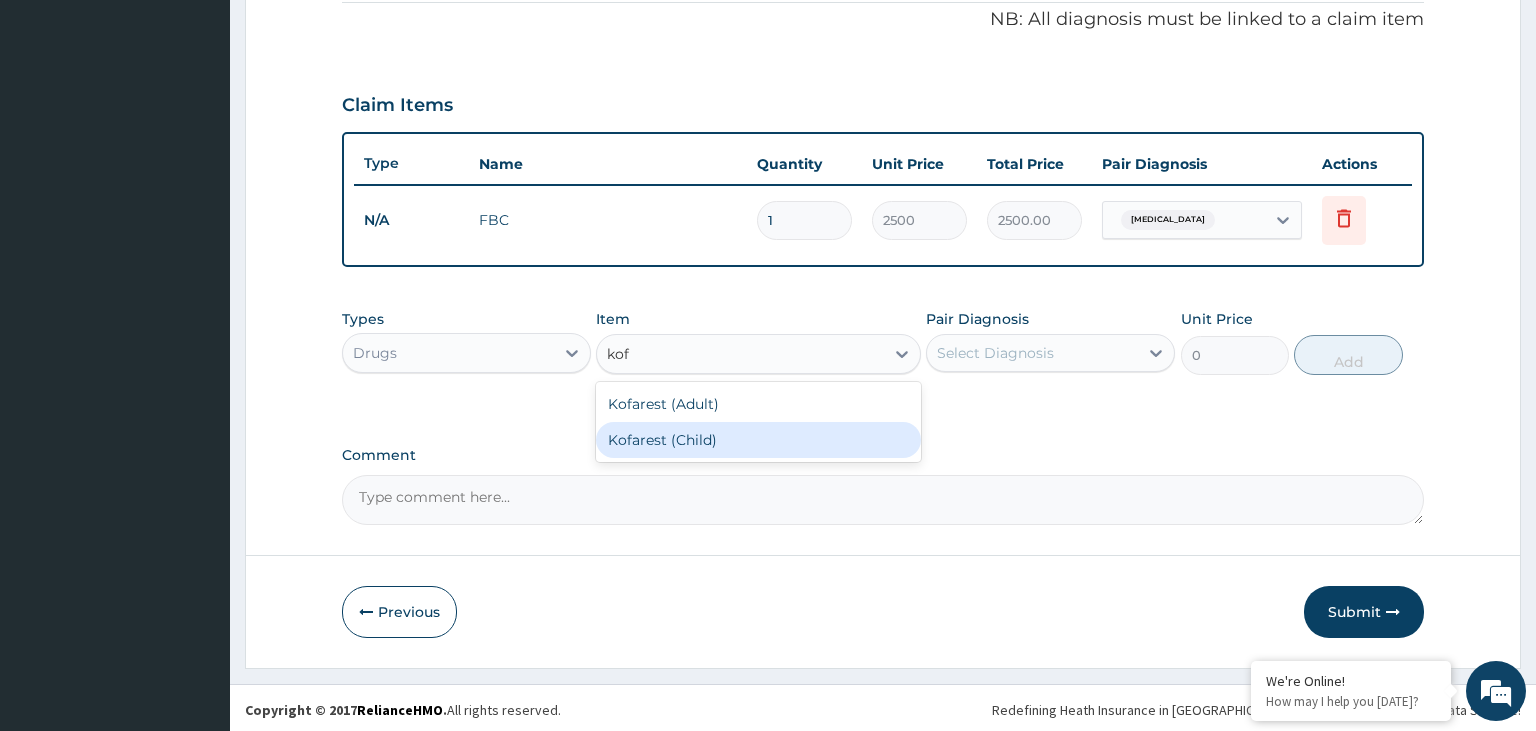 type 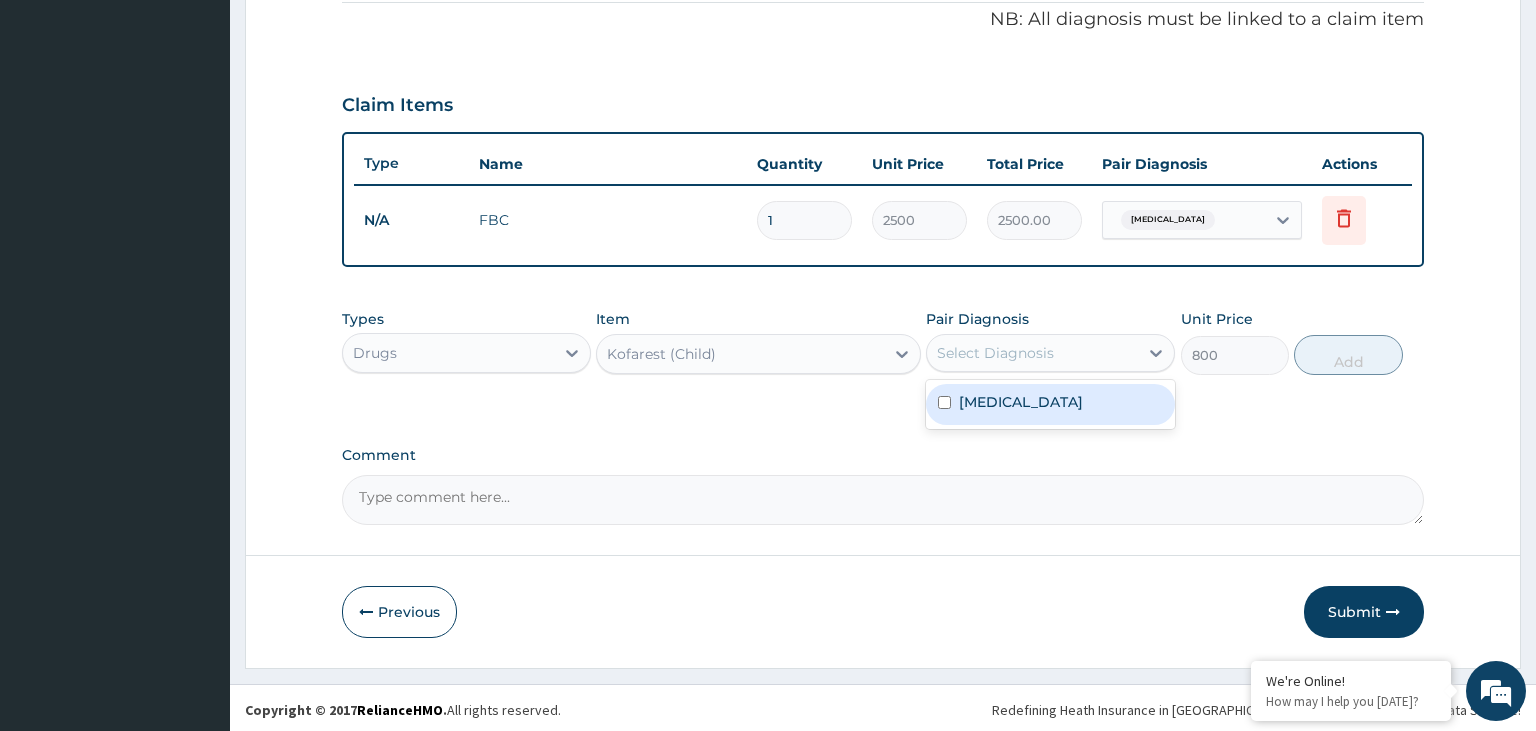 click on "Select Diagnosis" at bounding box center [995, 353] 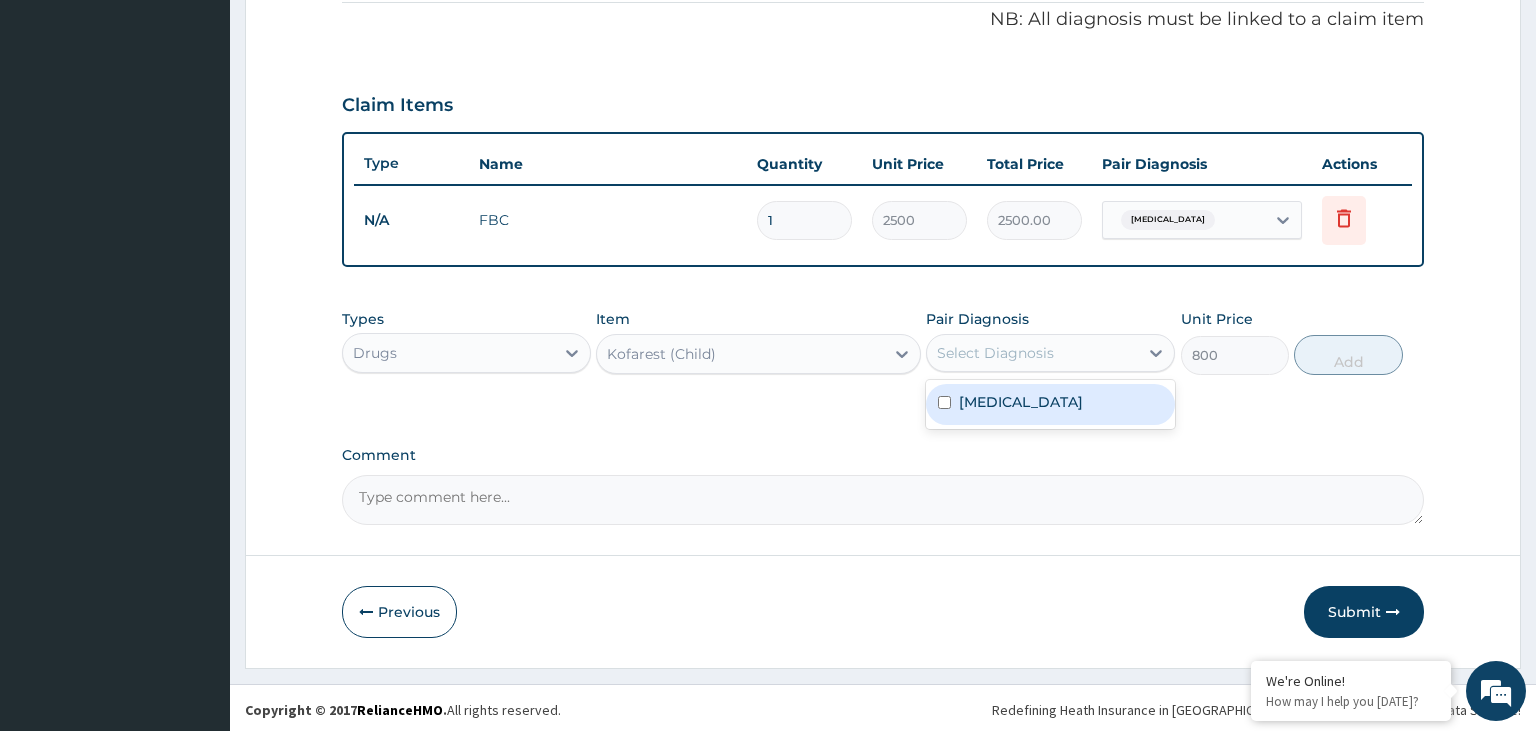 drag, startPoint x: 1014, startPoint y: 413, endPoint x: 1097, endPoint y: 413, distance: 83 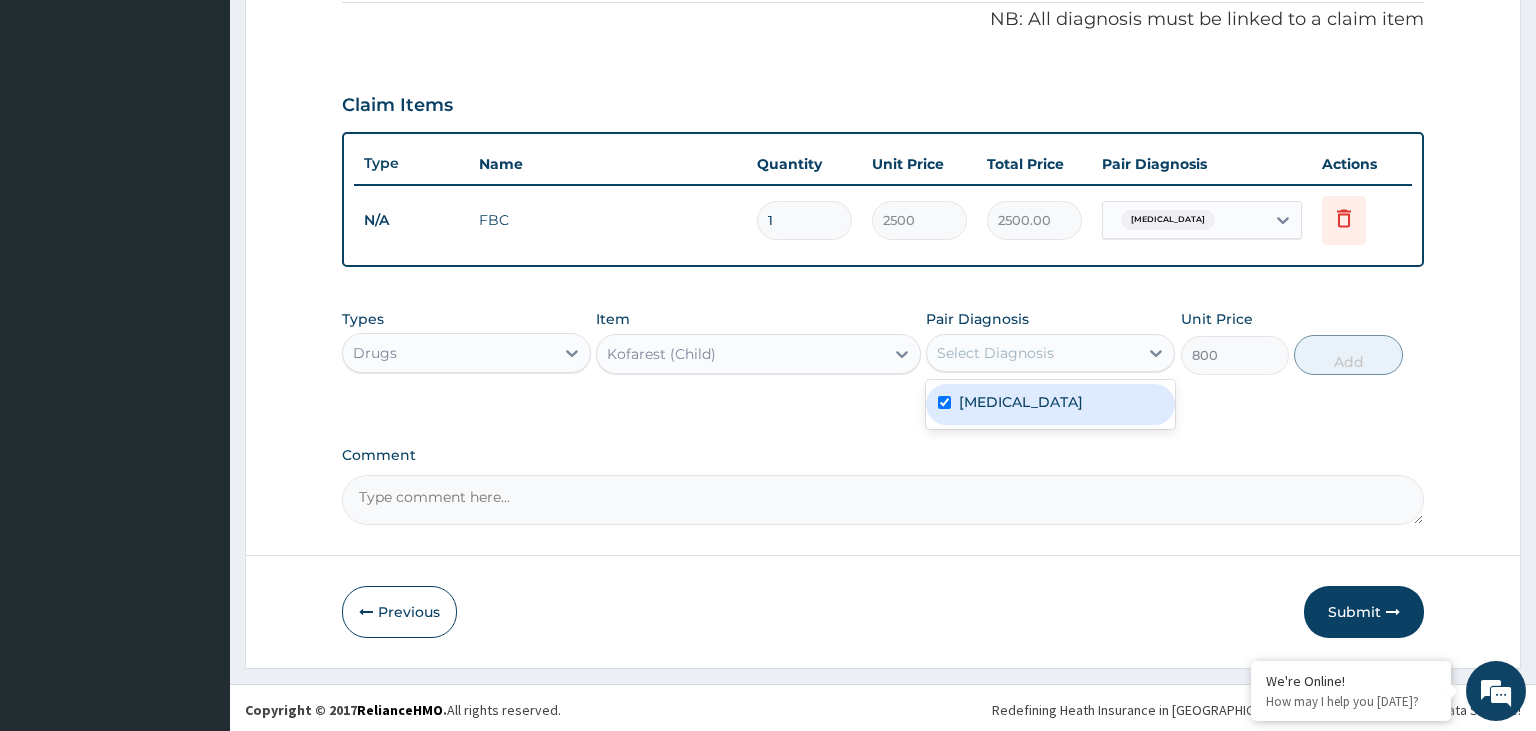 checkbox on "true" 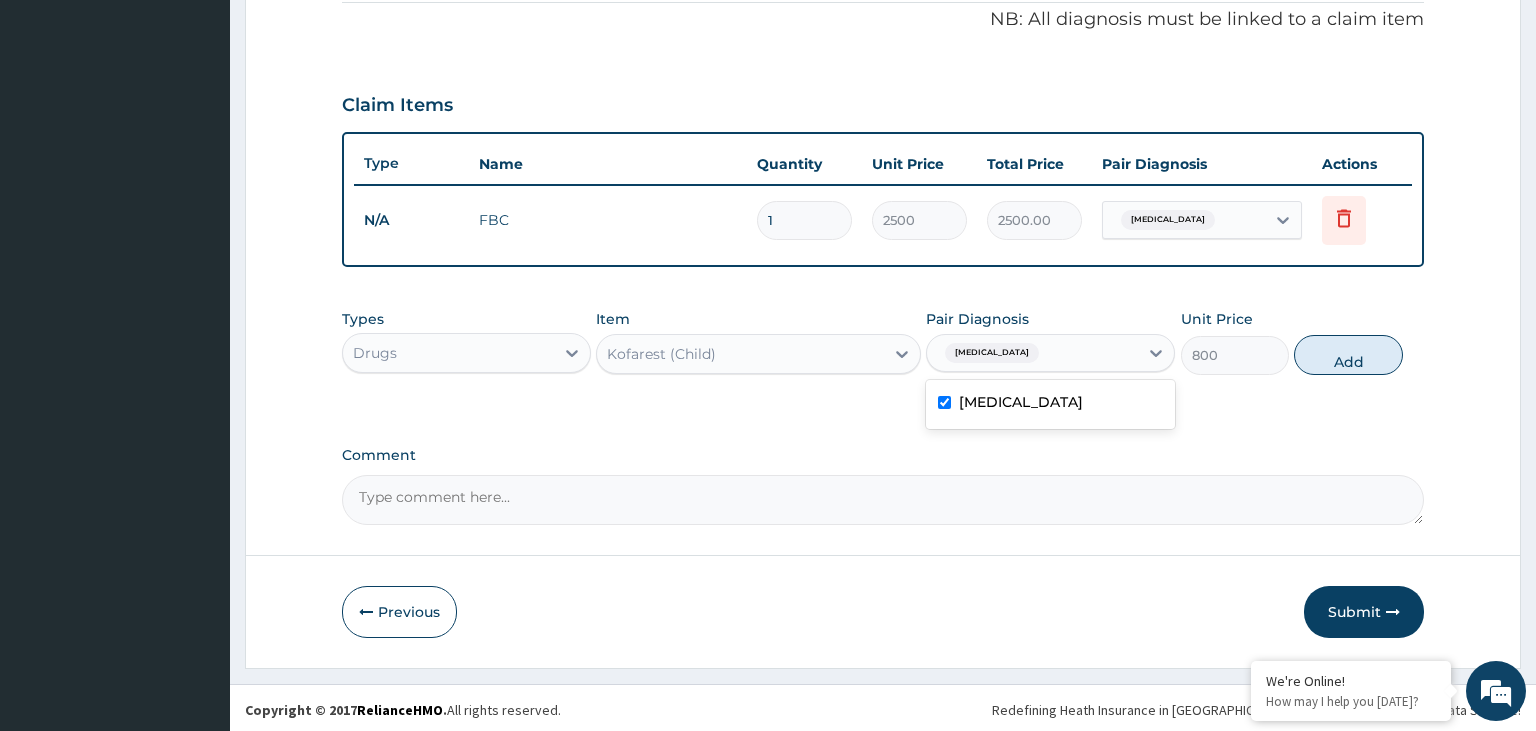 click on "Add" at bounding box center (1348, 355) 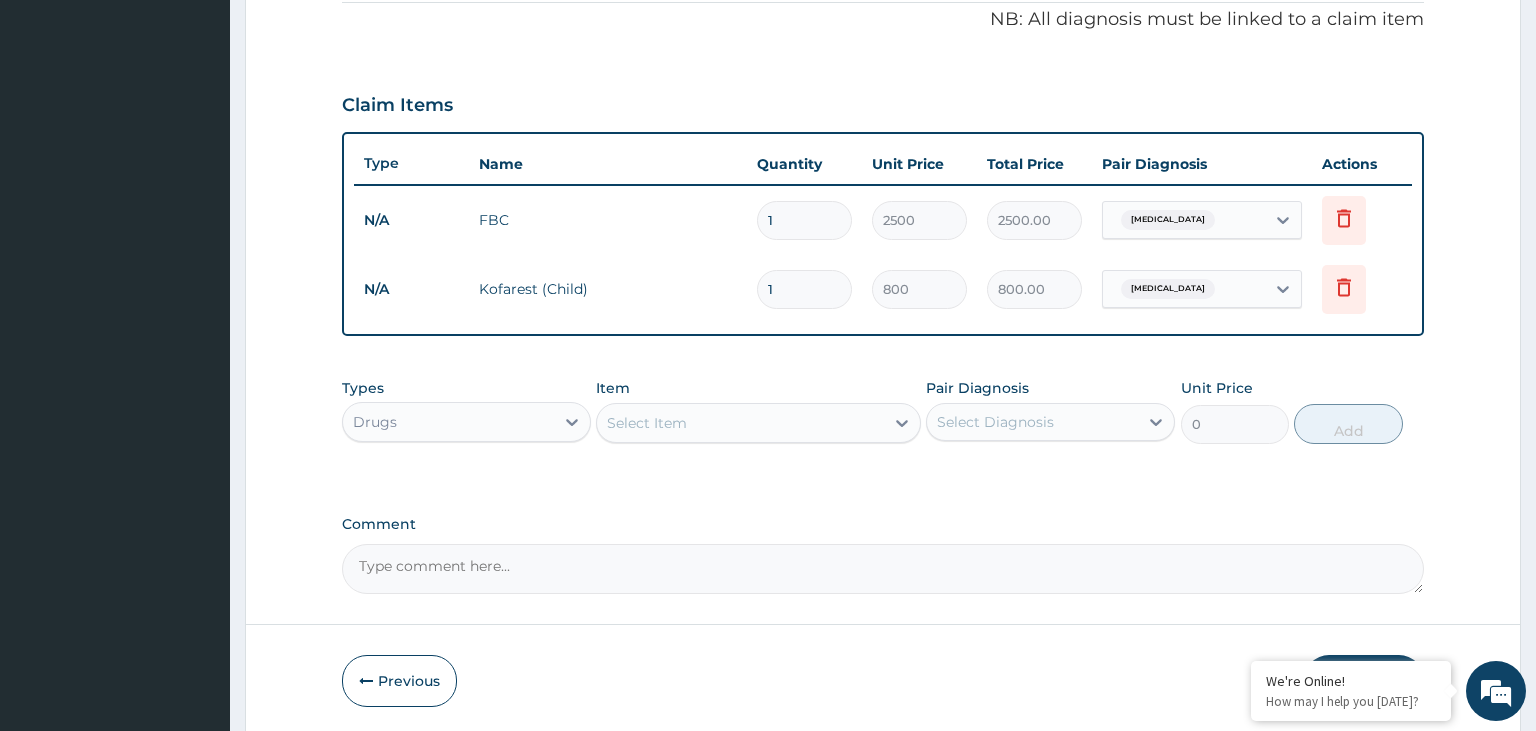 click on "Select Item" at bounding box center (740, 423) 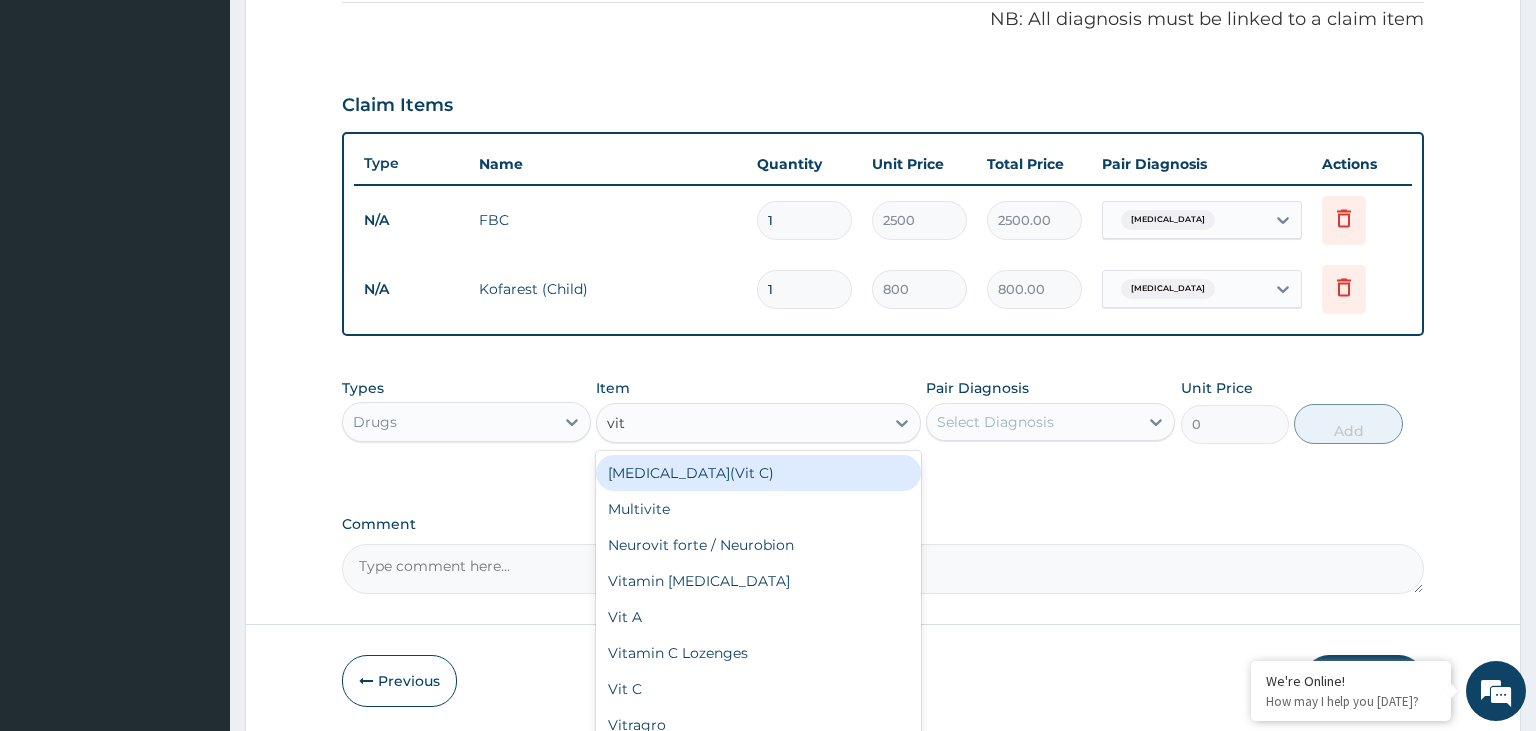 type on "vit c" 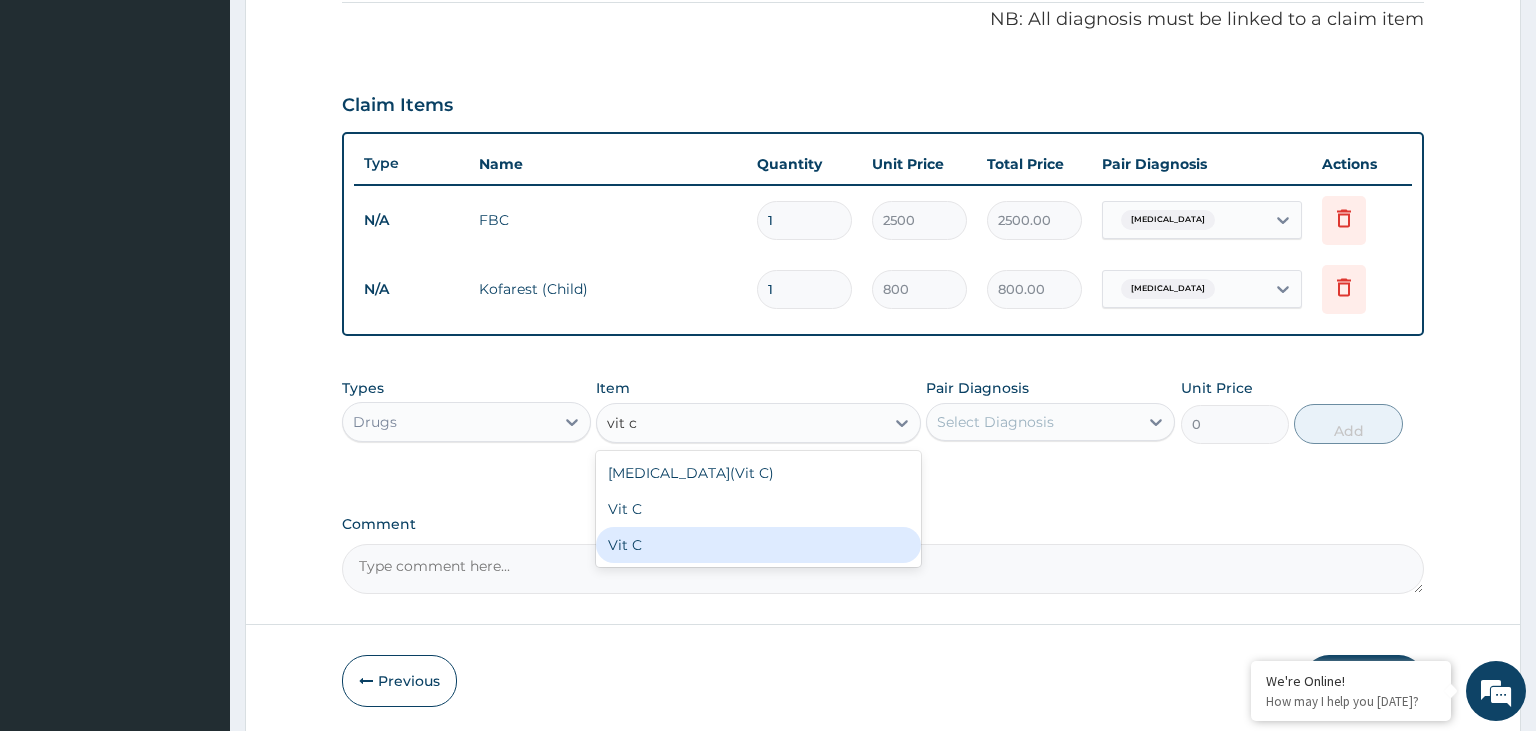 click on "Vit C" at bounding box center (758, 545) 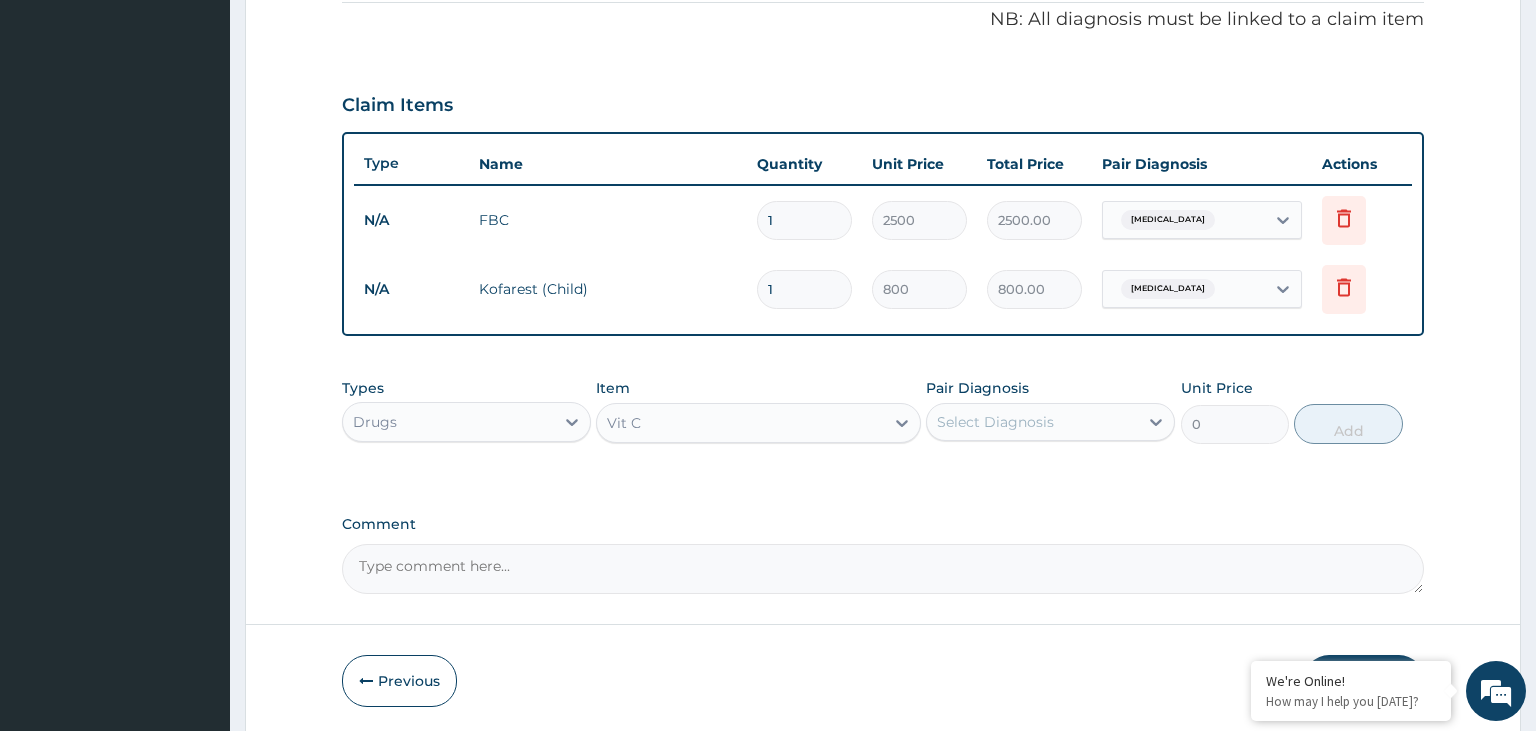 type 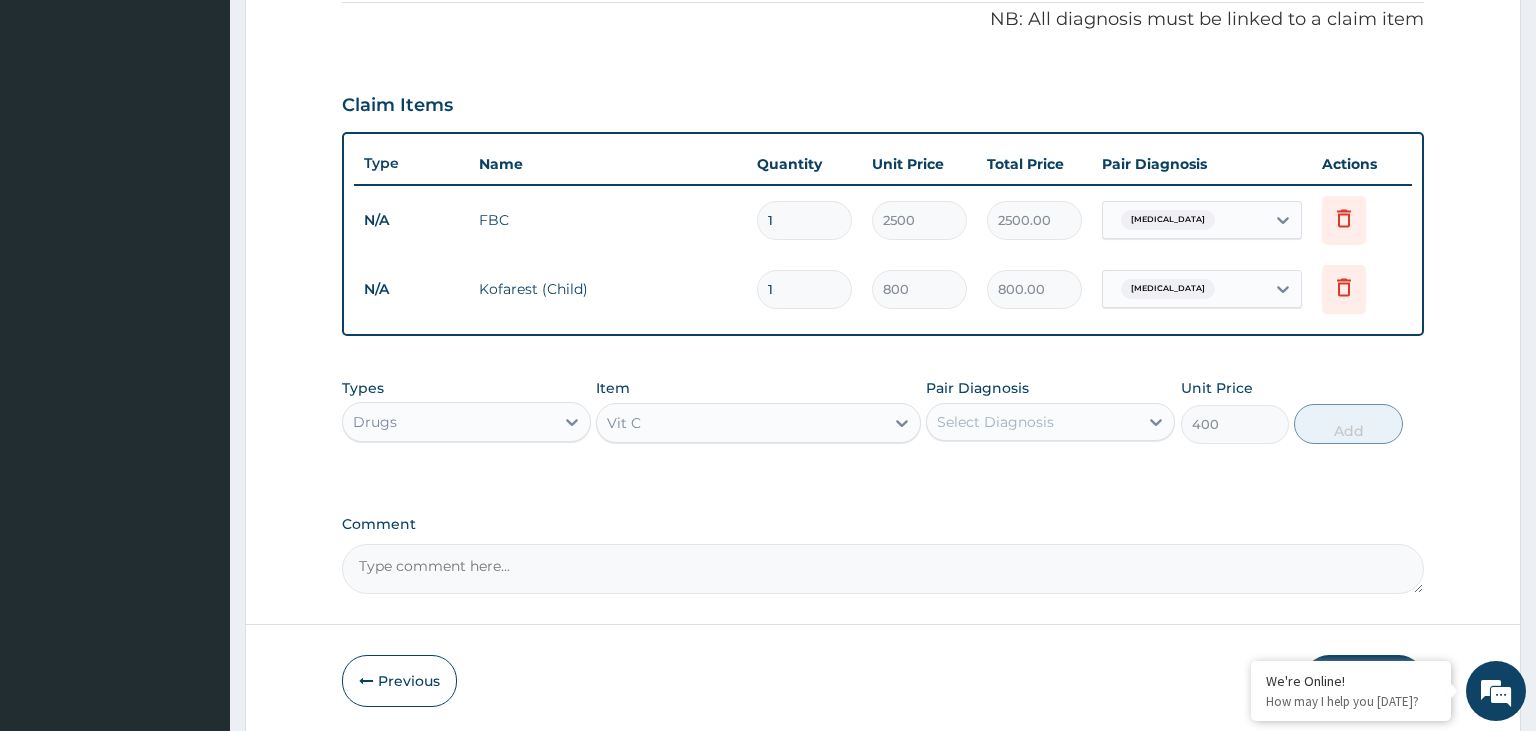 click on "Pair Diagnosis Select Diagnosis" at bounding box center (1050, 411) 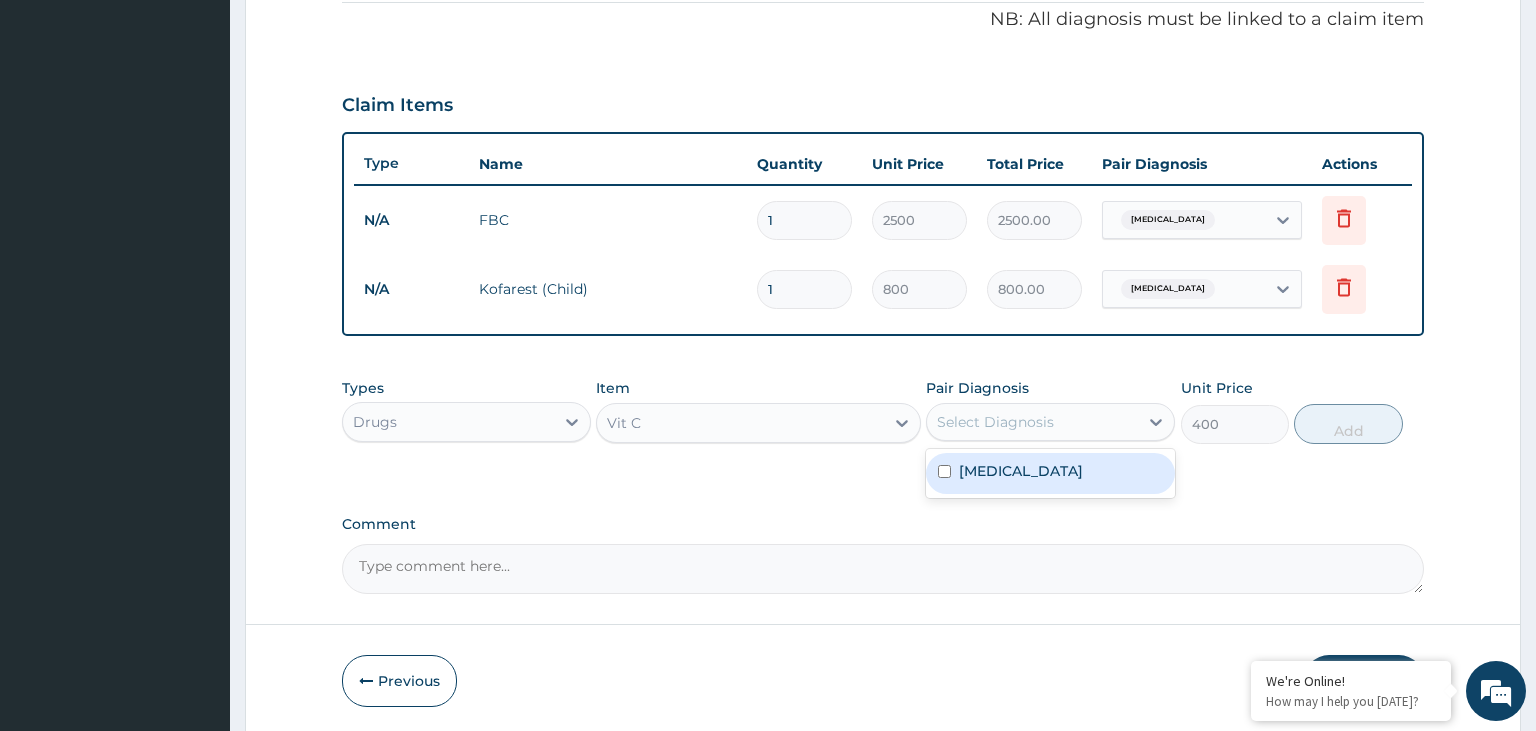 click on "Upper respiratory infection" at bounding box center [1021, 471] 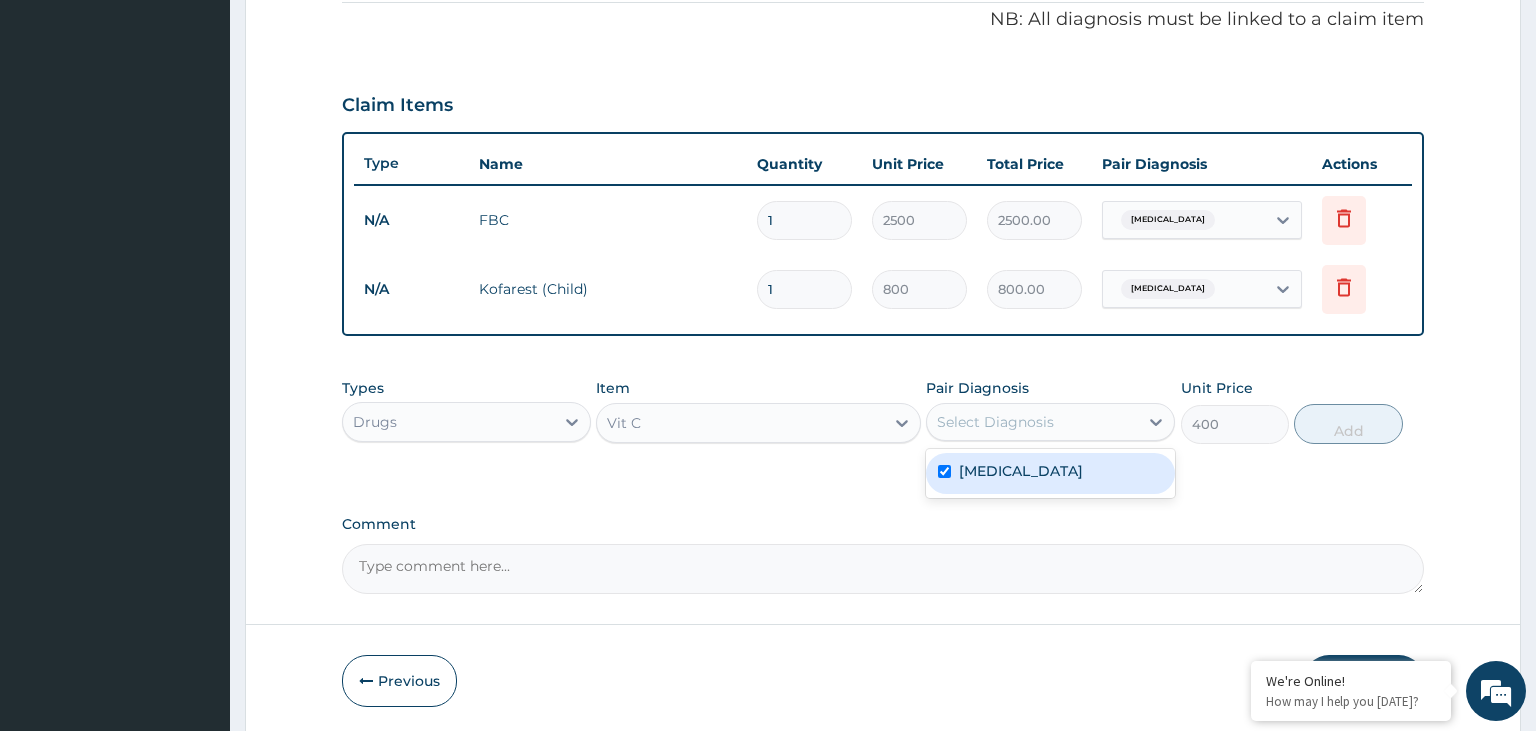 checkbox on "true" 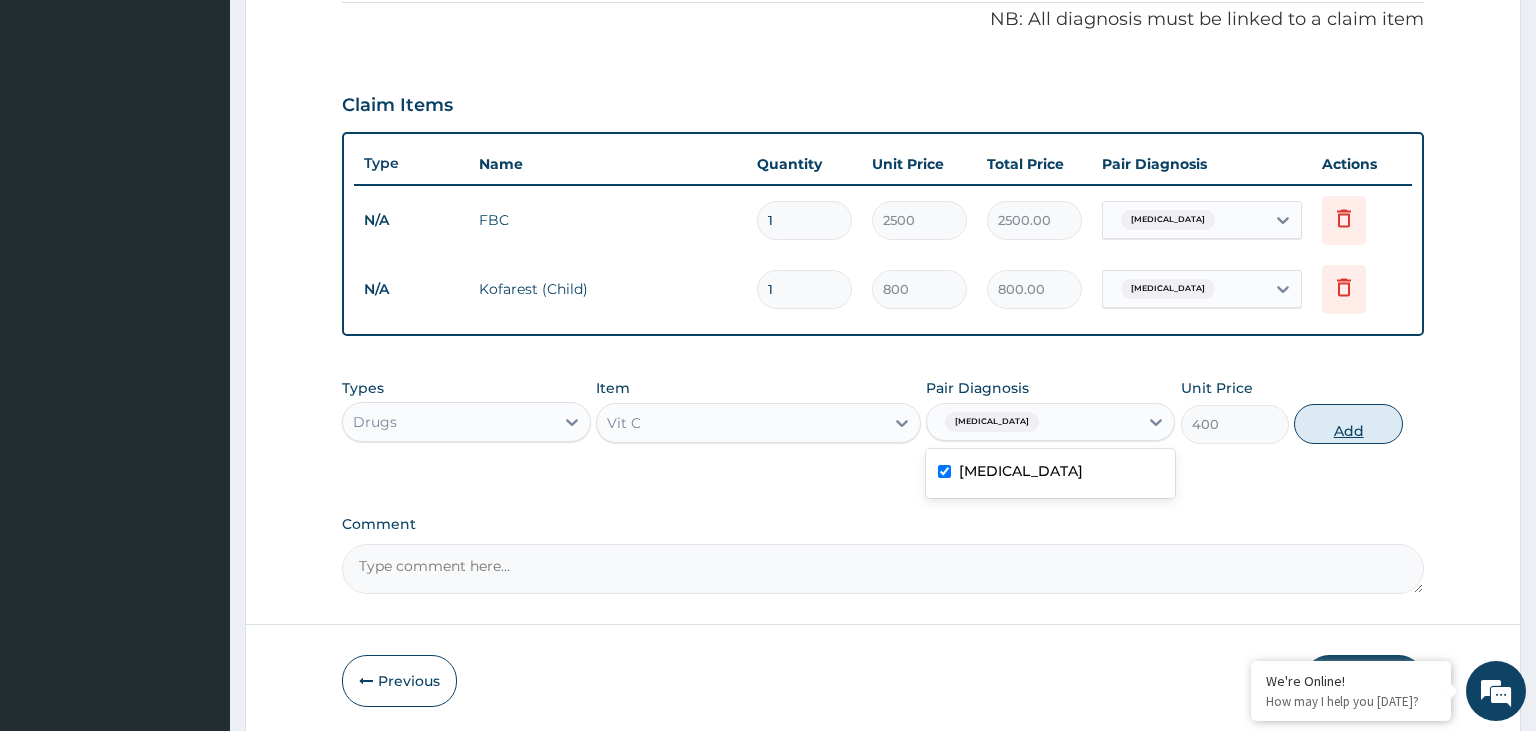 click on "Add" at bounding box center [1348, 424] 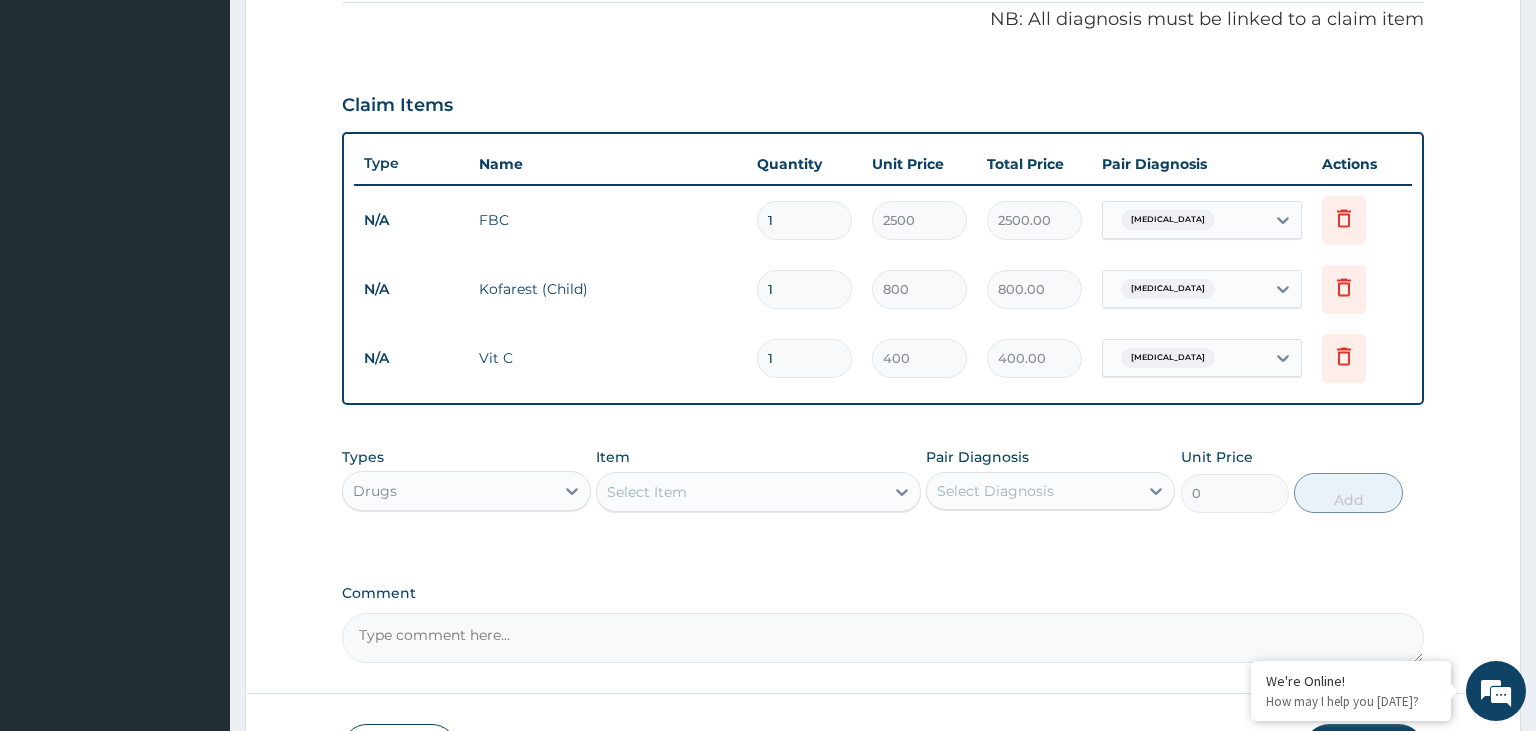click on "Drugs" at bounding box center [448, 491] 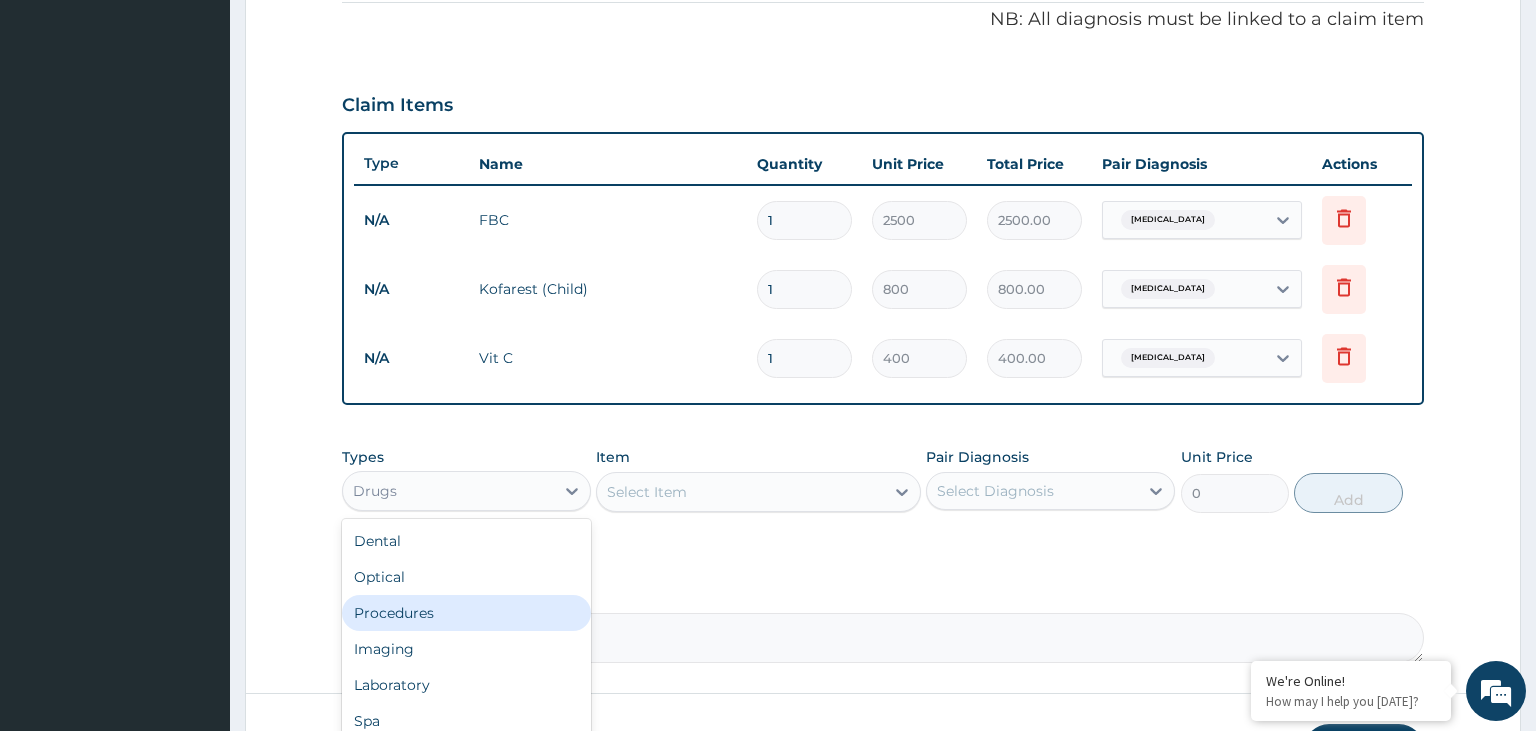 click on "Procedures" at bounding box center (466, 613) 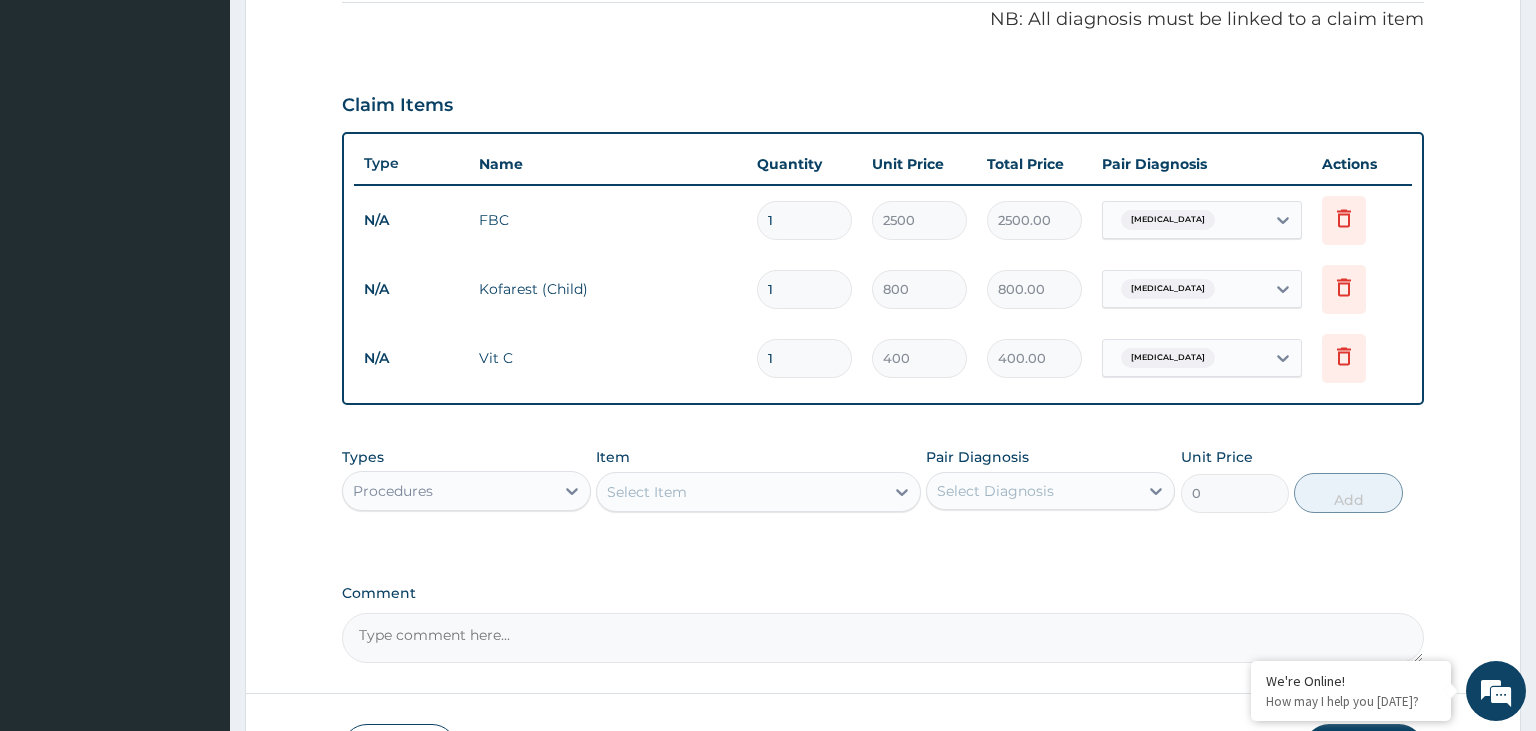 click on "Select Item" at bounding box center (740, 492) 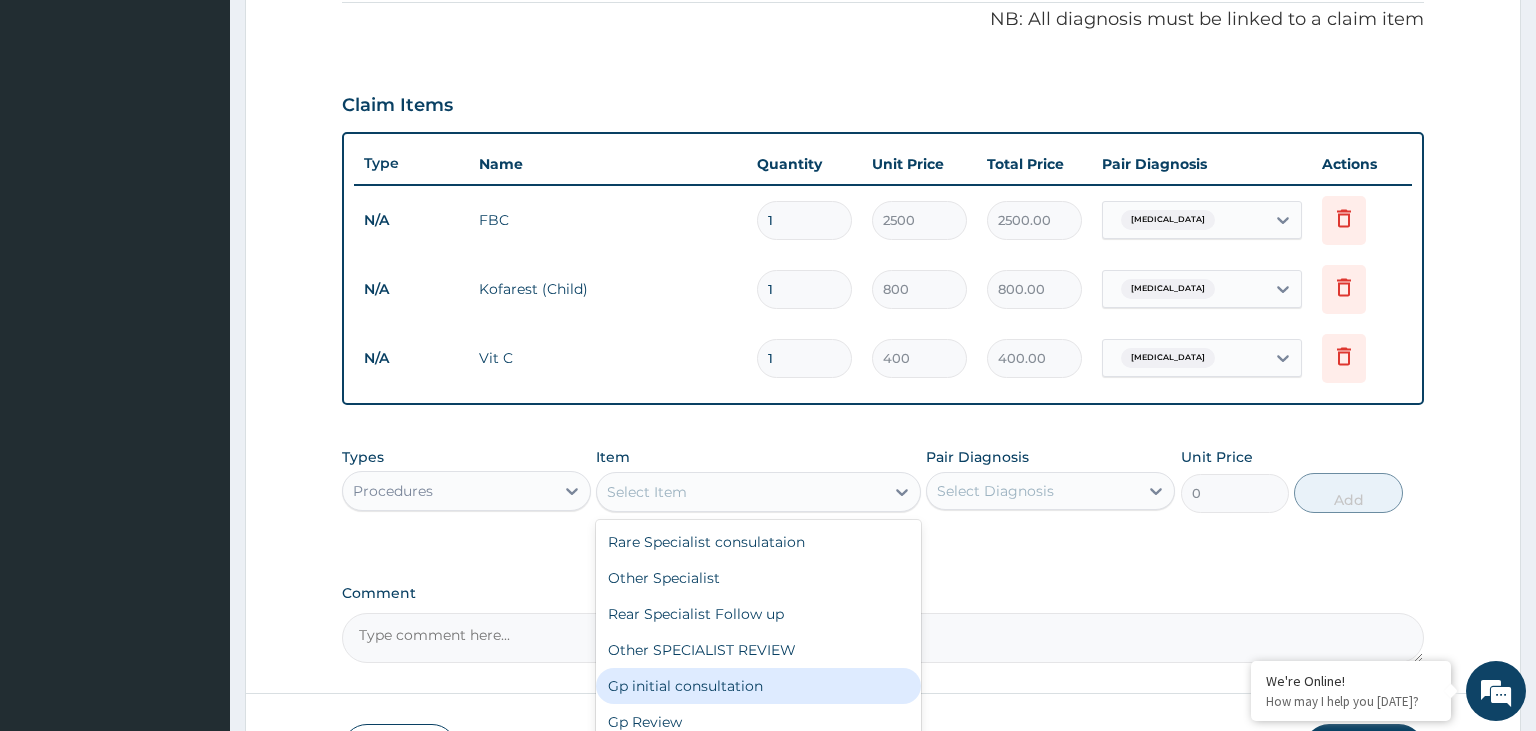 click on "Gp initial consultation" at bounding box center [758, 686] 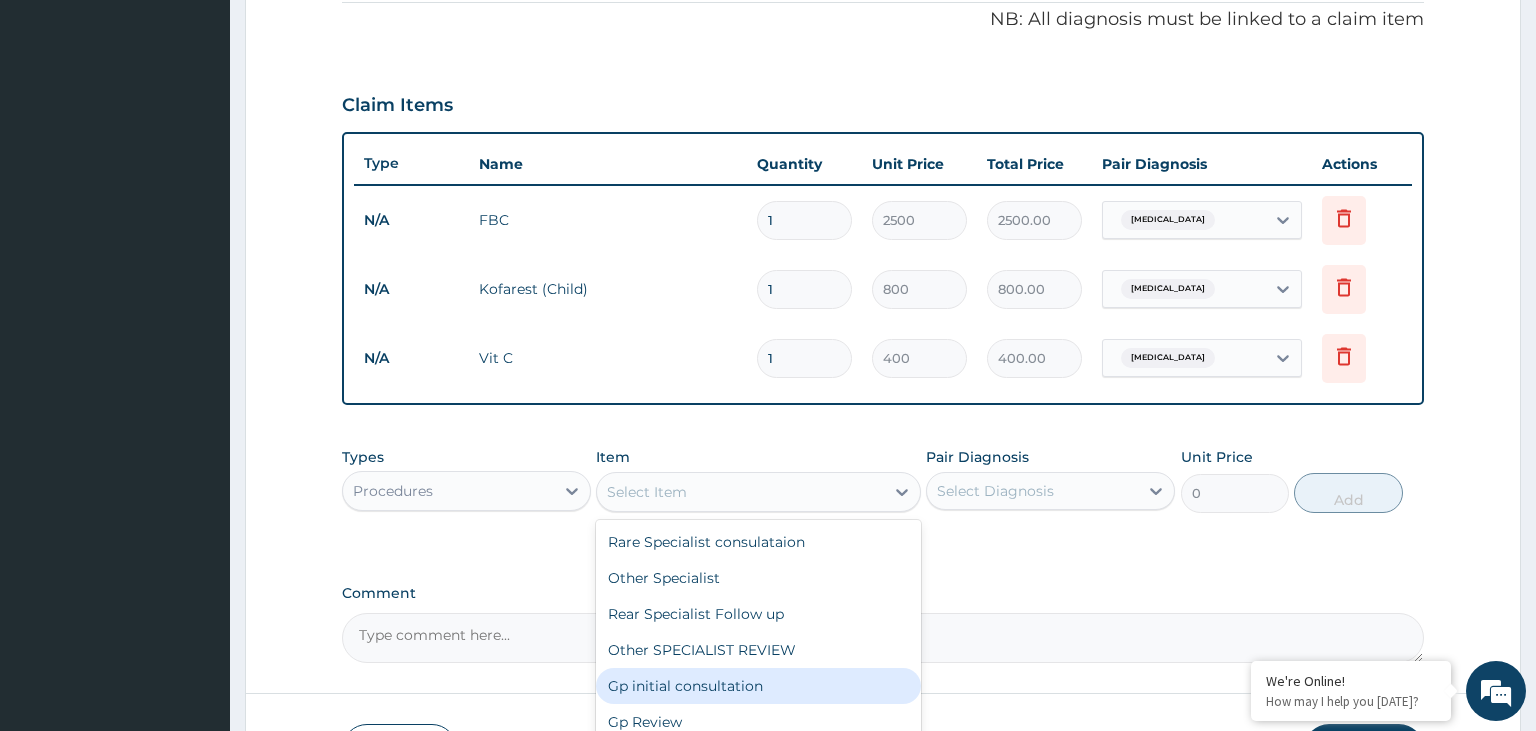 type on "2000" 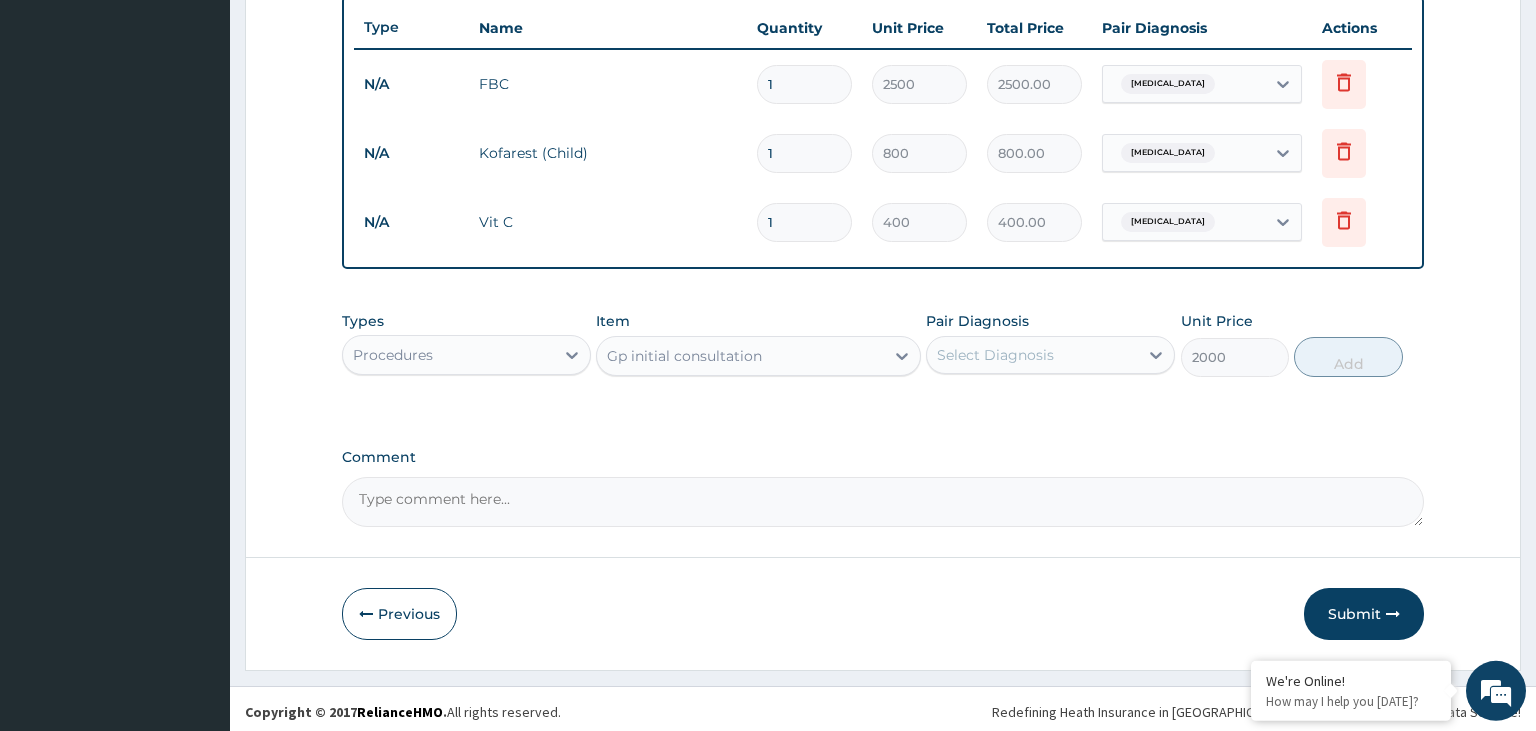 scroll, scrollTop: 750, scrollLeft: 0, axis: vertical 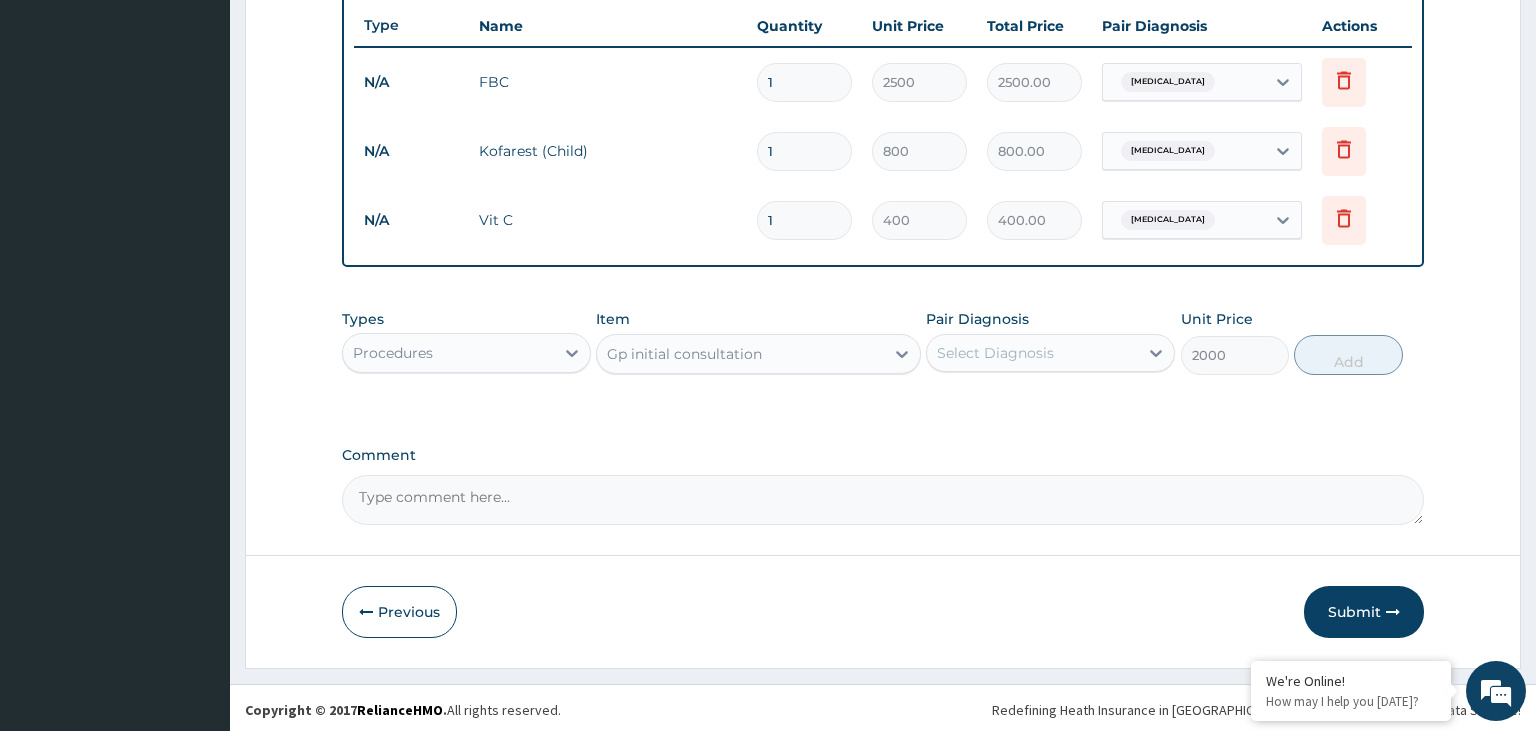 click on "Select Diagnosis" at bounding box center (995, 353) 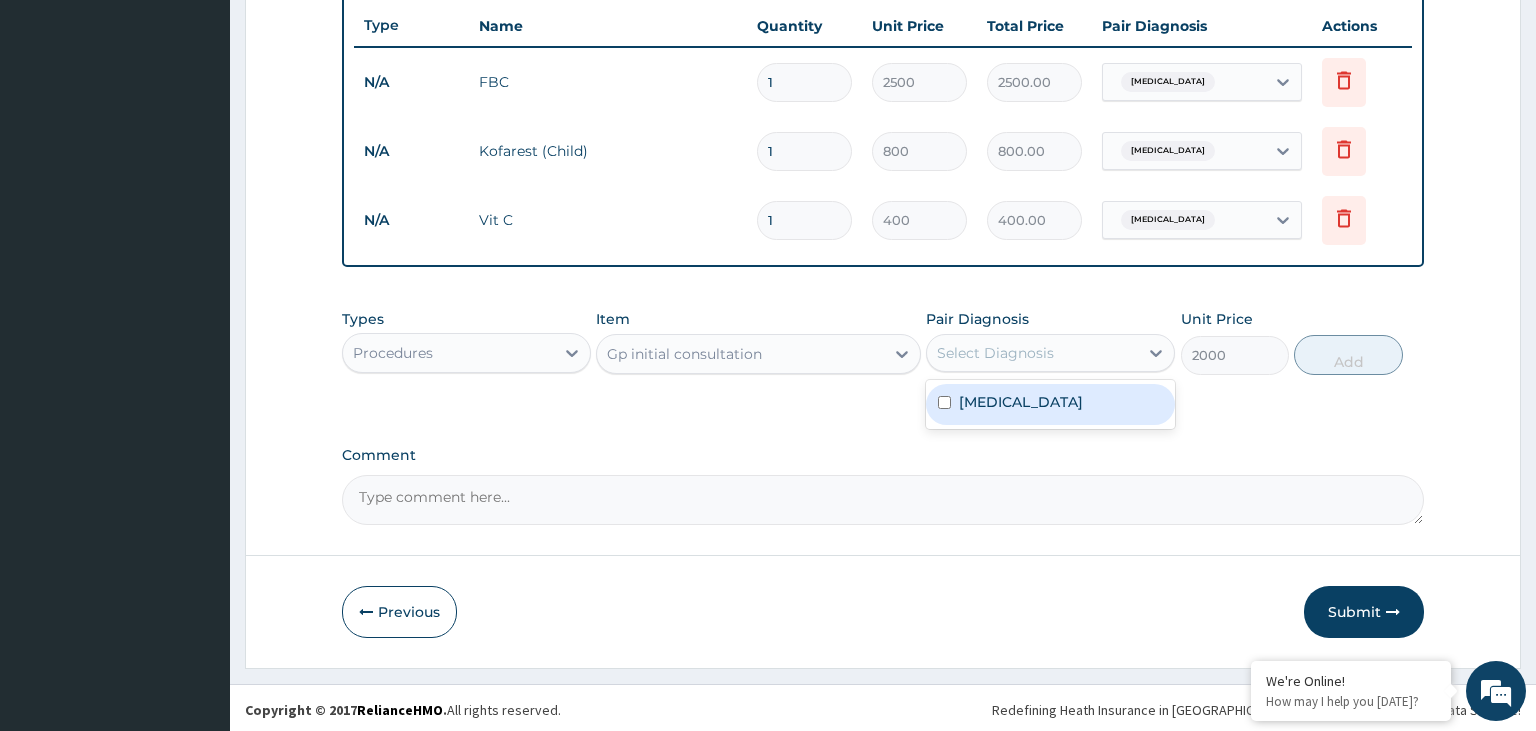 click on "Upper respiratory infection" at bounding box center [1021, 402] 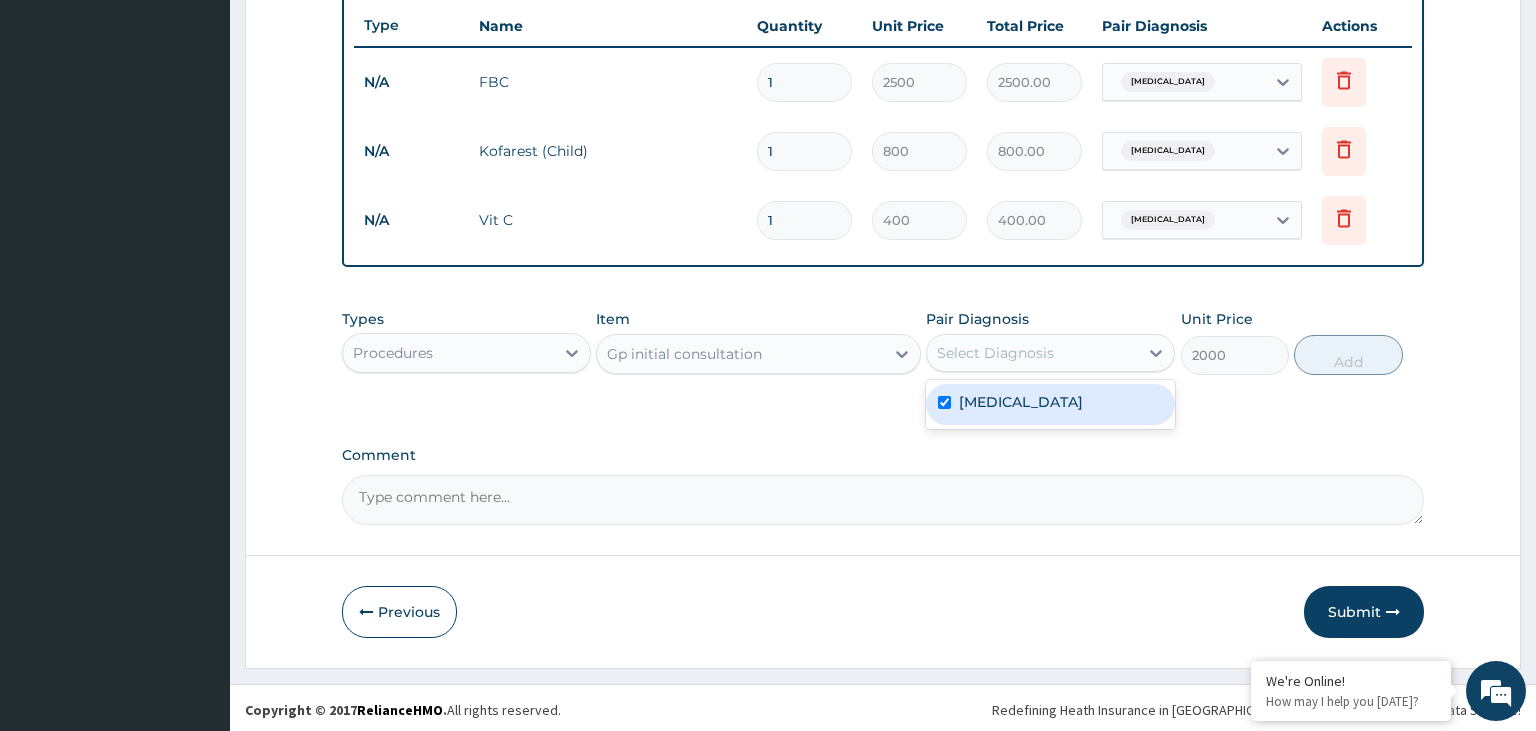 checkbox on "true" 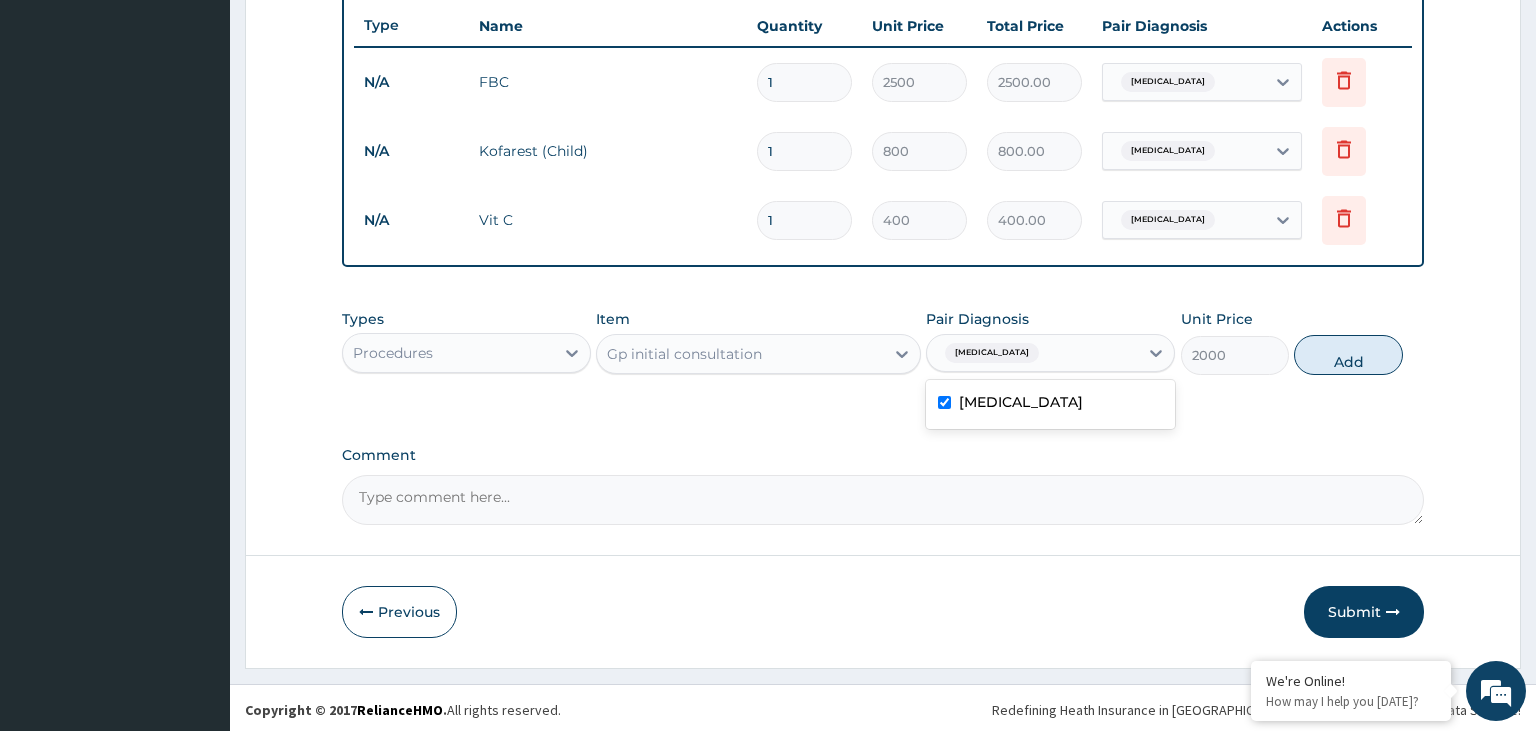 click on "Types Procedures Item Gp initial consultation Pair Diagnosis option Upper respiratory infection, selected. option Upper respiratory infection selected, 1 of 1. 1 result available. Use Up and Down to choose options, press Enter to select the currently focused option, press Escape to exit the menu, press Tab to select the option and exit the menu. Upper respiratory infection Upper respiratory infection Unit Price 2000 Add" at bounding box center [883, 342] 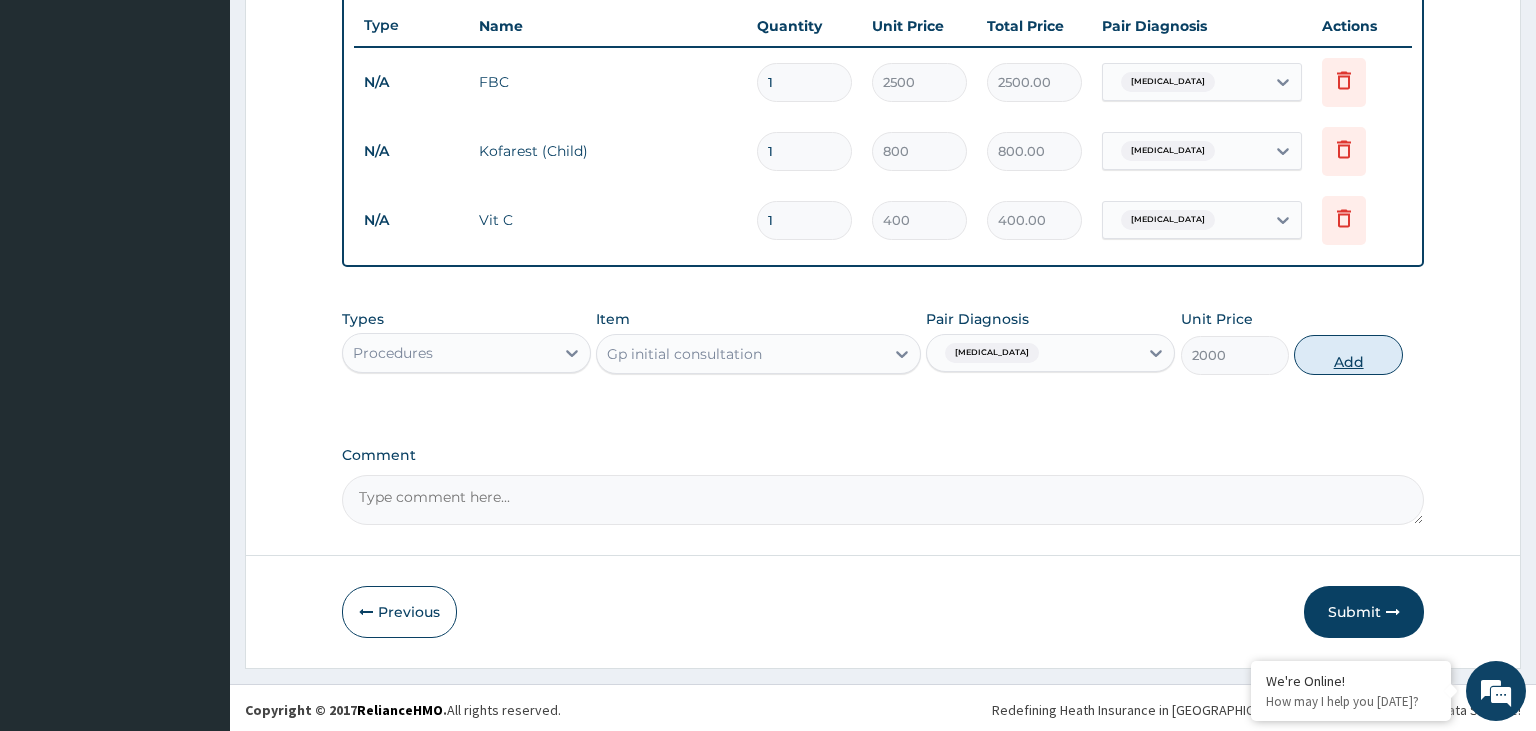 click on "Add" at bounding box center (1348, 355) 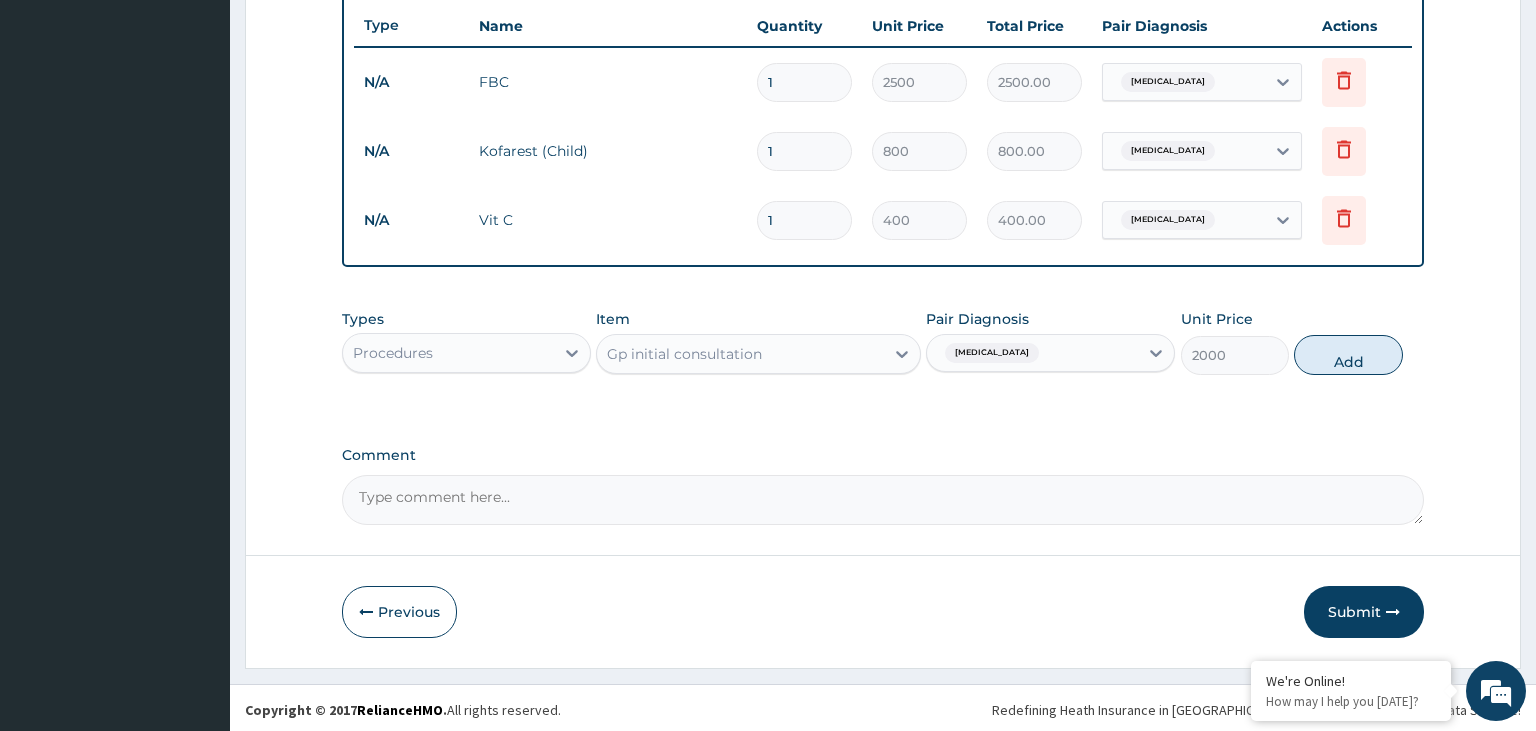 type on "0" 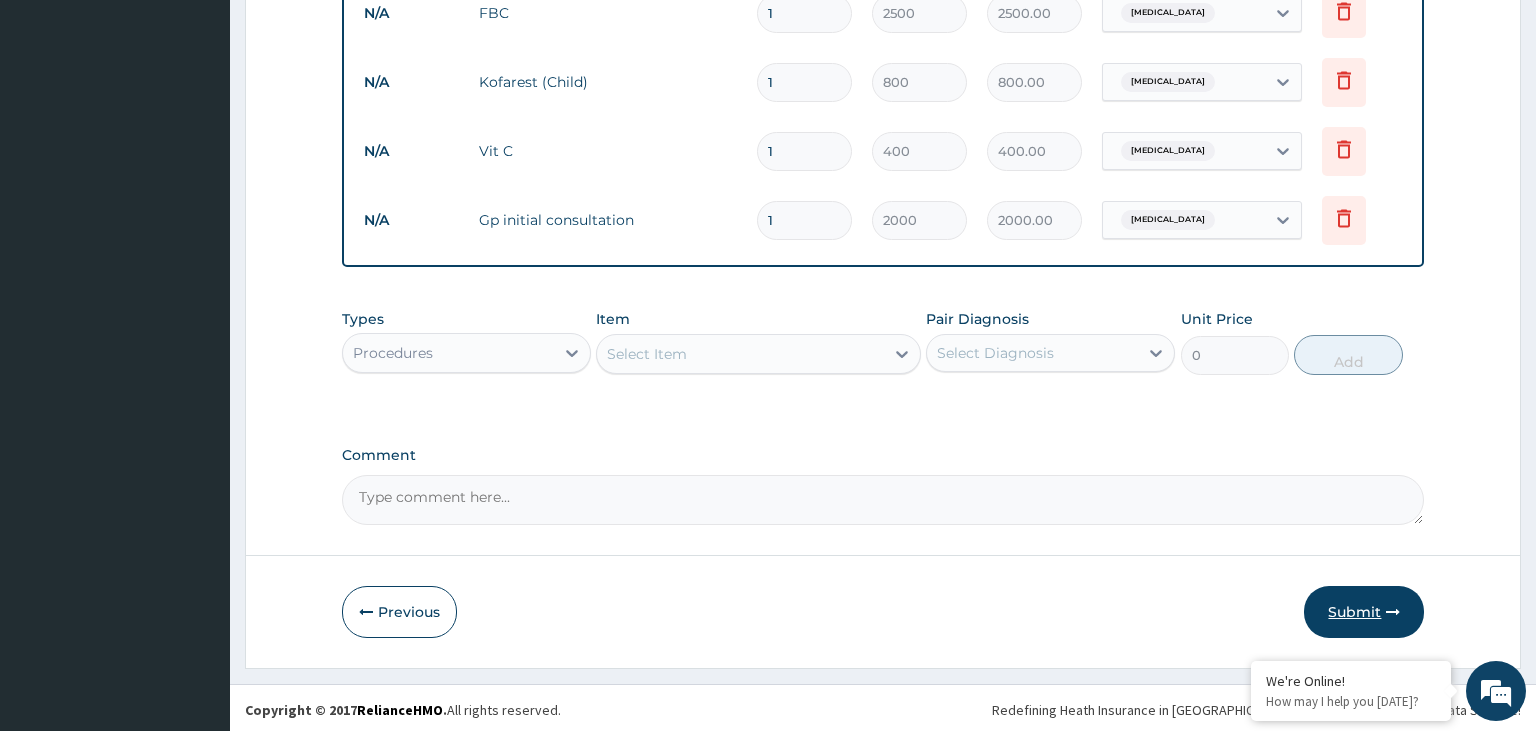 click on "Submit" at bounding box center [1364, 612] 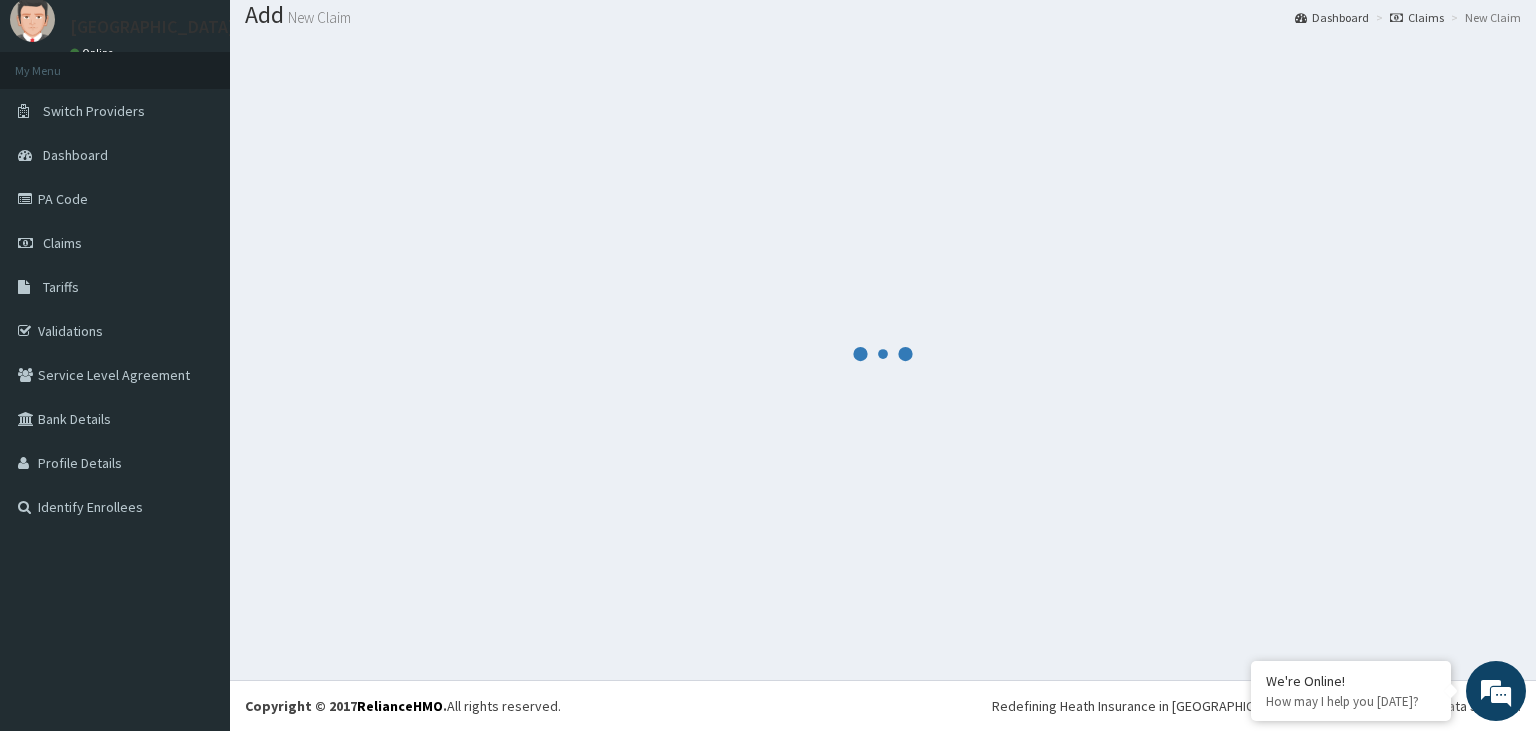 scroll, scrollTop: 62, scrollLeft: 0, axis: vertical 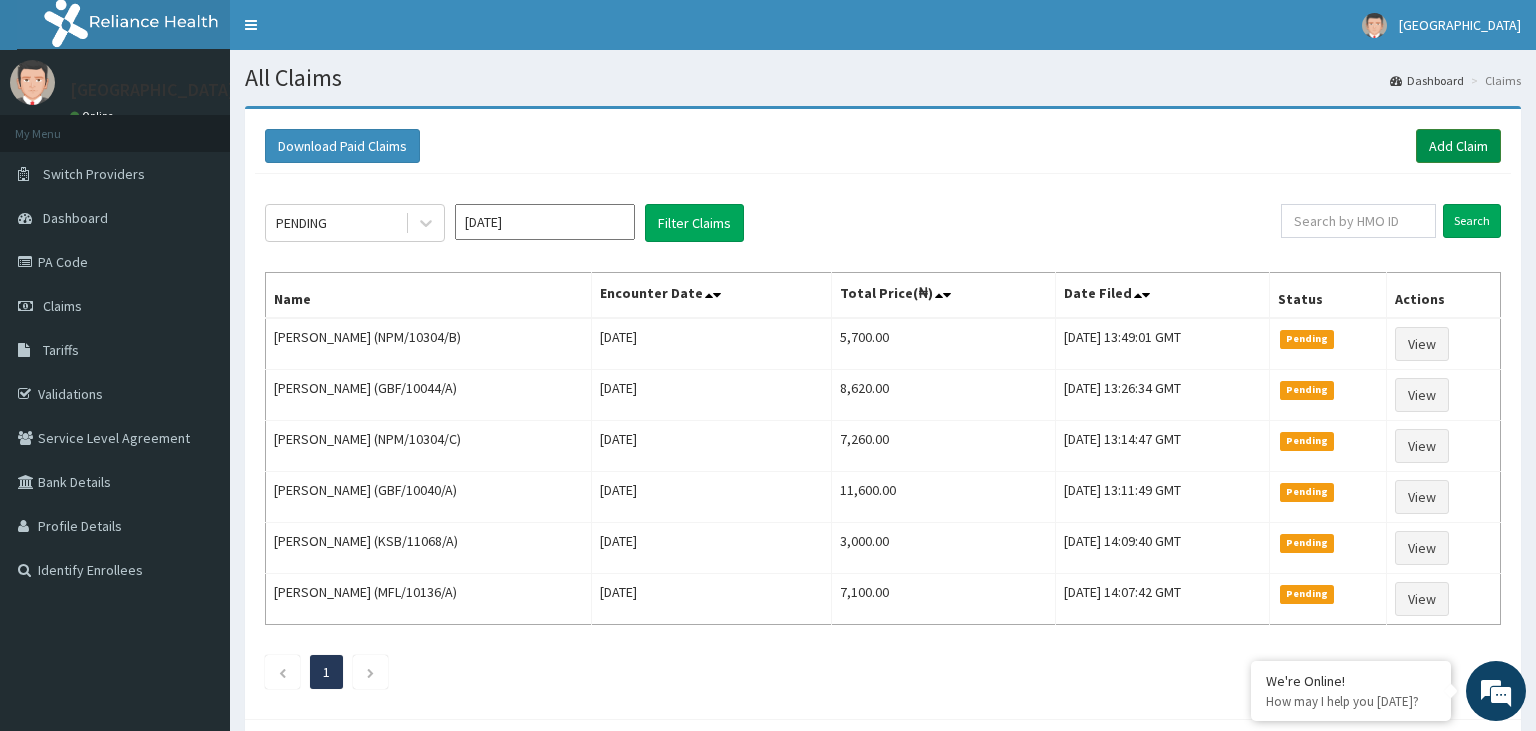 click on "Add Claim" at bounding box center [1458, 146] 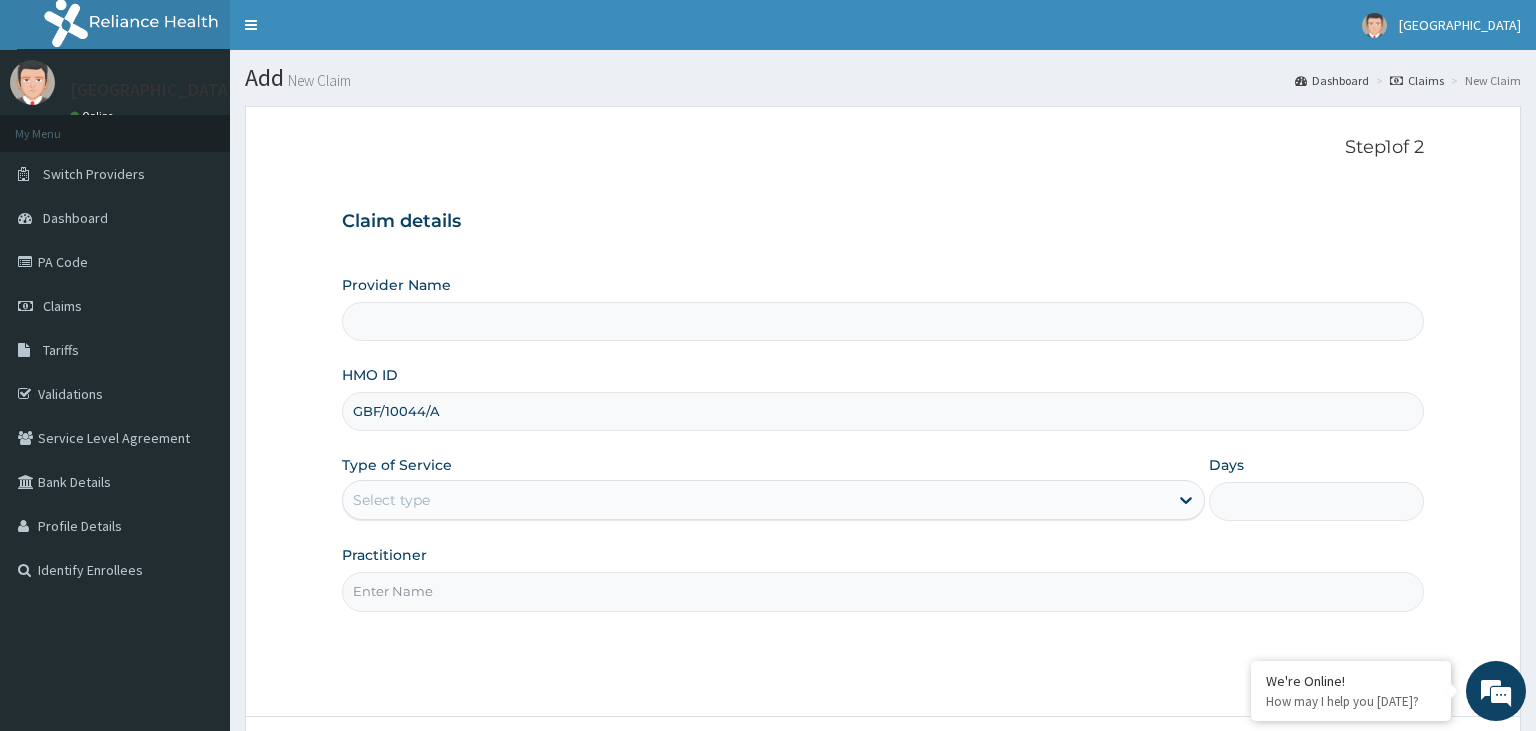 type on "[GEOGRAPHIC_DATA]-KADUNA" 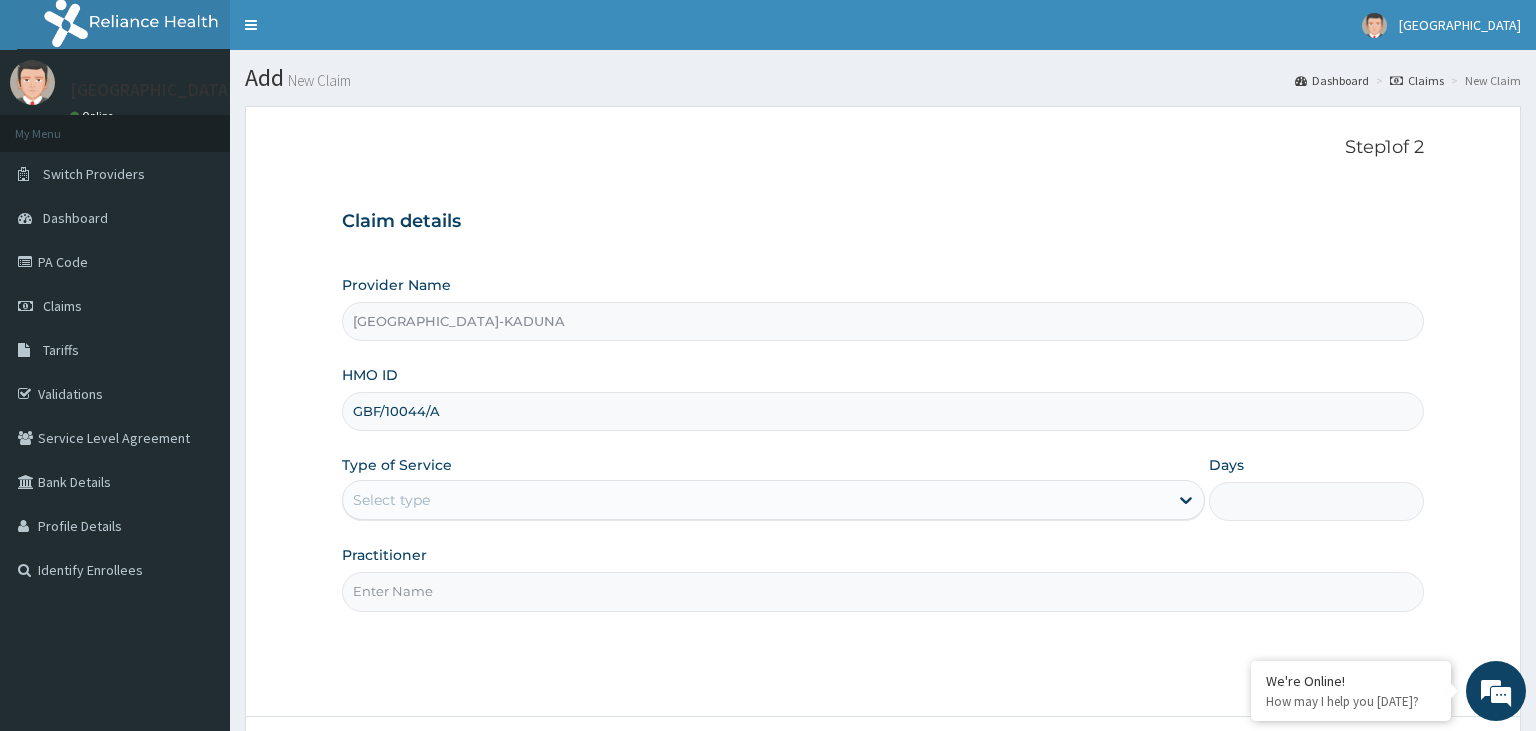 scroll, scrollTop: 0, scrollLeft: 0, axis: both 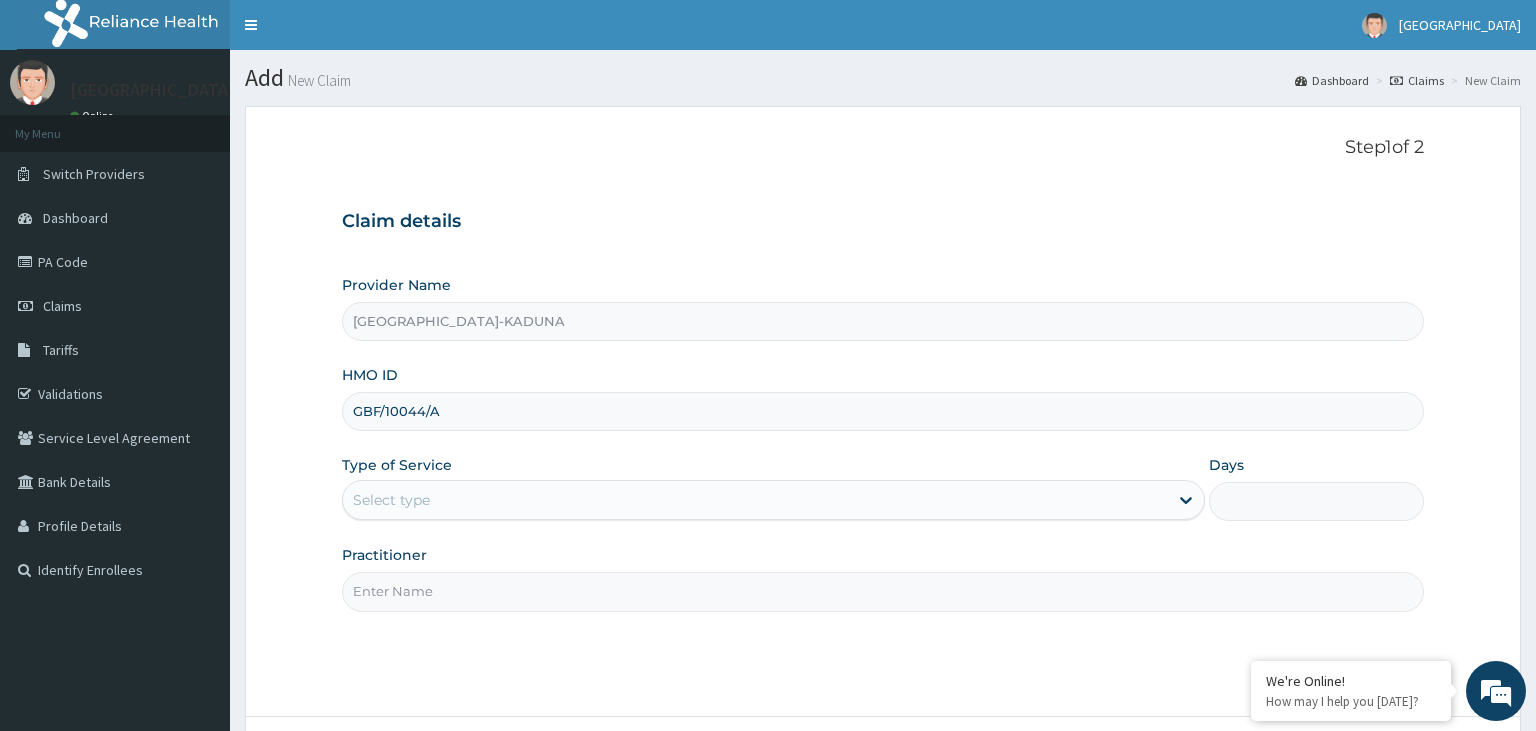 click on "GBF/10044/A" at bounding box center (883, 411) 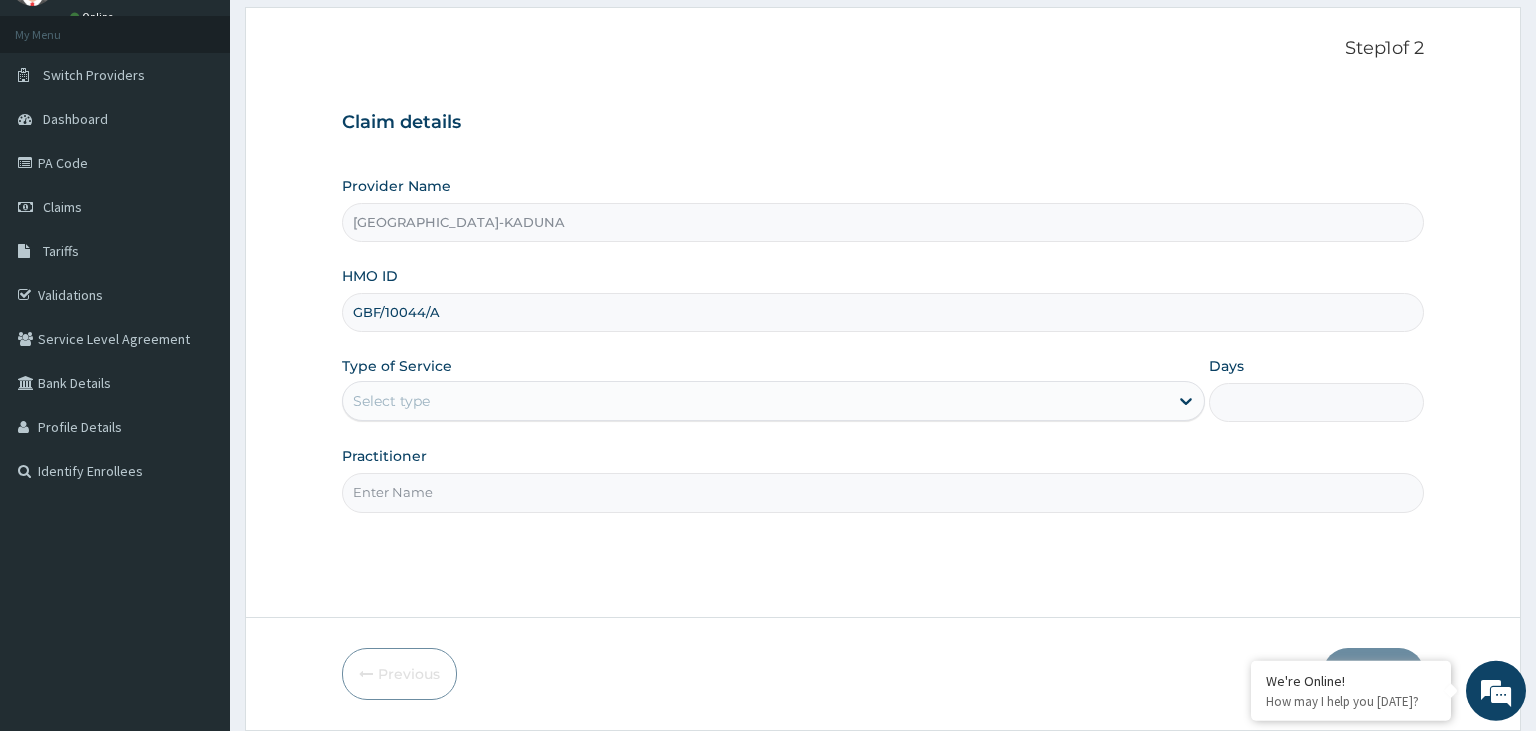 scroll, scrollTop: 164, scrollLeft: 0, axis: vertical 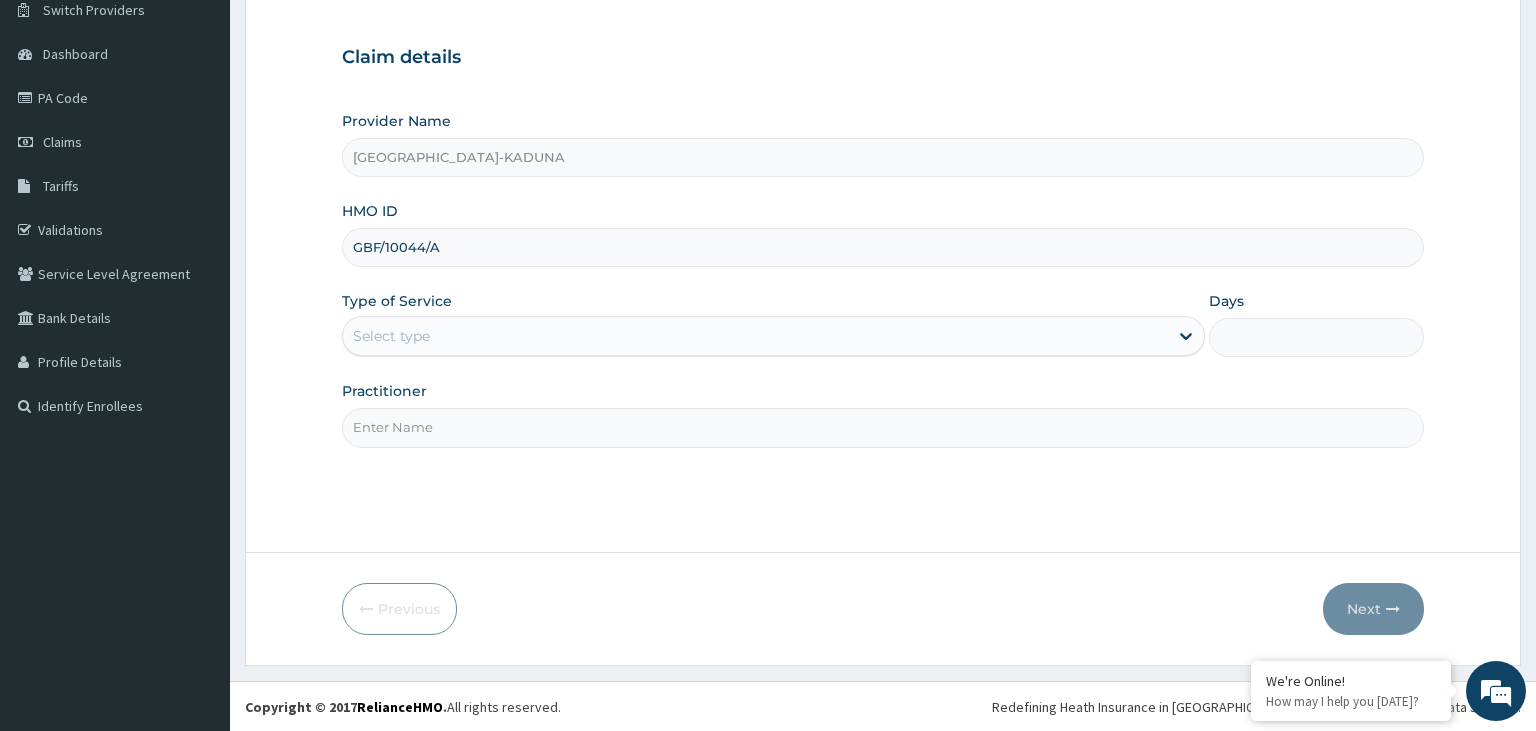 type on "GBF/10044/A" 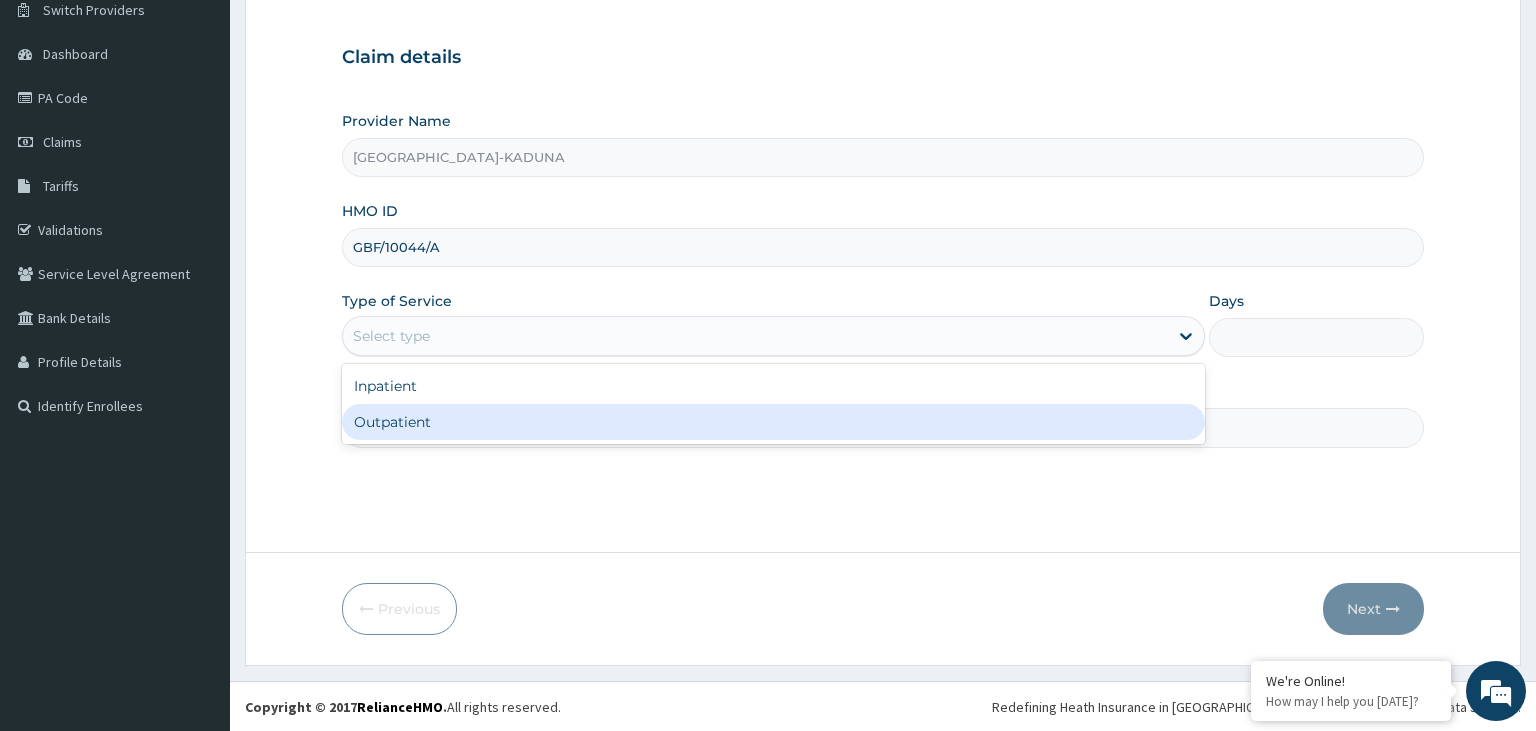click on "Outpatient" at bounding box center [773, 422] 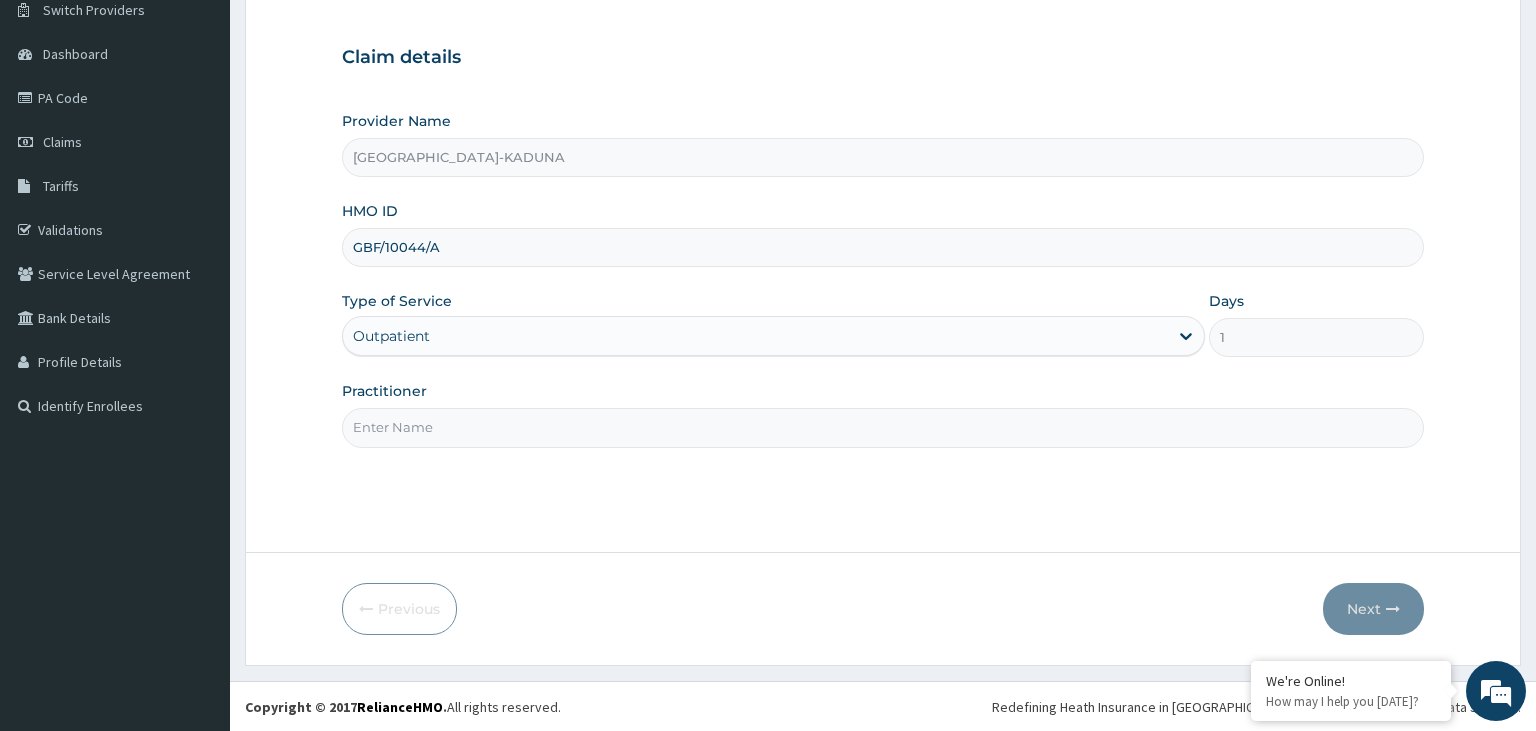click on "Practitioner" at bounding box center [883, 427] 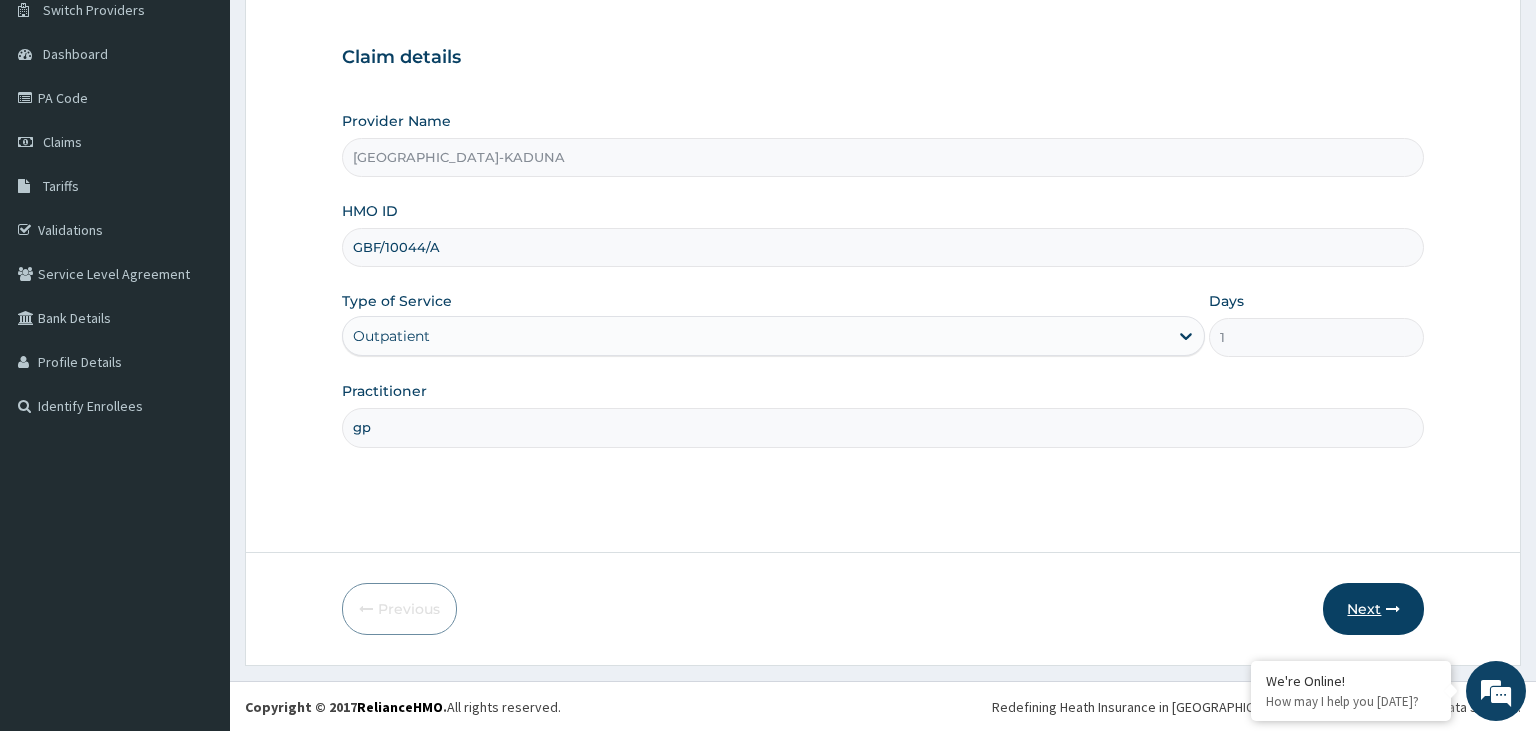 type on "gp" 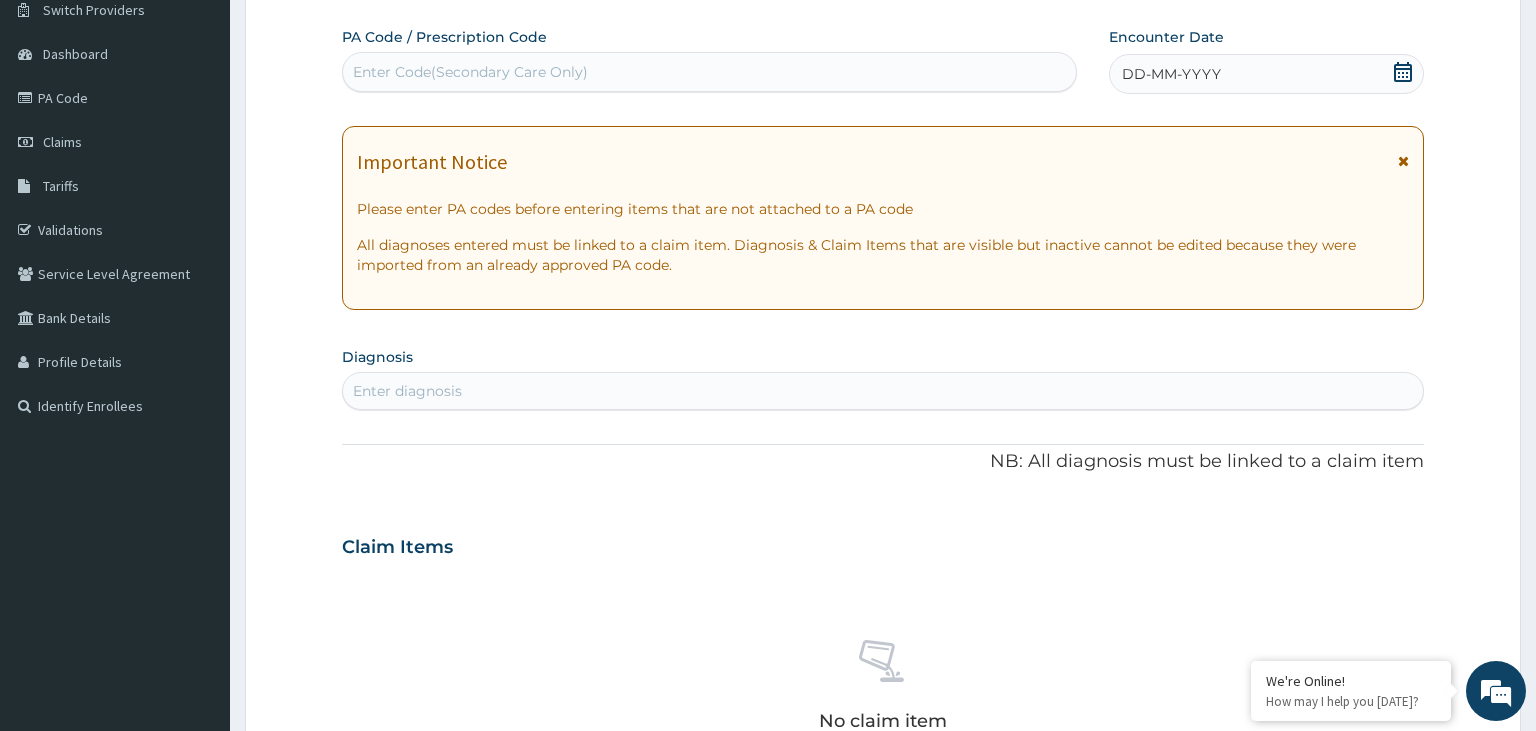 scroll, scrollTop: 0, scrollLeft: 0, axis: both 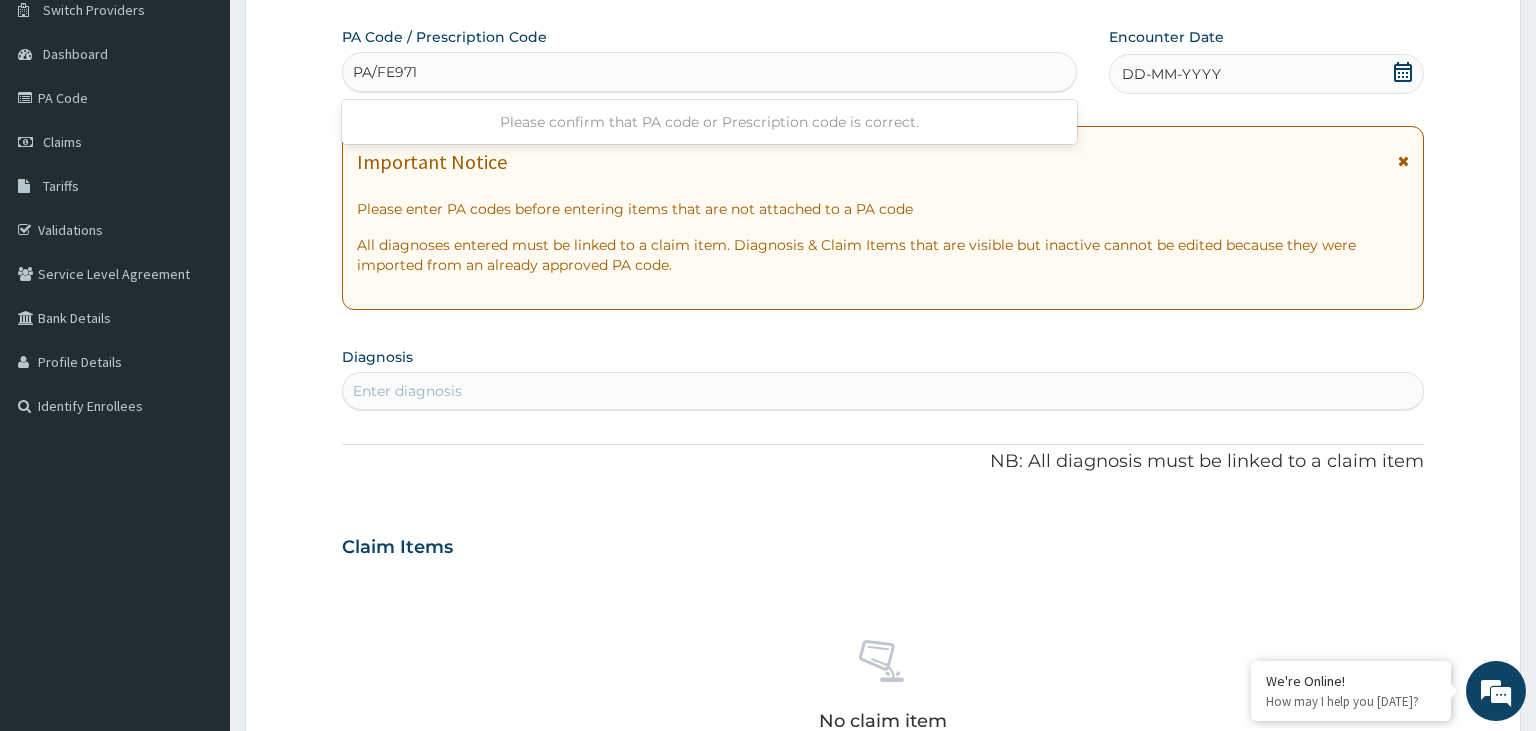 type on "PA/FE9718" 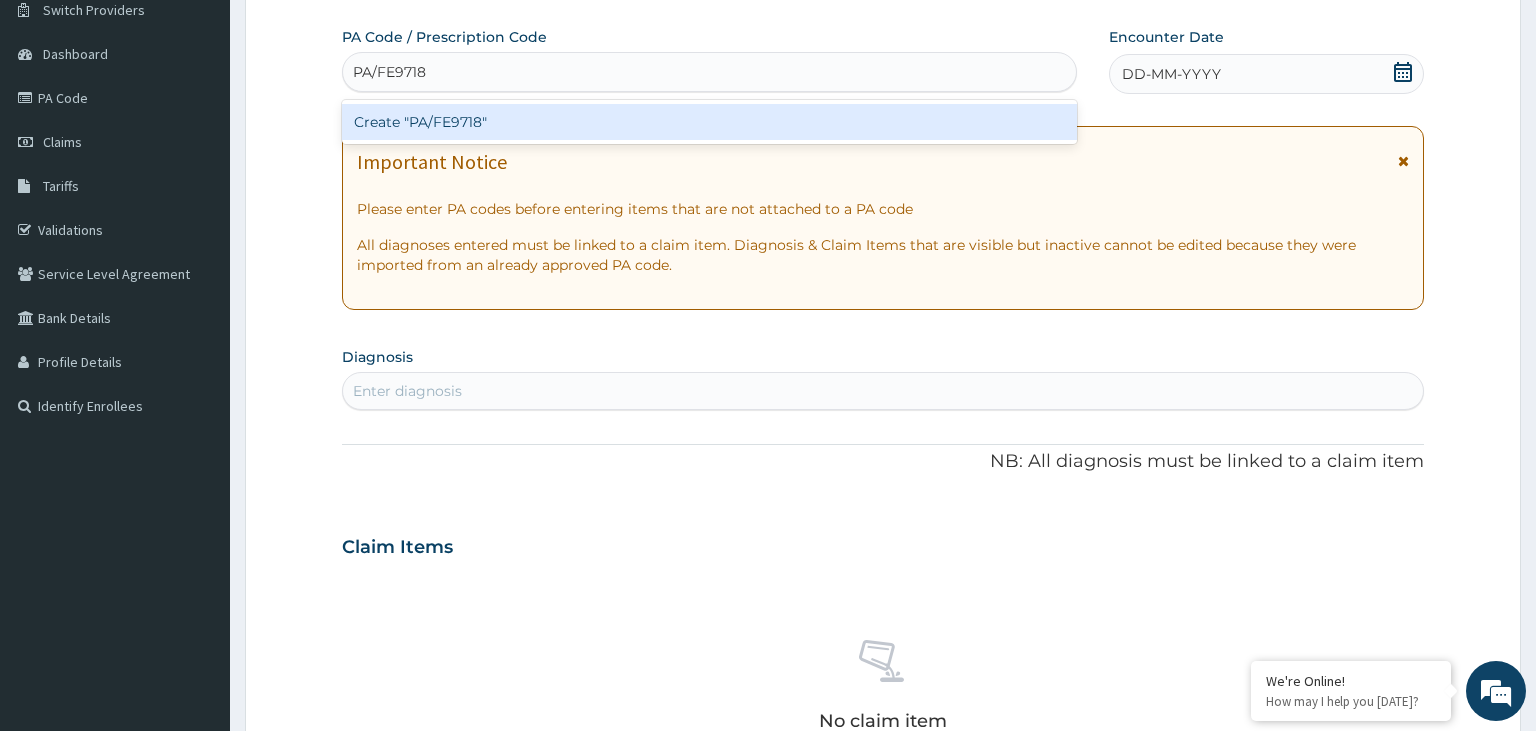click on "Create "PA/FE9718"" at bounding box center [710, 122] 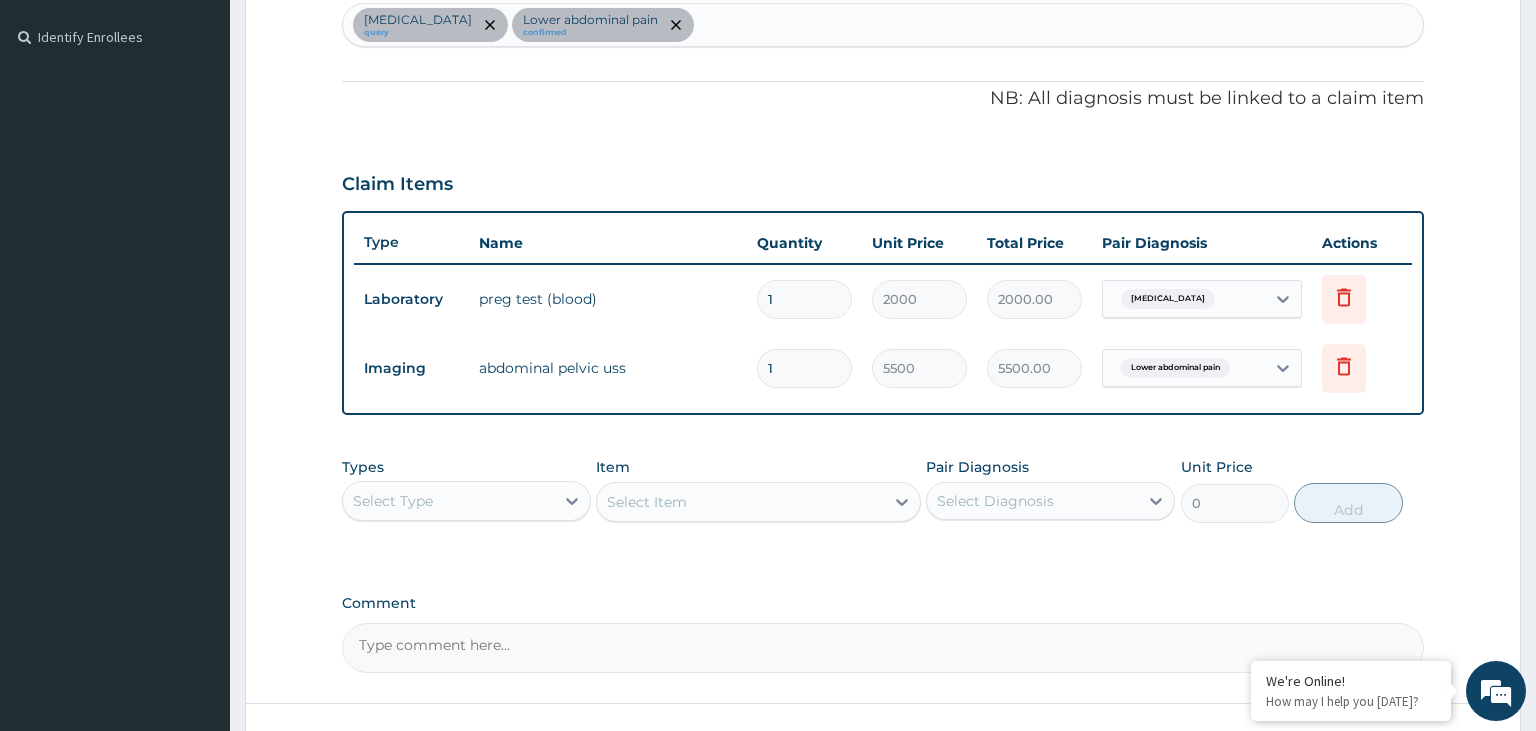 scroll, scrollTop: 681, scrollLeft: 0, axis: vertical 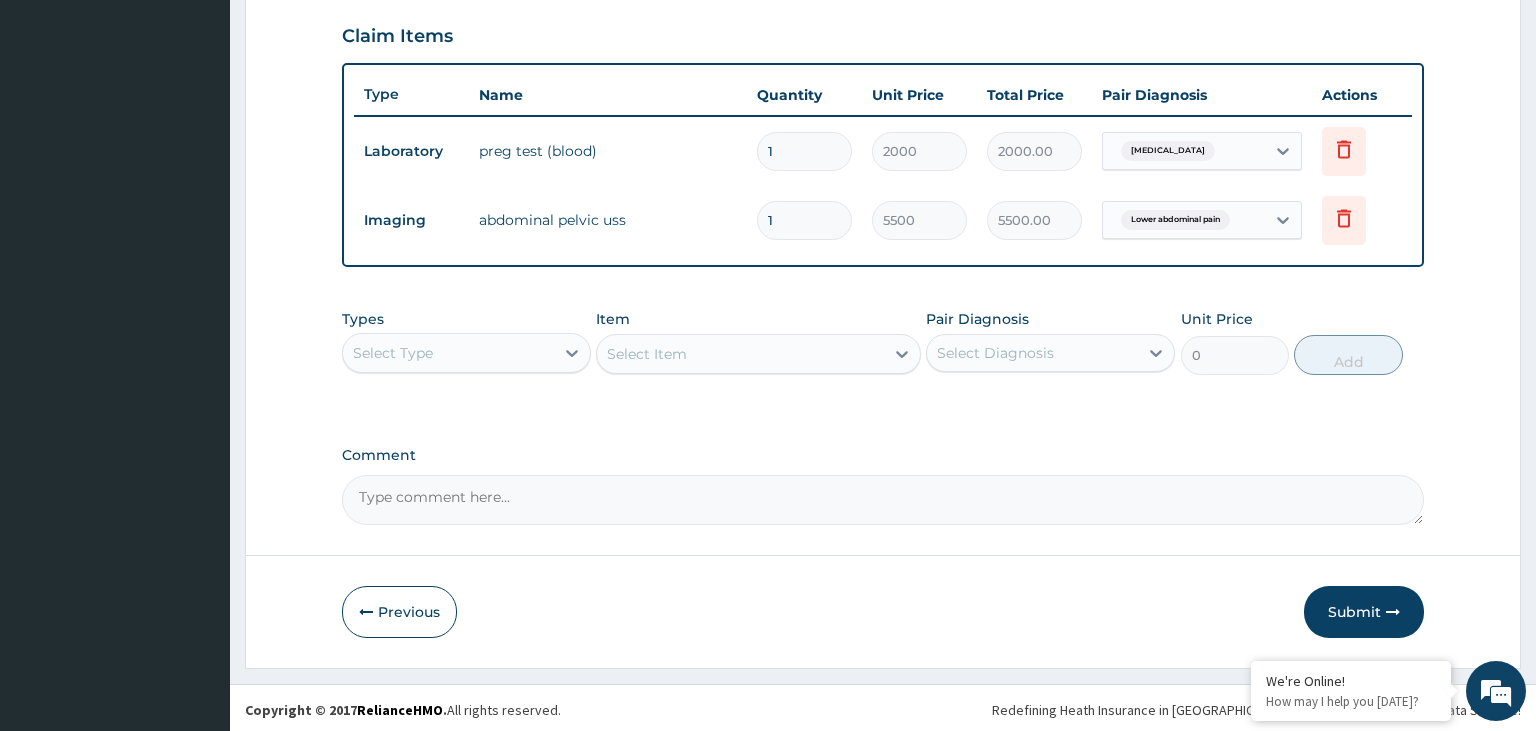 click on "Submit" at bounding box center (1364, 612) 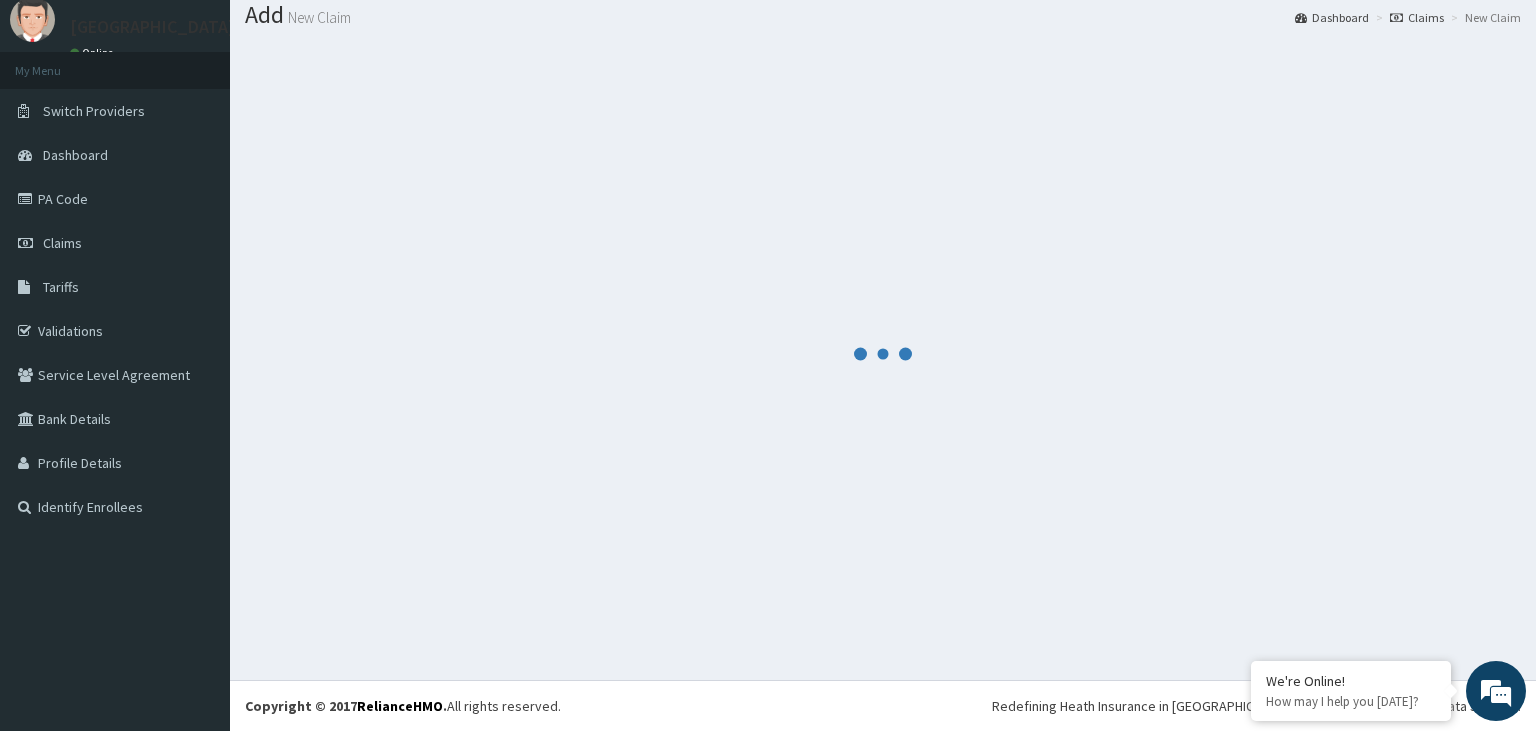 scroll, scrollTop: 62, scrollLeft: 0, axis: vertical 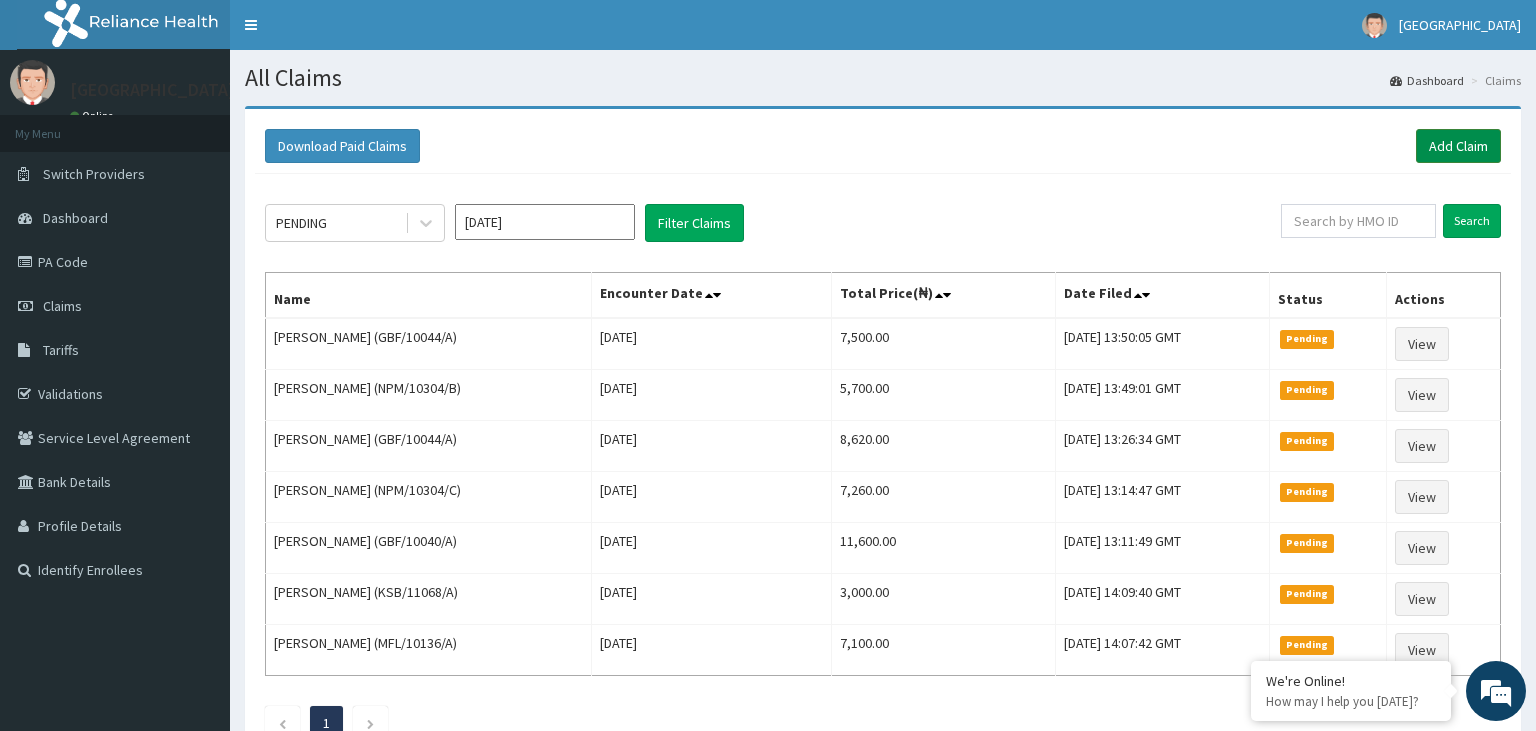 click on "Add Claim" at bounding box center (1458, 146) 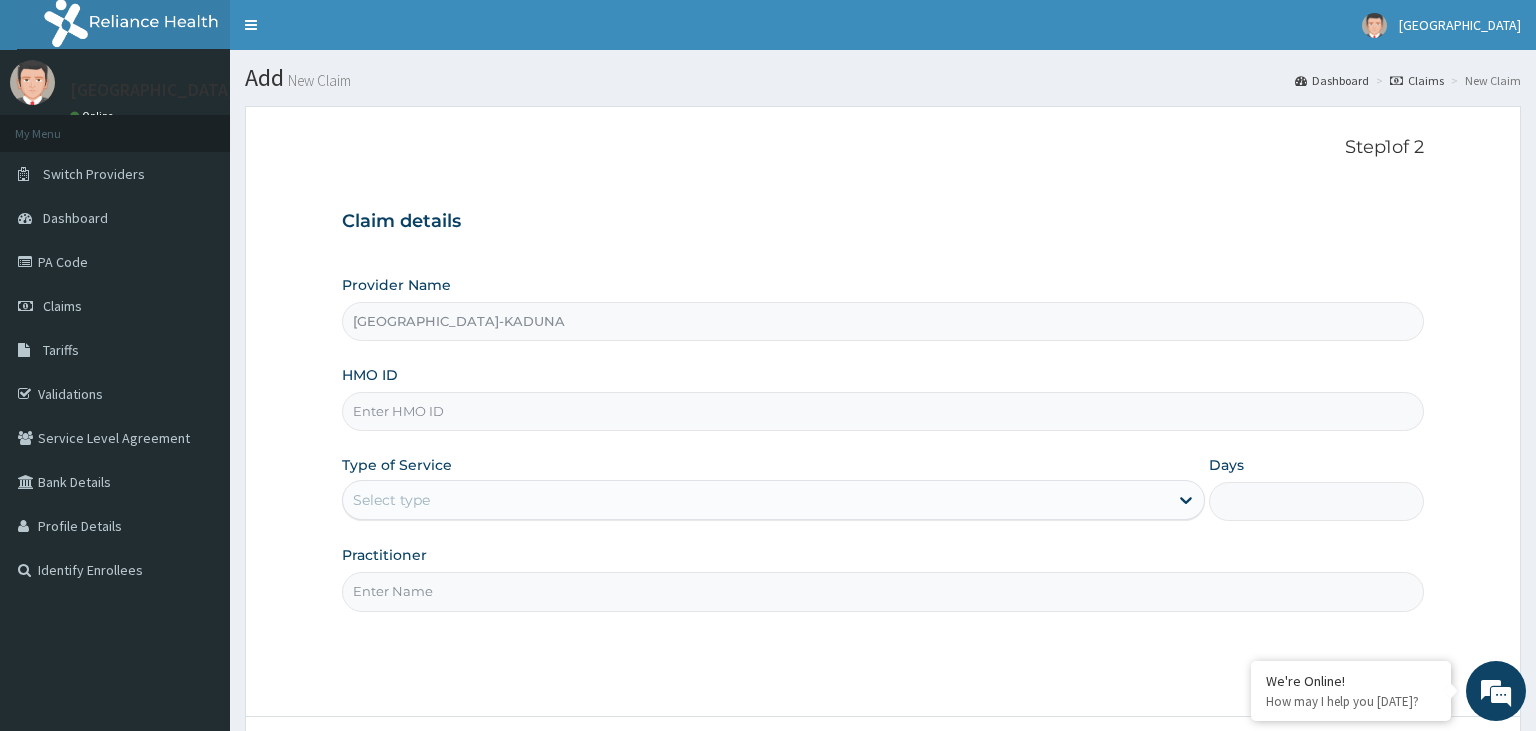 scroll, scrollTop: 0, scrollLeft: 0, axis: both 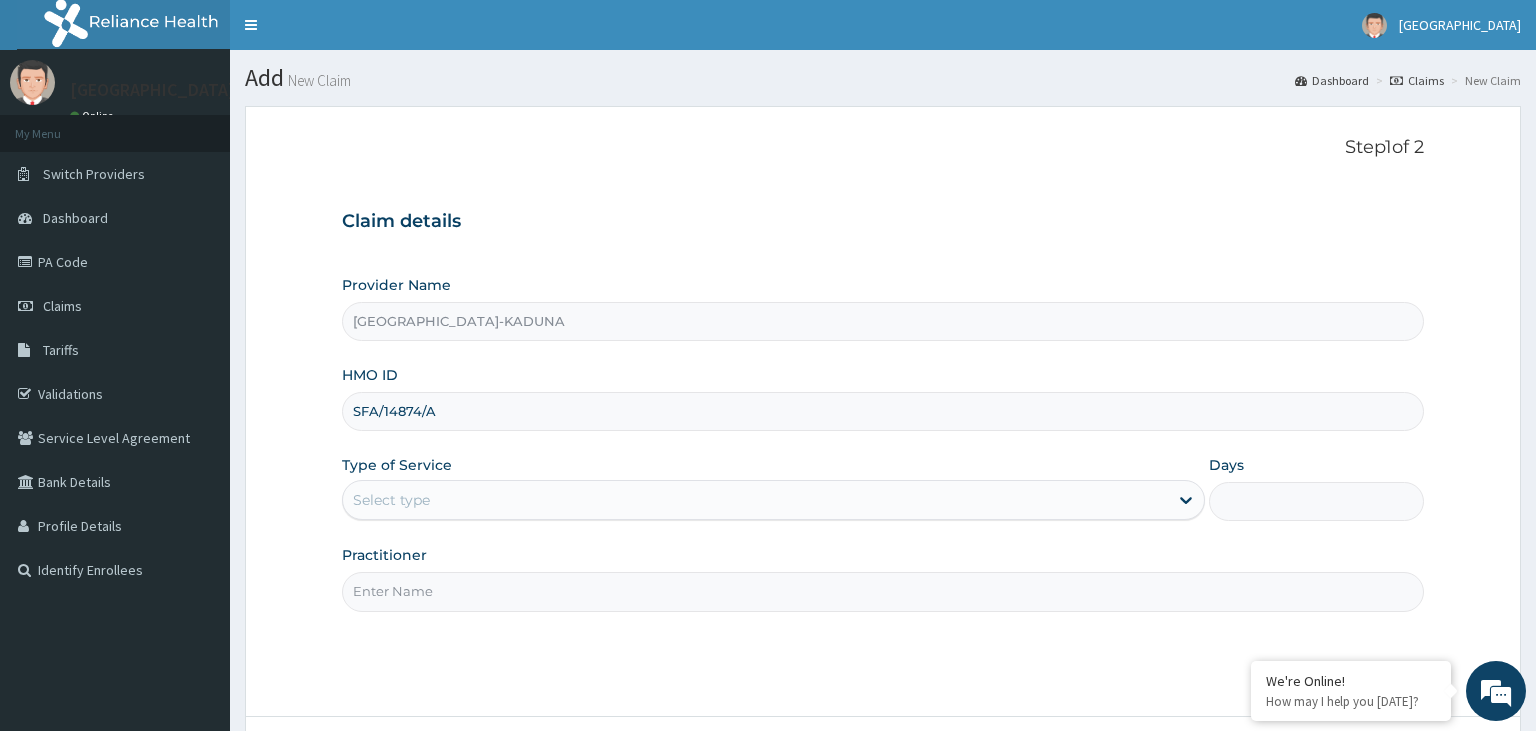 click on "SFA/14874/A" at bounding box center (883, 411) 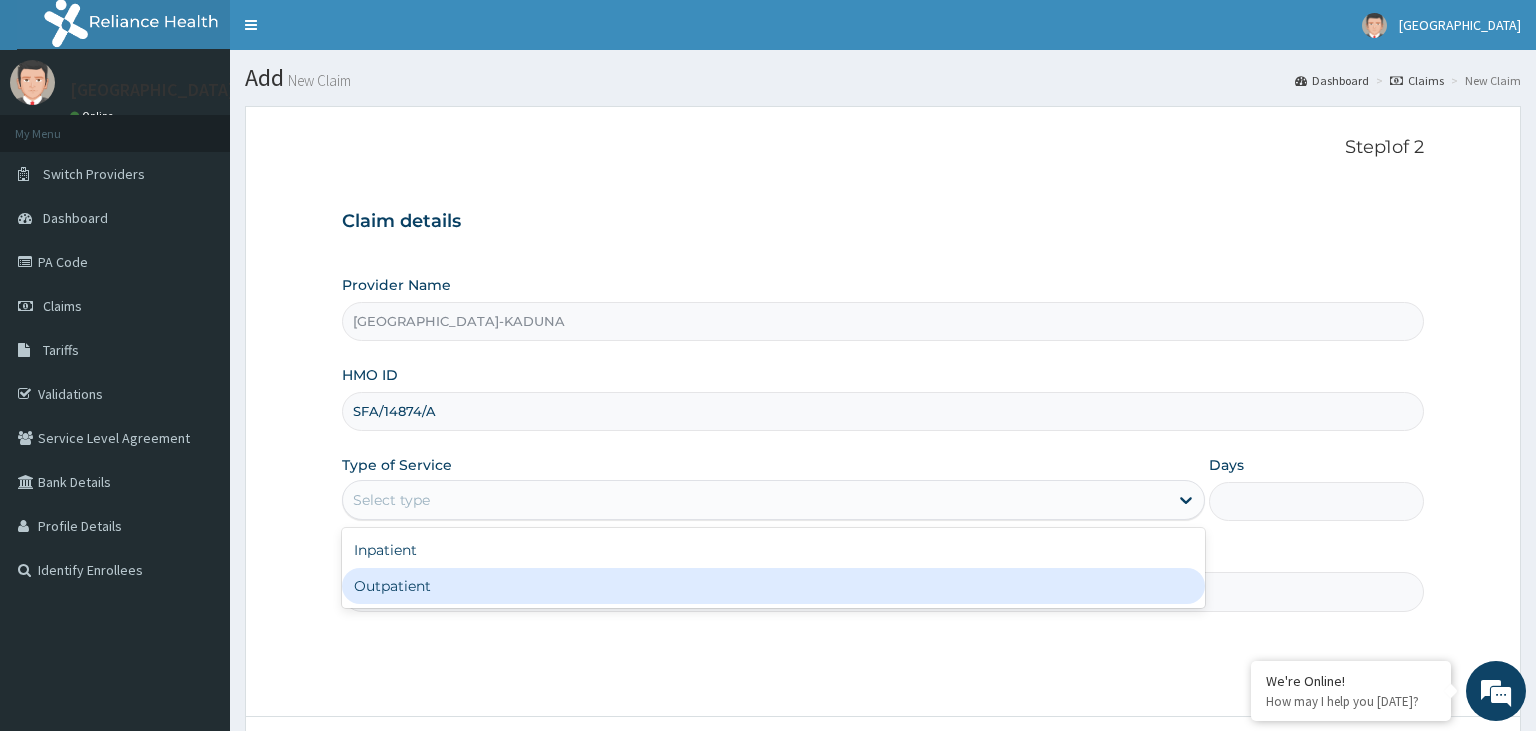 click on "Inpatient Outpatient" at bounding box center (773, 568) 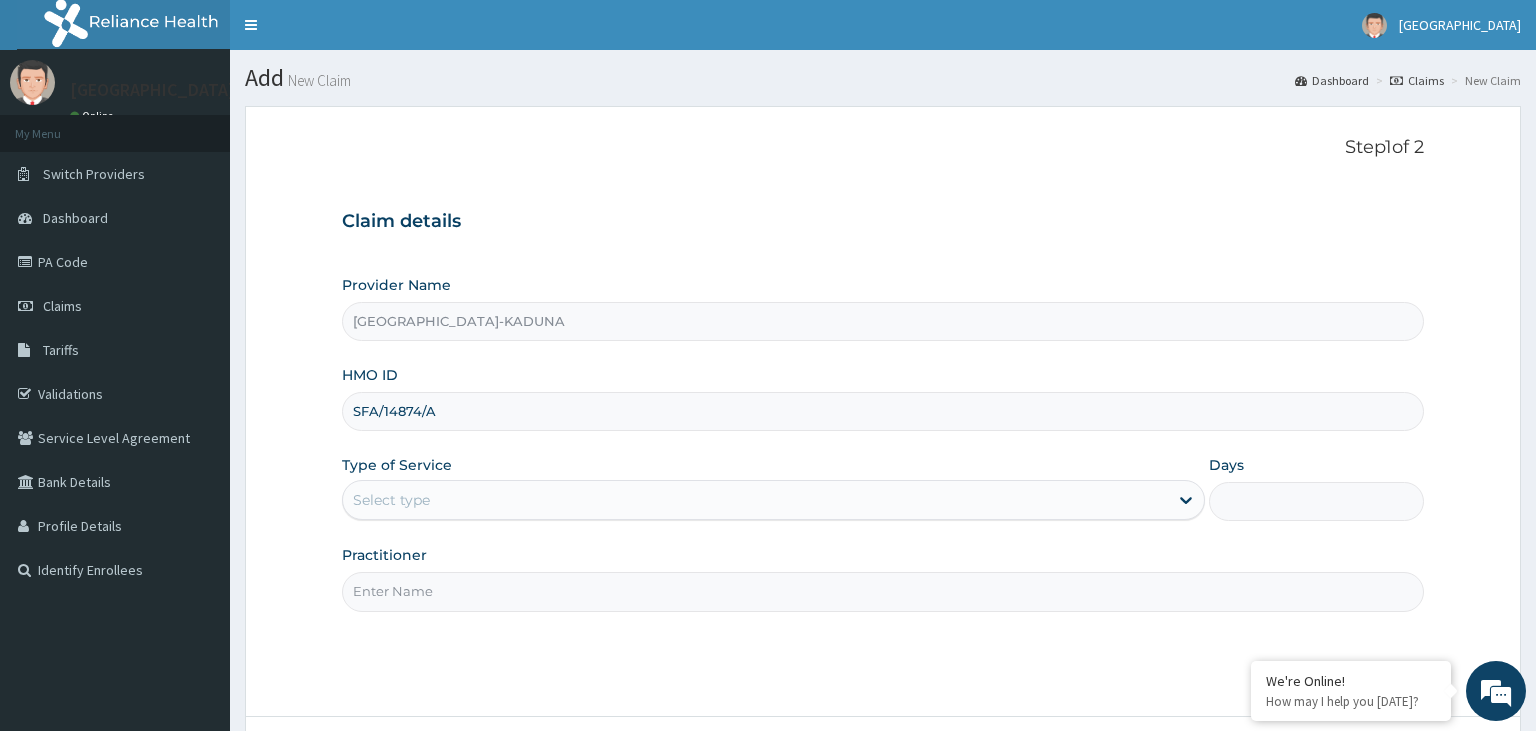 click on "Practitioner" at bounding box center (883, 591) 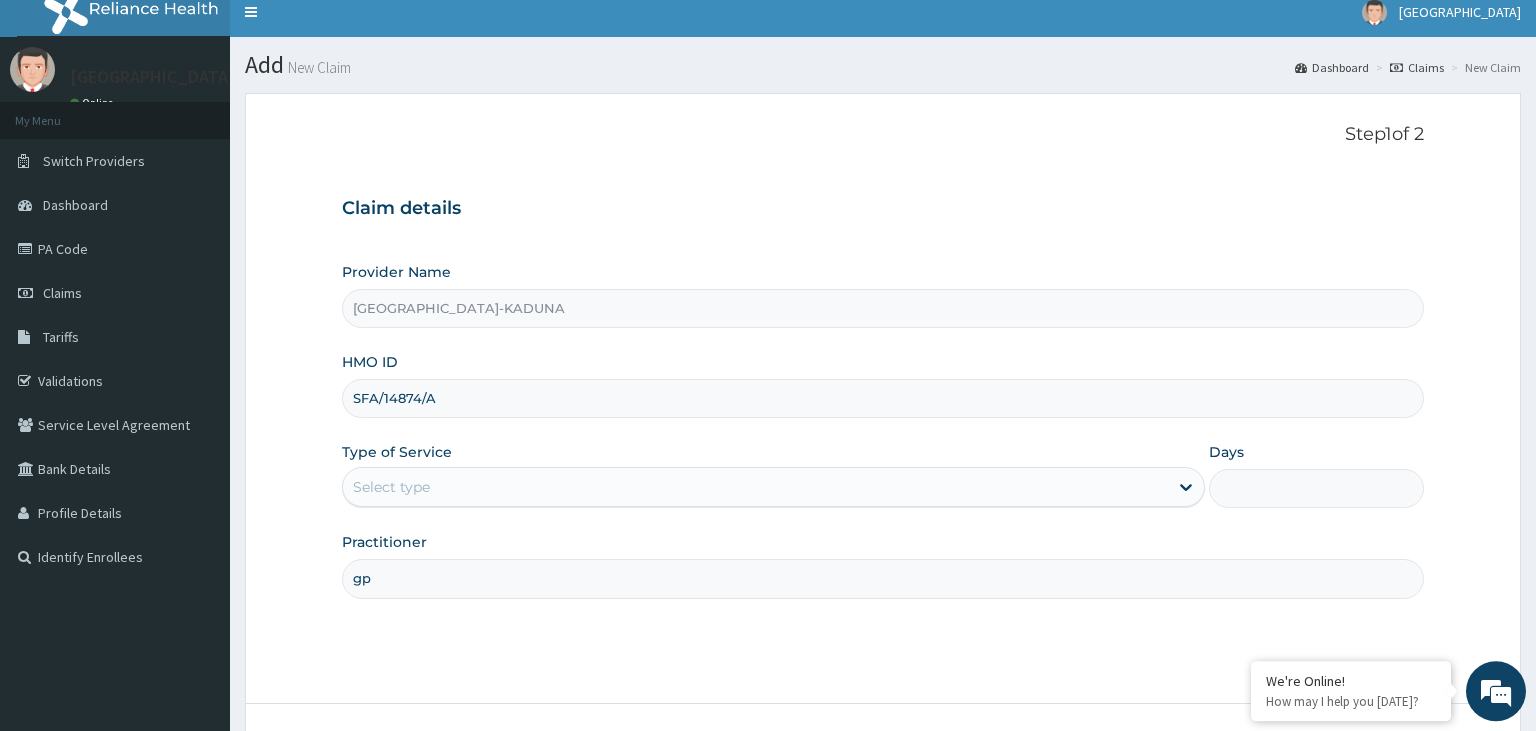 scroll, scrollTop: 164, scrollLeft: 0, axis: vertical 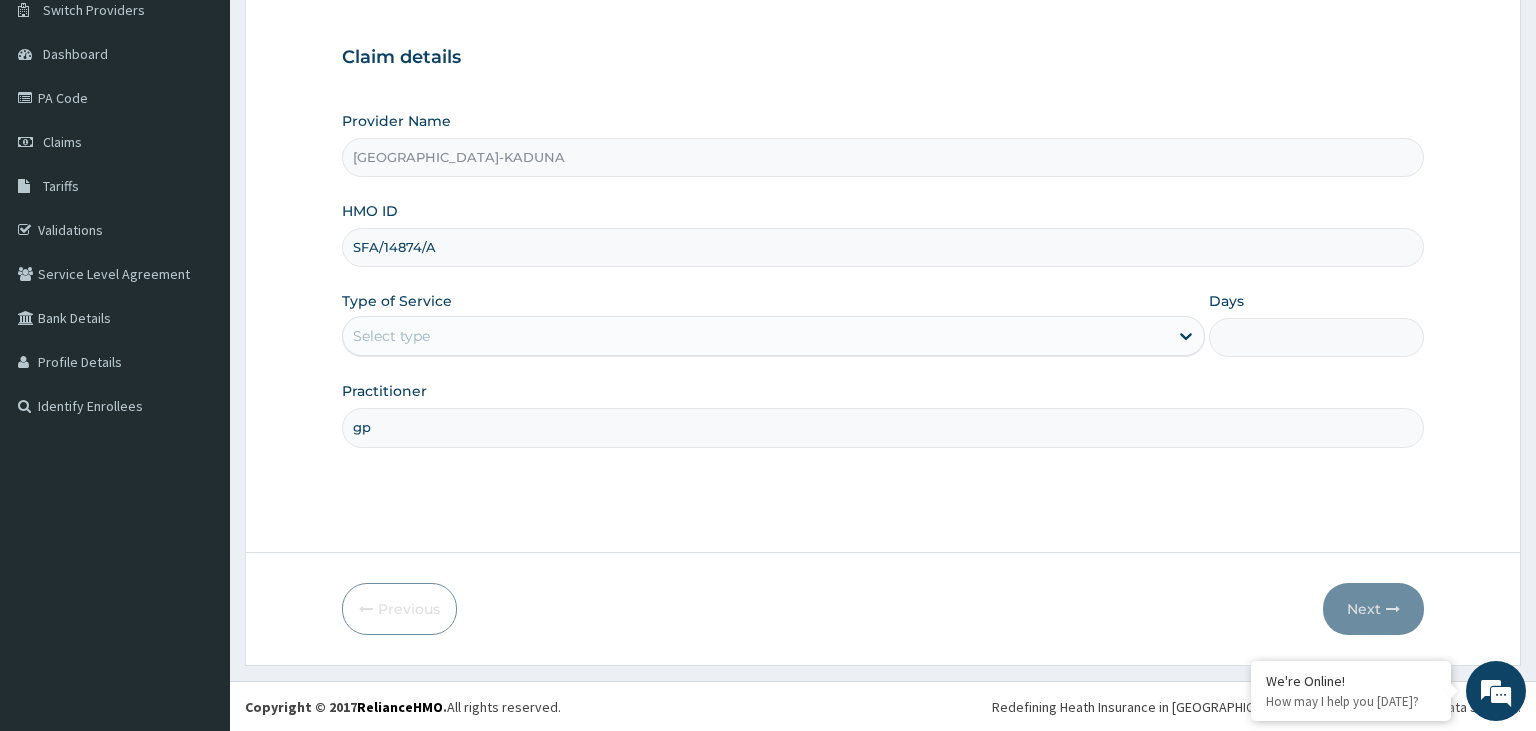 type on "gp" 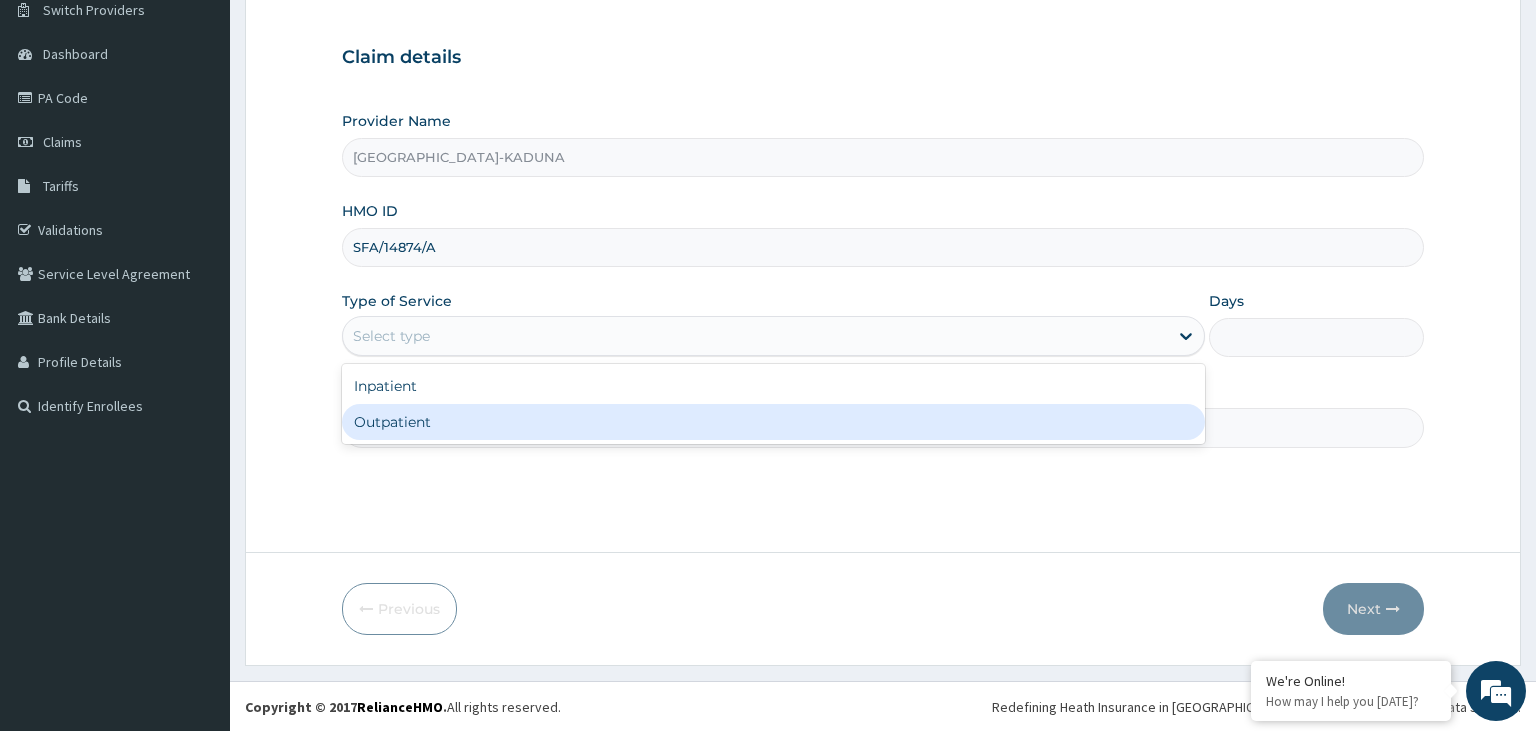 click on "Outpatient" at bounding box center [773, 422] 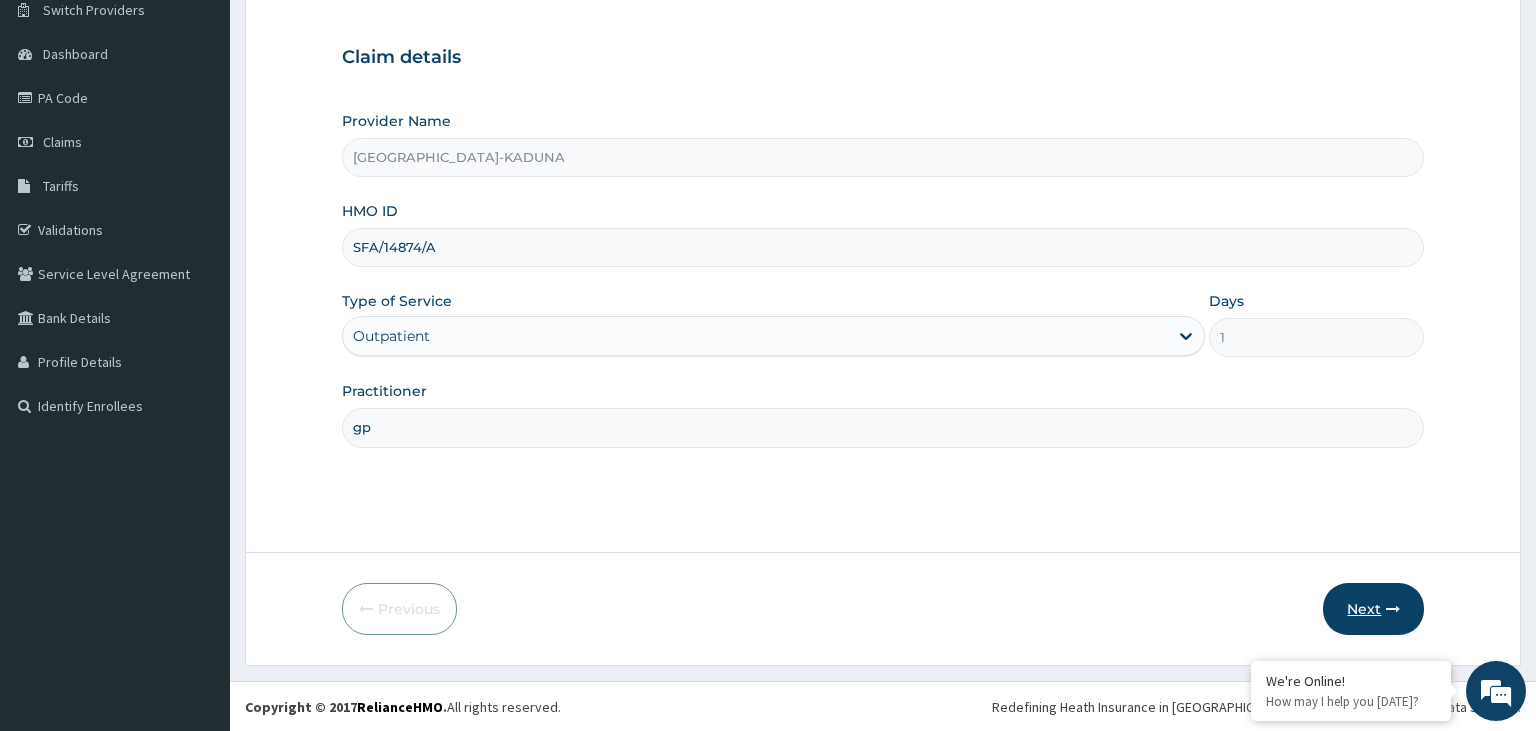click at bounding box center [1393, 609] 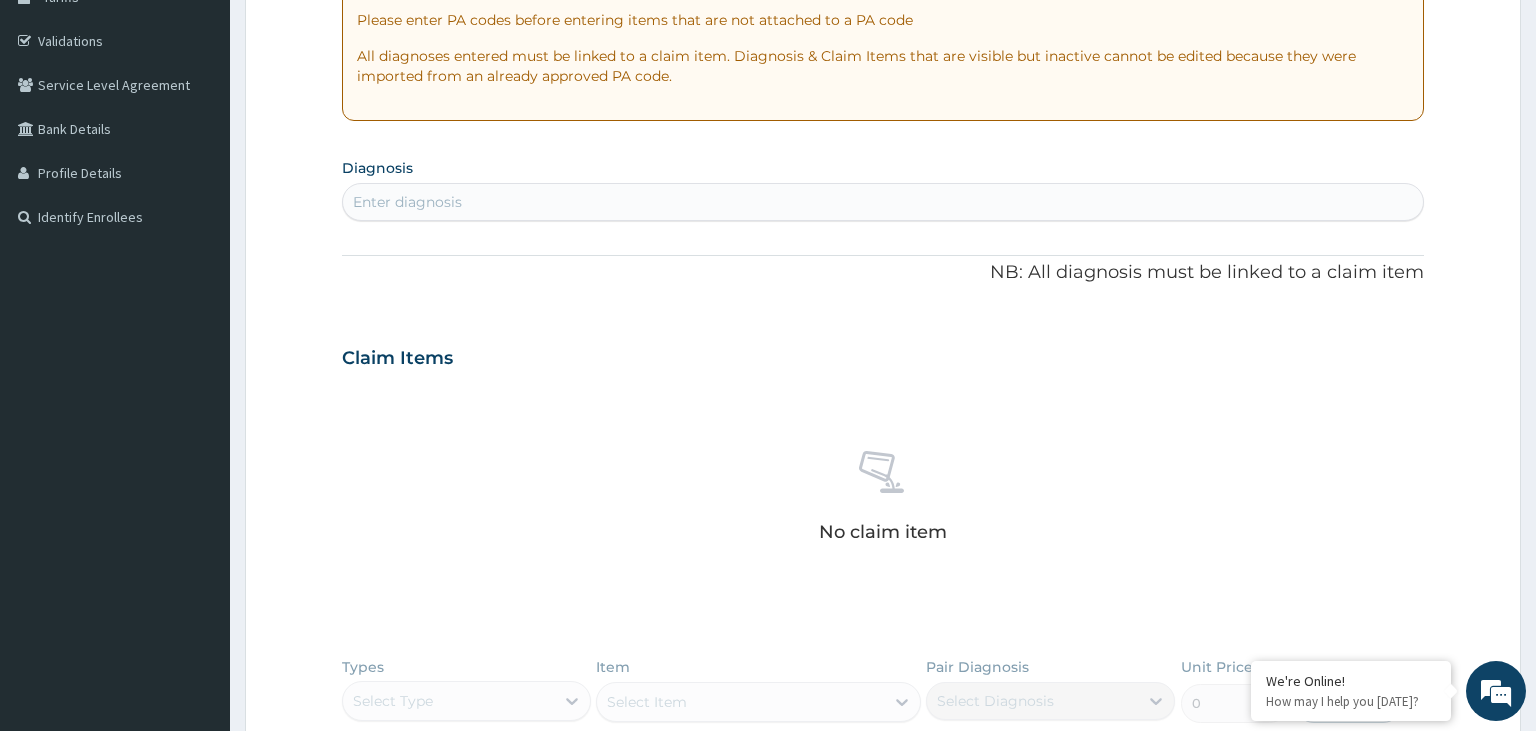 scroll, scrollTop: 480, scrollLeft: 0, axis: vertical 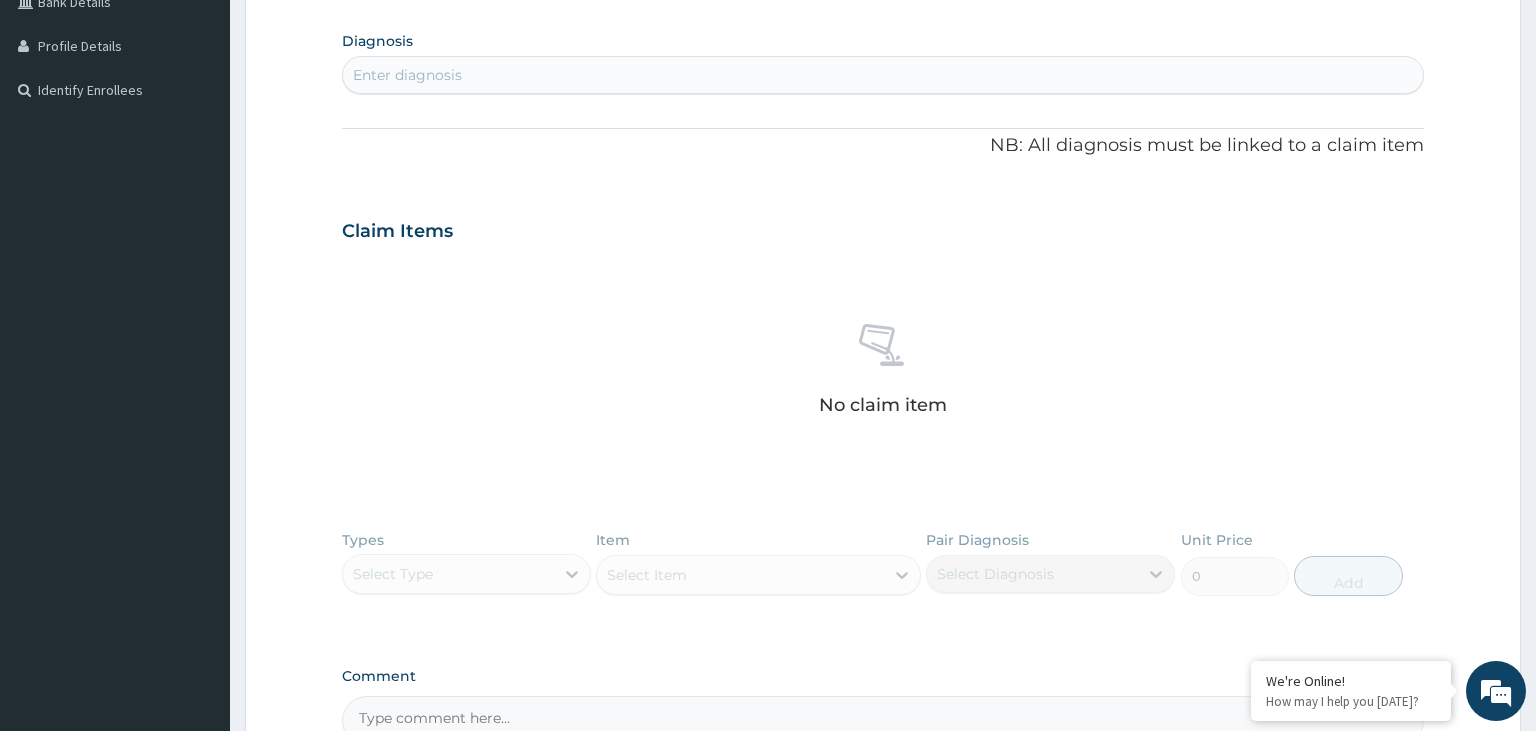 click on "Enter diagnosis" at bounding box center [883, 75] 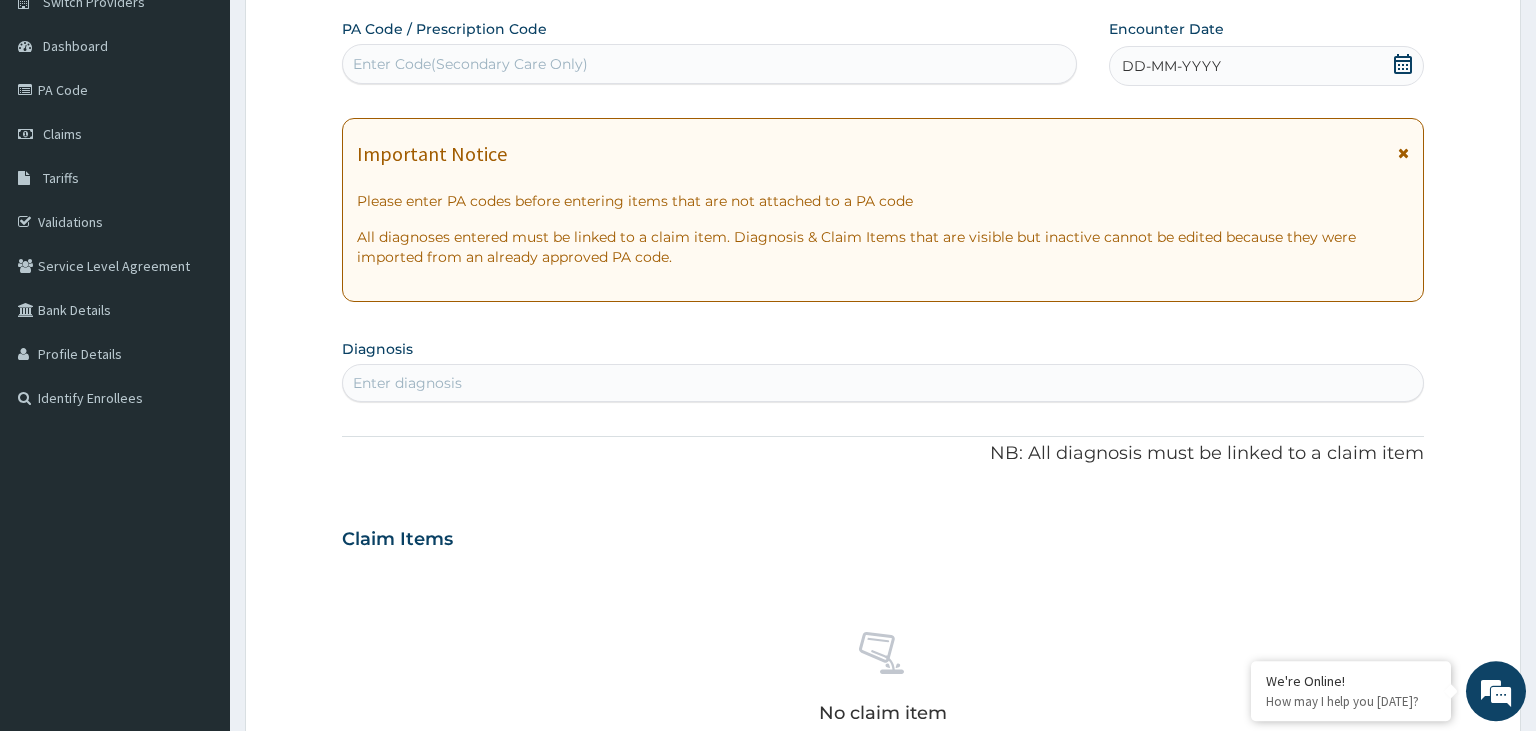 scroll, scrollTop: 164, scrollLeft: 0, axis: vertical 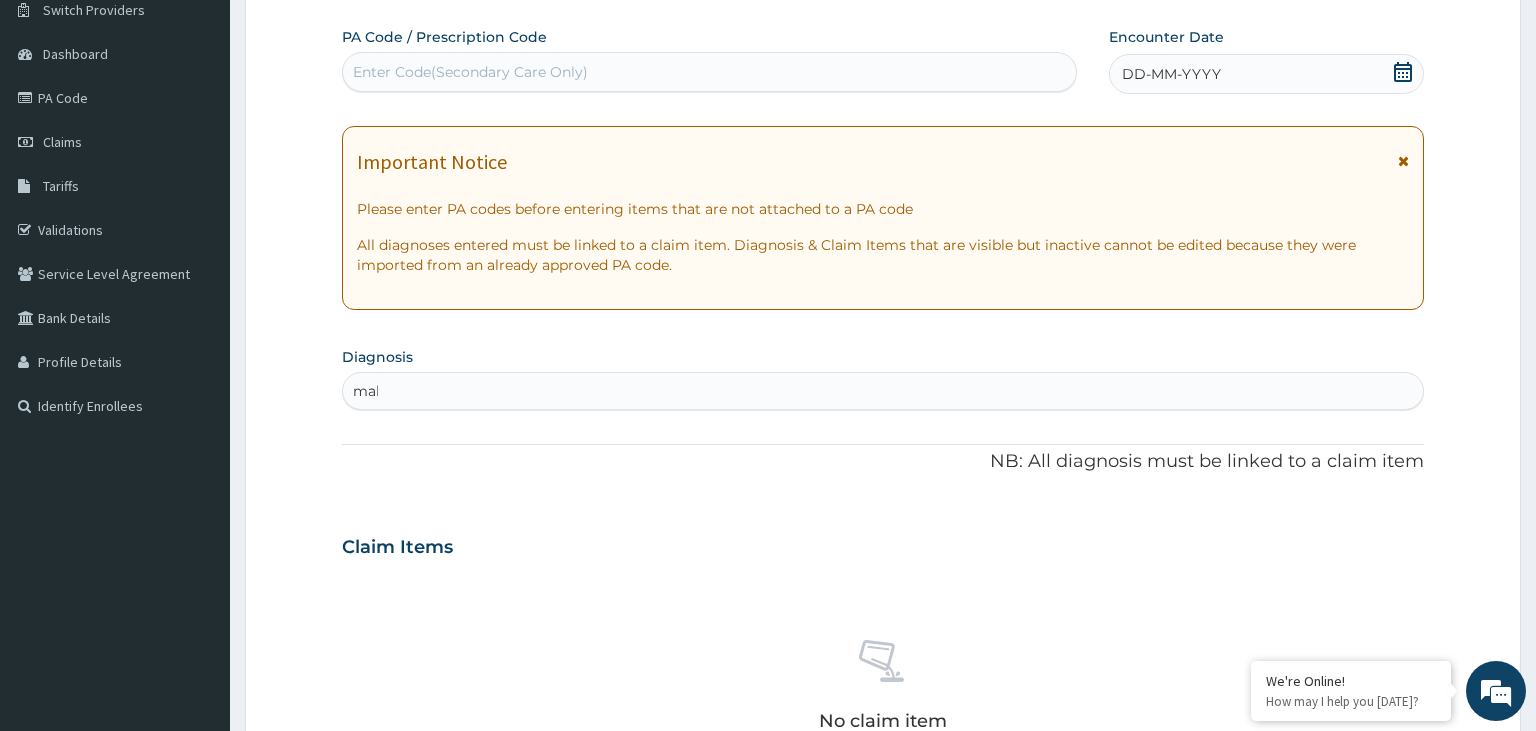type on "mala" 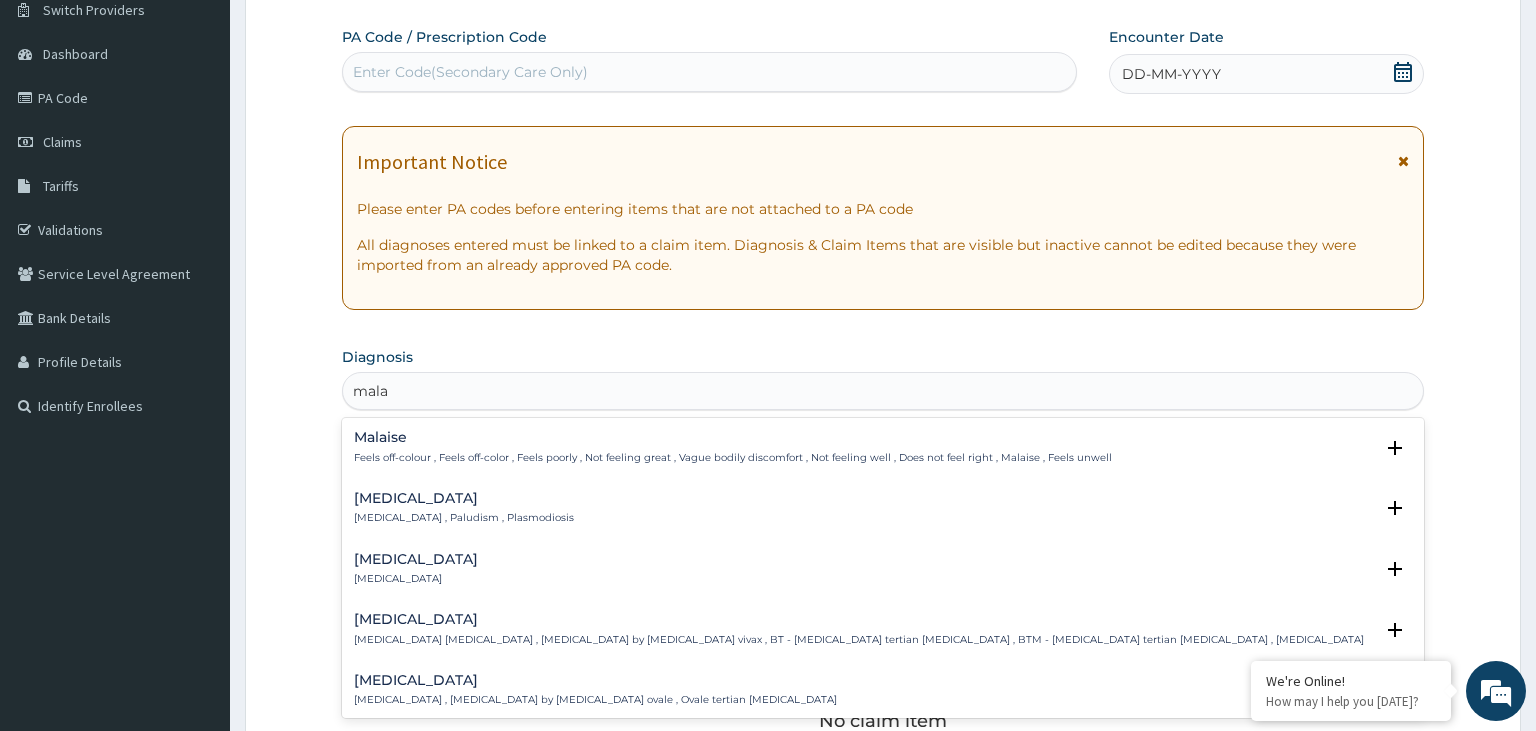 click on "Malaise Feels off-colour , Feels off-color , Feels poorly , Not feeling great , Vague bodily discomfort , Not feeling well , Does not feel right , Malaise , Feels unwell Select Status Query Query covers suspected (?), Keep in view (kiv), Ruled out (r/o) Confirmed" at bounding box center (883, 452) 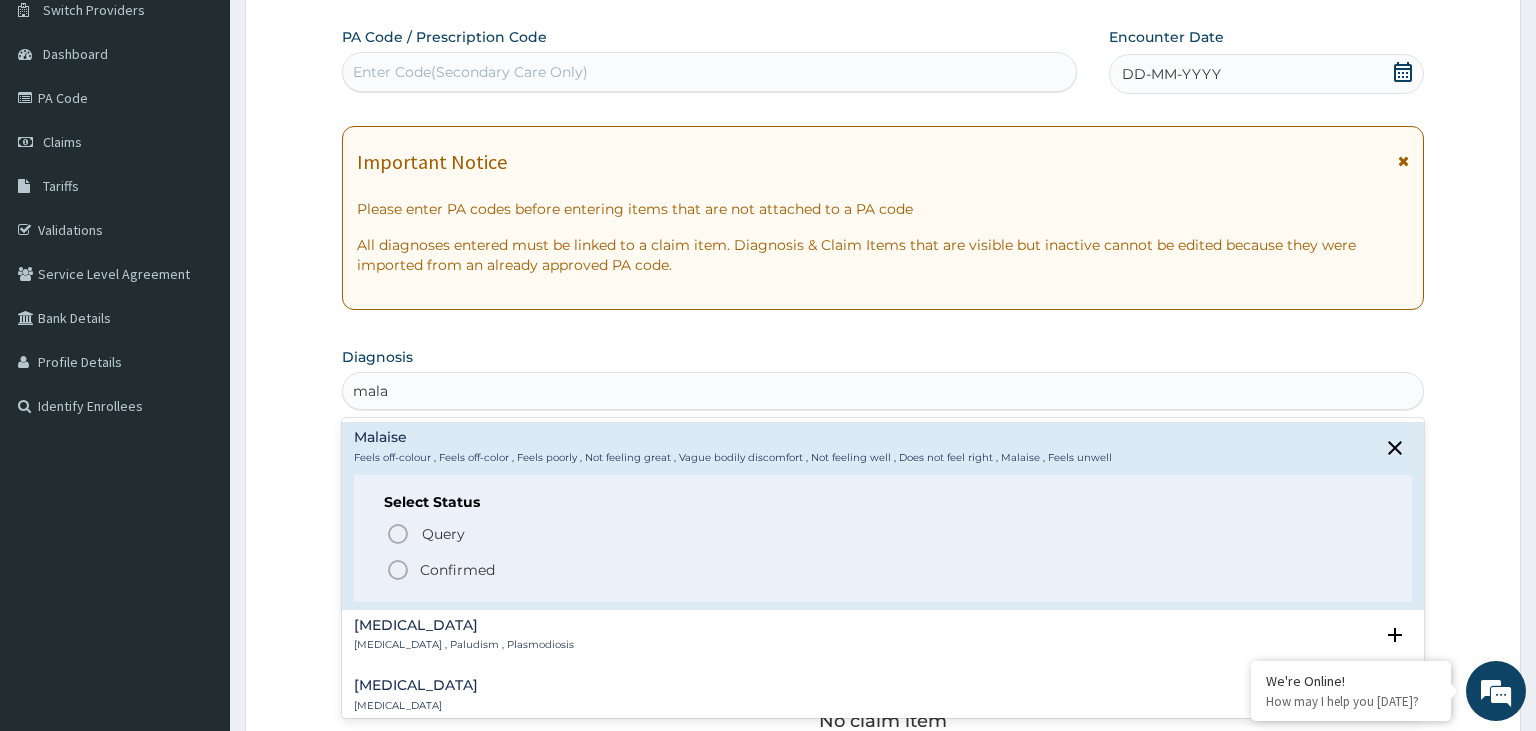 click on "Query Query covers suspected (?), Keep in view (kiv), Ruled out (r/o) Confirmed" at bounding box center [883, 550] 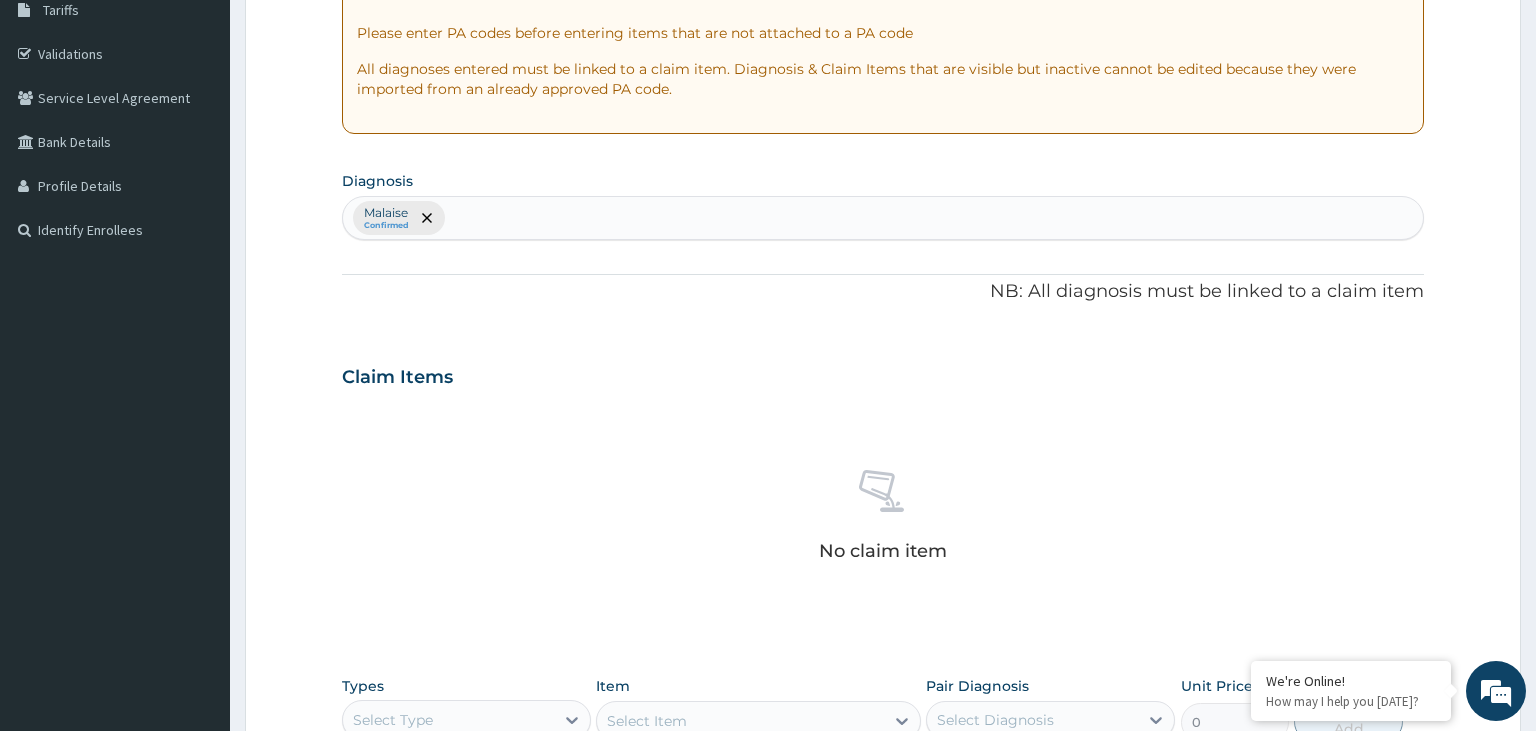 scroll, scrollTop: 586, scrollLeft: 0, axis: vertical 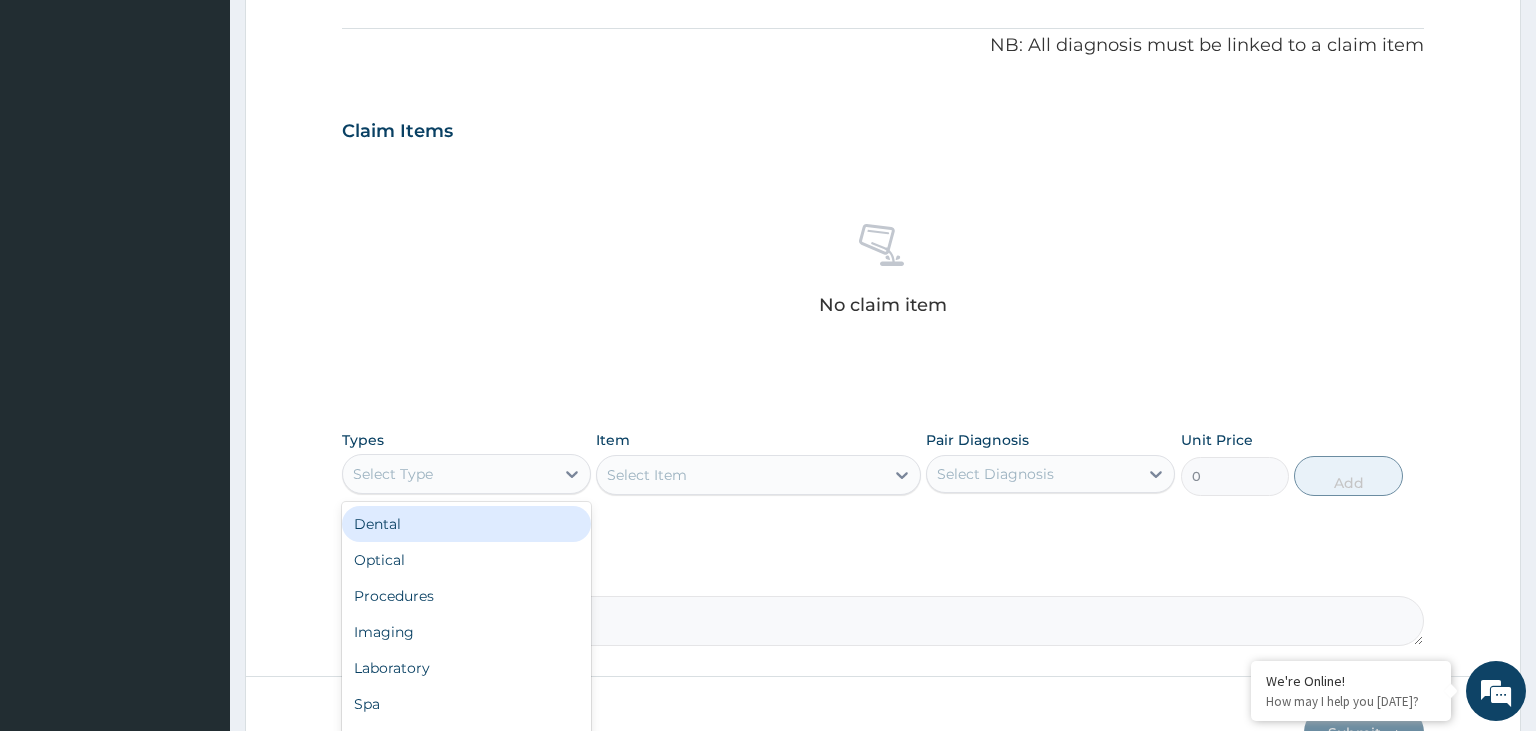 click on "Select Type" at bounding box center (448, 474) 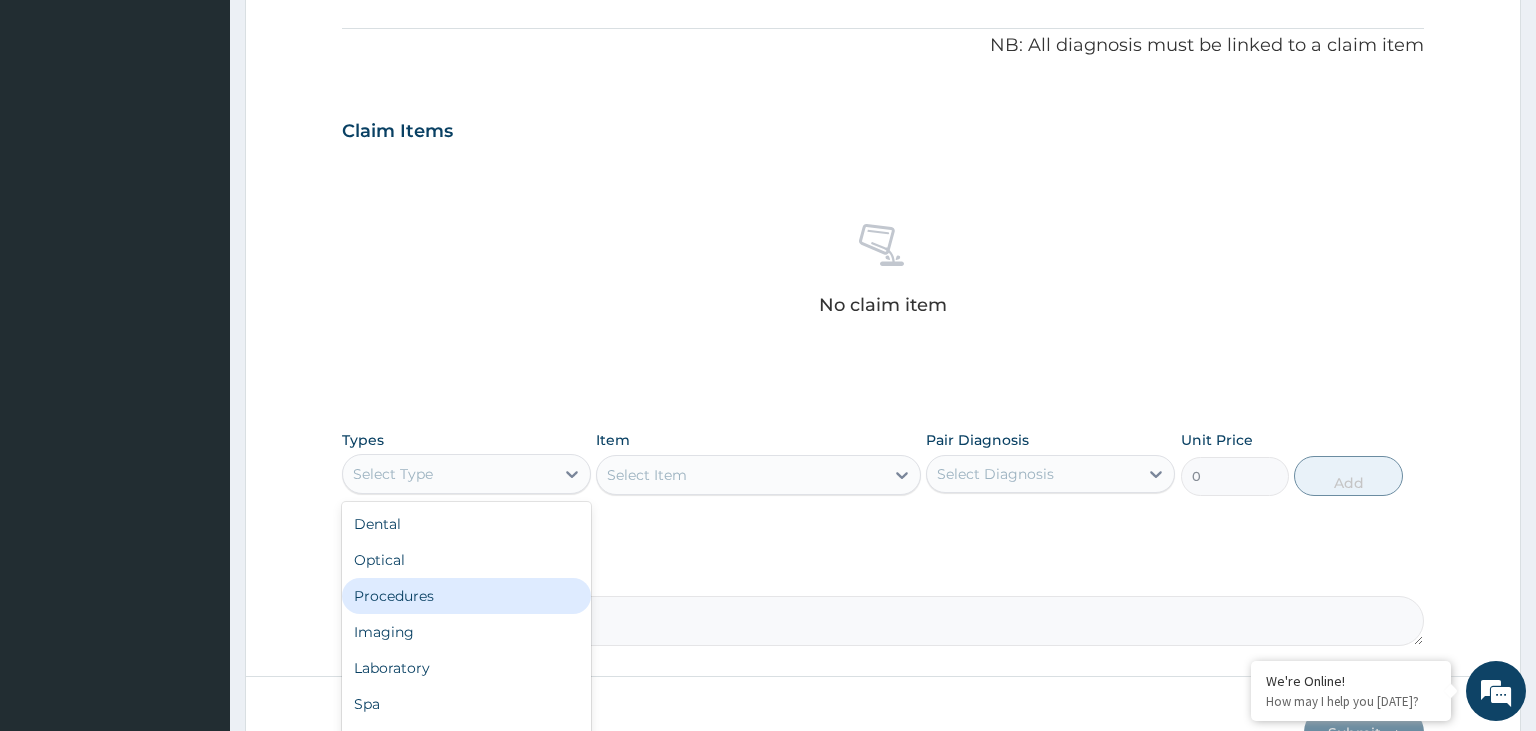 scroll, scrollTop: 68, scrollLeft: 0, axis: vertical 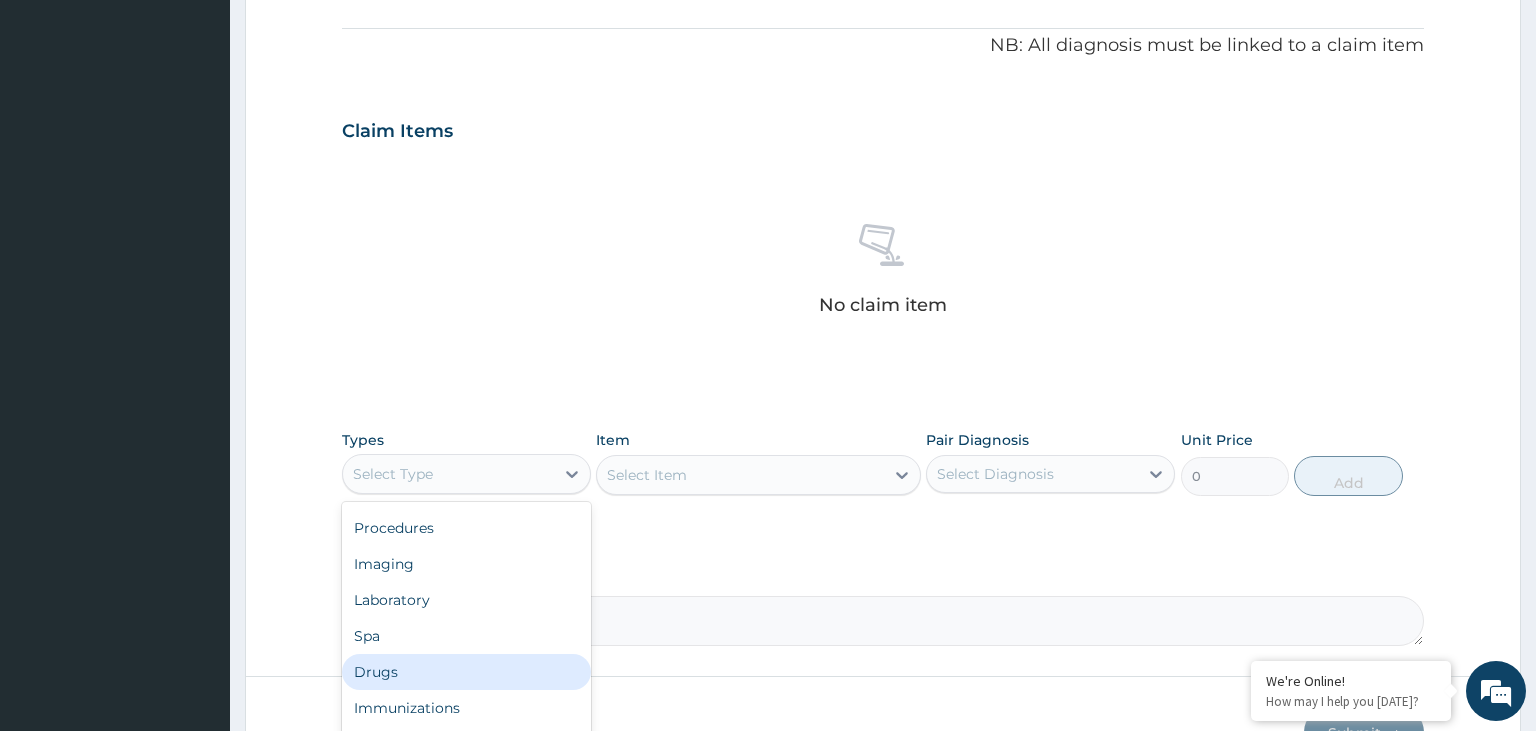 click on "Drugs" at bounding box center [466, 672] 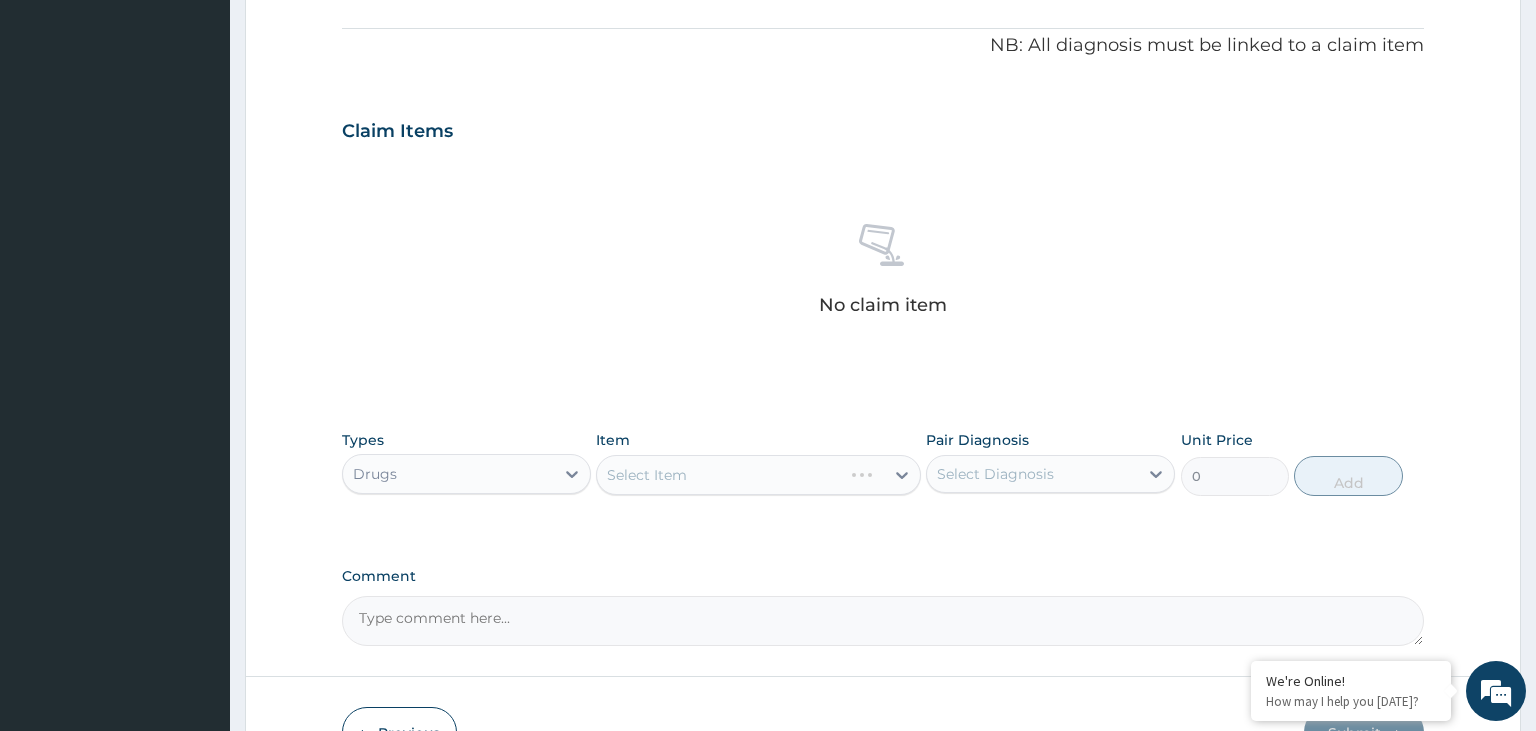 click on "Select Item" at bounding box center (758, 475) 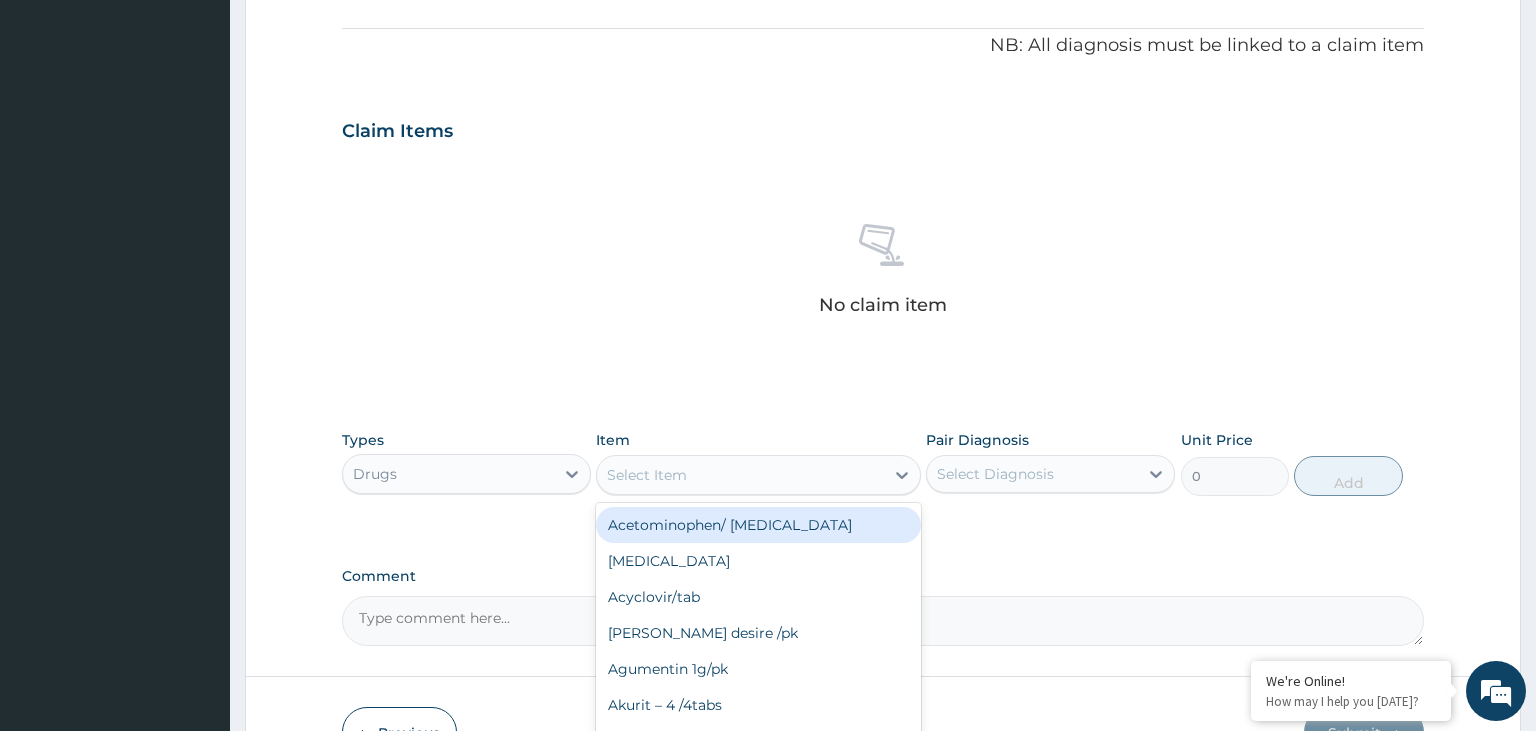 click on "Select Item" at bounding box center [740, 475] 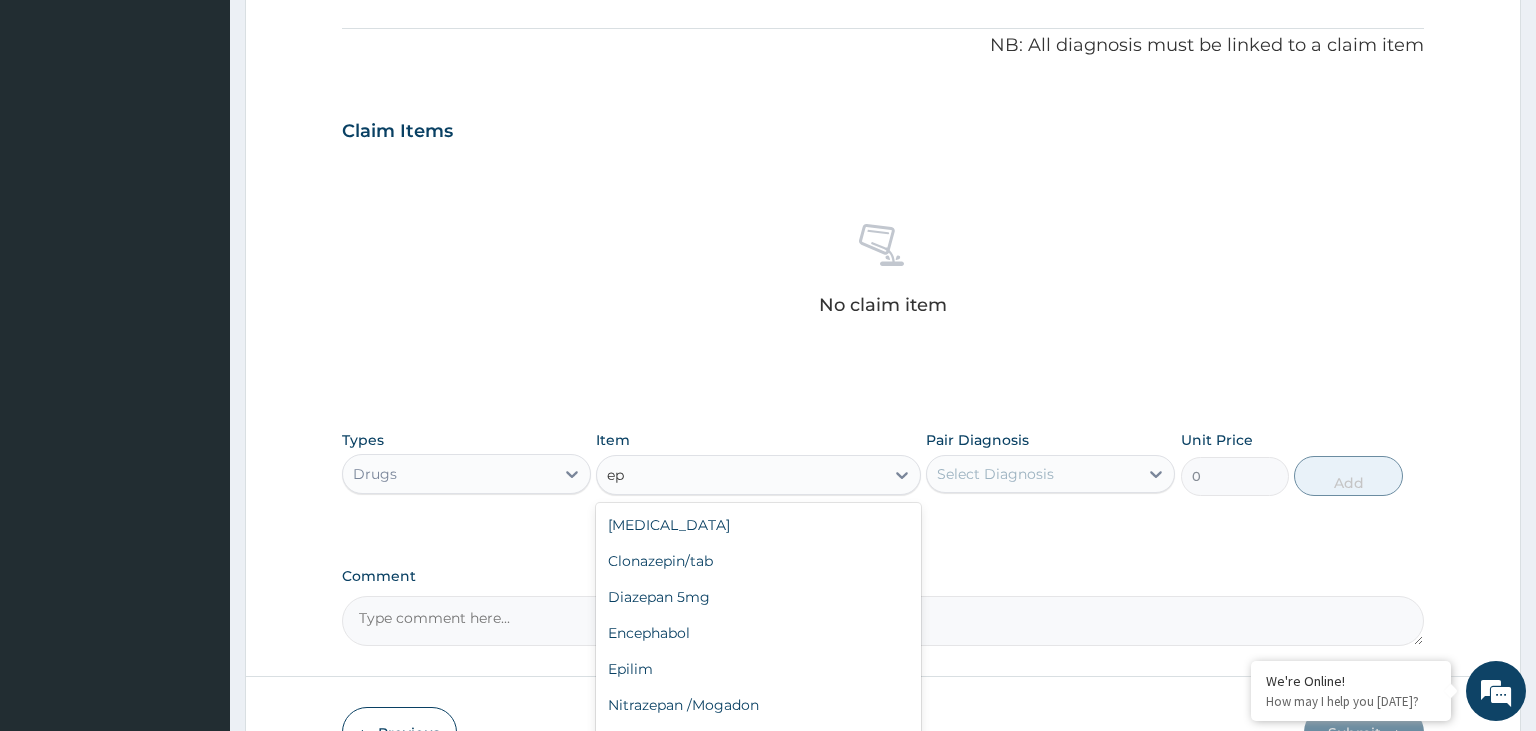 type on "e" 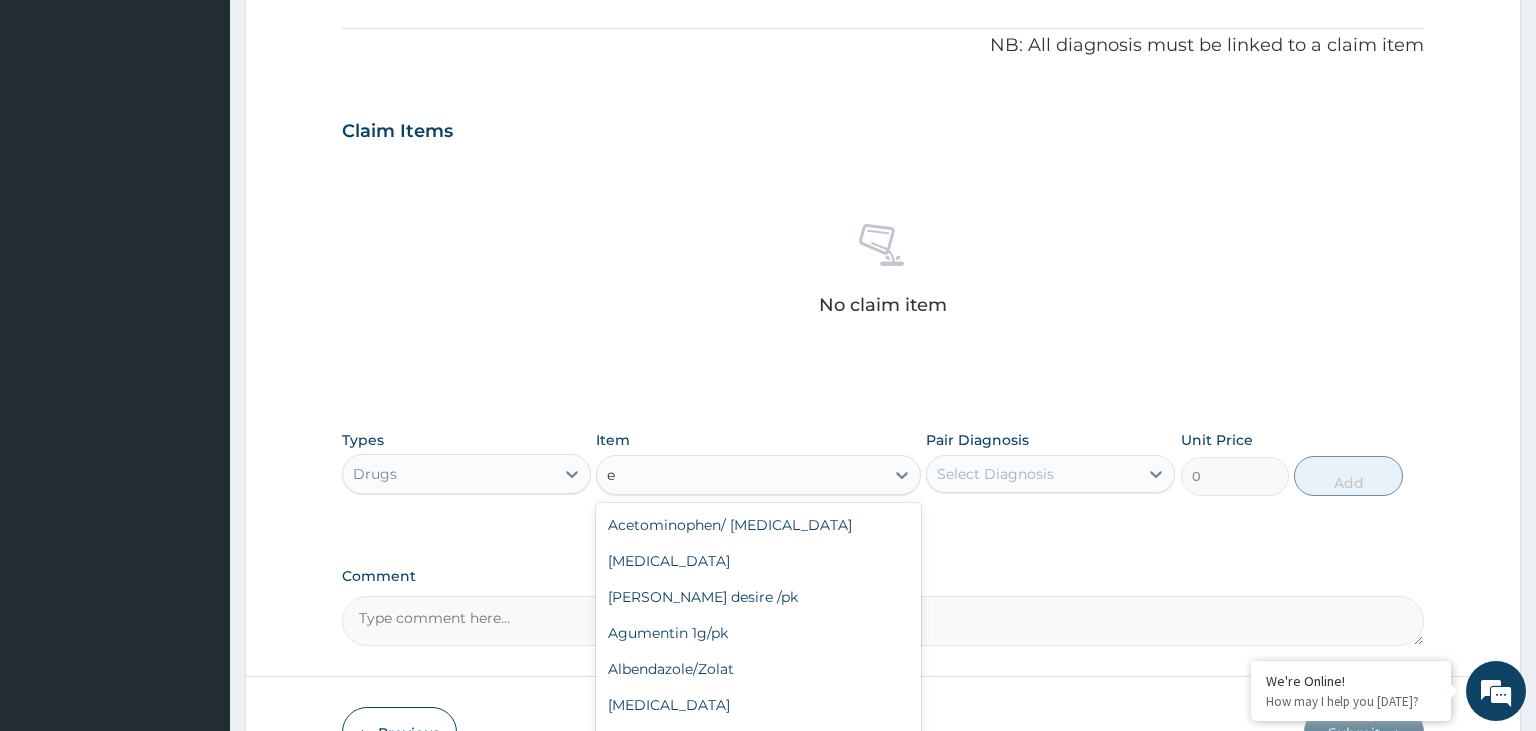 type 